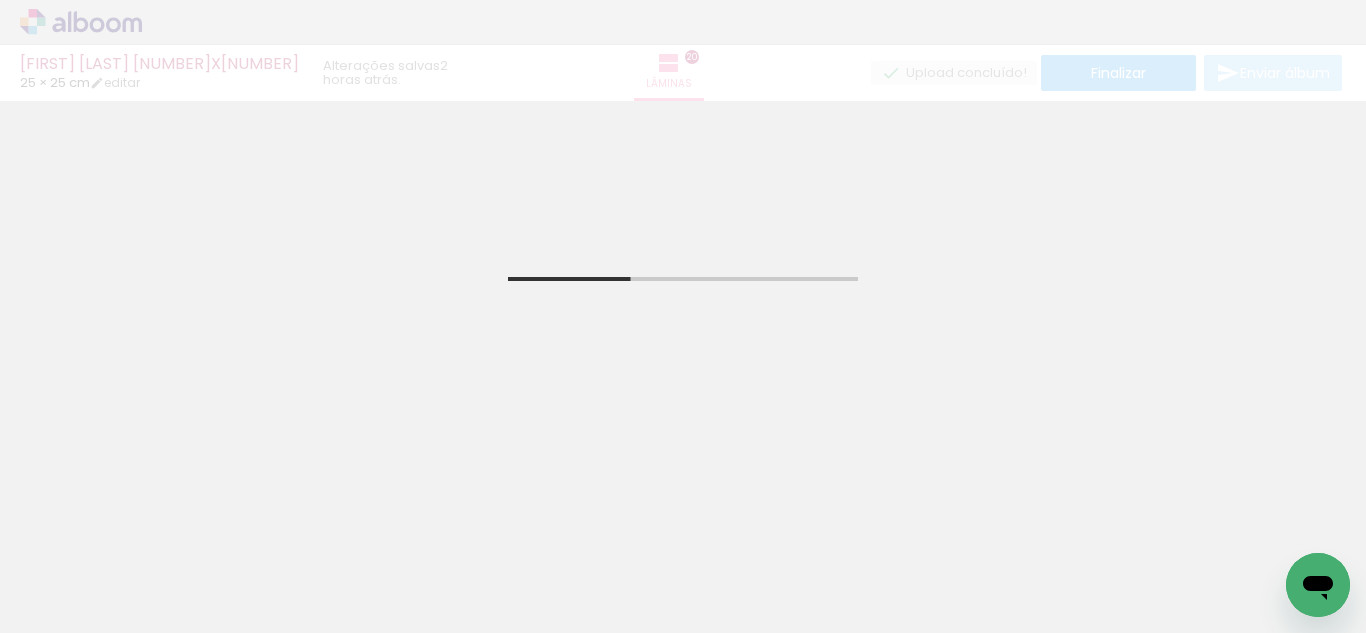 scroll, scrollTop: 0, scrollLeft: 0, axis: both 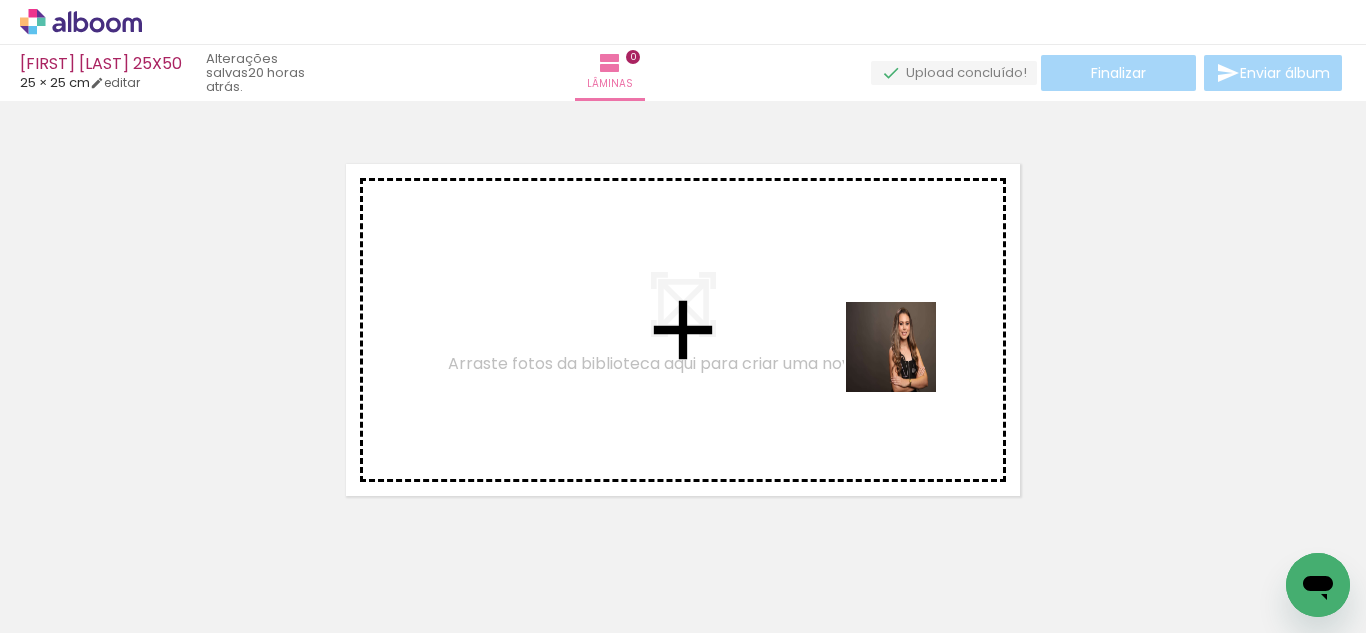 drag, startPoint x: 910, startPoint y: 426, endPoint x: 906, endPoint y: 359, distance: 67.11929 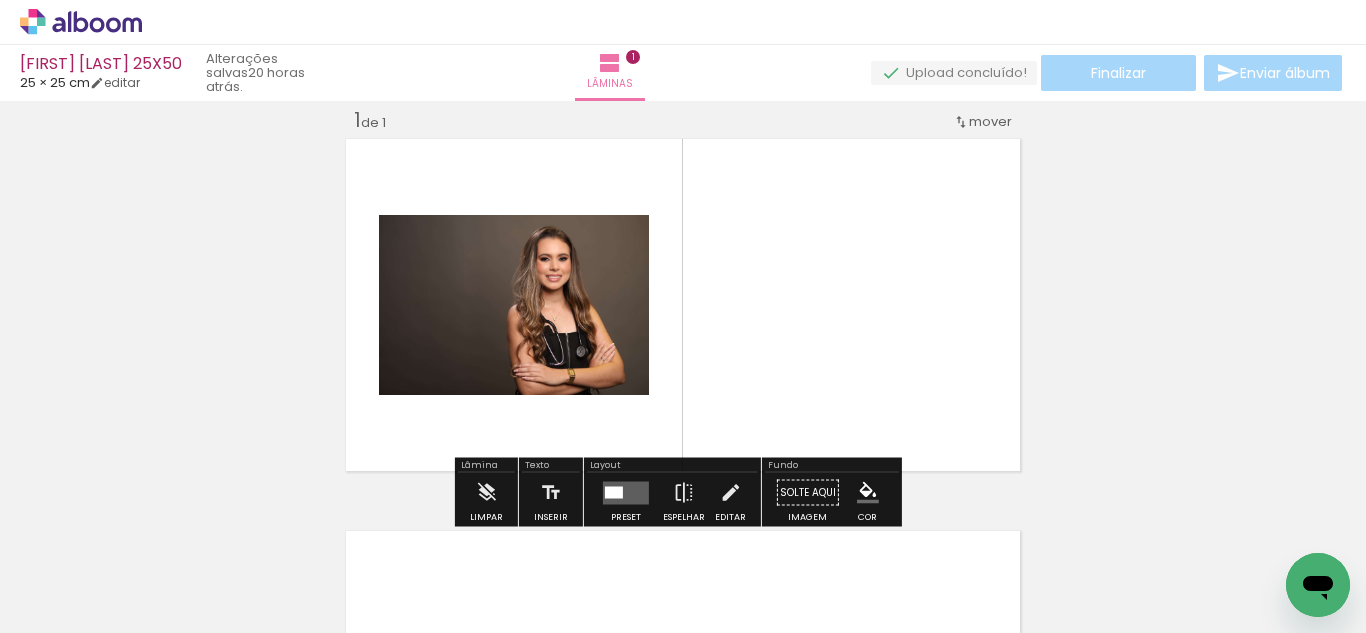 scroll, scrollTop: 26, scrollLeft: 0, axis: vertical 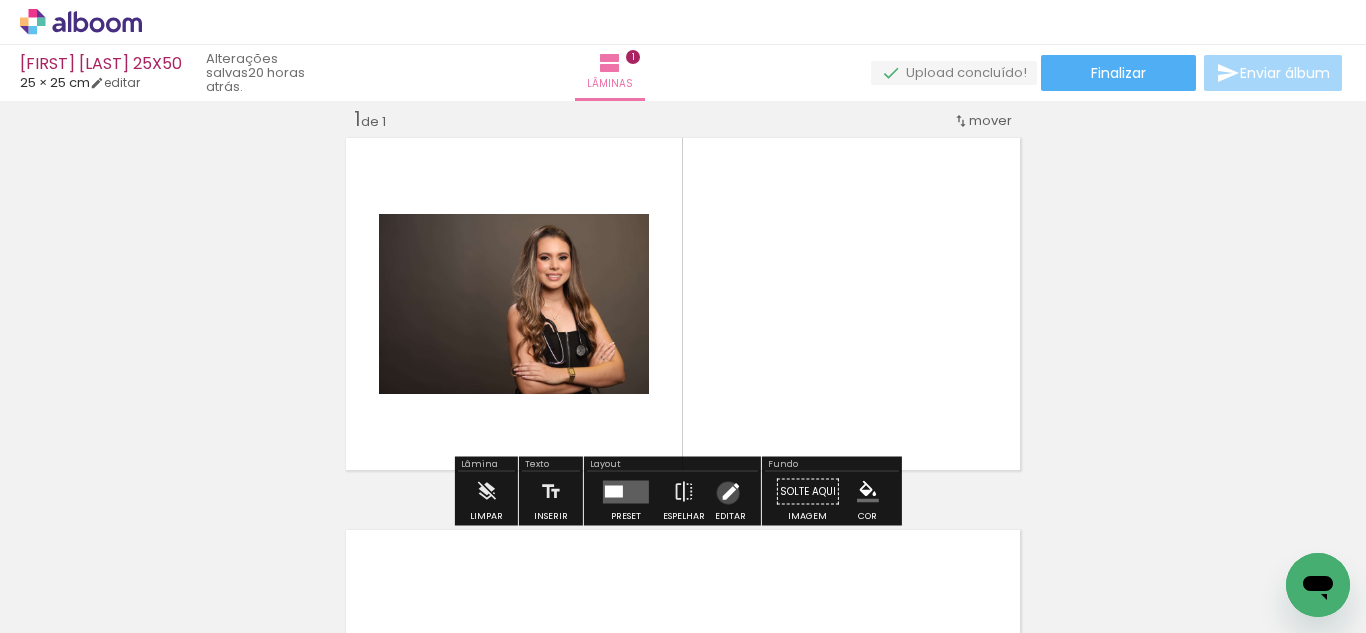 click at bounding box center [730, 492] 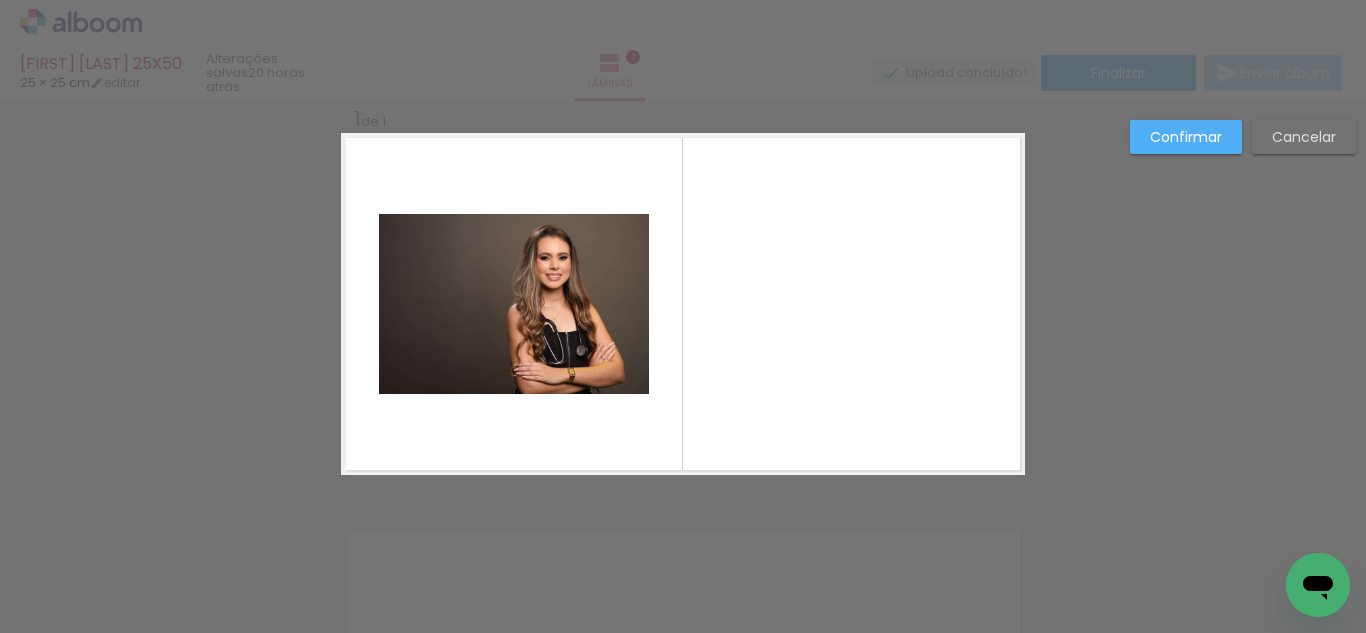 click on "Cancelar" at bounding box center (0, 0) 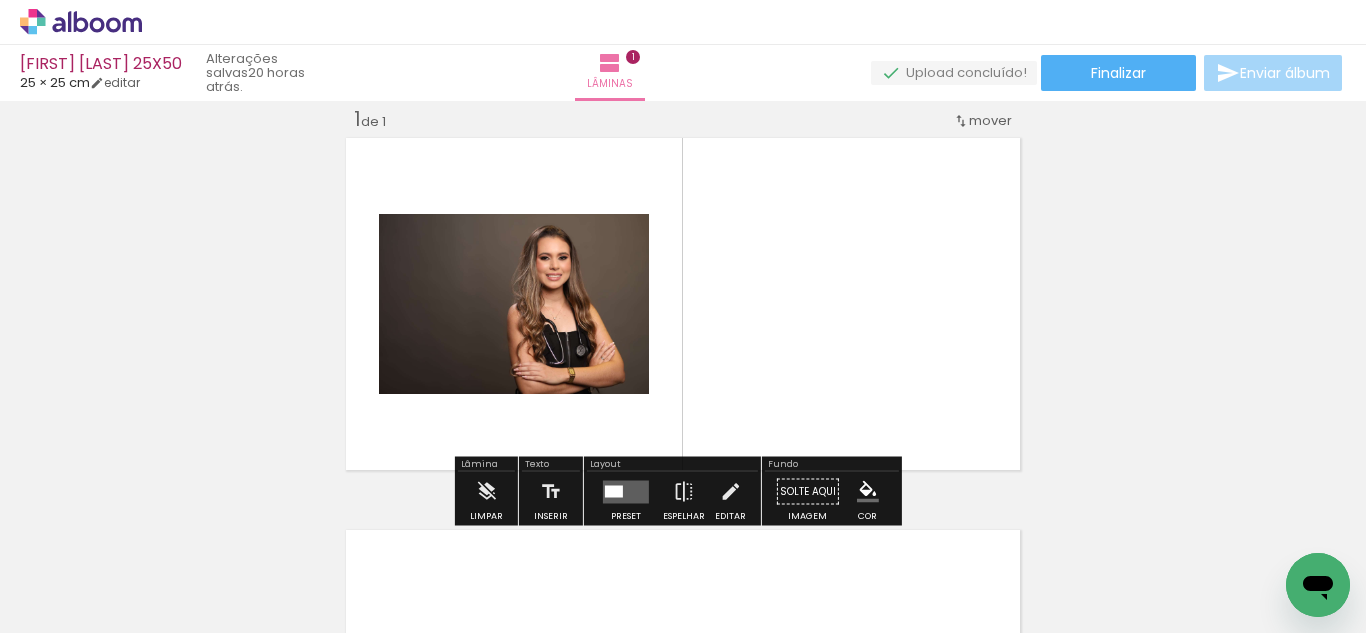 click at bounding box center (626, 491) 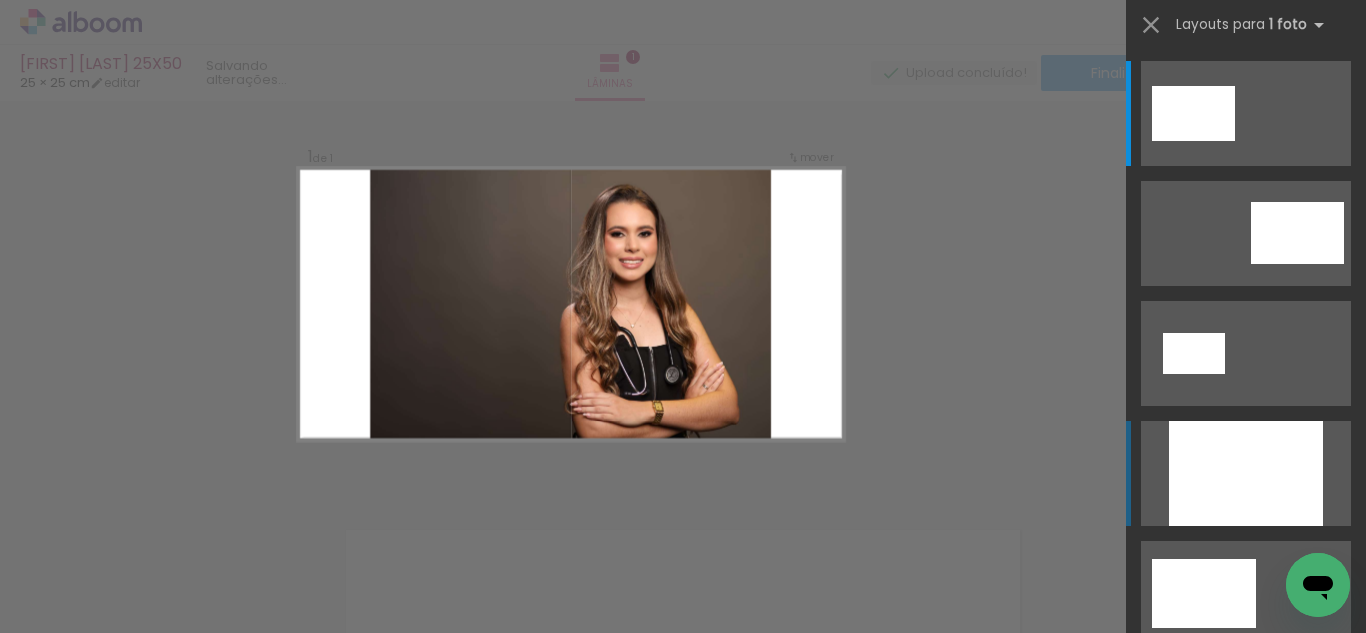 scroll, scrollTop: 25, scrollLeft: 0, axis: vertical 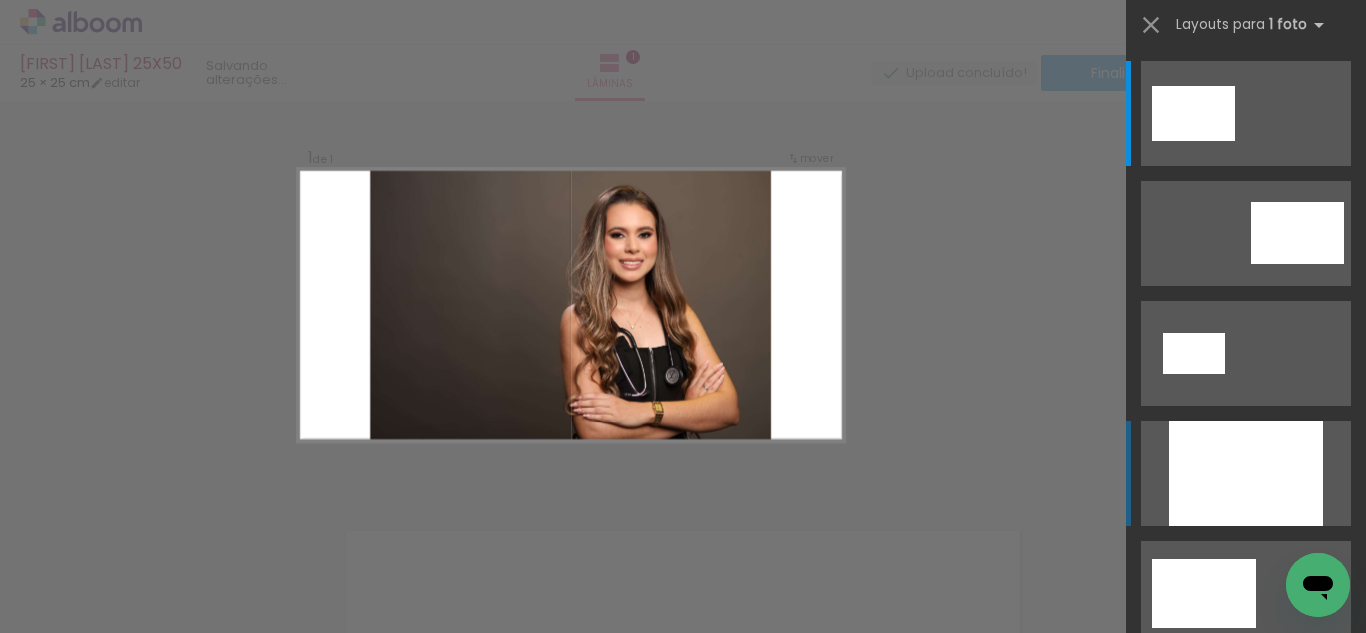 click at bounding box center (1246, 113) 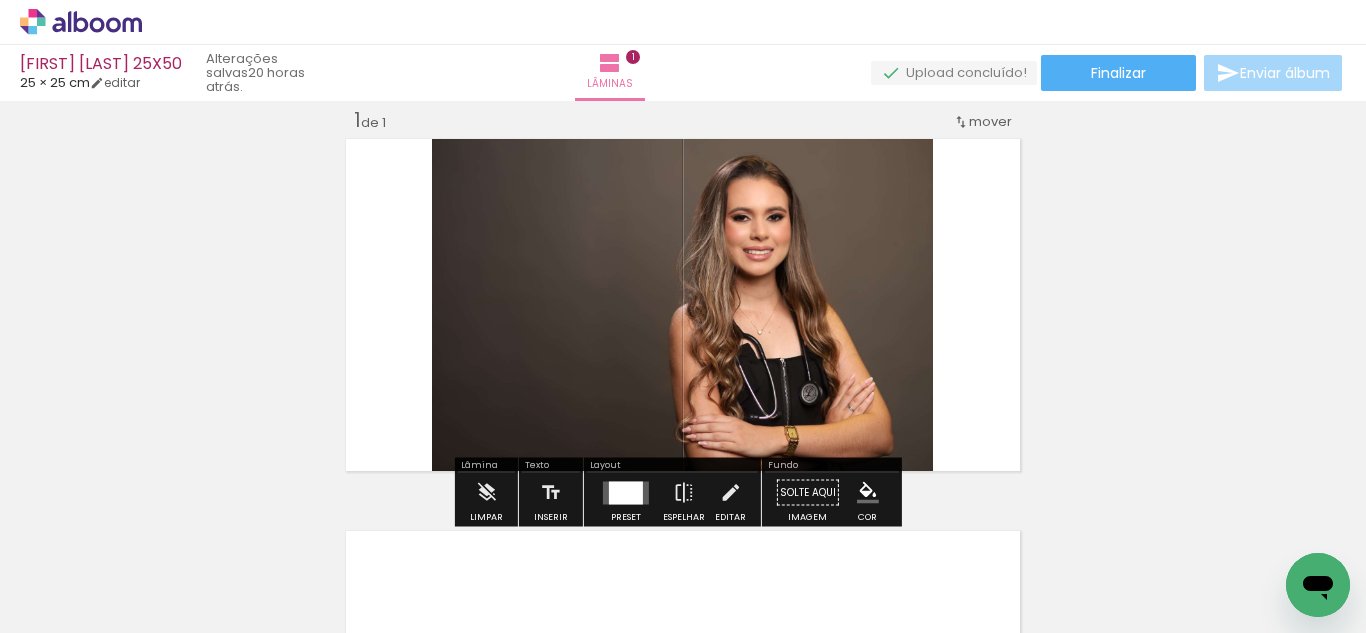 click 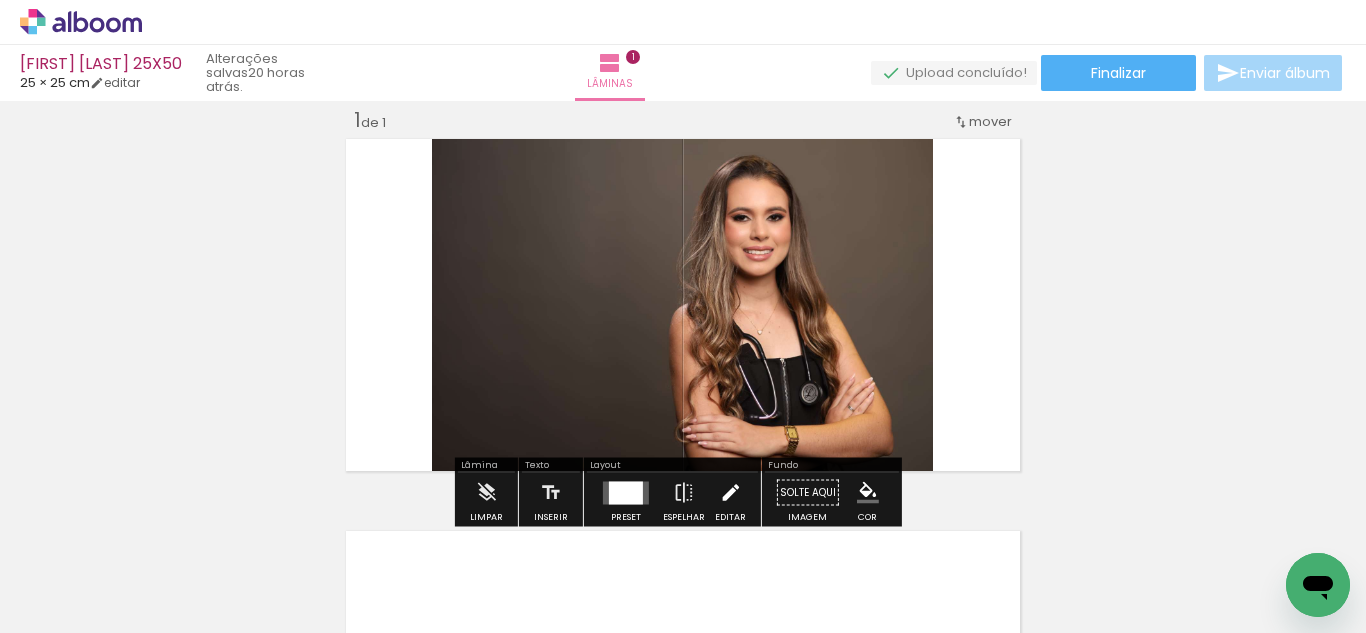 click at bounding box center (730, 493) 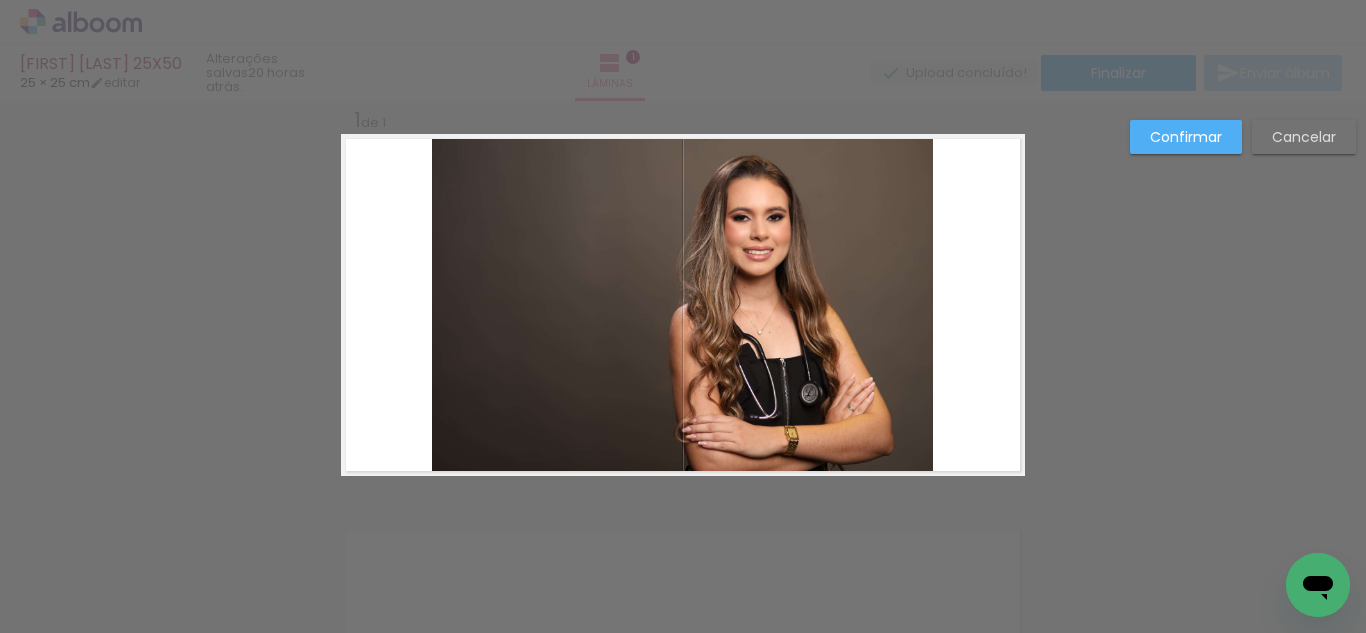 click 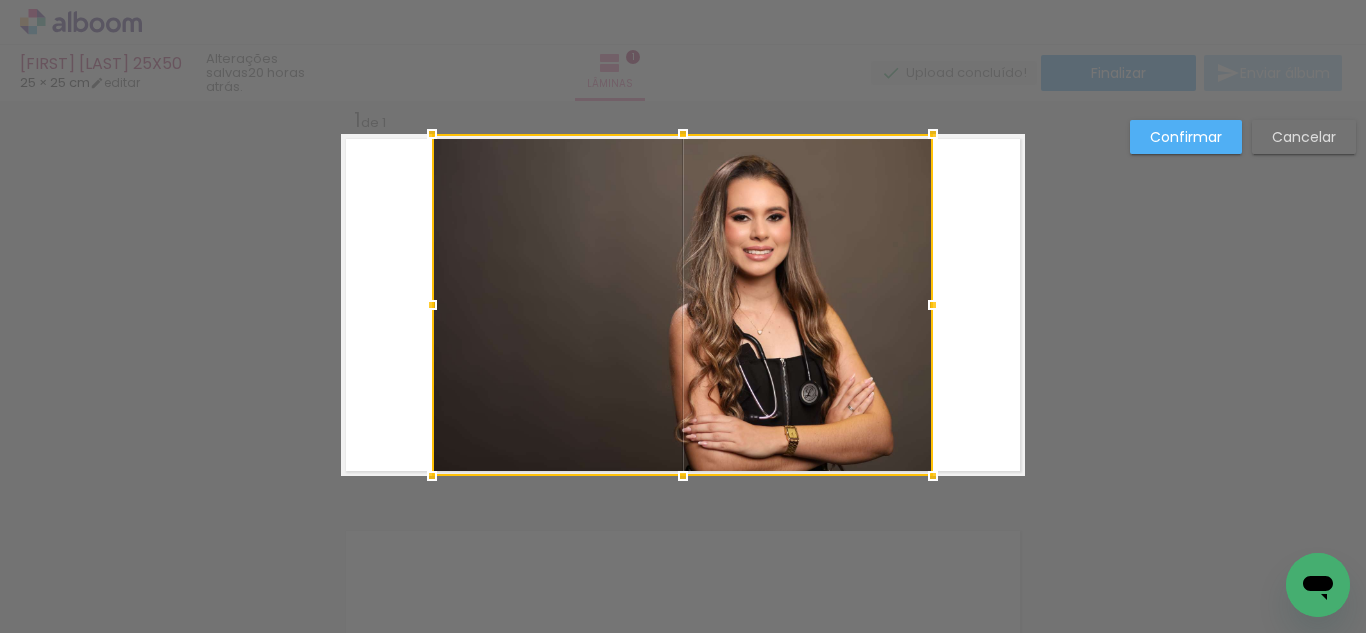 scroll, scrollTop: 26, scrollLeft: 0, axis: vertical 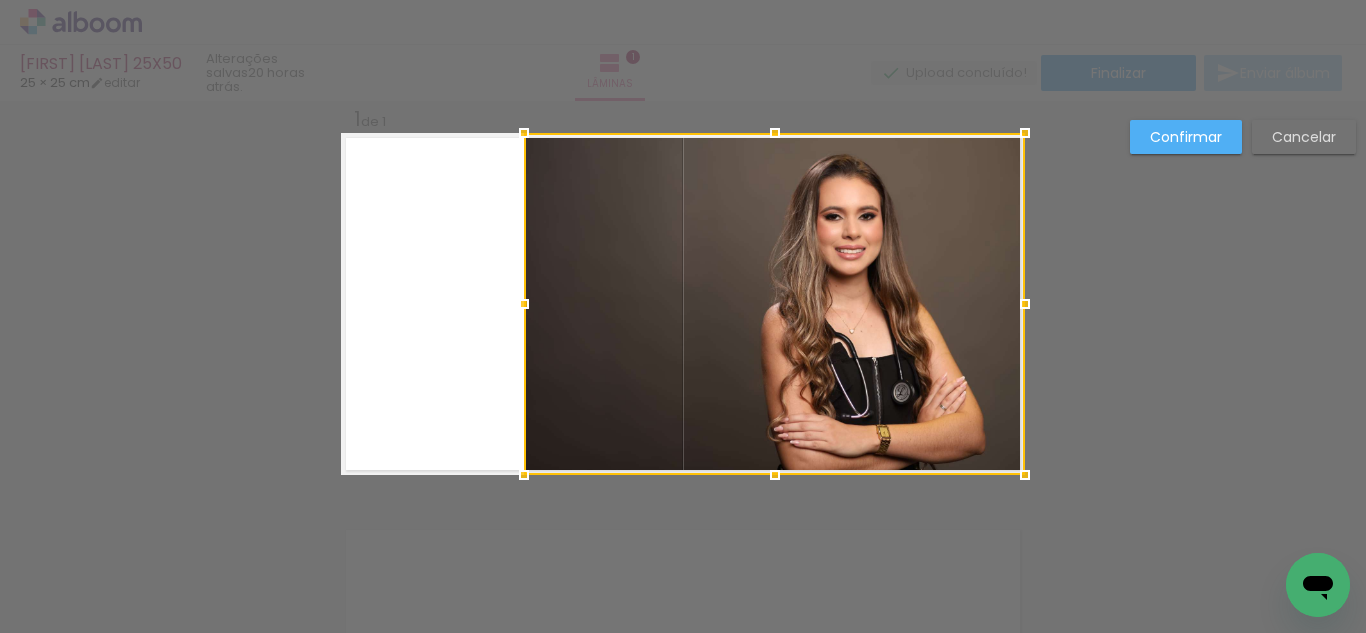 drag, startPoint x: 597, startPoint y: 369, endPoint x: 694, endPoint y: 366, distance: 97.04638 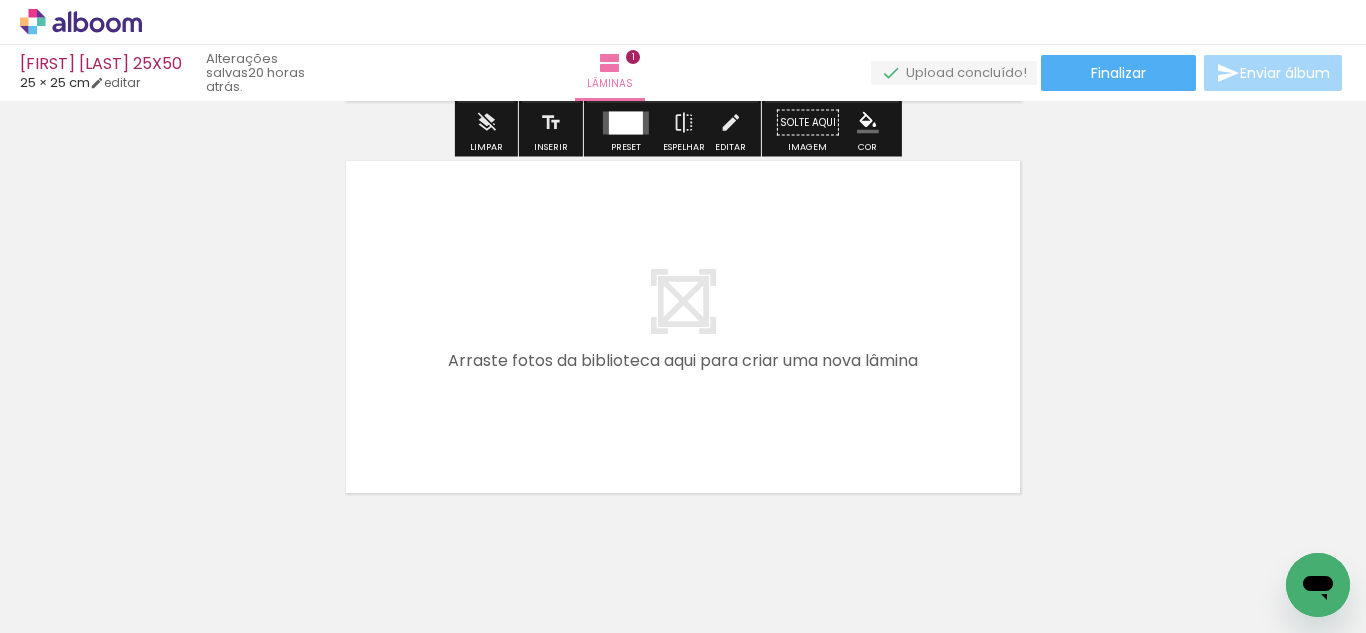 scroll, scrollTop: 406, scrollLeft: 0, axis: vertical 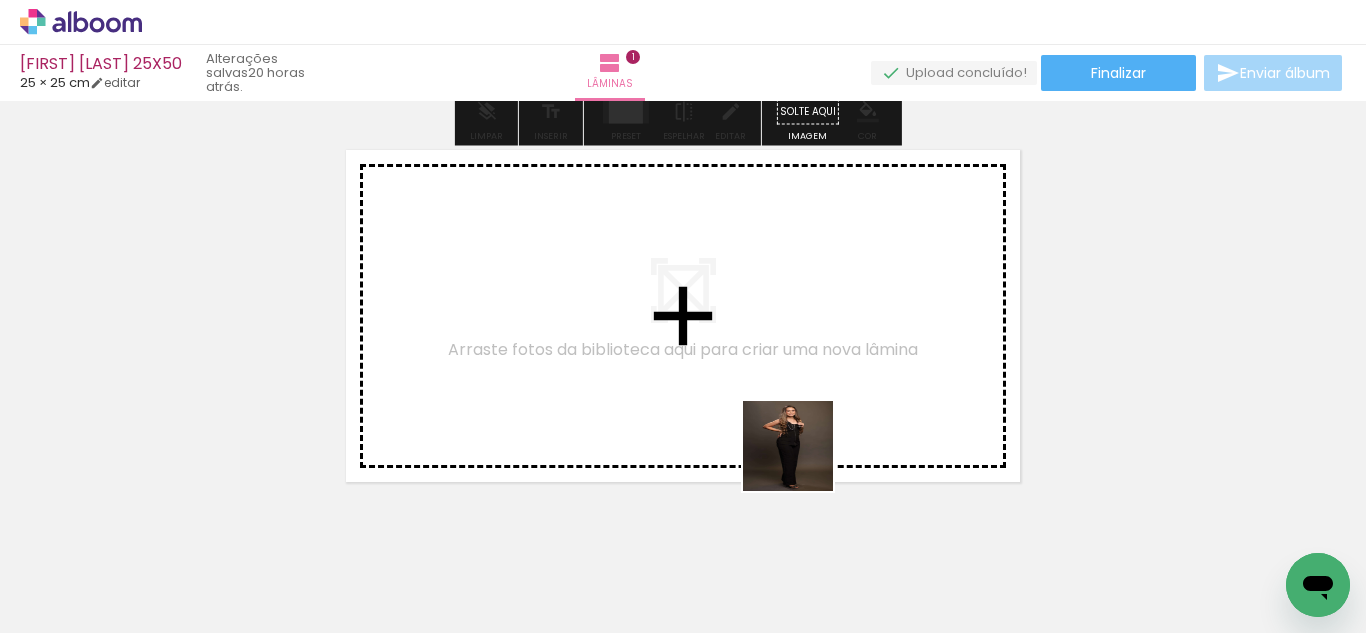 drag, startPoint x: 803, startPoint y: 461, endPoint x: 673, endPoint y: 555, distance: 160.42444 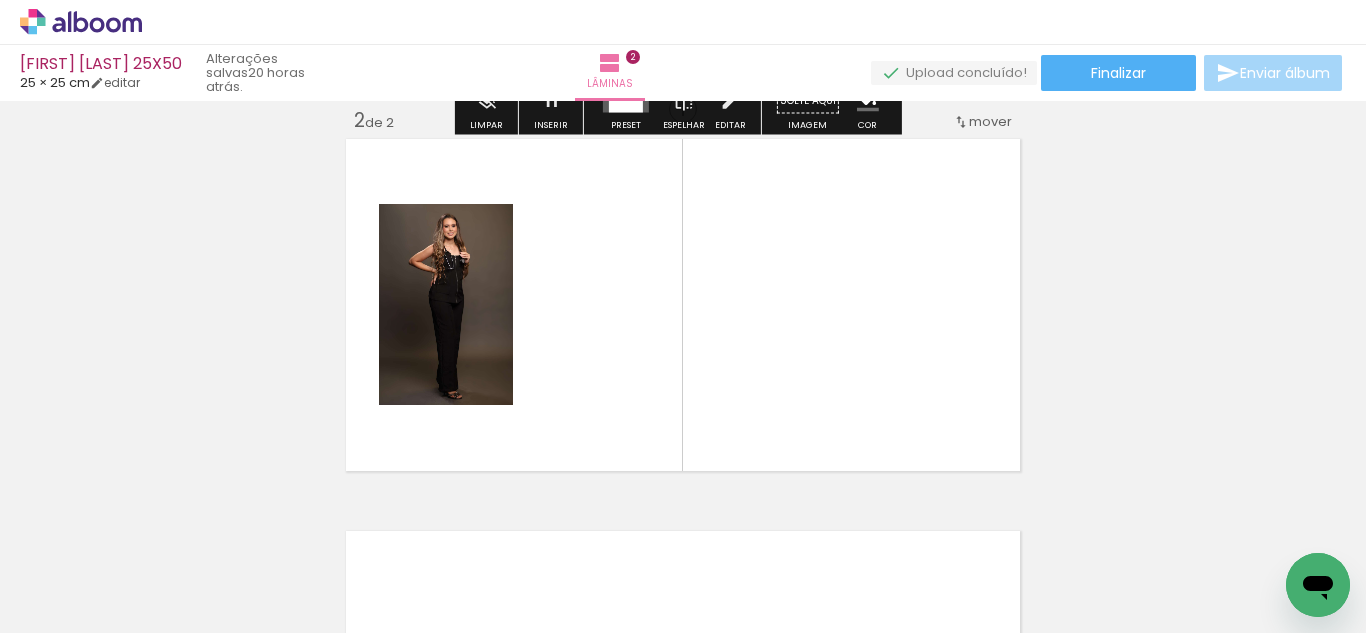 drag, startPoint x: 655, startPoint y: 573, endPoint x: 640, endPoint y: 449, distance: 124.90396 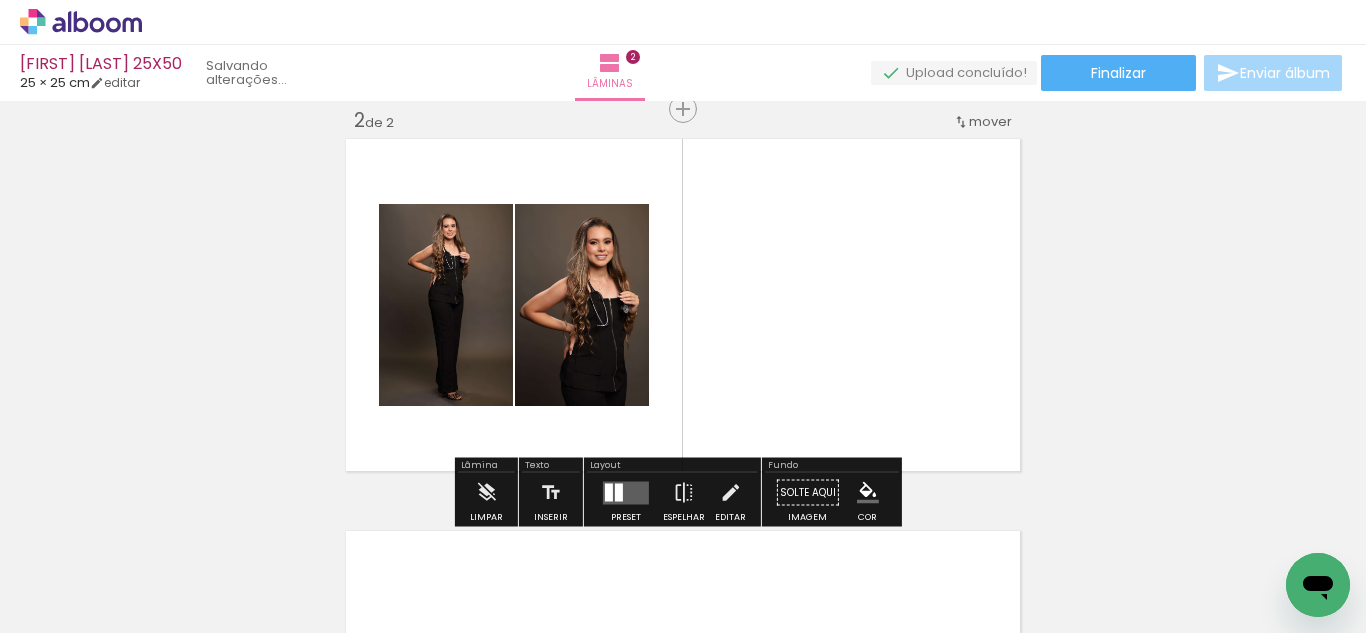 scroll, scrollTop: 418, scrollLeft: 0, axis: vertical 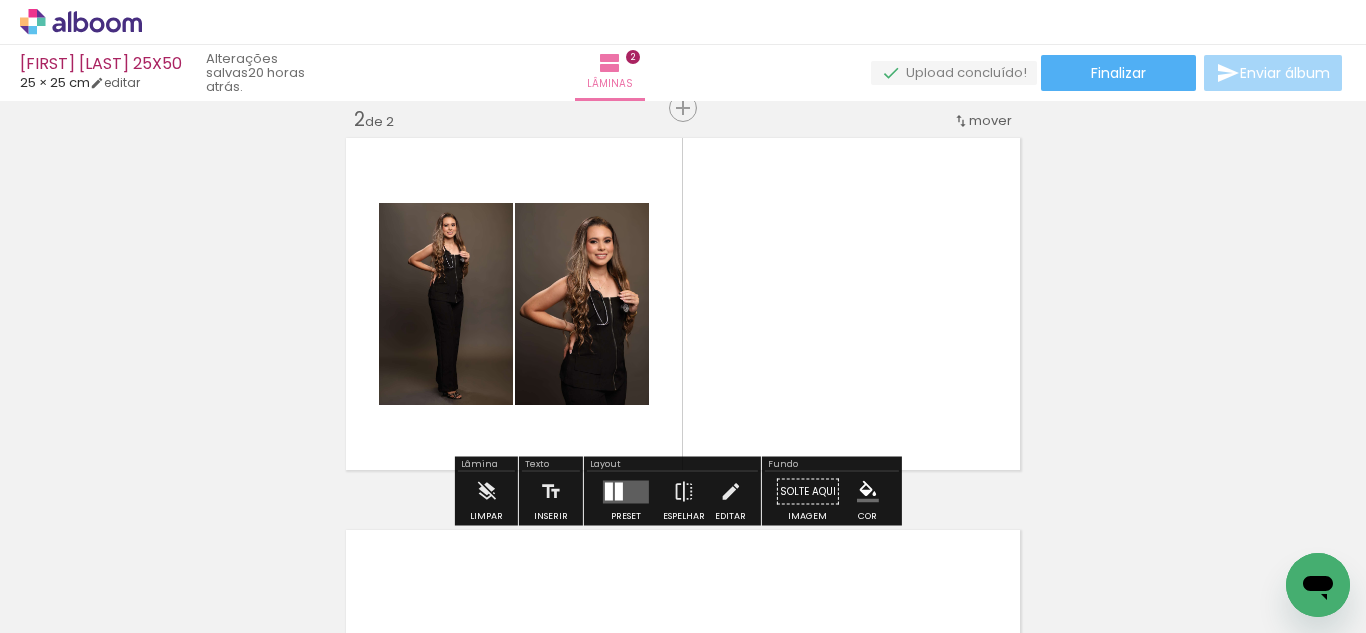 drag, startPoint x: 718, startPoint y: 288, endPoint x: 708, endPoint y: 316, distance: 29.732138 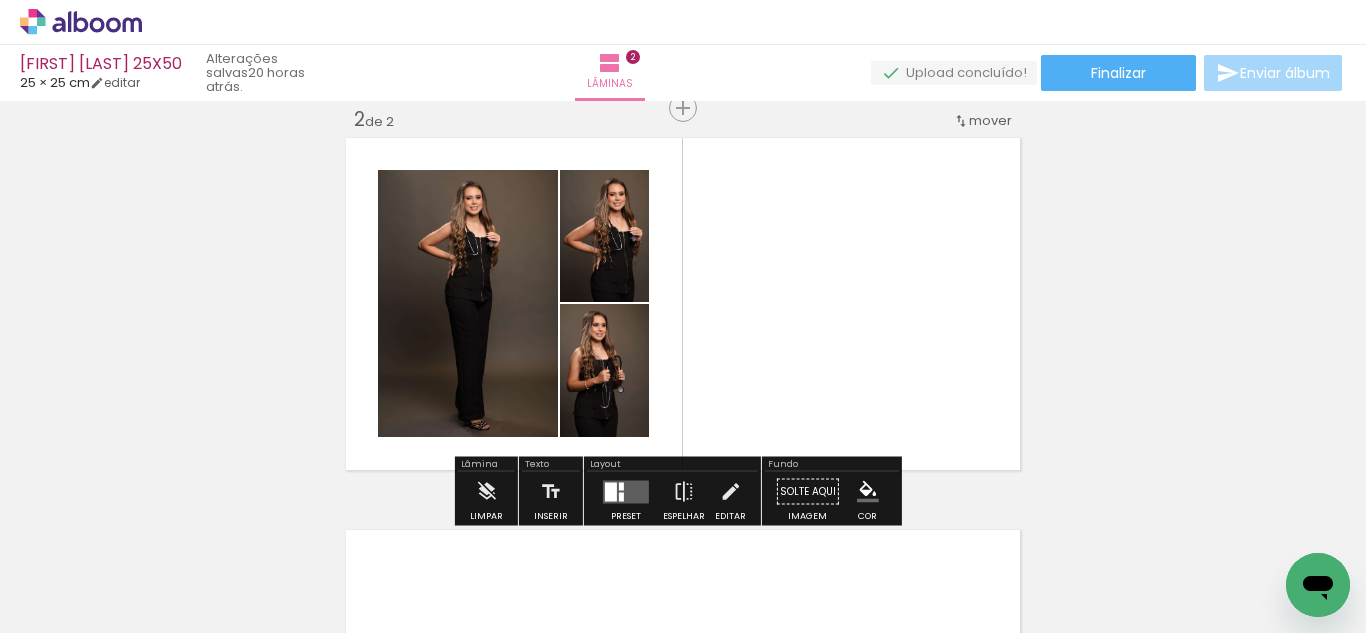 scroll, scrollTop: 0, scrollLeft: 1765, axis: horizontal 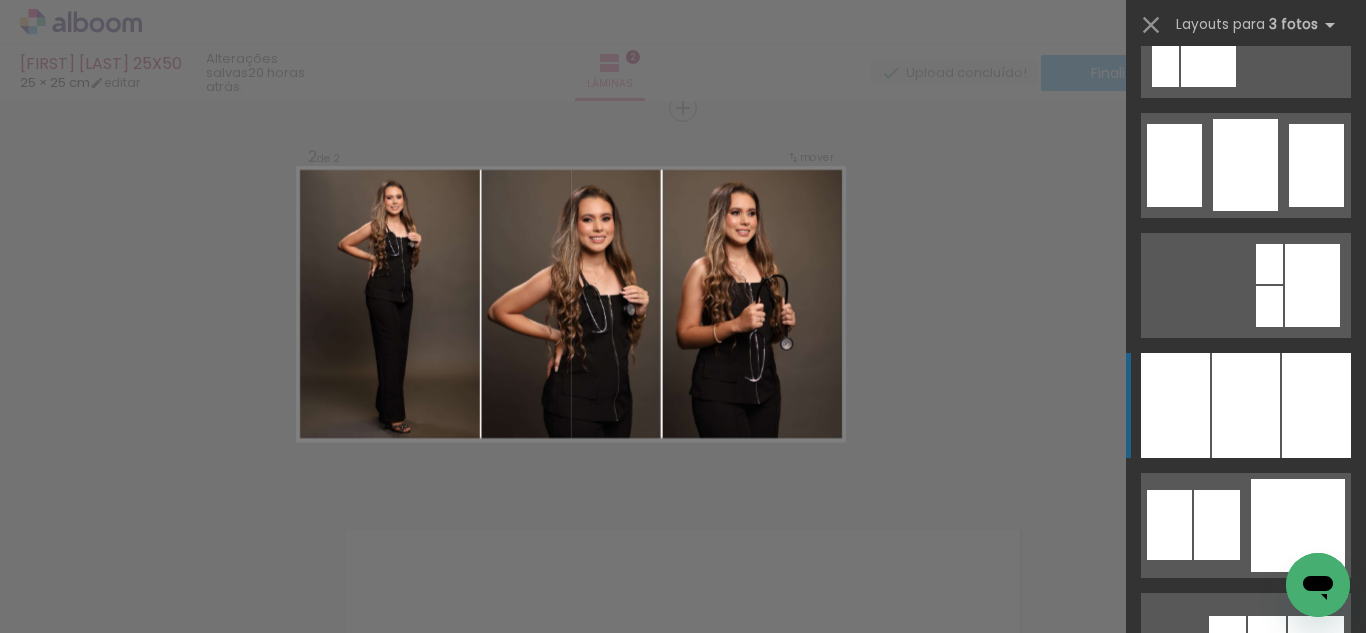 click at bounding box center (1246, 405) 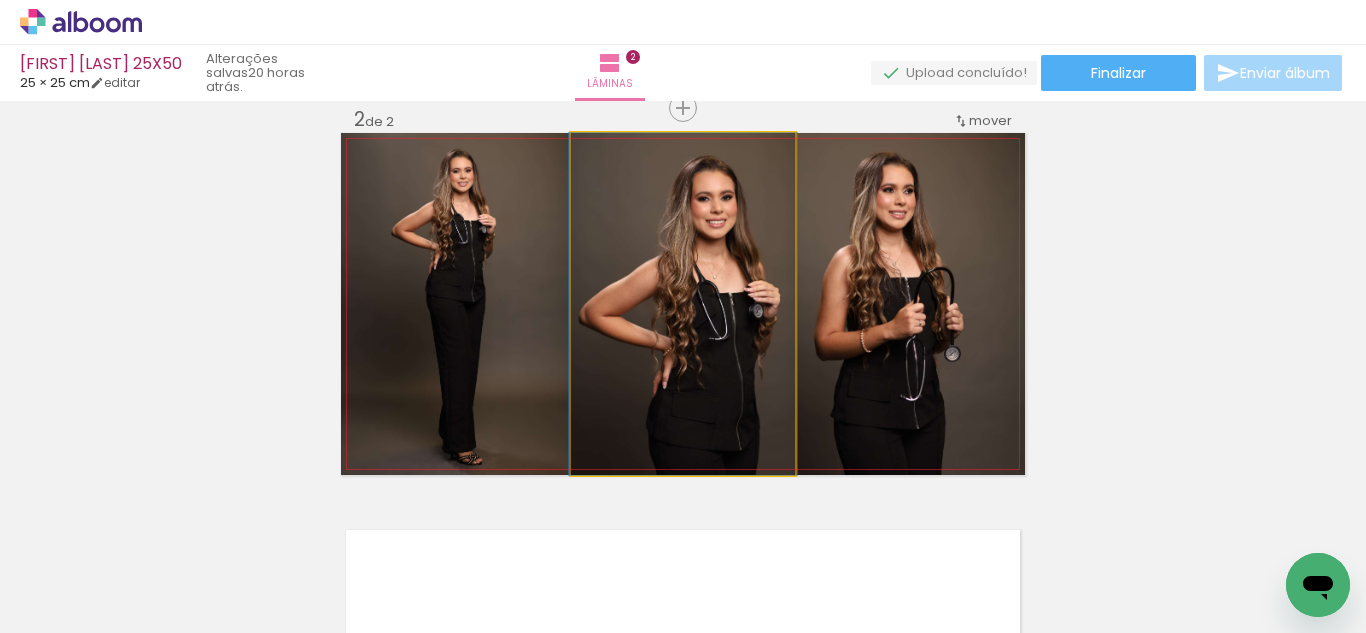 click 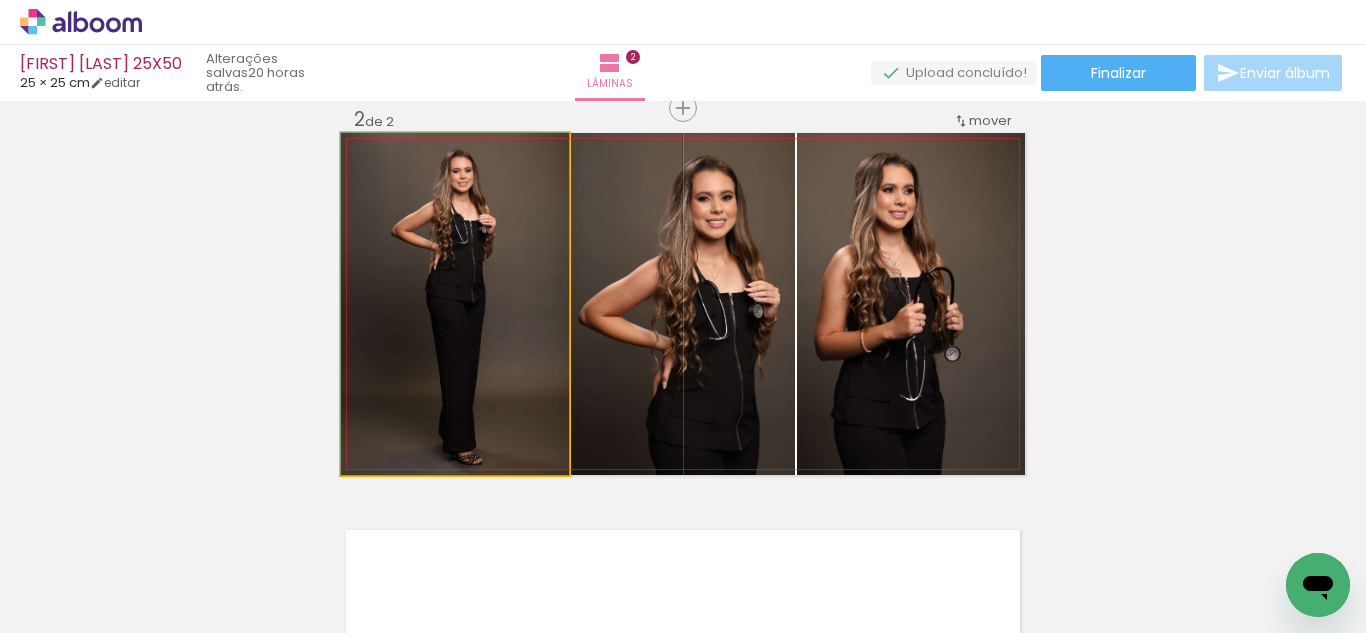 drag, startPoint x: 428, startPoint y: 323, endPoint x: 442, endPoint y: 322, distance: 14.035668 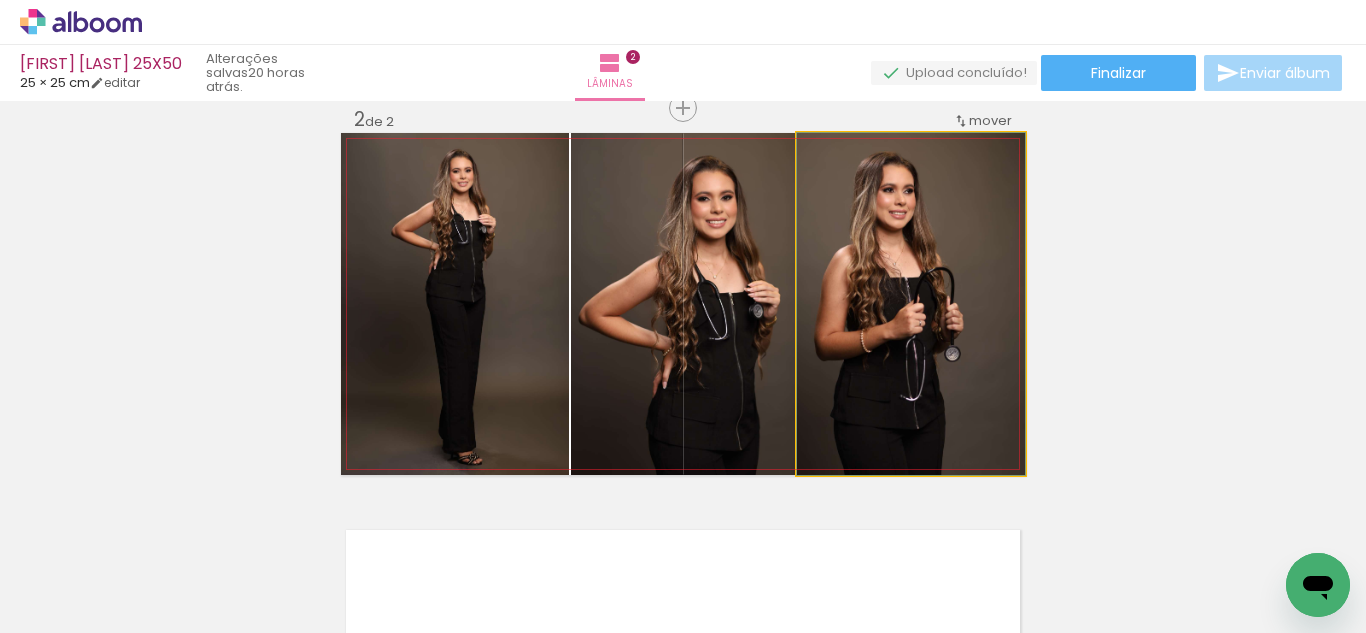 click 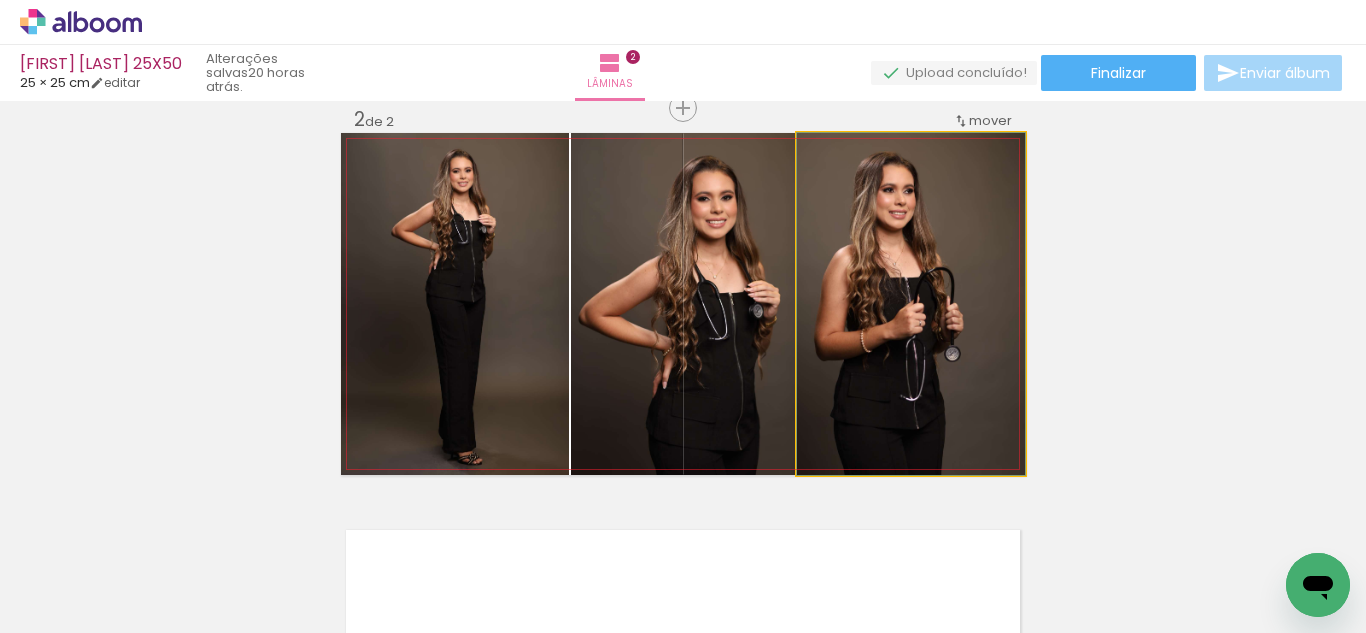 drag, startPoint x: 879, startPoint y: 363, endPoint x: 889, endPoint y: 362, distance: 10.049875 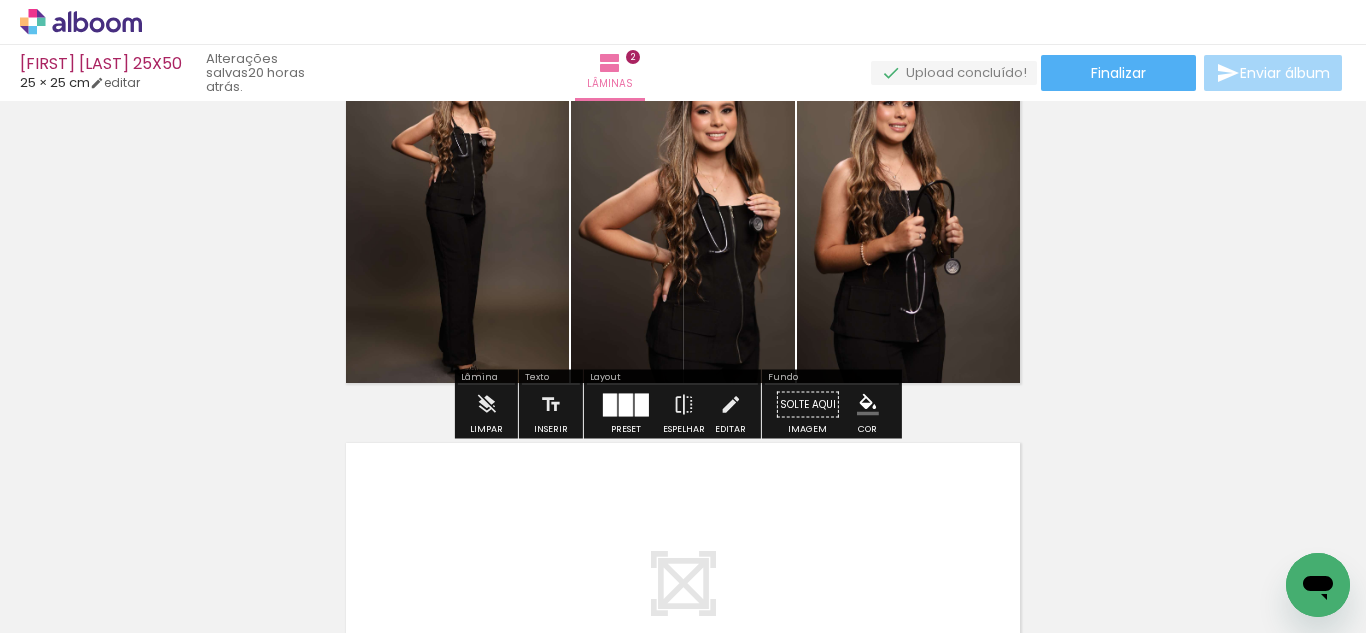 scroll, scrollTop: 506, scrollLeft: 0, axis: vertical 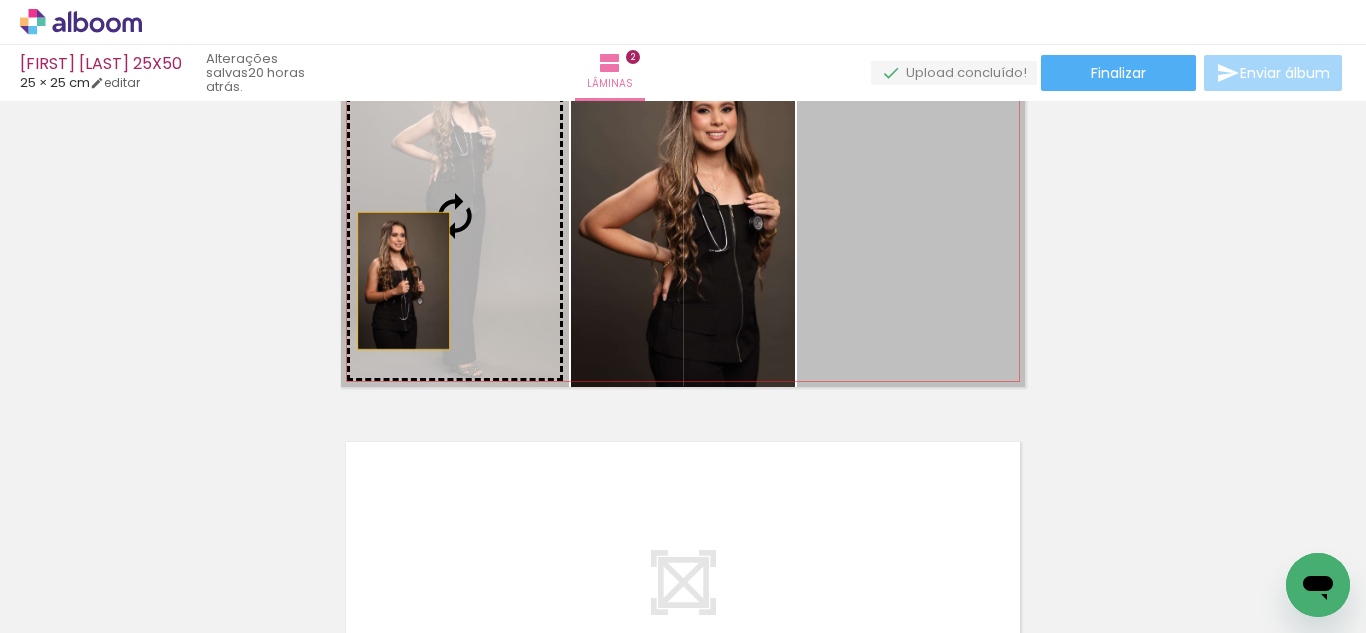 drag, startPoint x: 864, startPoint y: 297, endPoint x: 396, endPoint y: 281, distance: 468.27344 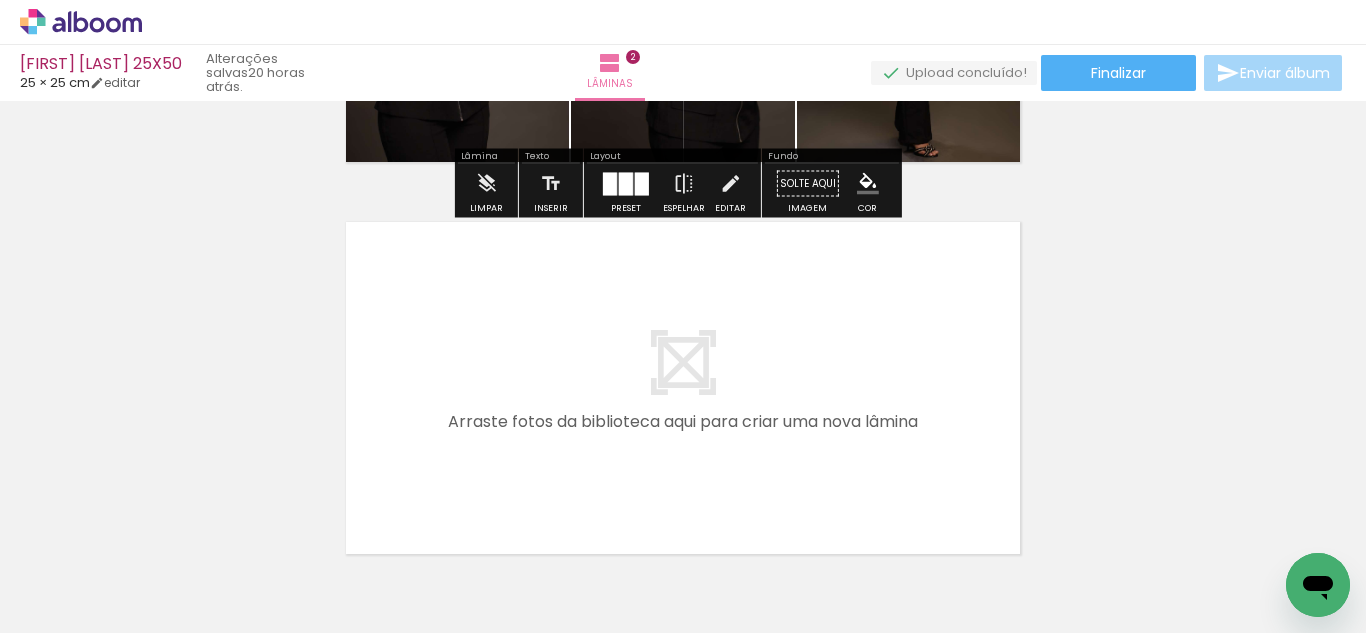 scroll, scrollTop: 729, scrollLeft: 0, axis: vertical 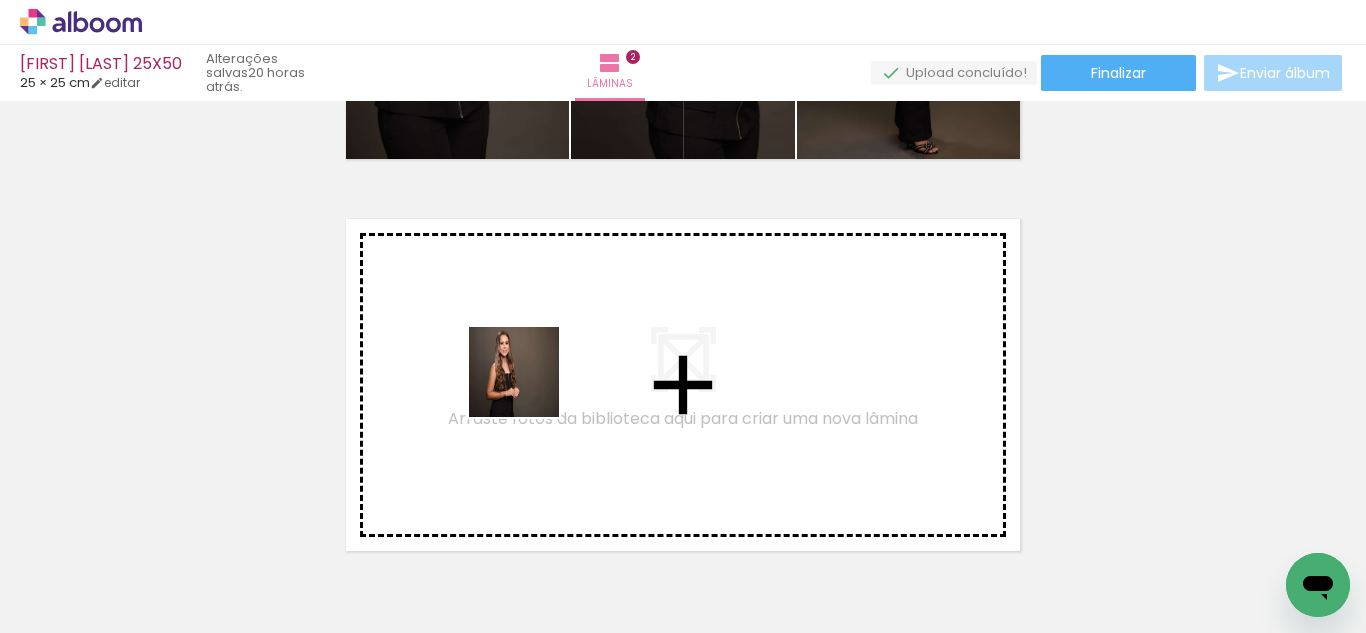 drag, startPoint x: 463, startPoint y: 584, endPoint x: 701, endPoint y: 512, distance: 248.65237 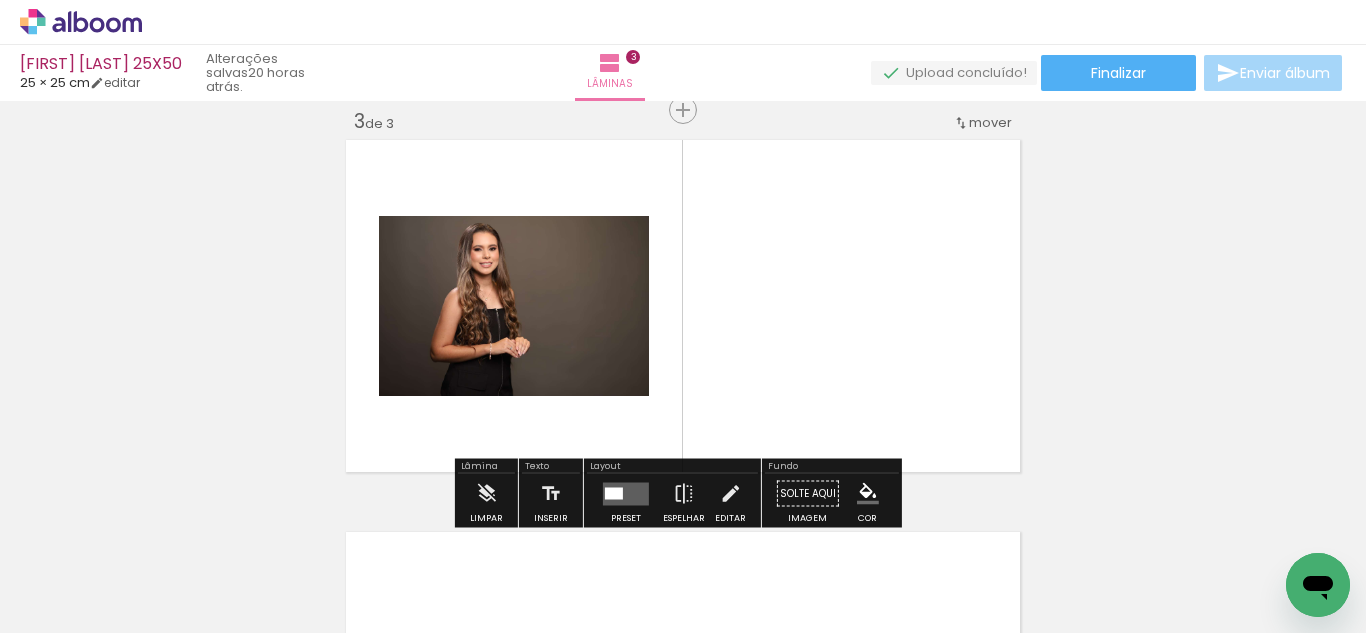 scroll, scrollTop: 810, scrollLeft: 0, axis: vertical 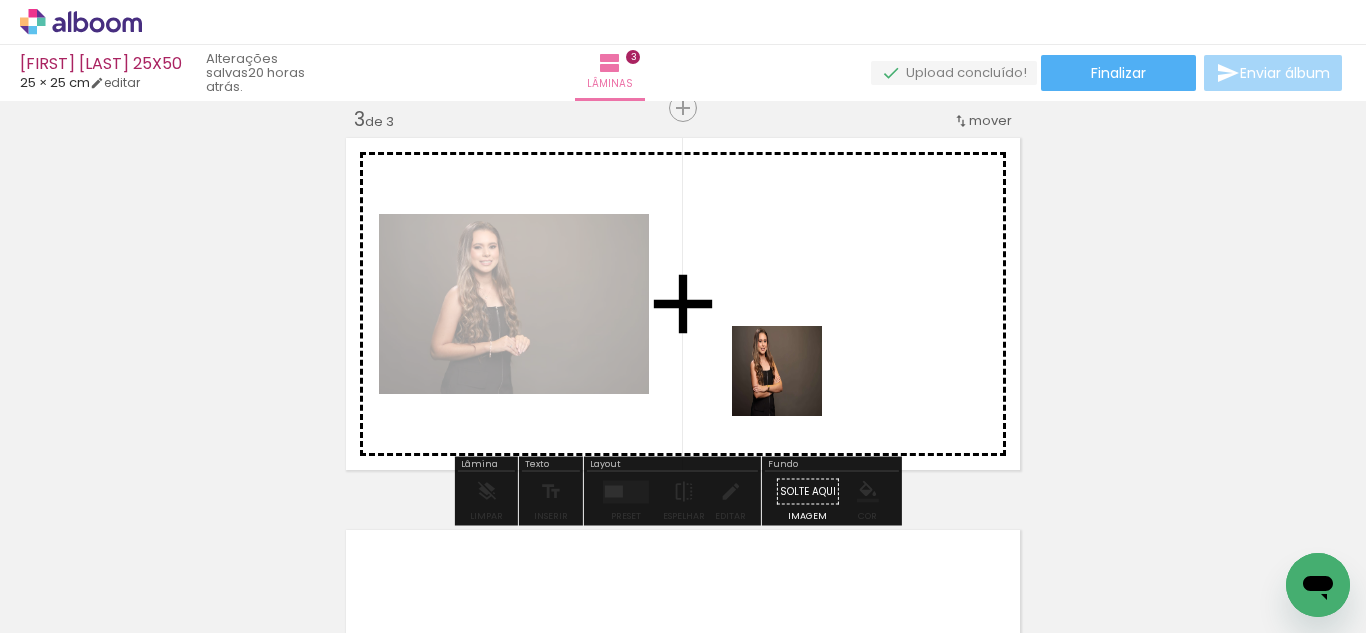 drag, startPoint x: 799, startPoint y: 565, endPoint x: 773, endPoint y: 316, distance: 250.35374 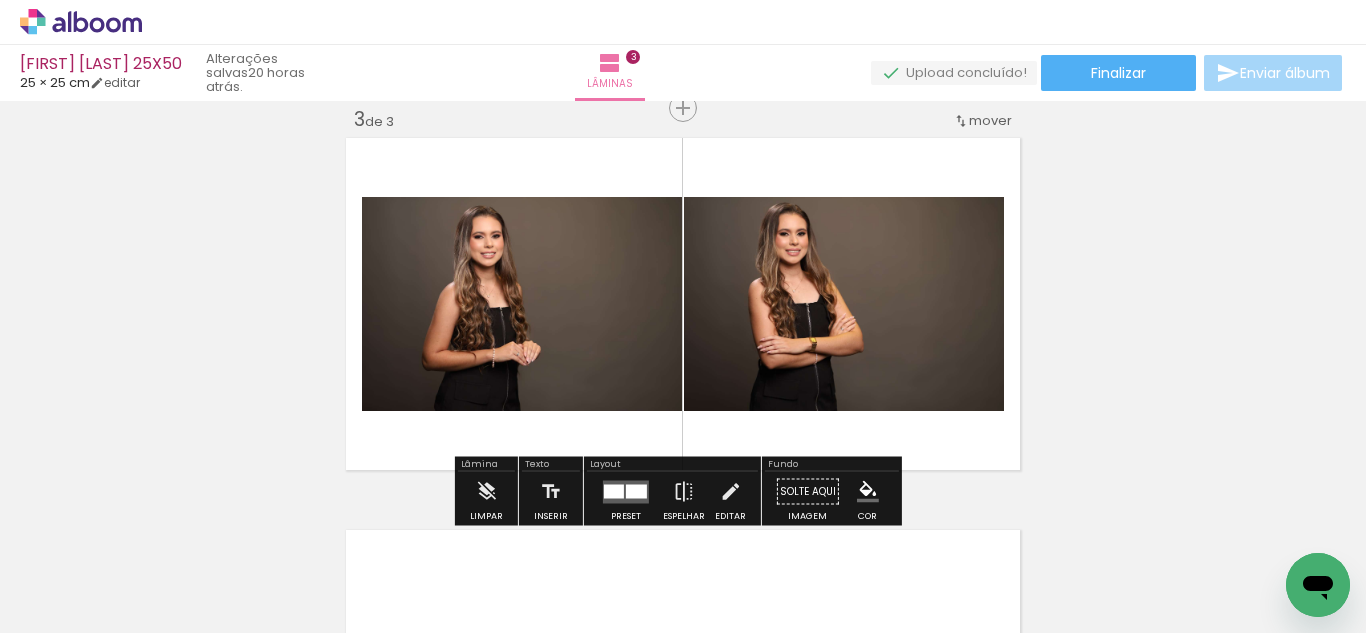 click at bounding box center [614, 491] 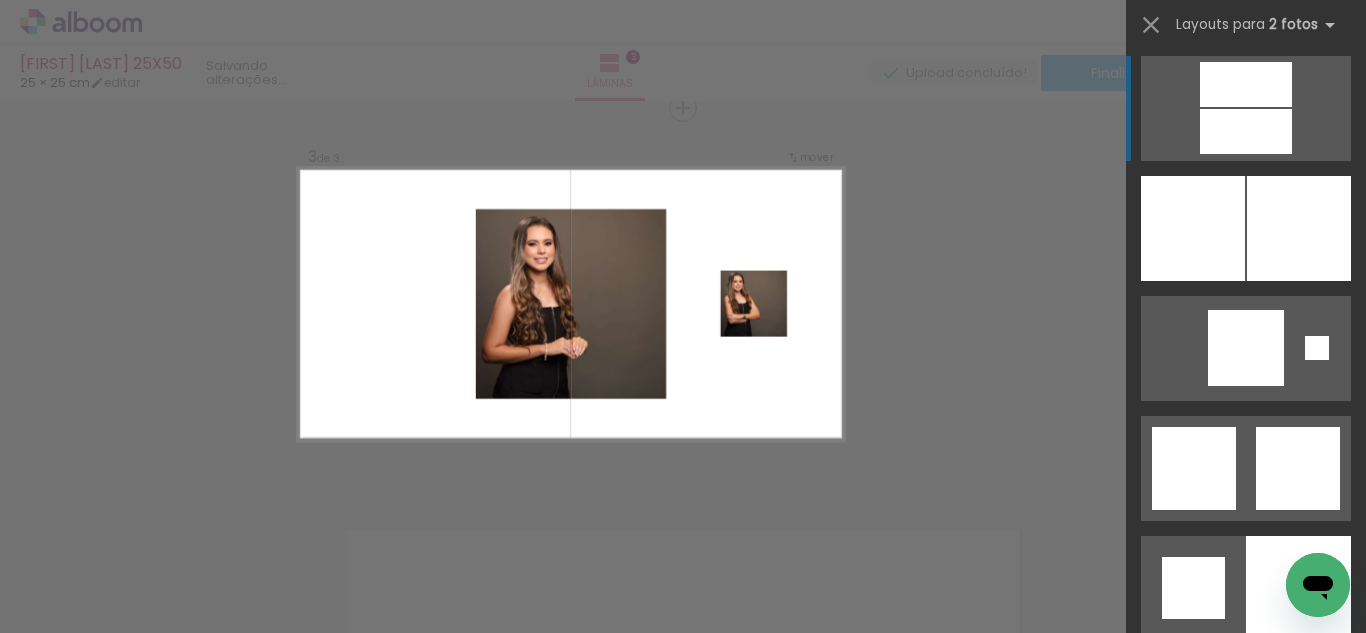 scroll, scrollTop: 4920, scrollLeft: 0, axis: vertical 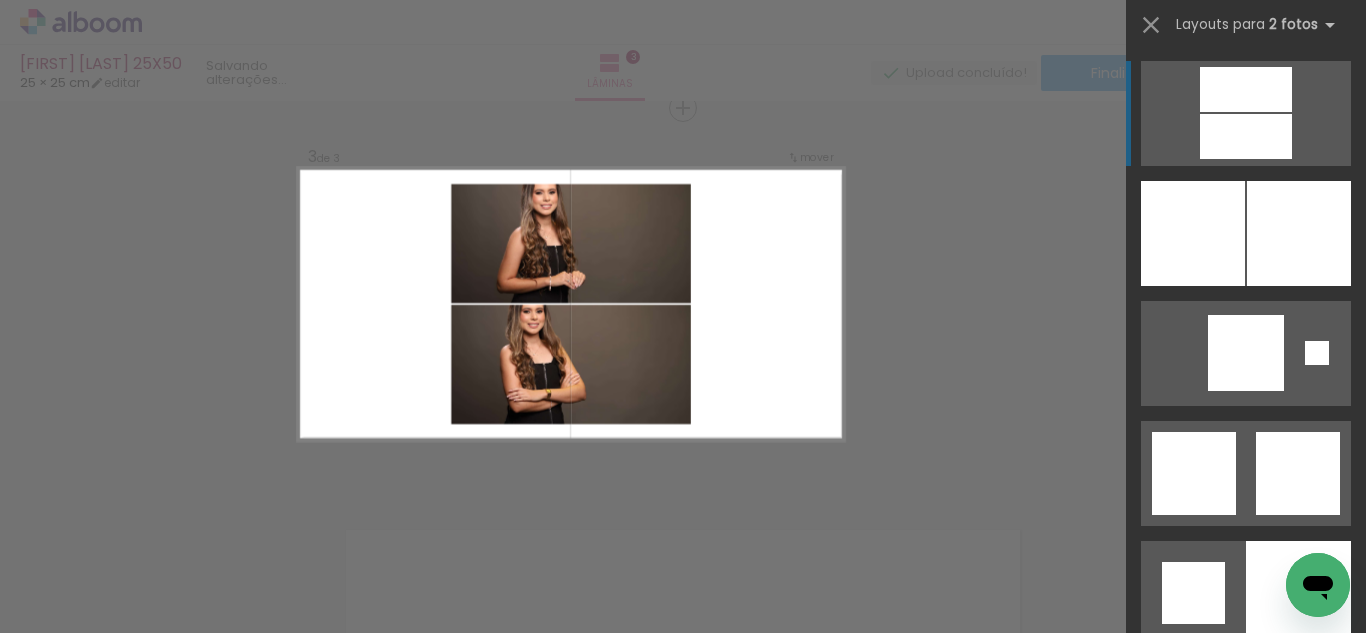 click at bounding box center [1246, 1073] 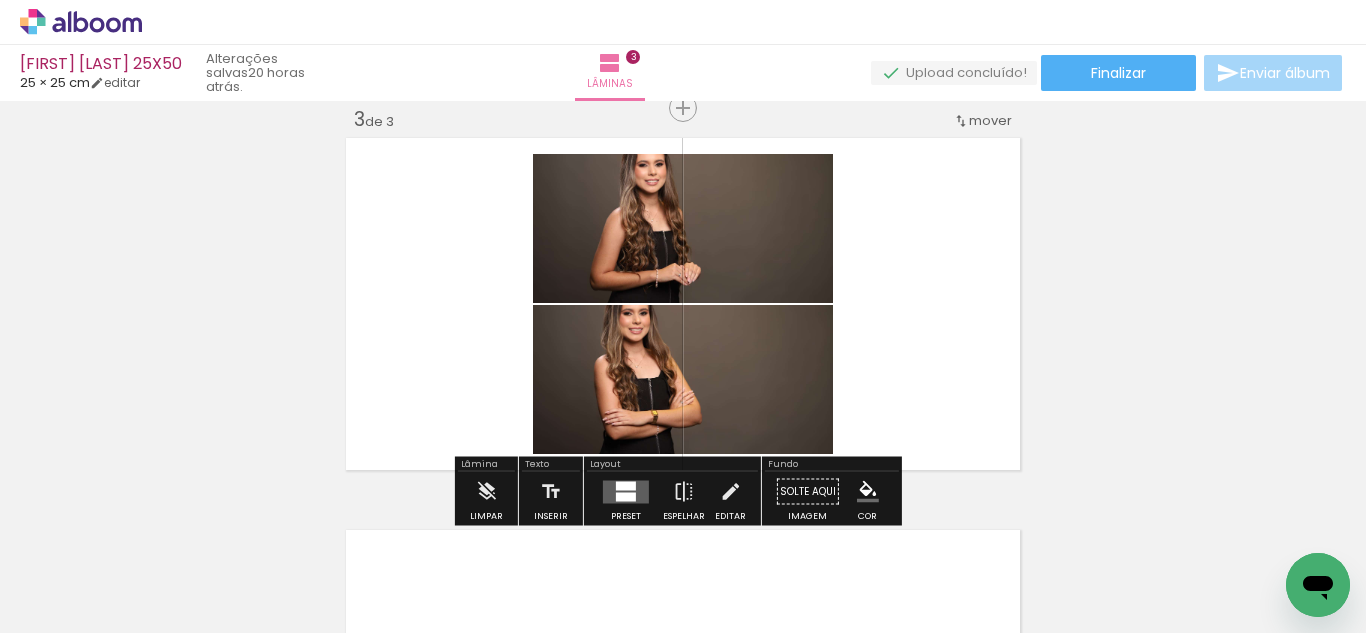 drag, startPoint x: 610, startPoint y: 483, endPoint x: 642, endPoint y: 475, distance: 32.984844 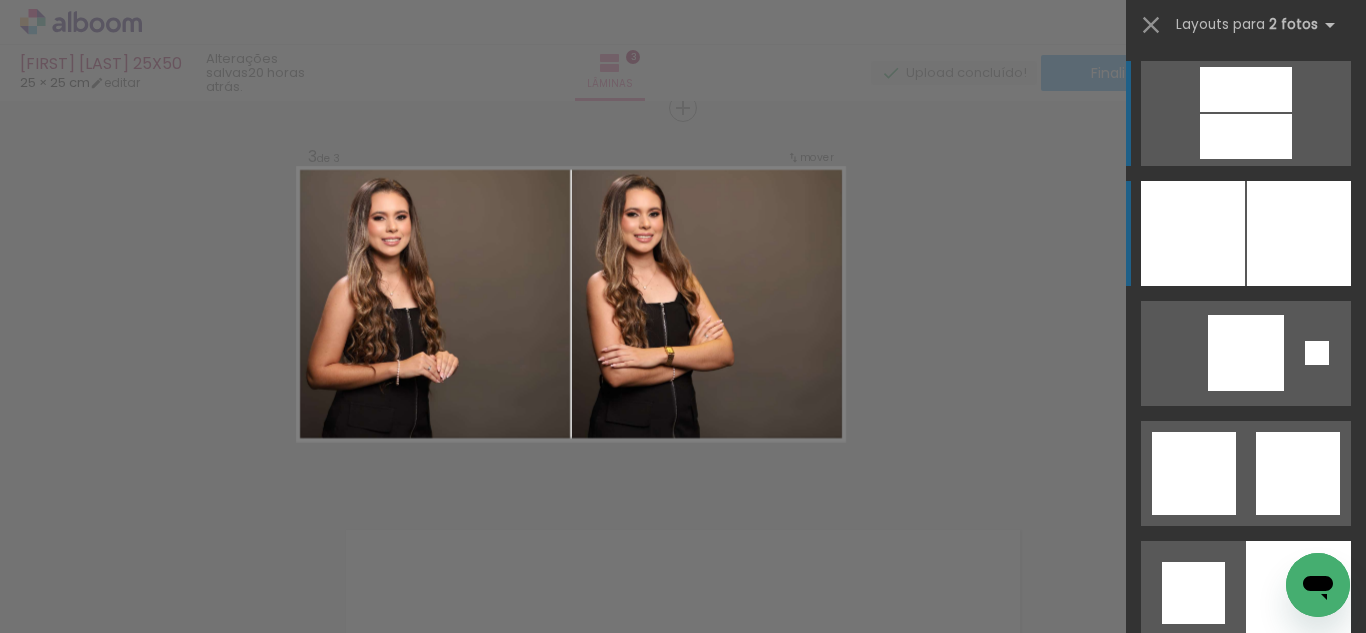click at bounding box center [1299, 233] 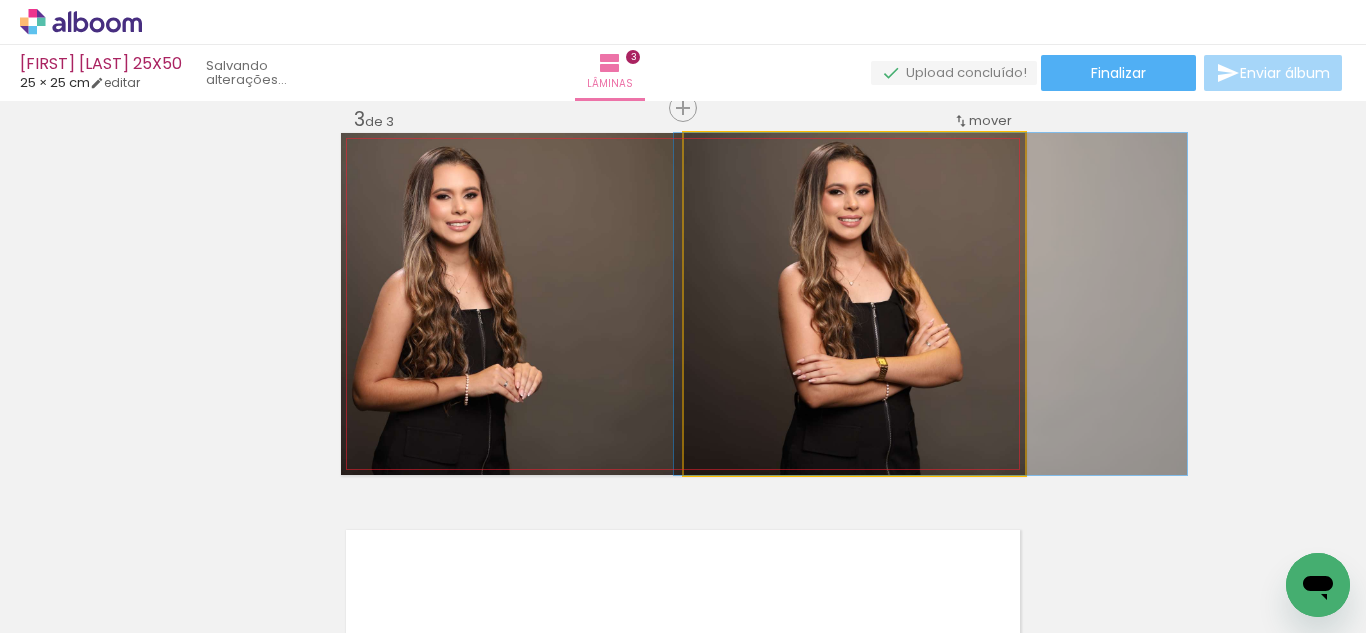 drag, startPoint x: 869, startPoint y: 278, endPoint x: 836, endPoint y: 290, distance: 35.1141 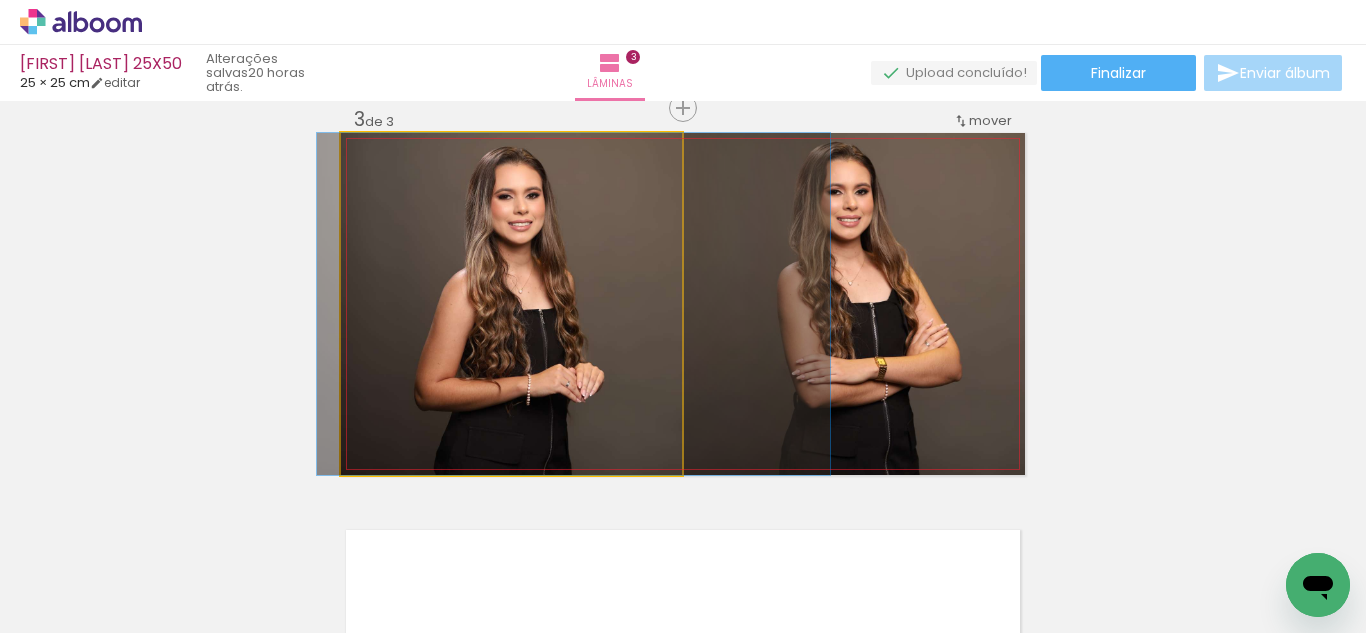 drag, startPoint x: 424, startPoint y: 296, endPoint x: 486, endPoint y: 297, distance: 62.008064 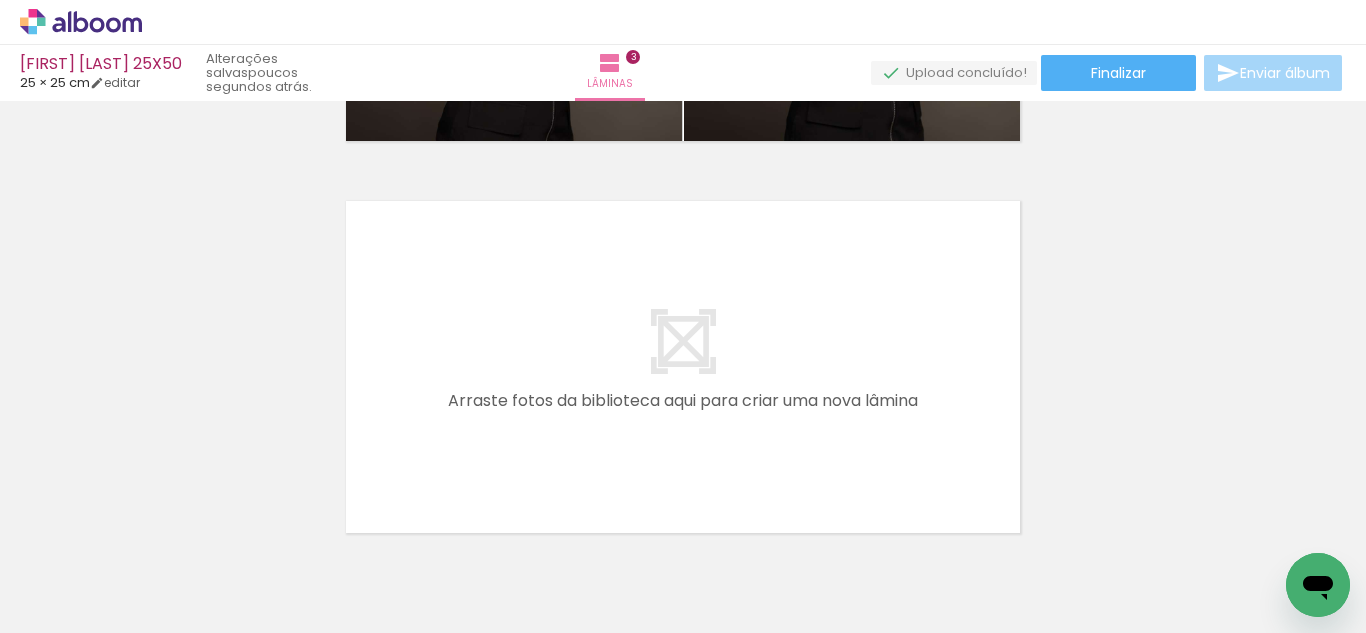 scroll, scrollTop: 1145, scrollLeft: 0, axis: vertical 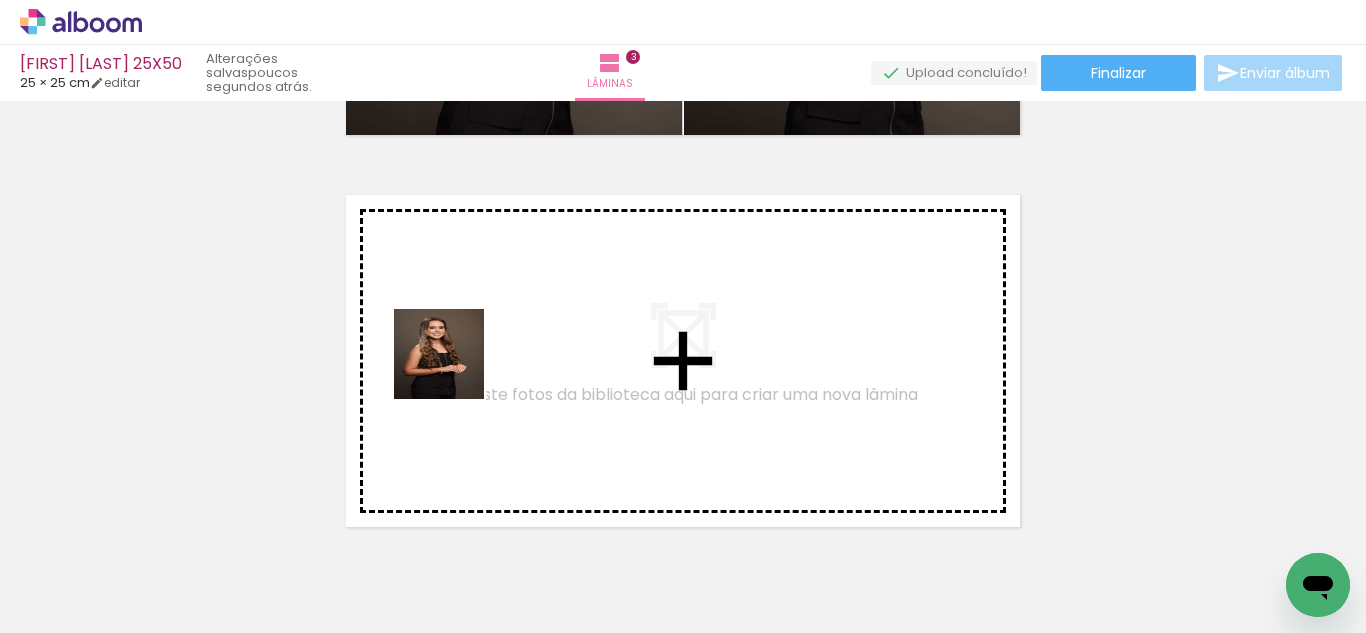 drag, startPoint x: 353, startPoint y: 550, endPoint x: 567, endPoint y: 525, distance: 215.45534 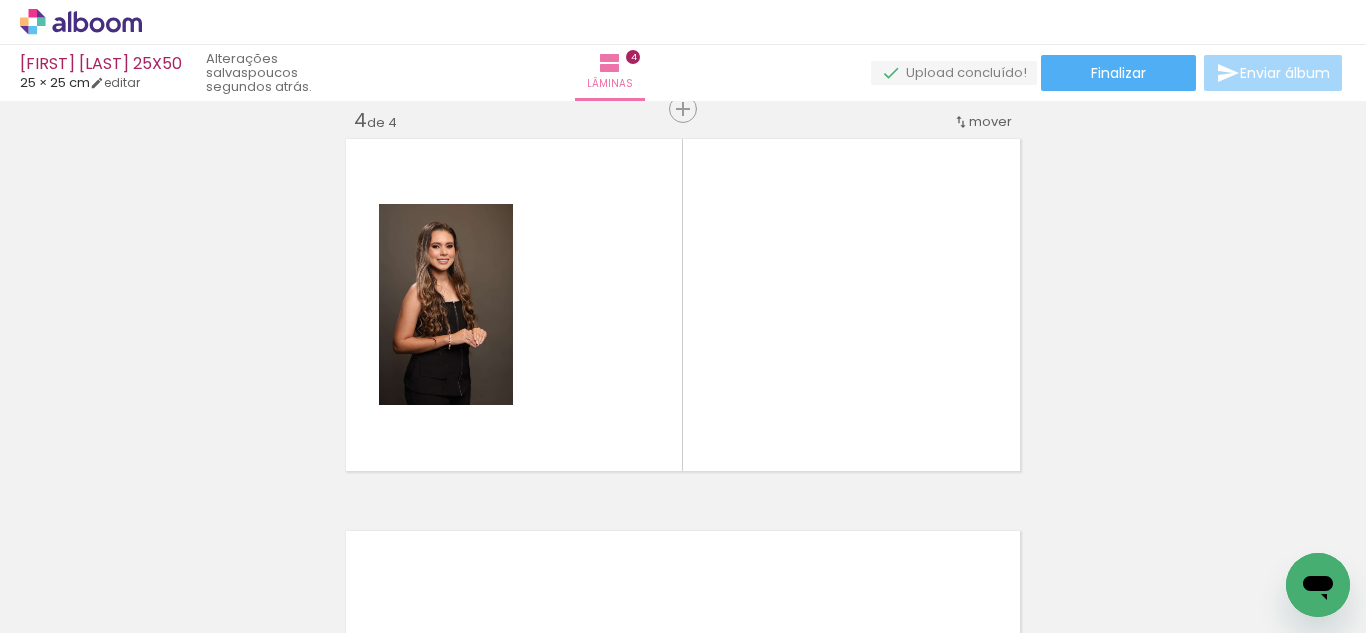 scroll, scrollTop: 1202, scrollLeft: 0, axis: vertical 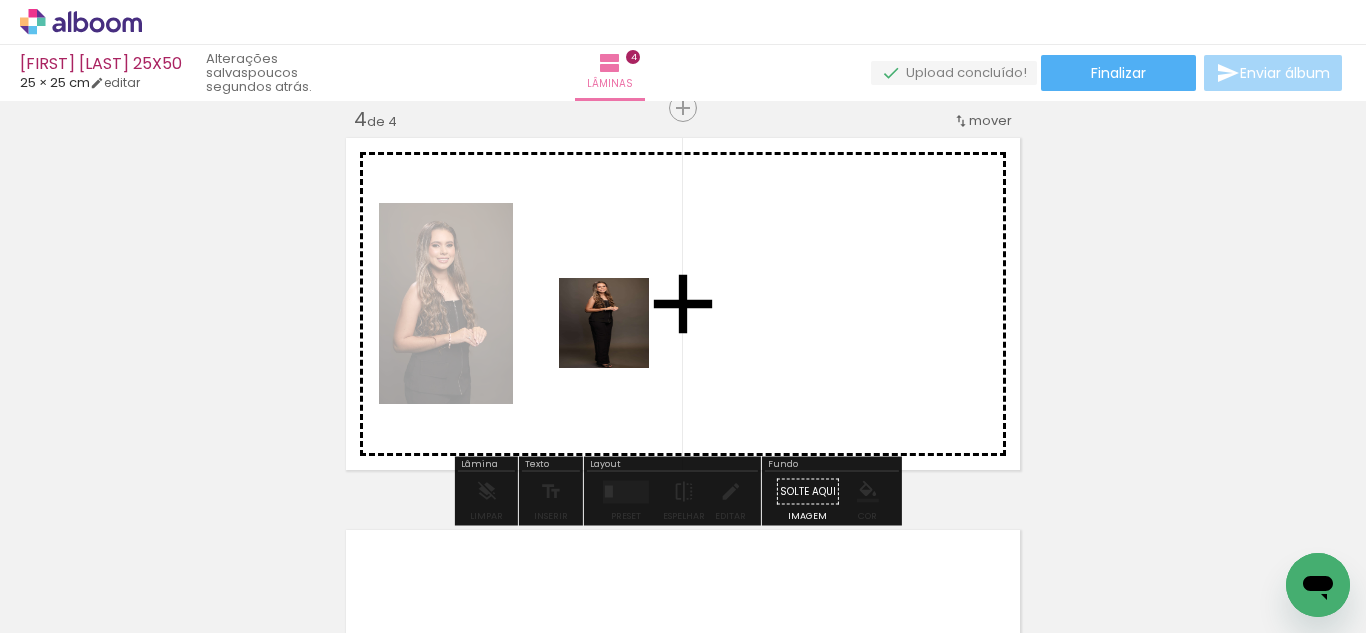 drag, startPoint x: 588, startPoint y: 551, endPoint x: 706, endPoint y: 545, distance: 118.15244 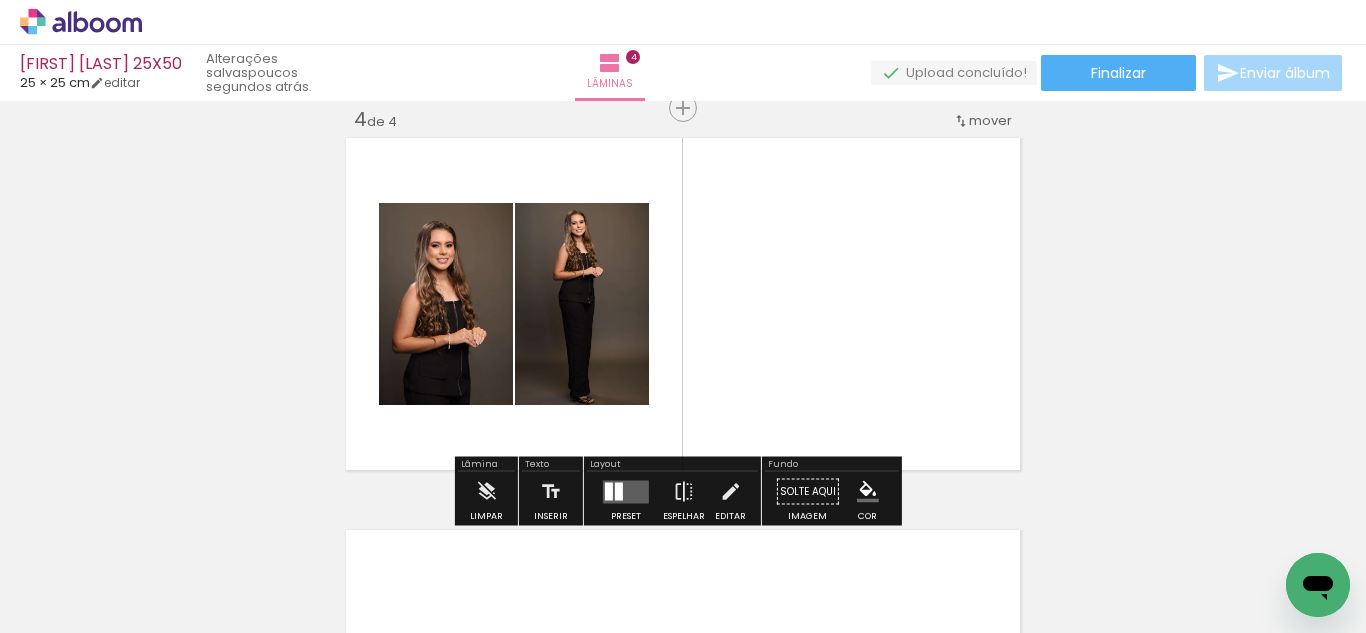 drag, startPoint x: 705, startPoint y: 568, endPoint x: 705, endPoint y: 329, distance: 239 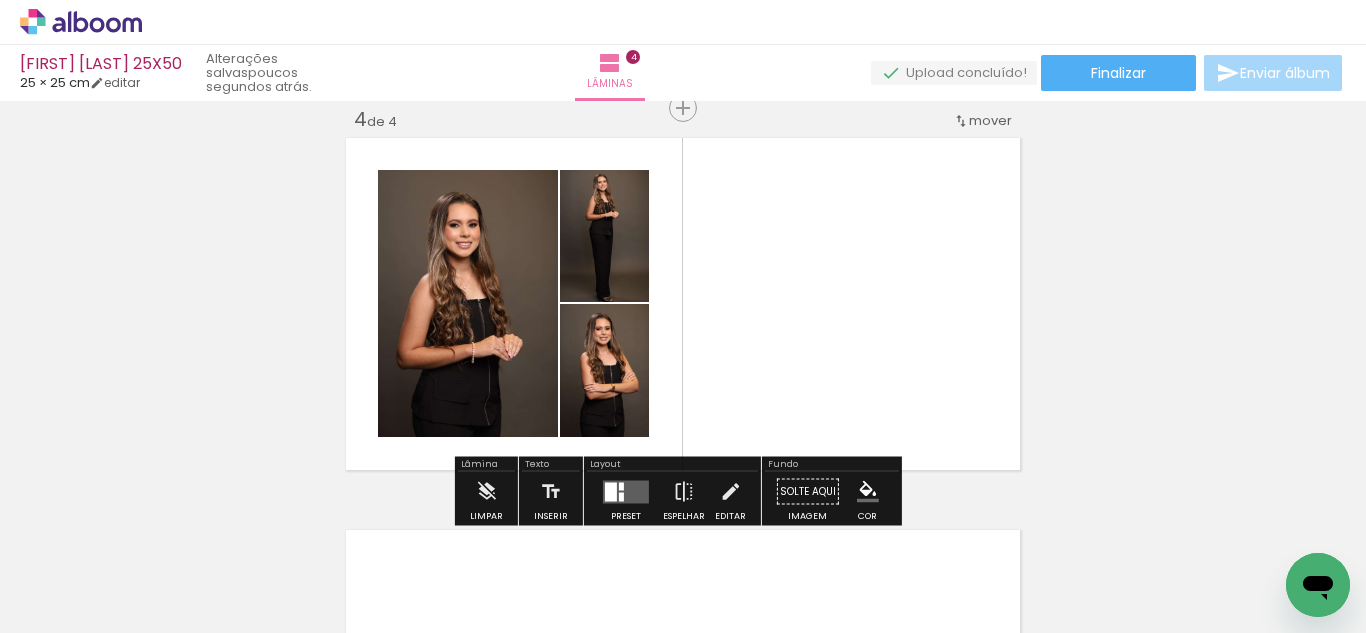 drag, startPoint x: 905, startPoint y: 547, endPoint x: 1027, endPoint y: 570, distance: 124.1491 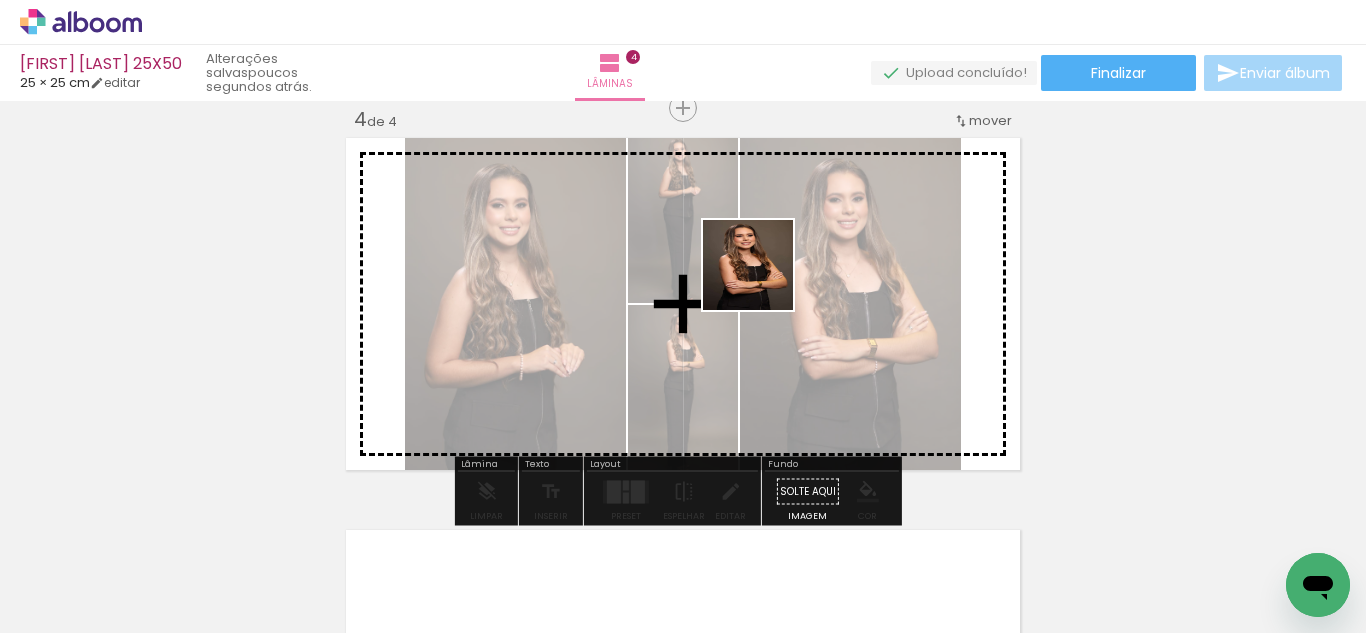 drag, startPoint x: 1028, startPoint y: 571, endPoint x: 763, endPoint y: 280, distance: 393.581 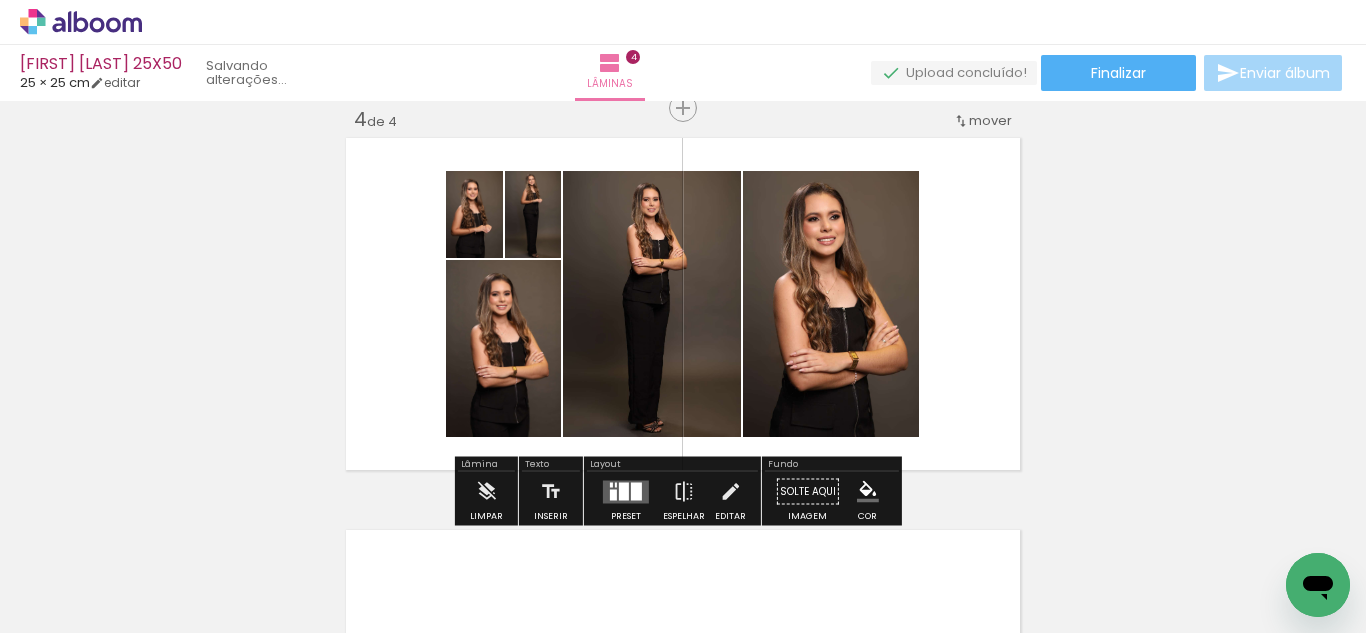 scroll, scrollTop: 0, scrollLeft: 1681, axis: horizontal 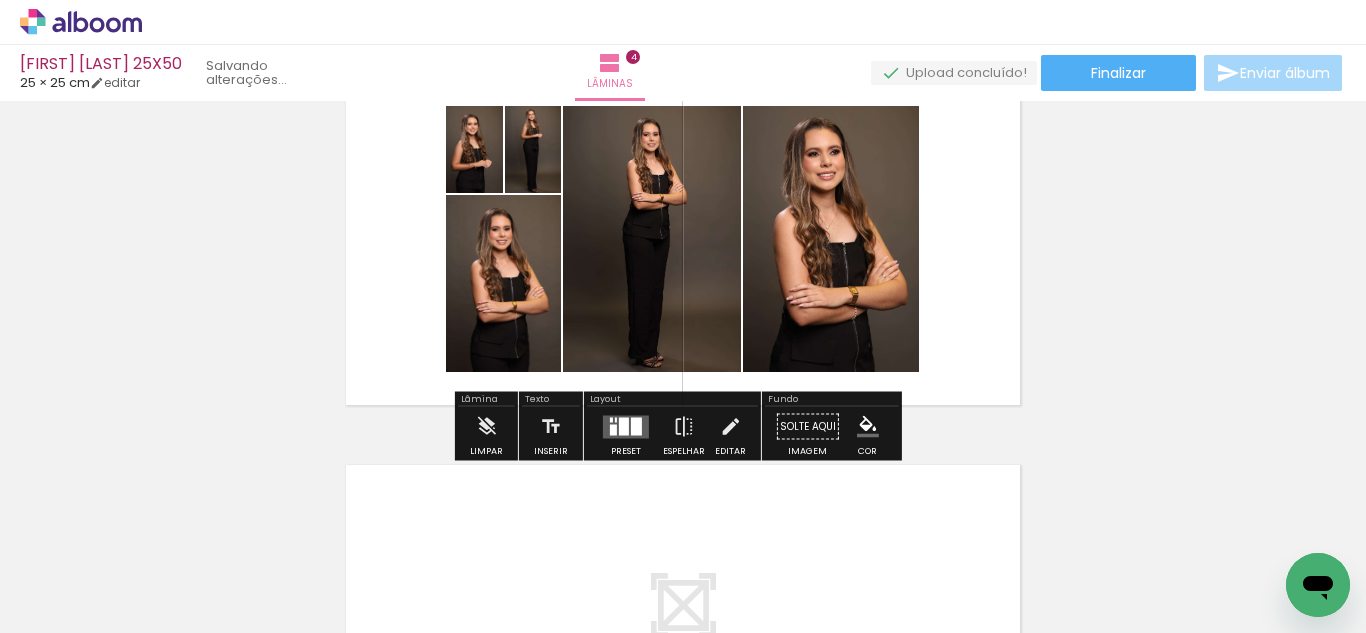 click at bounding box center [626, 427] 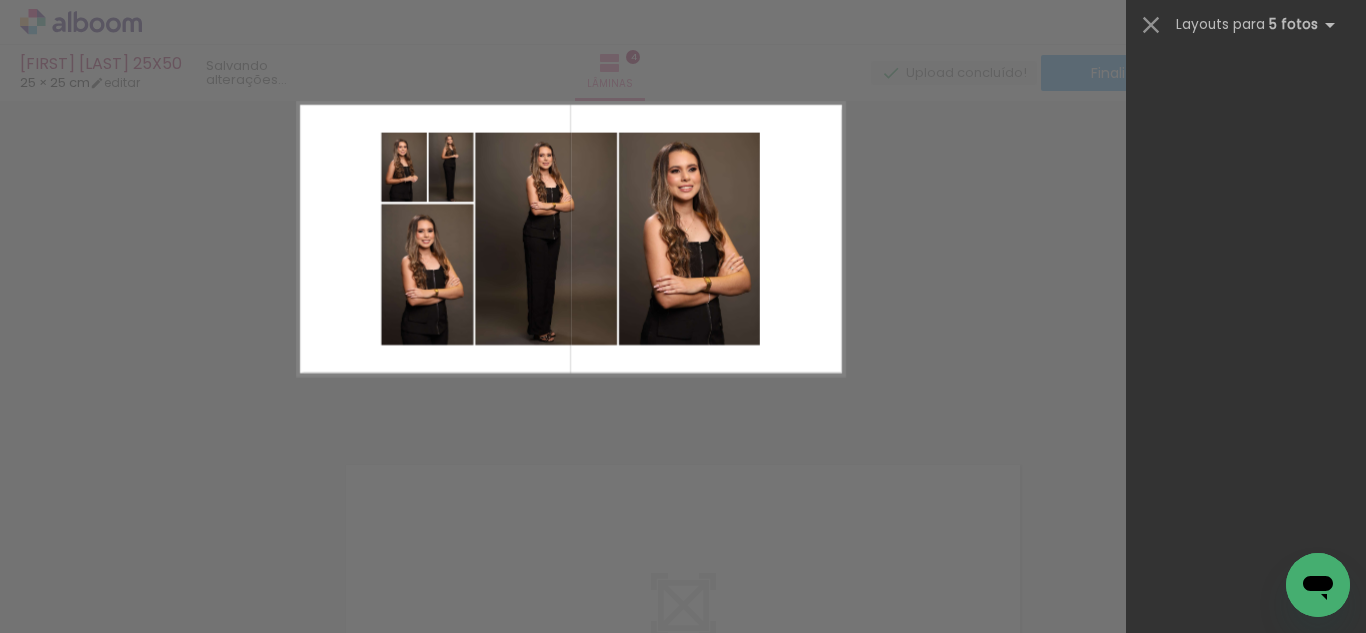 scroll, scrollTop: 0, scrollLeft: 0, axis: both 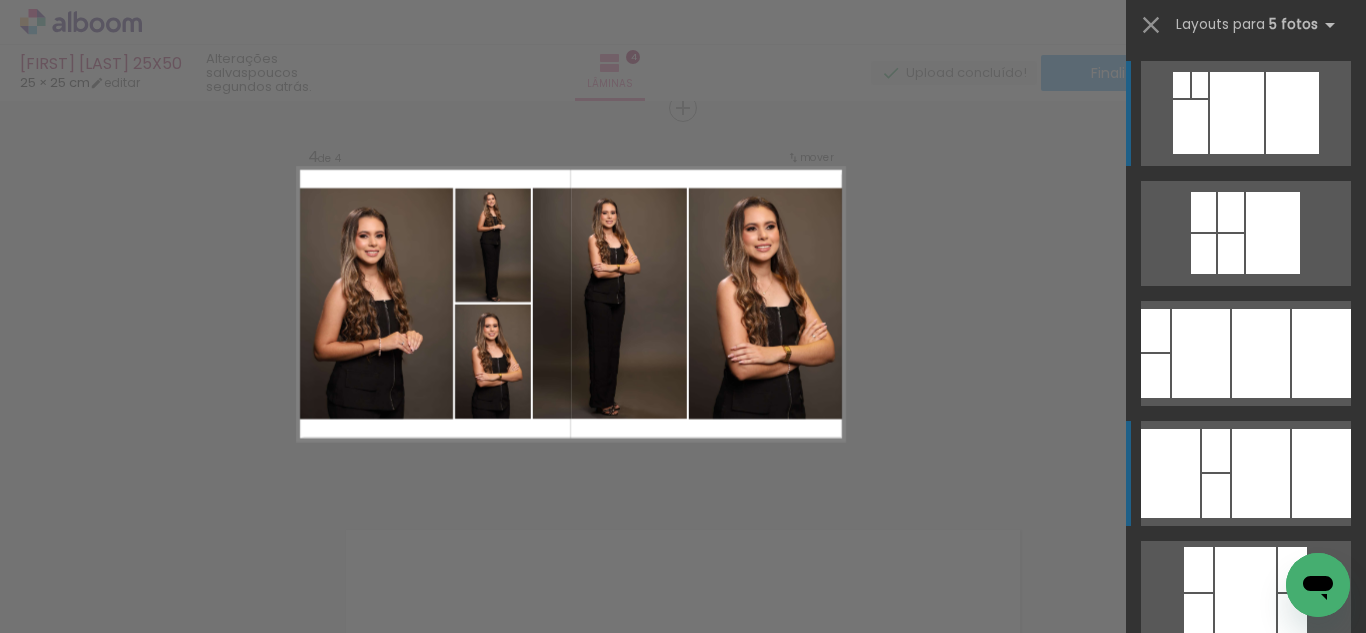 click at bounding box center (1261, 473) 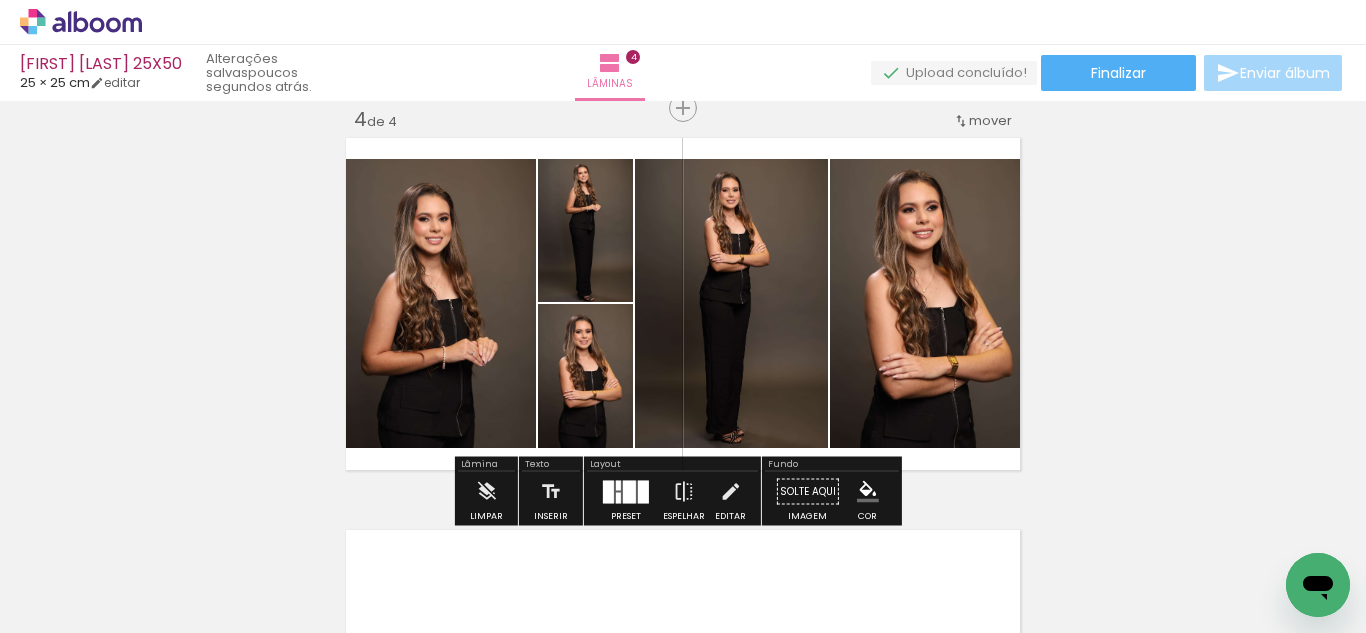 click at bounding box center (629, 491) 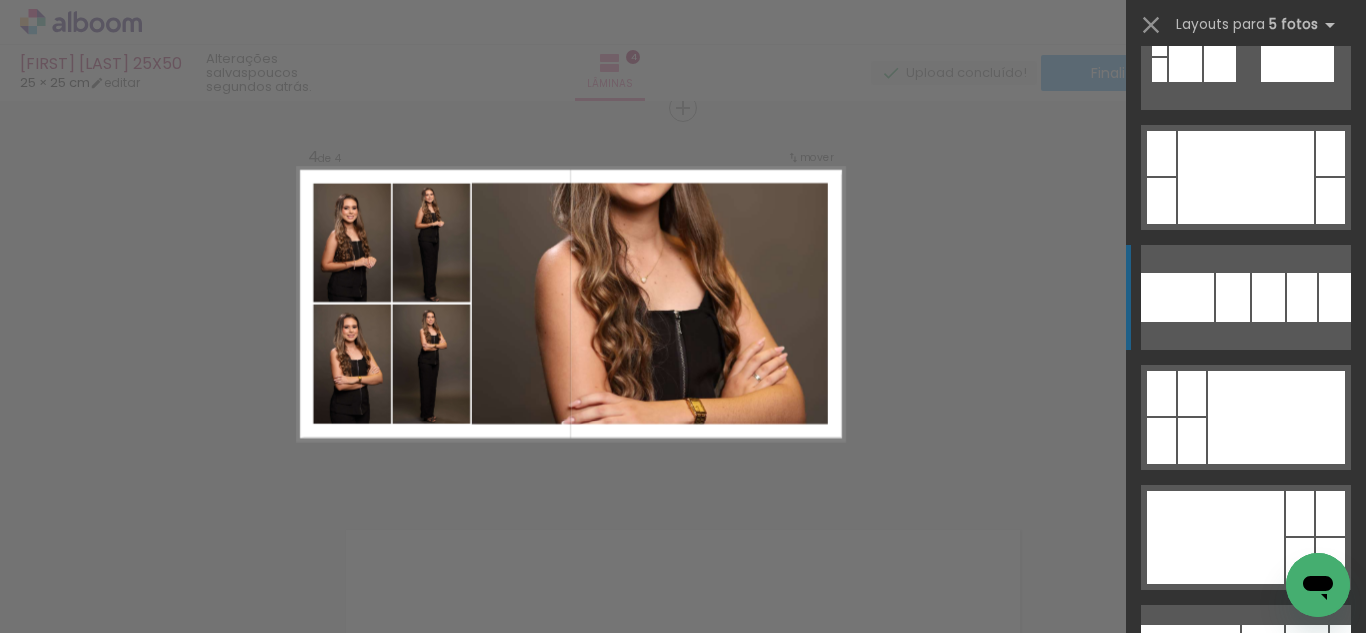 scroll, scrollTop: 9556, scrollLeft: 0, axis: vertical 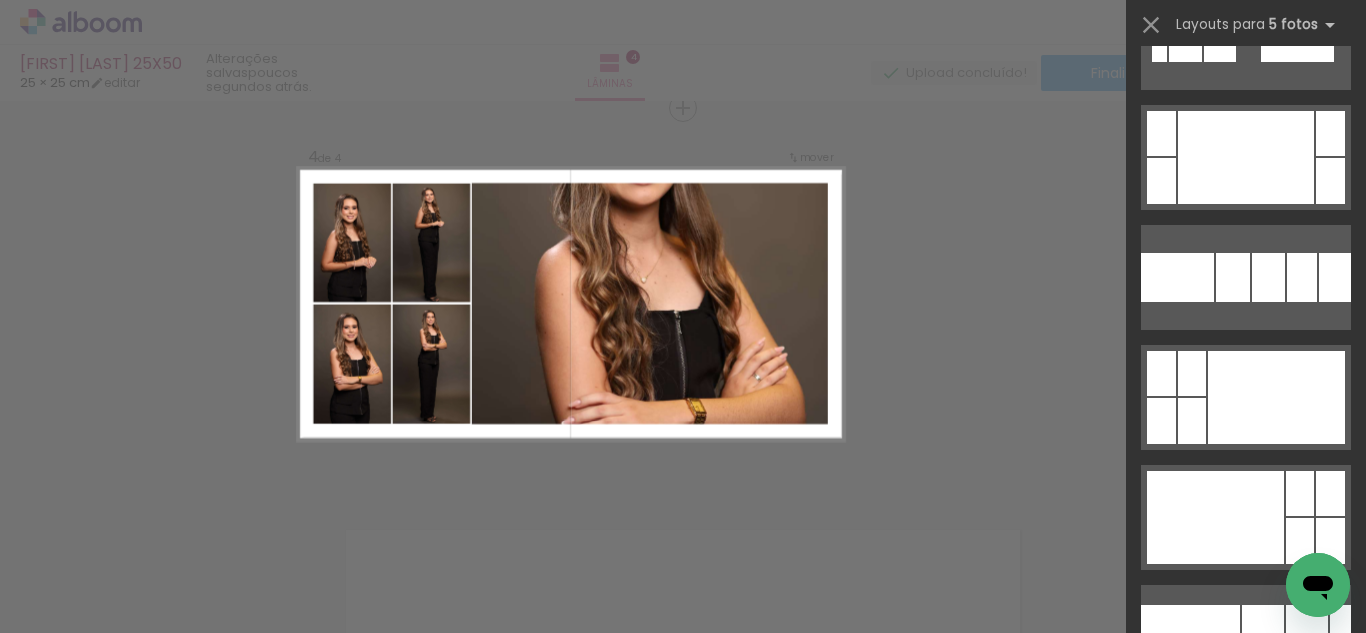 click on "Confirmar Cancelar" at bounding box center [683, -97] 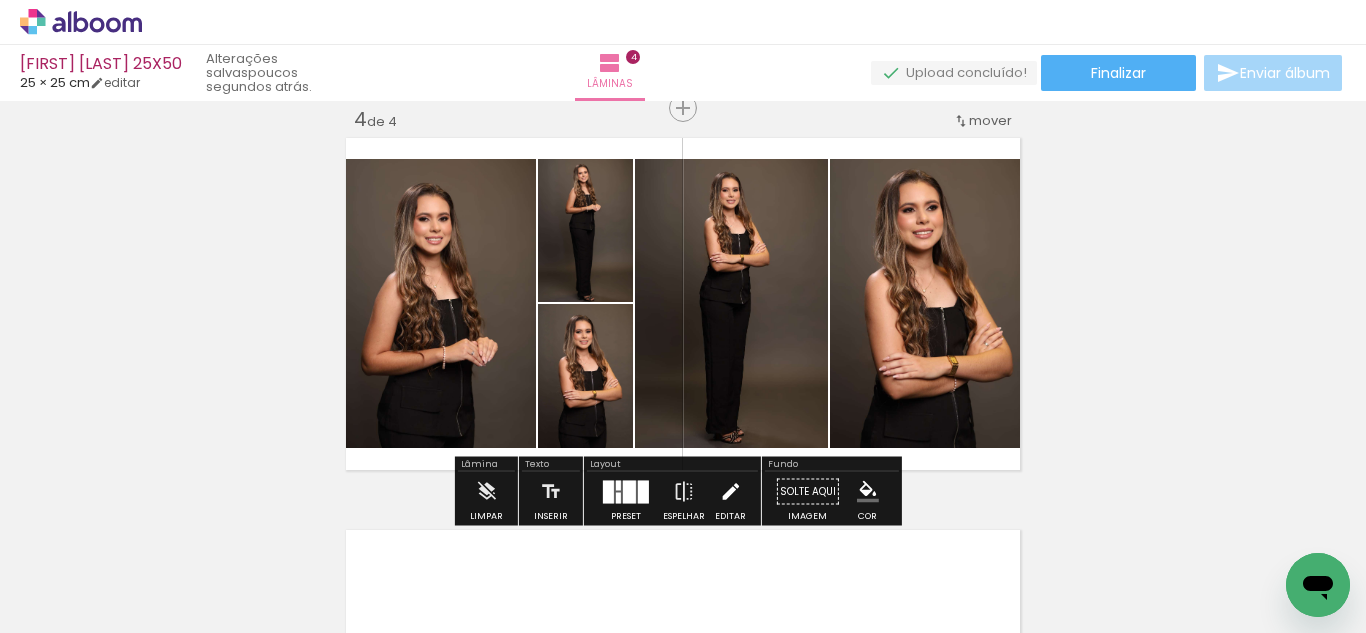 click at bounding box center [730, 492] 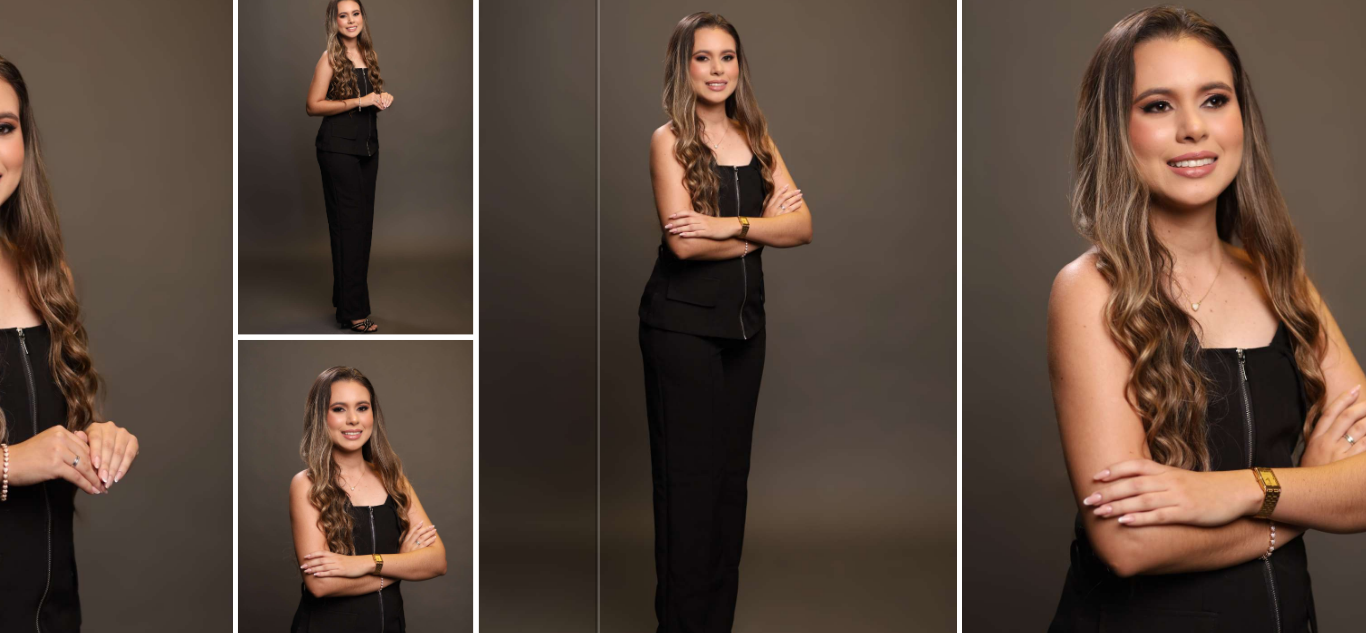 scroll, scrollTop: 1146, scrollLeft: 0, axis: vertical 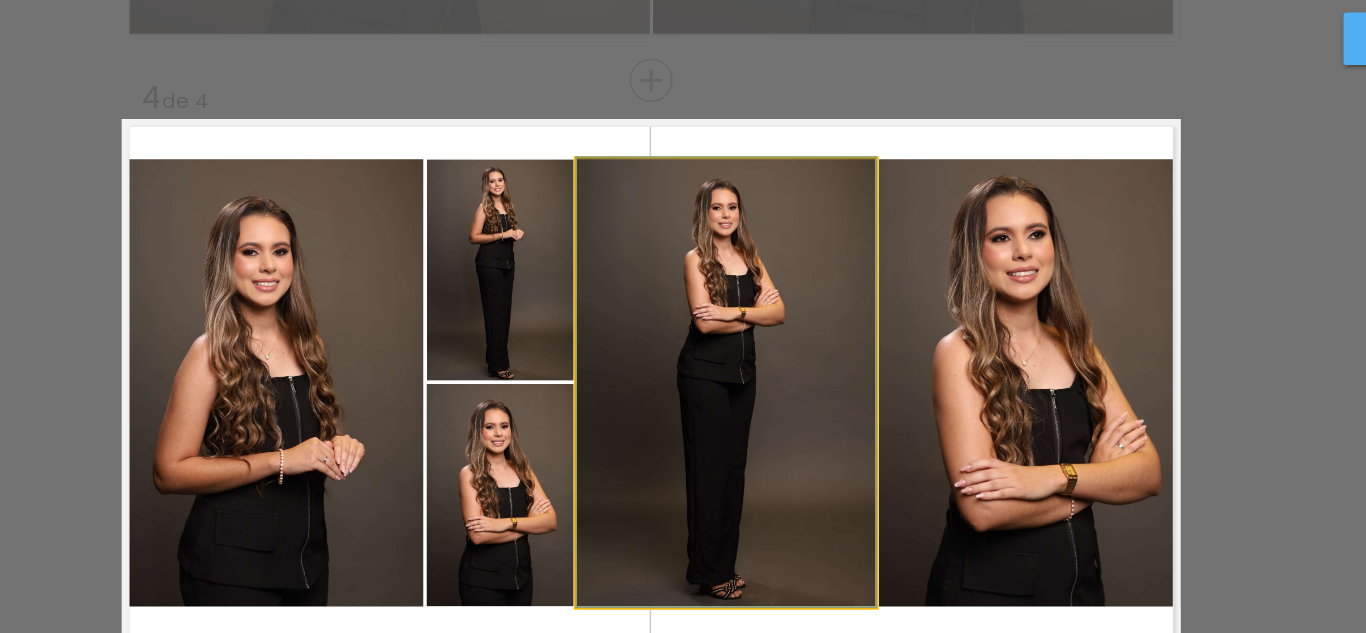 click 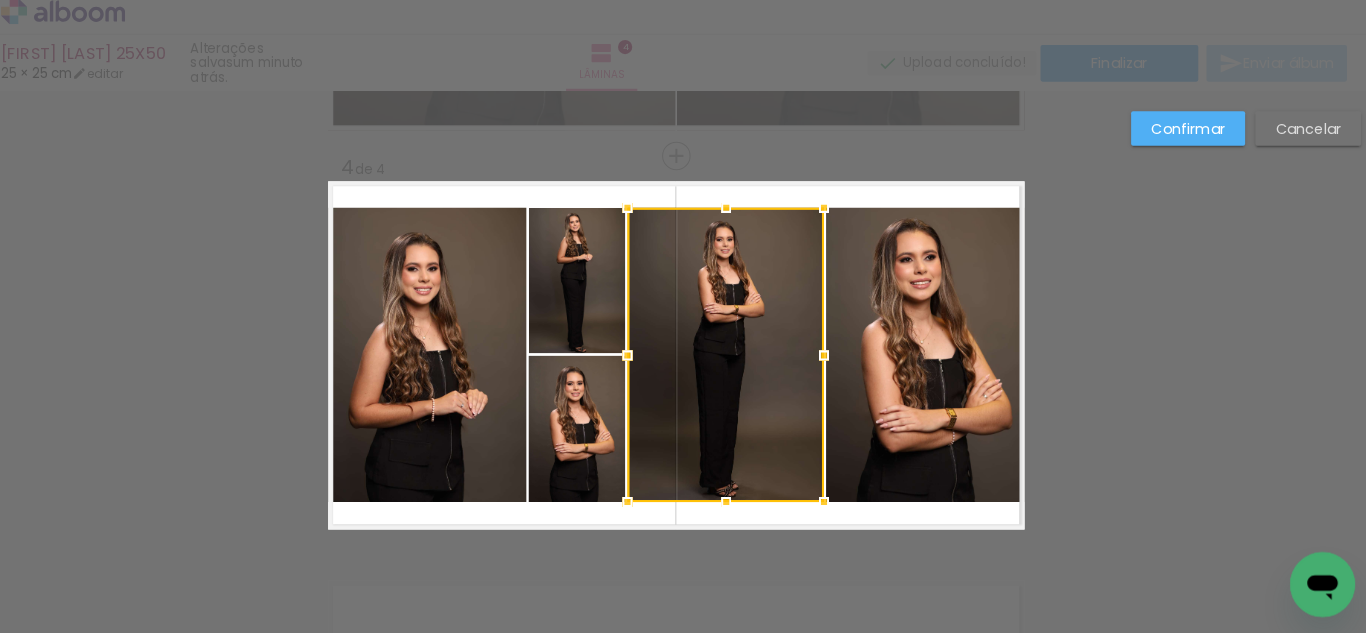 scroll, scrollTop: 0, scrollLeft: 0, axis: both 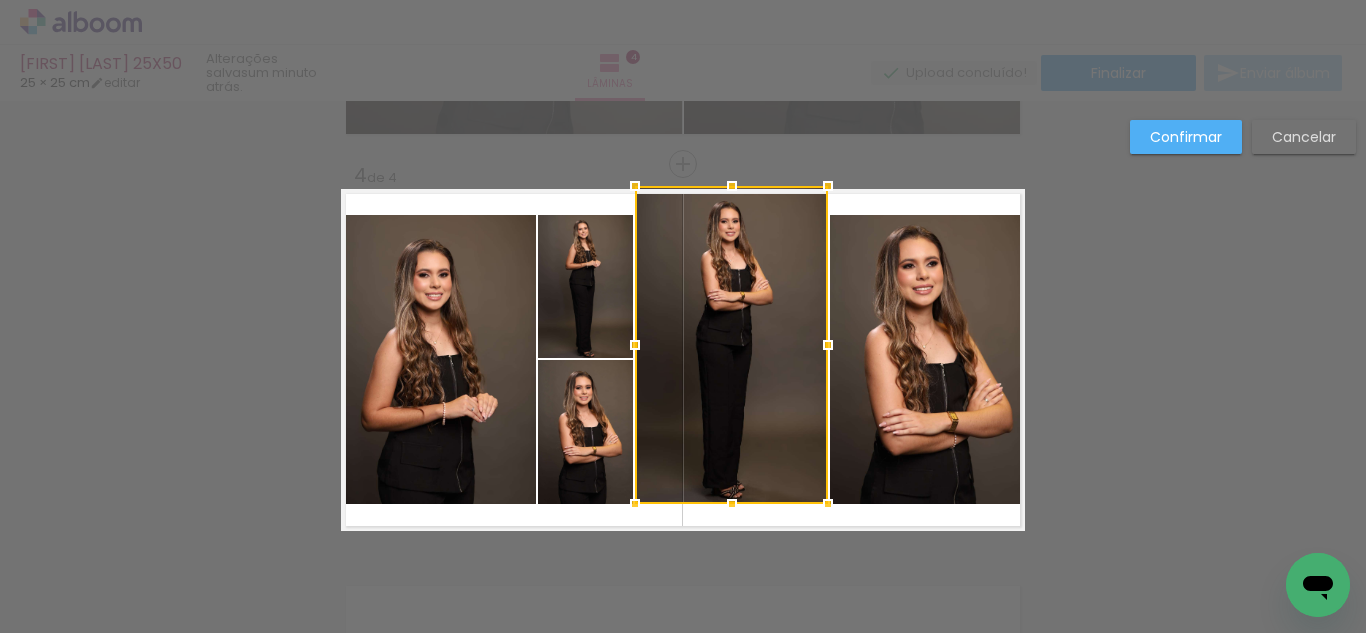 drag, startPoint x: 718, startPoint y: 215, endPoint x: 711, endPoint y: 188, distance: 27.89265 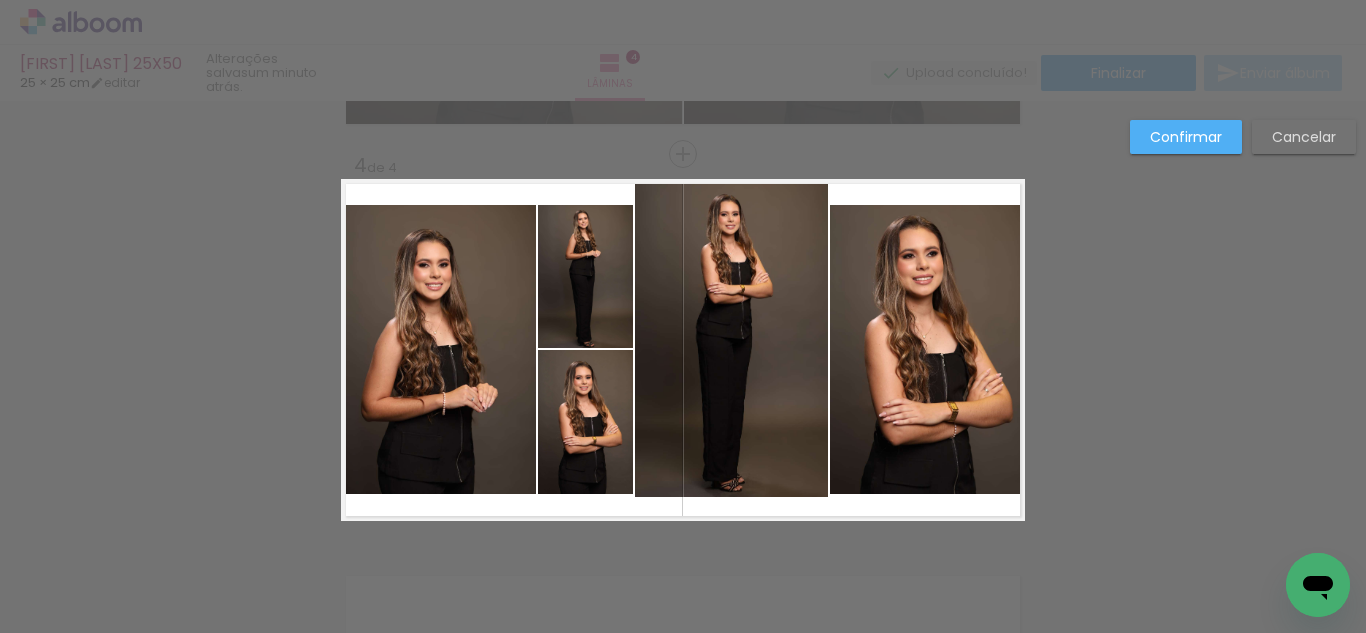 scroll, scrollTop: 1155, scrollLeft: 0, axis: vertical 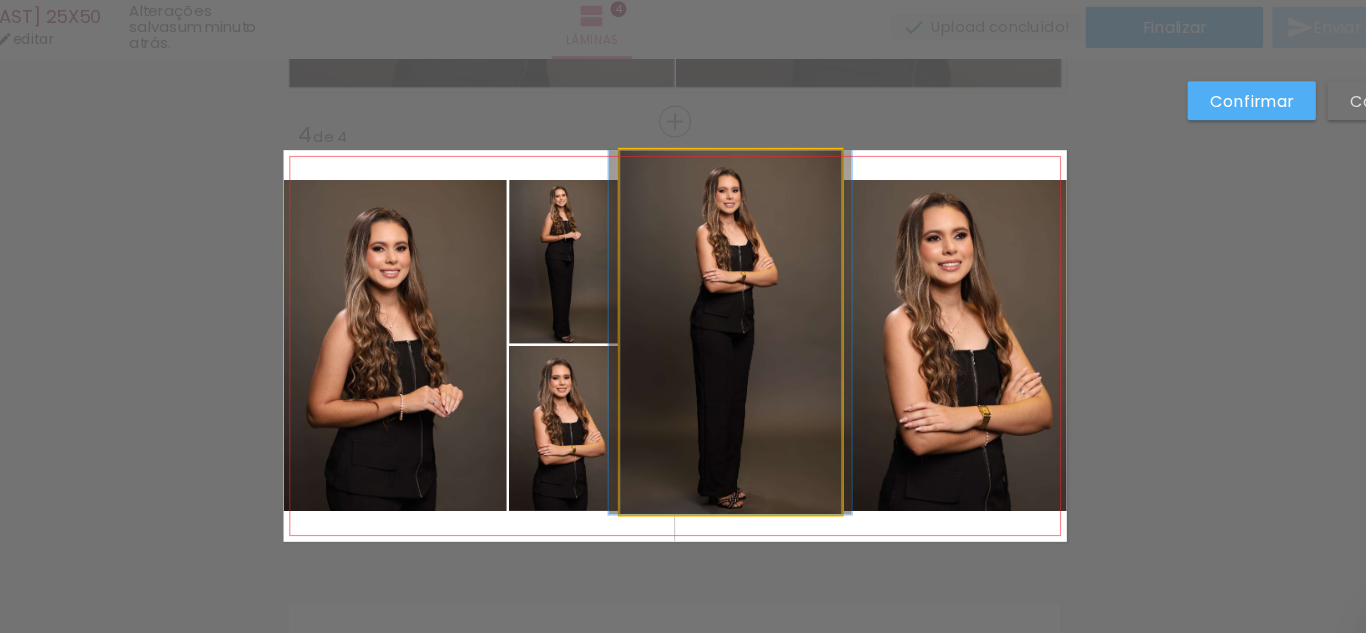 click 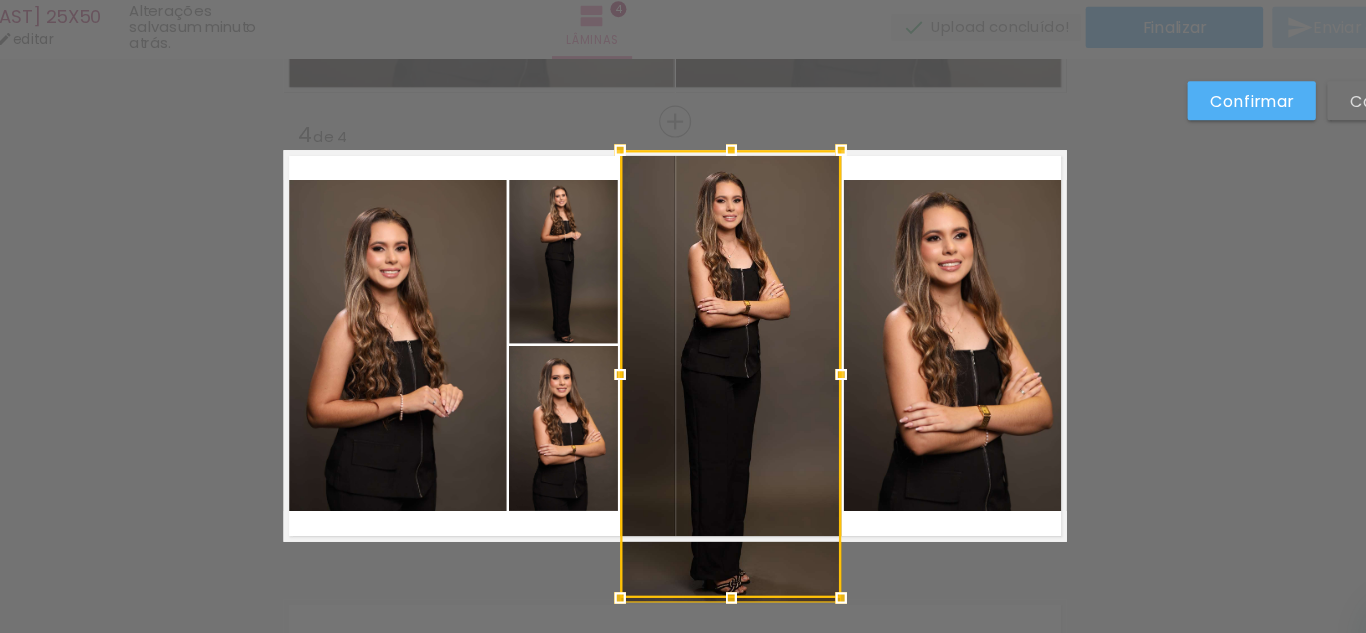 drag, startPoint x: 728, startPoint y: 488, endPoint x: 726, endPoint y: 517, distance: 29.068884 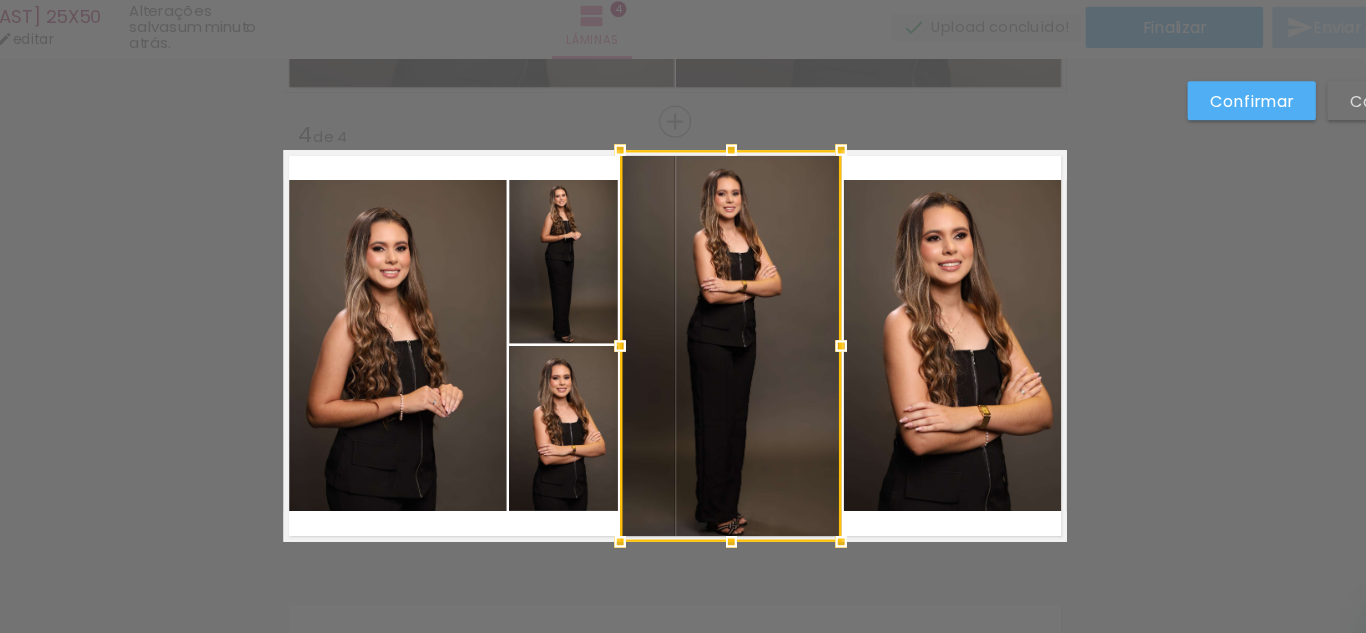 click 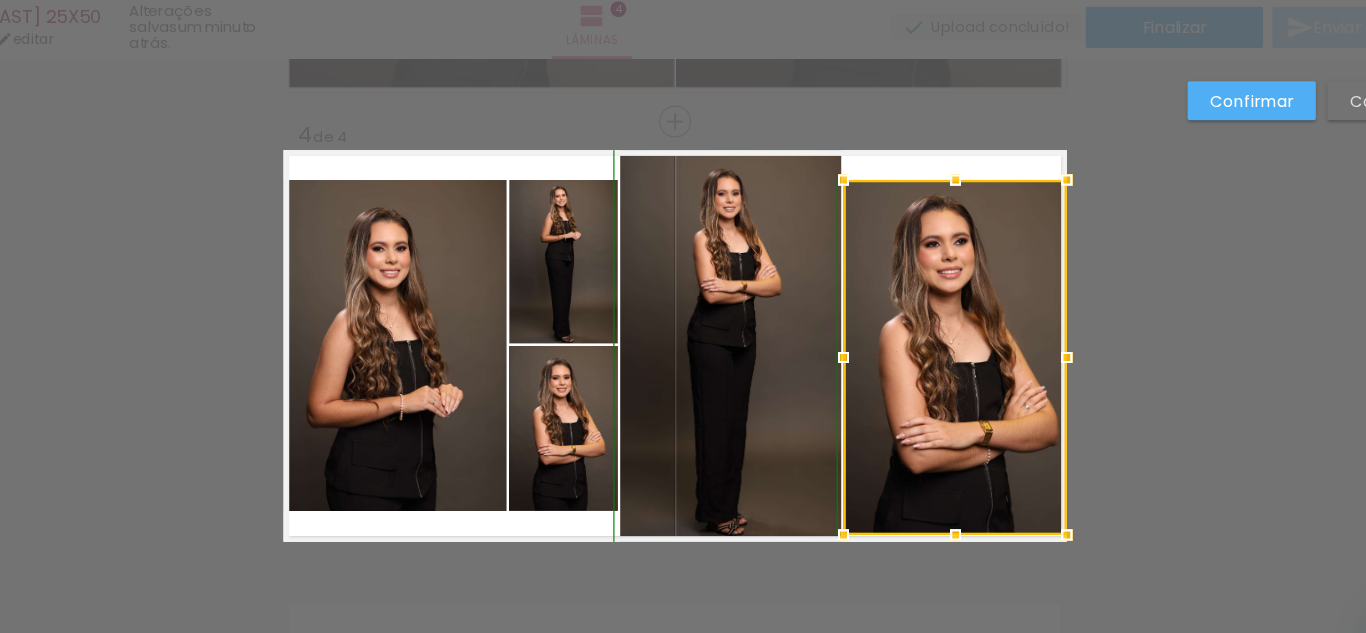 drag, startPoint x: 915, startPoint y: 496, endPoint x: 912, endPoint y: 535, distance: 39.115215 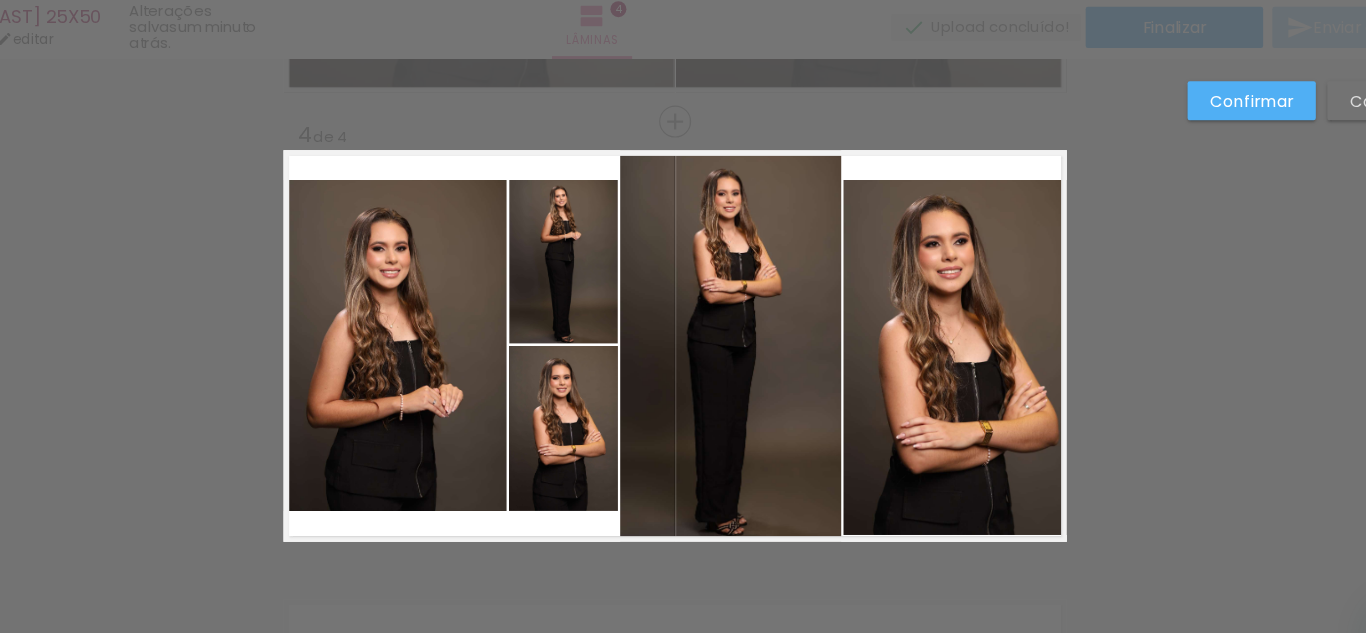click 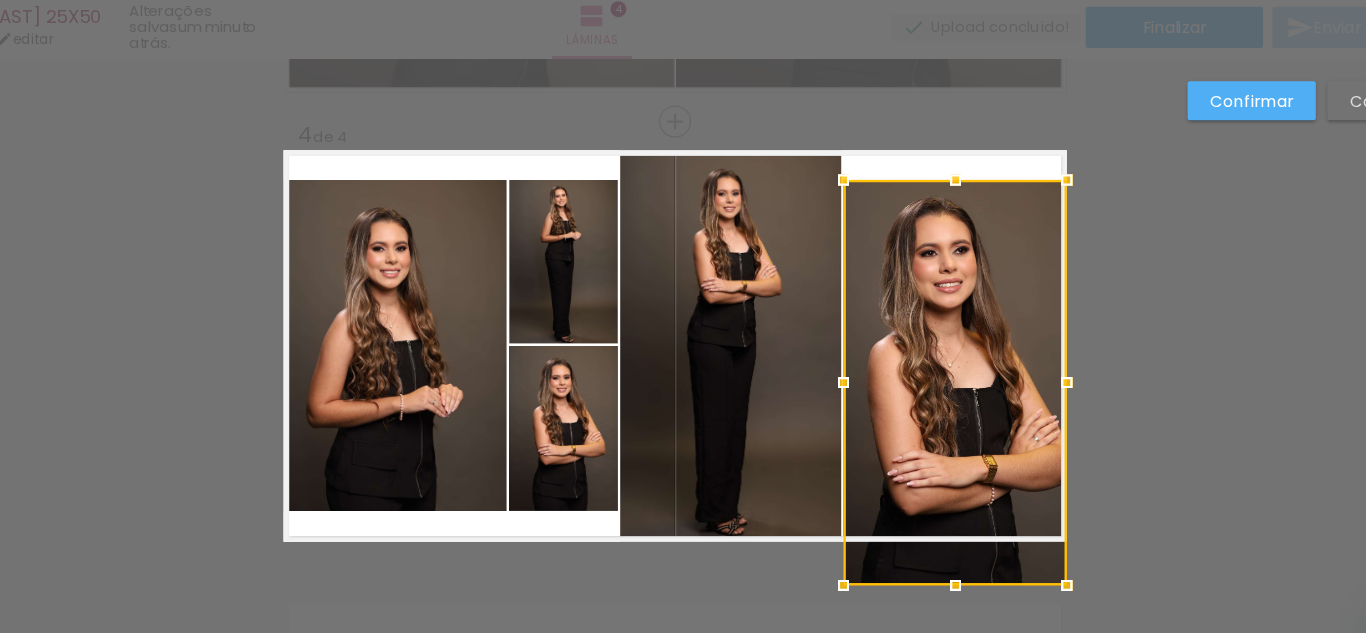 click at bounding box center (927, 383) 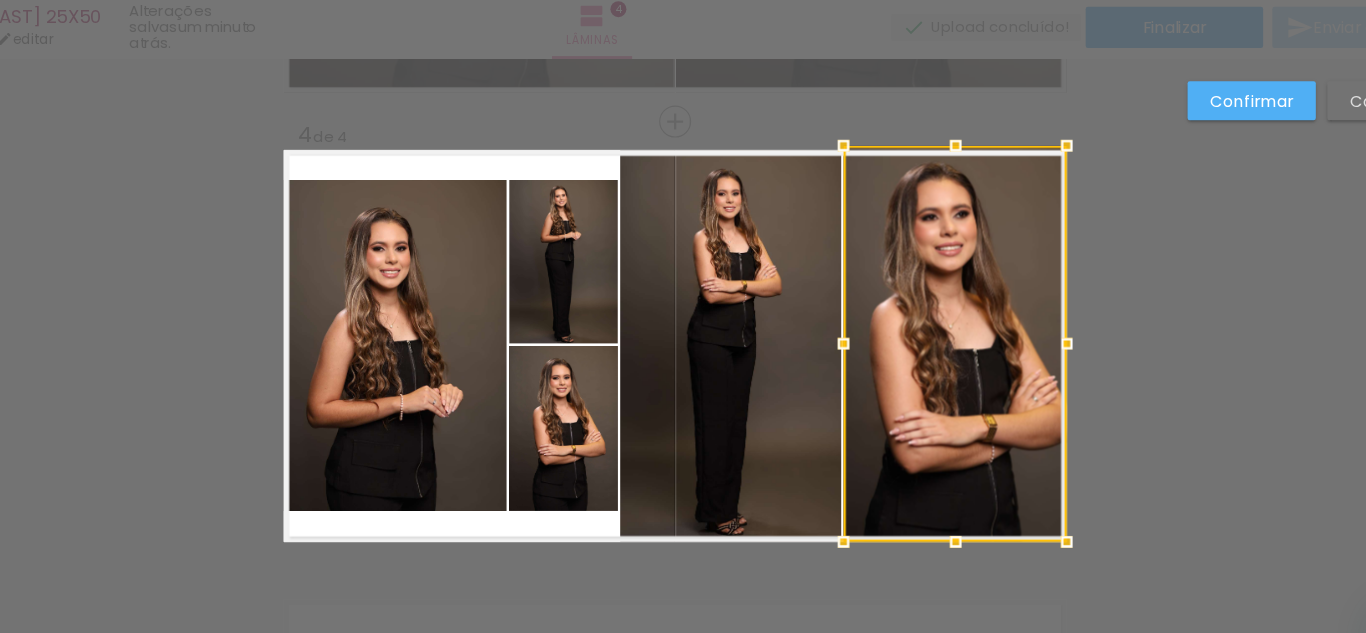 drag, startPoint x: 919, startPoint y: 195, endPoint x: 922, endPoint y: 166, distance: 29.15476 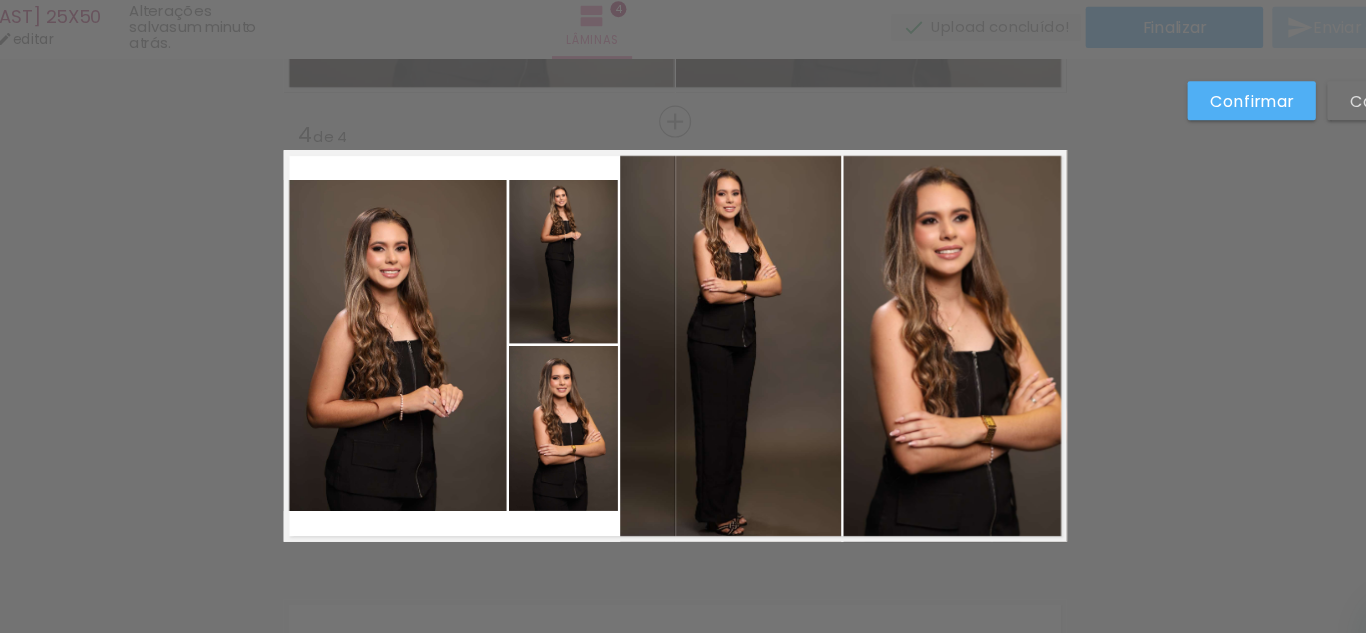 click on "Confirmar" at bounding box center (0, 0) 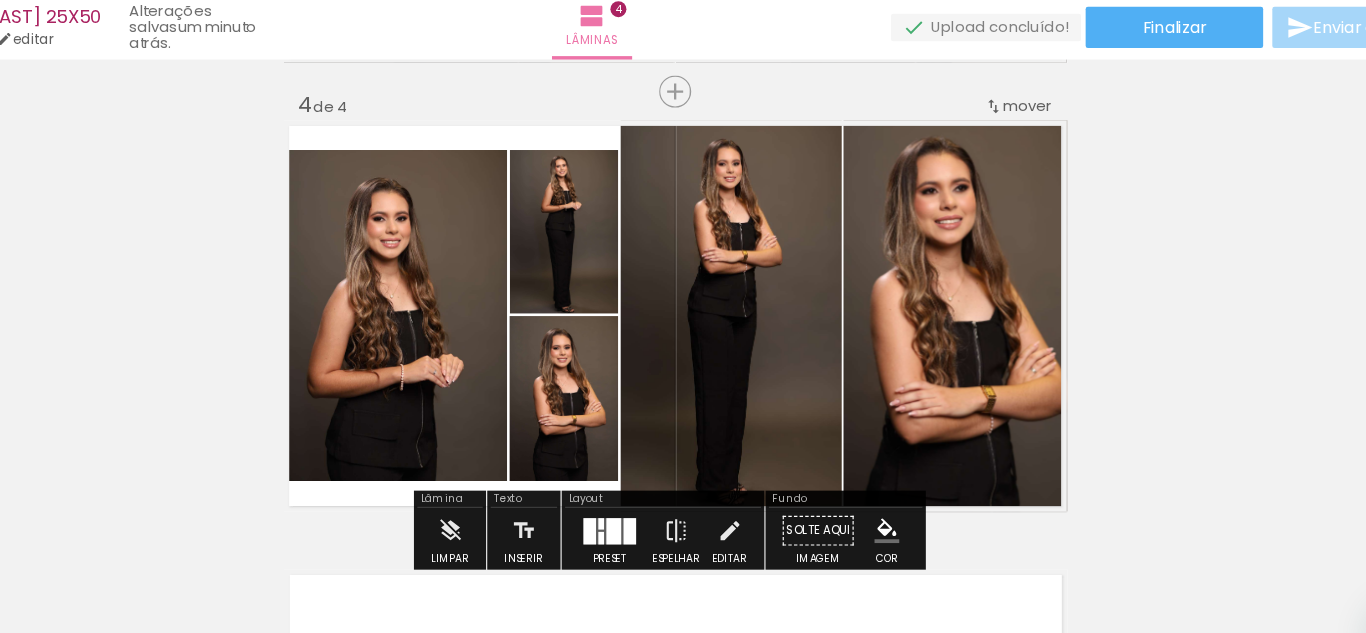 scroll, scrollTop: 1181, scrollLeft: 0, axis: vertical 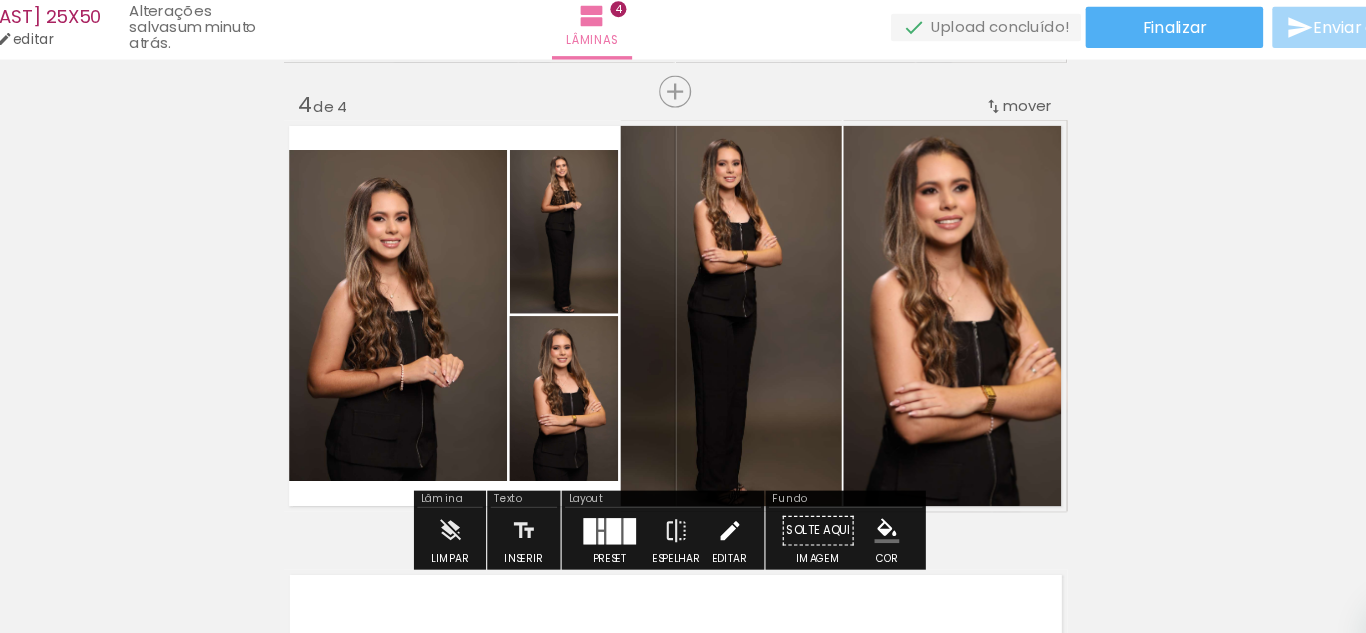 click at bounding box center (730, 513) 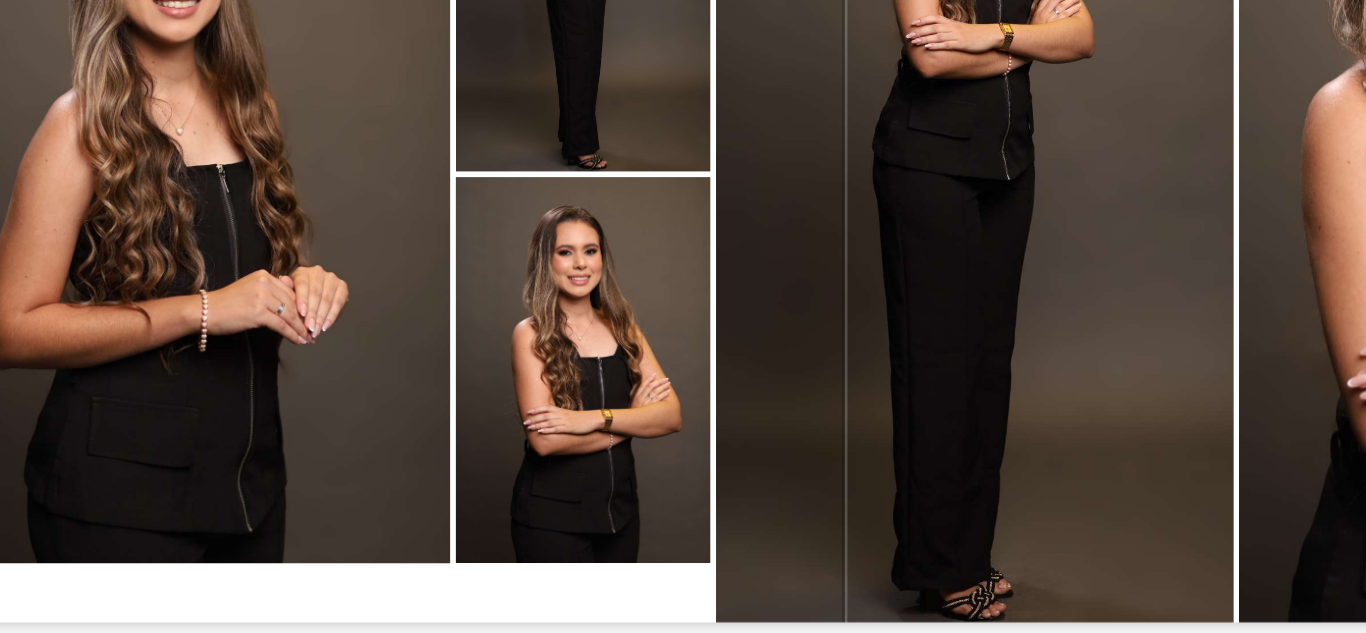 scroll, scrollTop: 1259, scrollLeft: 0, axis: vertical 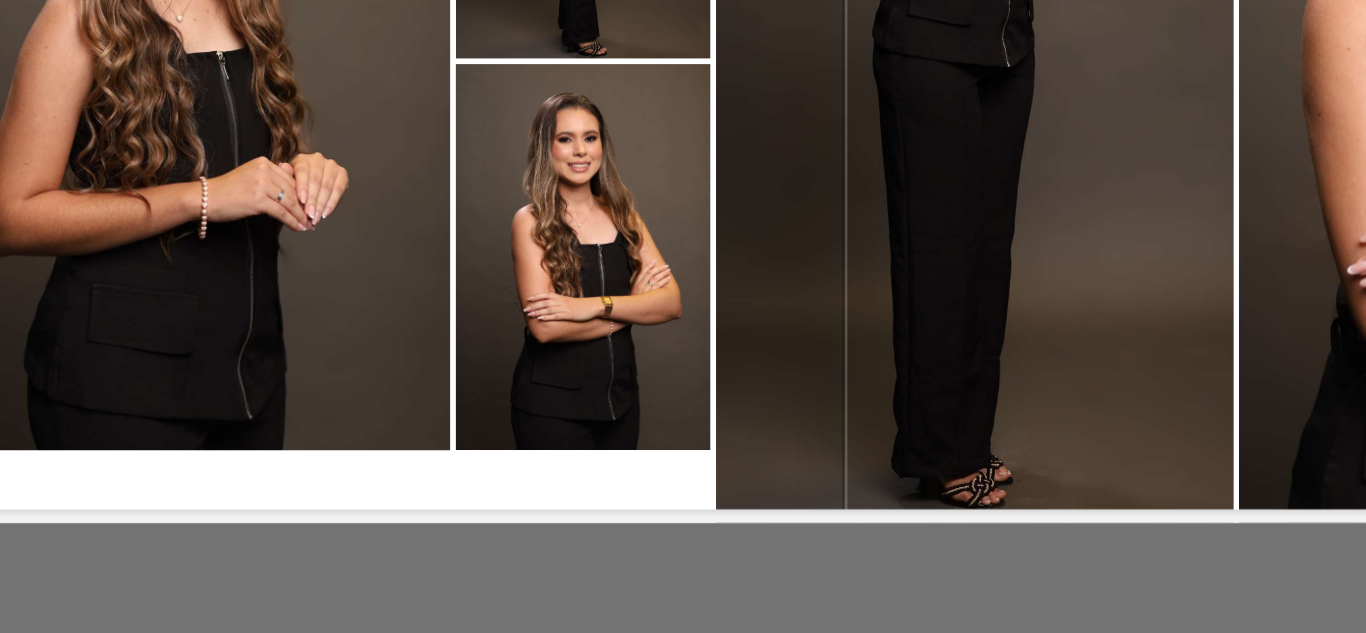 click 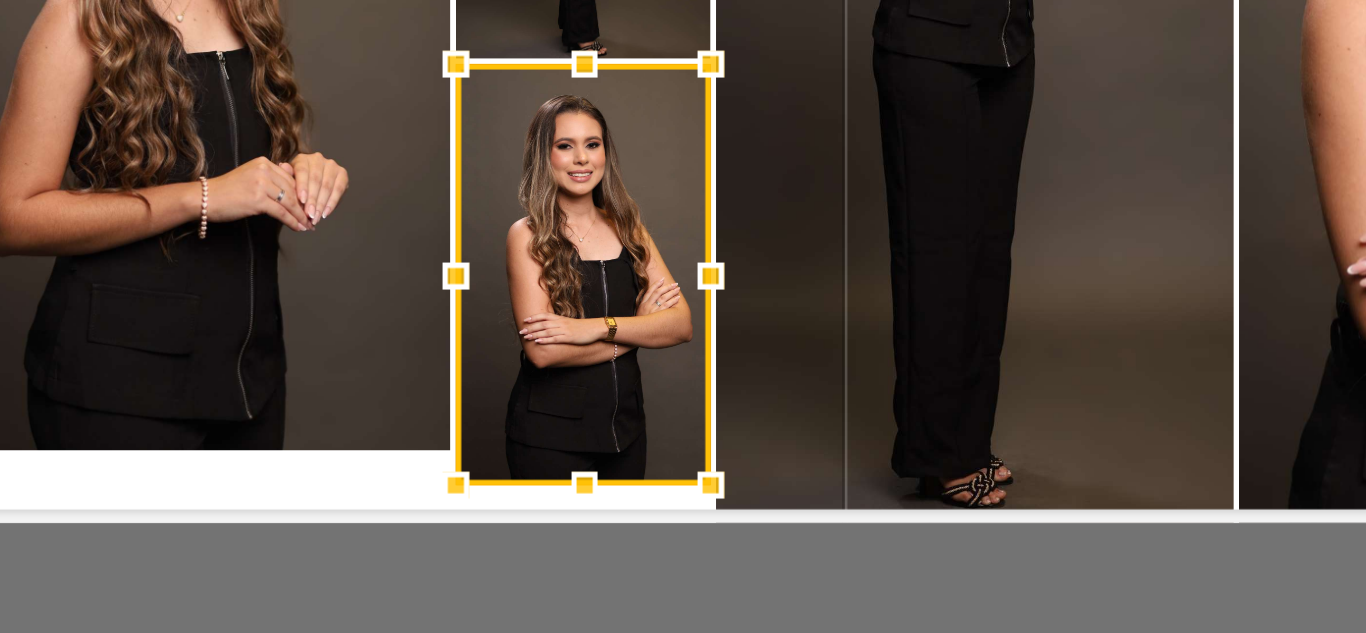 click on "Inserir lâmina 1  de 4  Inserir lâmina 2  de 4  Inserir lâmina 3  de 4  Inserir lâmina 4  de 4 Confirmar Cancelar" at bounding box center (683, -154) 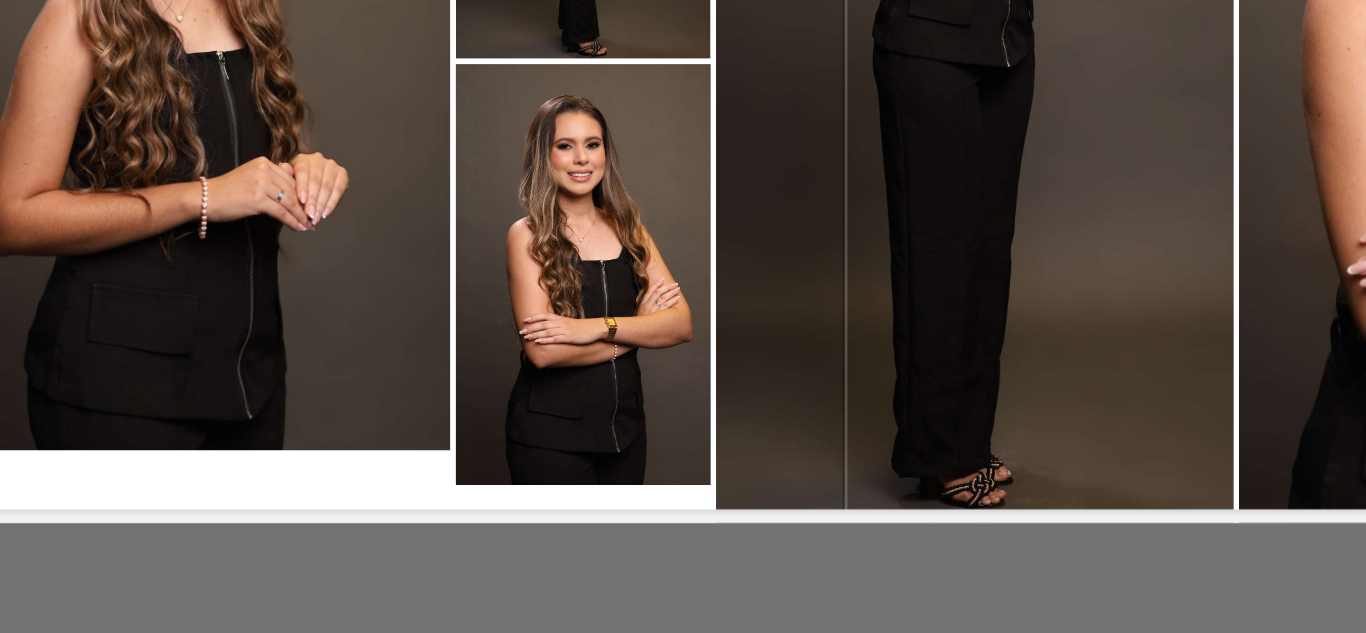 click 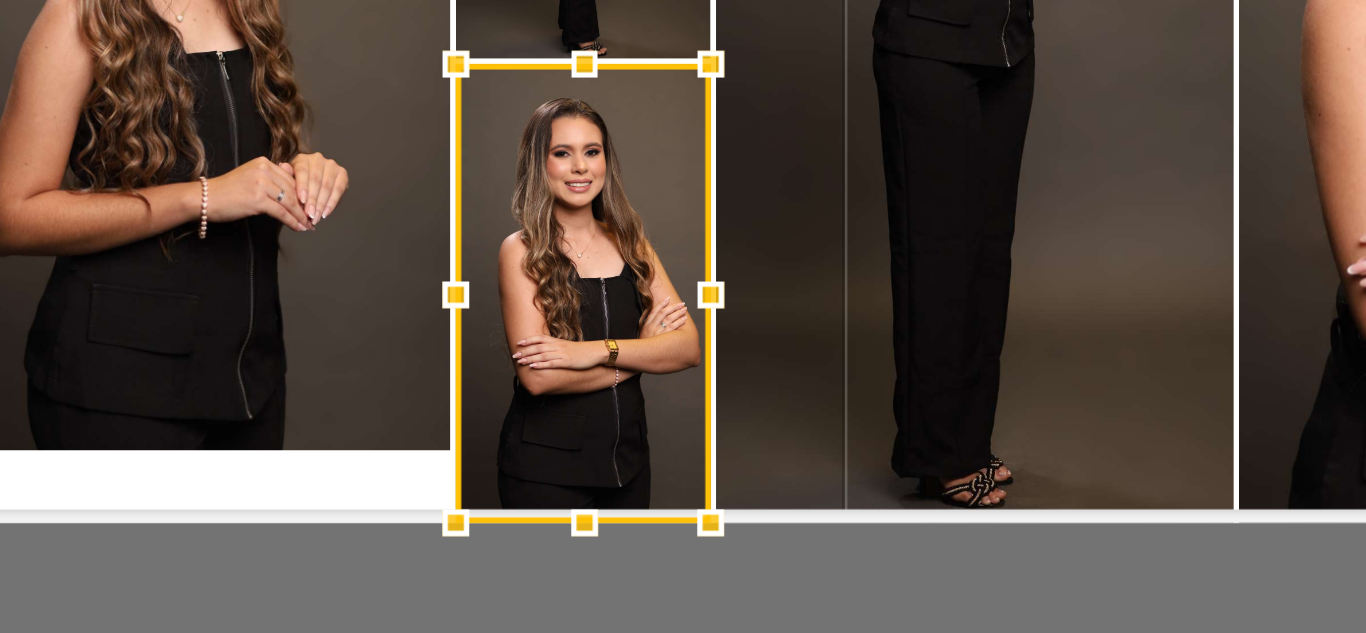 click at bounding box center [586, 418] 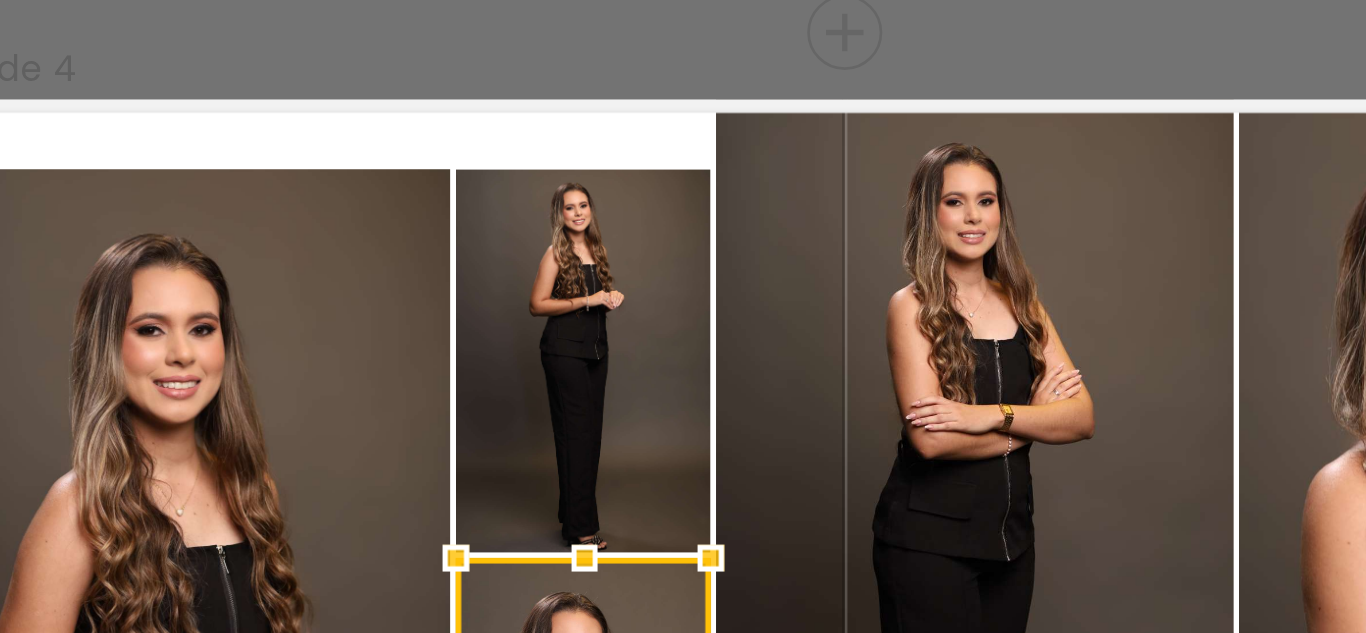 scroll, scrollTop: 1035, scrollLeft: 0, axis: vertical 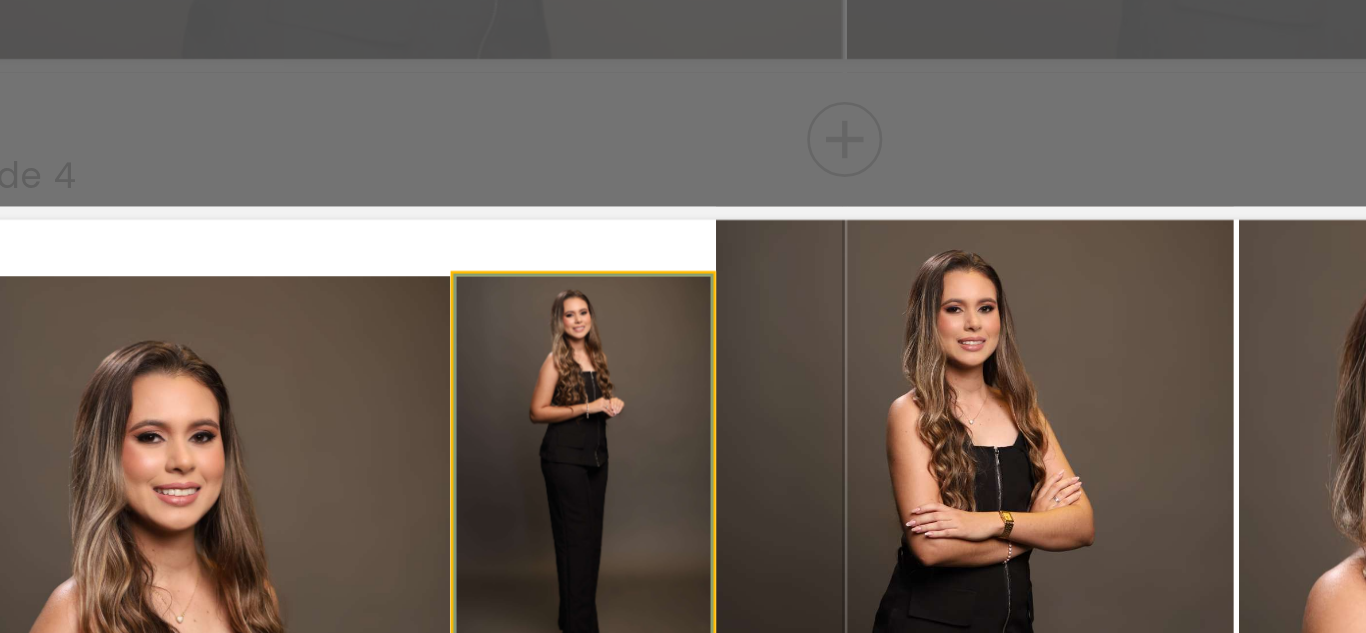 click 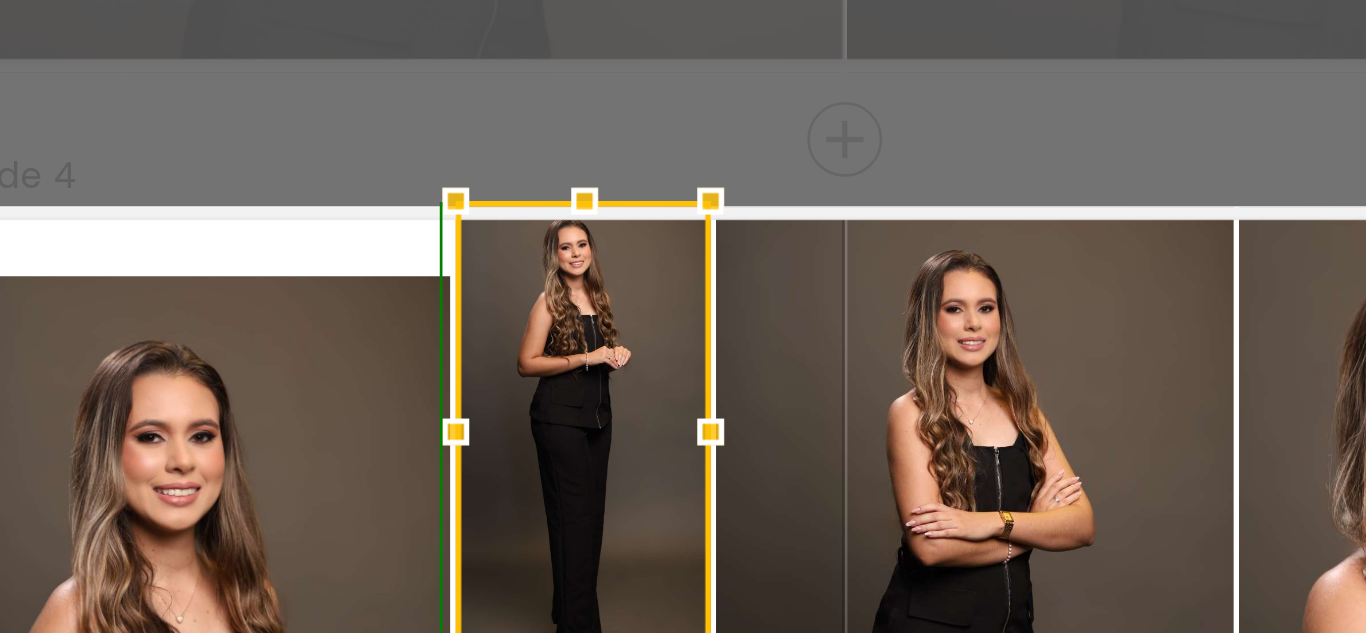 drag, startPoint x: 579, startPoint y: 330, endPoint x: 582, endPoint y: 312, distance: 18.248287 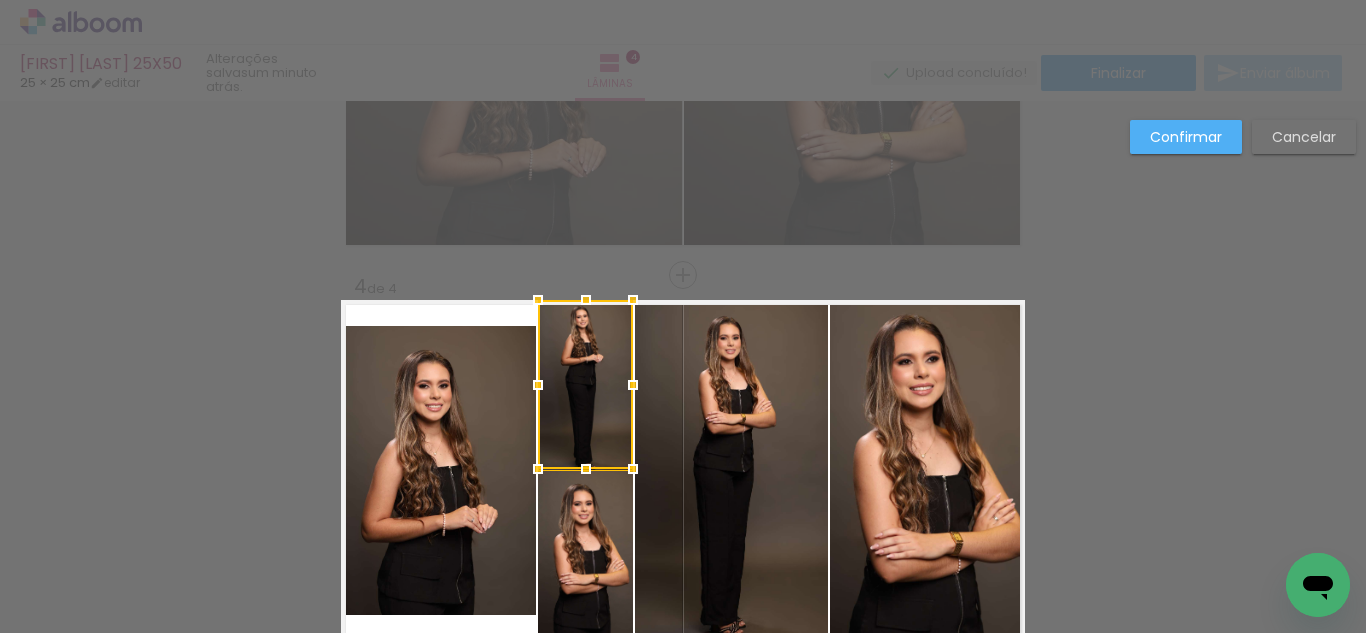 click on "Confirmar" at bounding box center [0, 0] 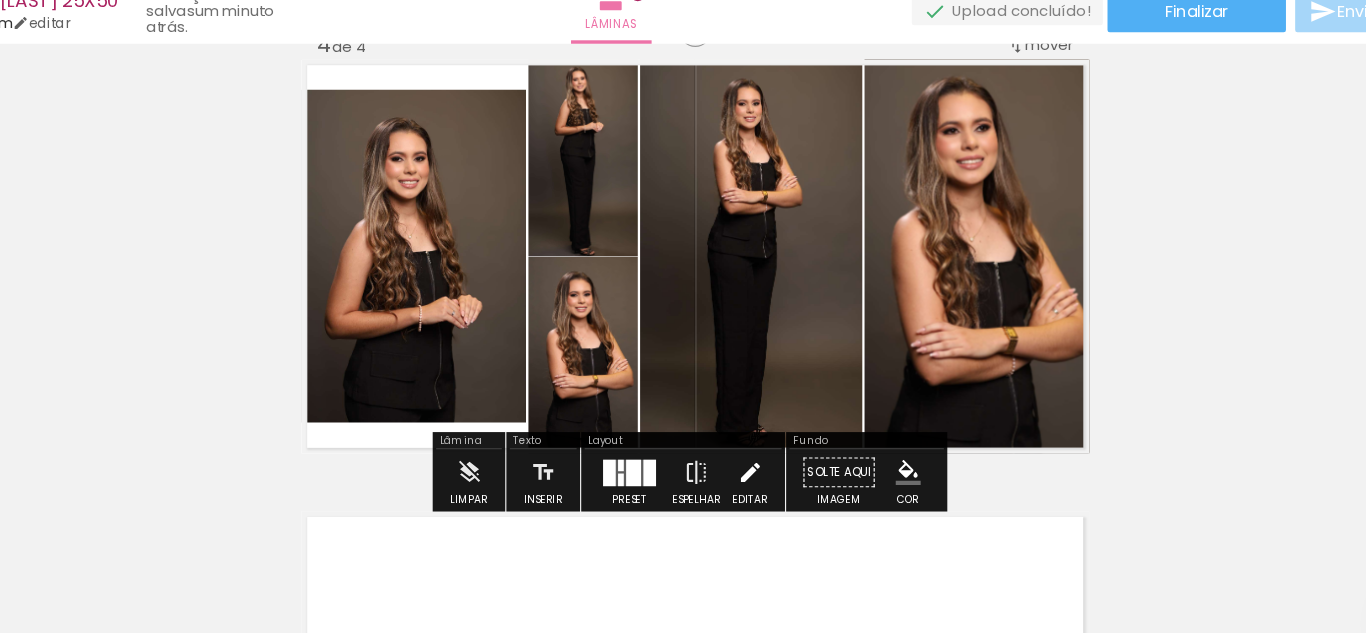 click at bounding box center [730, 474] 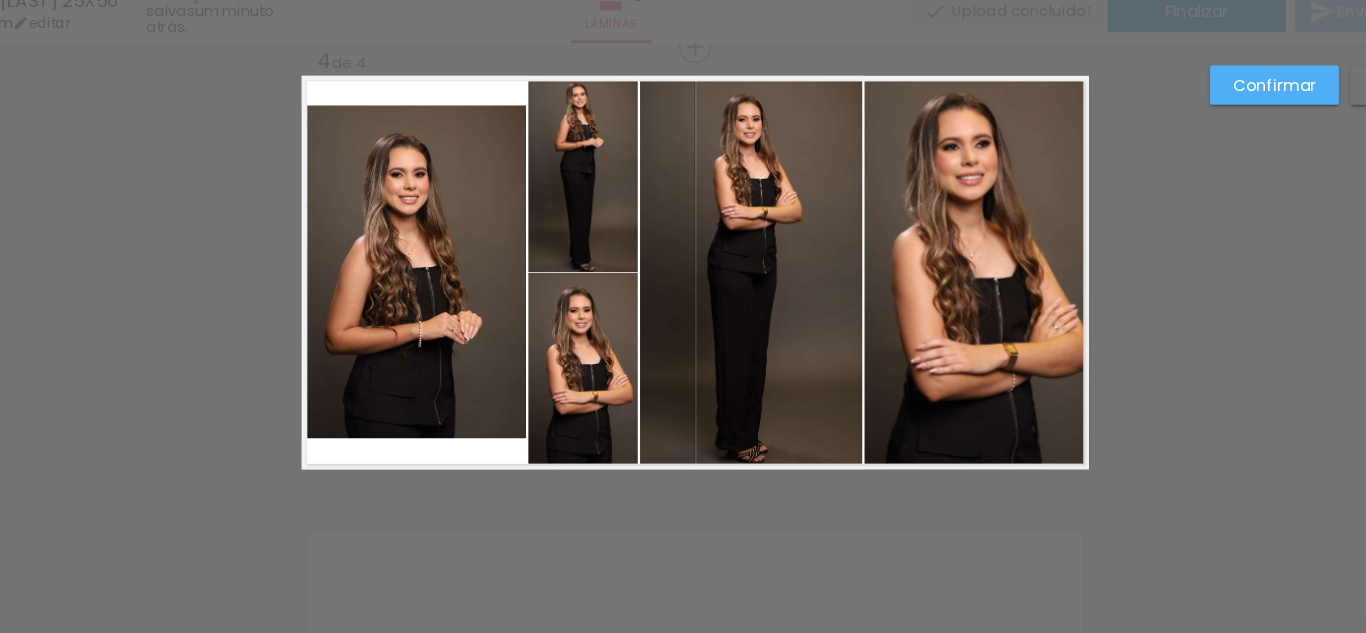 scroll, scrollTop: 1202, scrollLeft: 0, axis: vertical 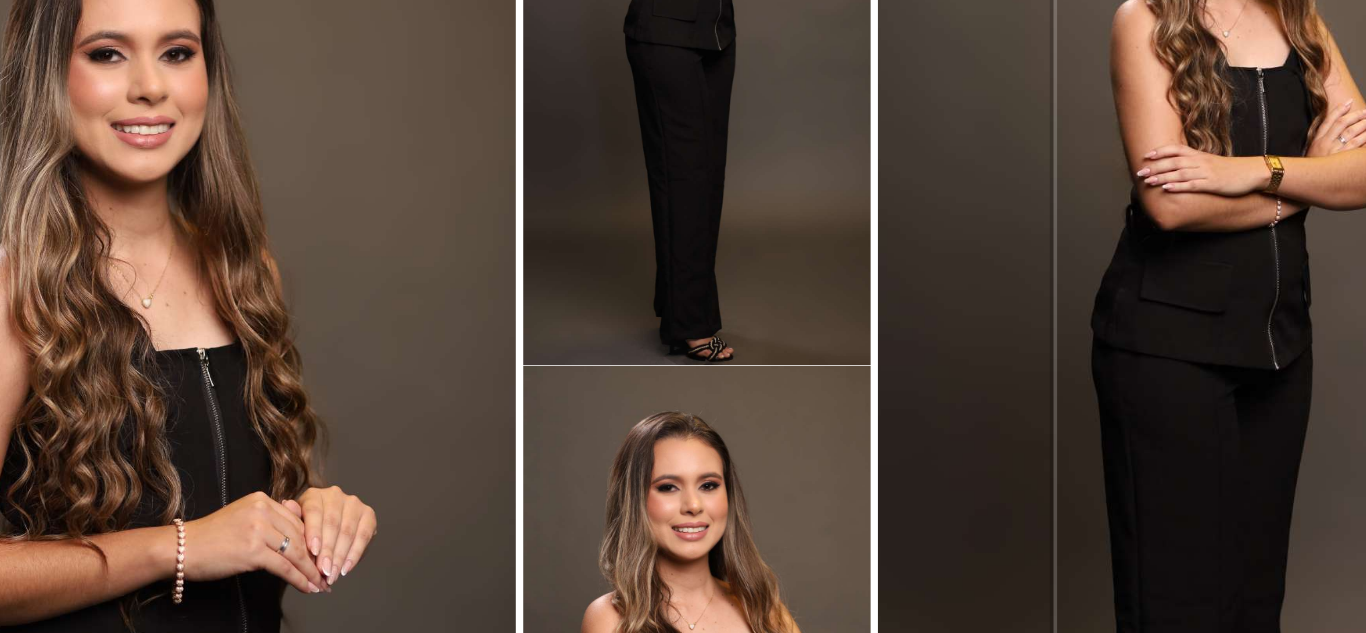 click 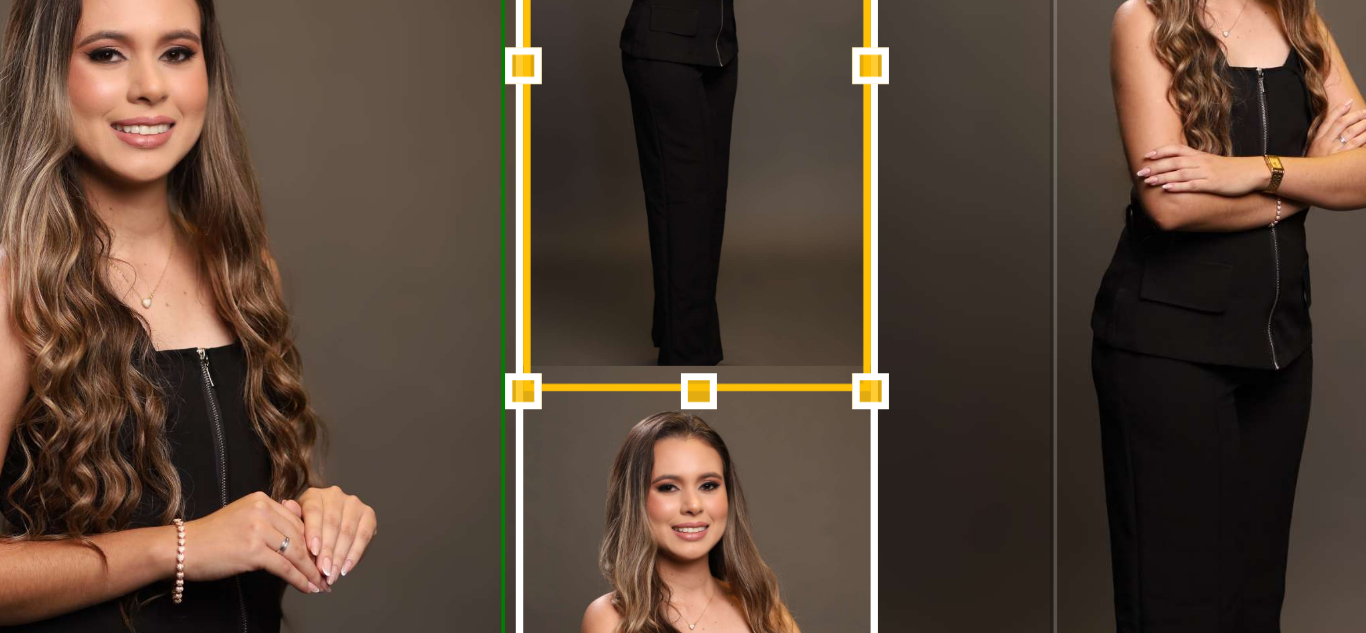 click at bounding box center (586, 311) 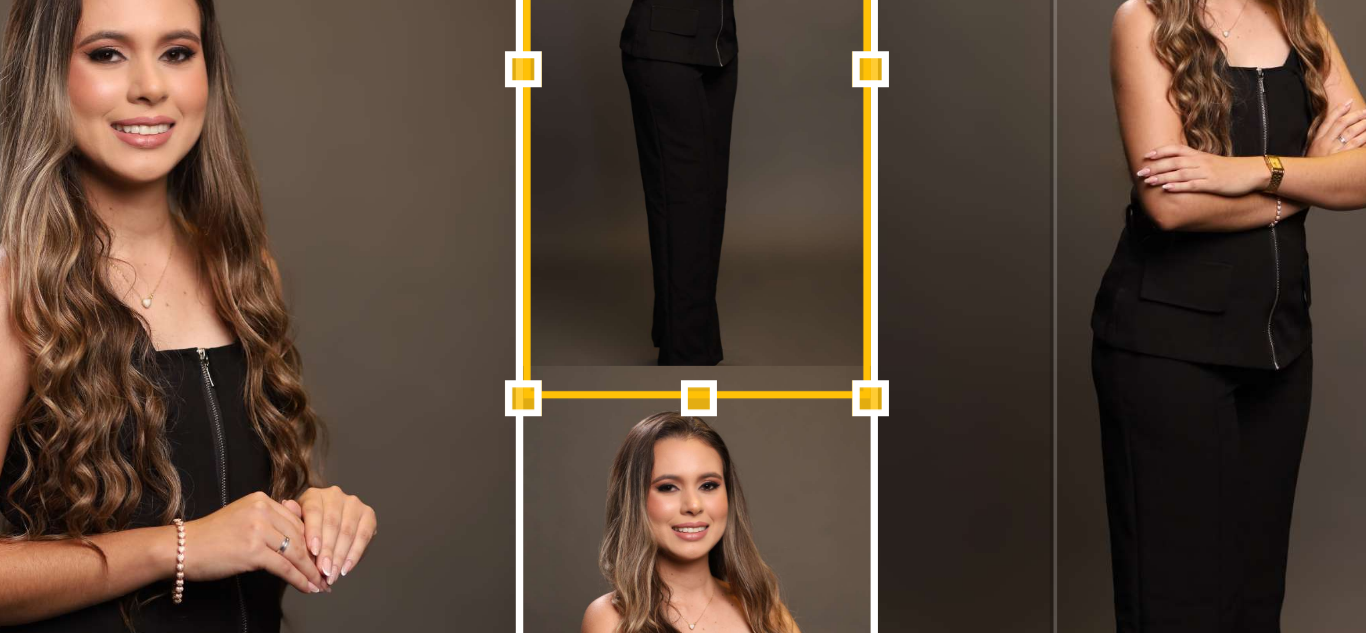 click at bounding box center [585, 223] 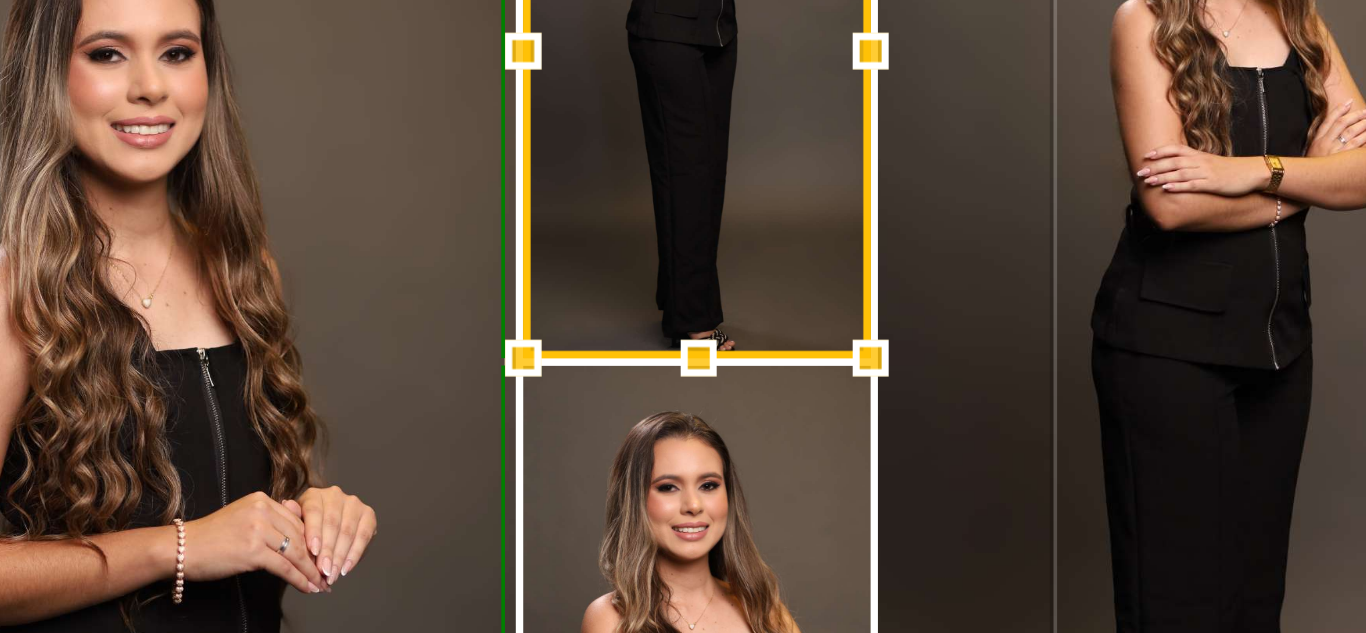 click at bounding box center (586, 302) 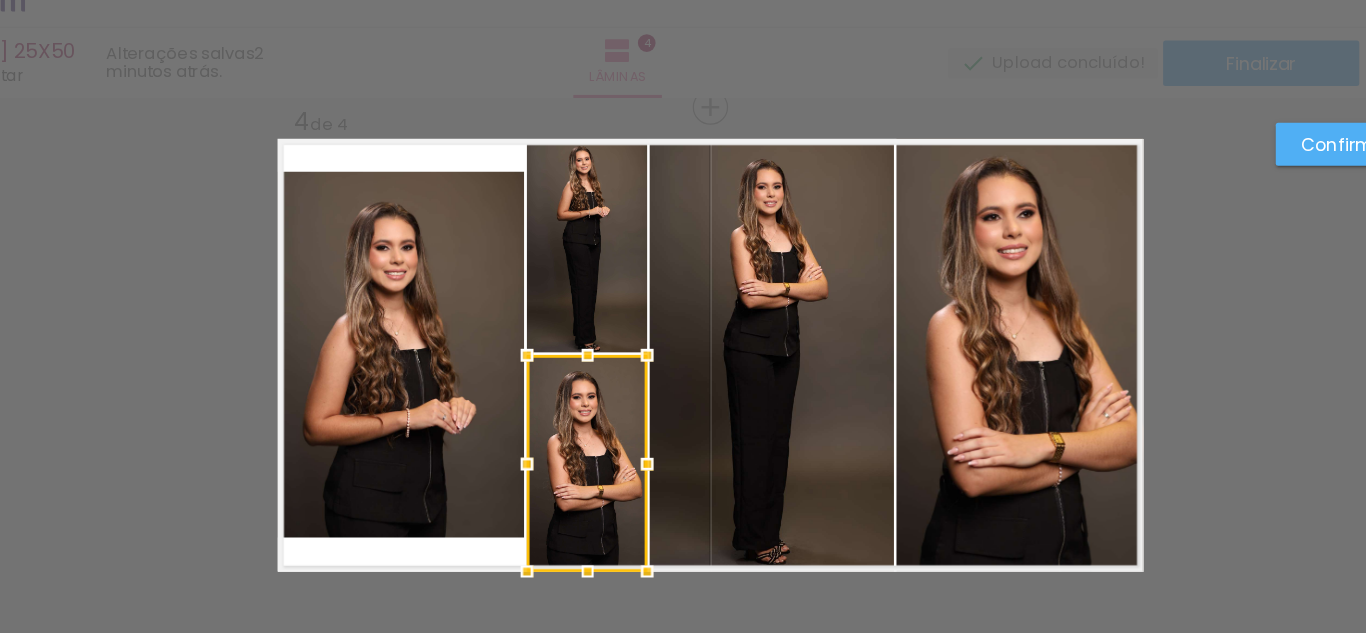 click on "Confirmar Cancelar" at bounding box center [1238, 144] 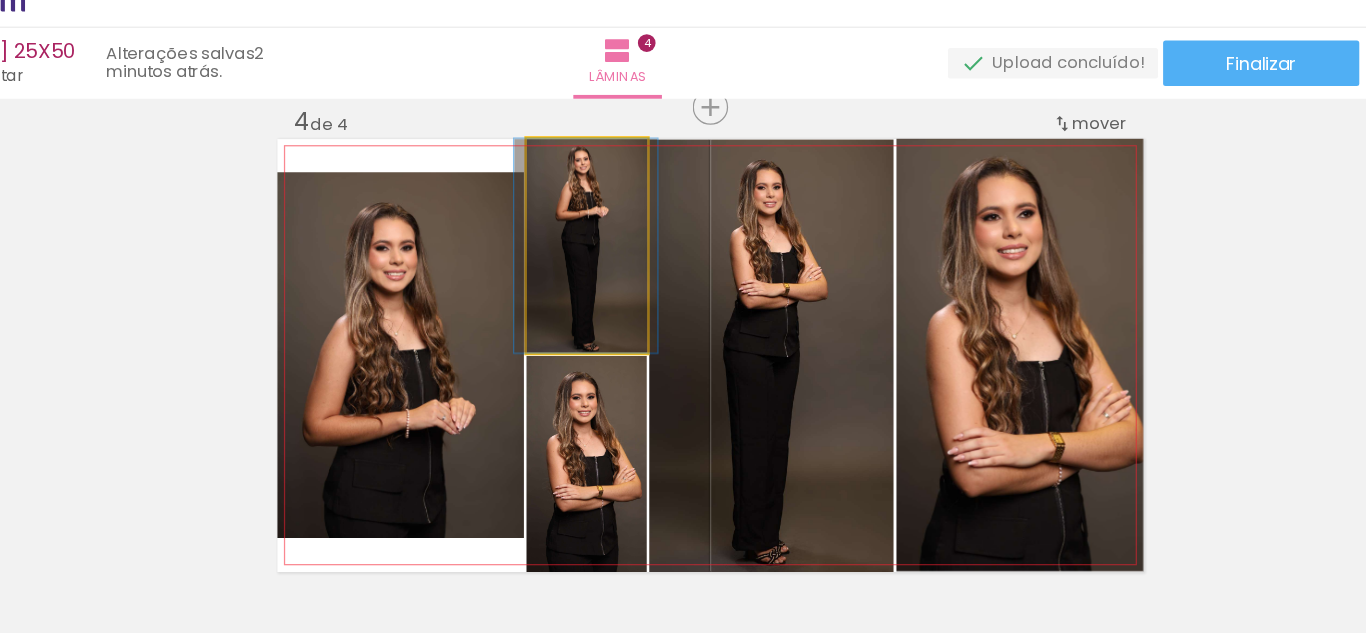 drag, startPoint x: 623, startPoint y: 232, endPoint x: 622, endPoint y: 242, distance: 10.049875 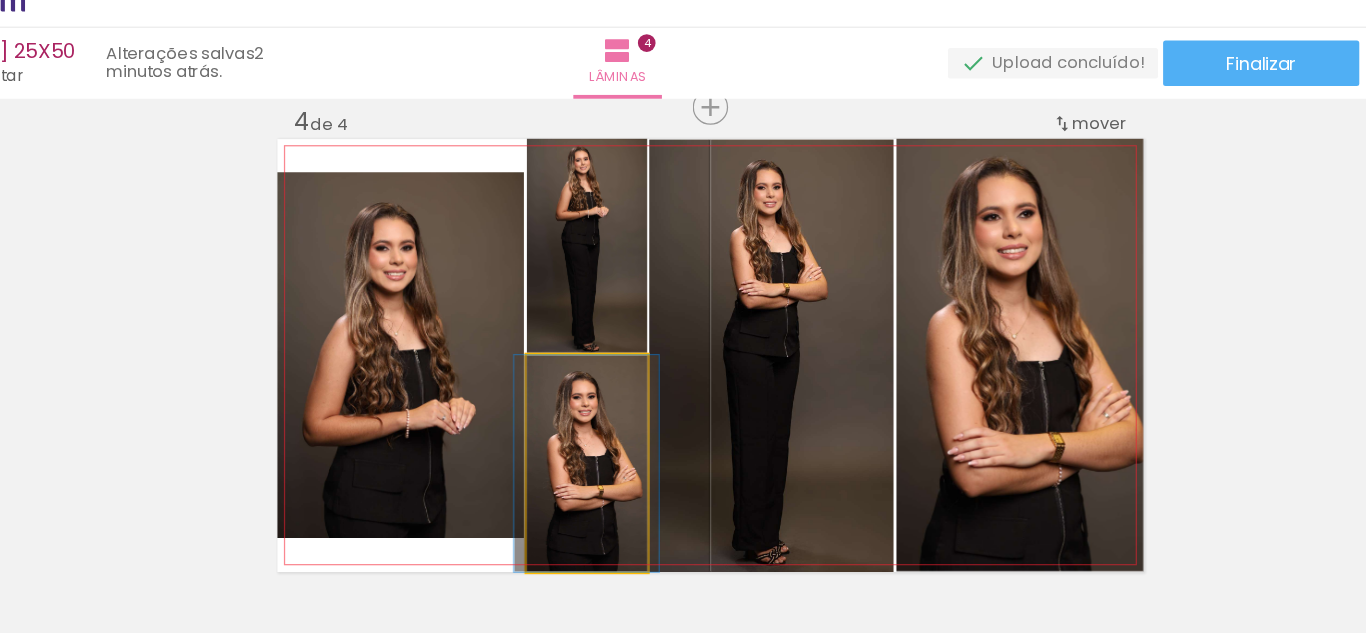 drag, startPoint x: 546, startPoint y: 372, endPoint x: 567, endPoint y: 237, distance: 136.62357 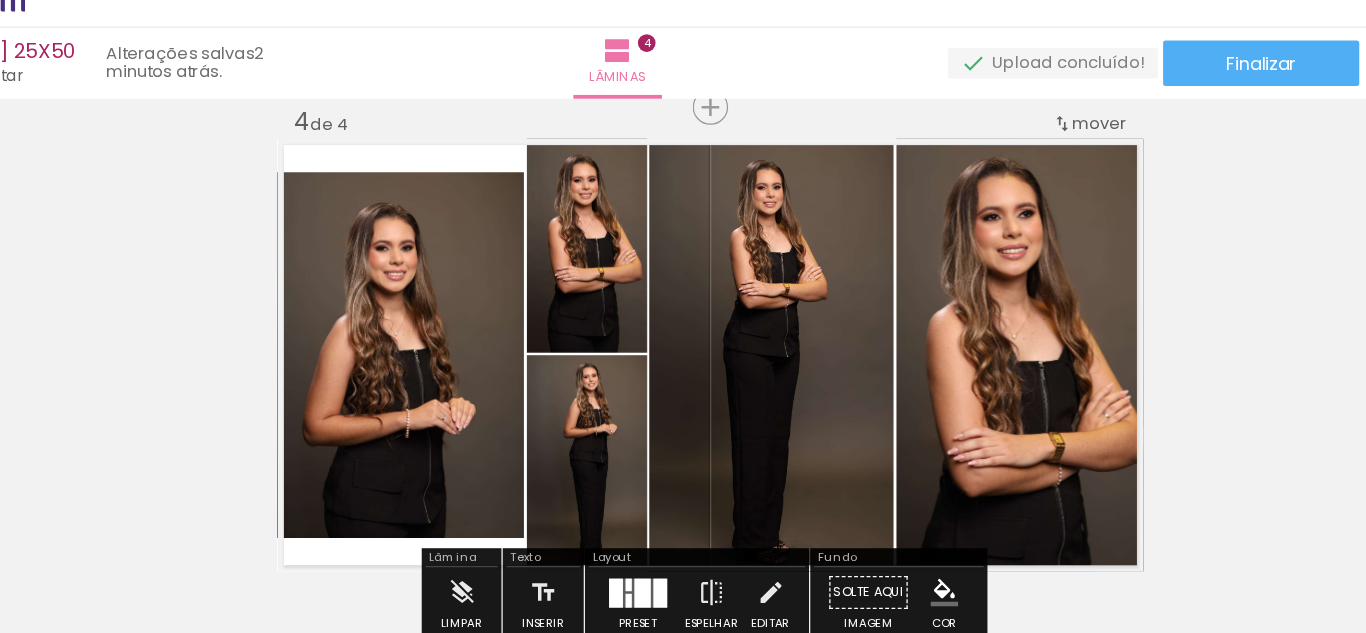 drag, startPoint x: 552, startPoint y: 403, endPoint x: 554, endPoint y: 237, distance: 166.01205 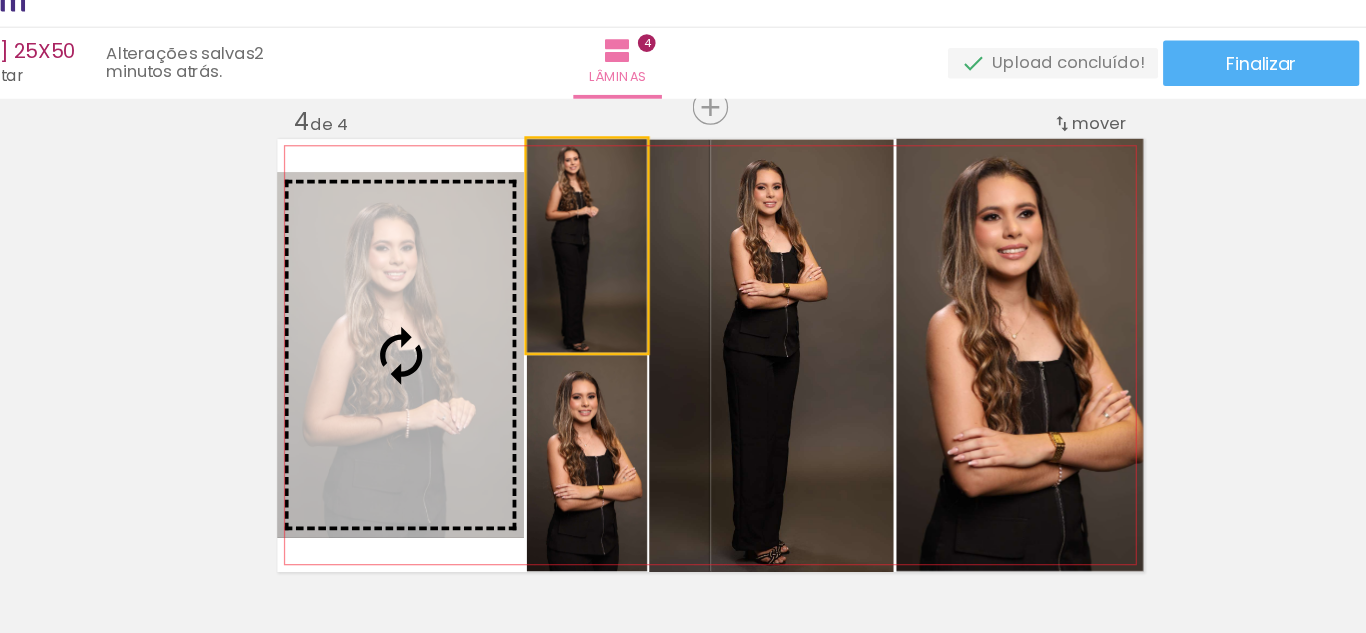 drag, startPoint x: 573, startPoint y: 262, endPoint x: 494, endPoint y: 287, distance: 82.86133 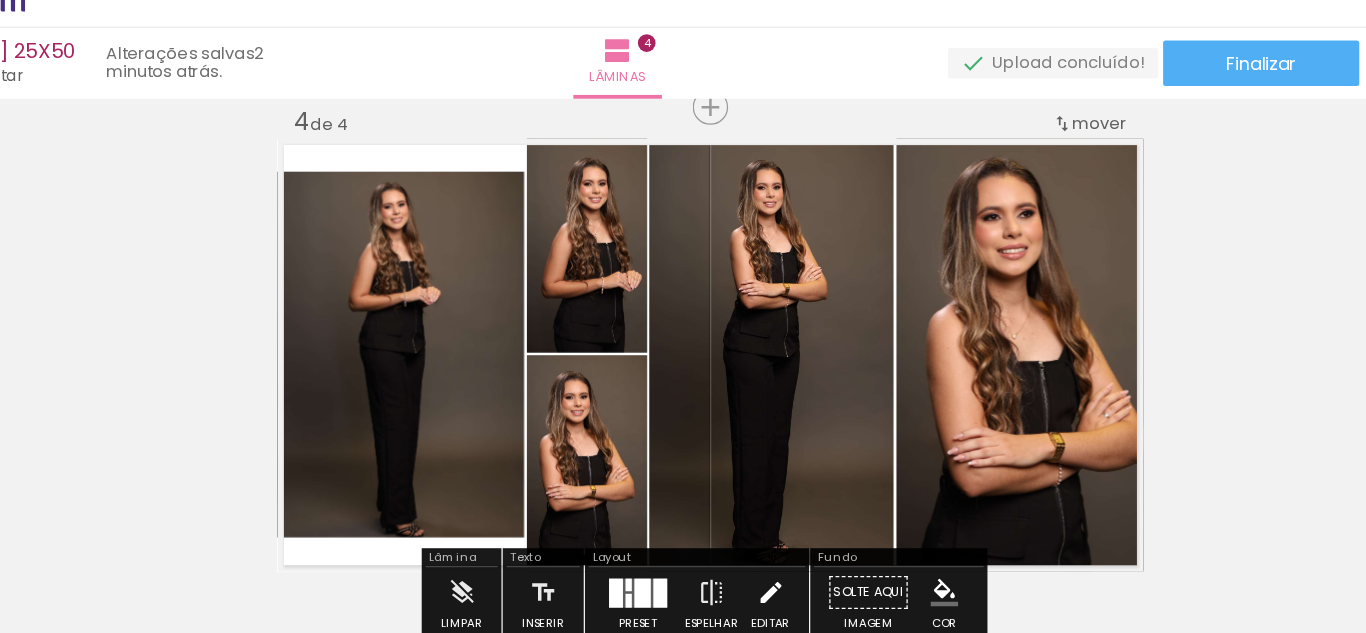 click at bounding box center (730, 492) 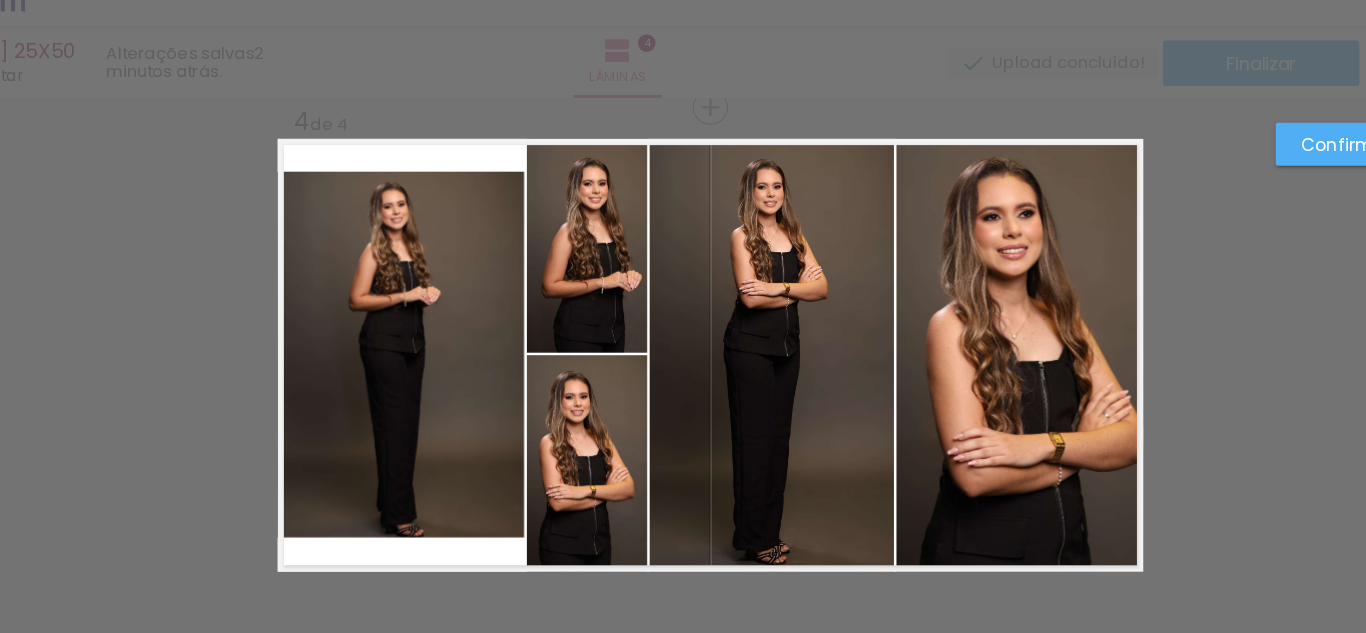 click 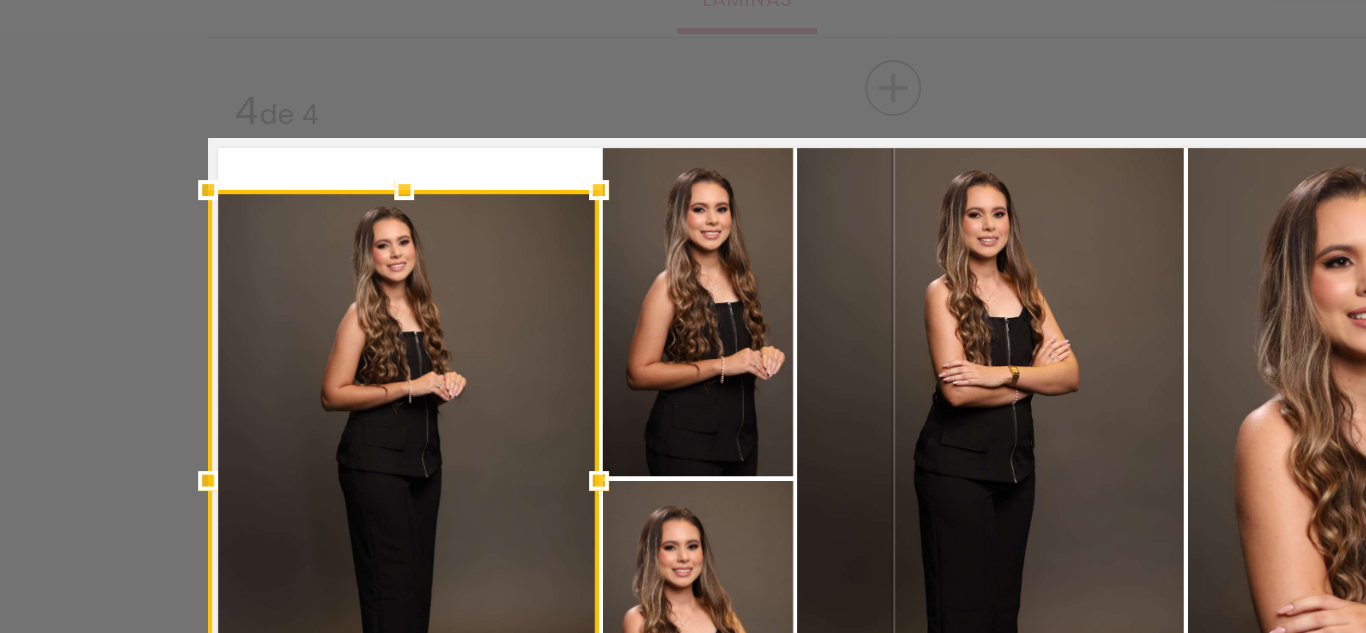 scroll, scrollTop: 1180, scrollLeft: 0, axis: vertical 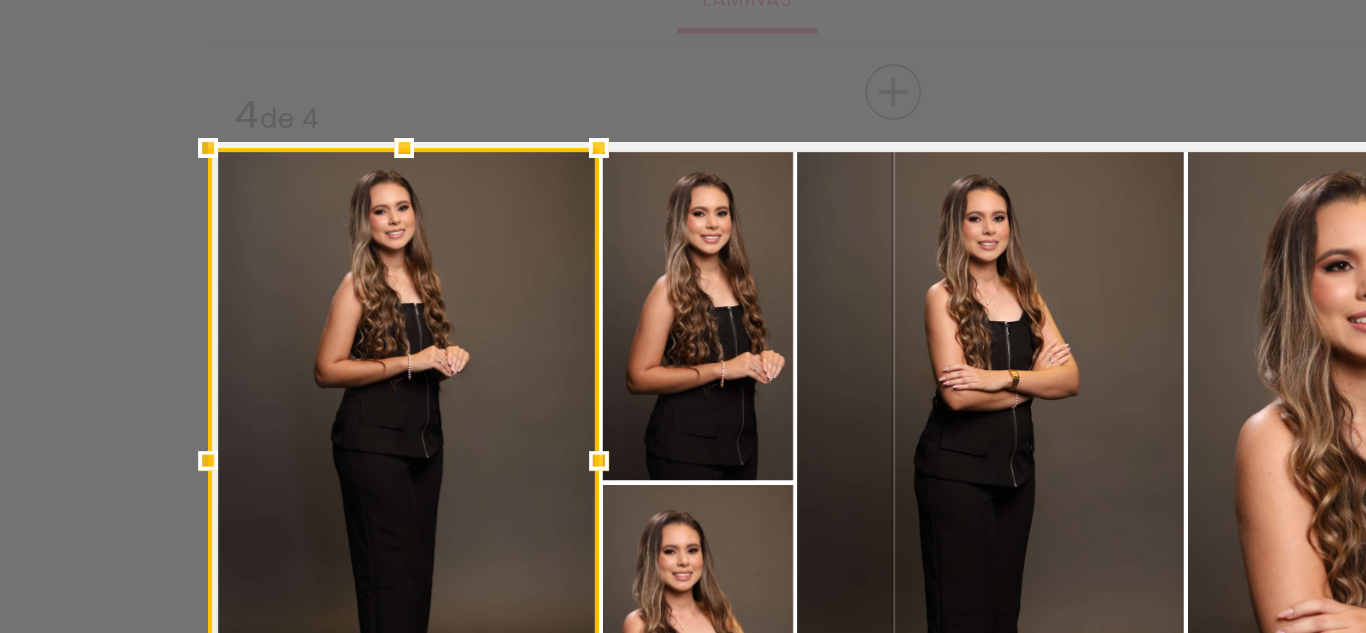 drag, startPoint x: 433, startPoint y: 181, endPoint x: 430, endPoint y: 137, distance: 44.102154 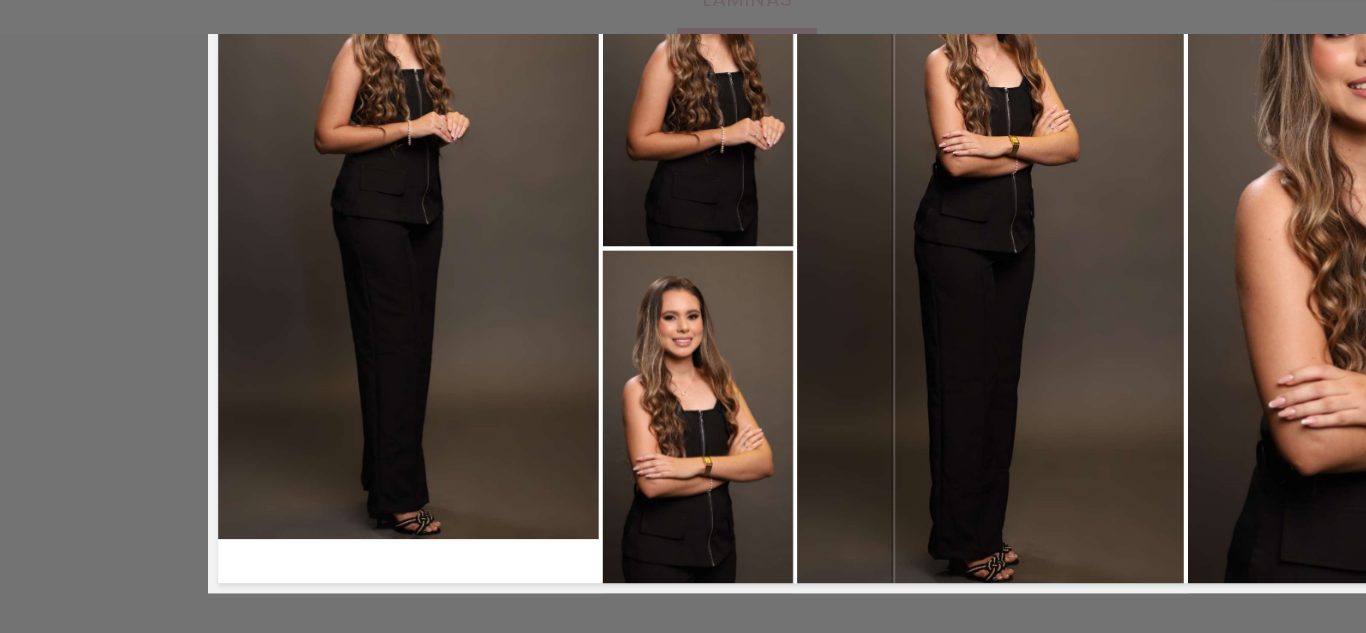 scroll, scrollTop: 1325, scrollLeft: 0, axis: vertical 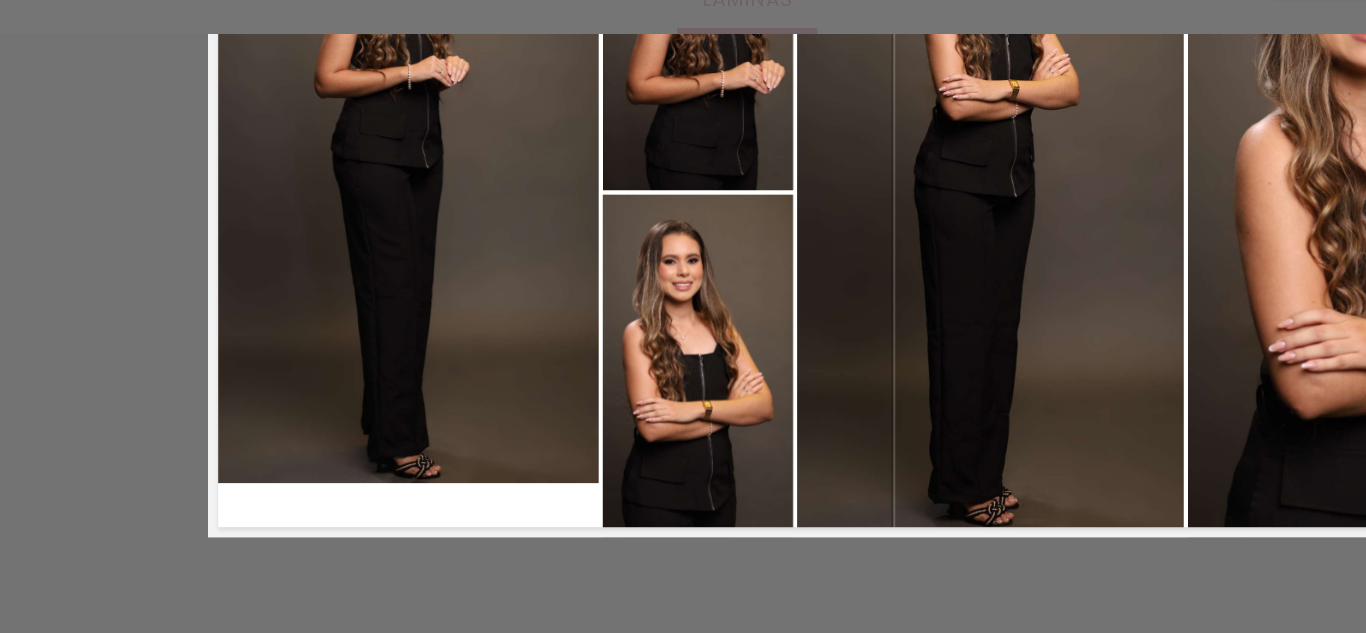 click 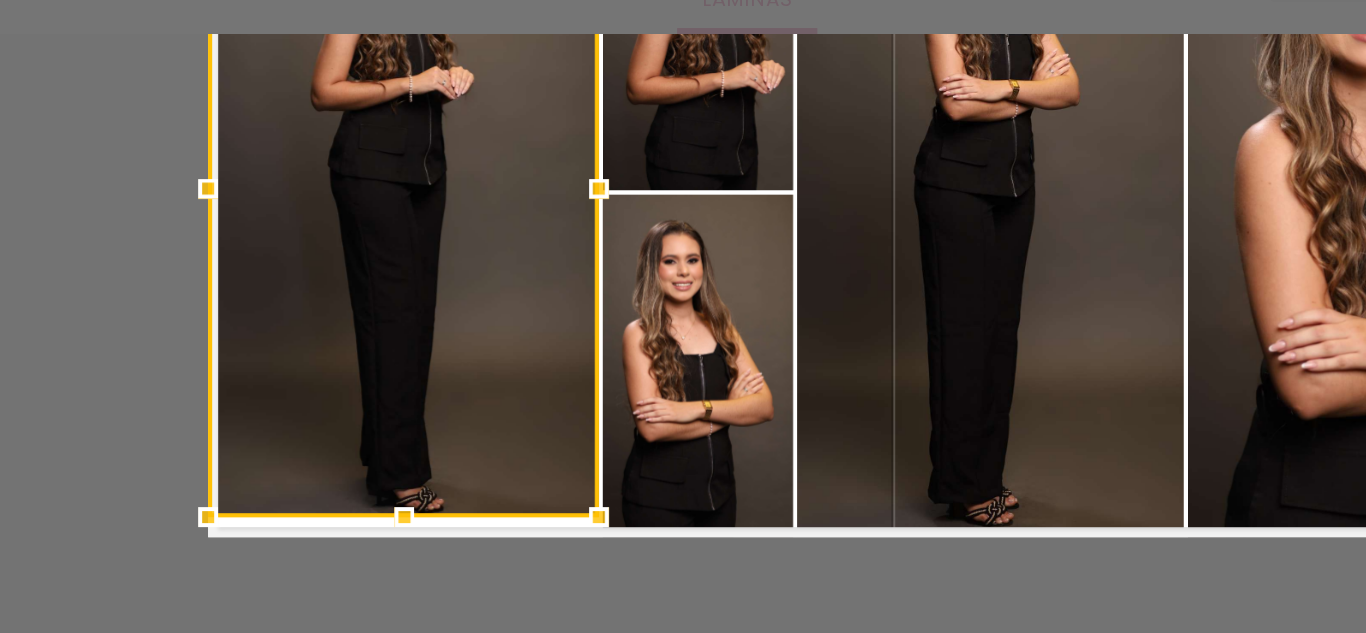 drag, startPoint x: 433, startPoint y: 317, endPoint x: 428, endPoint y: 387, distance: 70.178345 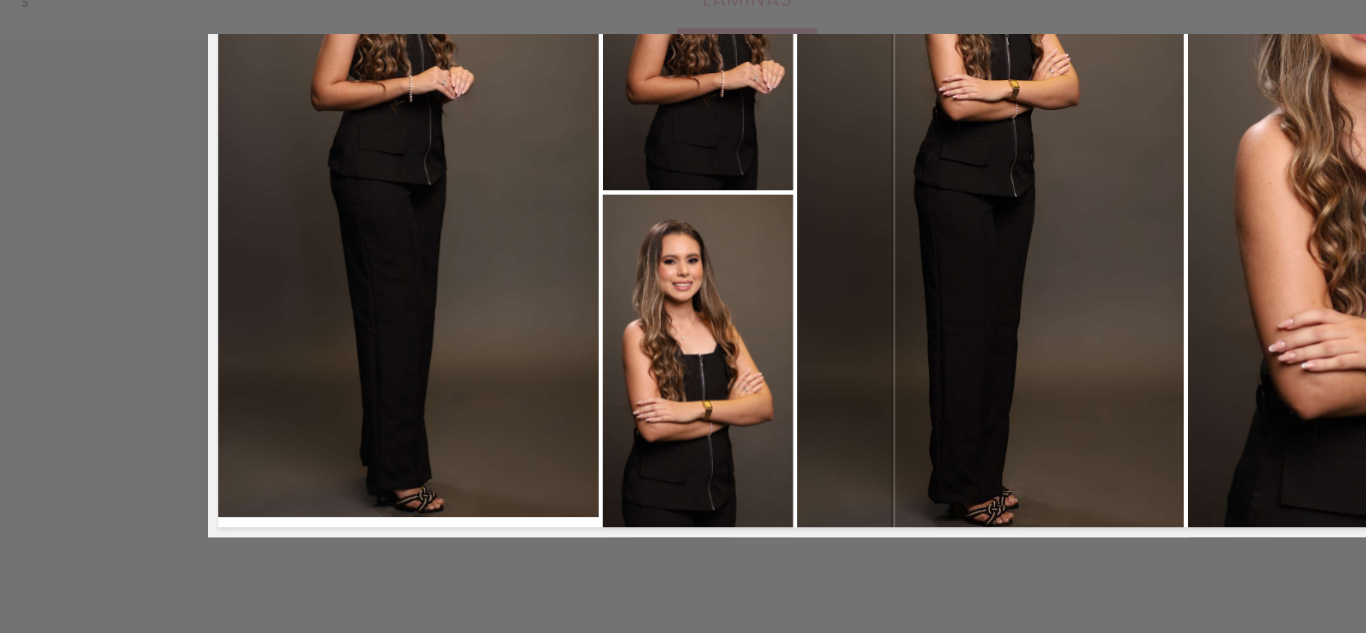 click 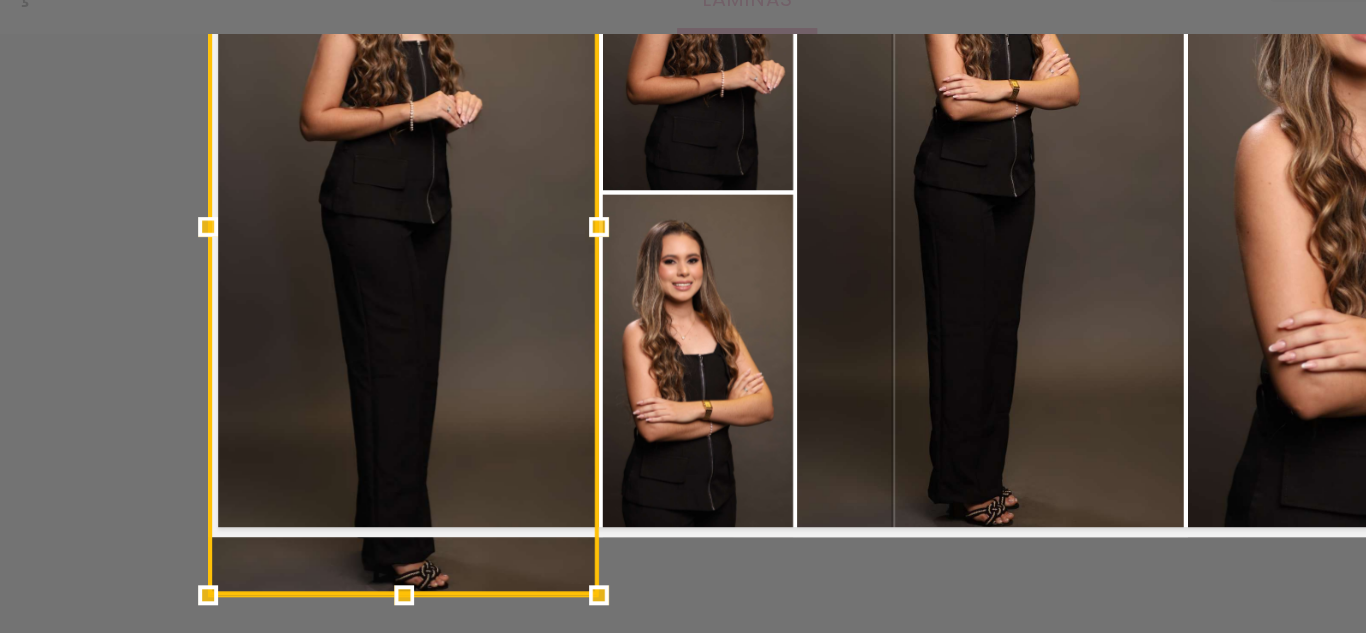 click at bounding box center [438, 197] 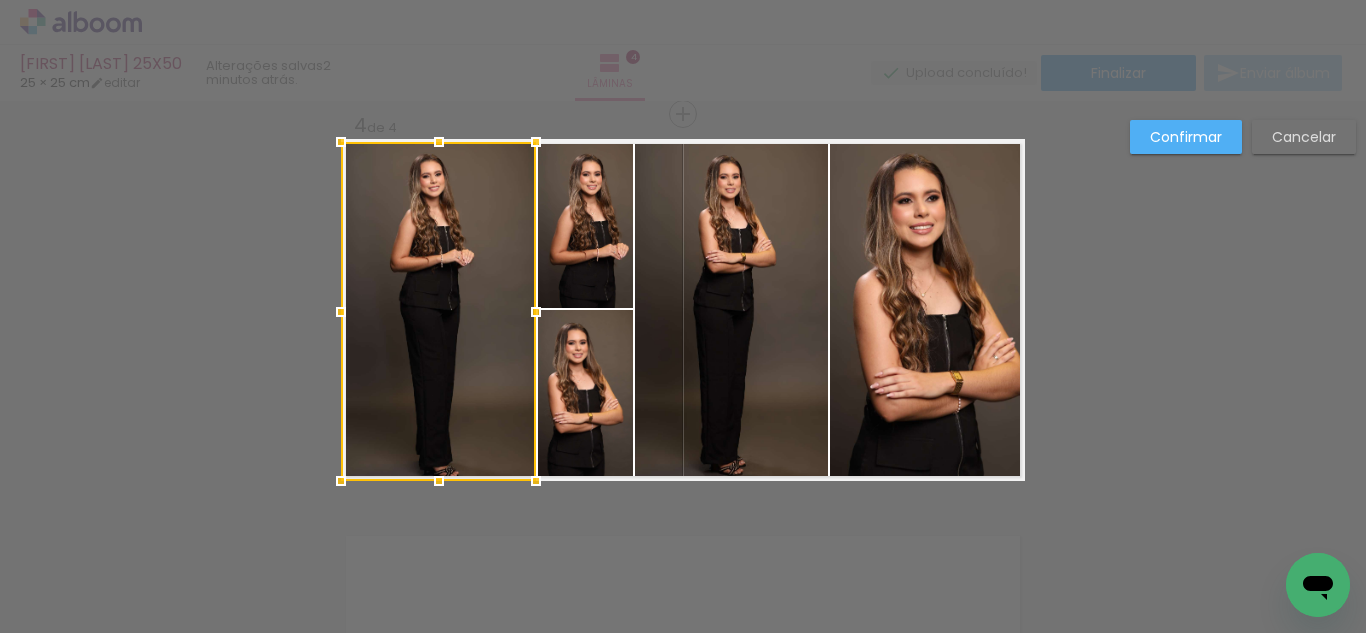 scroll, scrollTop: 1195, scrollLeft: 0, axis: vertical 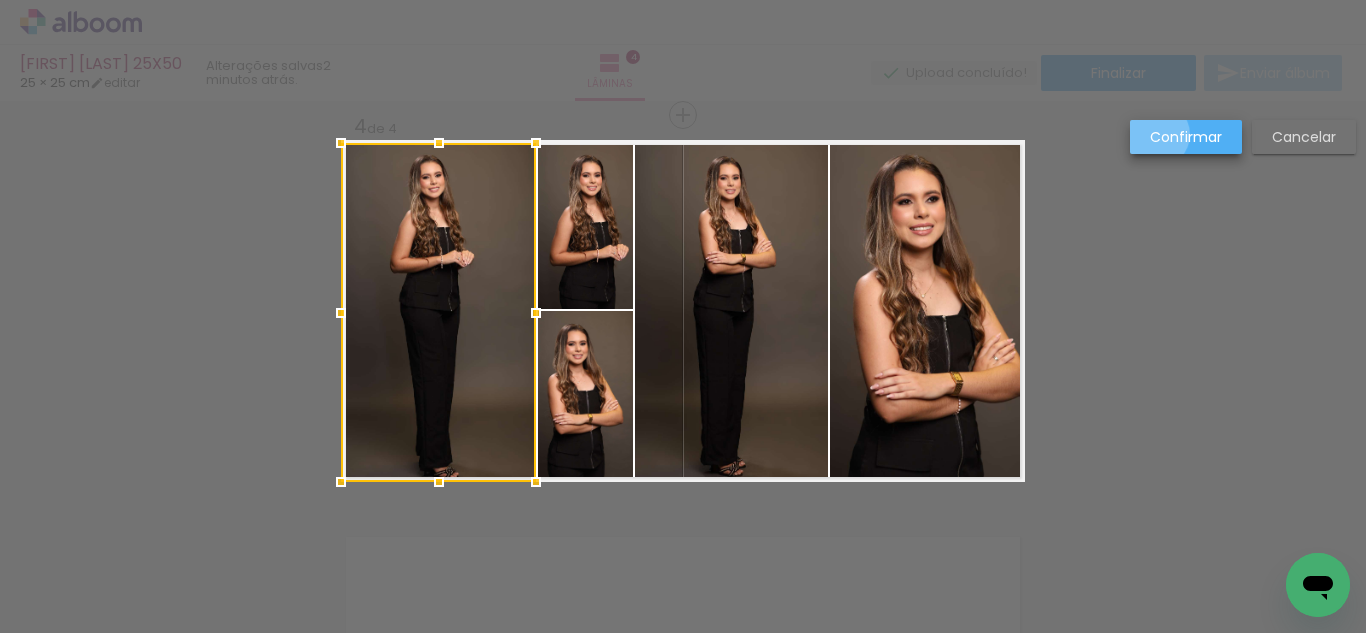 click on "Confirmar" at bounding box center (0, 0) 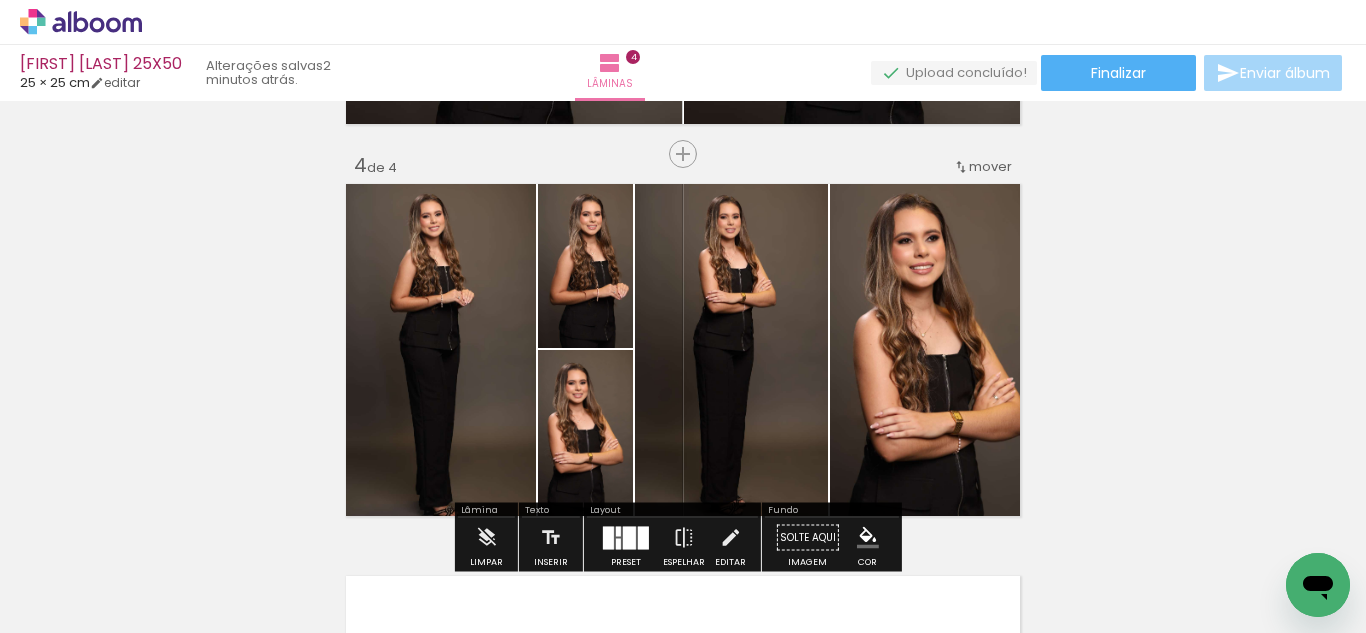 scroll, scrollTop: 1157, scrollLeft: 0, axis: vertical 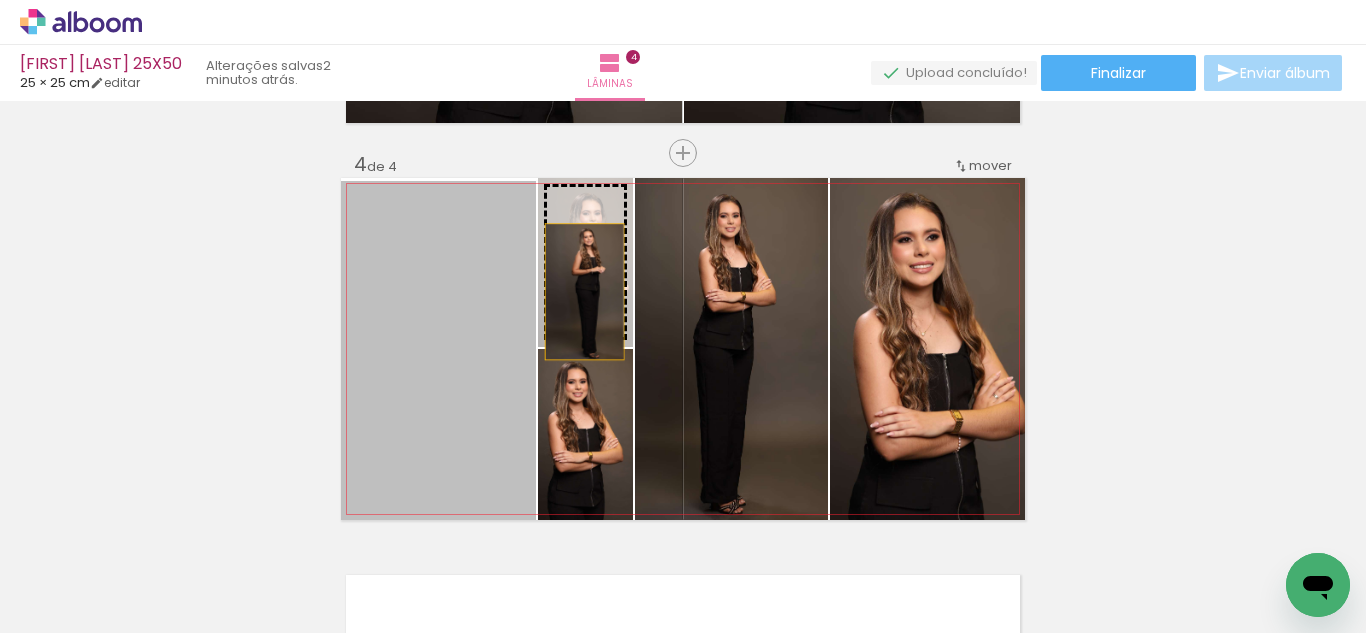 drag, startPoint x: 436, startPoint y: 375, endPoint x: 577, endPoint y: 292, distance: 163.6154 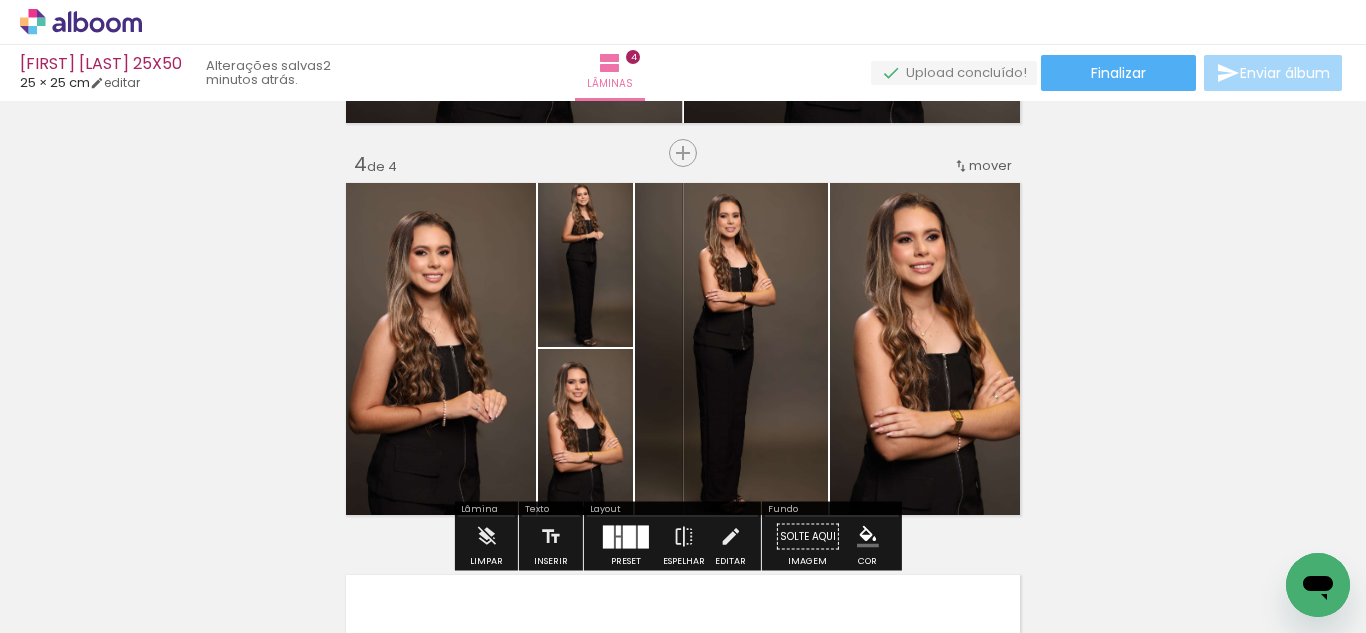click 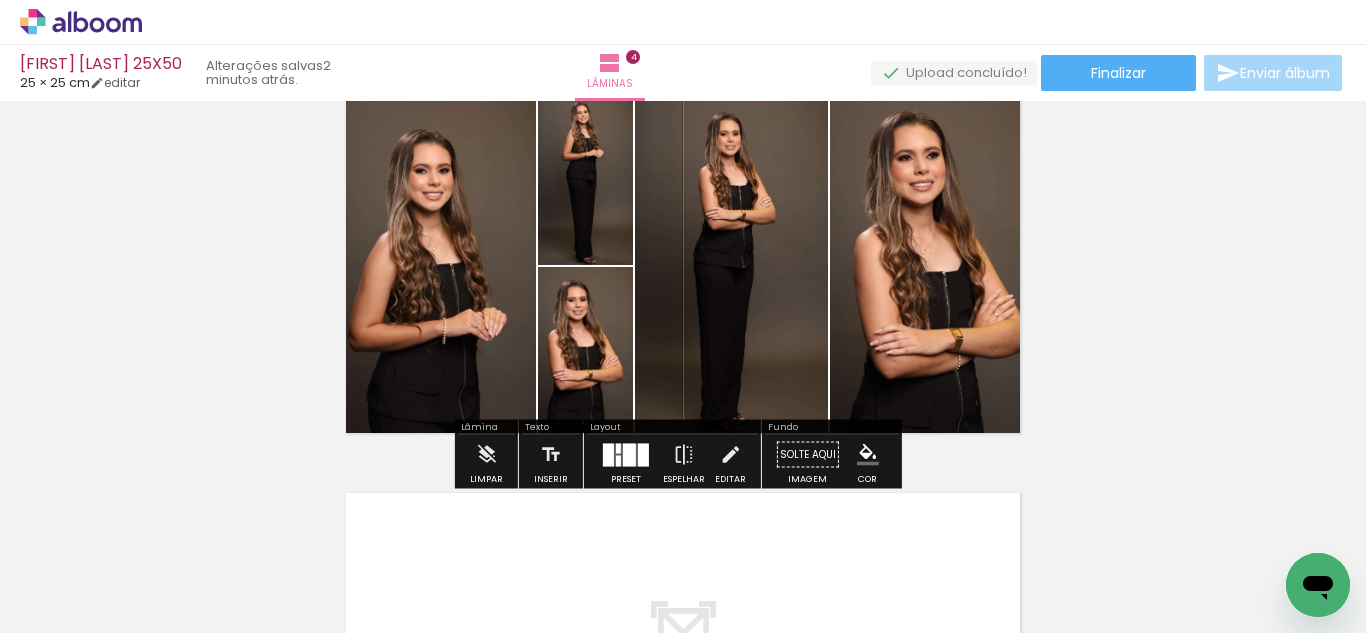 scroll, scrollTop: 1238, scrollLeft: 0, axis: vertical 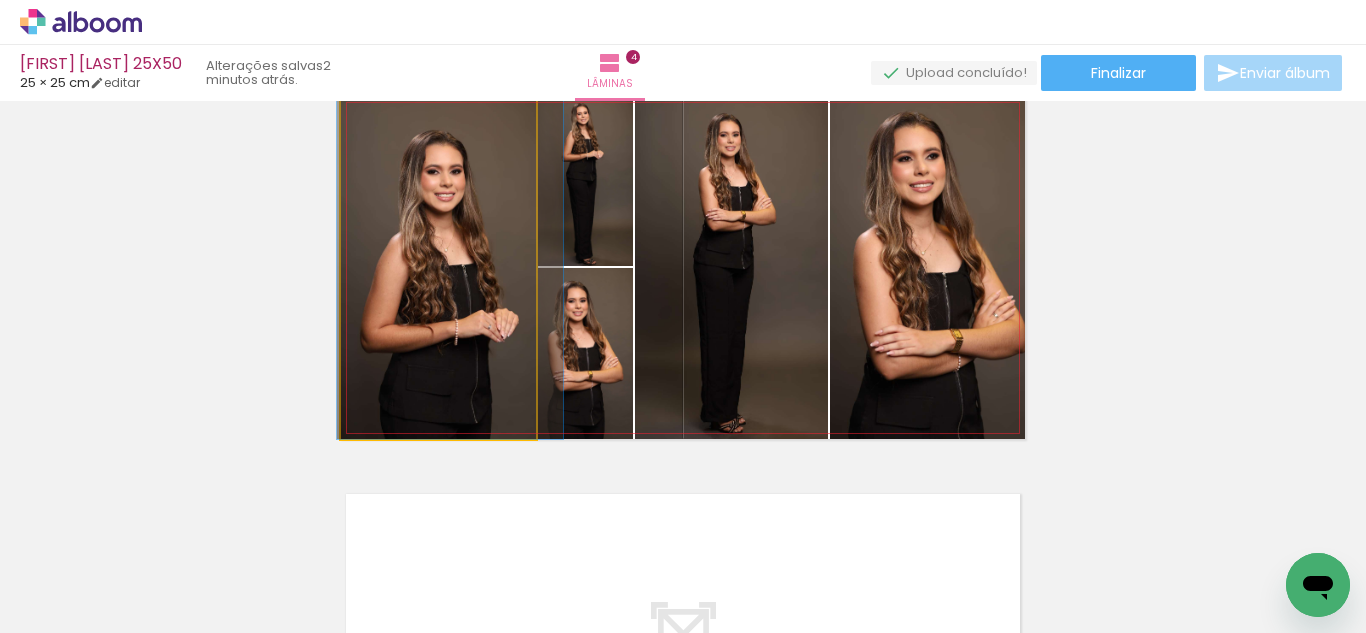 drag, startPoint x: 459, startPoint y: 362, endPoint x: 471, endPoint y: 362, distance: 12 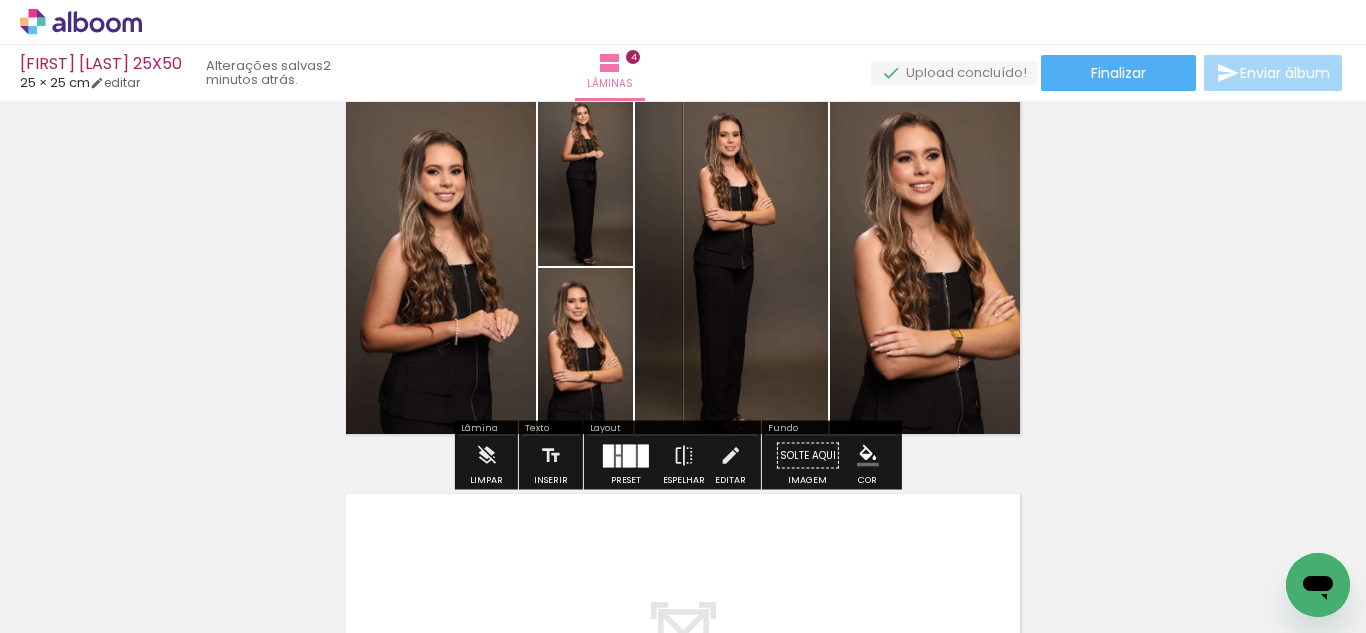 drag, startPoint x: 577, startPoint y: 219, endPoint x: 577, endPoint y: 359, distance: 140 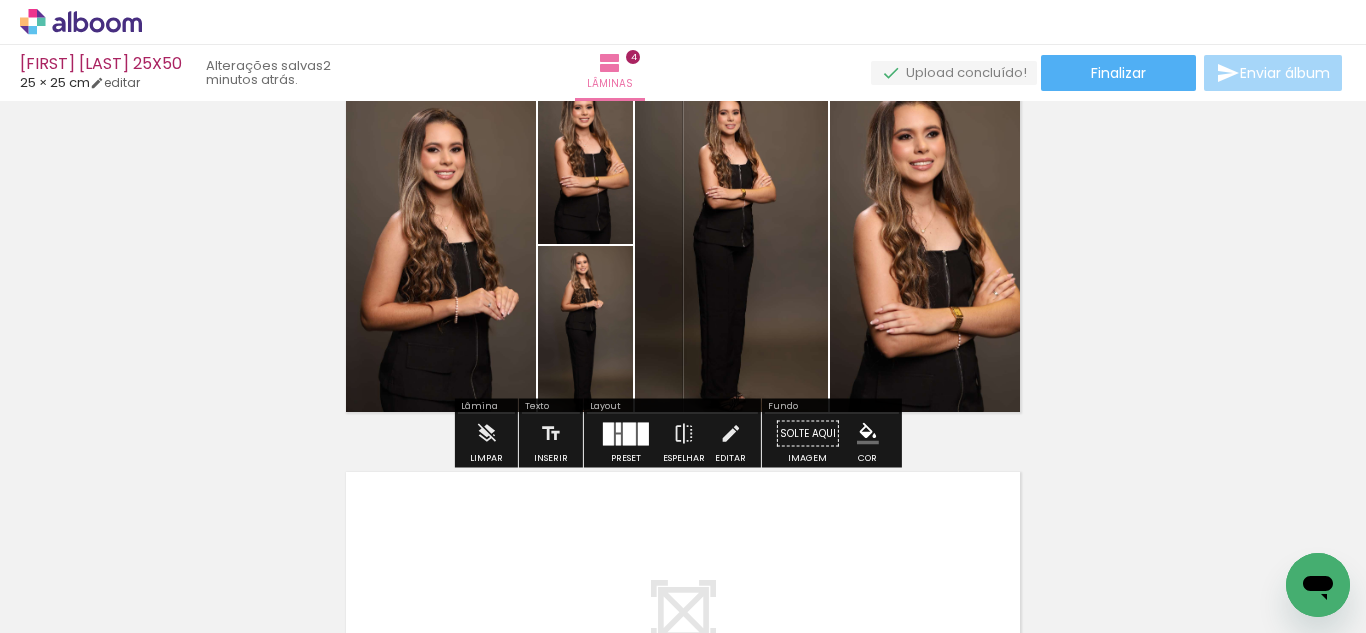 scroll, scrollTop: 1259, scrollLeft: 0, axis: vertical 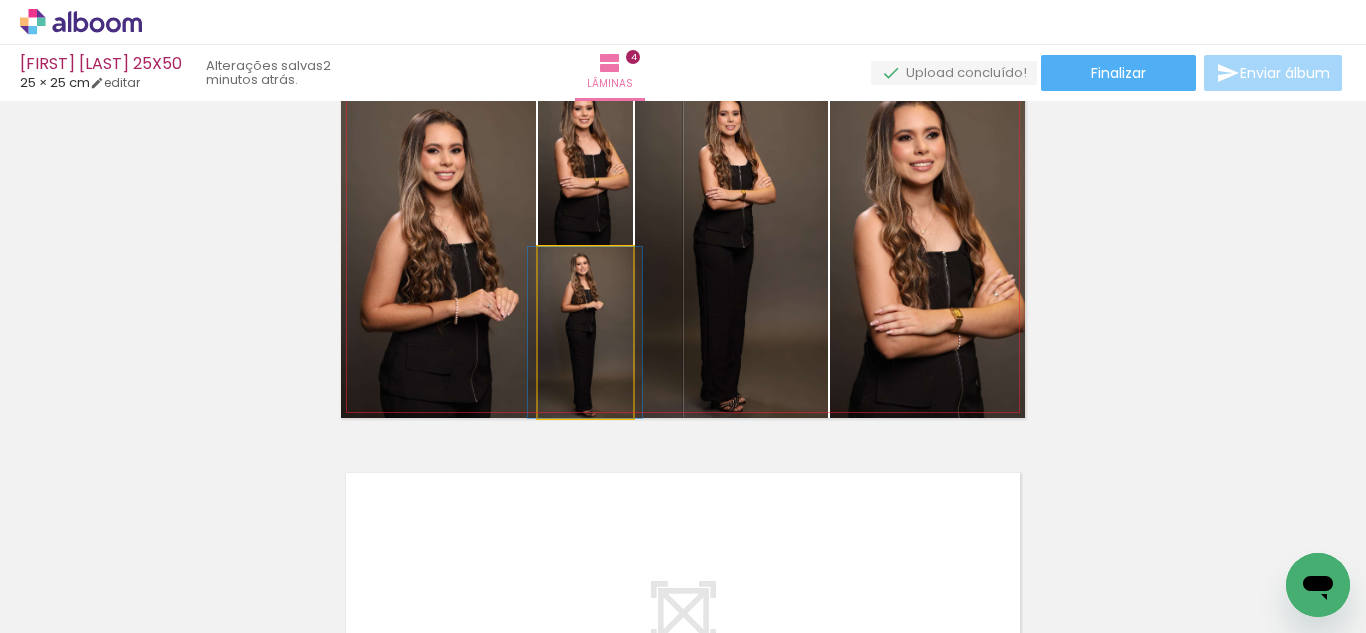 click 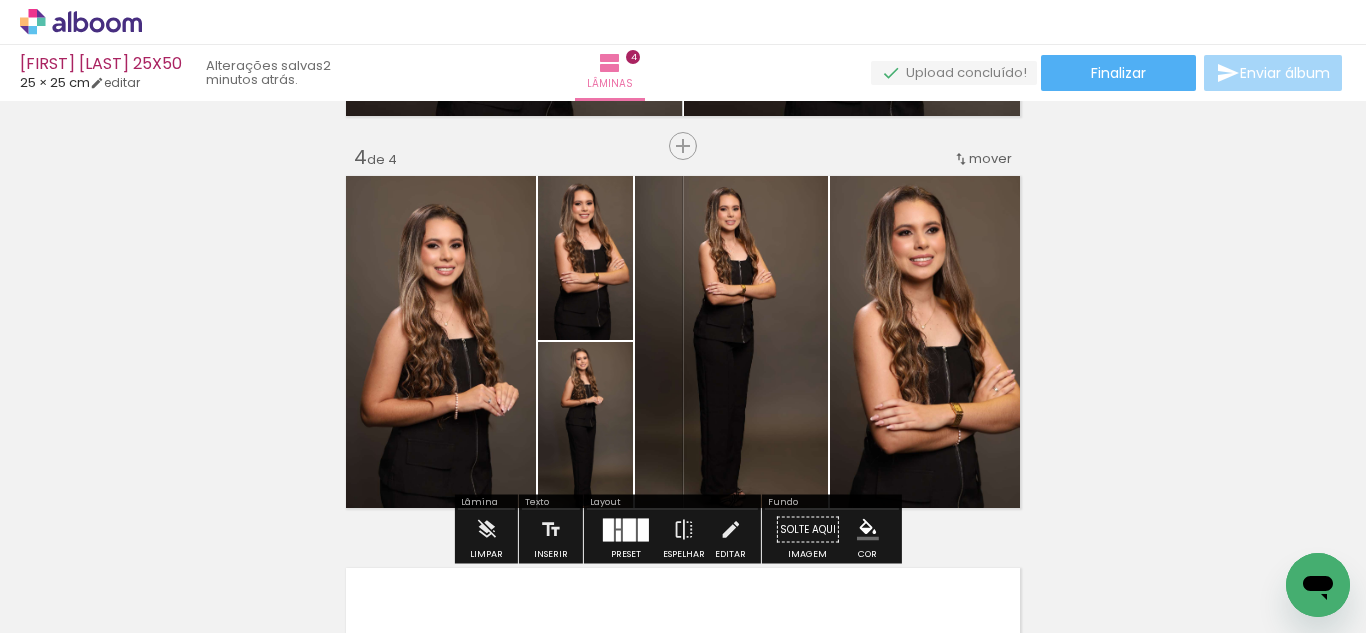 scroll, scrollTop: 1154, scrollLeft: 0, axis: vertical 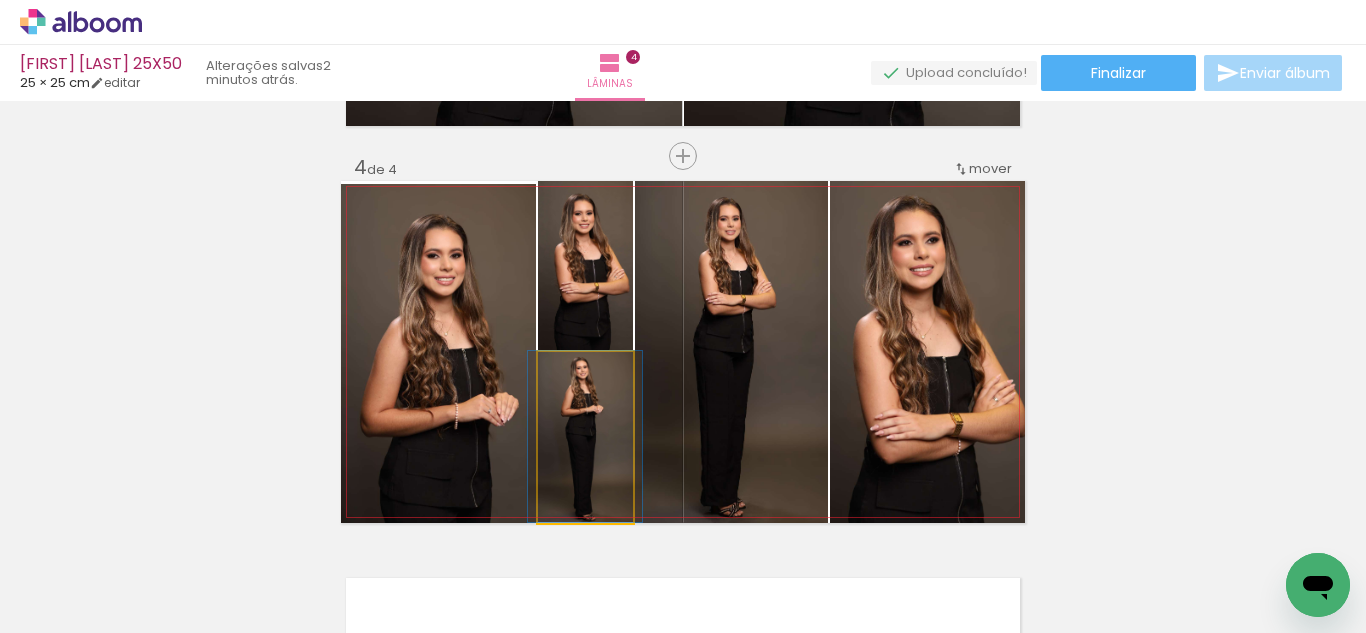 drag, startPoint x: 564, startPoint y: 452, endPoint x: 571, endPoint y: 263, distance: 189.12958 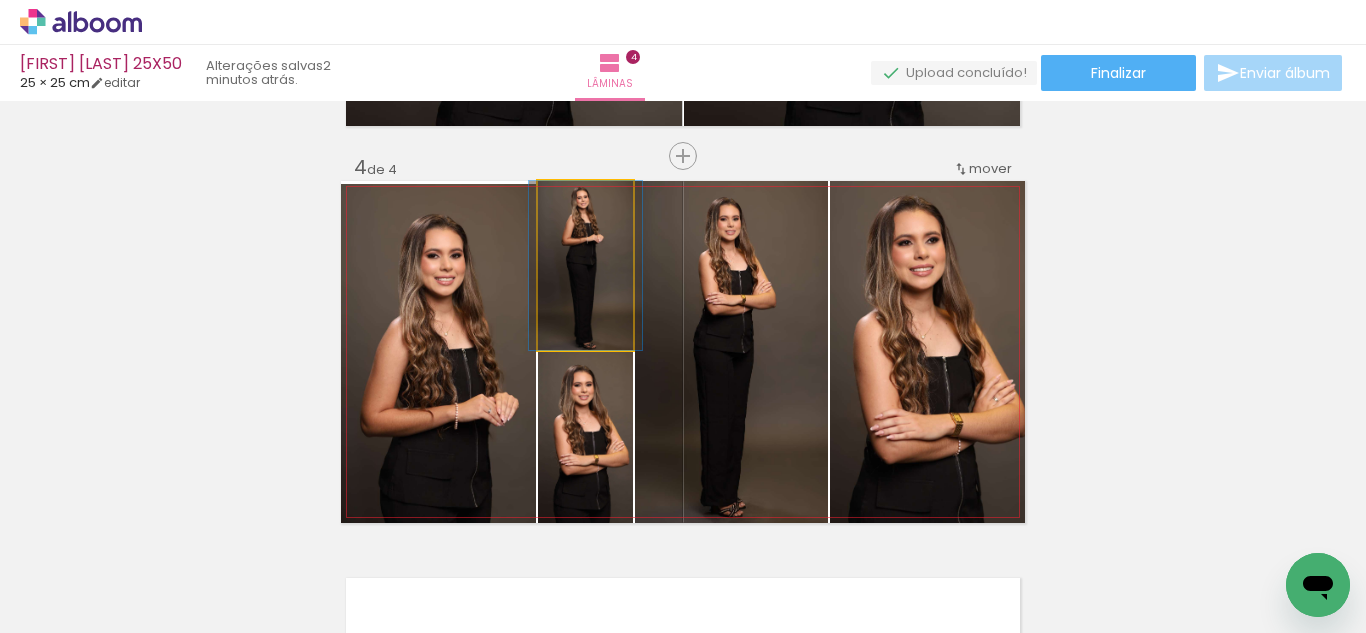 click 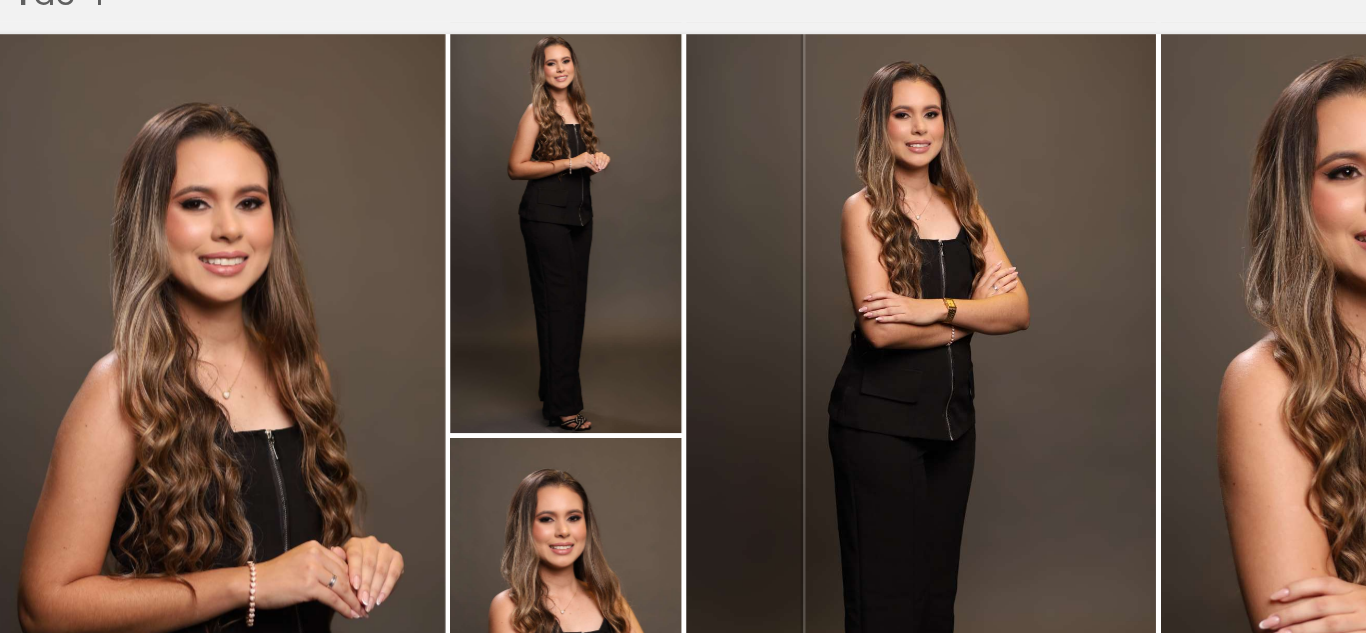 click 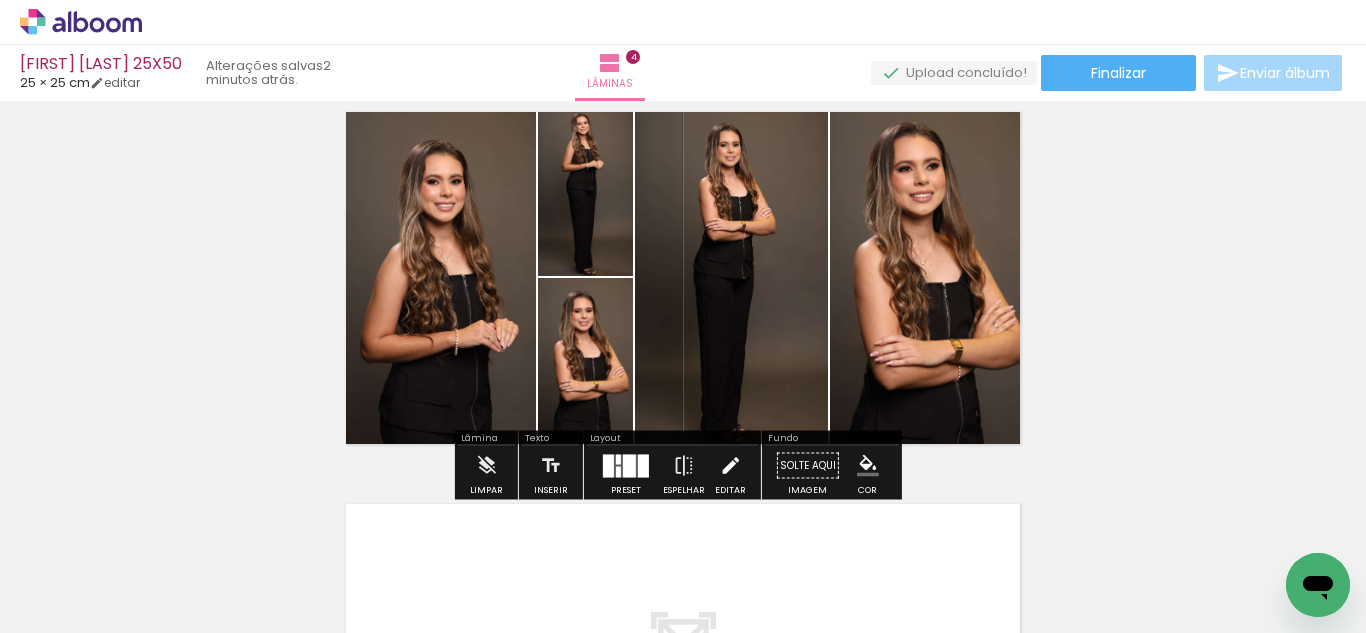 click at bounding box center [730, 466] 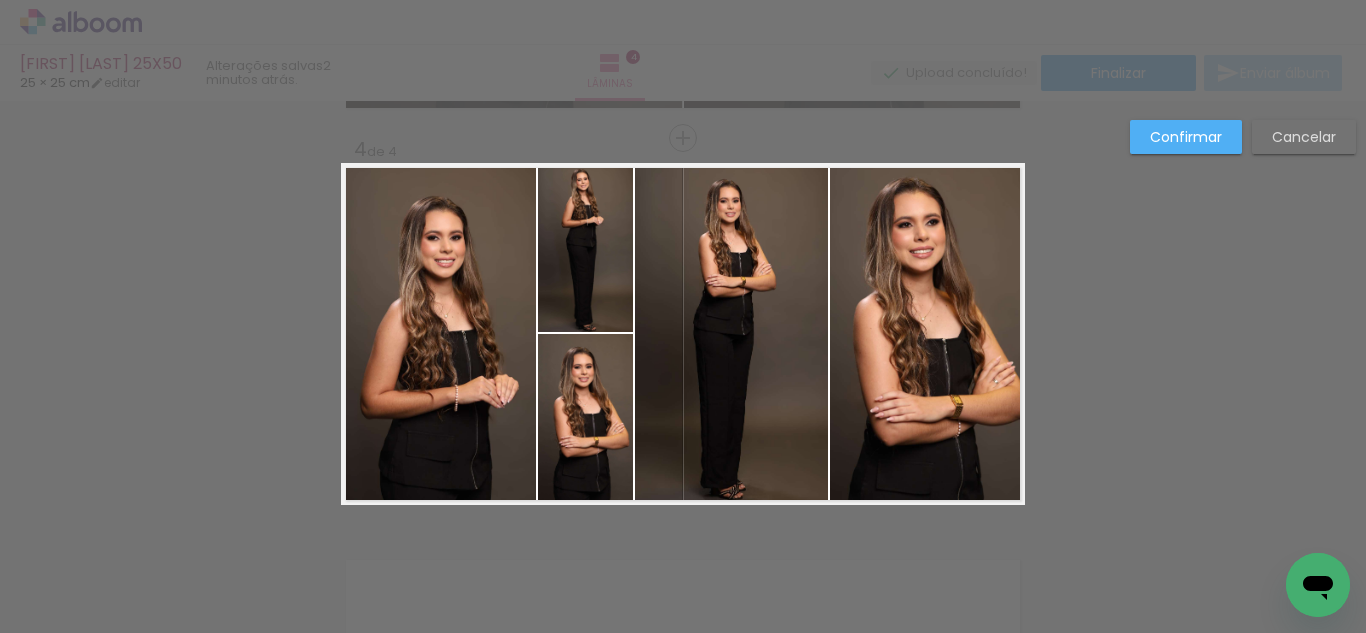 scroll, scrollTop: 1203, scrollLeft: 0, axis: vertical 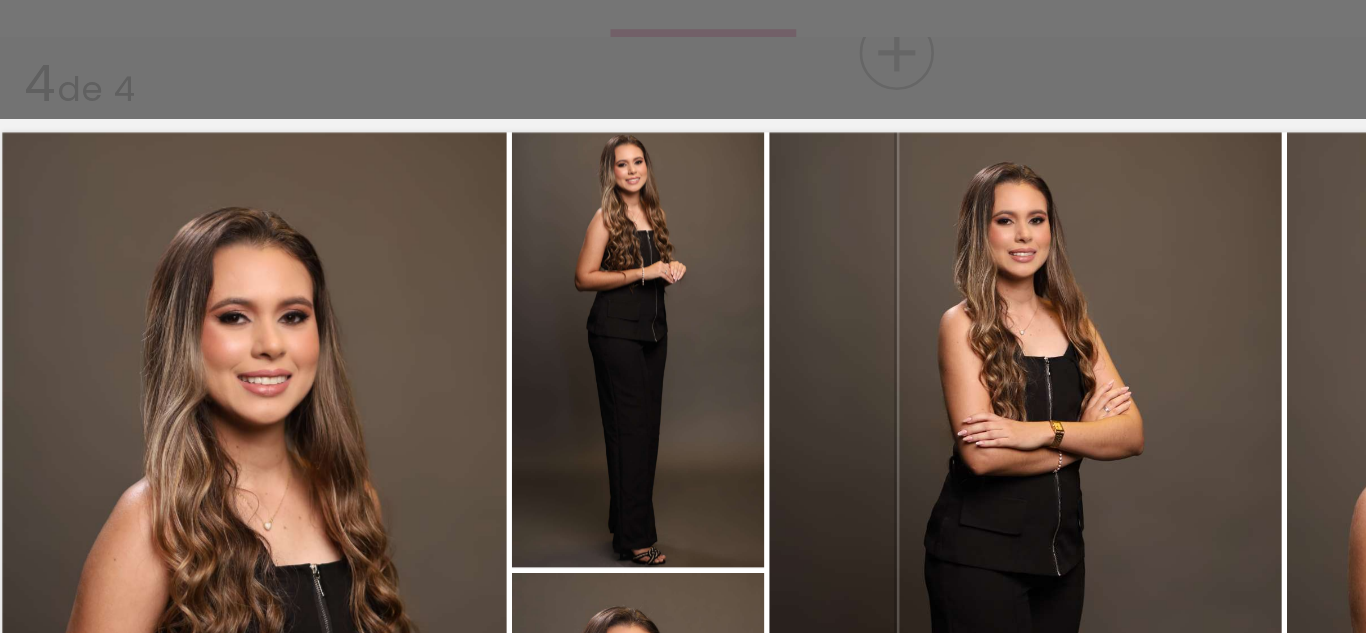 click 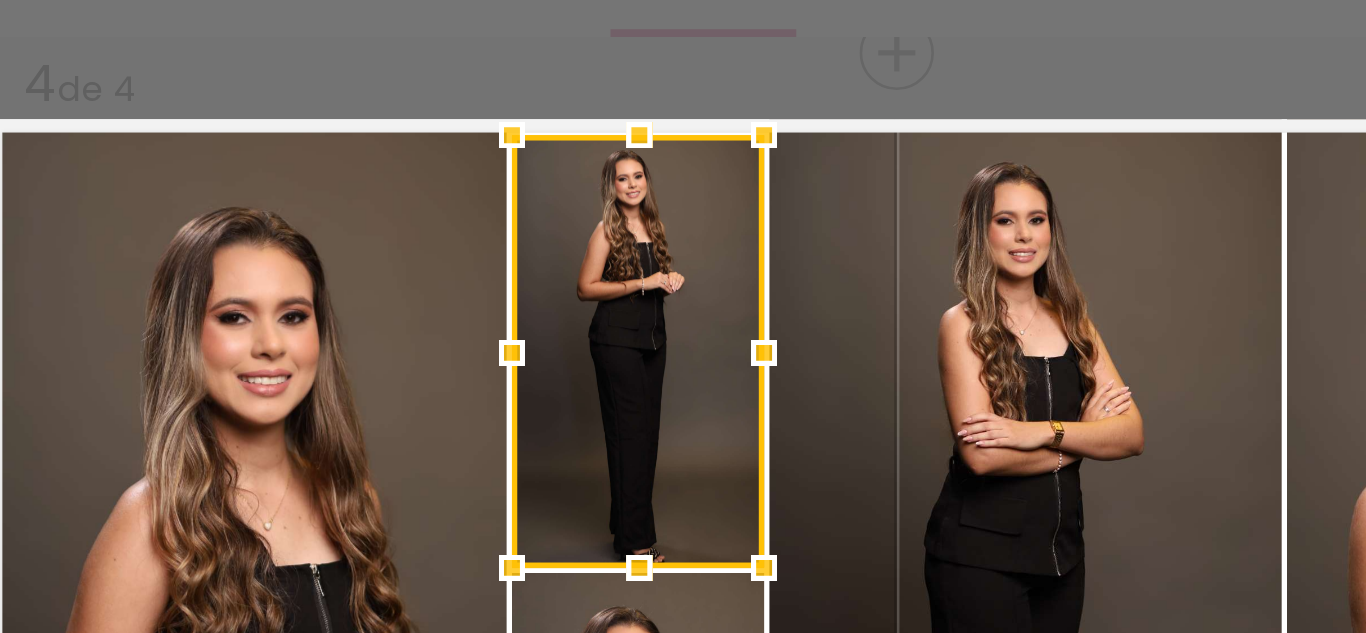 click at bounding box center [586, 138] 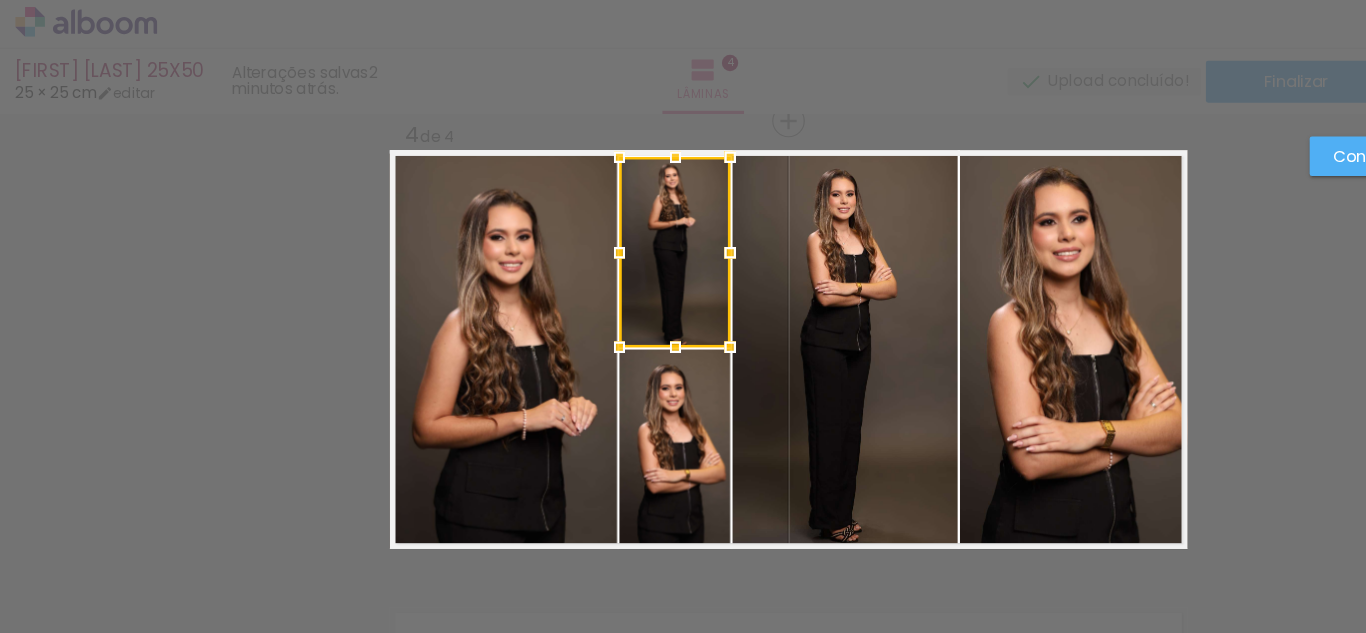 click at bounding box center (585, 219) 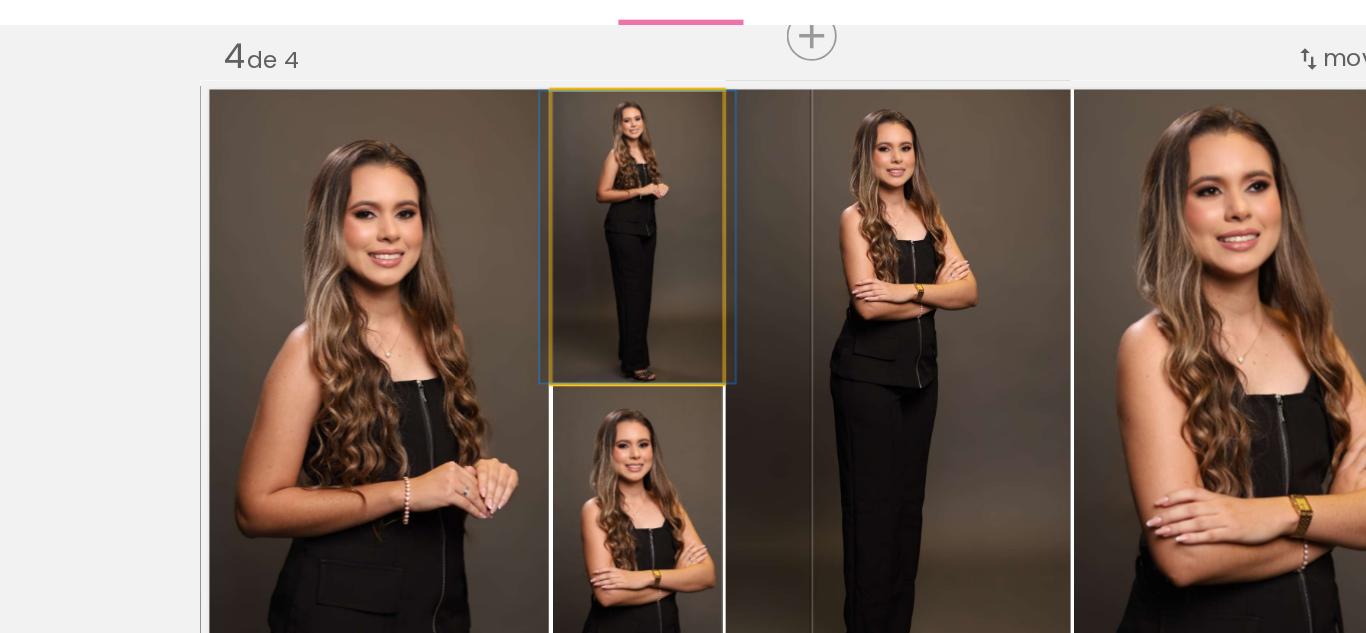 click 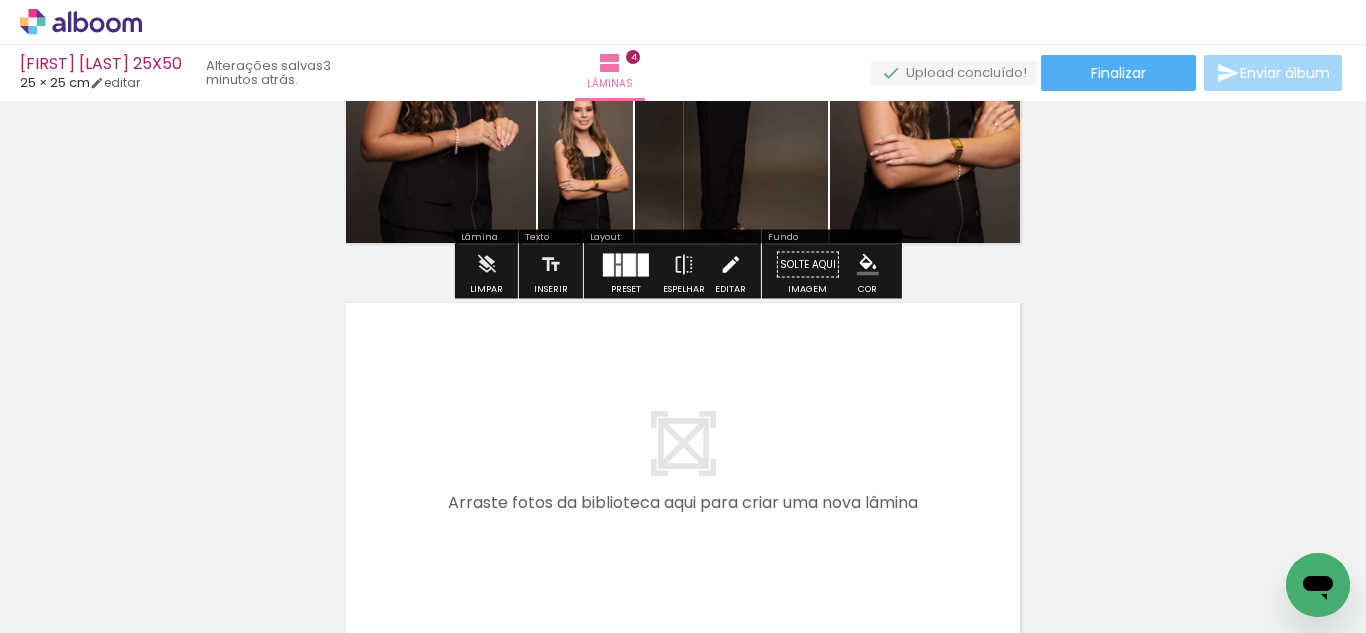 scroll, scrollTop: 1544, scrollLeft: 0, axis: vertical 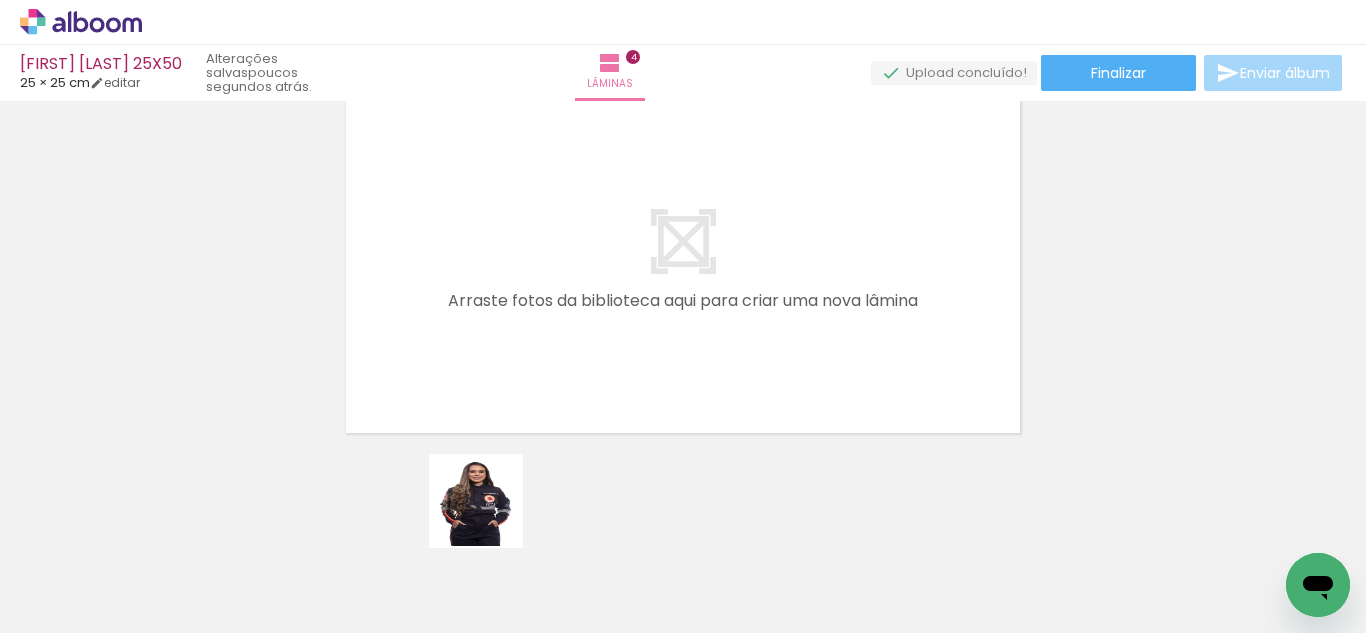 drag, startPoint x: 491, startPoint y: 516, endPoint x: 560, endPoint y: 553, distance: 78.29432 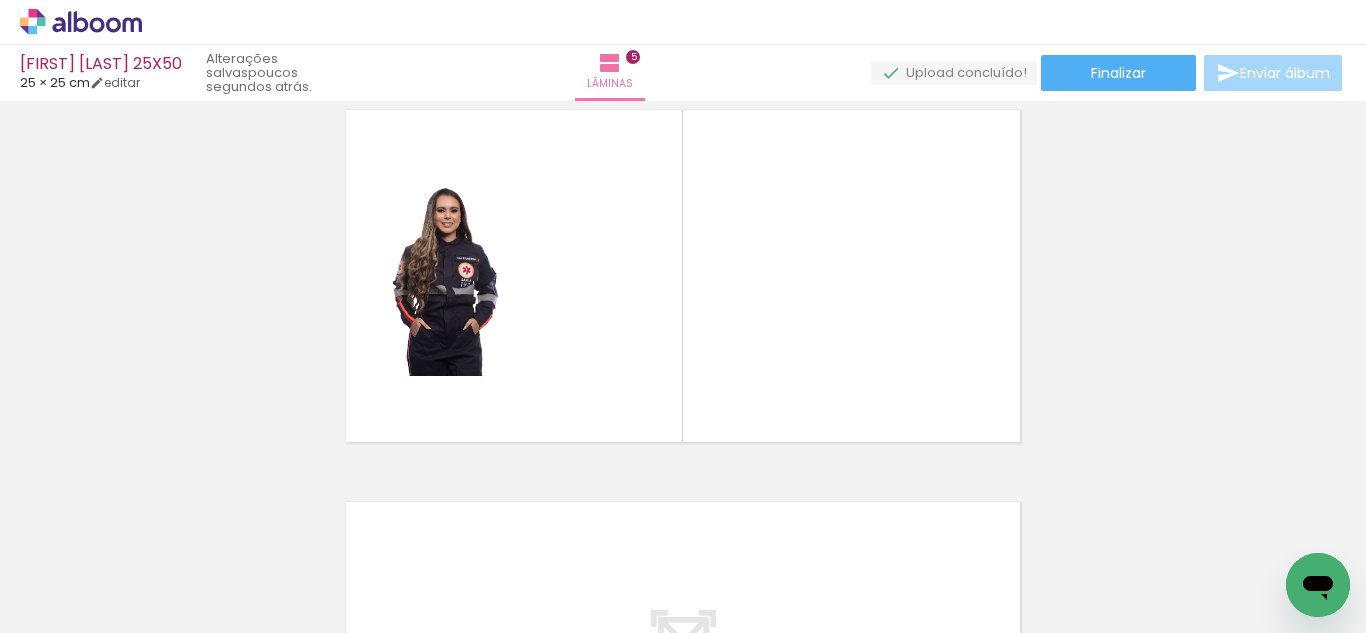 scroll, scrollTop: 1594, scrollLeft: 0, axis: vertical 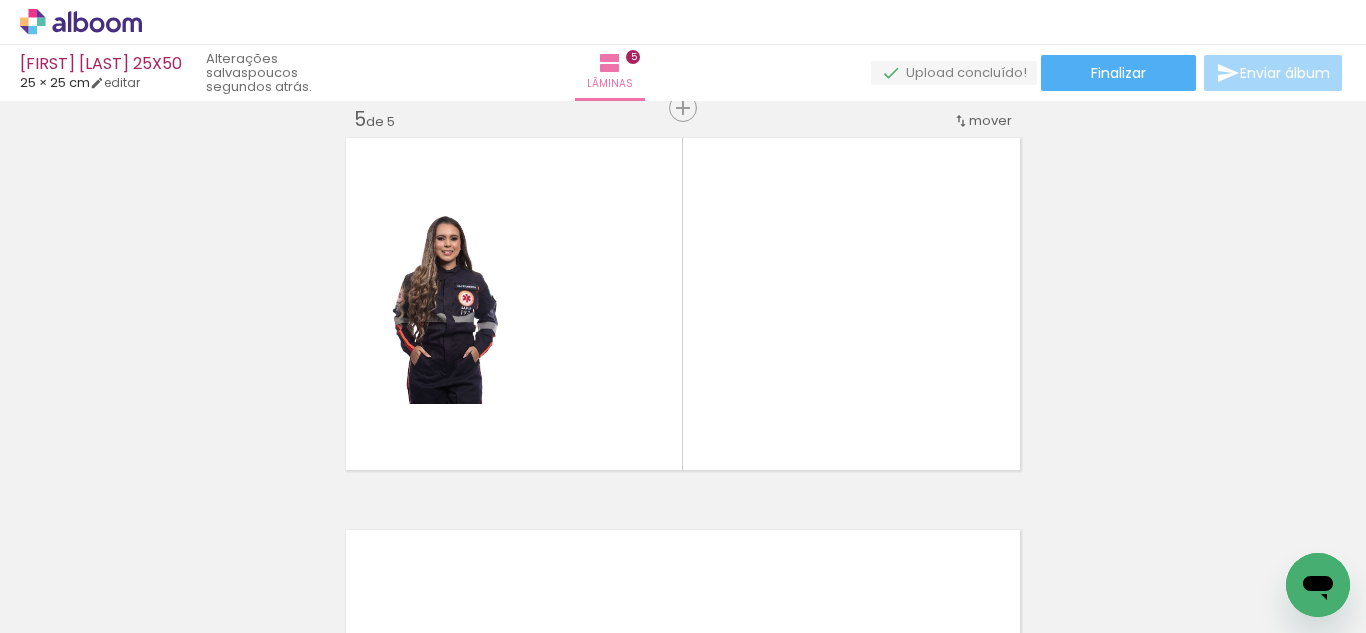 drag, startPoint x: 627, startPoint y: 406, endPoint x: 720, endPoint y: 377, distance: 97.41663 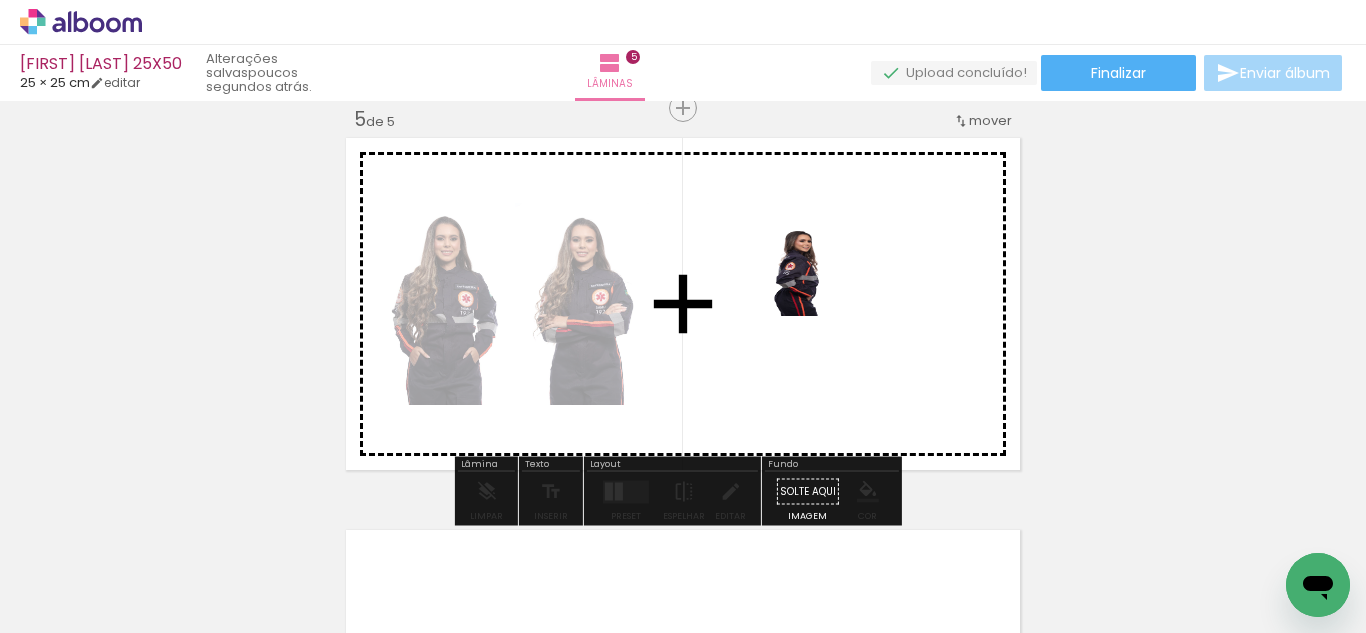 drag, startPoint x: 807, startPoint y: 573, endPoint x: 815, endPoint y: 283, distance: 290.11032 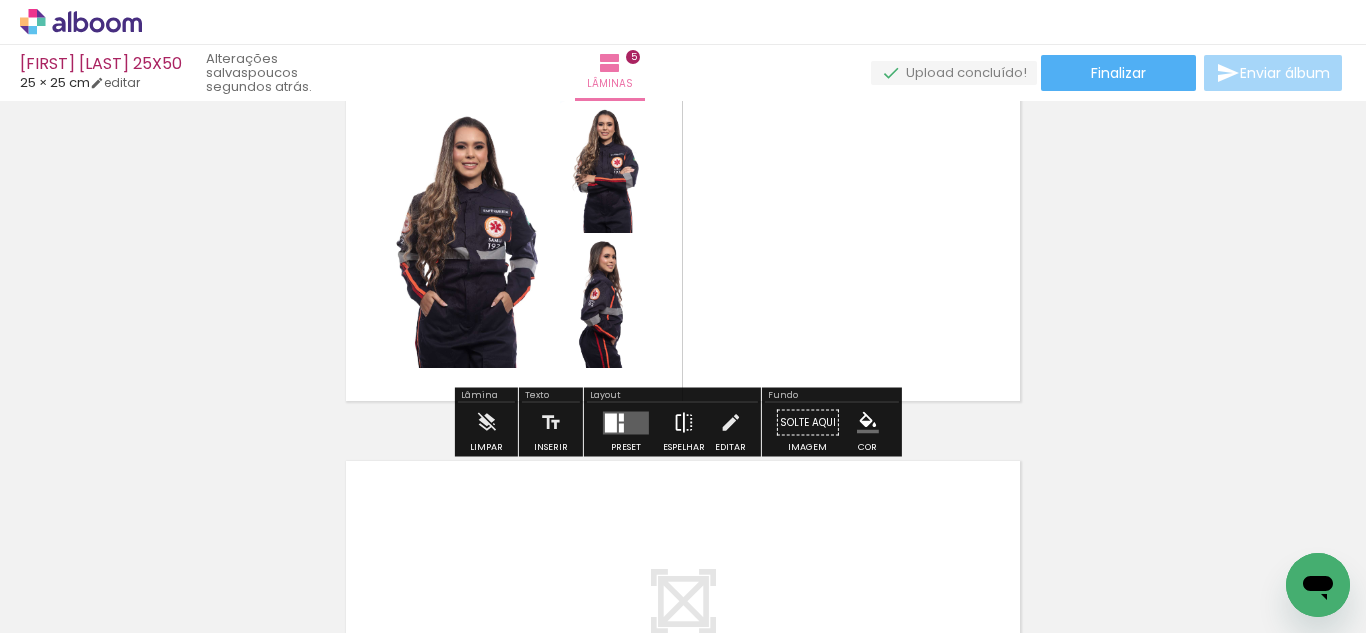 scroll, scrollTop: 1665, scrollLeft: 0, axis: vertical 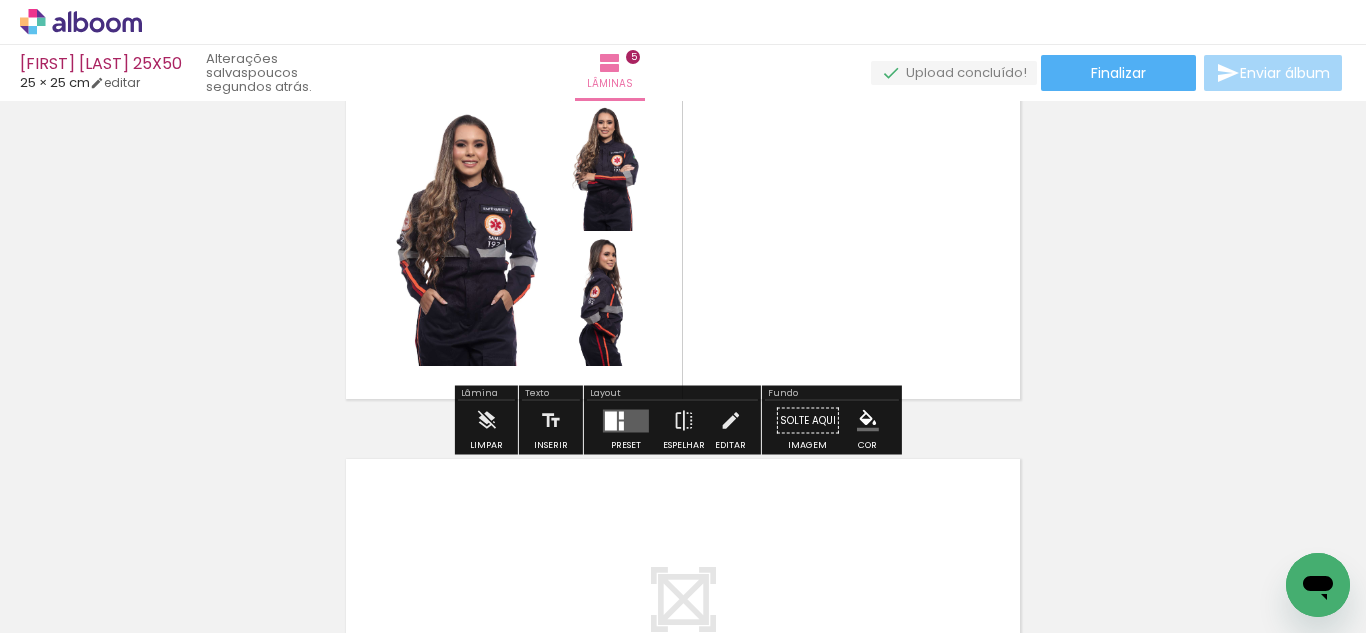 click at bounding box center (626, 420) 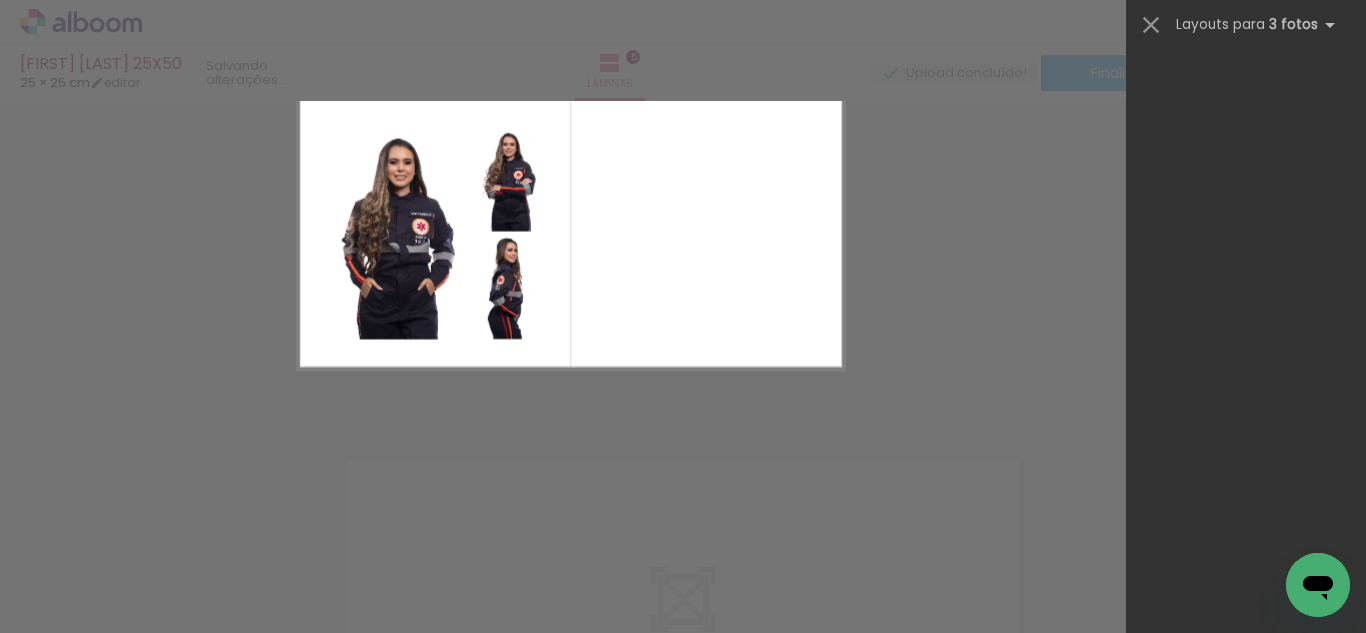 scroll, scrollTop: 0, scrollLeft: 0, axis: both 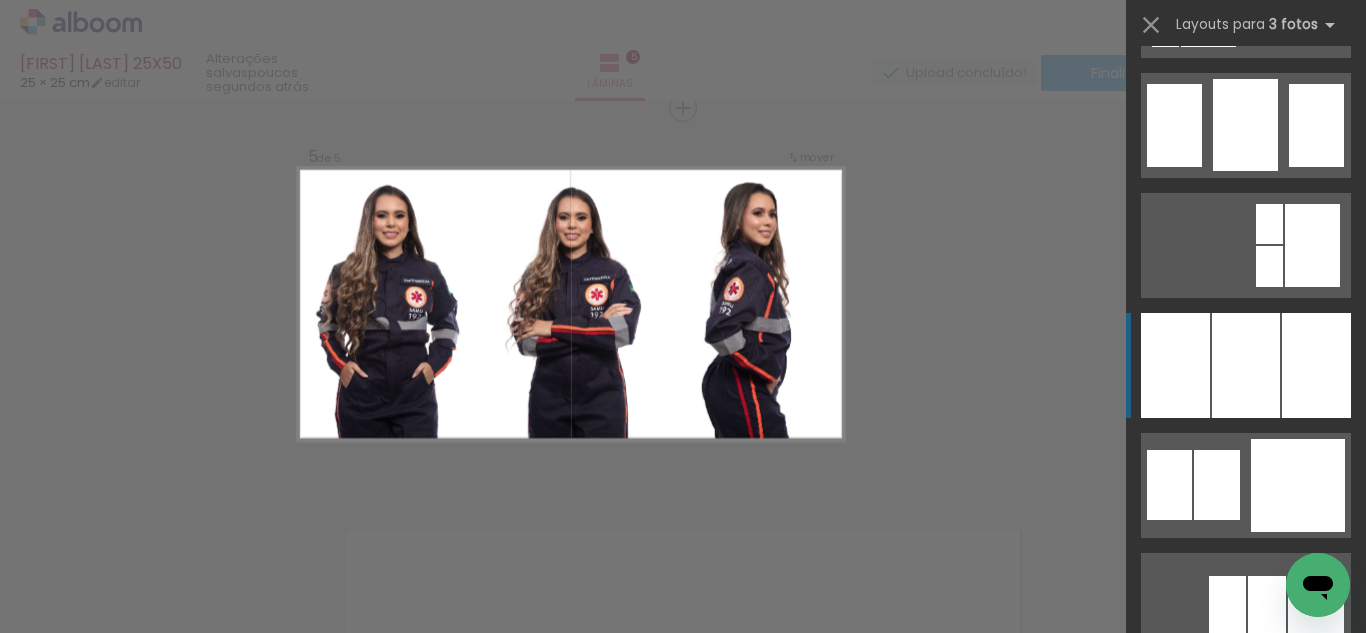 click at bounding box center [1246, 365] 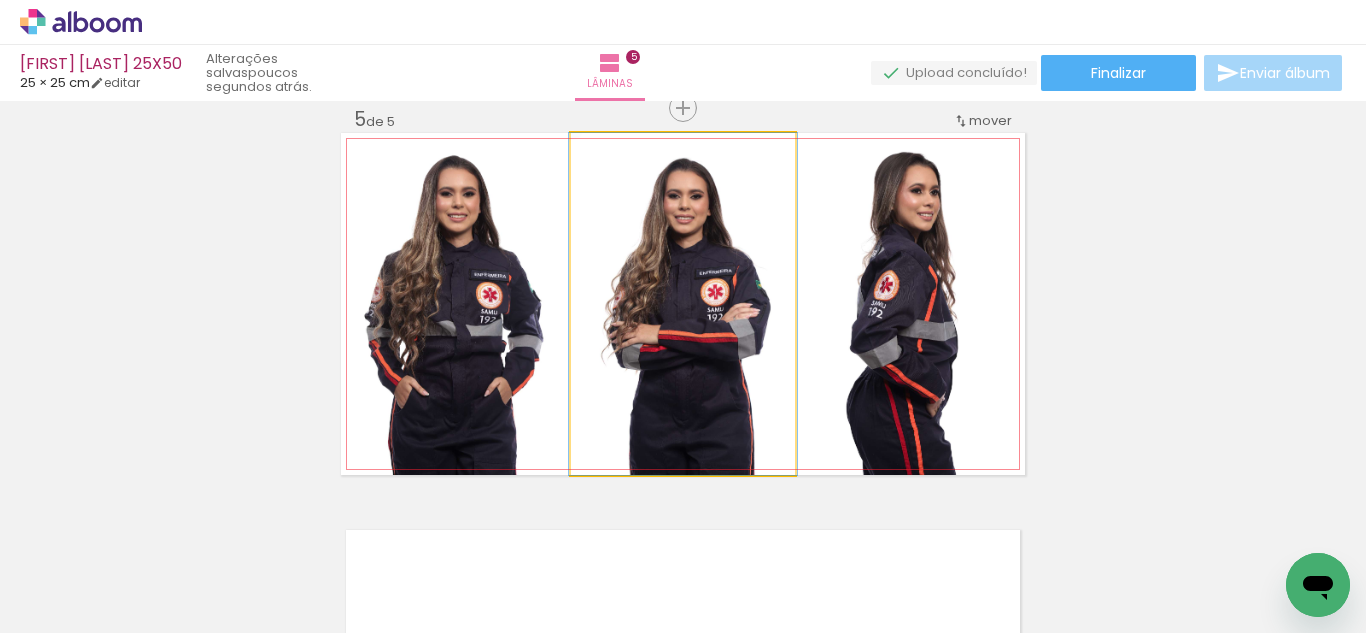drag, startPoint x: 720, startPoint y: 309, endPoint x: 963, endPoint y: 304, distance: 243.05144 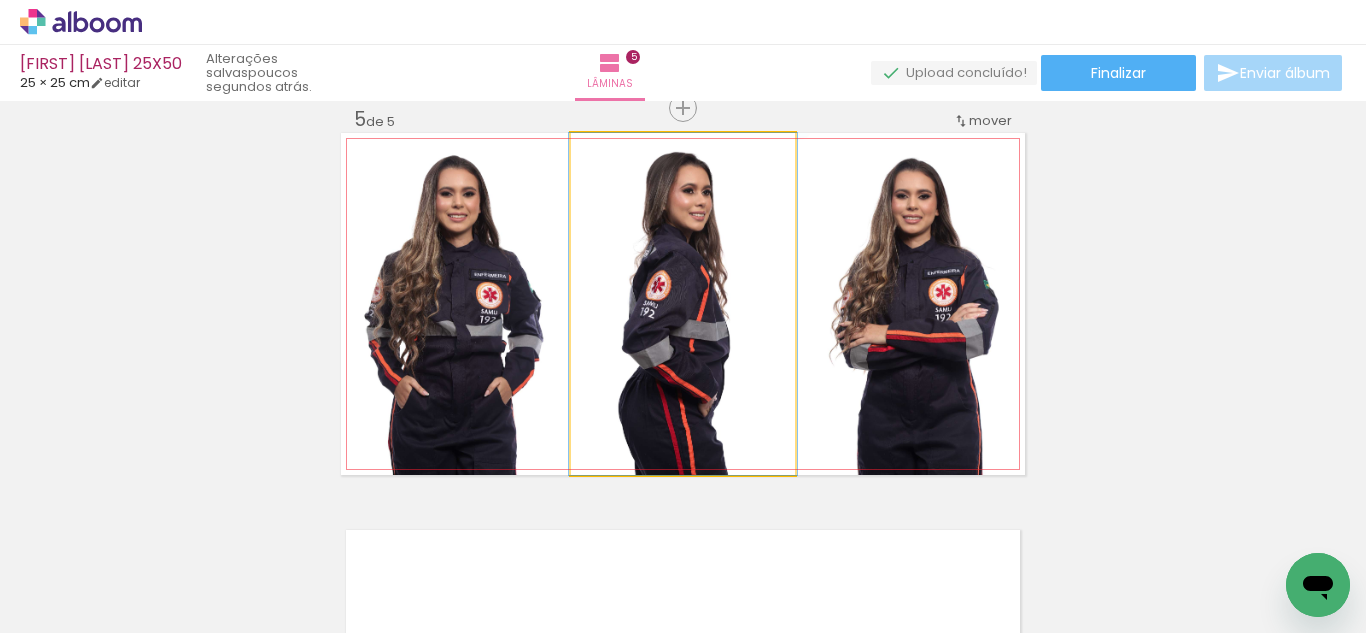 drag, startPoint x: 772, startPoint y: 306, endPoint x: 805, endPoint y: 310, distance: 33.24154 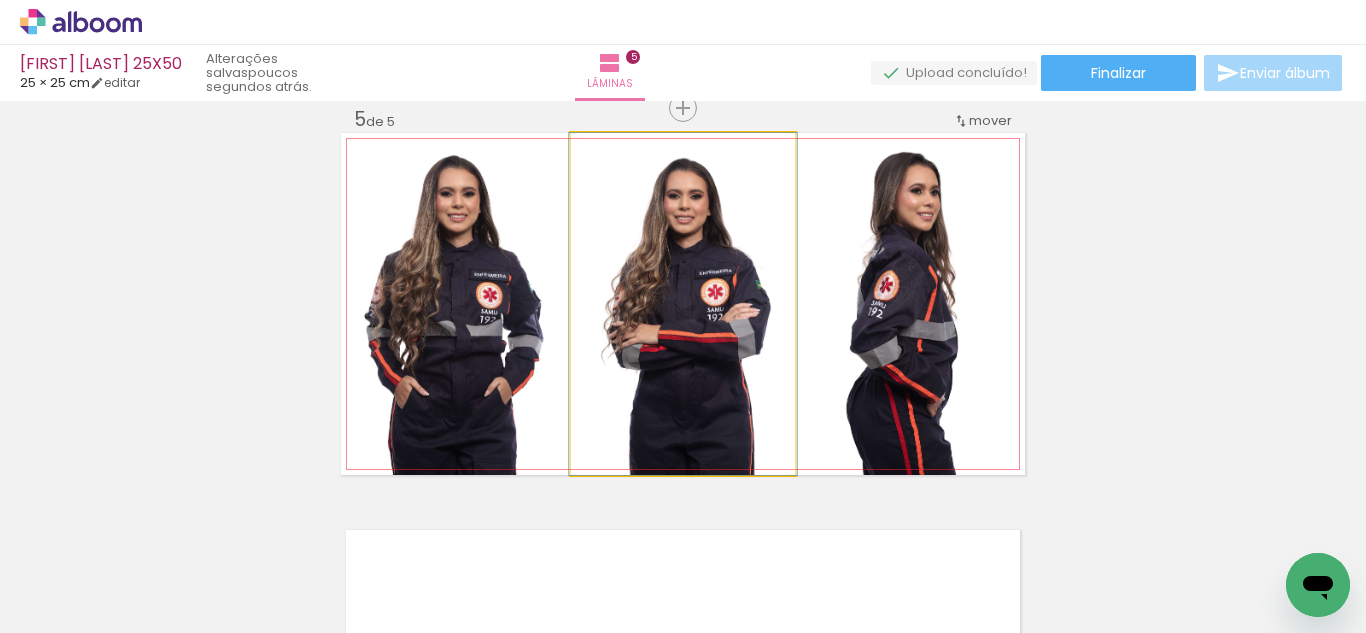 drag, startPoint x: 736, startPoint y: 294, endPoint x: 895, endPoint y: 321, distance: 161.27615 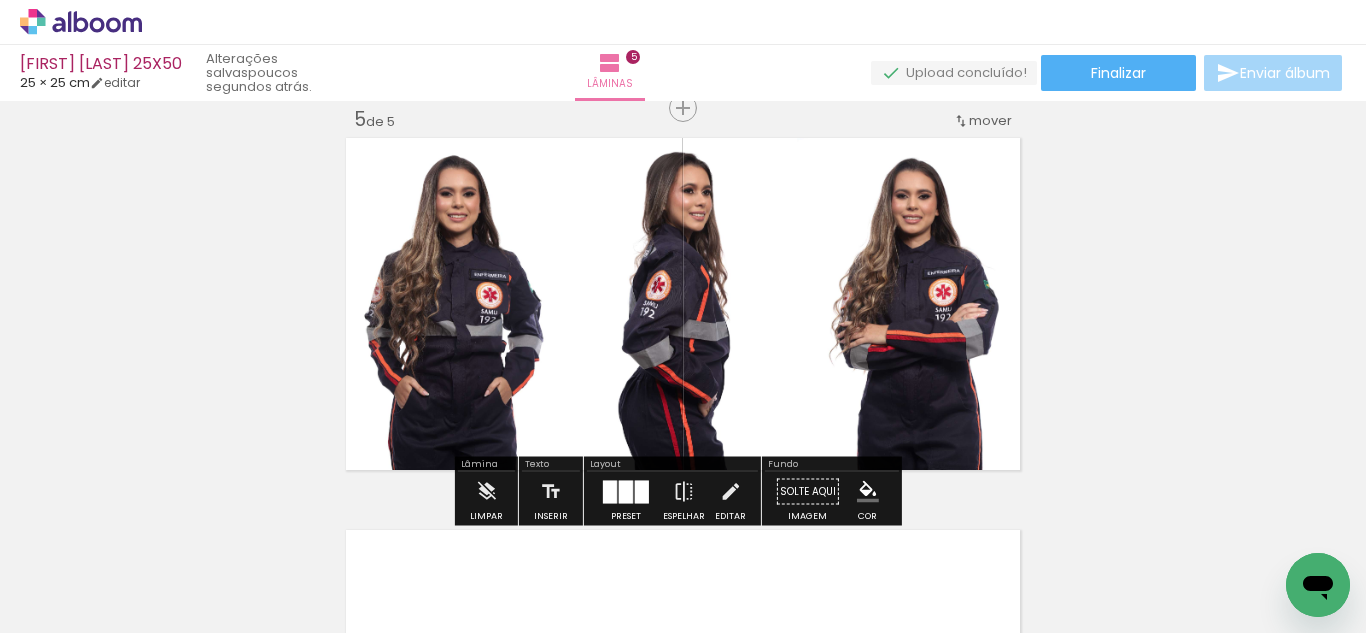 click at bounding box center [730, 492] 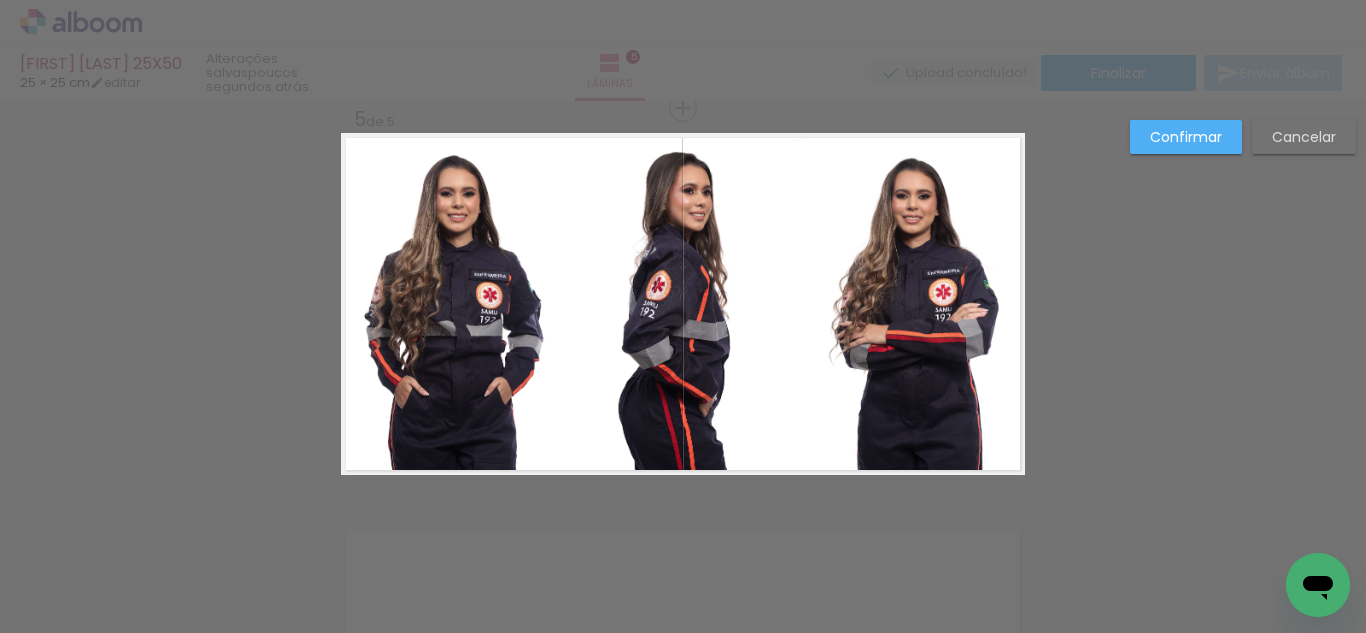 click 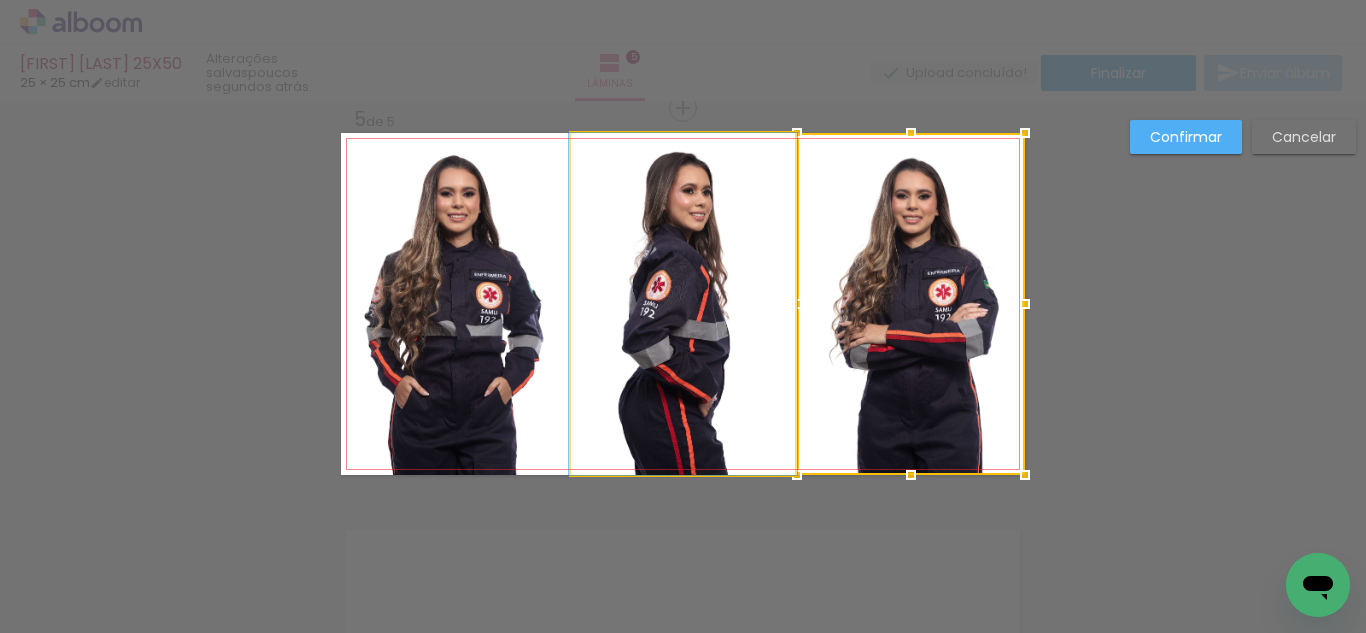click 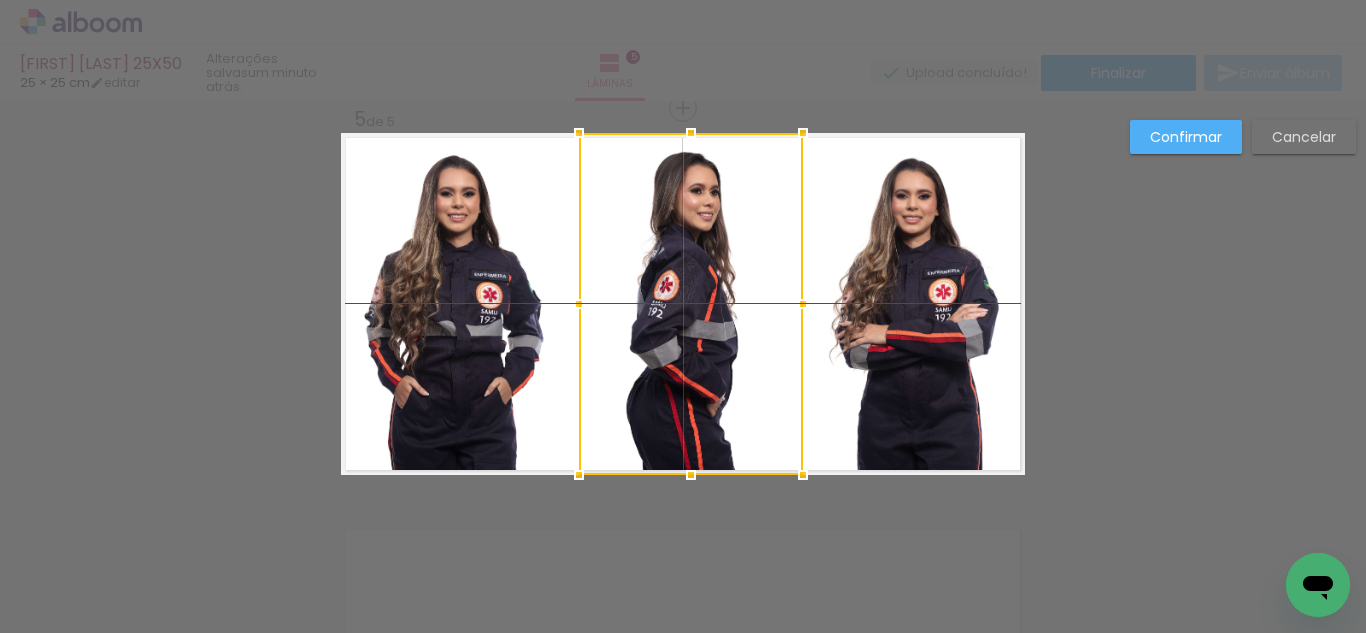 click at bounding box center [691, 304] 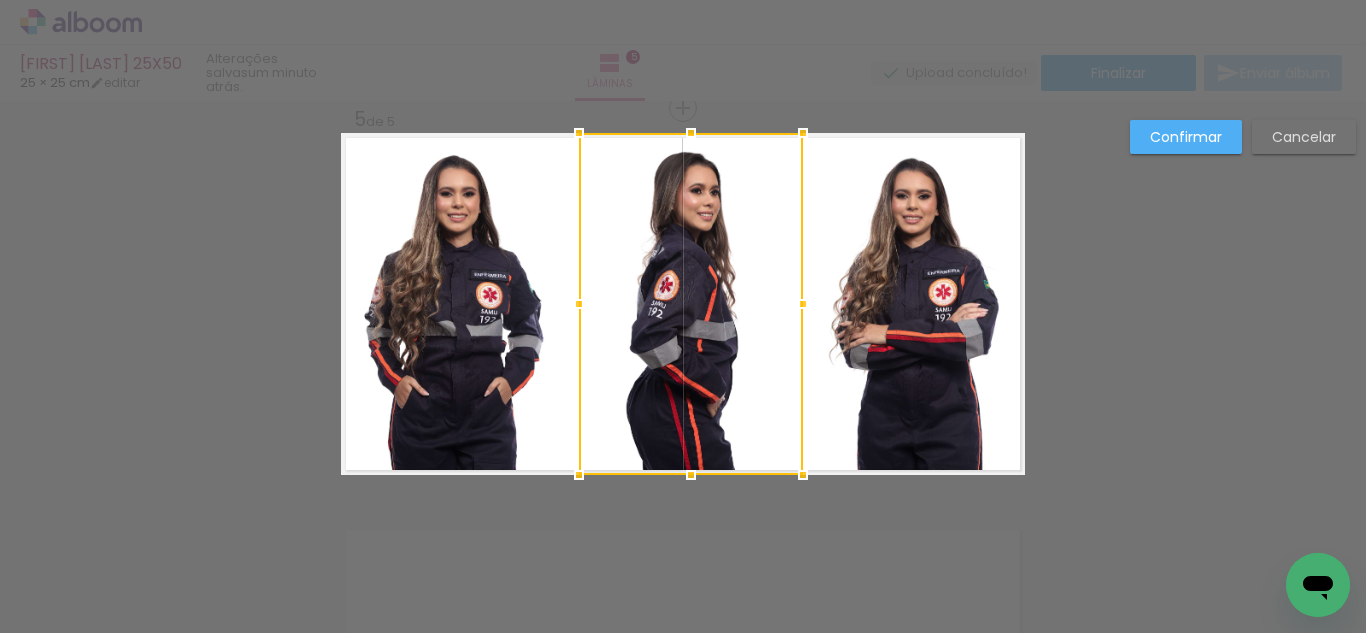 click 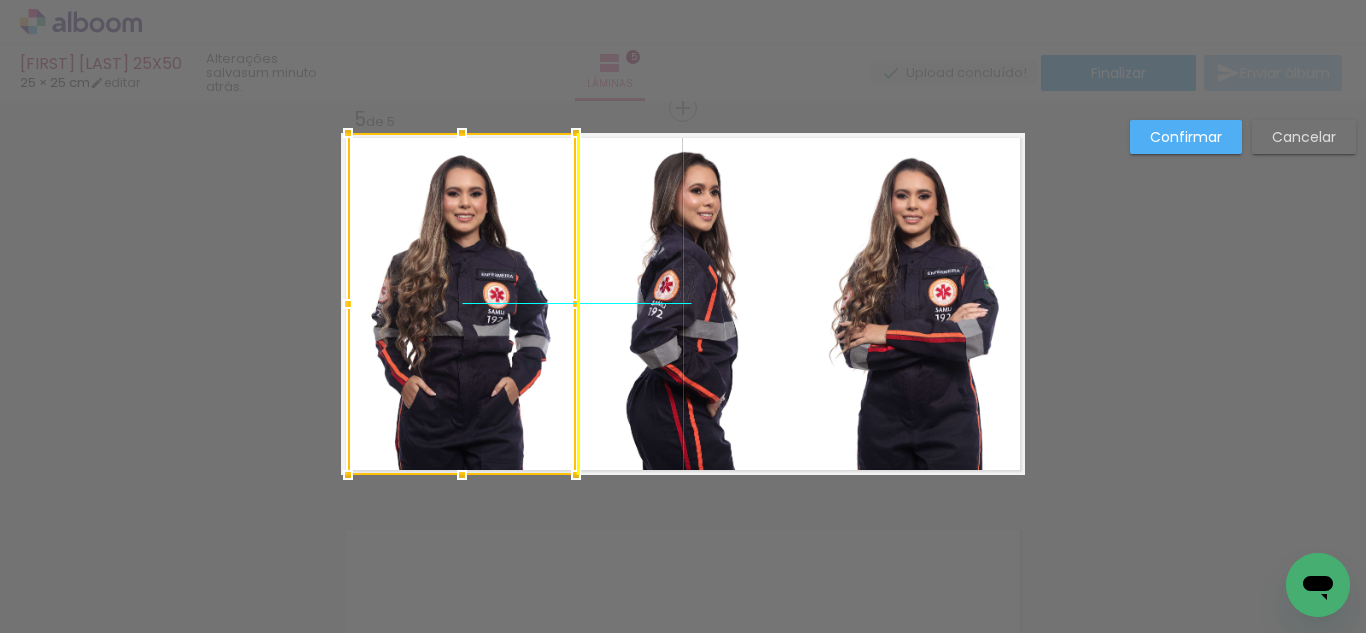 click at bounding box center [462, 304] 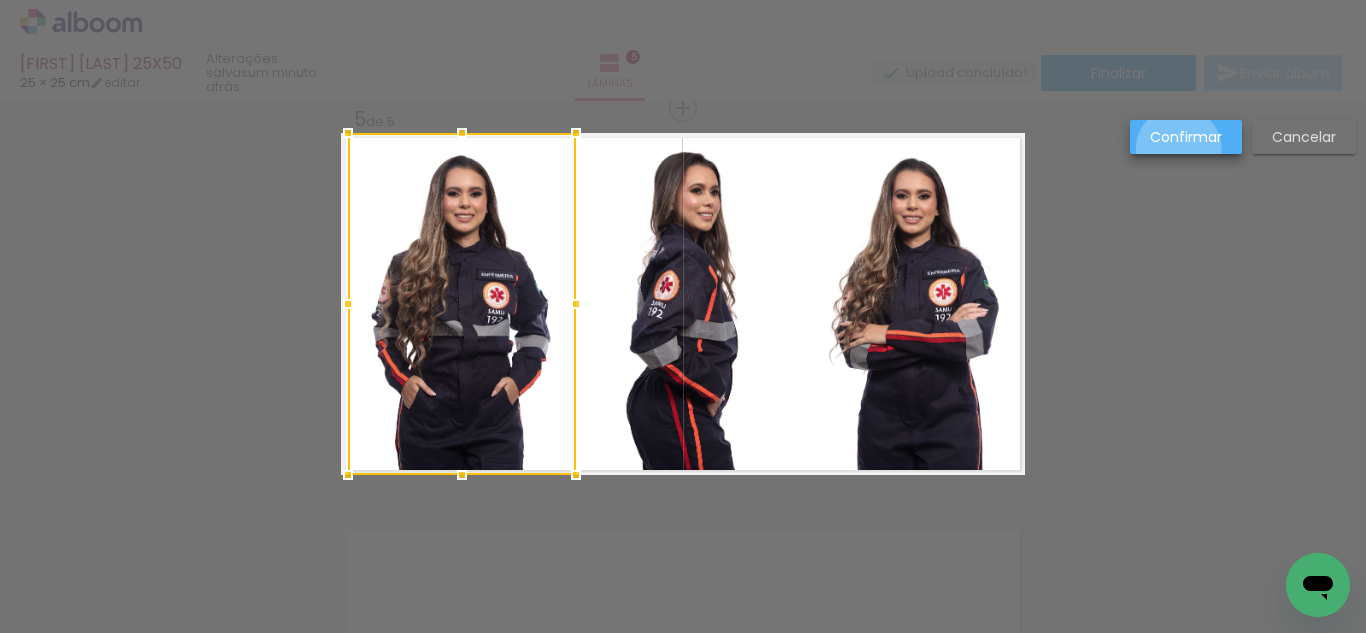click on "Confirmar" at bounding box center (1186, 137) 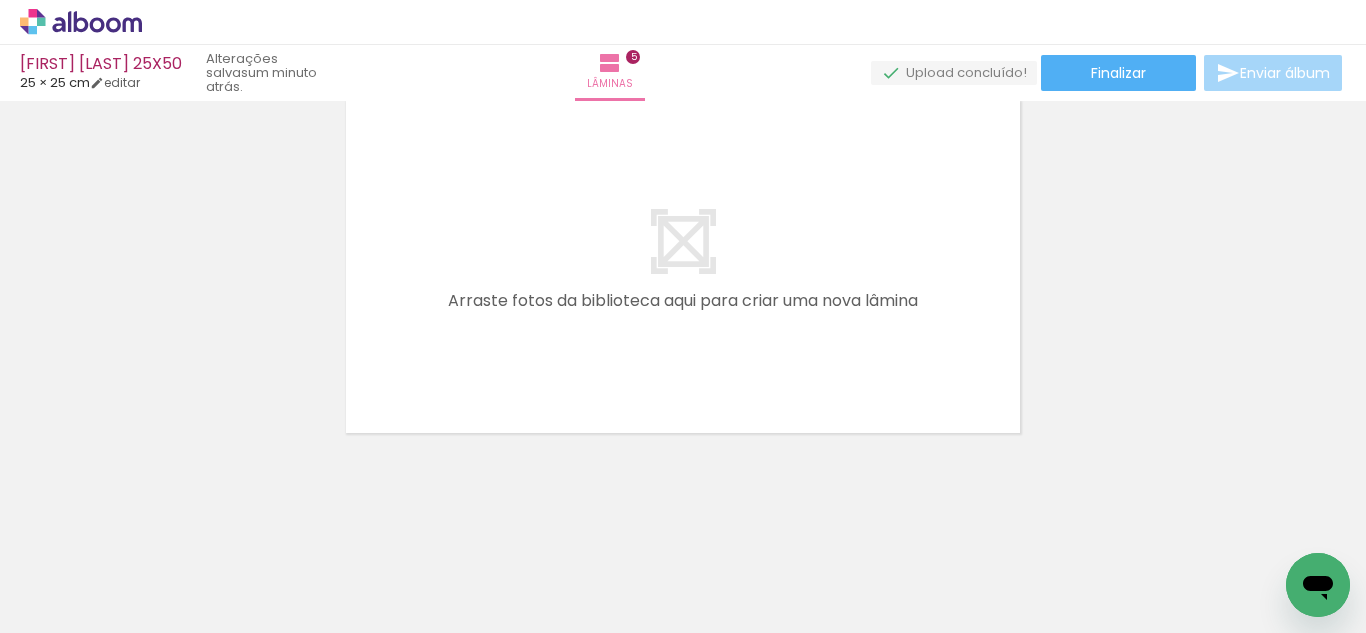 drag, startPoint x: 687, startPoint y: 583, endPoint x: 963, endPoint y: 571, distance: 276.26074 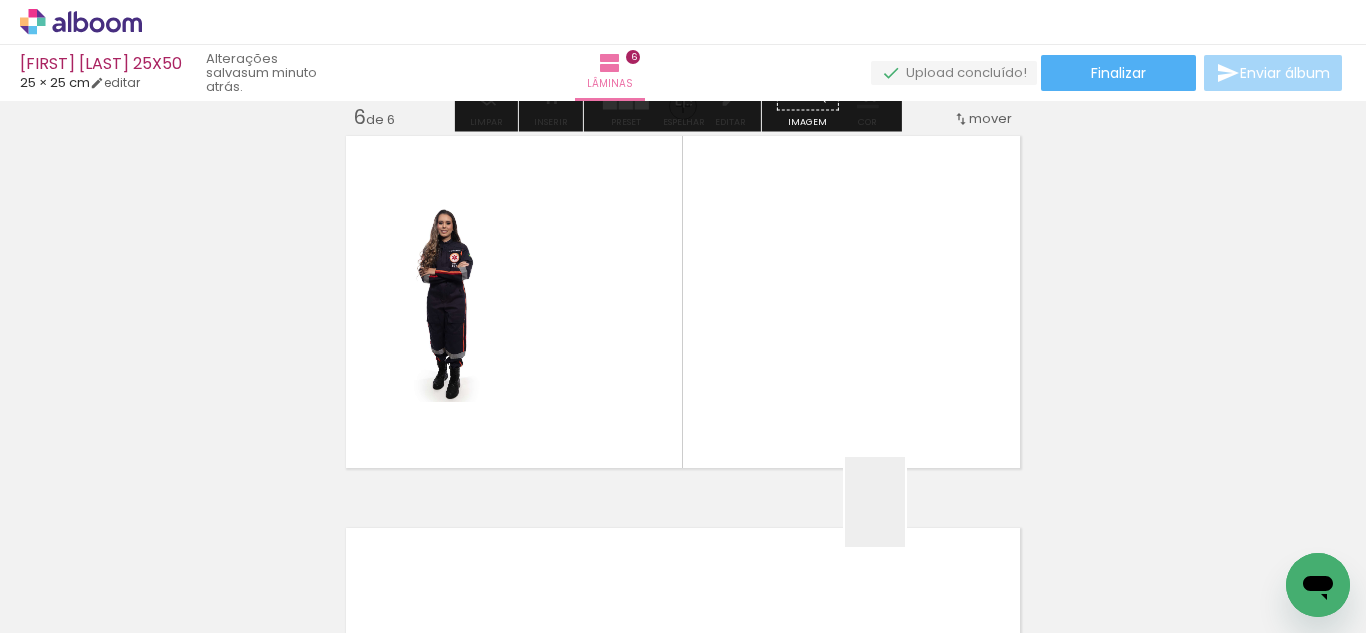 scroll, scrollTop: 1986, scrollLeft: 0, axis: vertical 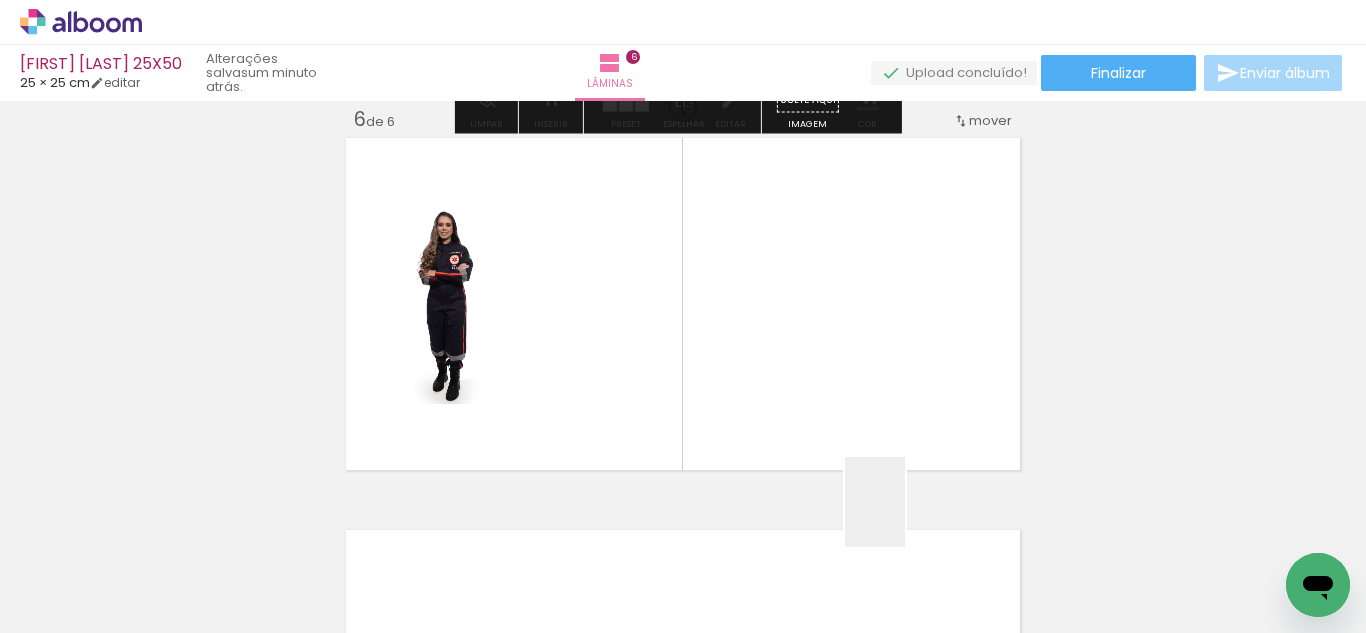 drag, startPoint x: 905, startPoint y: 517, endPoint x: 970, endPoint y: 424, distance: 113.46365 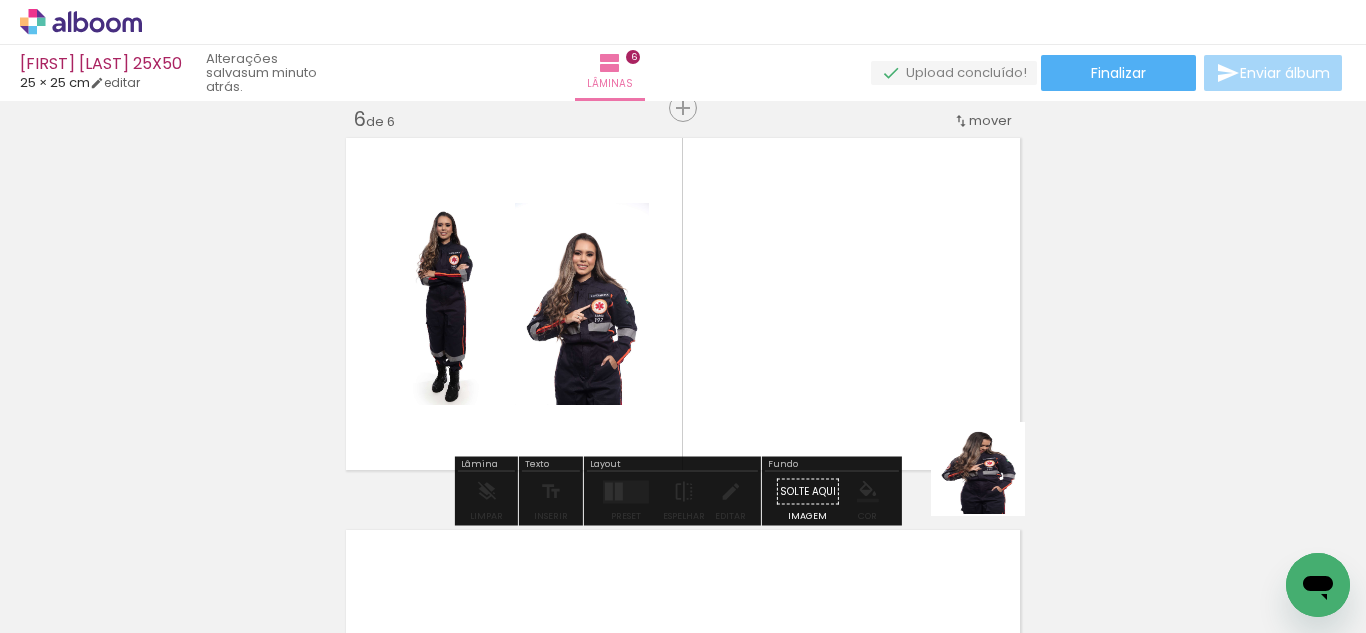 drag, startPoint x: 993, startPoint y: 484, endPoint x: 886, endPoint y: 352, distance: 169.92056 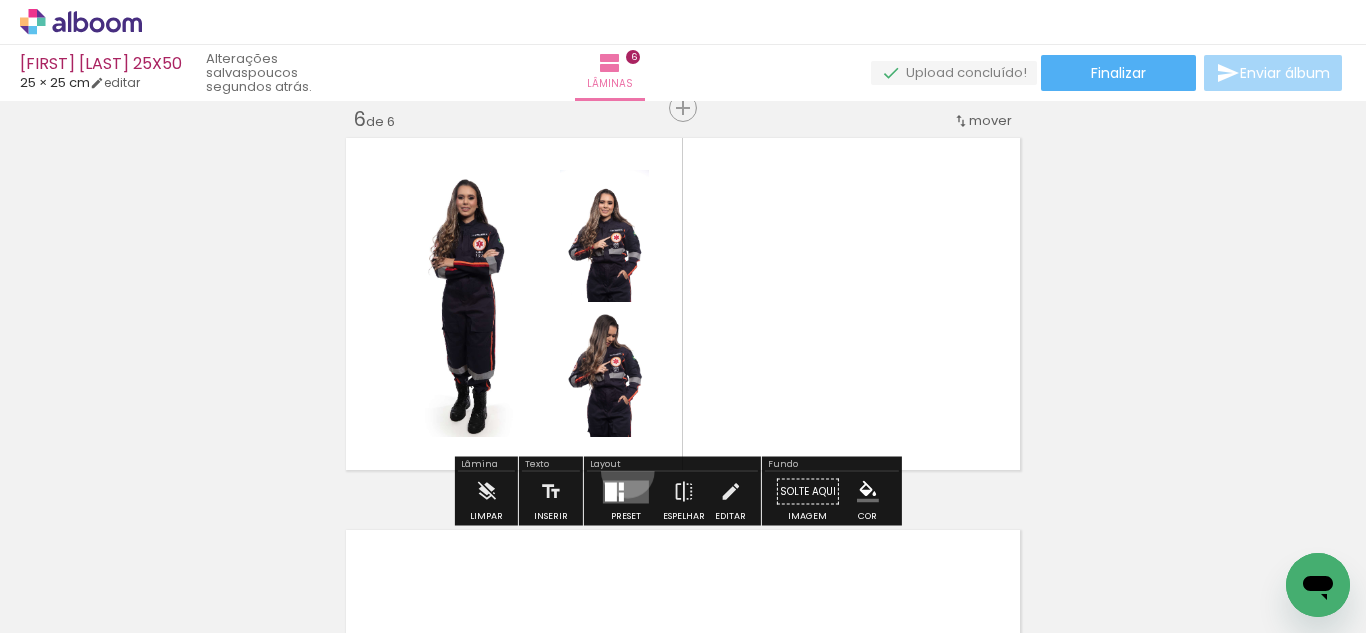 click at bounding box center [626, 492] 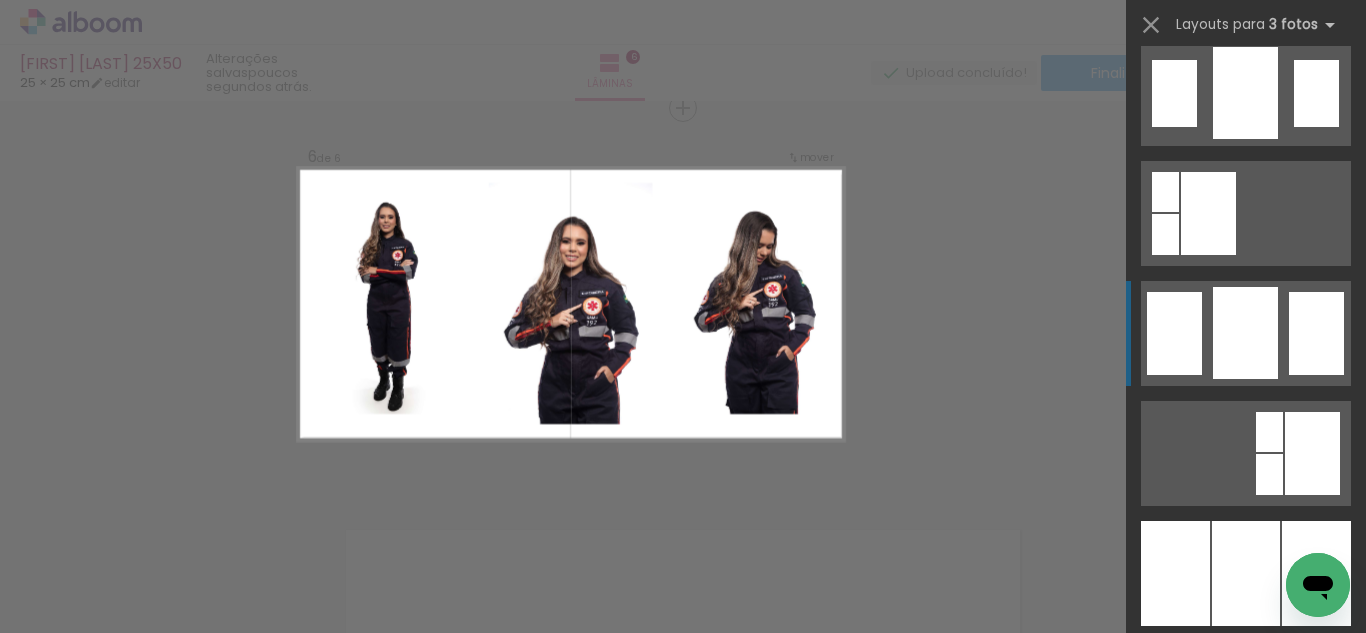 scroll, scrollTop: 1461, scrollLeft: 0, axis: vertical 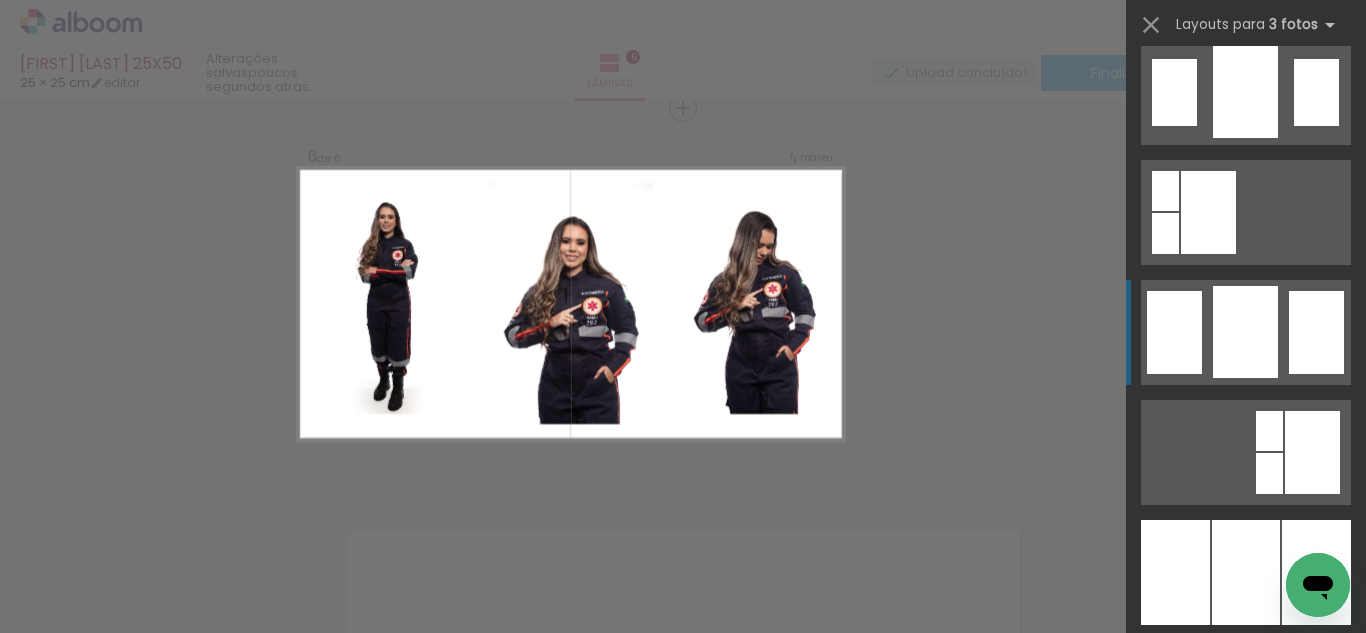 click at bounding box center [1245, 332] 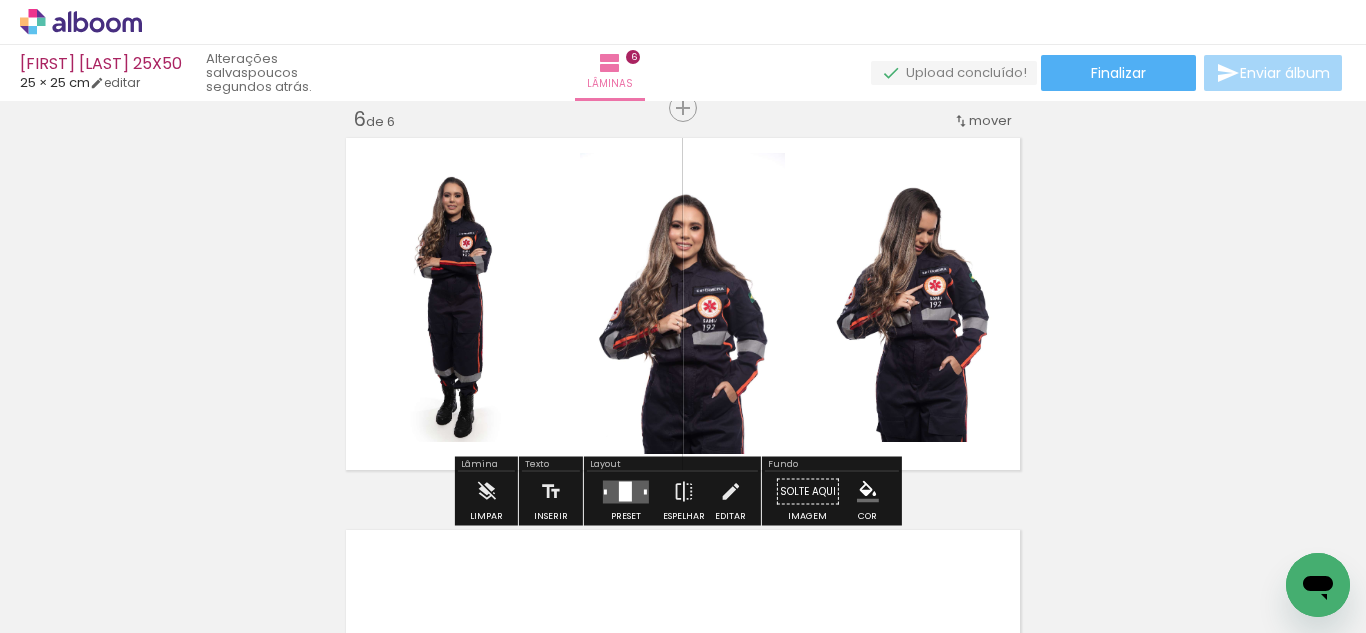 click at bounding box center (626, 491) 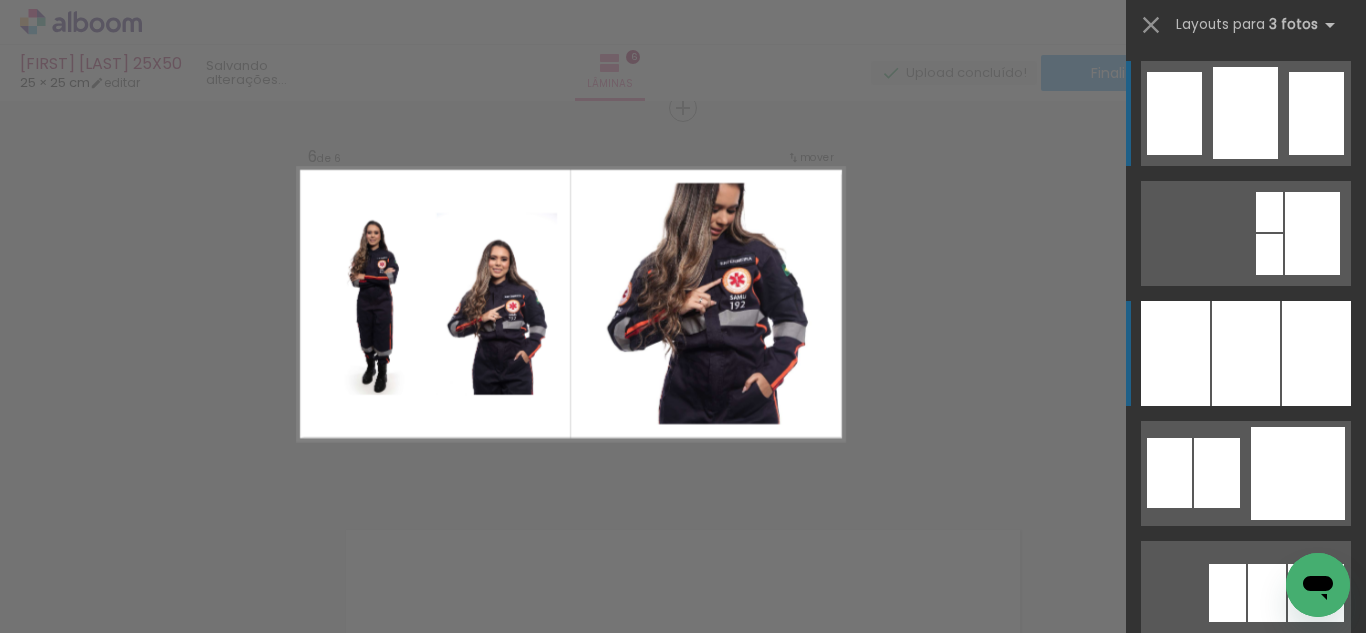scroll, scrollTop: 1858, scrollLeft: 0, axis: vertical 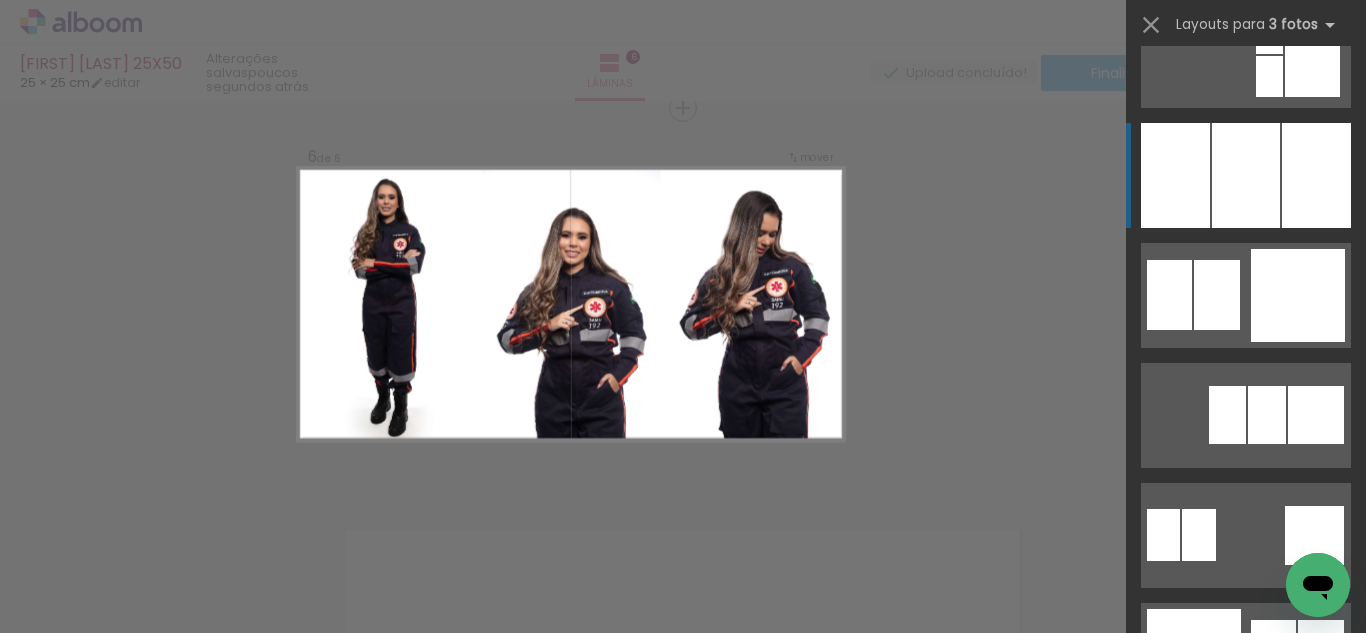 click at bounding box center (1246, 175) 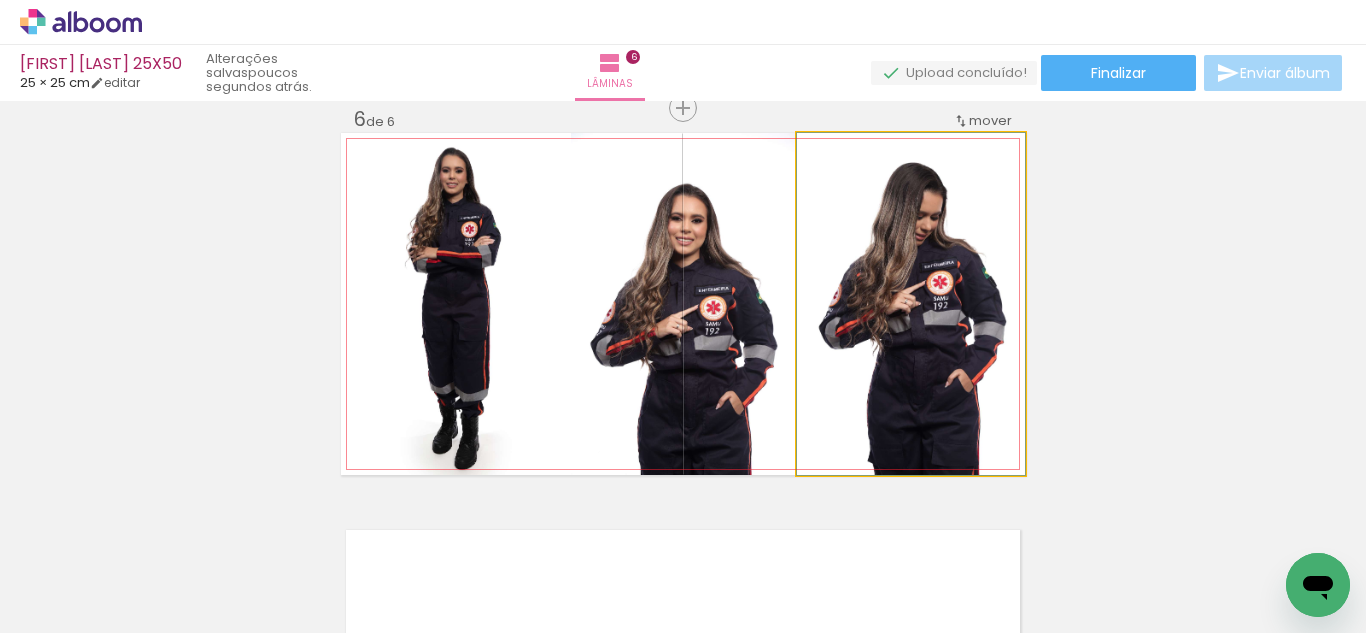 click 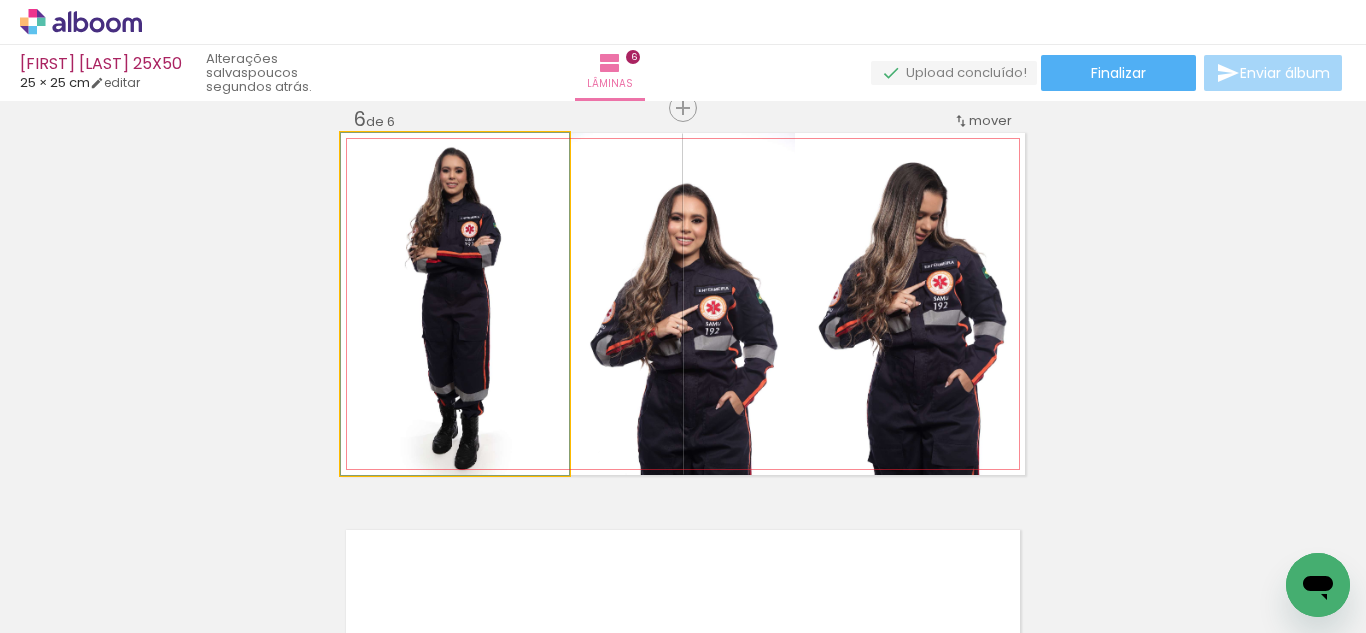 click 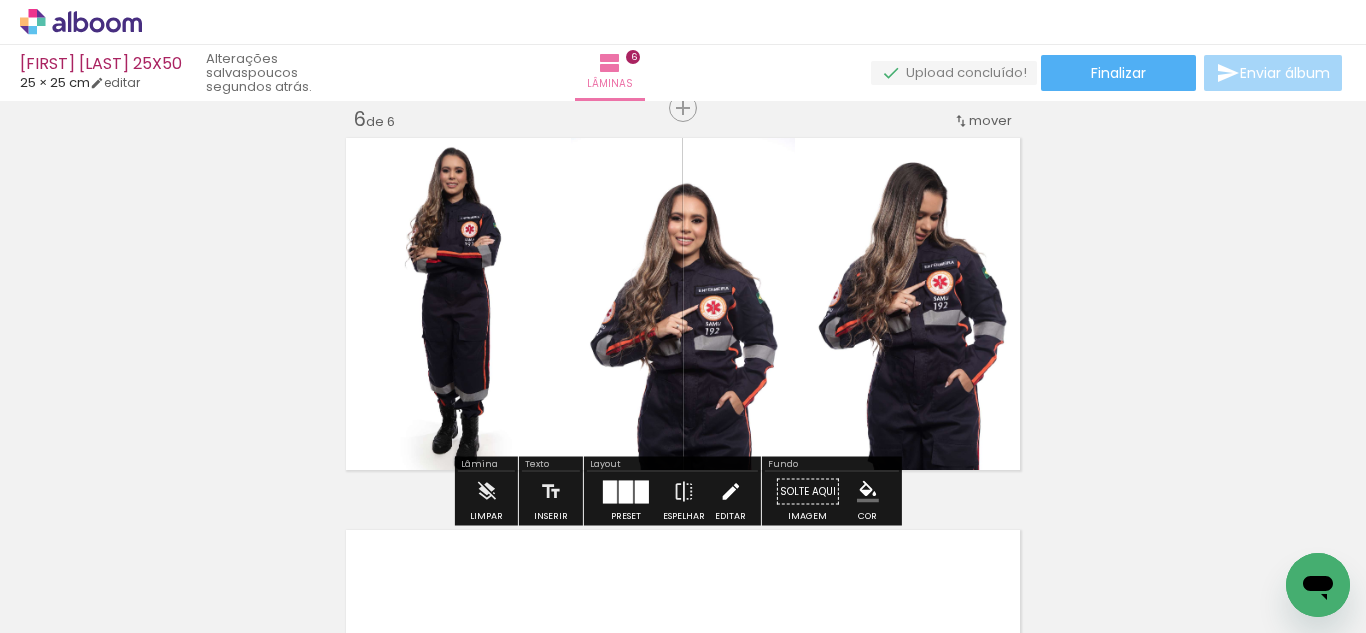 click at bounding box center (730, 492) 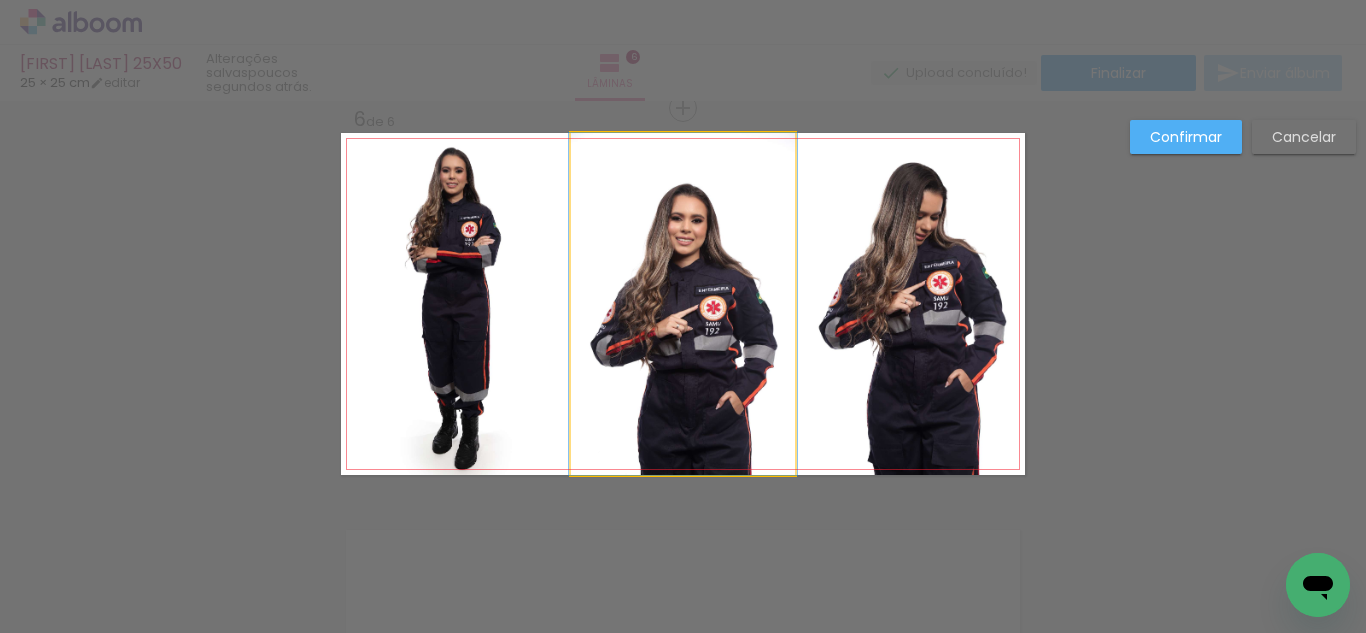 click 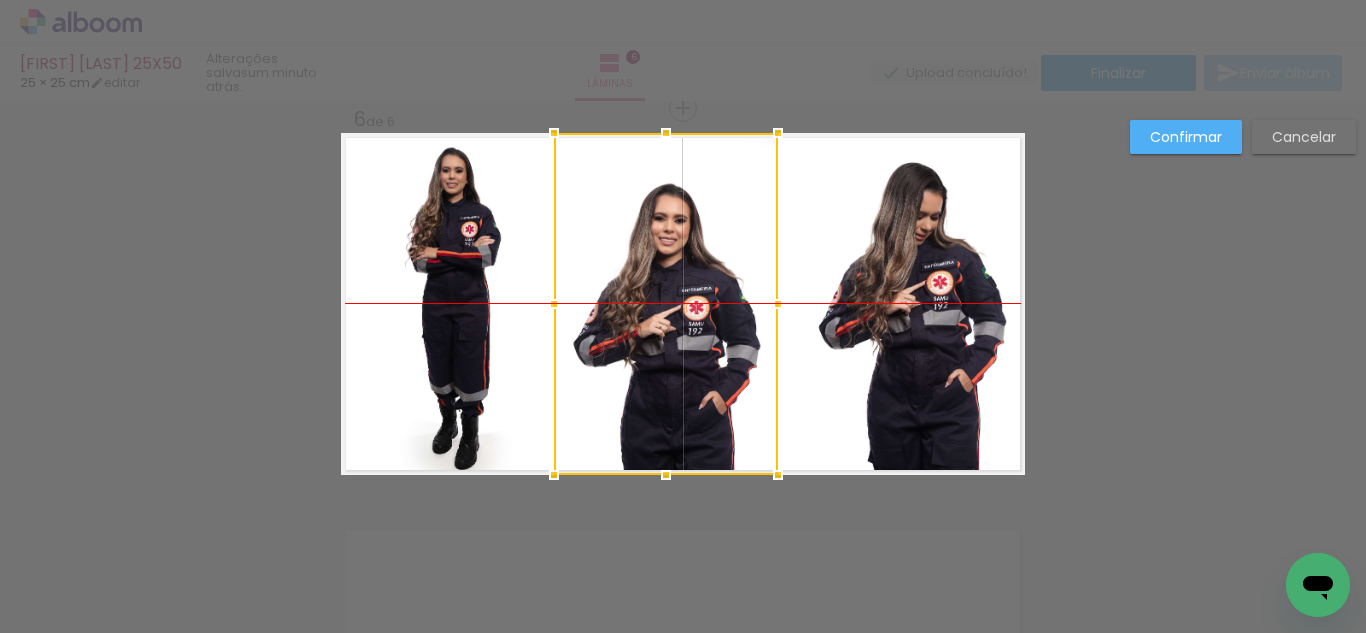 drag, startPoint x: 702, startPoint y: 366, endPoint x: 685, endPoint y: 364, distance: 17.117243 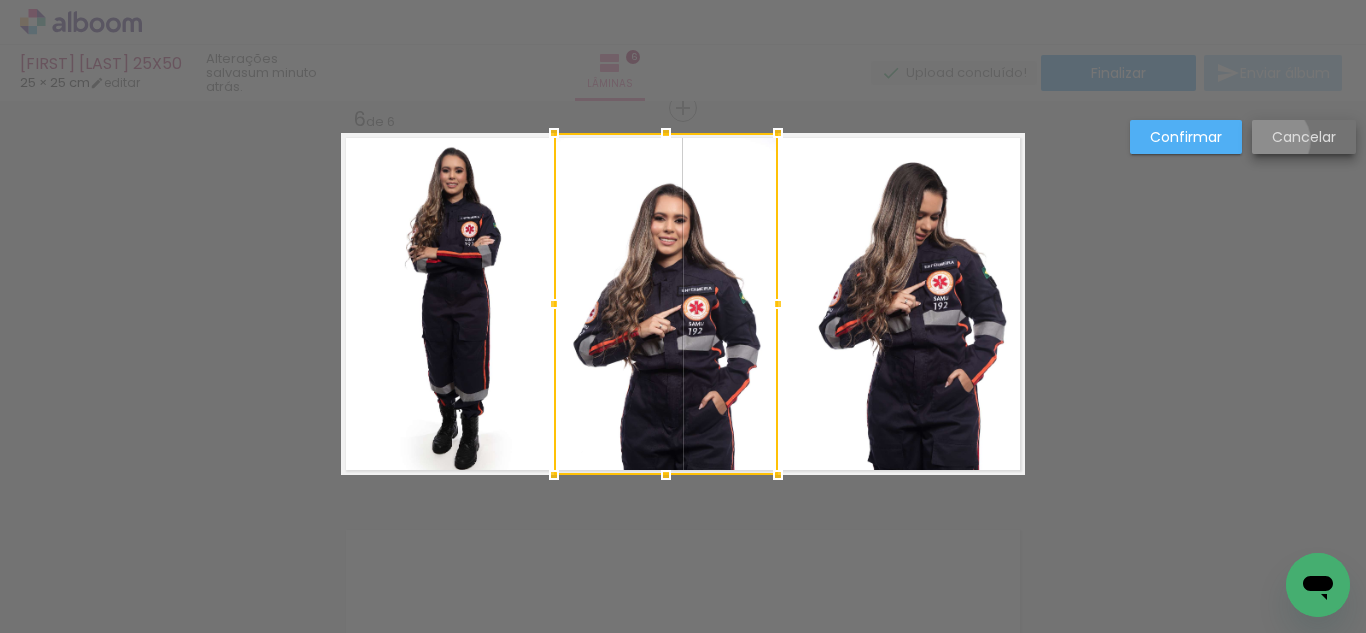 click on "Cancelar" at bounding box center [0, 0] 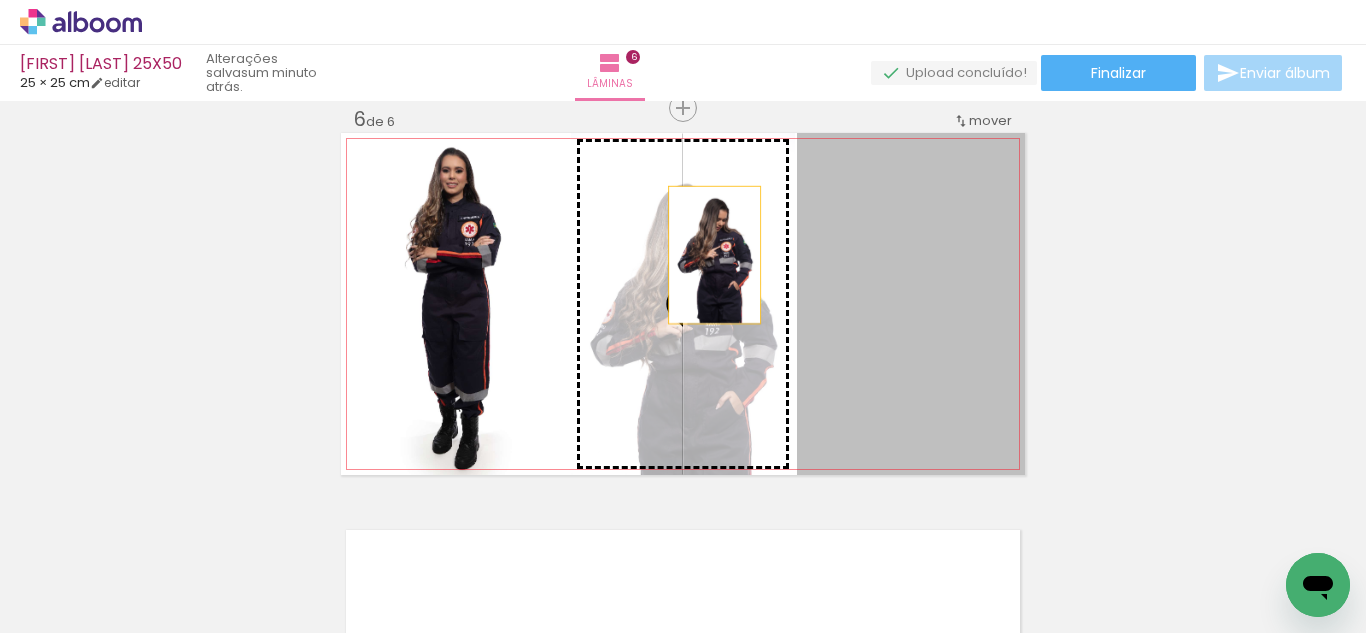 drag, startPoint x: 858, startPoint y: 250, endPoint x: 698, endPoint y: 263, distance: 160.52725 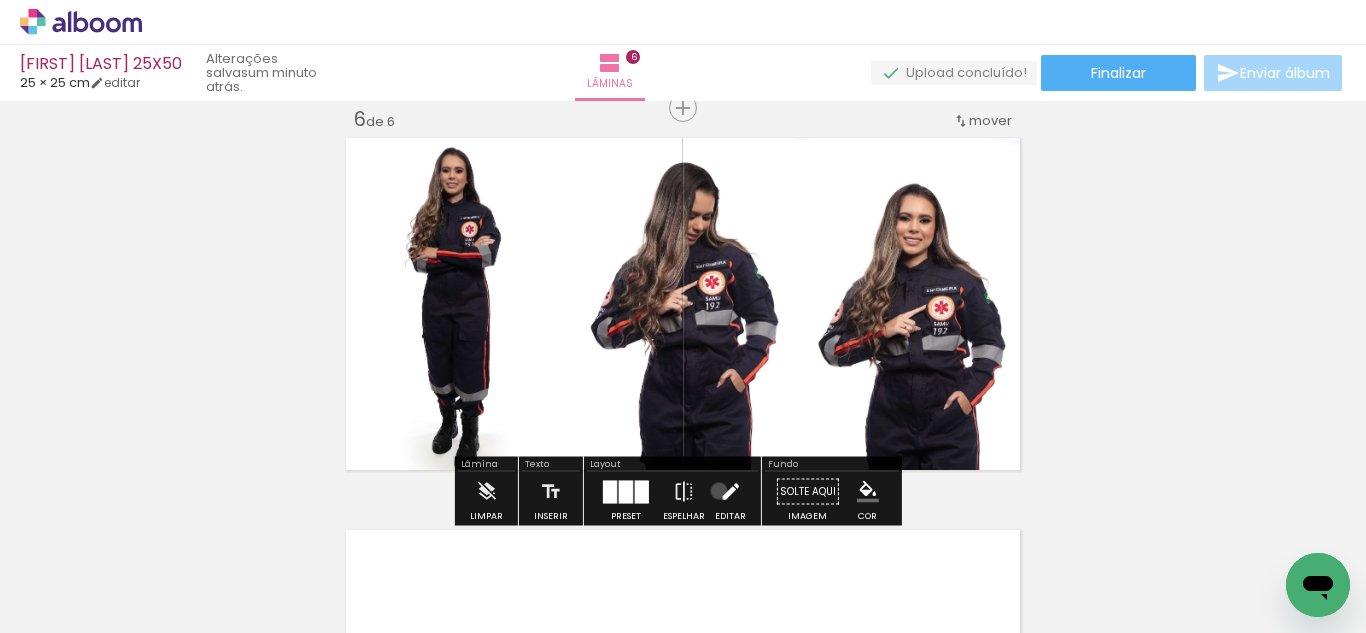 click at bounding box center (730, 492) 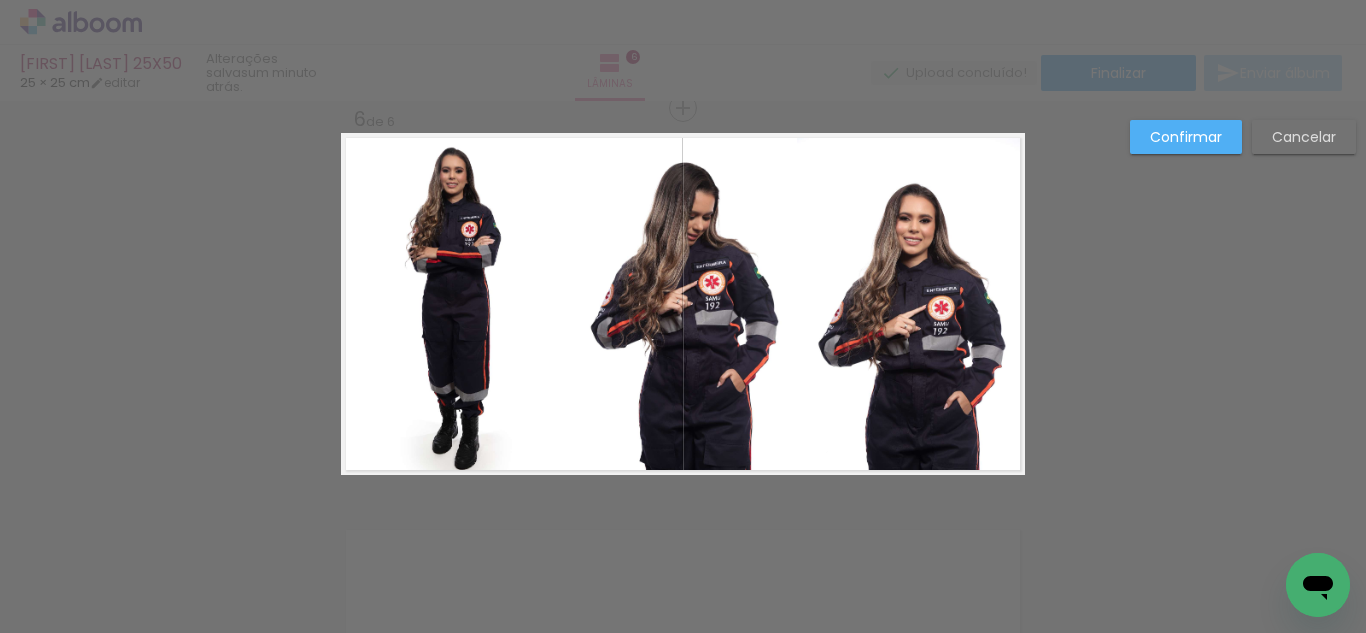 click 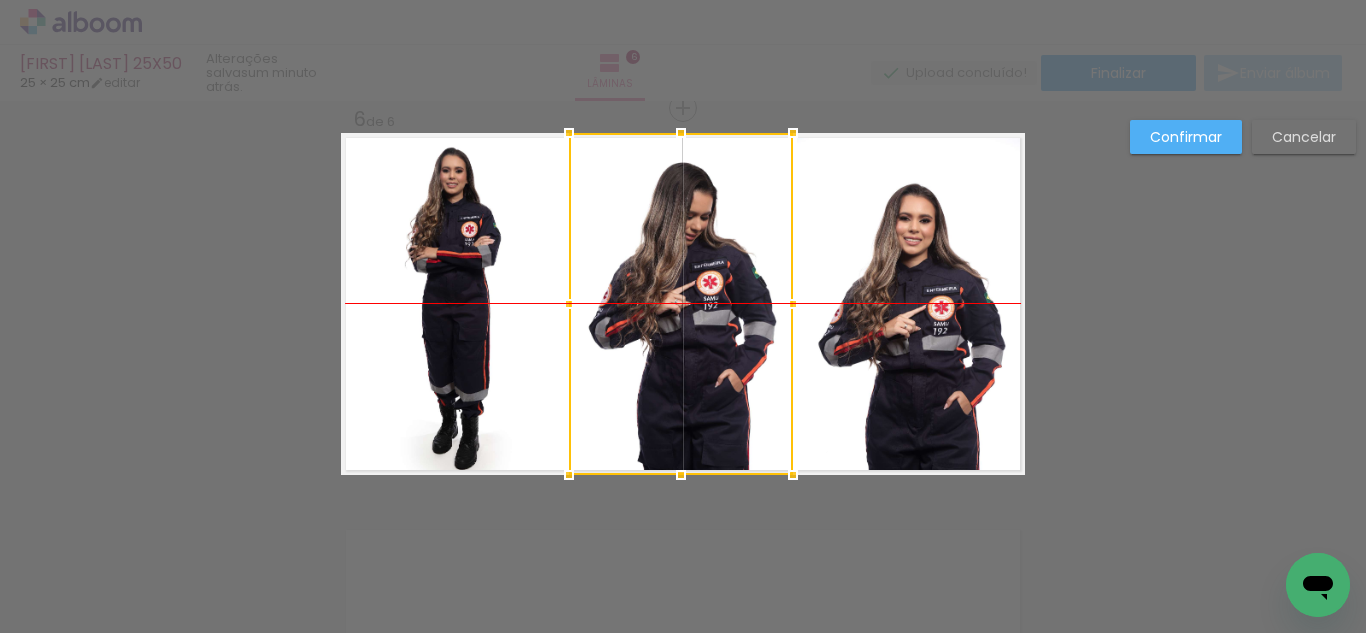 click at bounding box center [681, 304] 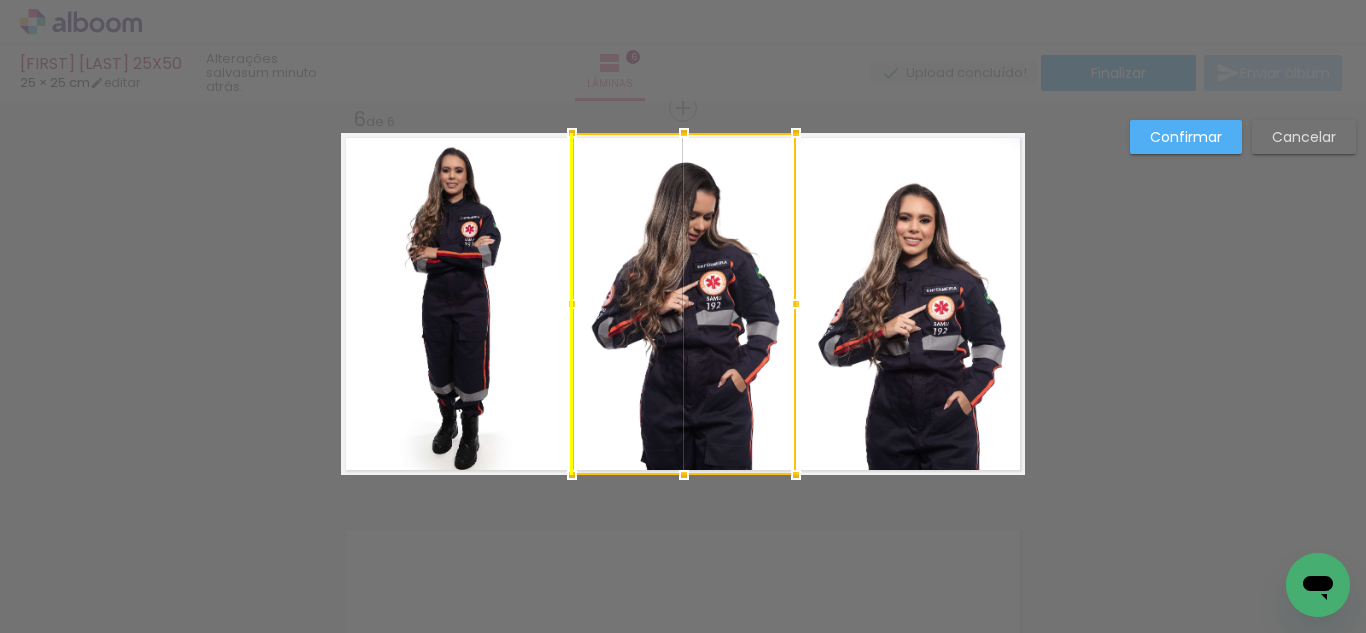 click at bounding box center (684, 304) 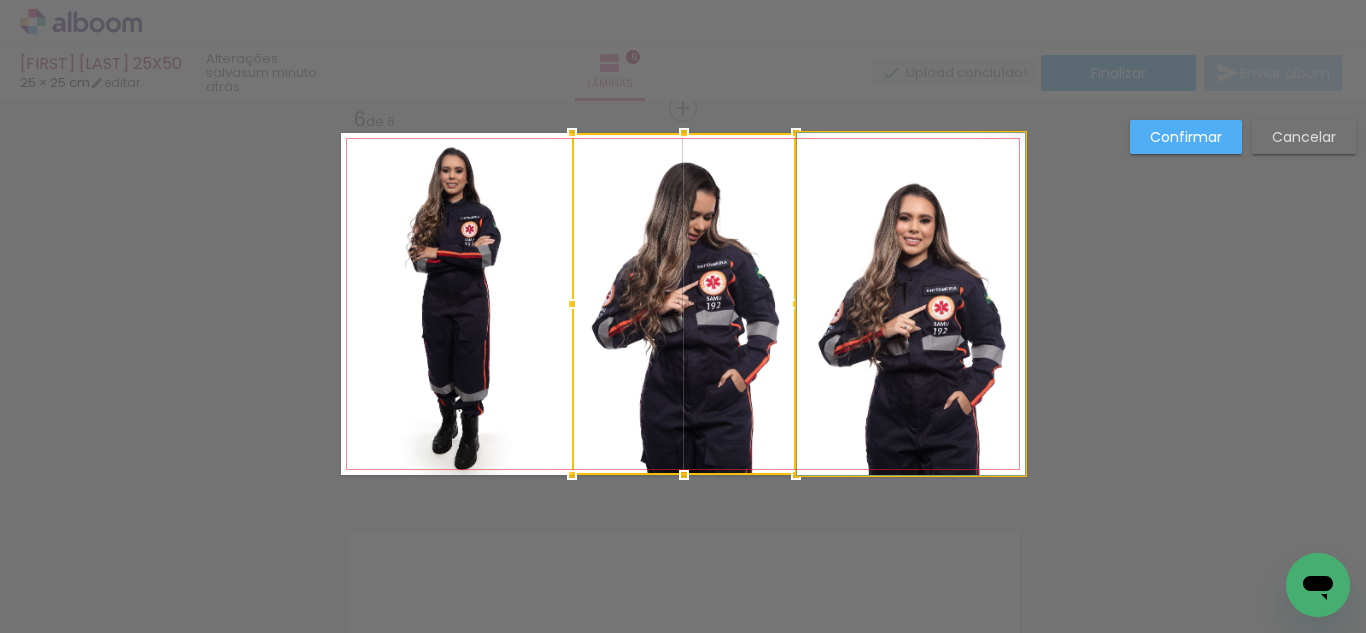 click 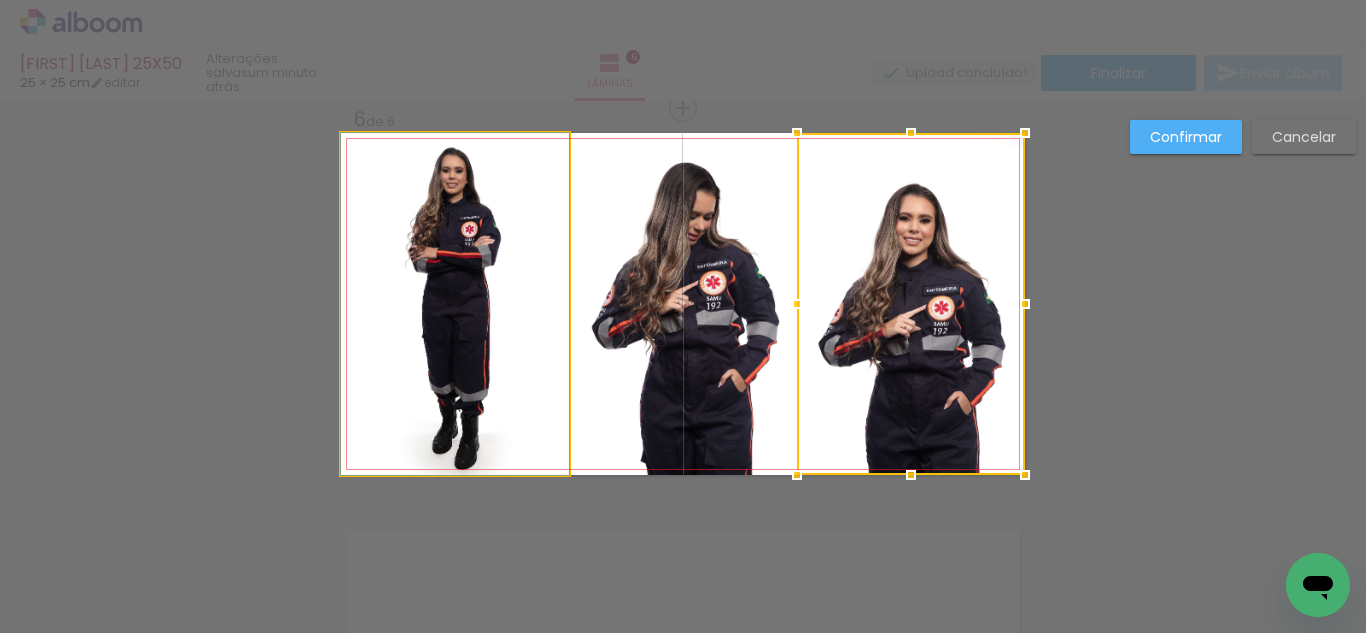click 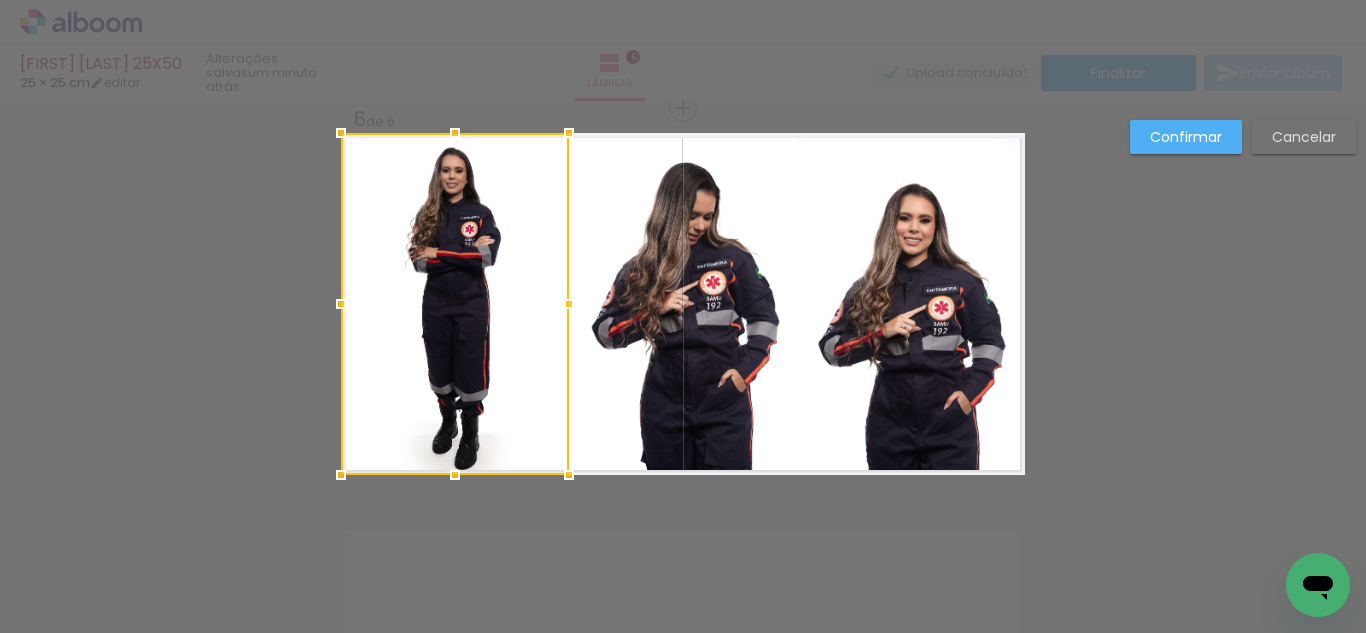click on "Confirmar" at bounding box center [0, 0] 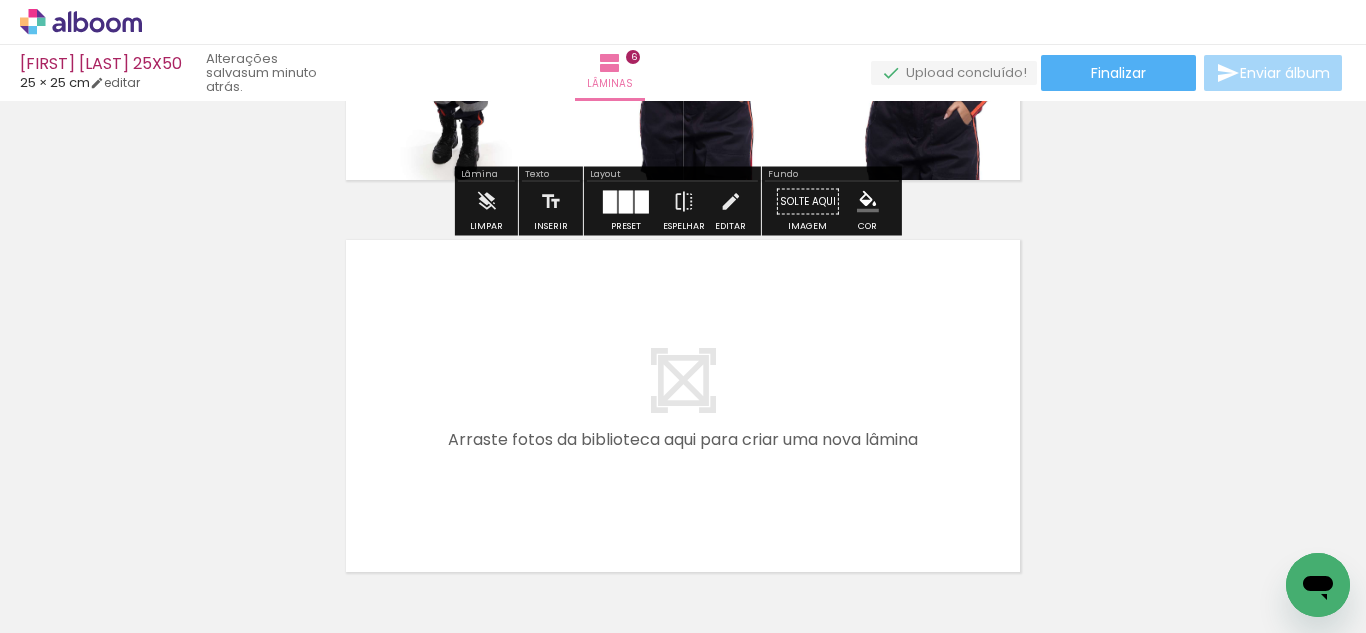 scroll, scrollTop: 2277, scrollLeft: 0, axis: vertical 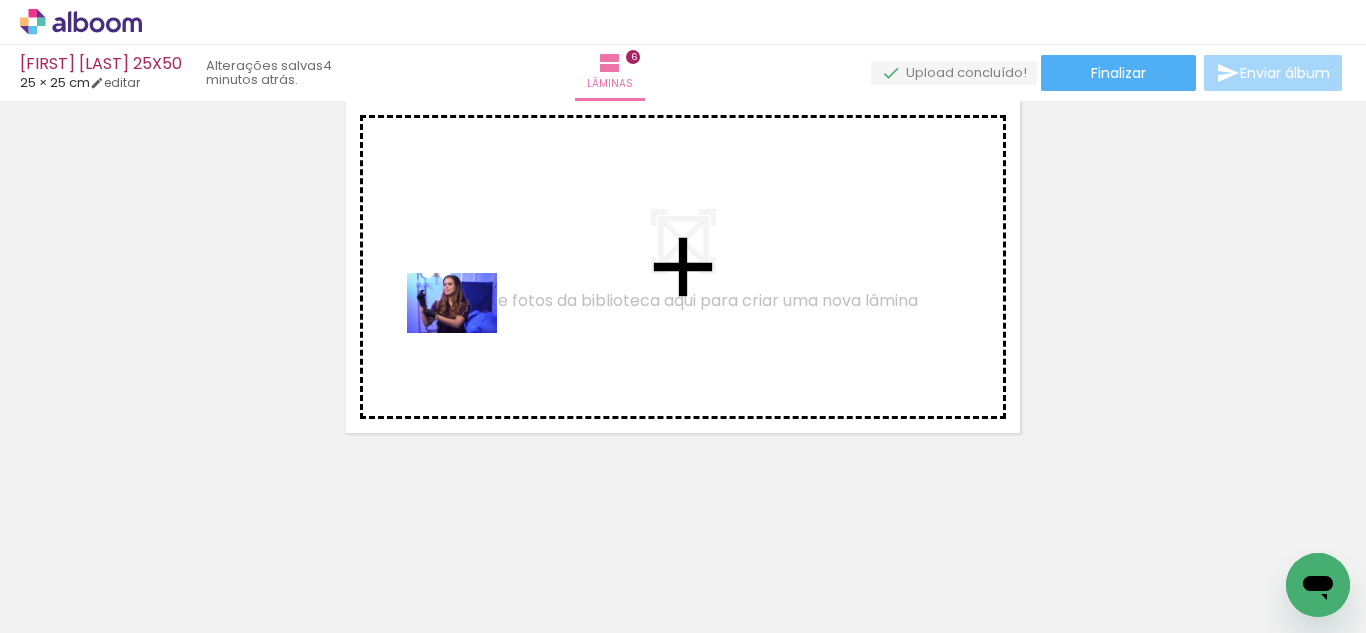 drag, startPoint x: 207, startPoint y: 570, endPoint x: 467, endPoint y: 333, distance: 351.8082 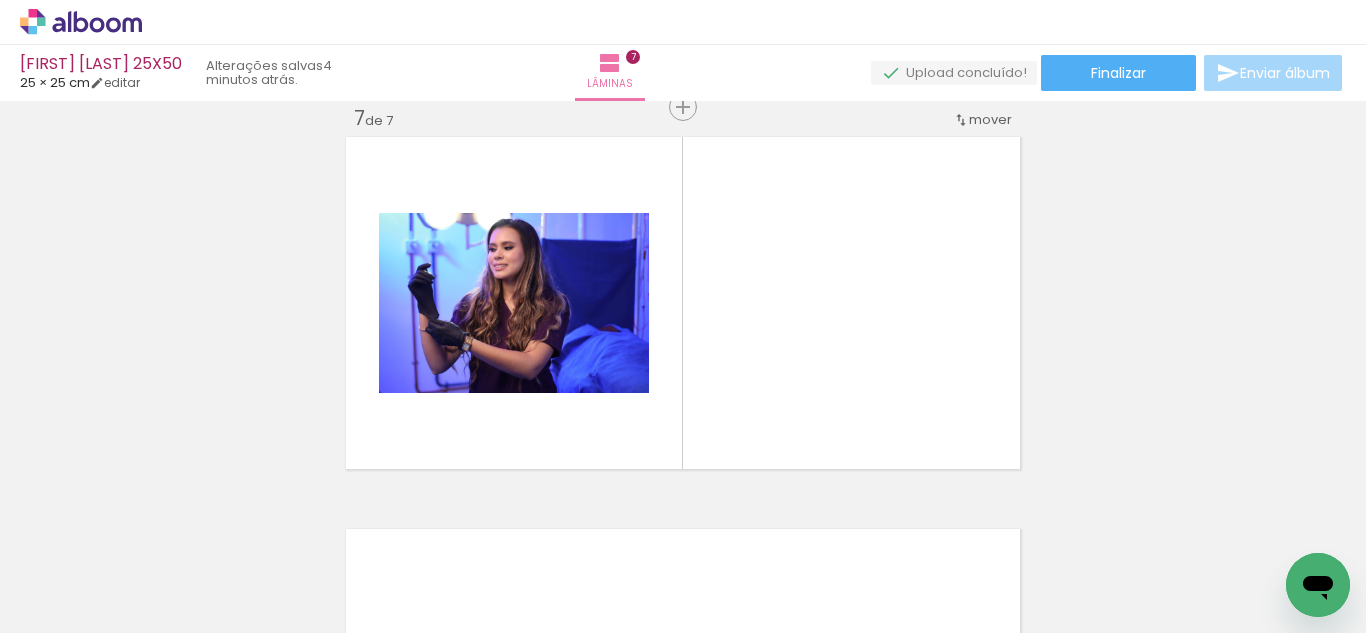 scroll, scrollTop: 2378, scrollLeft: 0, axis: vertical 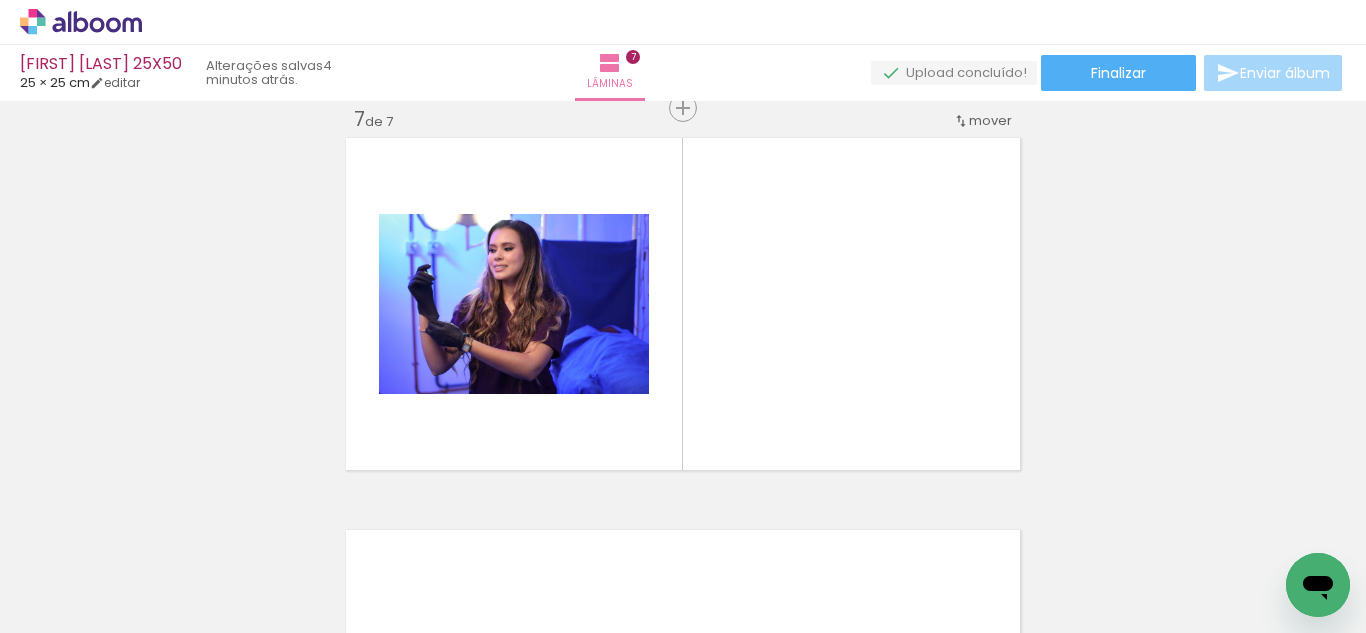 drag, startPoint x: 563, startPoint y: 370, endPoint x: 488, endPoint y: 539, distance: 184.89456 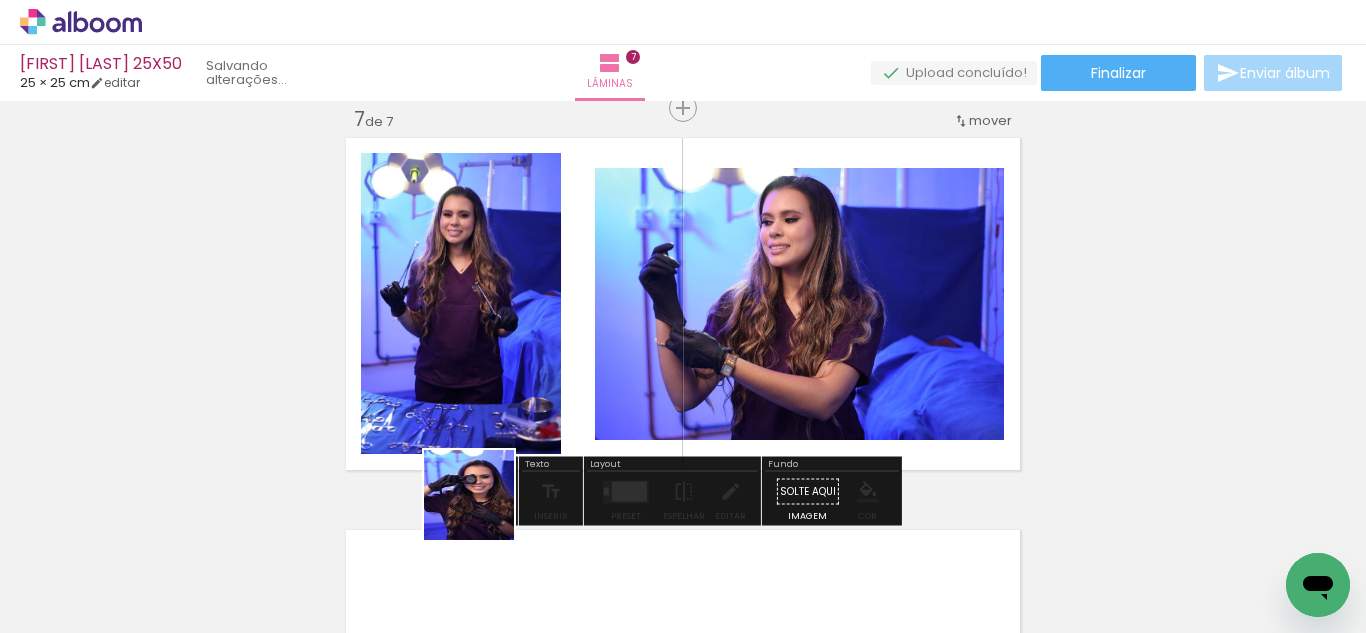 drag, startPoint x: 484, startPoint y: 510, endPoint x: 582, endPoint y: 334, distance: 201.44478 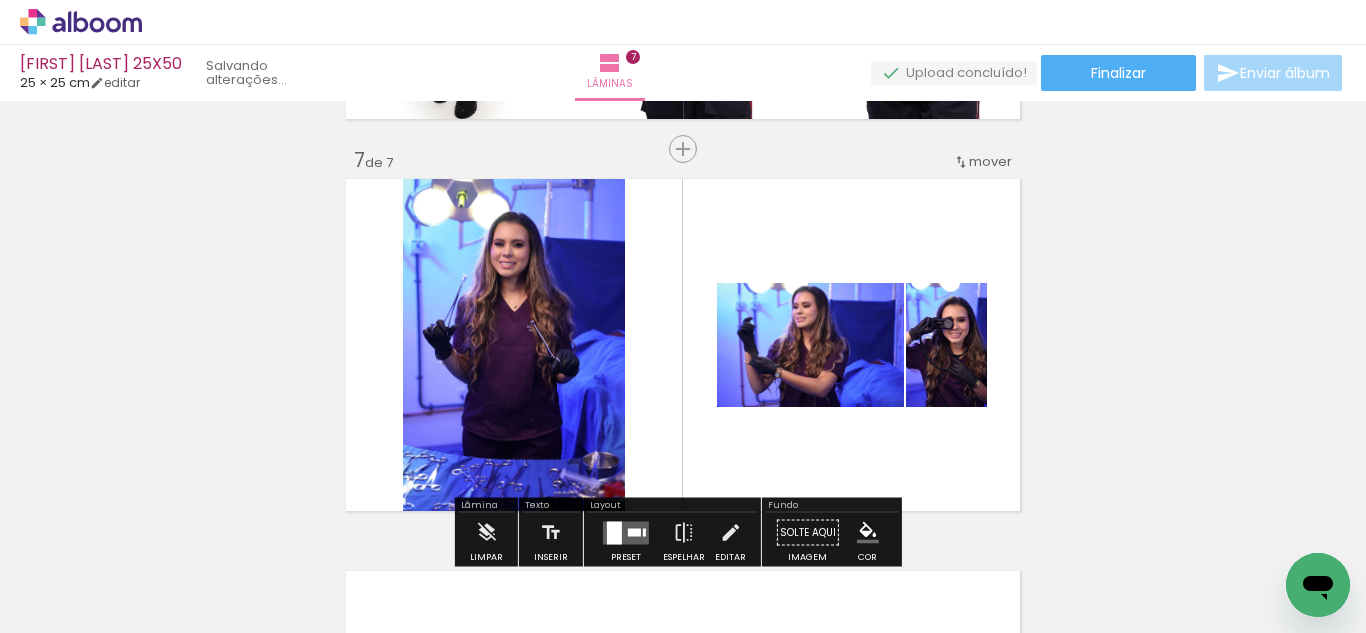 scroll, scrollTop: 2339, scrollLeft: 0, axis: vertical 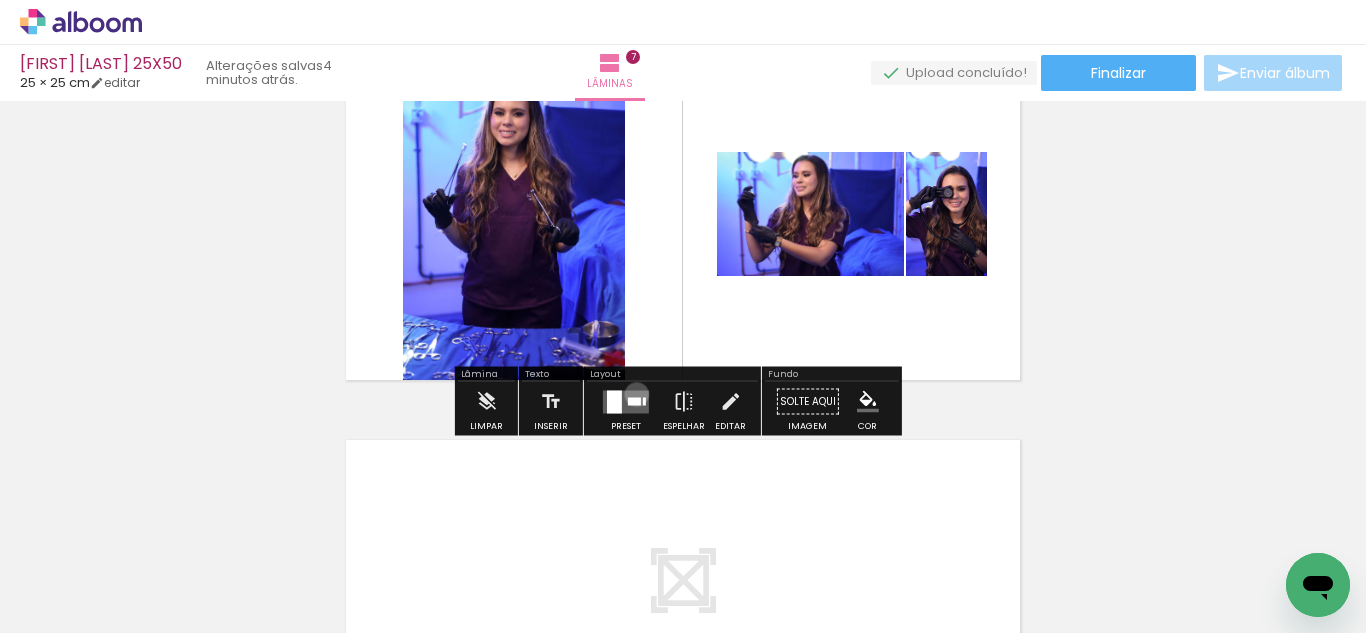 click at bounding box center [626, 401] 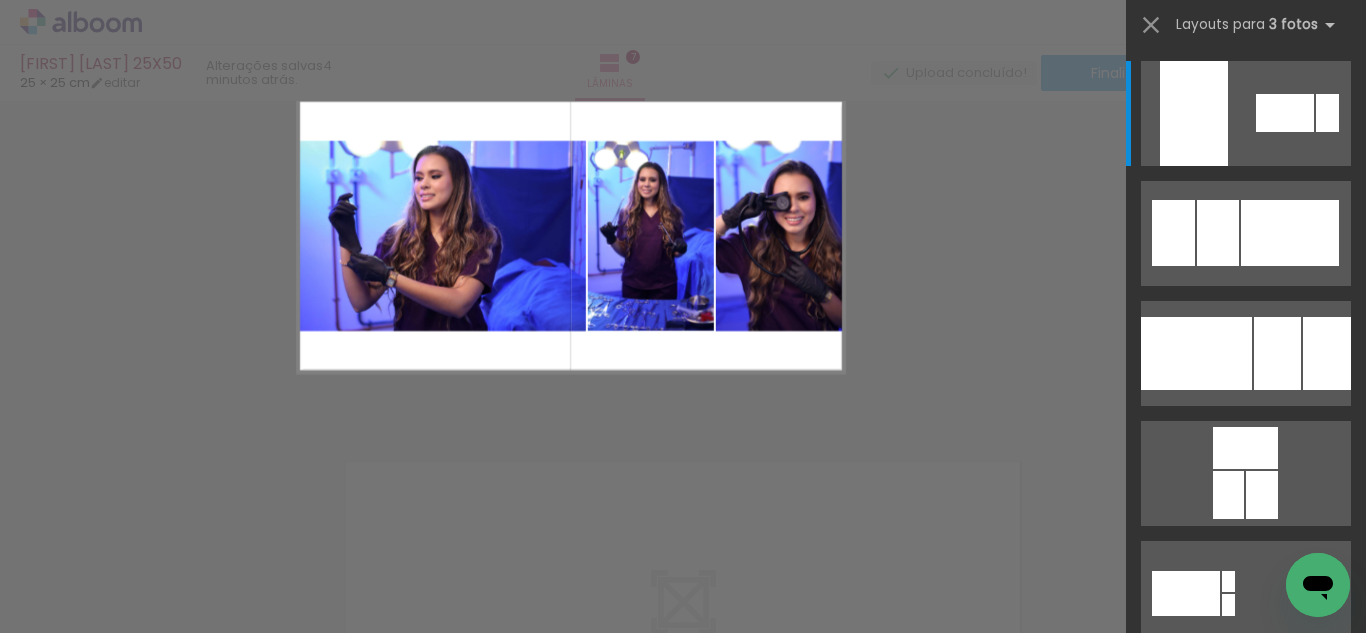 scroll, scrollTop: 2384, scrollLeft: 0, axis: vertical 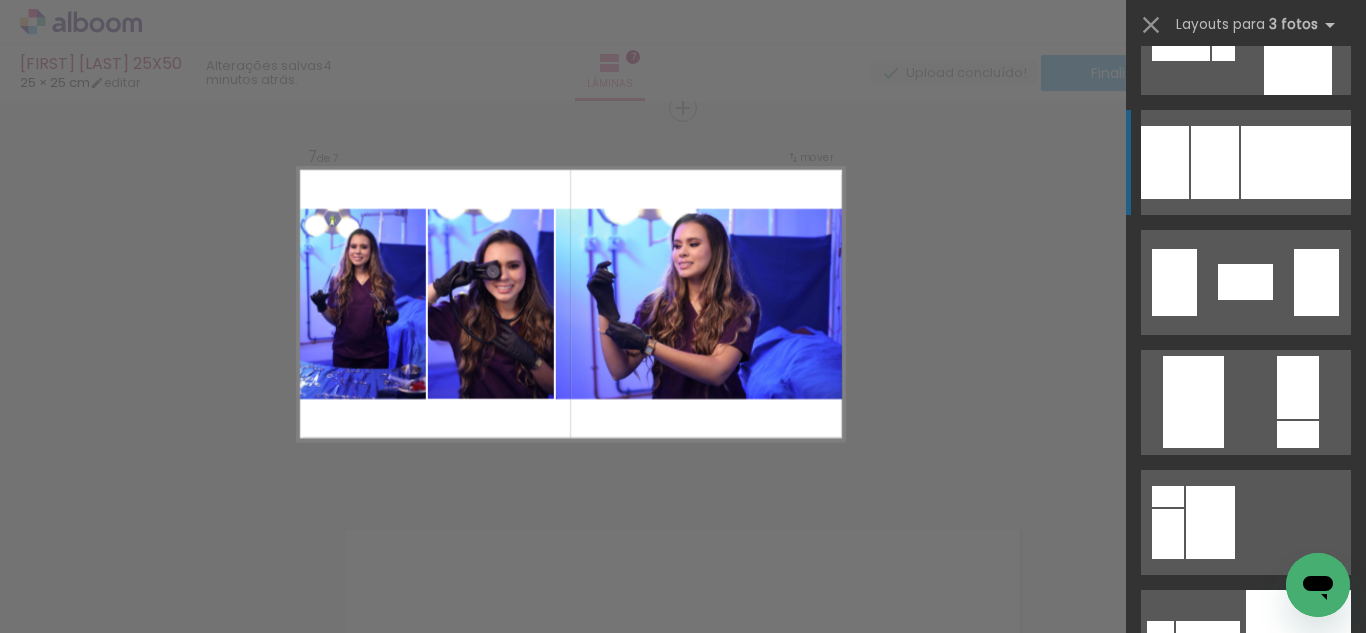 click at bounding box center (1296, 162) 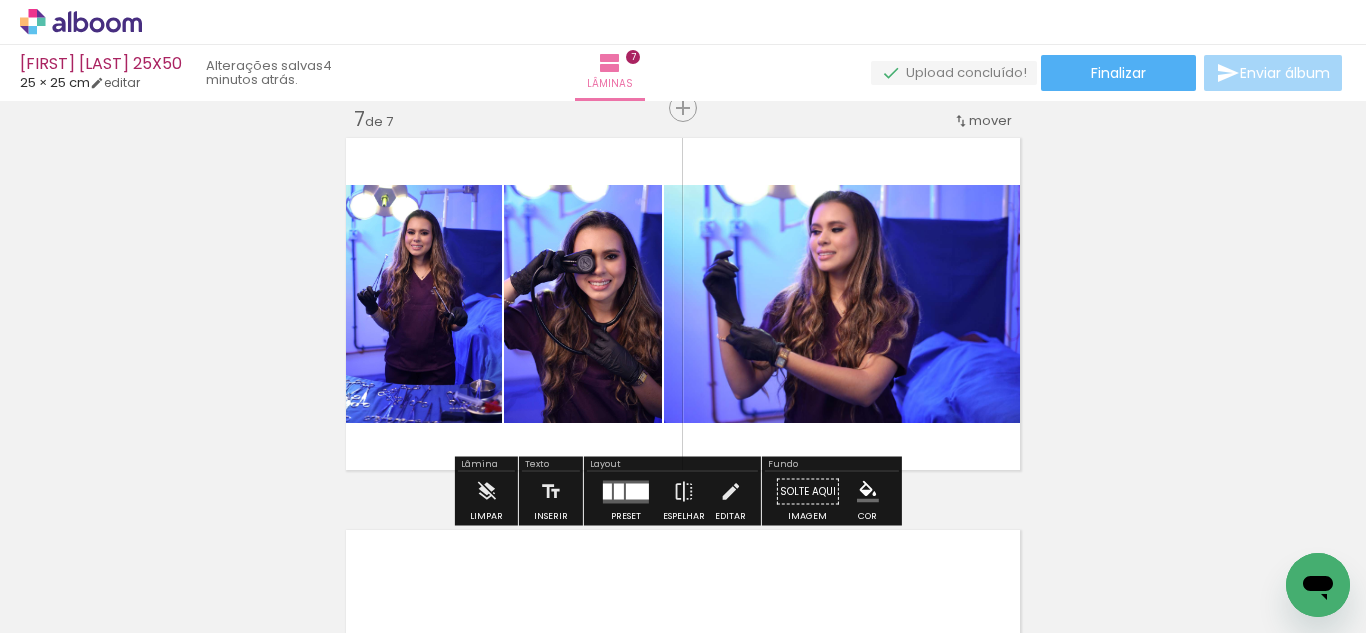 click at bounding box center [868, 492] 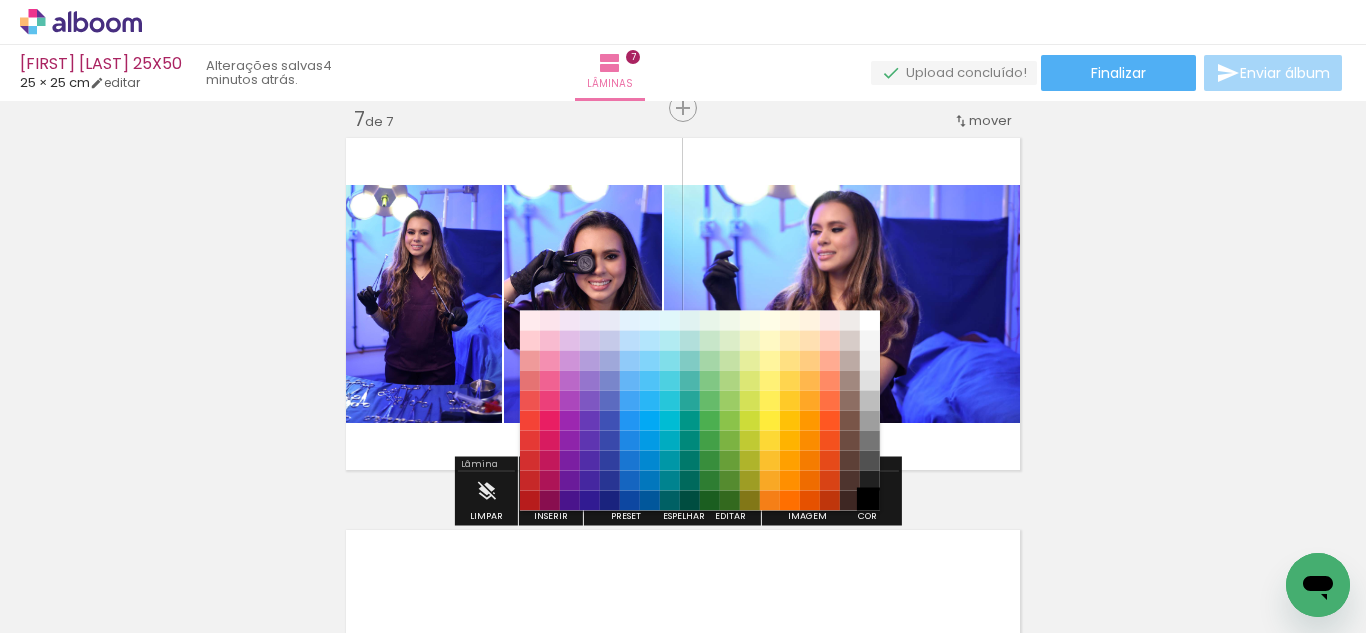 click on "#000000" at bounding box center (870, 501) 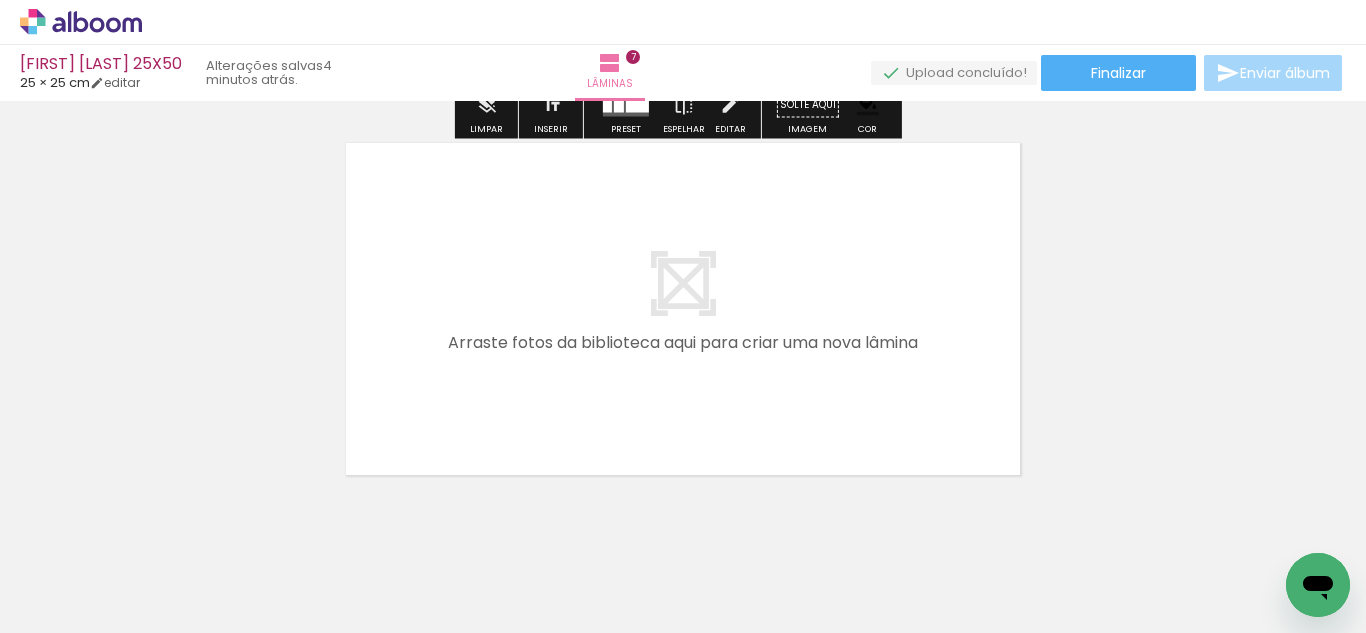 scroll, scrollTop: 2807, scrollLeft: 0, axis: vertical 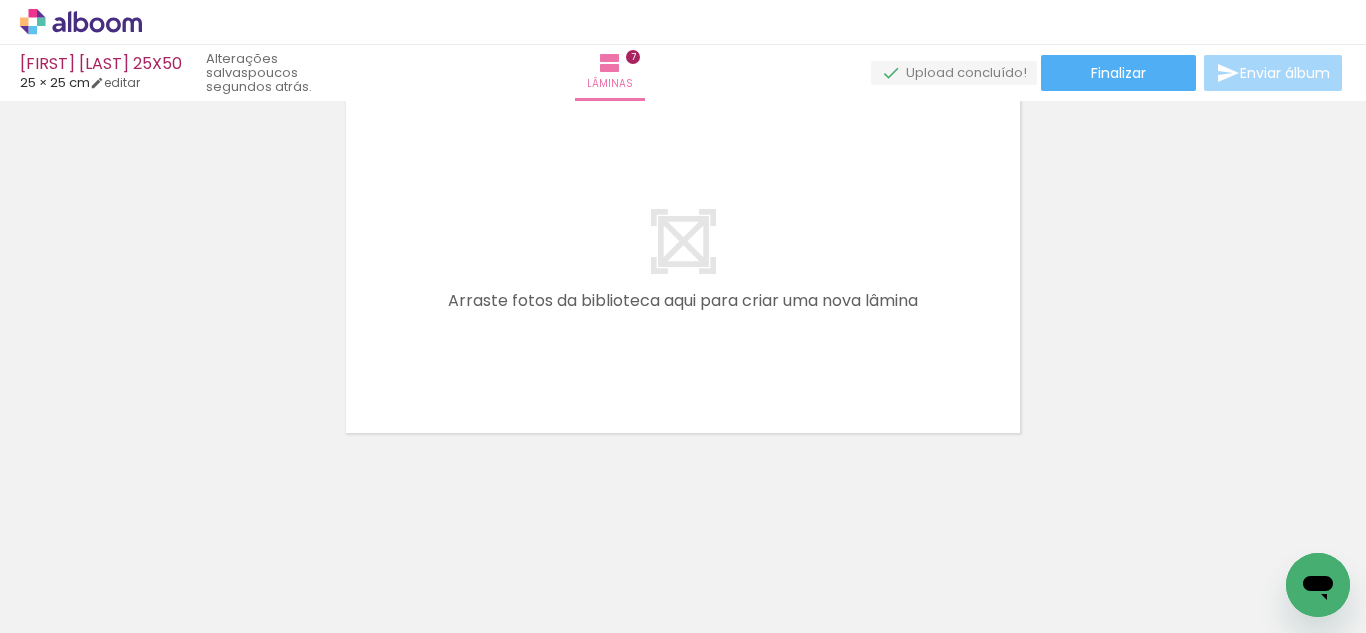 drag, startPoint x: 555, startPoint y: 578, endPoint x: 622, endPoint y: 497, distance: 105.11898 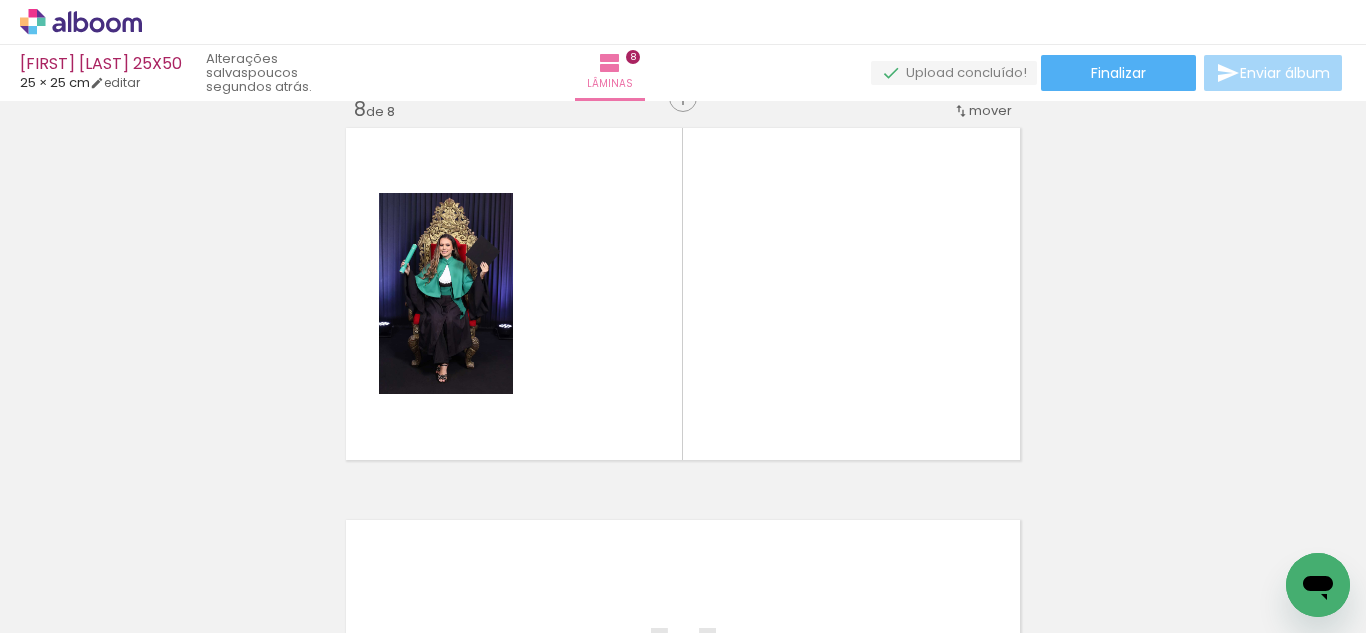 scroll, scrollTop: 2770, scrollLeft: 0, axis: vertical 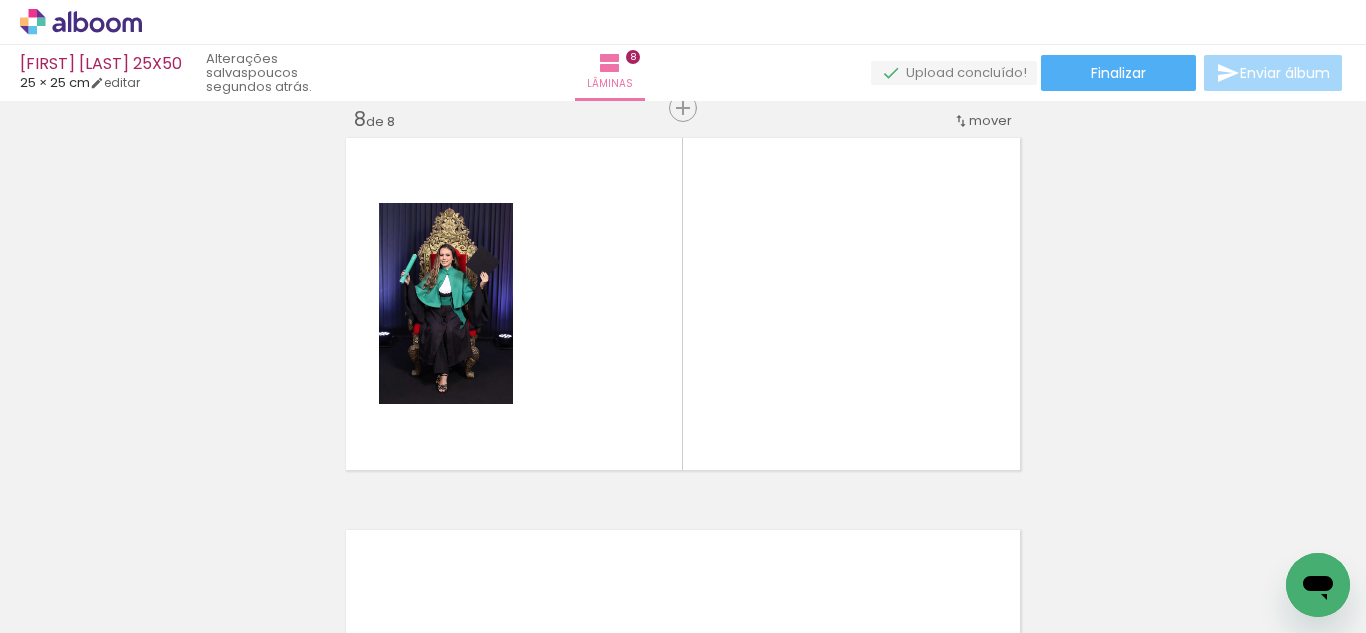 drag, startPoint x: 659, startPoint y: 578, endPoint x: 675, endPoint y: 359, distance: 219.5837 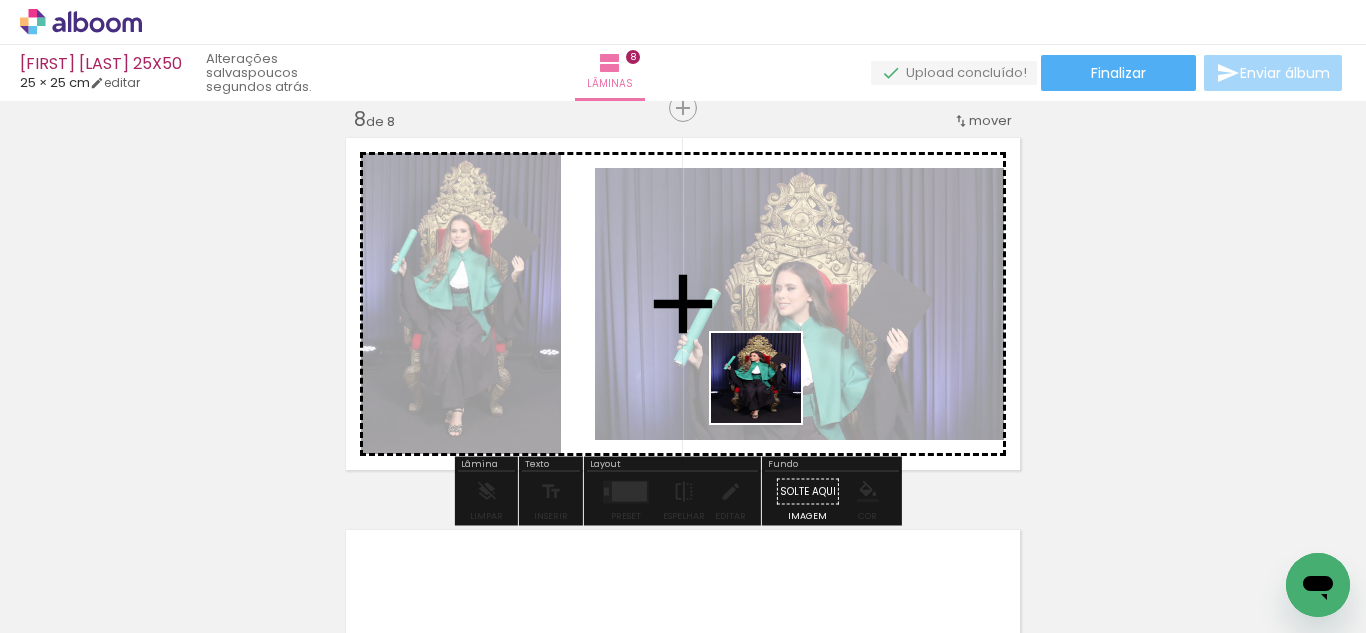 drag, startPoint x: 783, startPoint y: 534, endPoint x: 819, endPoint y: 403, distance: 135.85654 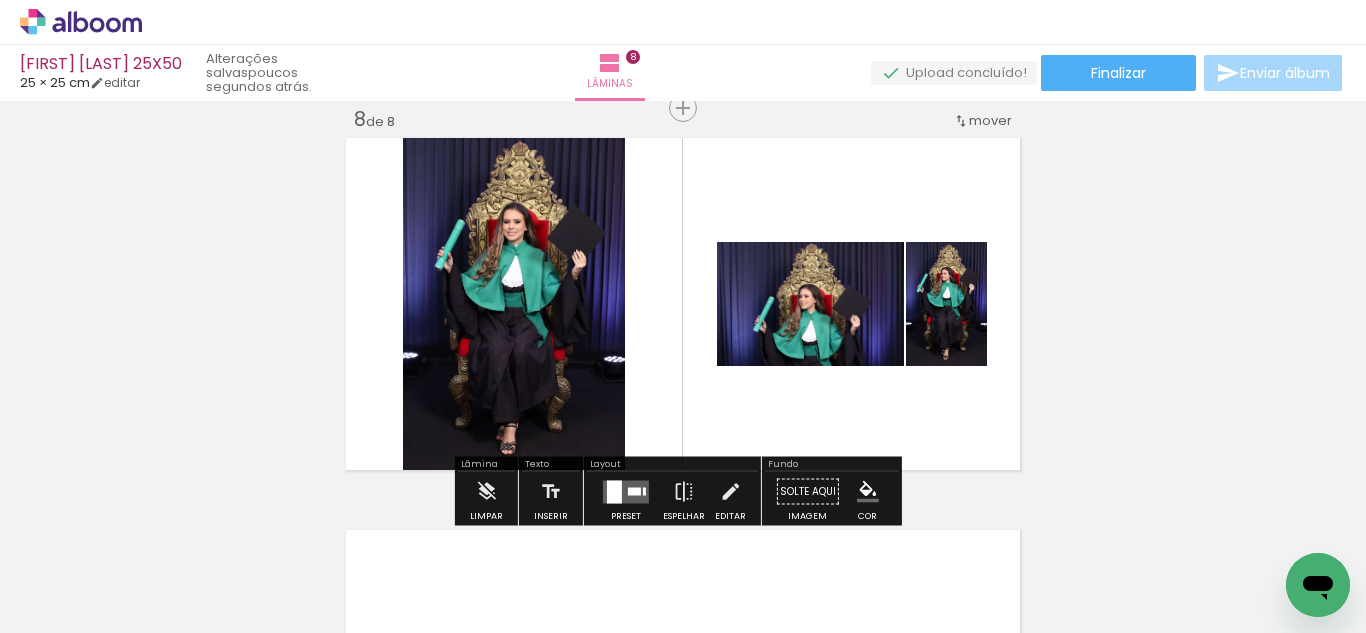 drag, startPoint x: 1089, startPoint y: 563, endPoint x: 810, endPoint y: 343, distance: 355.3041 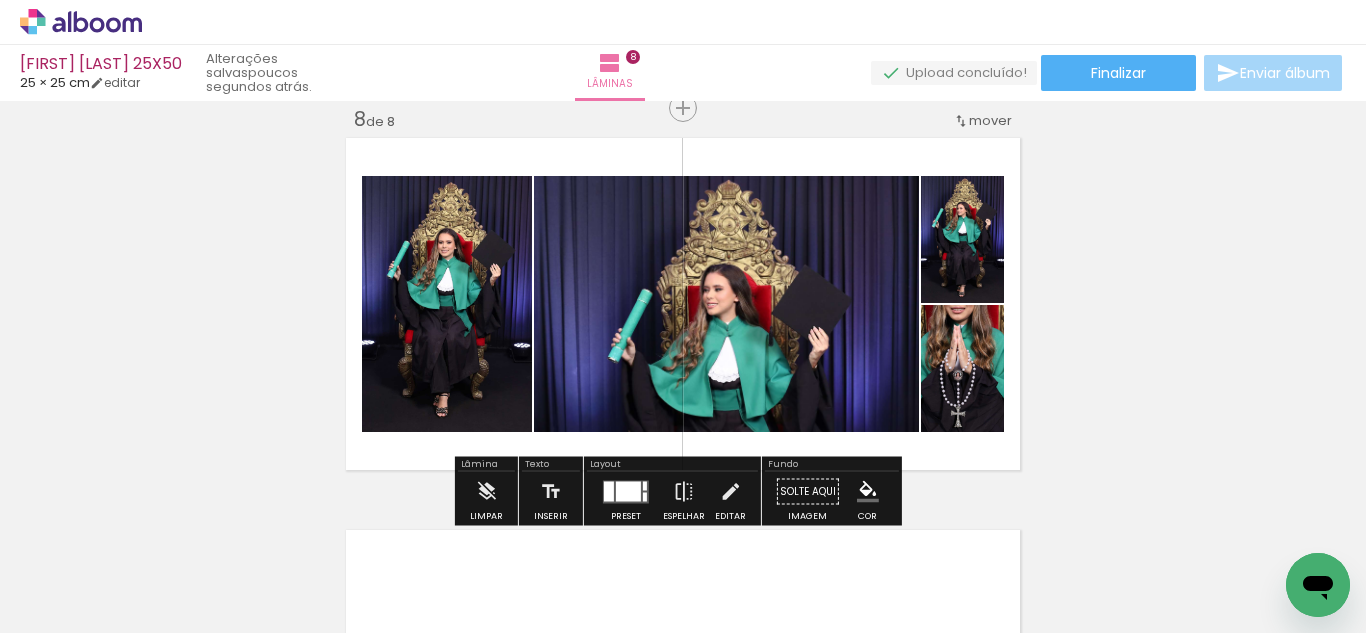 click at bounding box center (628, 491) 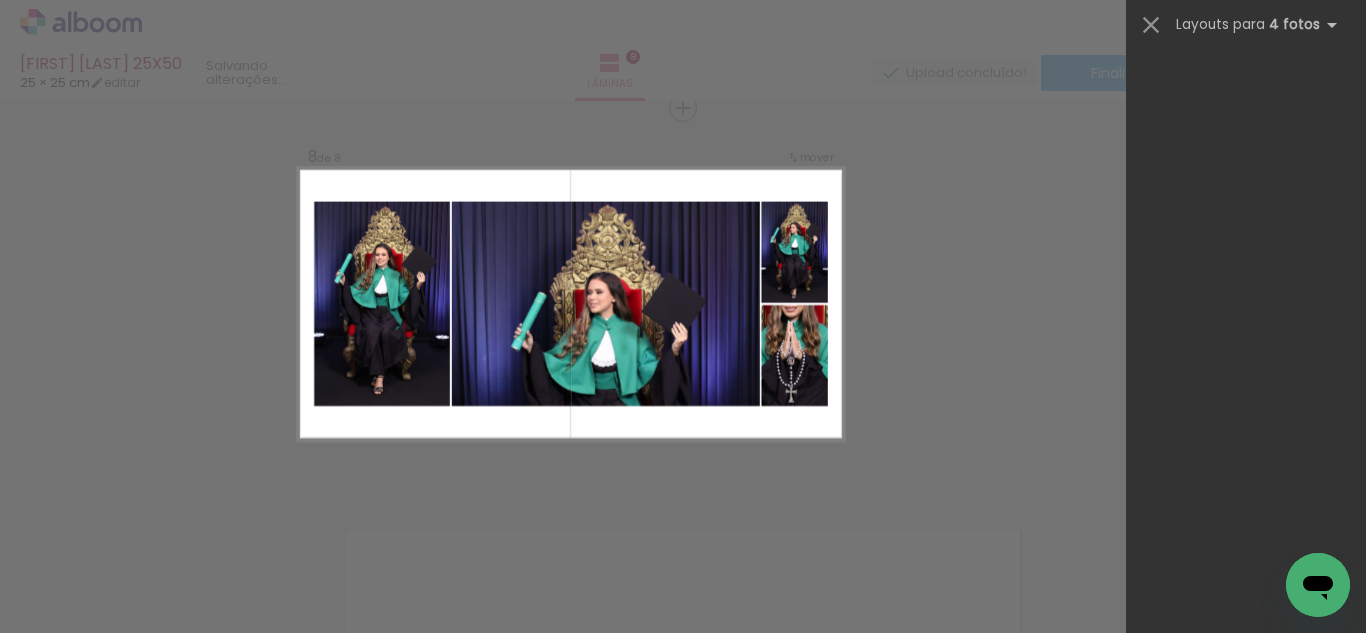 scroll, scrollTop: 0, scrollLeft: 0, axis: both 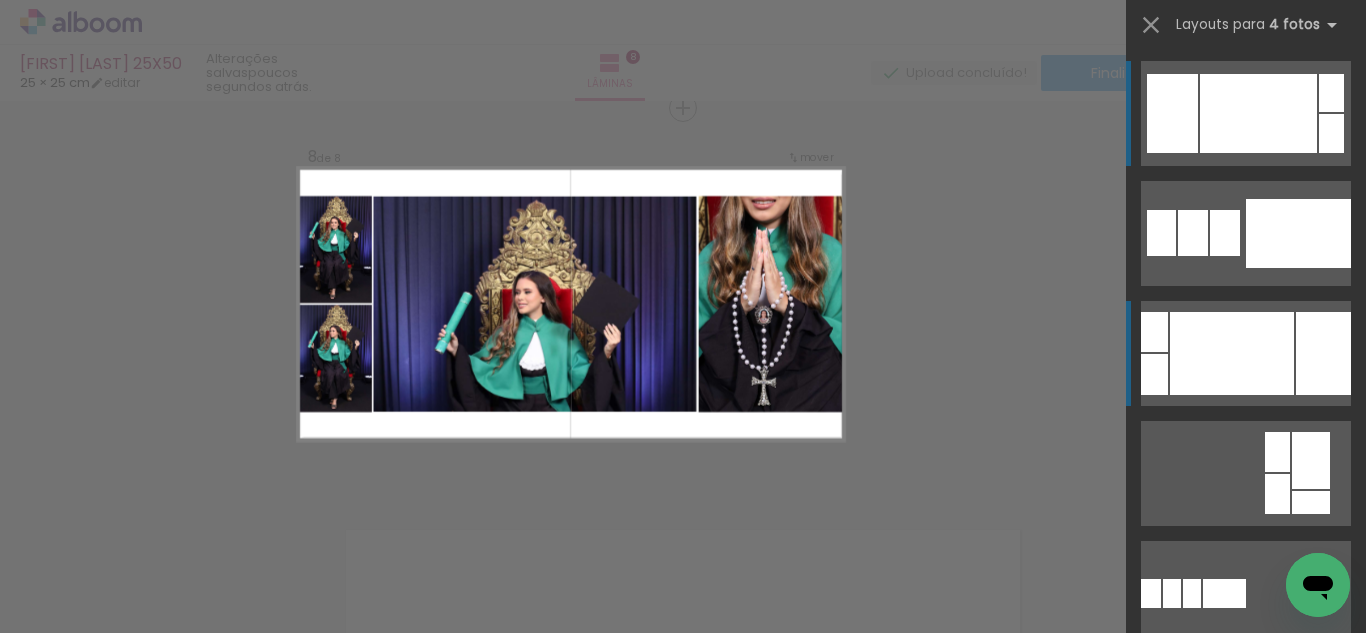 click at bounding box center [1232, 353] 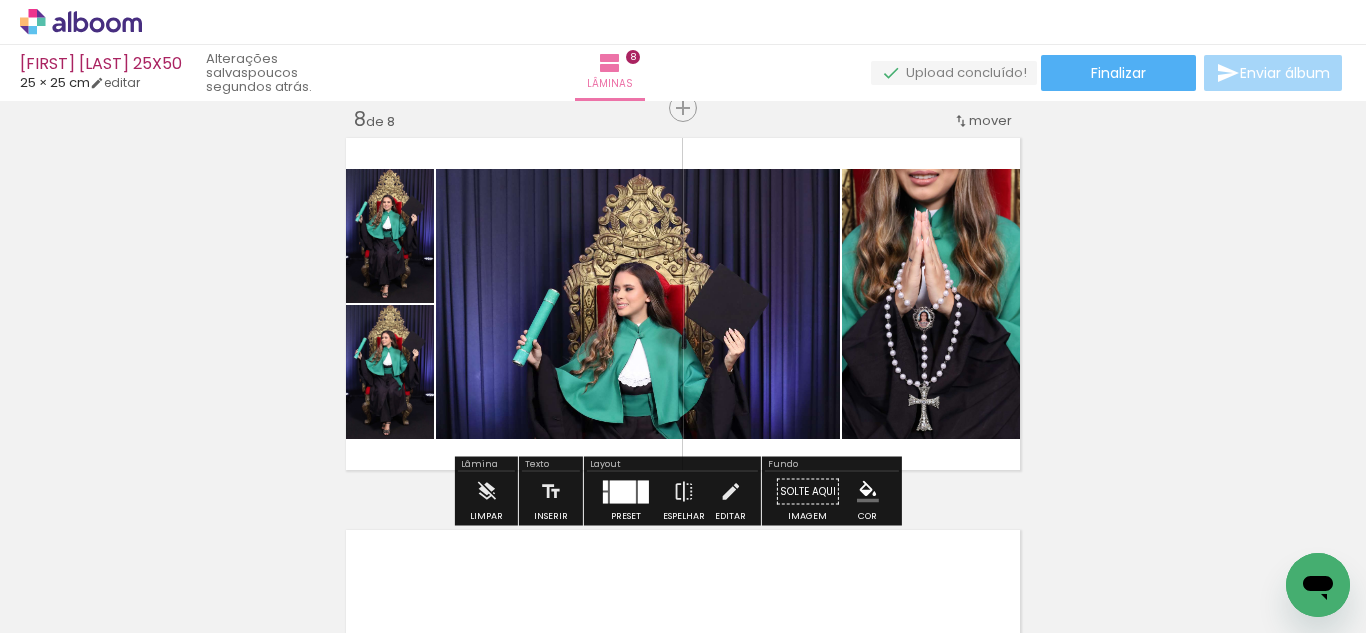 click at bounding box center [623, 491] 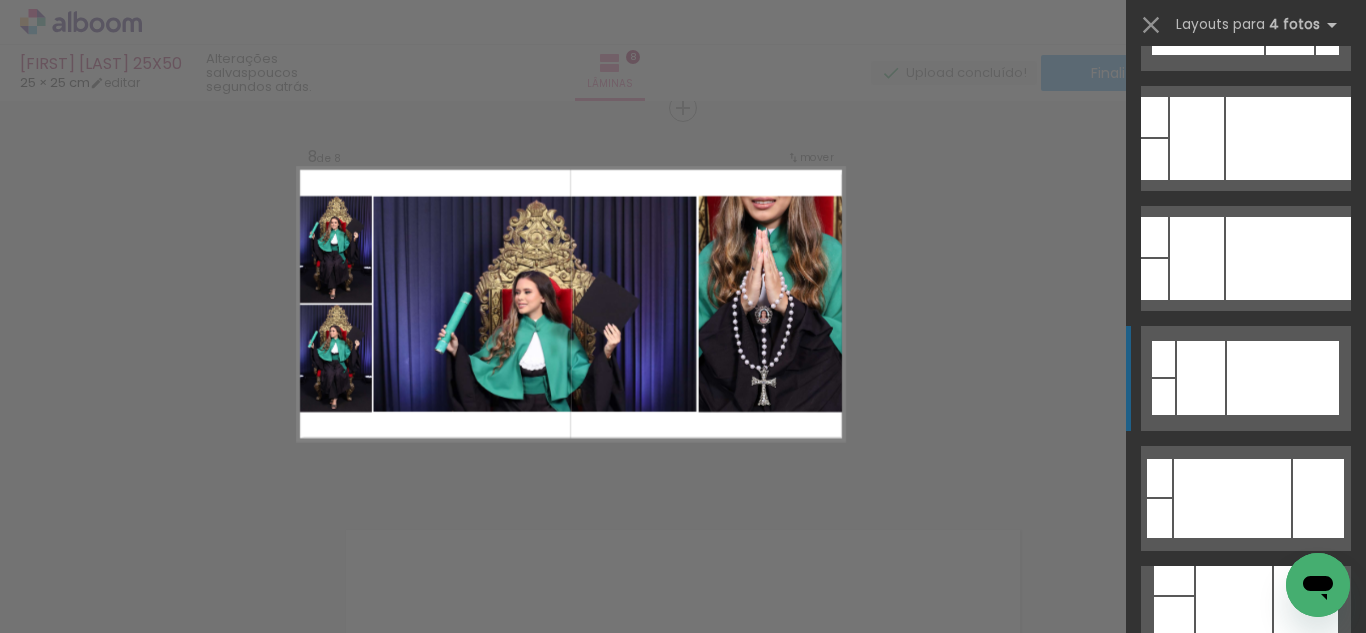 scroll, scrollTop: 1903, scrollLeft: 0, axis: vertical 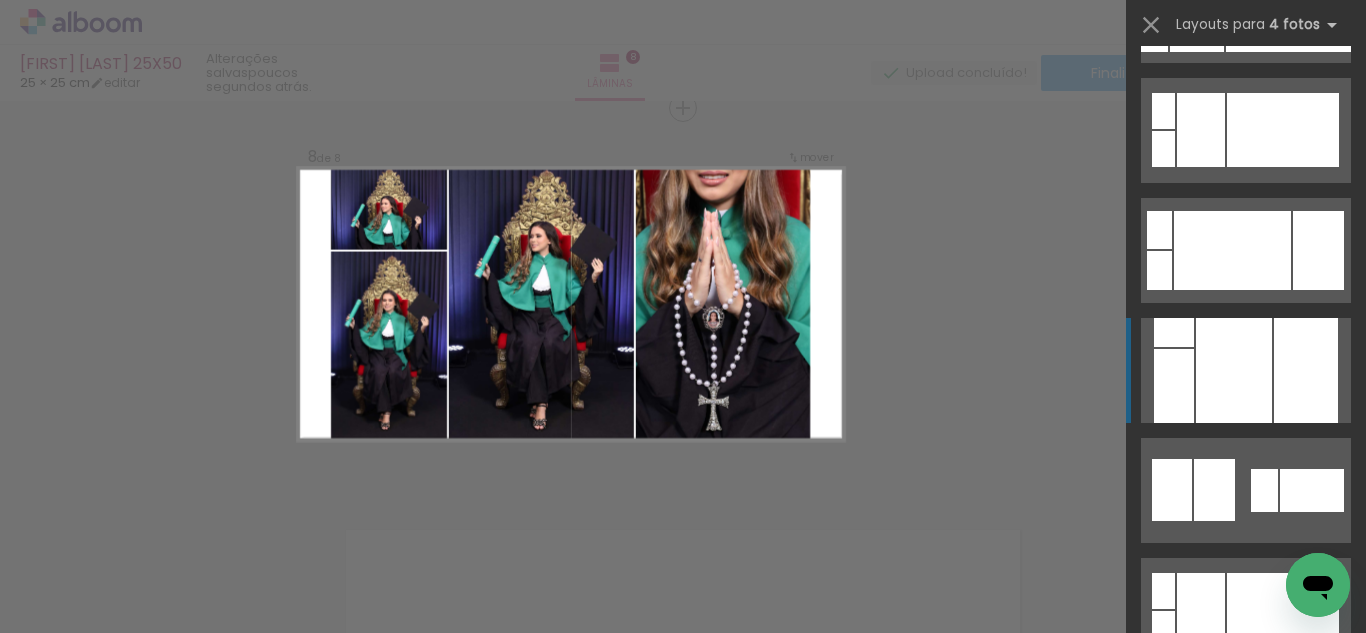 click at bounding box center (1288, 10) 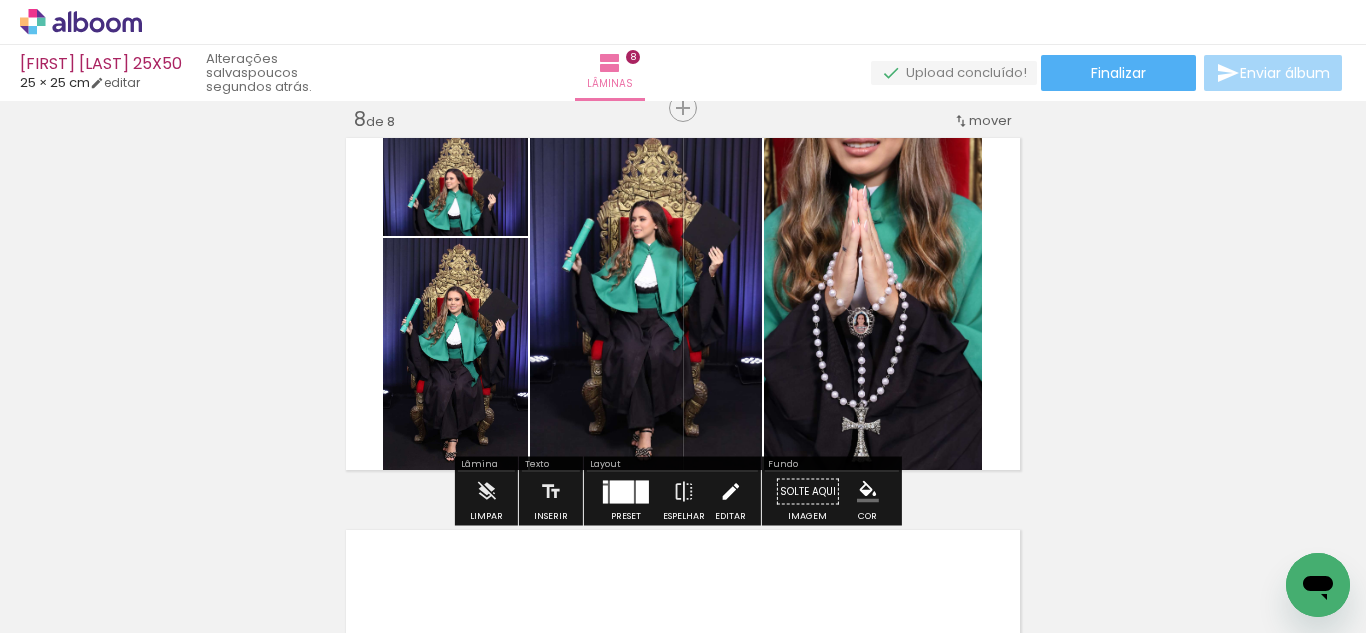 click at bounding box center [730, 492] 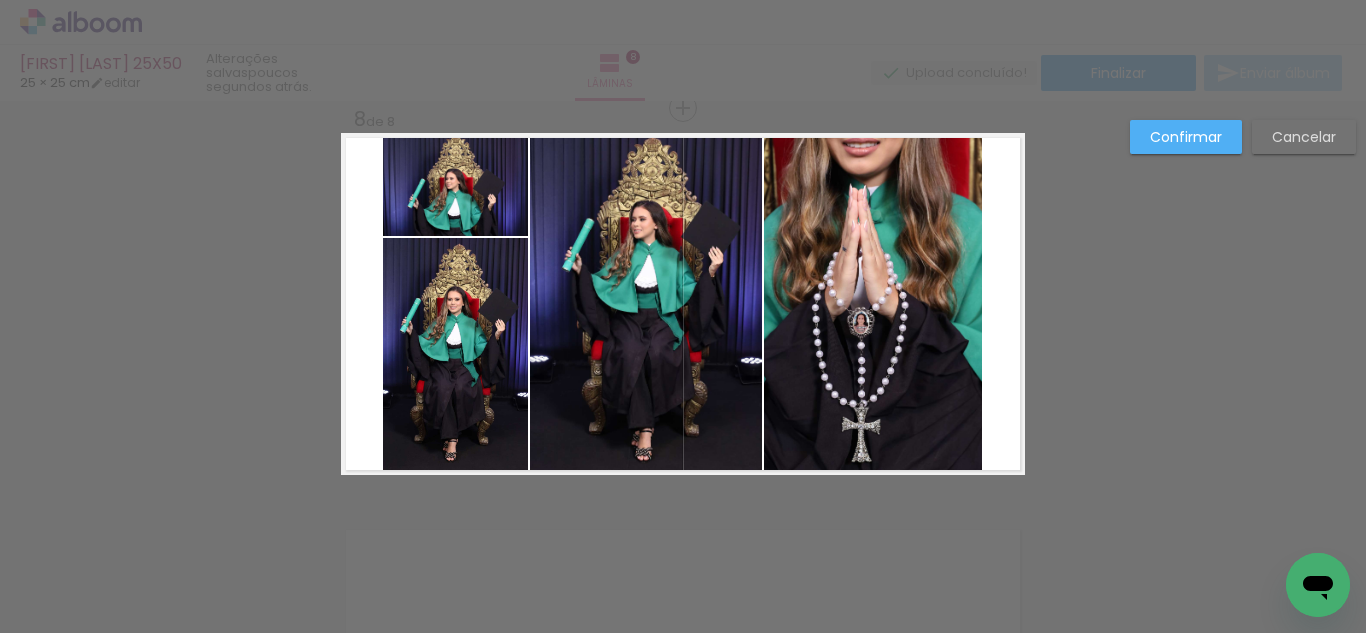click 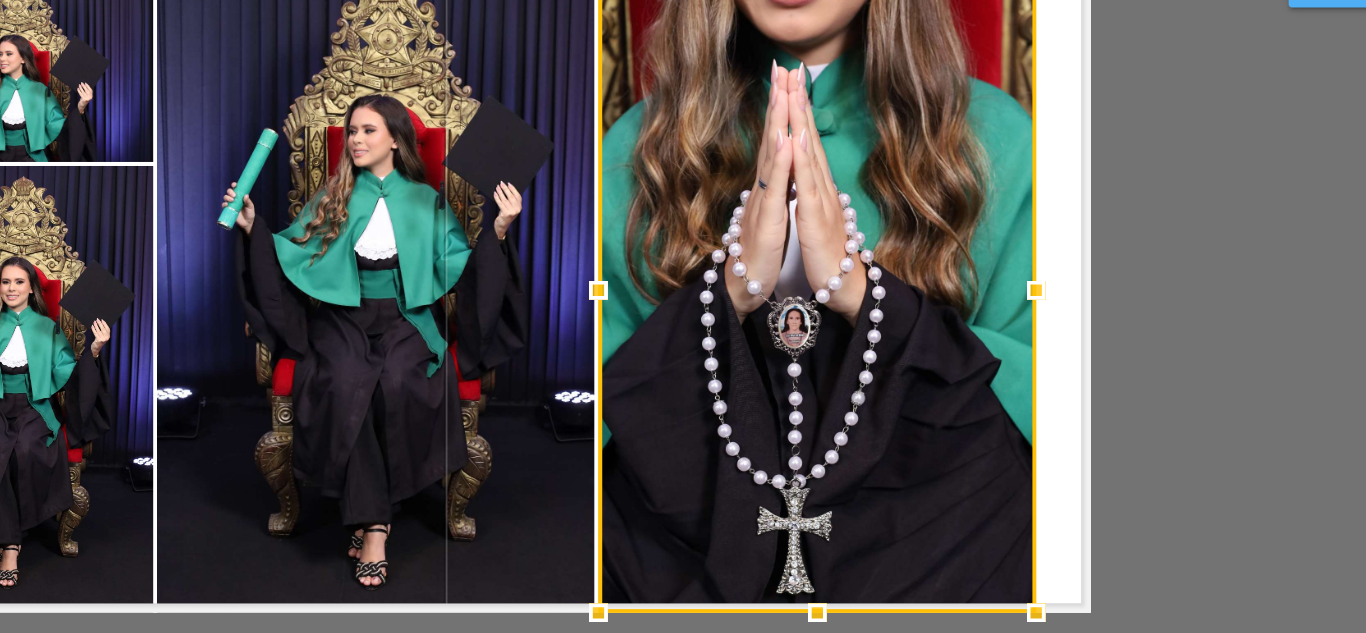 drag, startPoint x: 974, startPoint y: 300, endPoint x: 1000, endPoint y: 297, distance: 26.172504 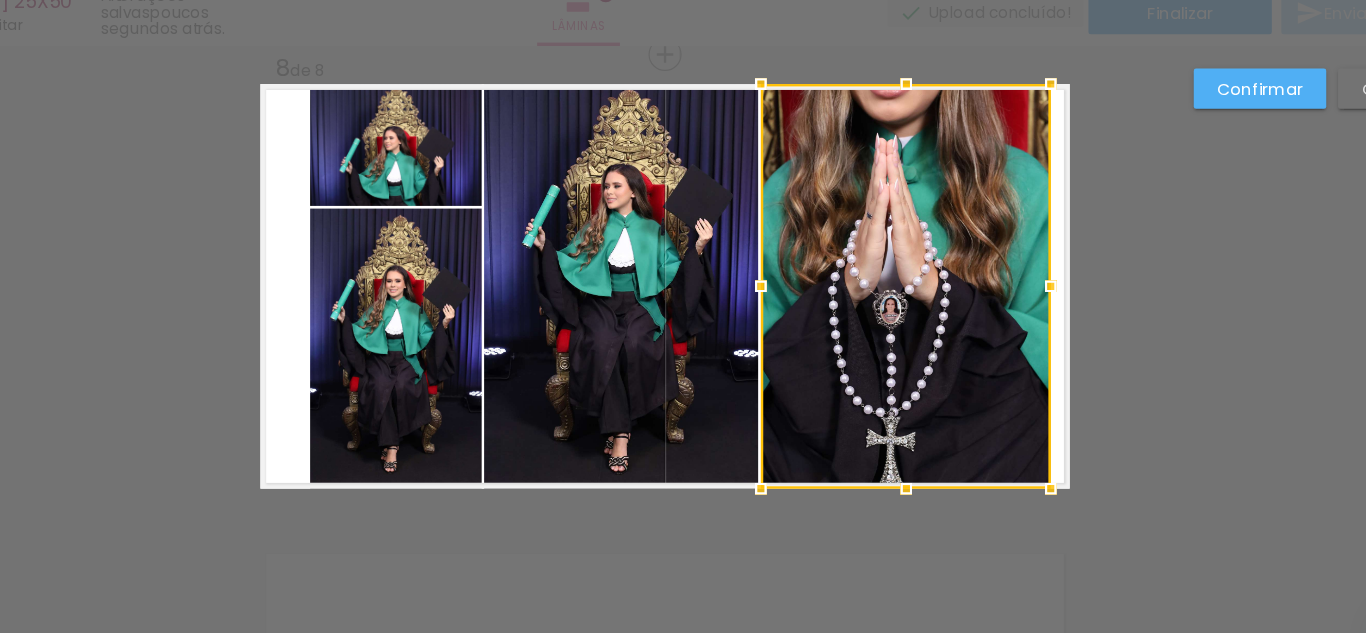 click at bounding box center [886, 304] 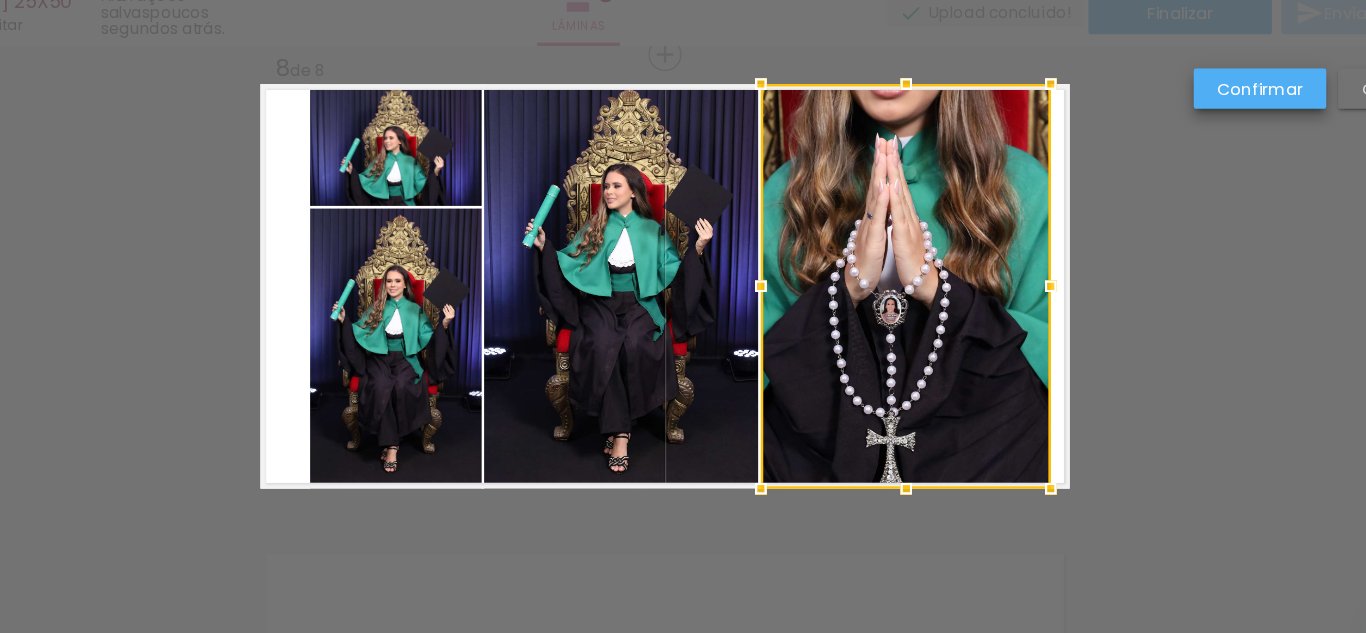 click on "Confirmar" at bounding box center [0, 0] 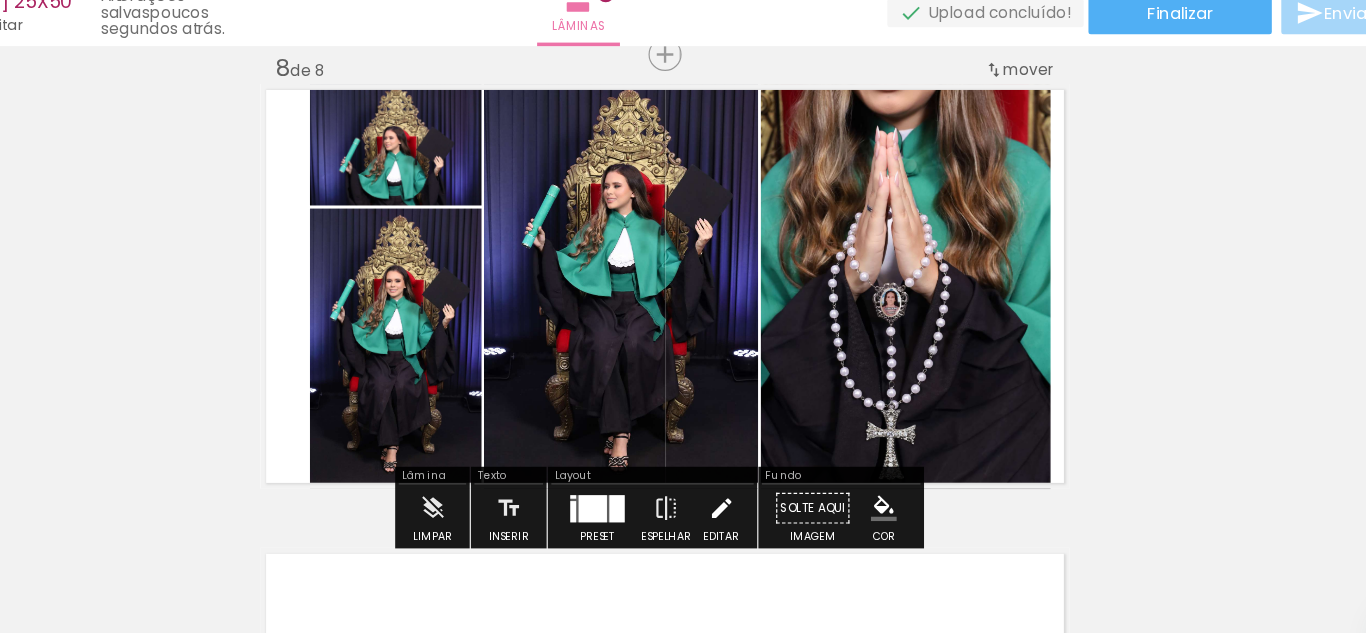 click at bounding box center [730, 492] 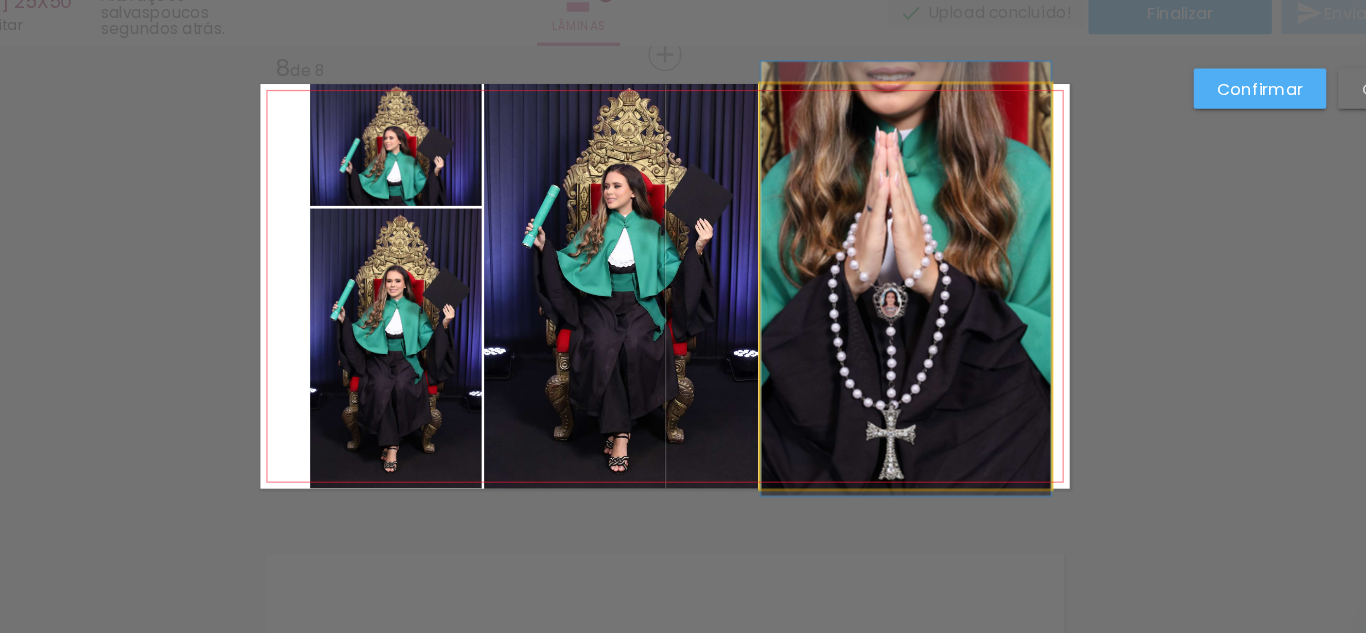 click 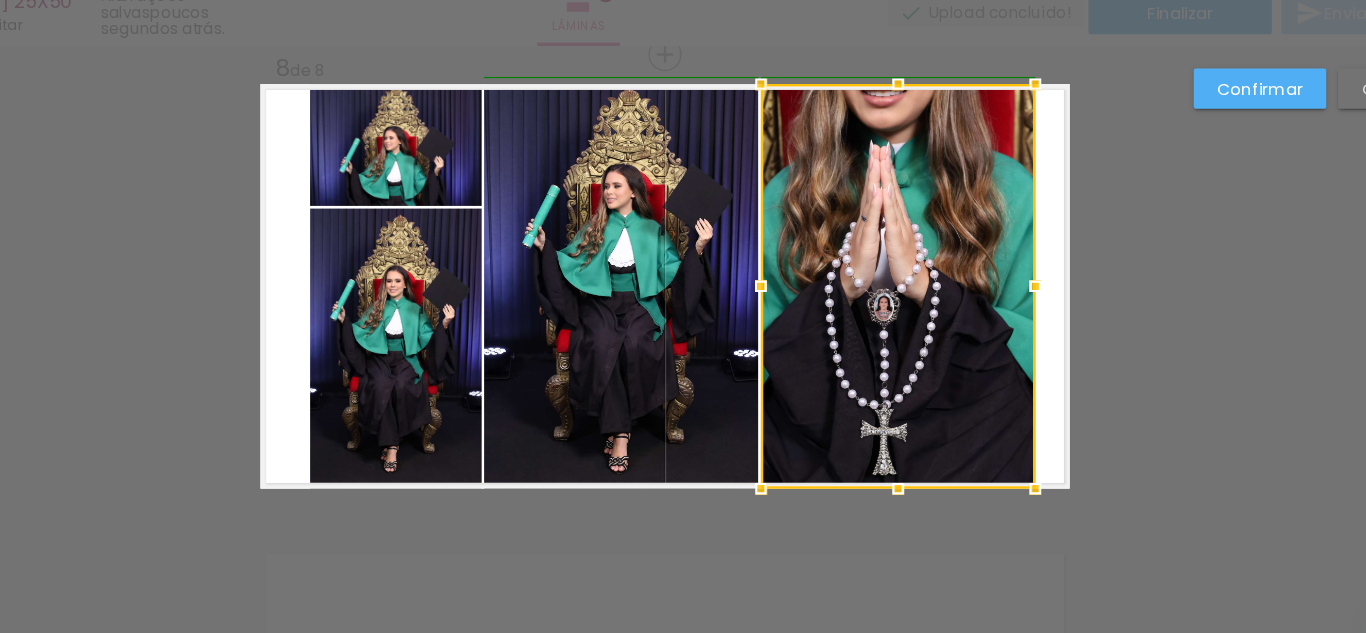 click at bounding box center (996, 304) 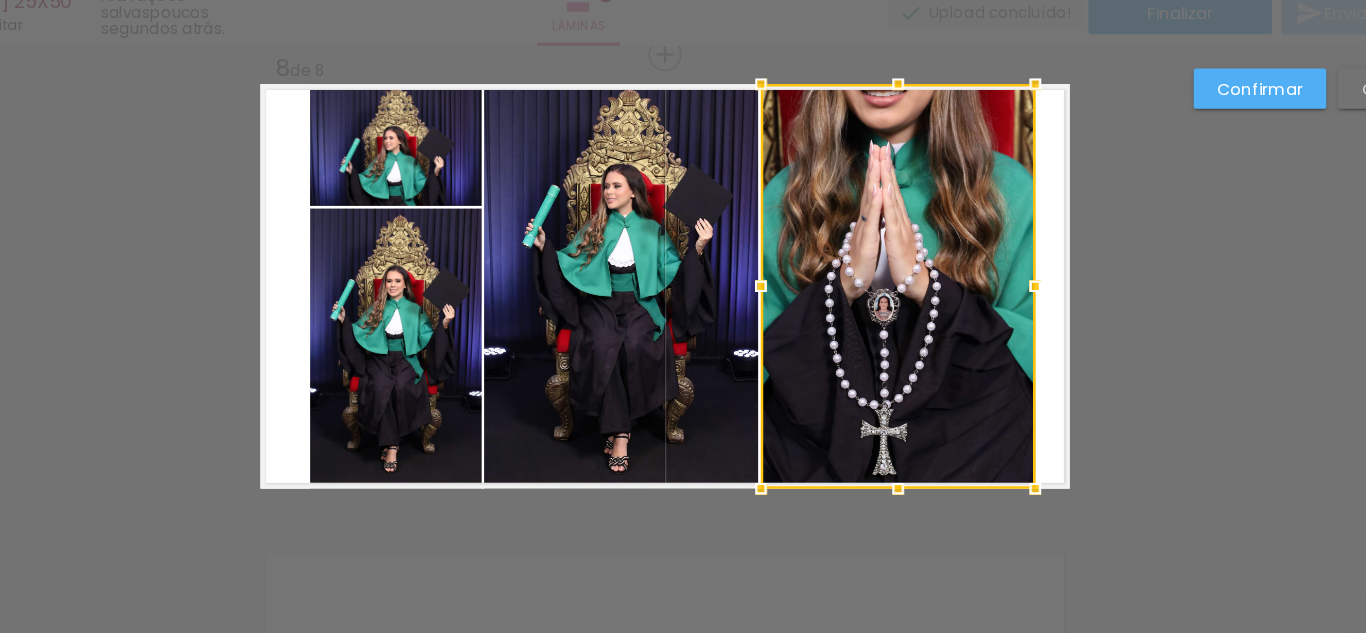 click at bounding box center [880, 304] 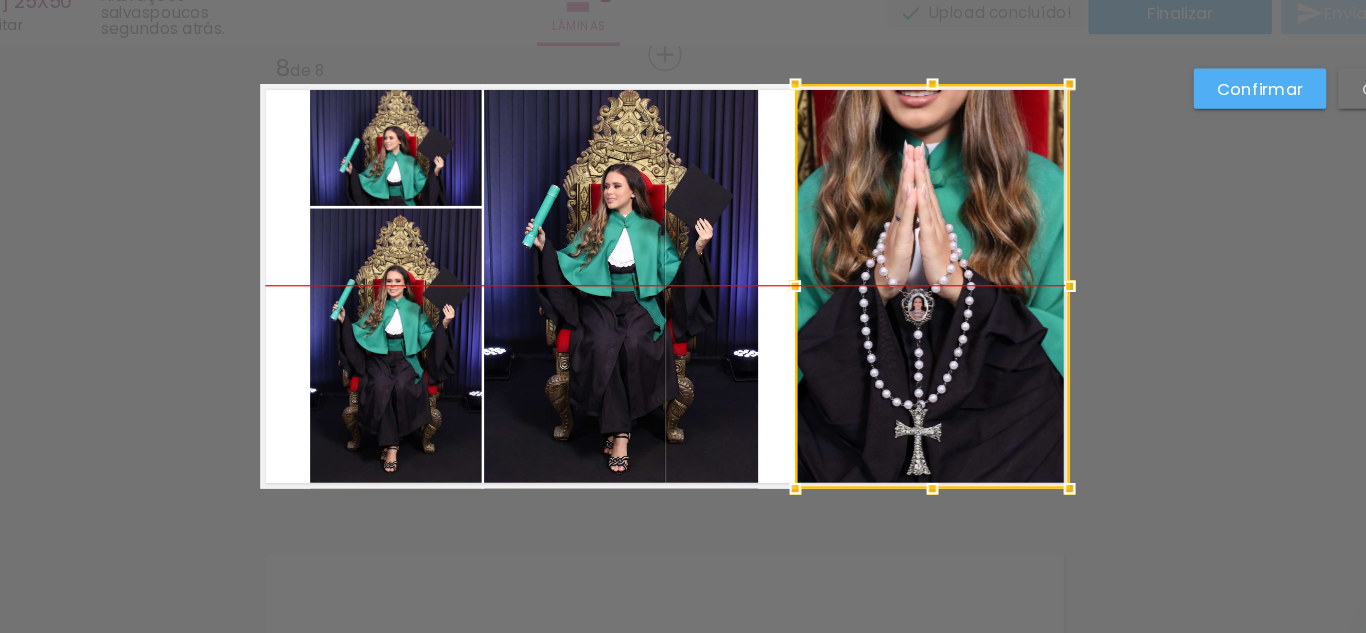 drag, startPoint x: 795, startPoint y: 291, endPoint x: 825, endPoint y: 291, distance: 30 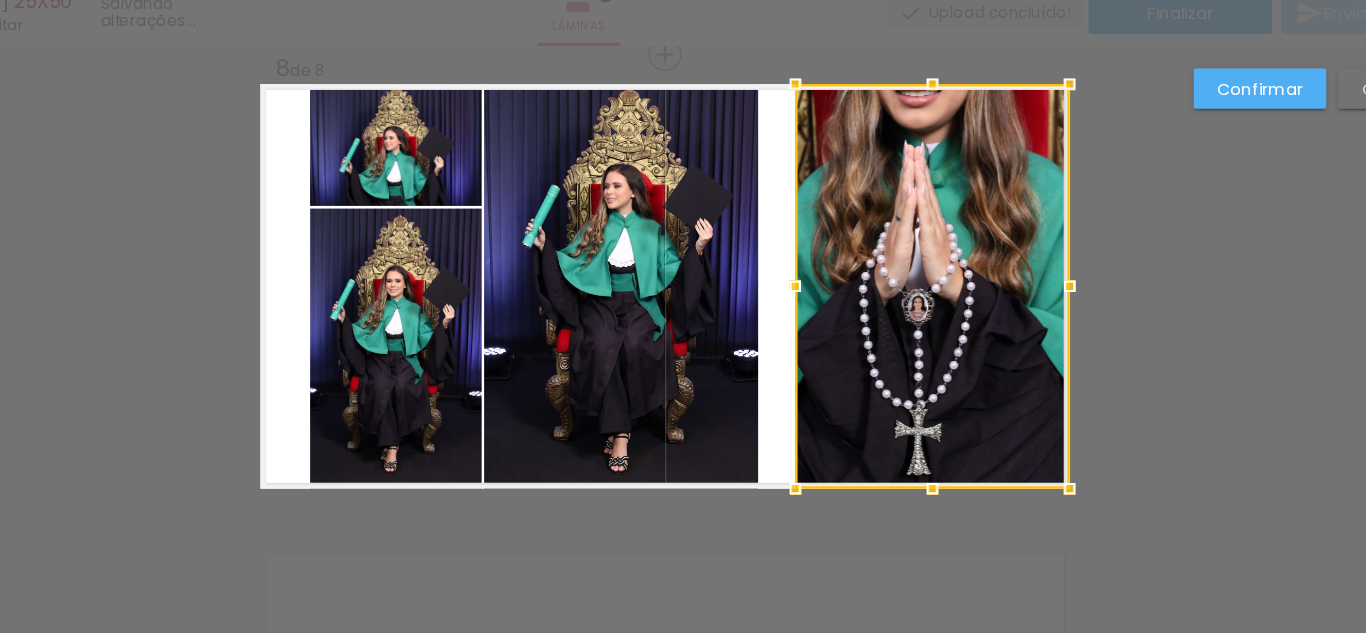 click 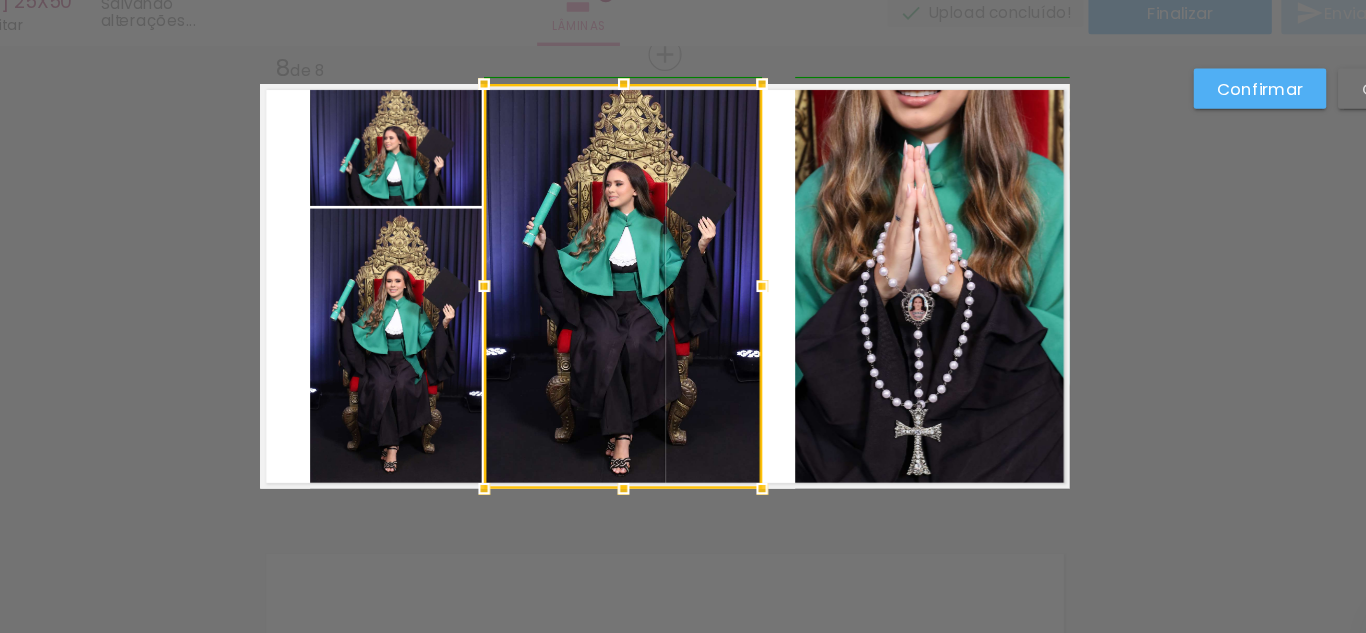 drag, startPoint x: 754, startPoint y: 304, endPoint x: 668, endPoint y: 302, distance: 86.023254 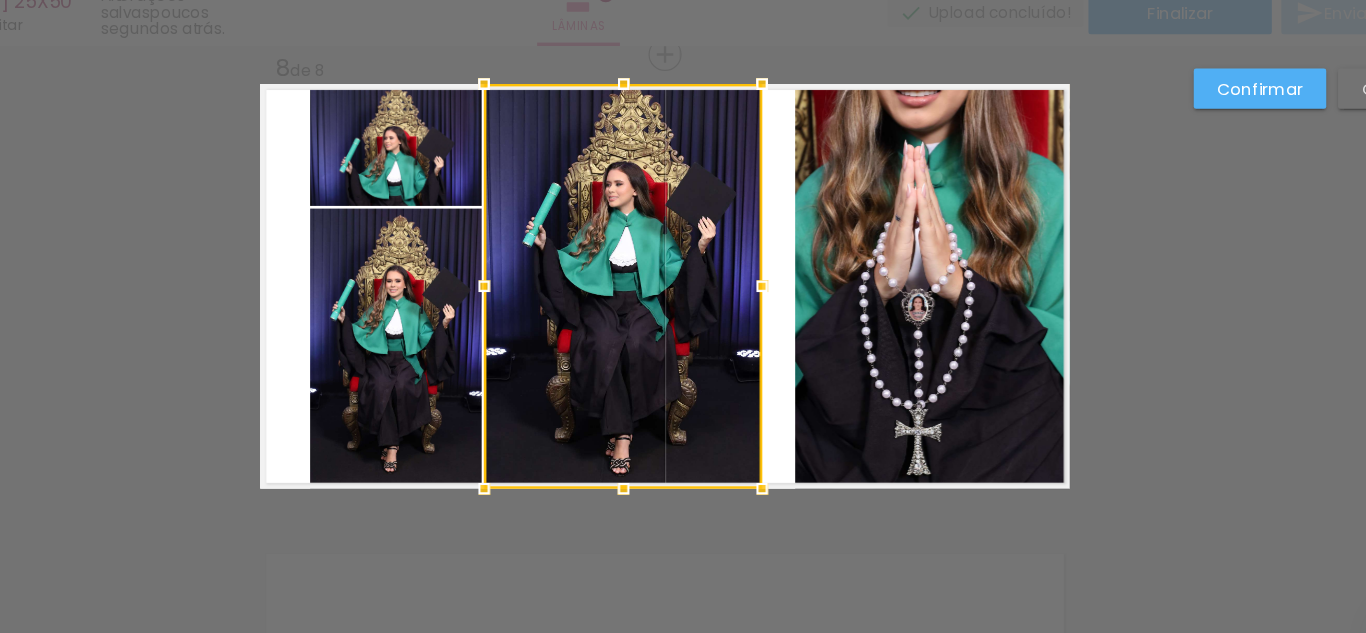 click at bounding box center (647, 304) 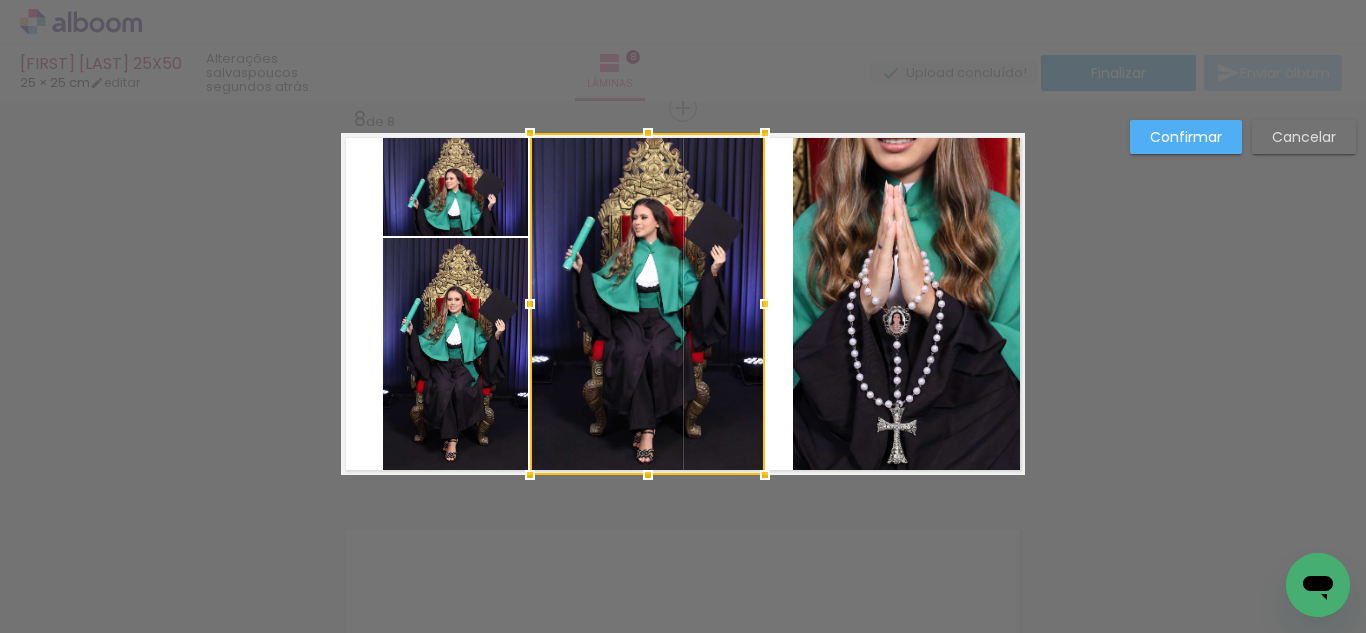 drag, startPoint x: 1328, startPoint y: 129, endPoint x: 1042, endPoint y: 159, distance: 287.56912 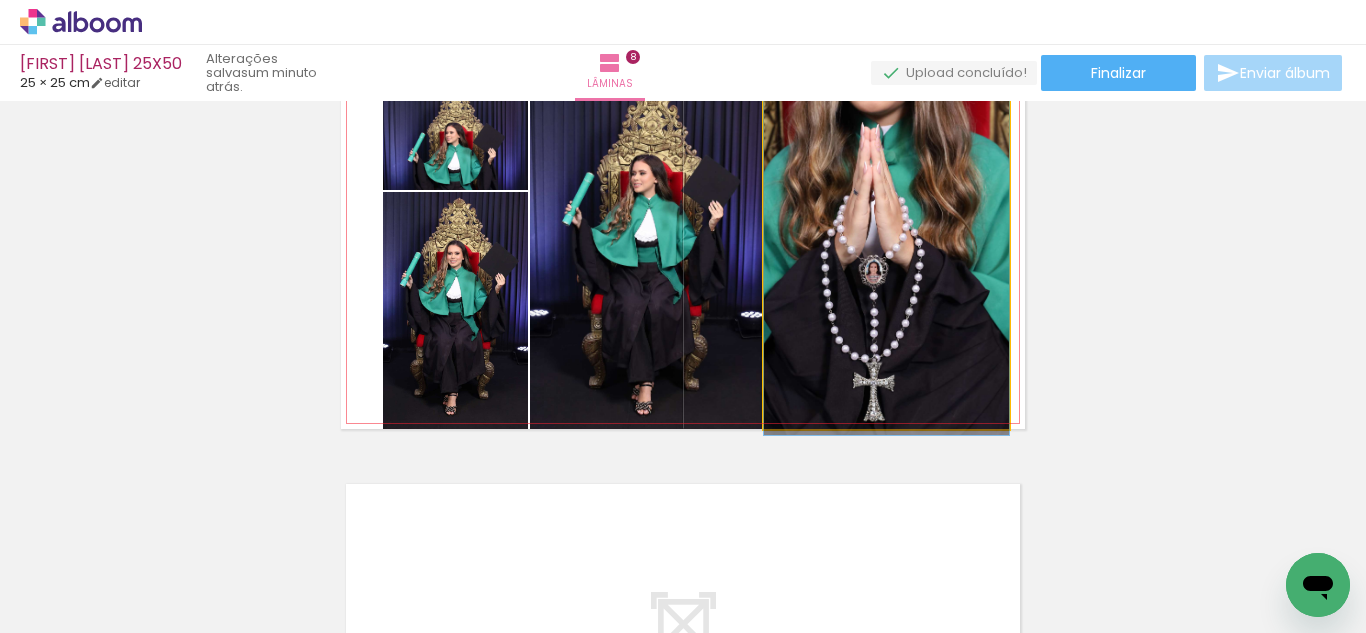 click 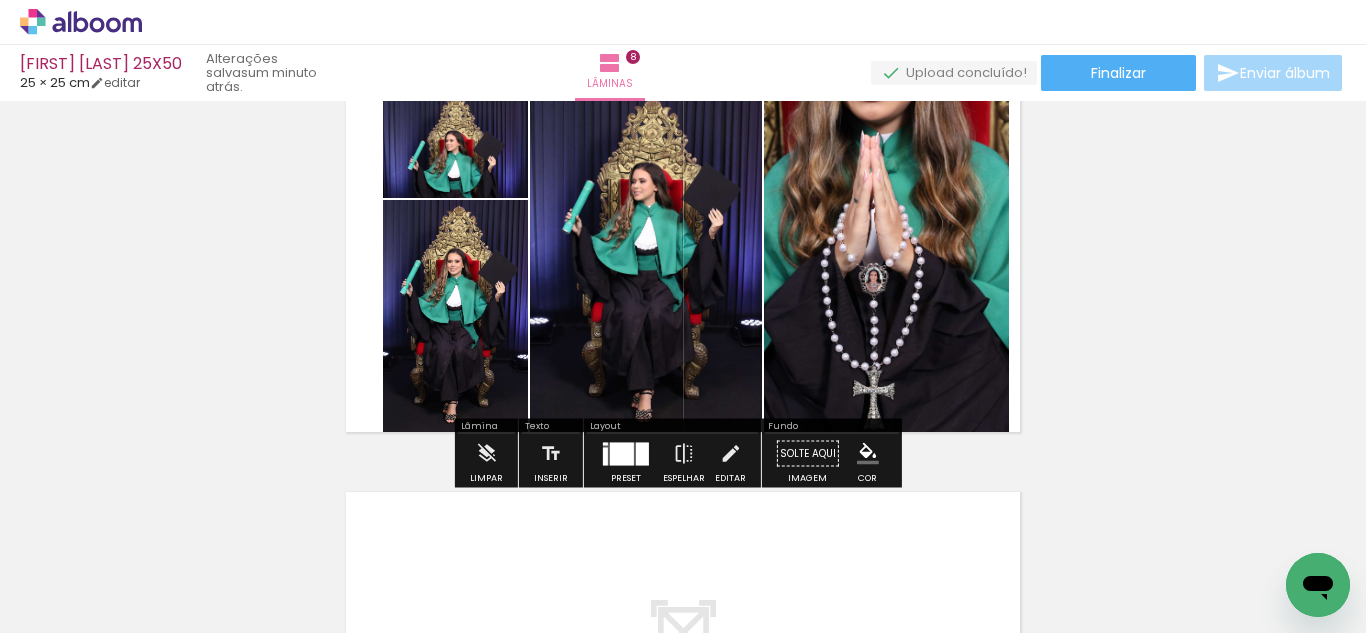 scroll, scrollTop: 2809, scrollLeft: 0, axis: vertical 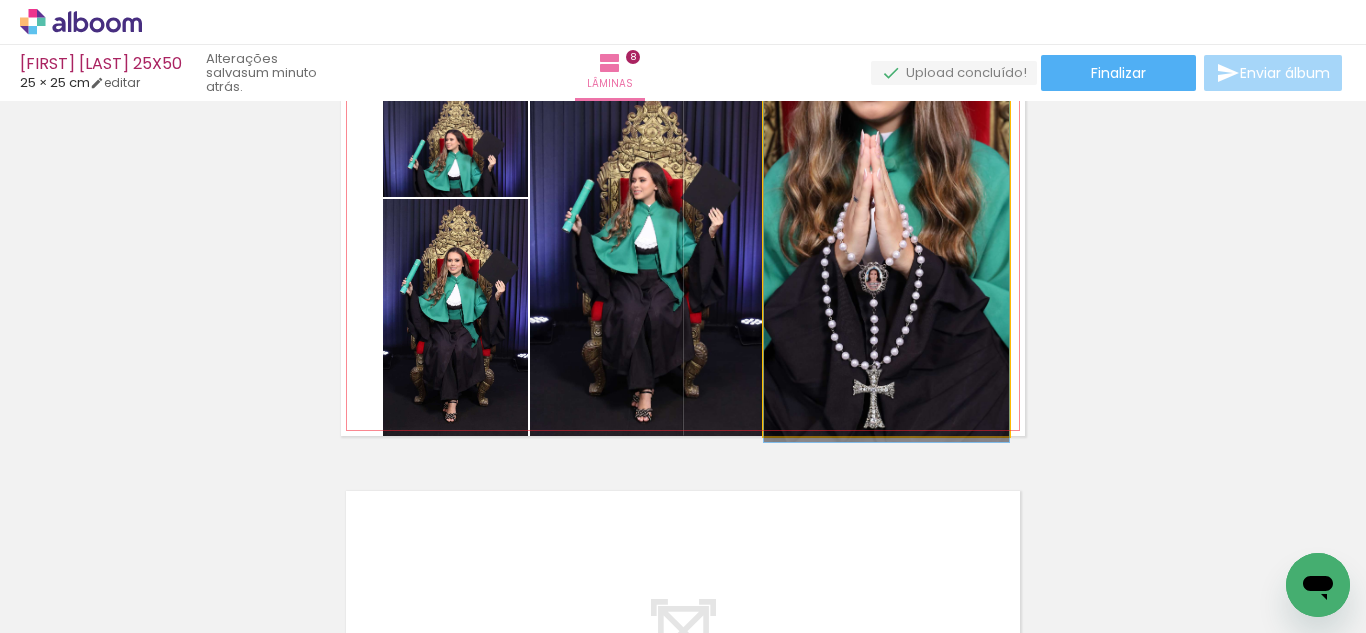 drag, startPoint x: 879, startPoint y: 315, endPoint x: 875, endPoint y: 292, distance: 23.345236 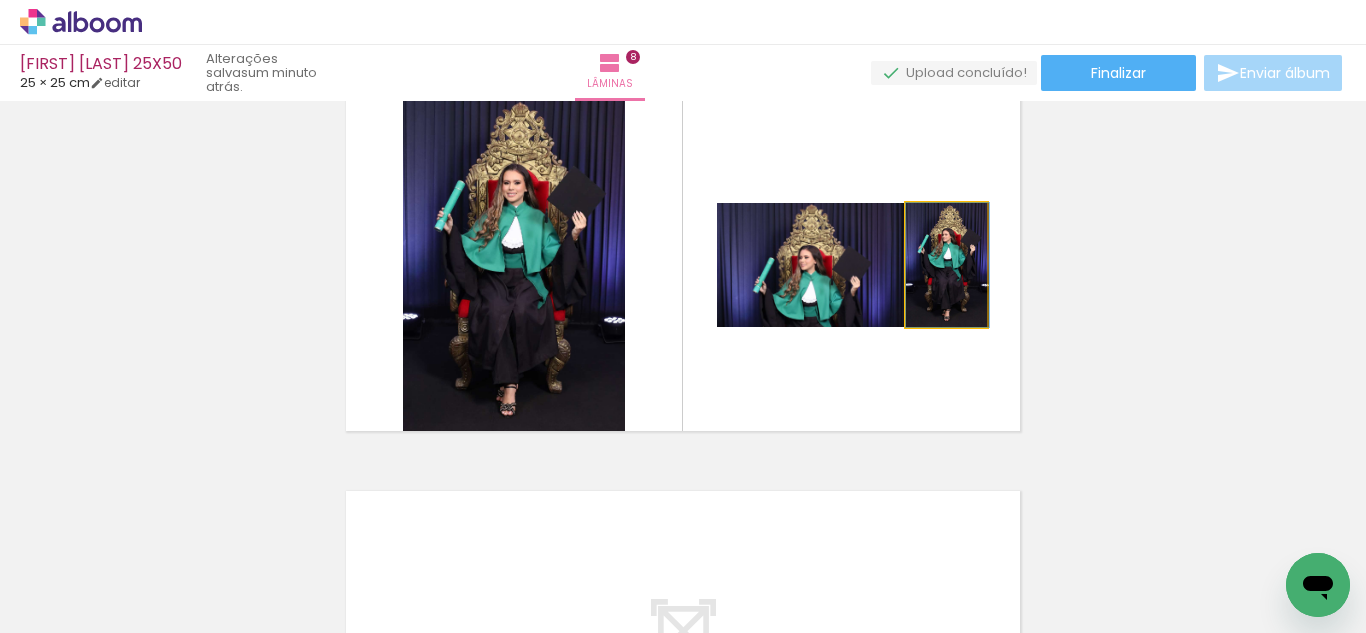 drag, startPoint x: 940, startPoint y: 292, endPoint x: 1162, endPoint y: 276, distance: 222.57584 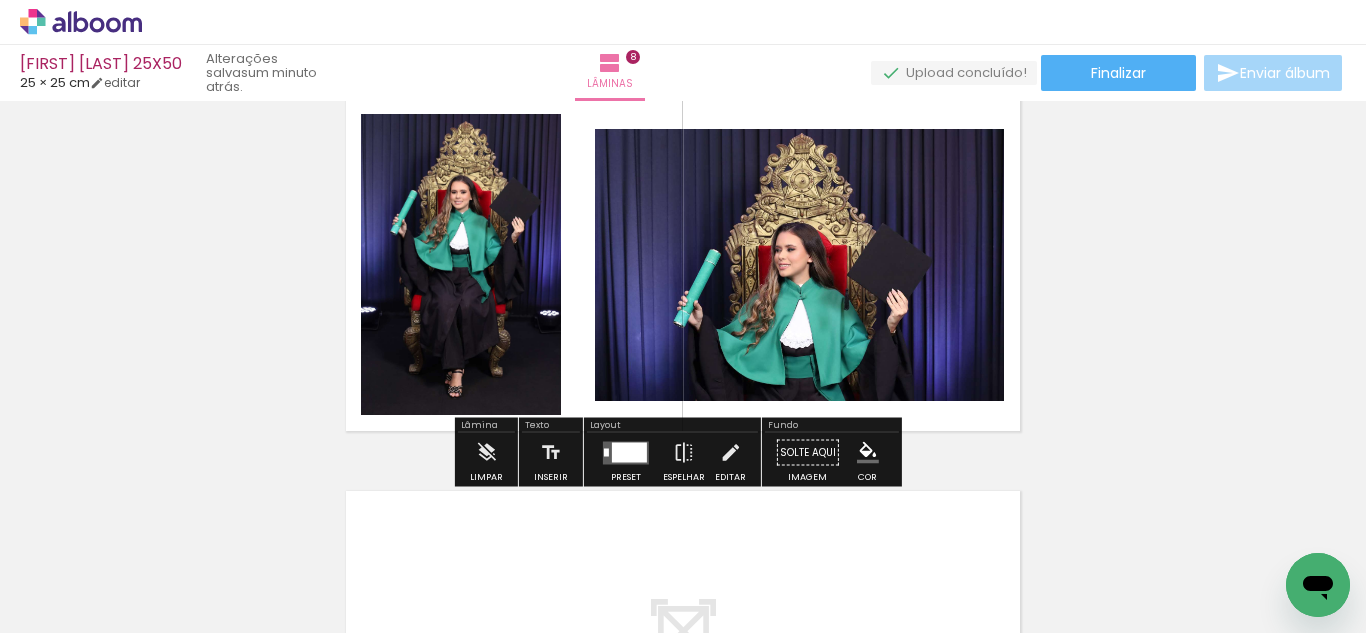 drag, startPoint x: 626, startPoint y: 444, endPoint x: 707, endPoint y: 387, distance: 99.04544 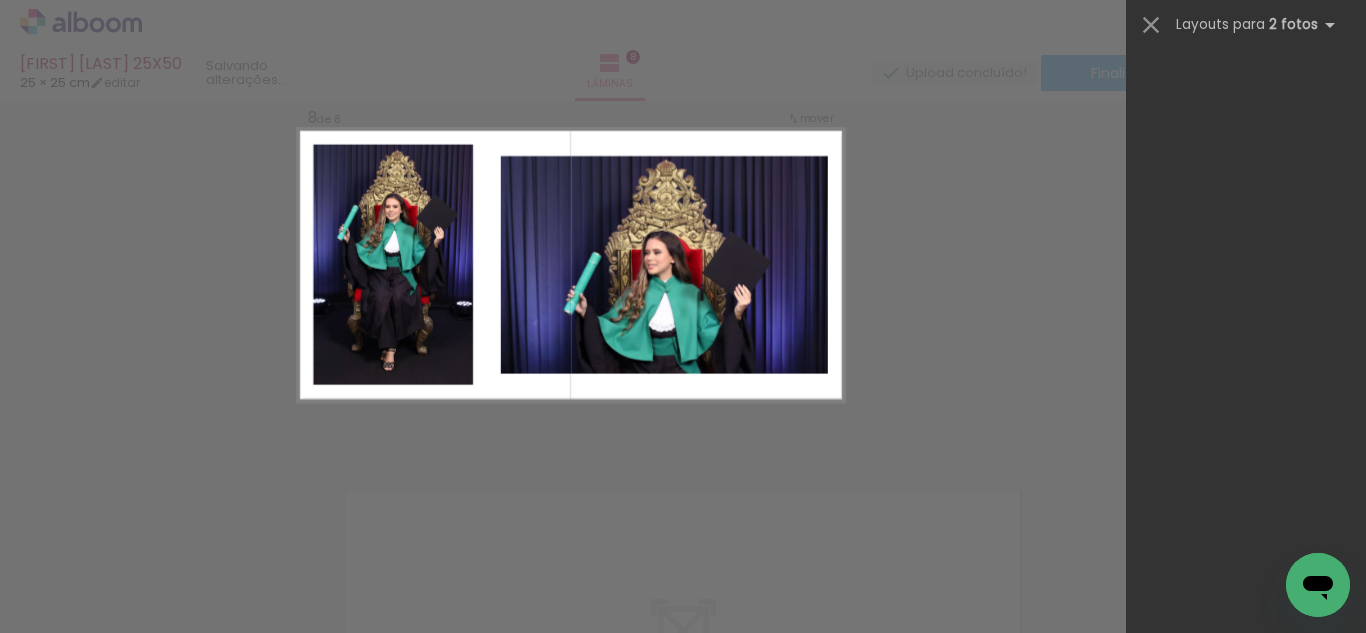 scroll, scrollTop: 0, scrollLeft: 0, axis: both 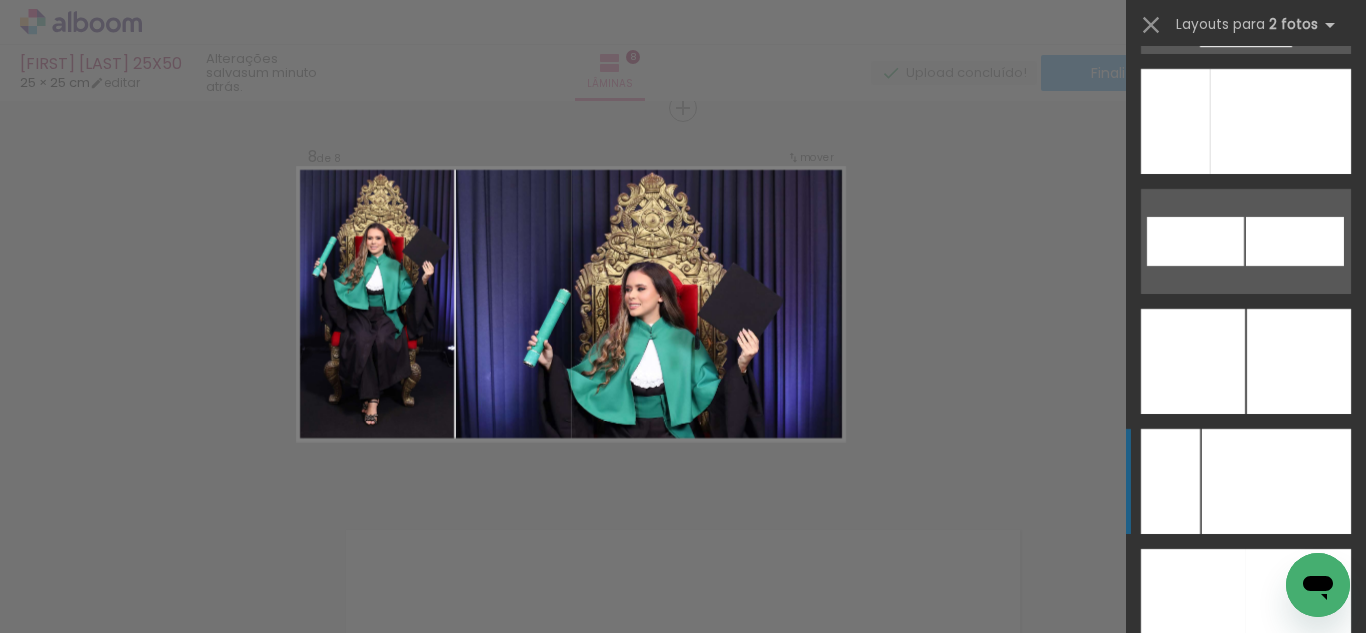 click at bounding box center (1276, 481) 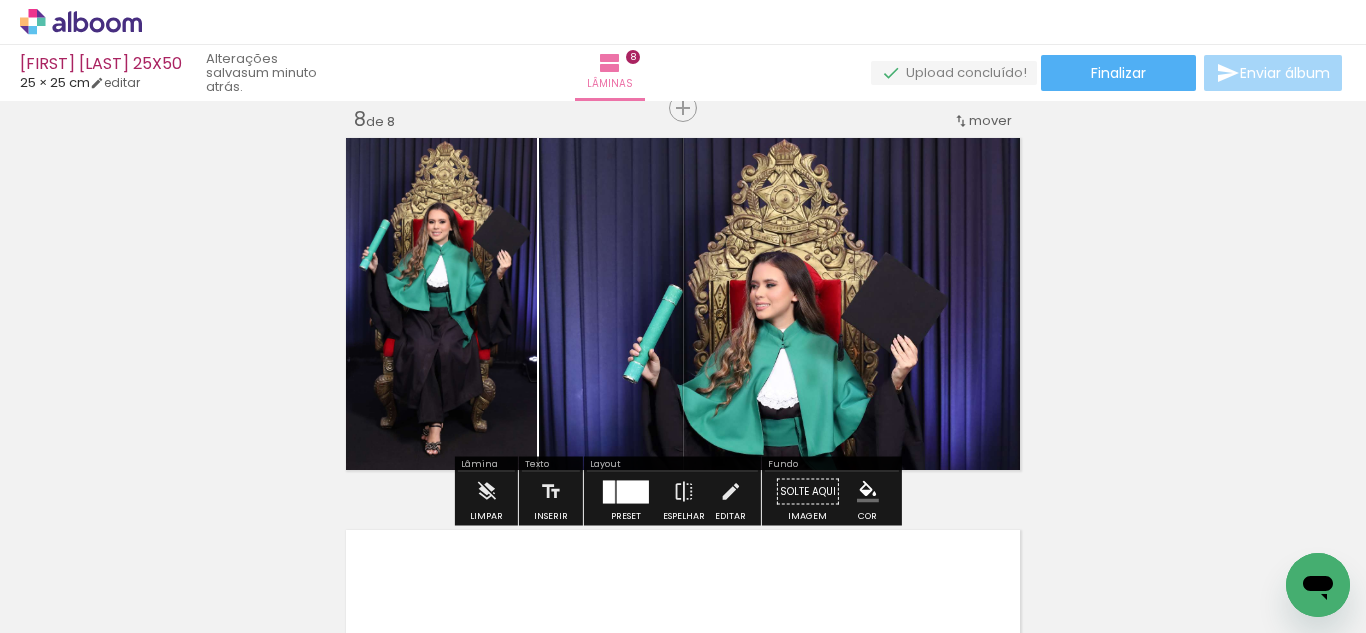 click 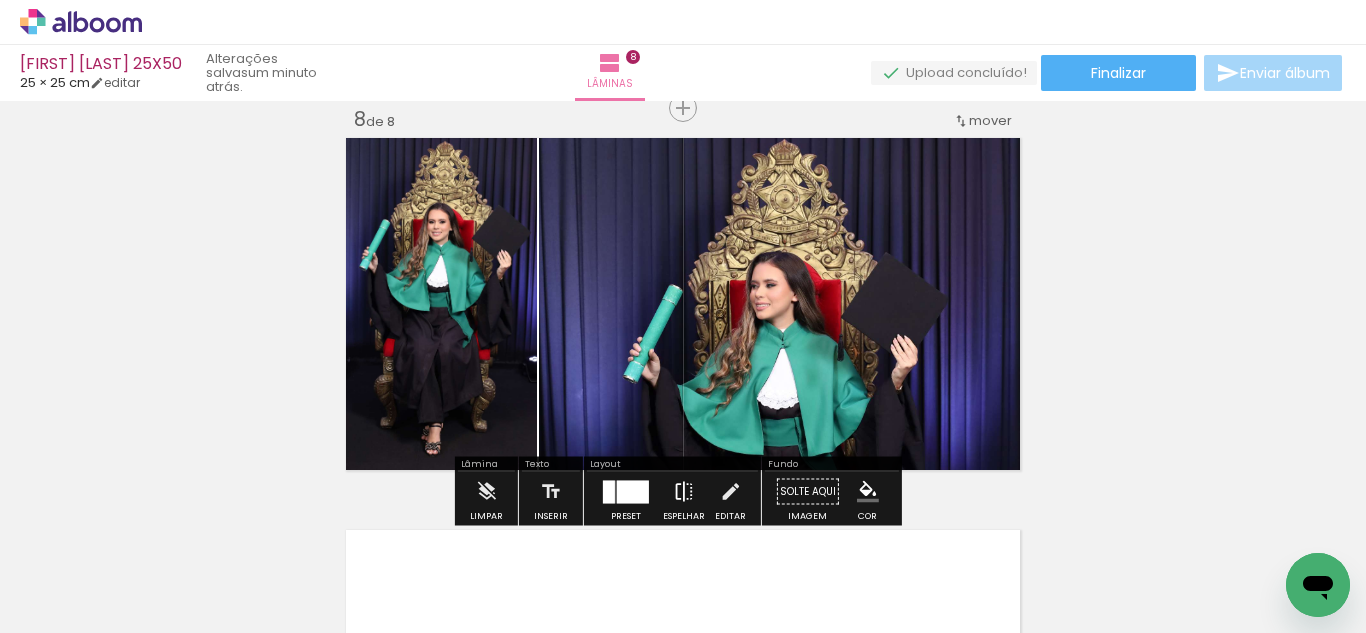 click at bounding box center (684, 492) 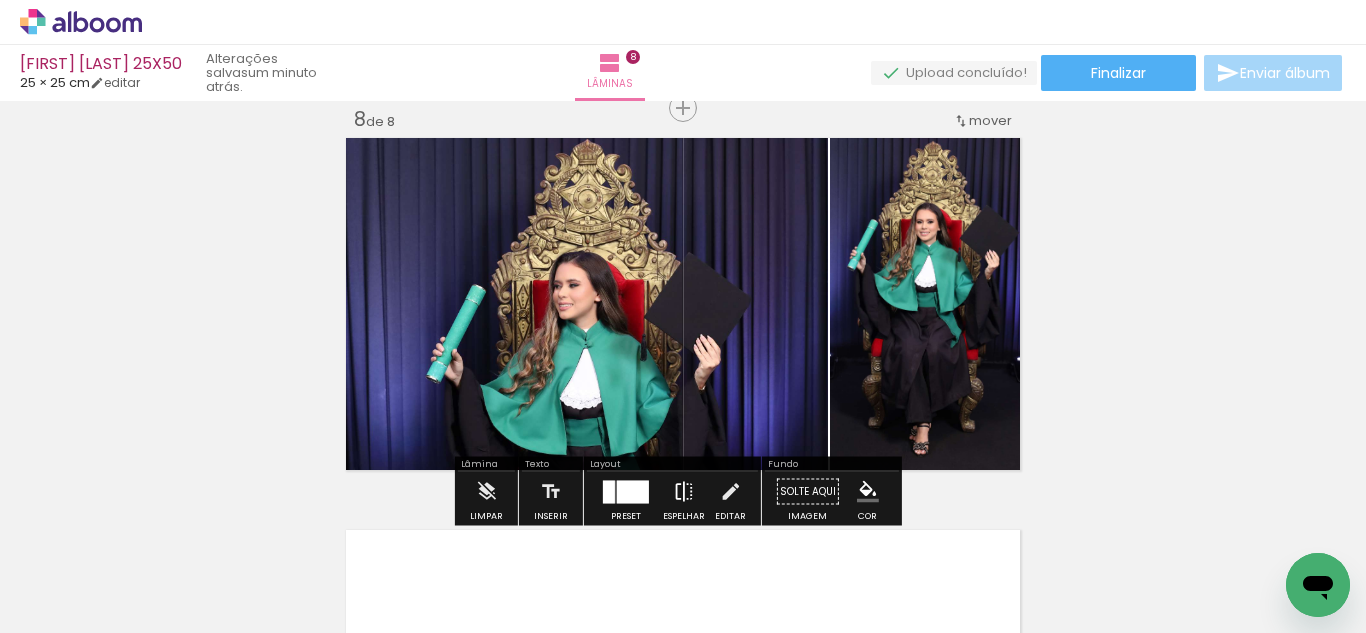 click at bounding box center [684, 492] 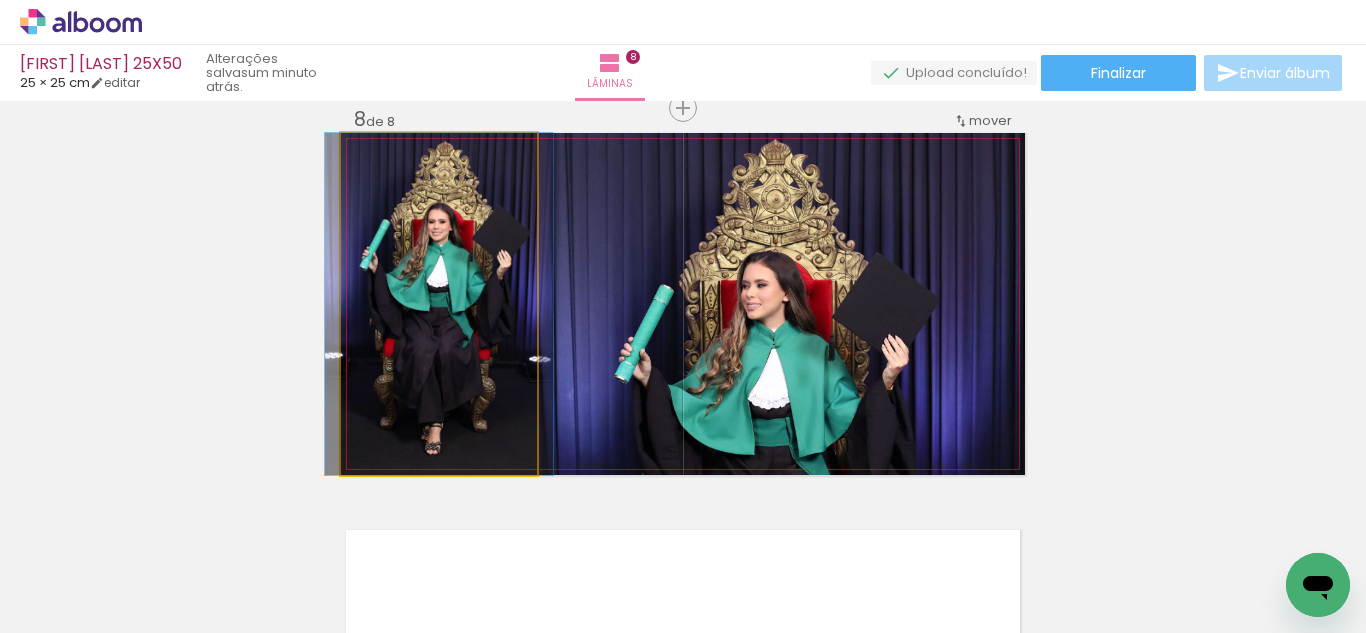 click 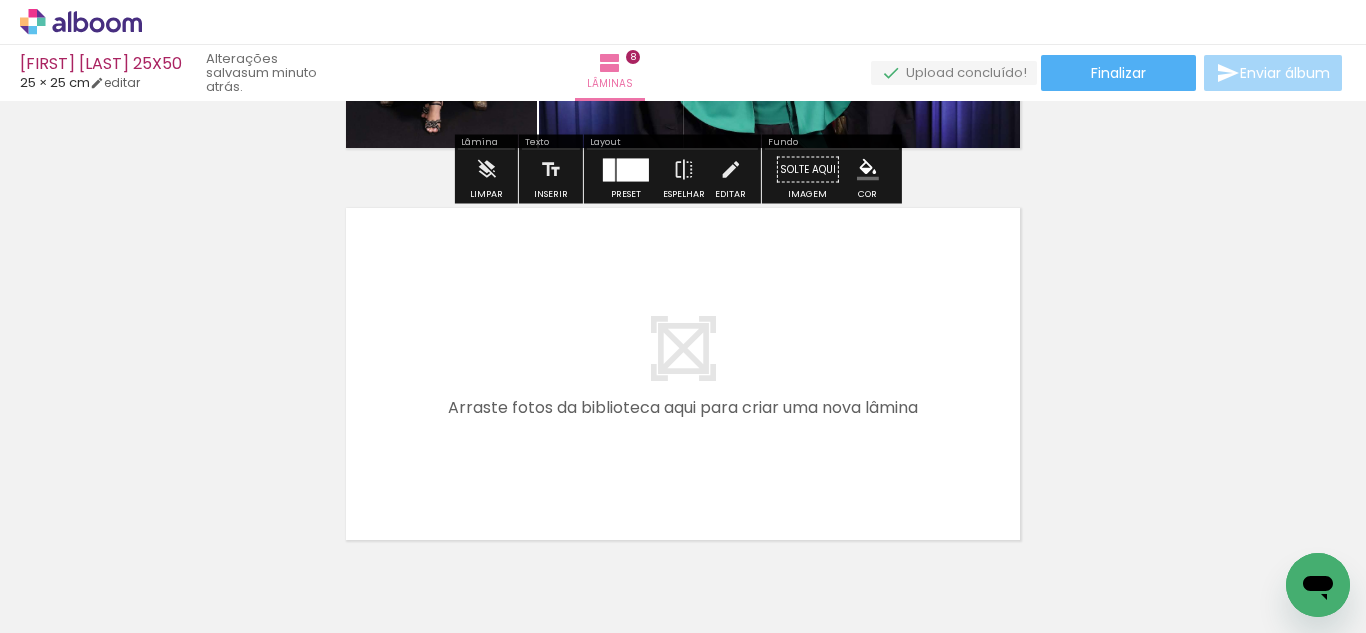 scroll, scrollTop: 3091, scrollLeft: 0, axis: vertical 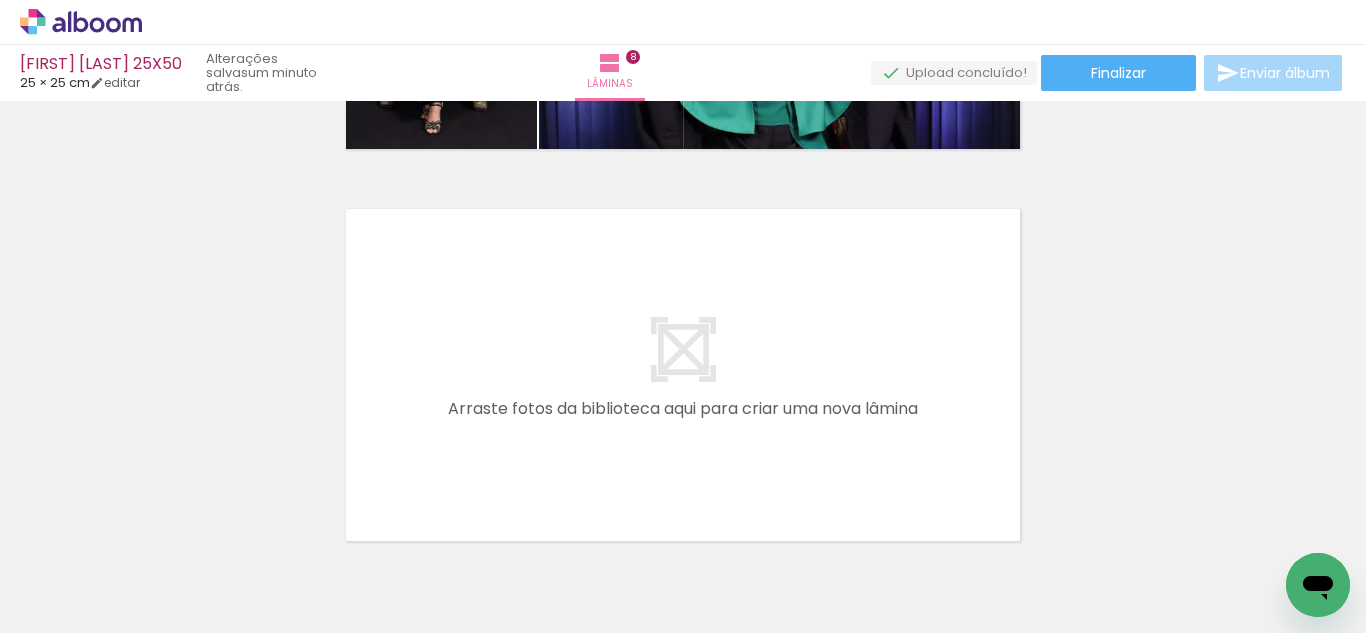 drag, startPoint x: 629, startPoint y: 567, endPoint x: 700, endPoint y: 594, distance: 75.96052 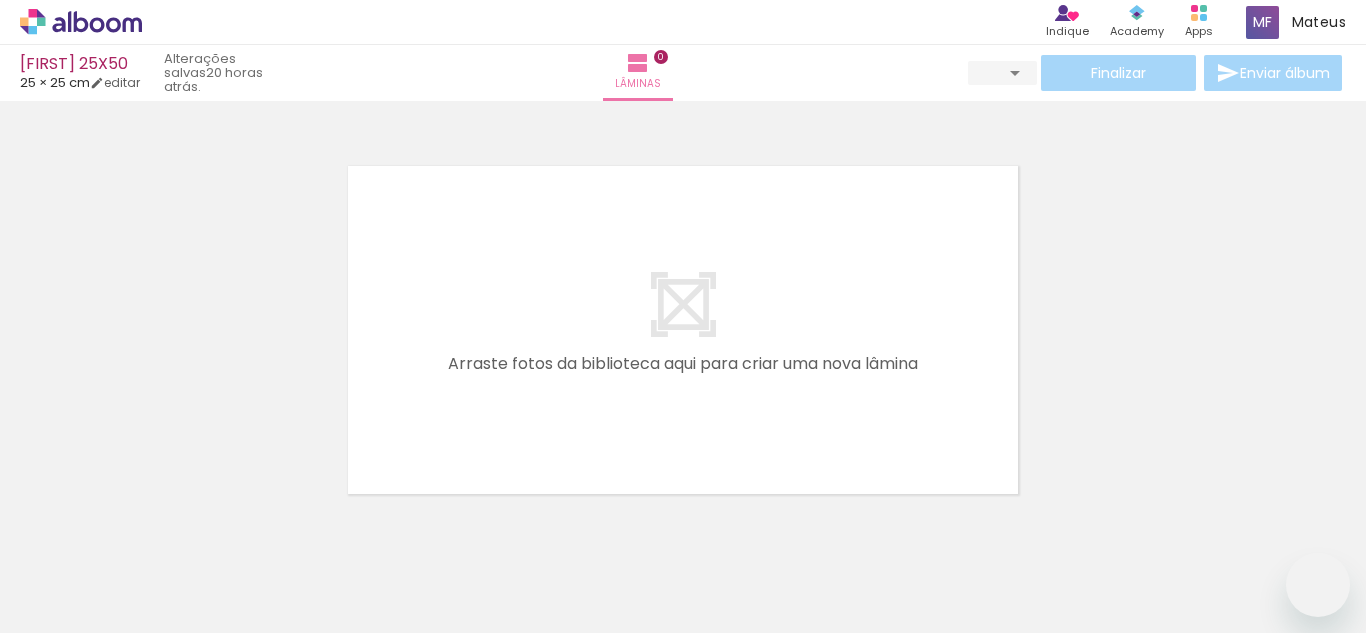 scroll, scrollTop: 0, scrollLeft: 0, axis: both 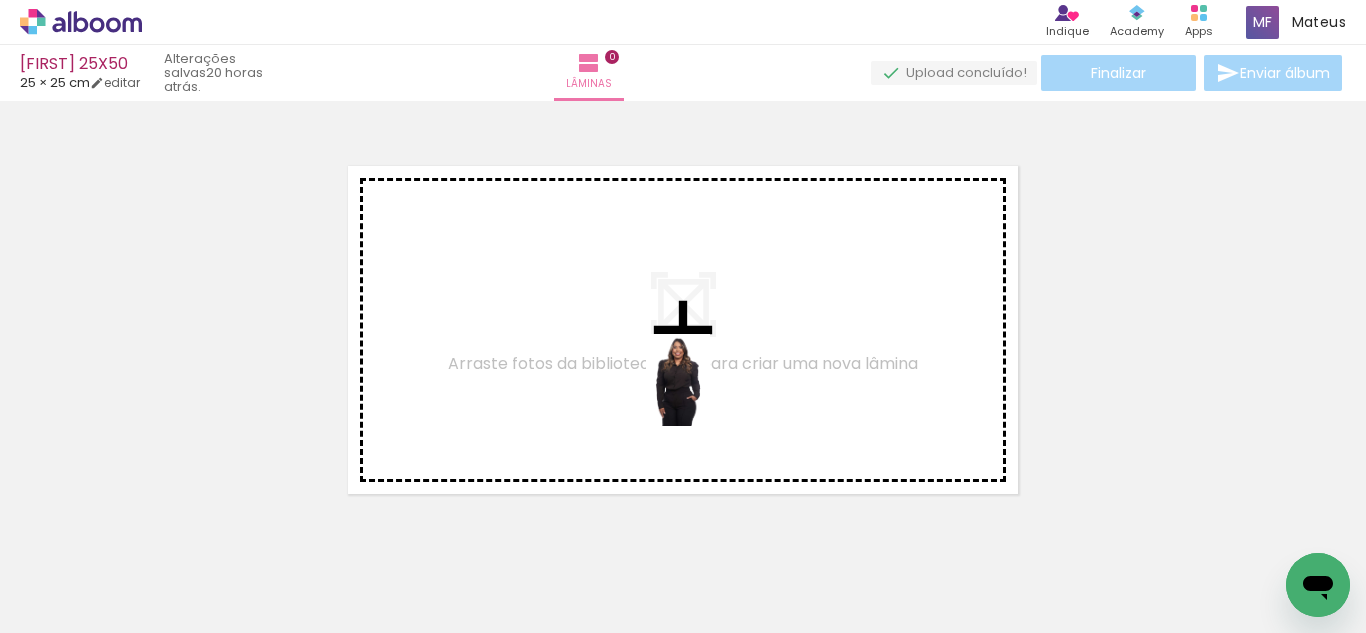 drag, startPoint x: 289, startPoint y: 572, endPoint x: 708, endPoint y: 396, distance: 454.4634 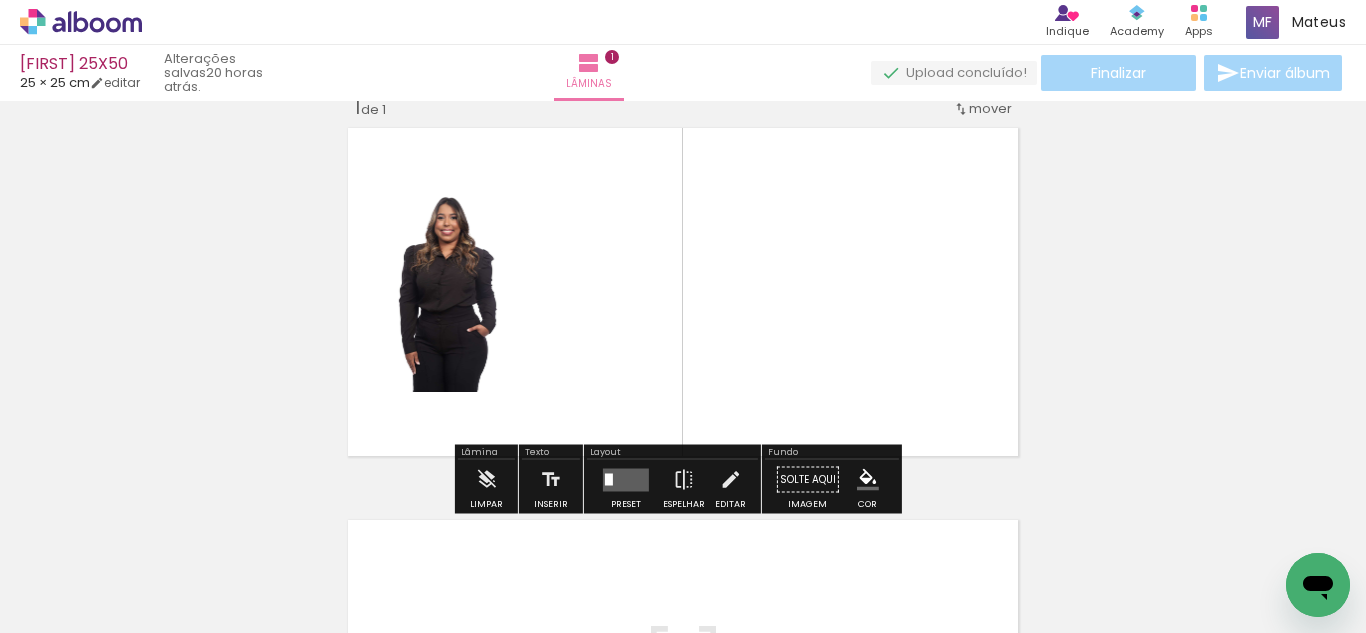 scroll, scrollTop: 89, scrollLeft: 0, axis: vertical 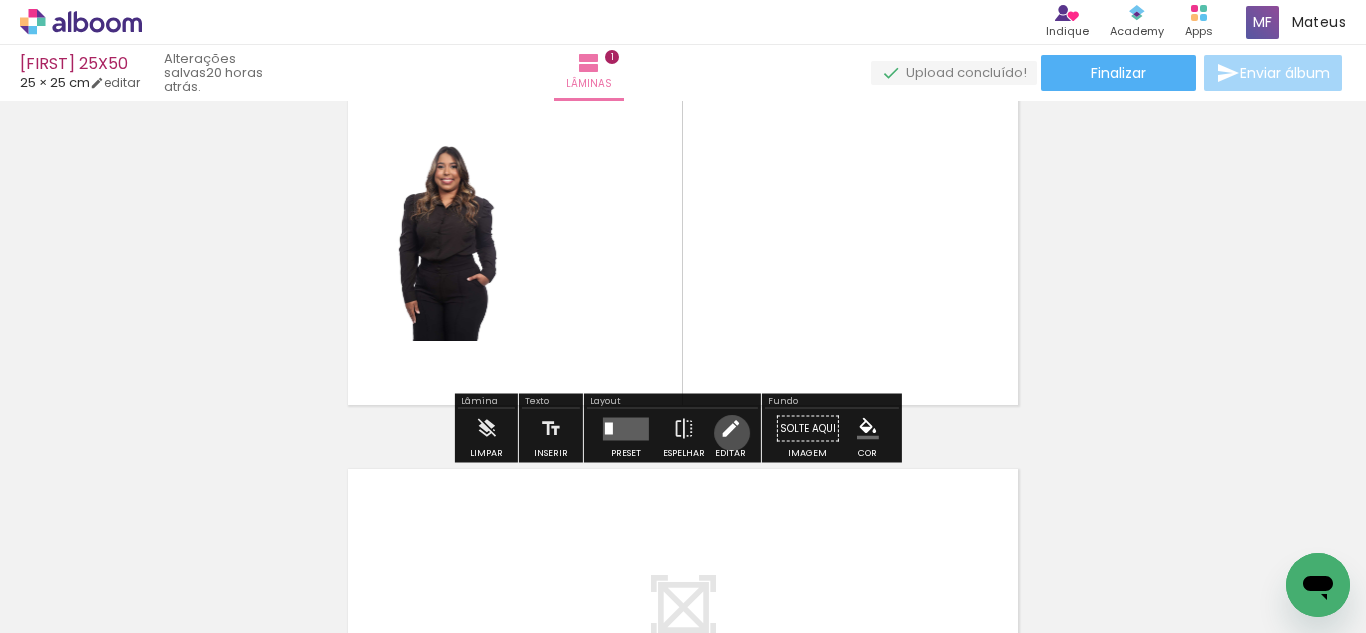 click at bounding box center [730, 429] 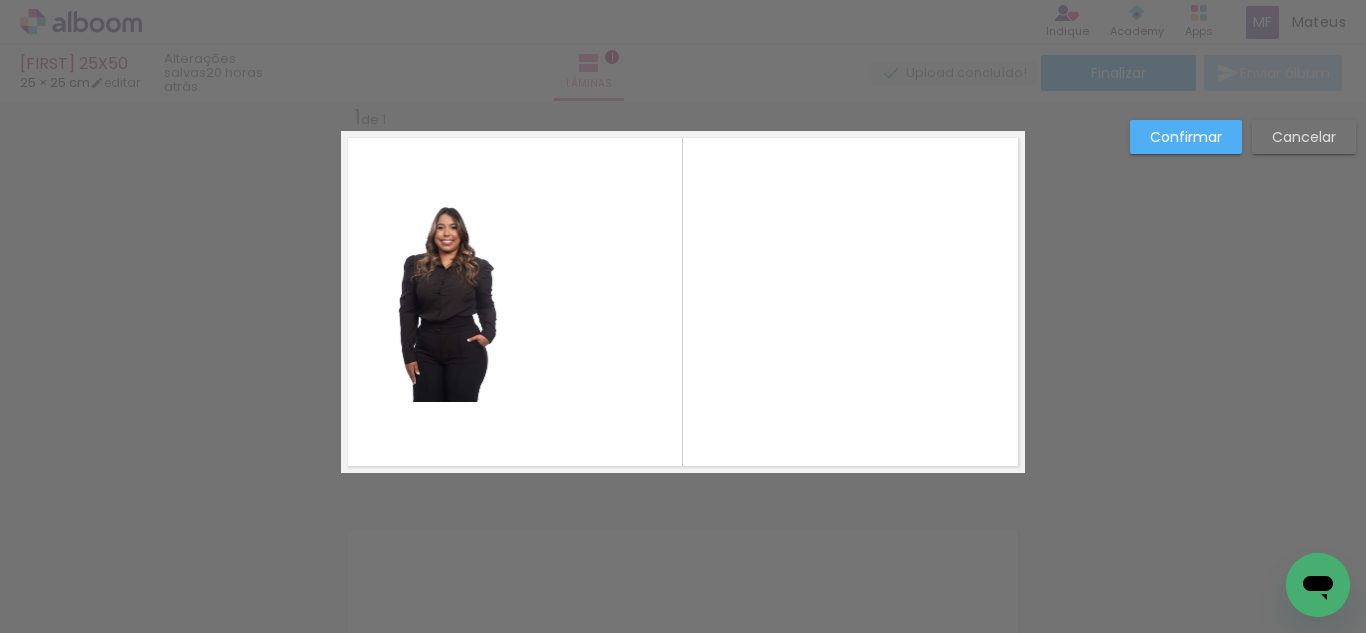 scroll, scrollTop: 26, scrollLeft: 0, axis: vertical 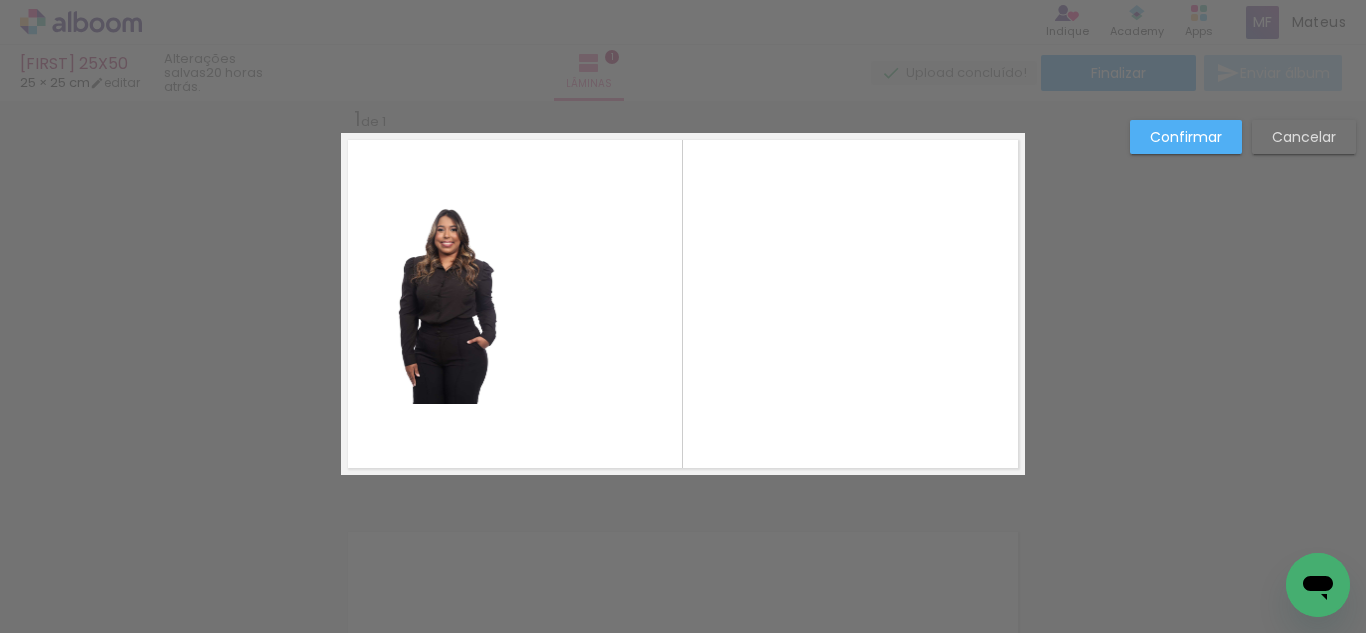 click on "Cancelar" at bounding box center [1304, 137] 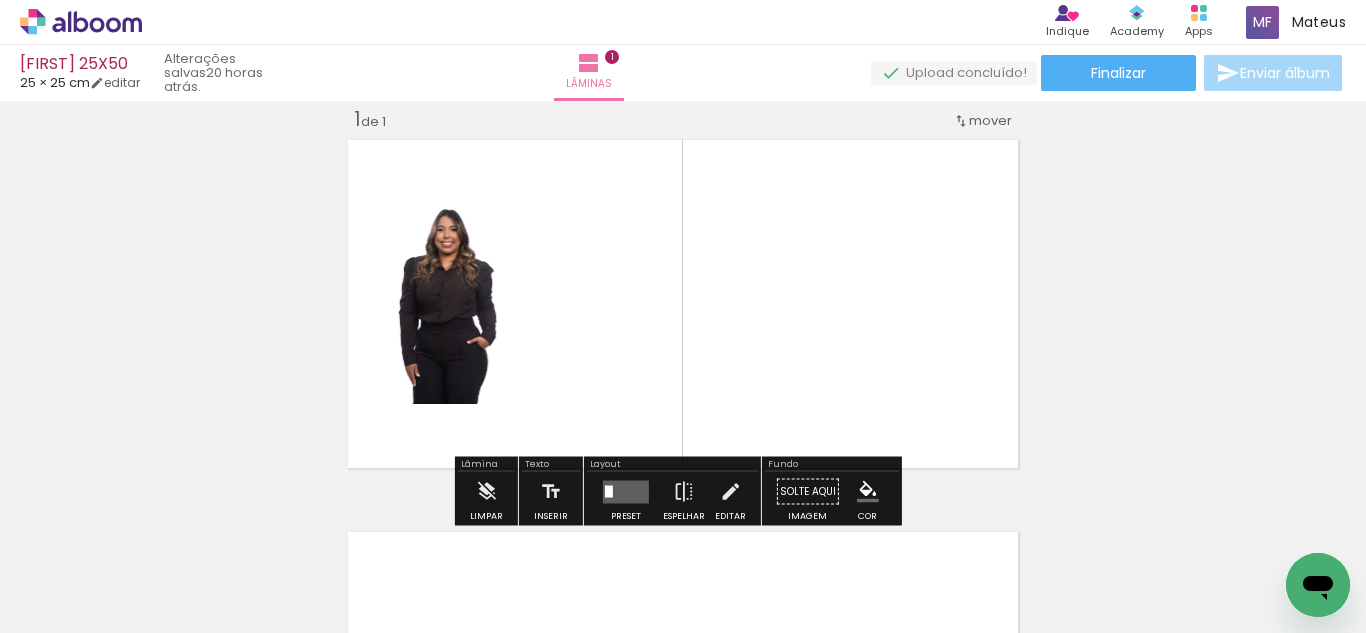 click at bounding box center [626, 491] 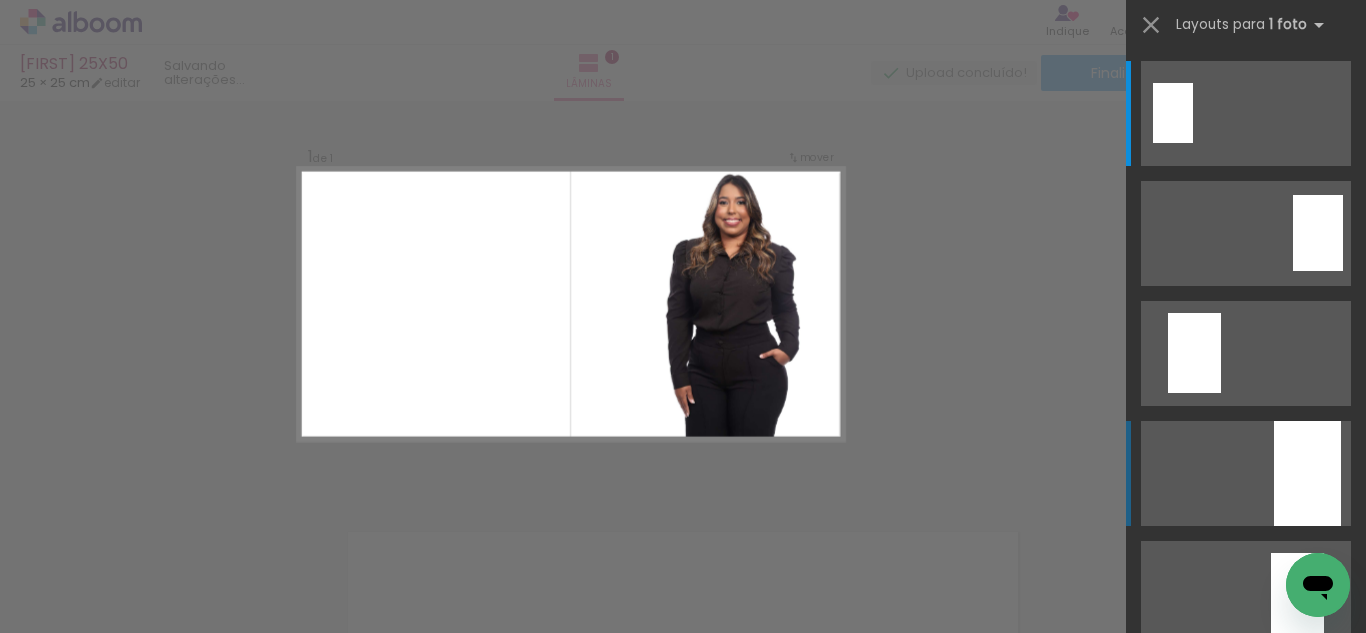 scroll, scrollTop: 167, scrollLeft: 0, axis: vertical 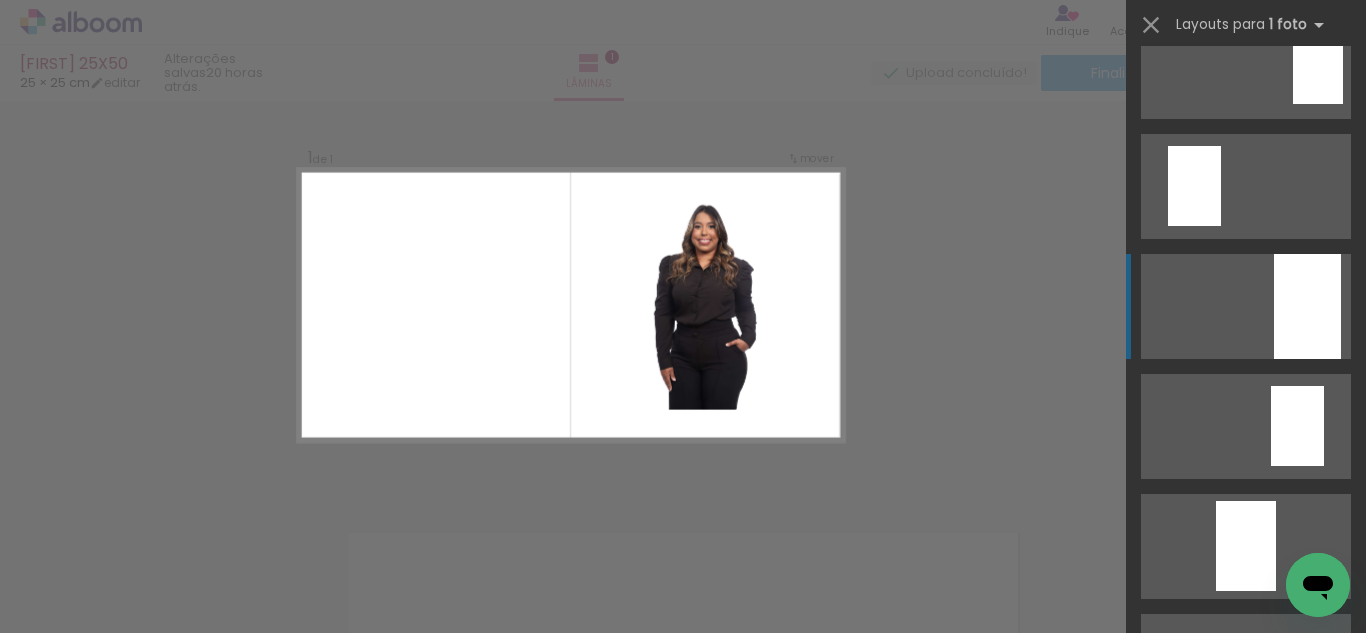 click at bounding box center [1246, -54] 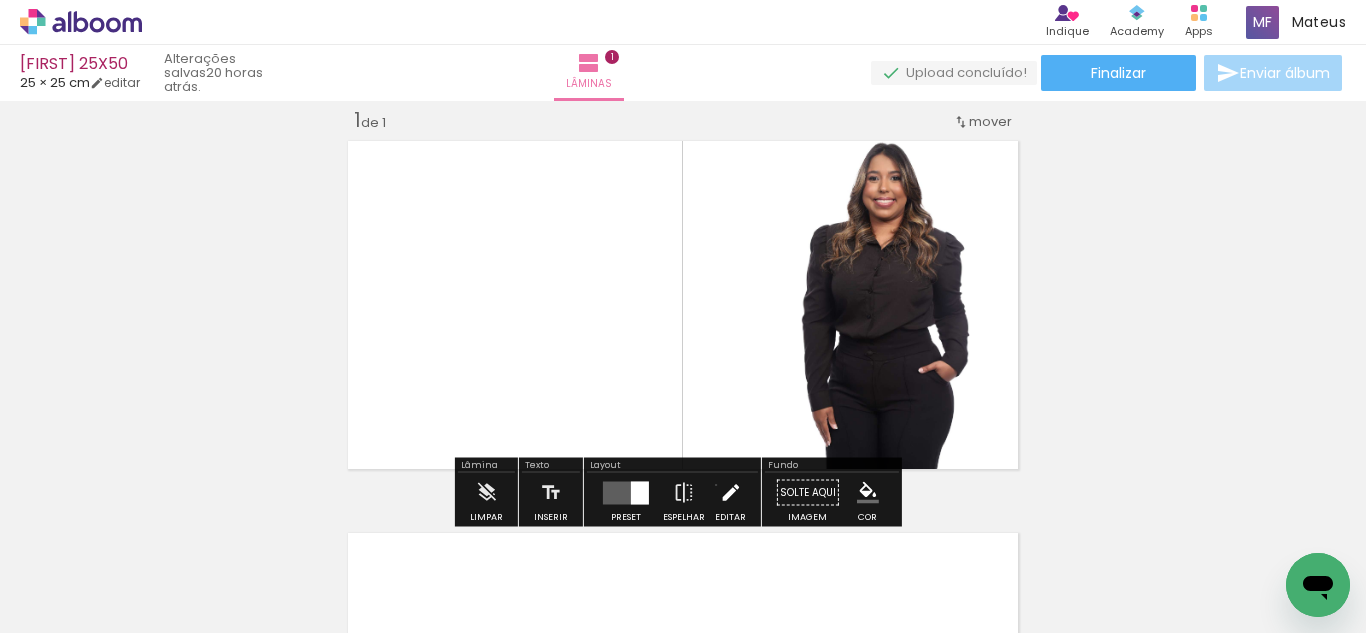 click on "Editar" at bounding box center (730, 498) 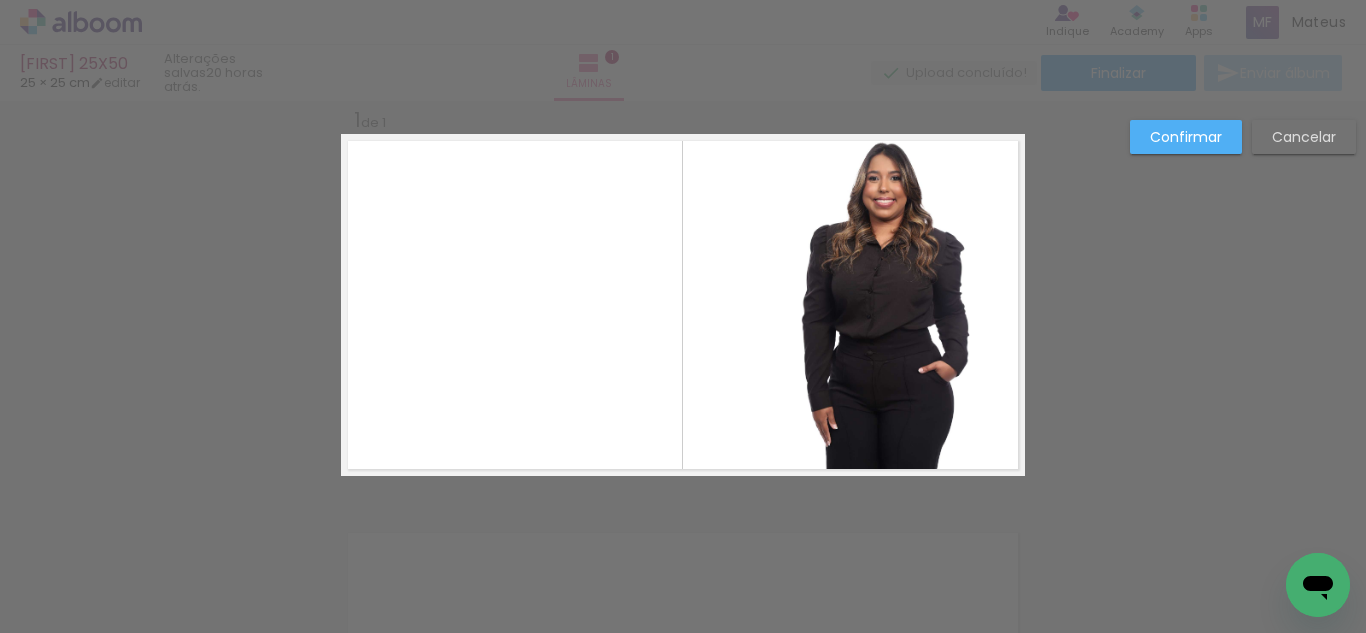click 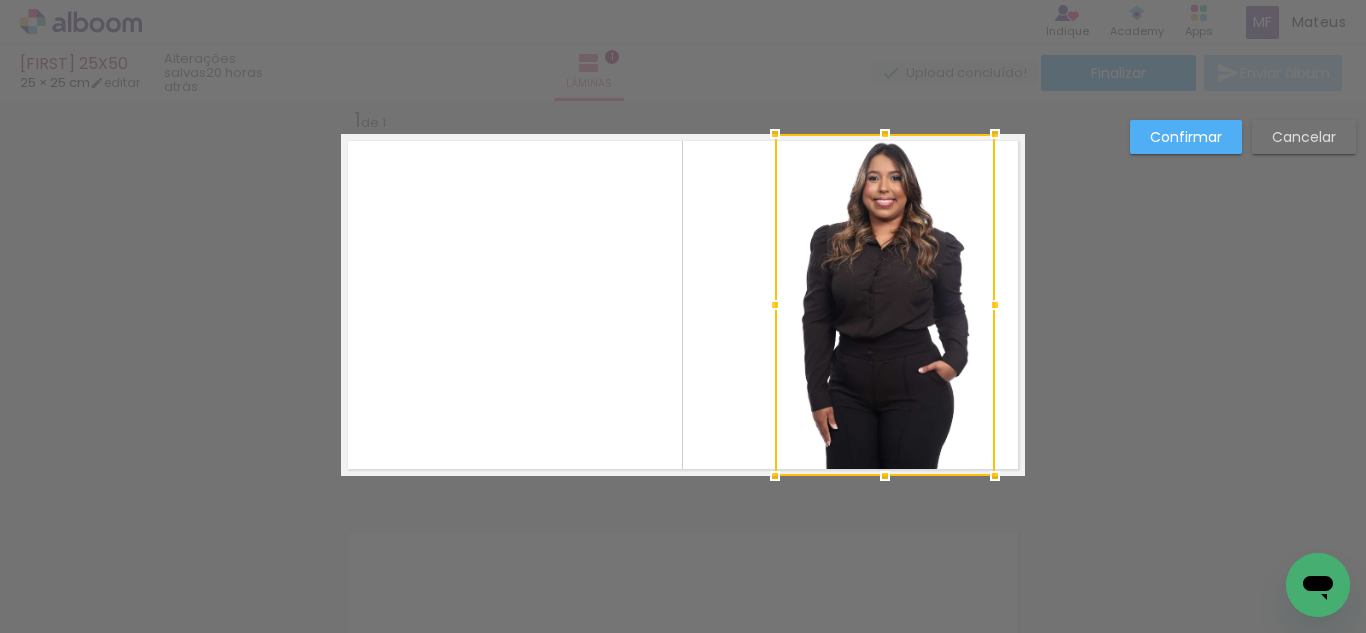 scroll, scrollTop: 26, scrollLeft: 0, axis: vertical 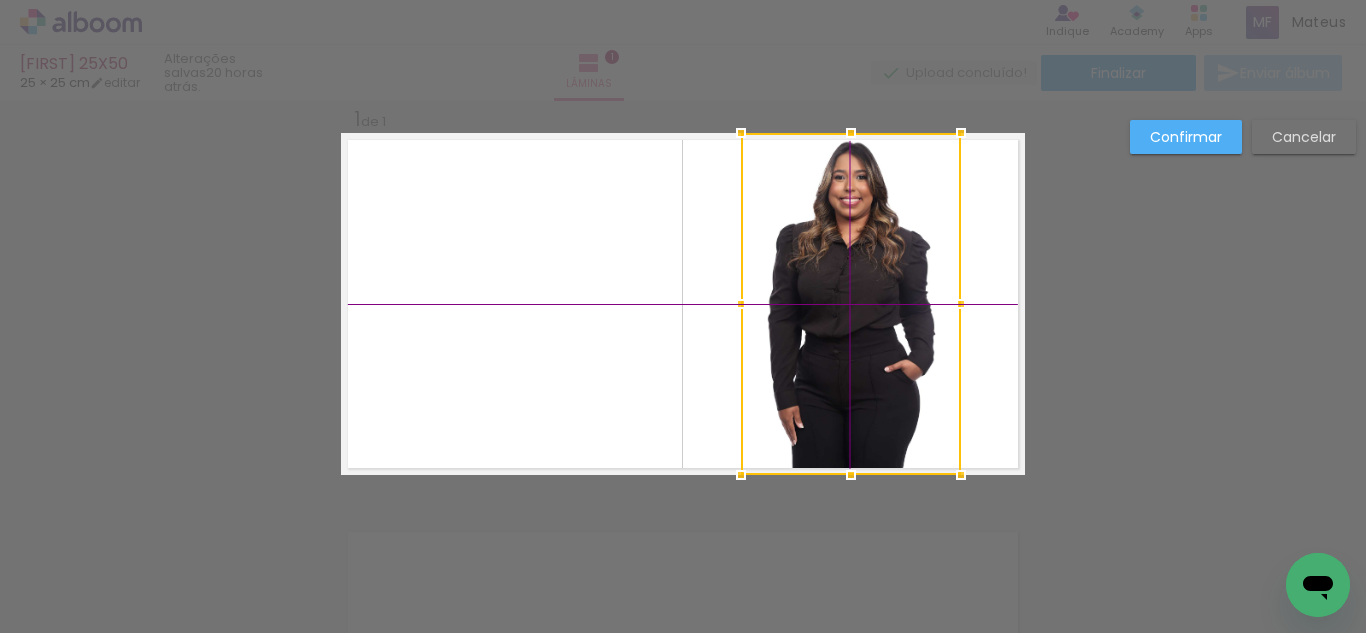 drag, startPoint x: 936, startPoint y: 359, endPoint x: 898, endPoint y: 364, distance: 38.327538 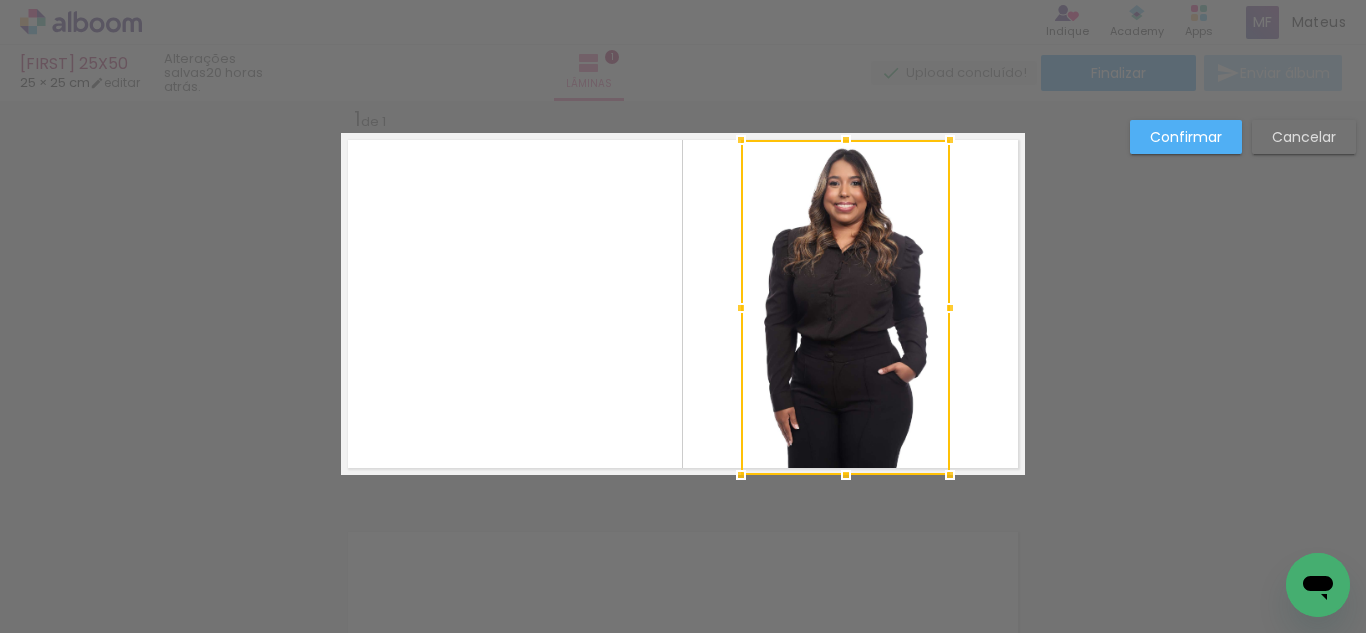 click at bounding box center (950, 140) 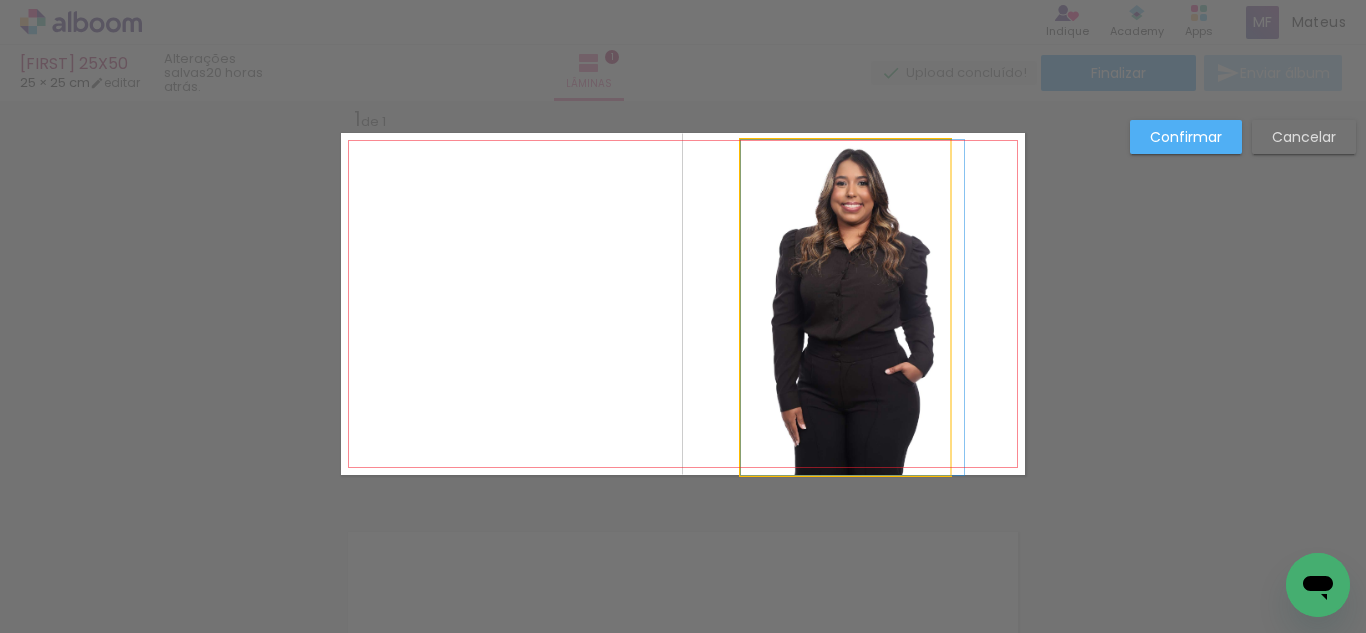 drag, startPoint x: 847, startPoint y: 224, endPoint x: 864, endPoint y: 225, distance: 17.029387 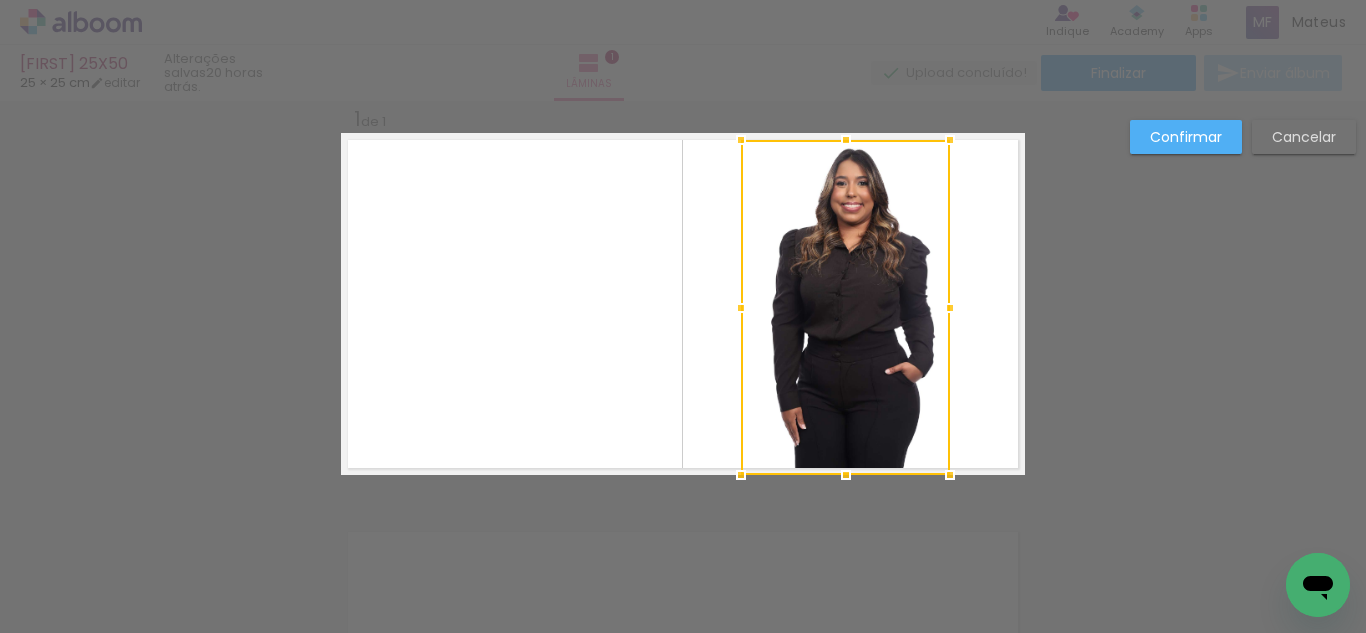 click at bounding box center (845, 307) 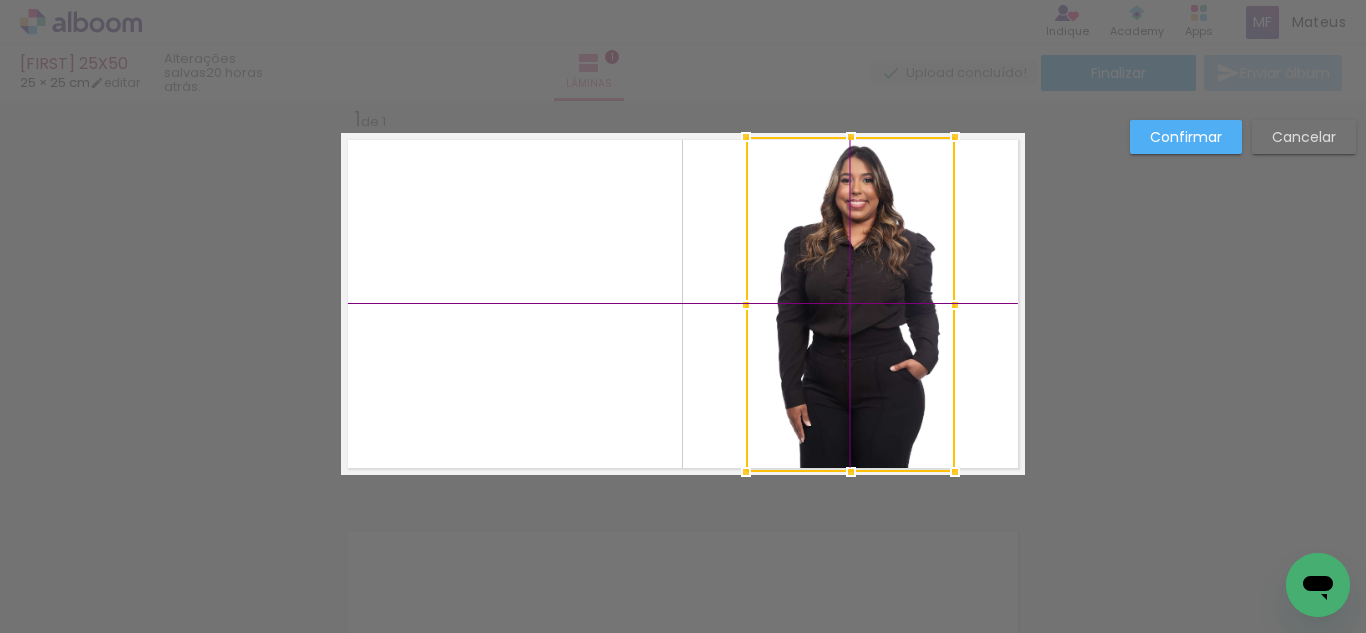 drag, startPoint x: 816, startPoint y: 243, endPoint x: 832, endPoint y: 265, distance: 27.202942 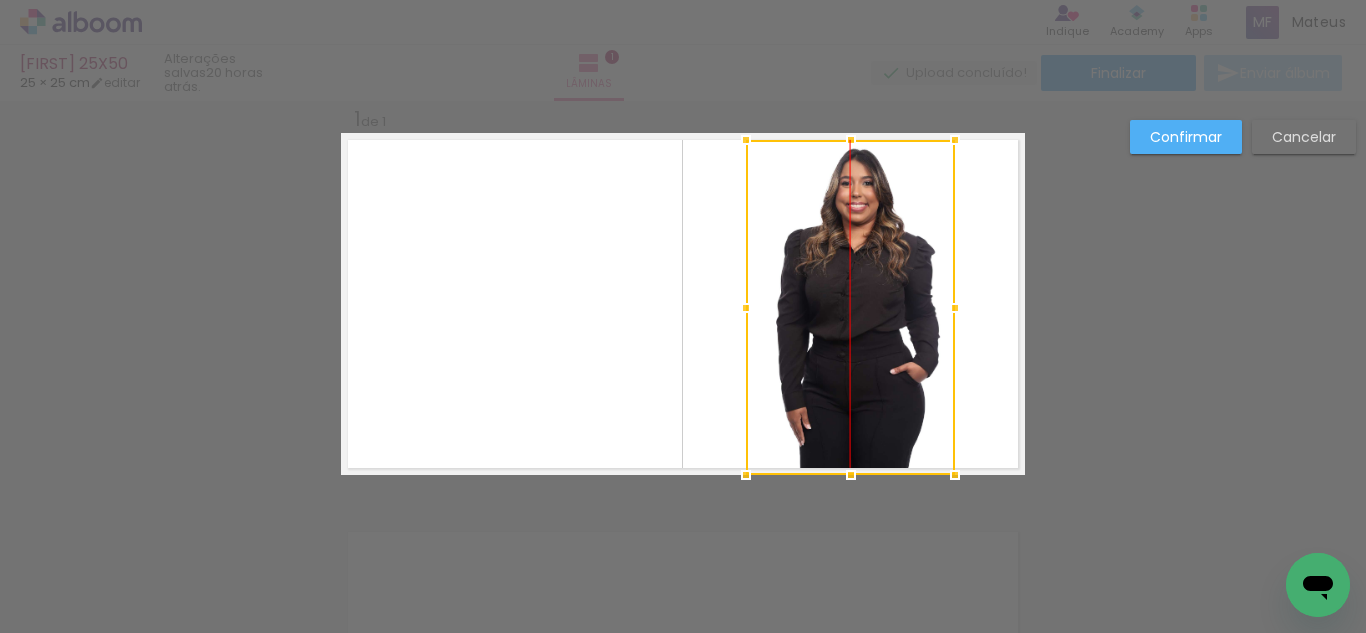 drag, startPoint x: 853, startPoint y: 280, endPoint x: 854, endPoint y: 292, distance: 12.0415945 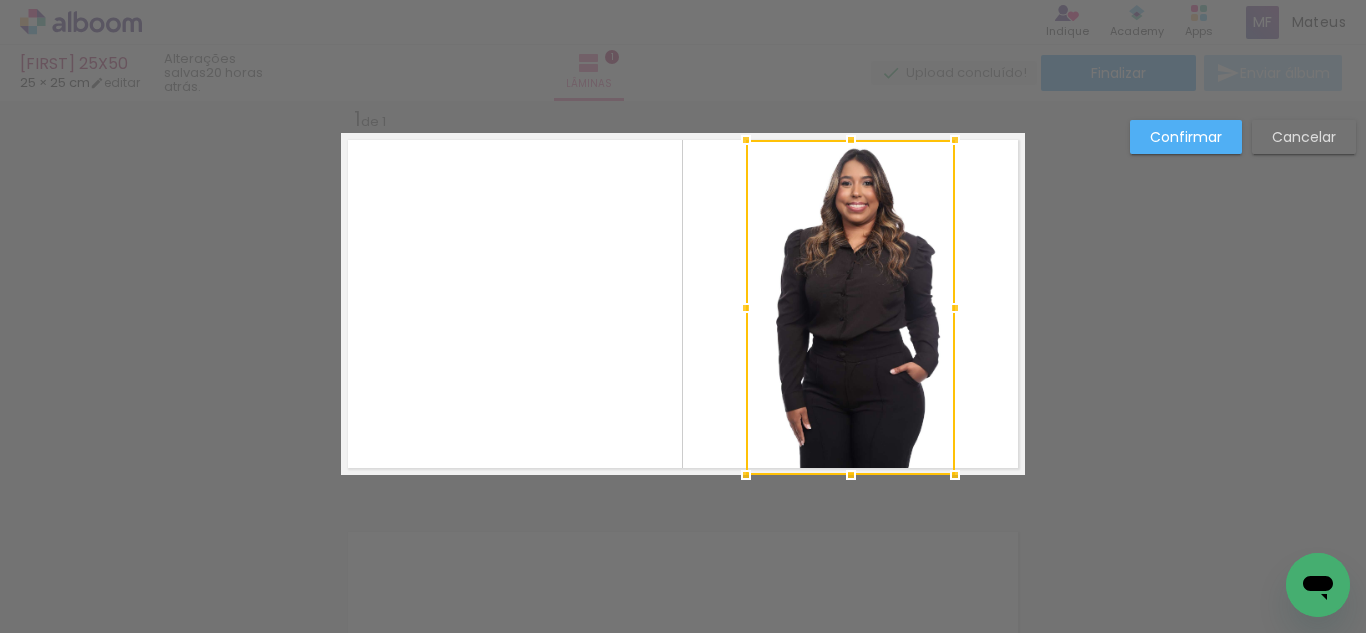 click on "Confirmar" at bounding box center [0, 0] 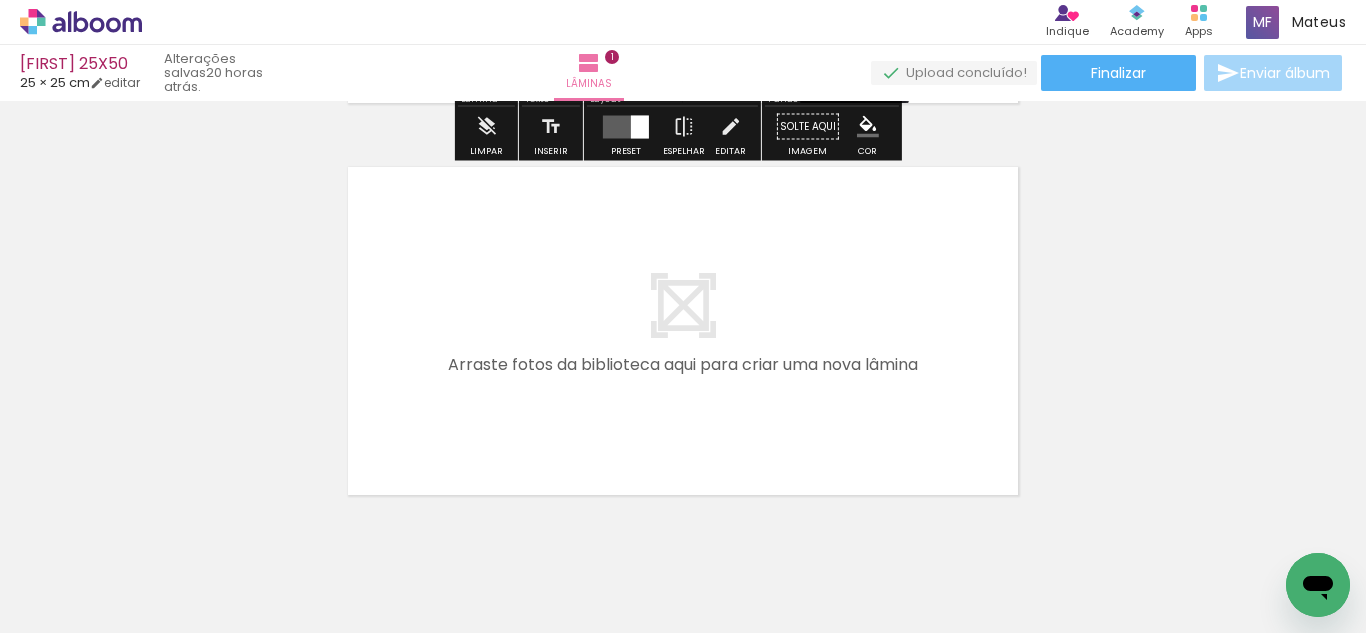 drag, startPoint x: 533, startPoint y: 571, endPoint x: 626, endPoint y: 567, distance: 93.08598 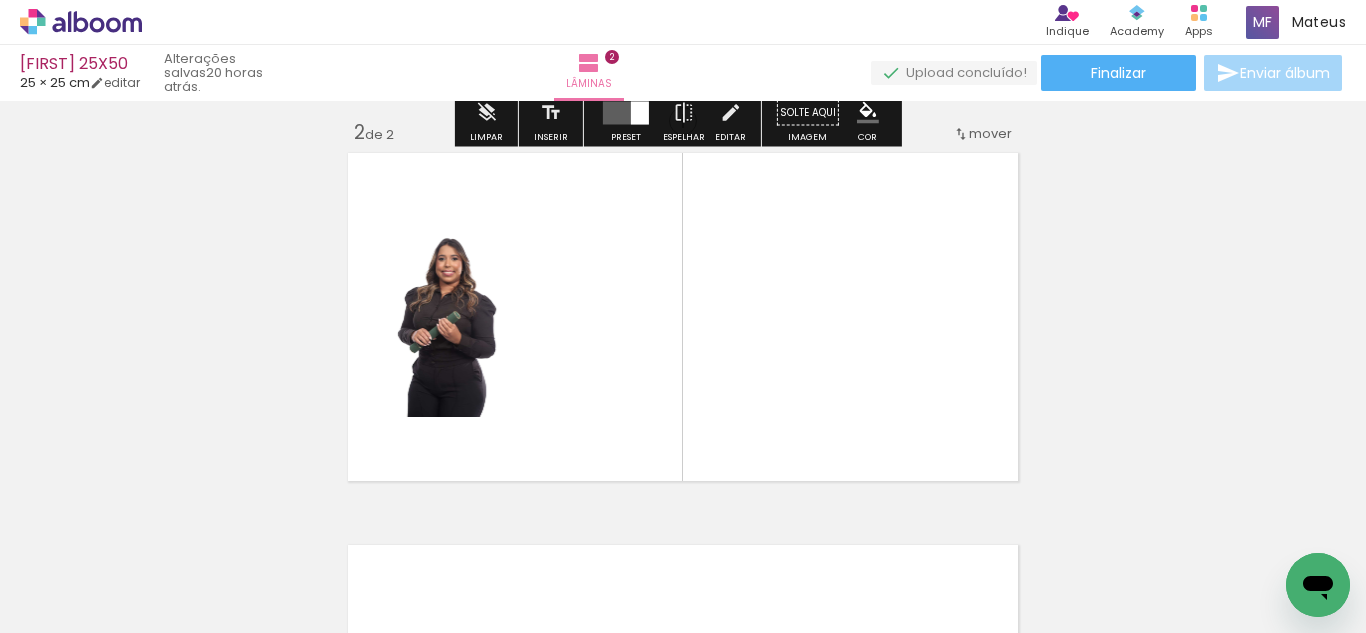 scroll, scrollTop: 418, scrollLeft: 0, axis: vertical 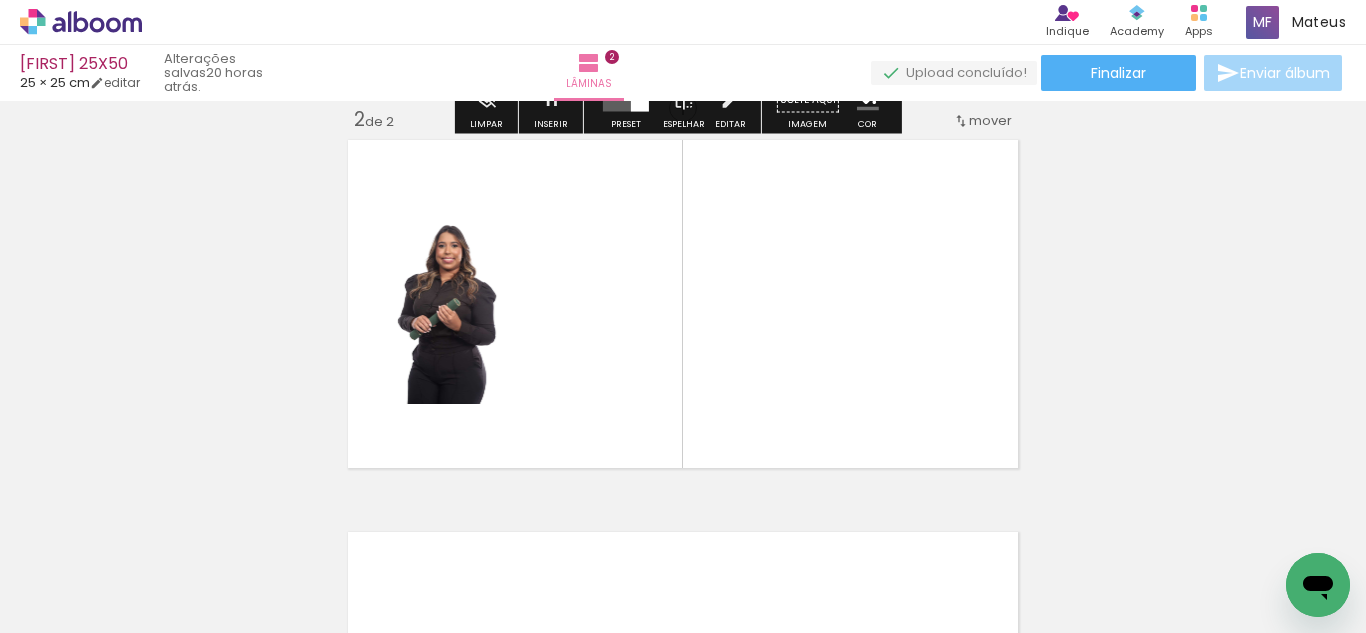 drag, startPoint x: 648, startPoint y: 572, endPoint x: 729, endPoint y: 535, distance: 89.050545 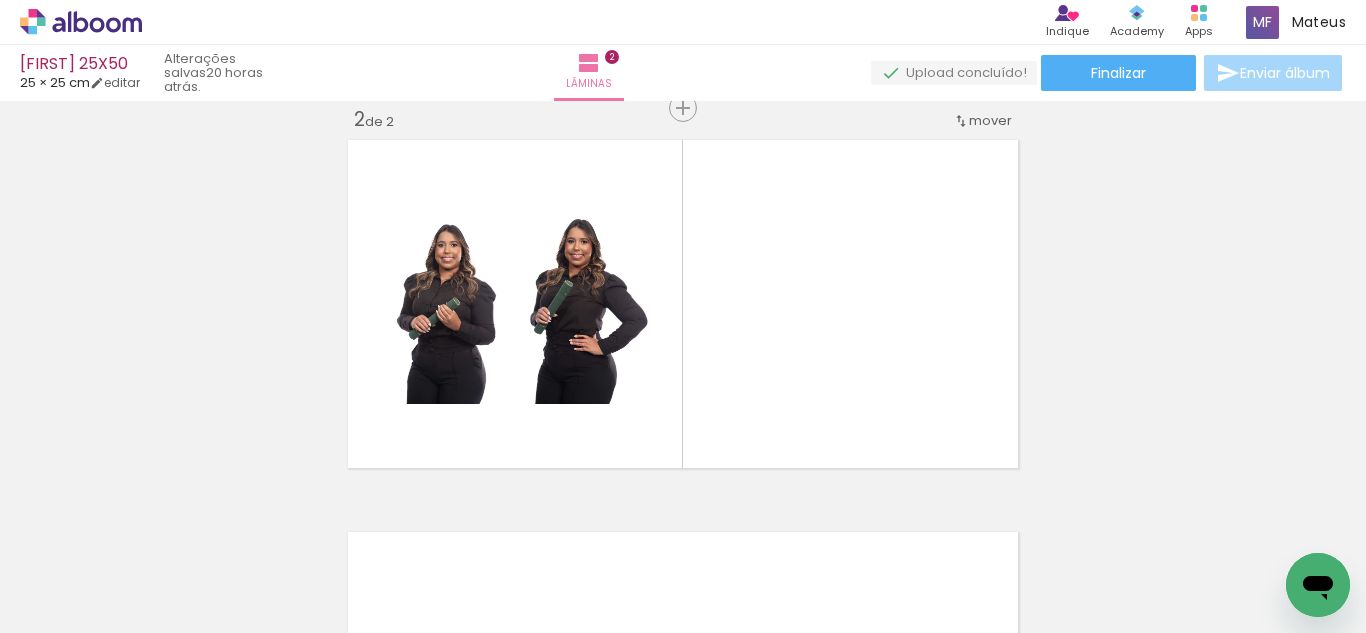 scroll, scrollTop: 0, scrollLeft: 2049, axis: horizontal 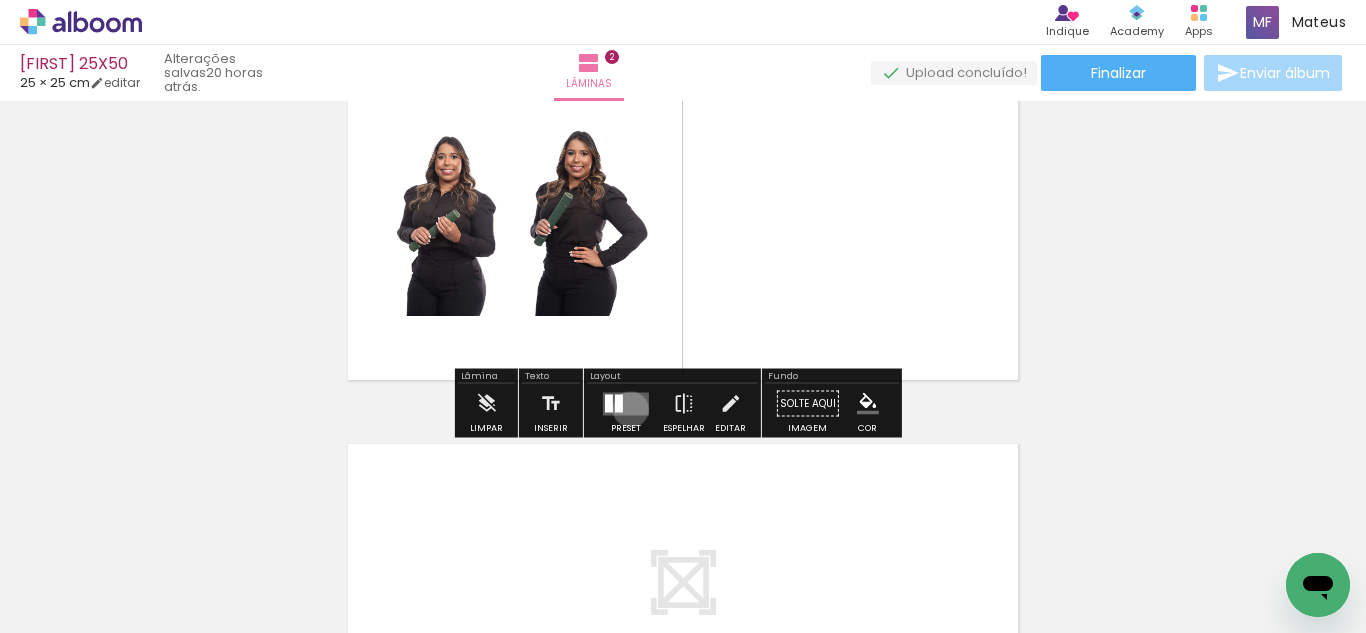 click at bounding box center [626, 403] 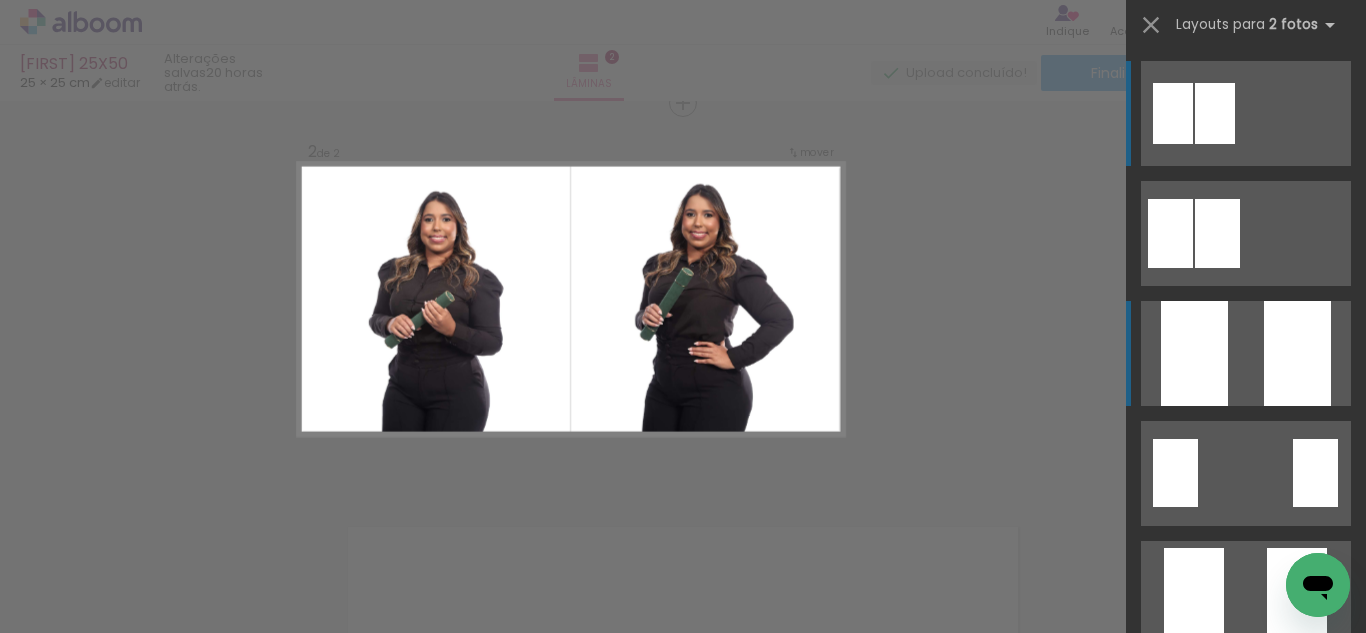 click at bounding box center (1246, 113) 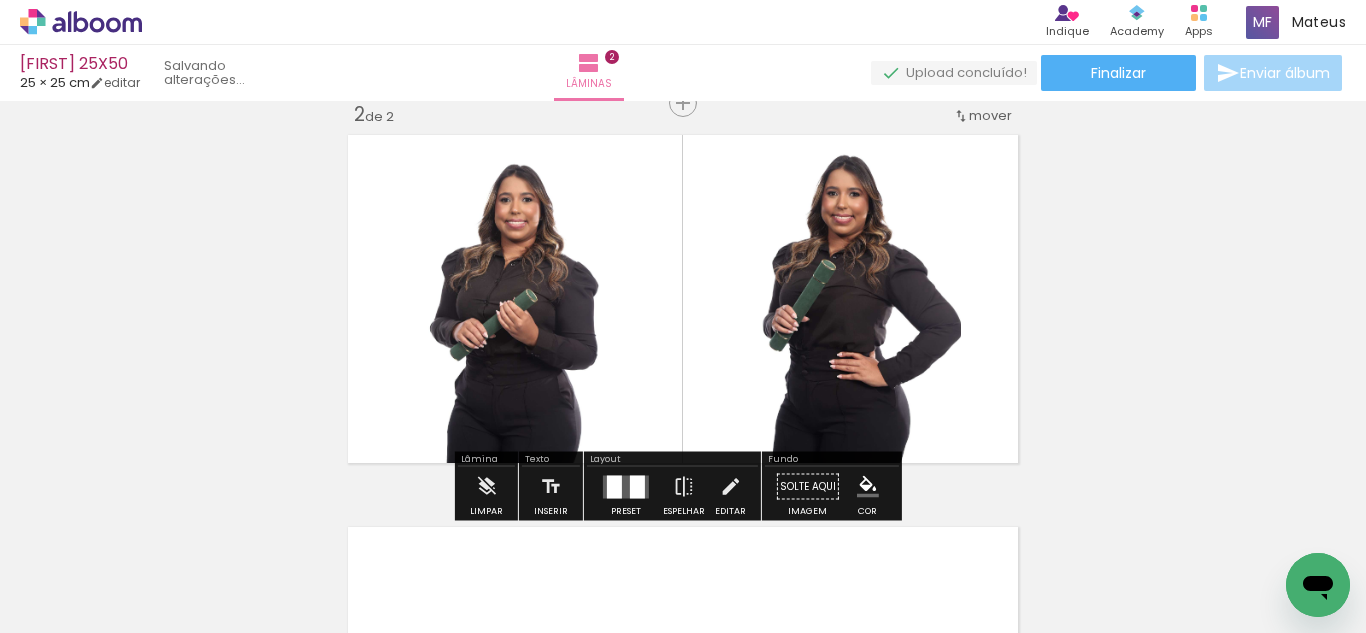 scroll, scrollTop: 418, scrollLeft: 0, axis: vertical 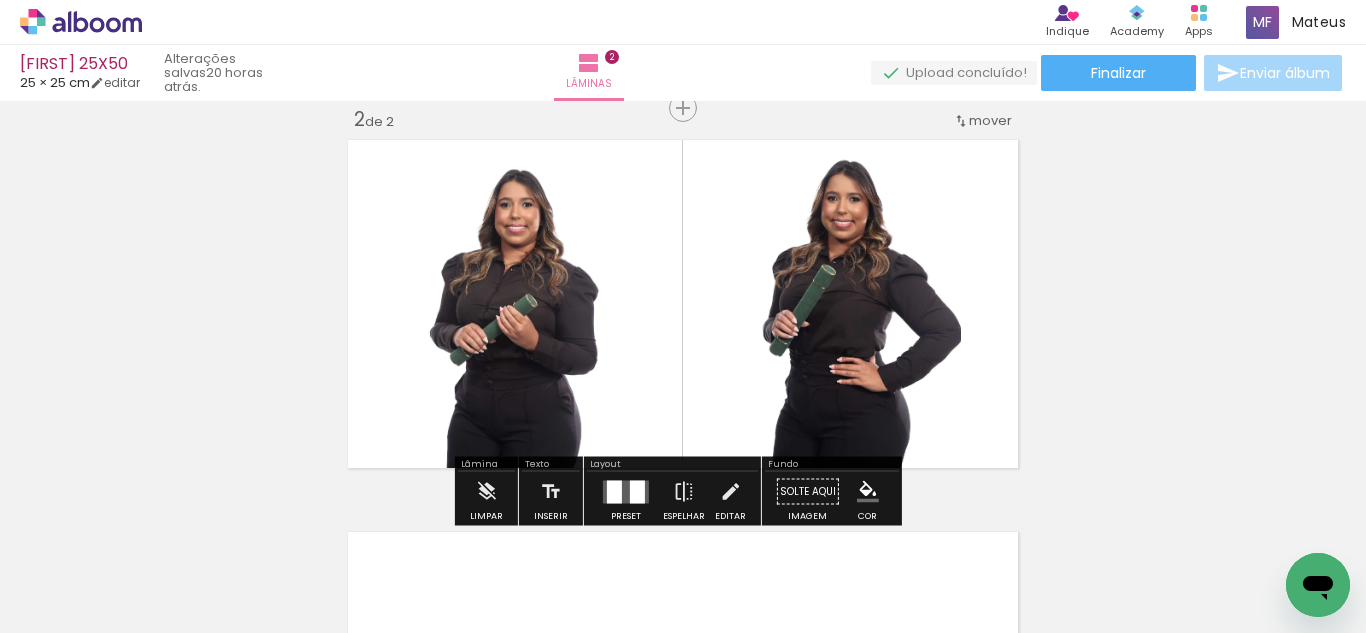click 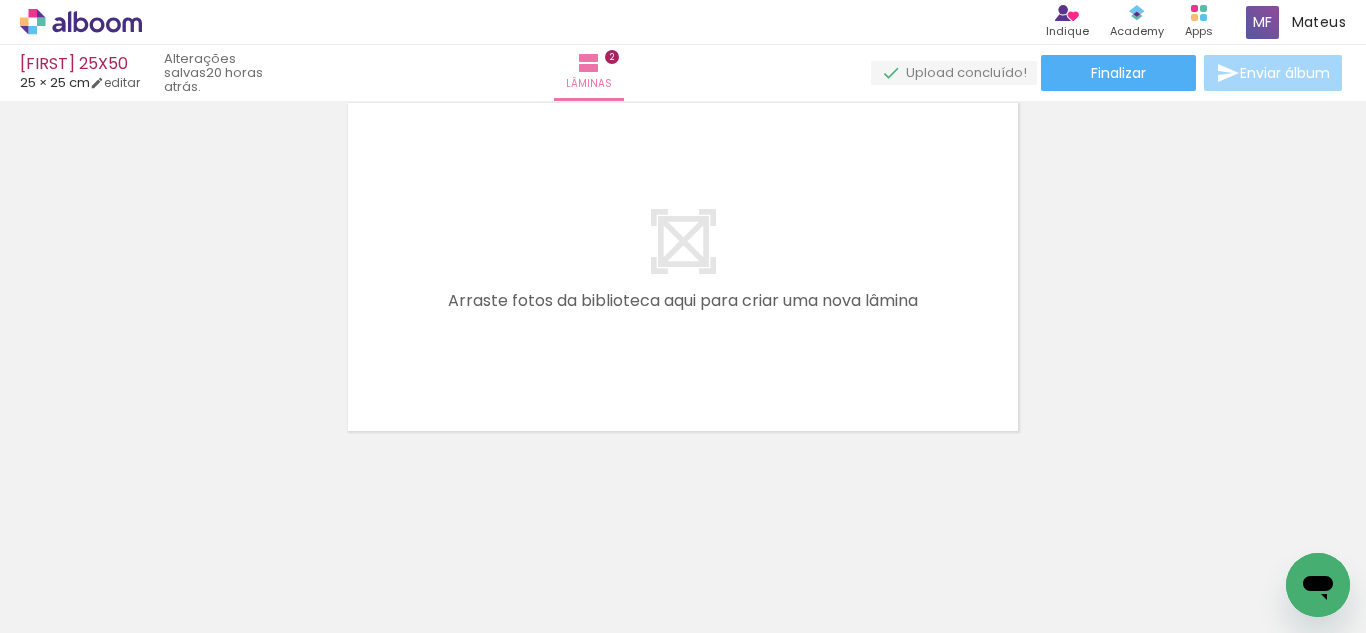 drag, startPoint x: 889, startPoint y: 460, endPoint x: 1047, endPoint y: 552, distance: 182.83325 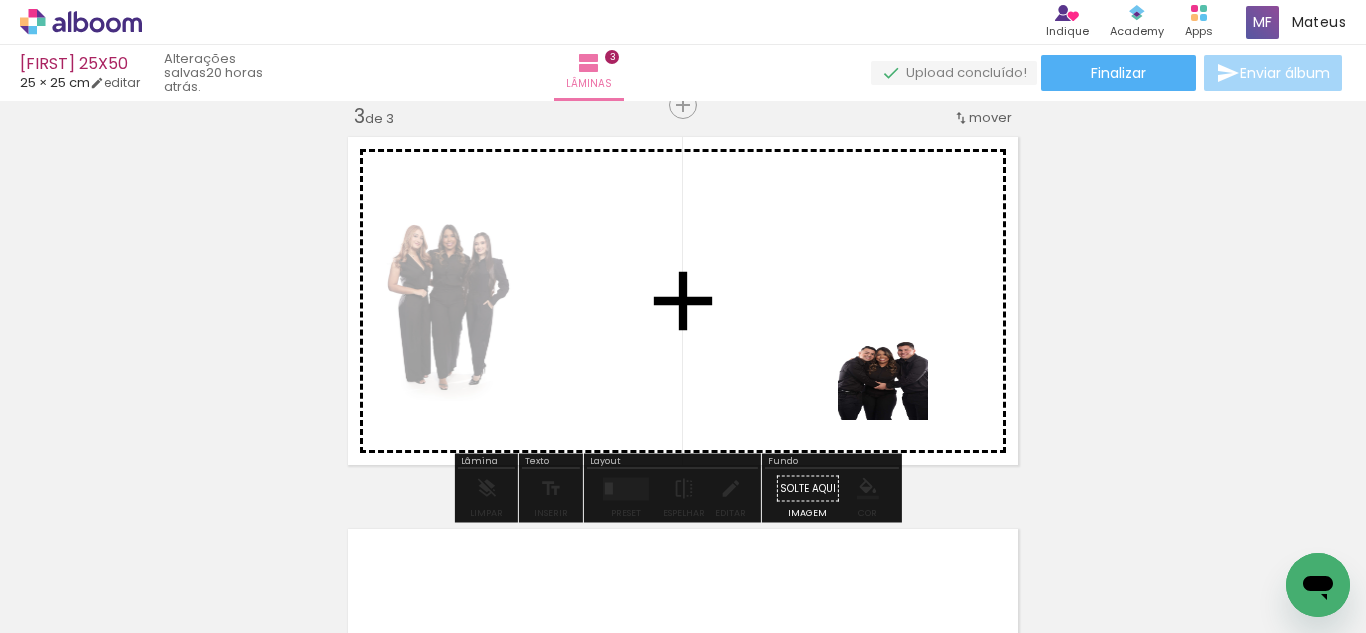 scroll, scrollTop: 810, scrollLeft: 0, axis: vertical 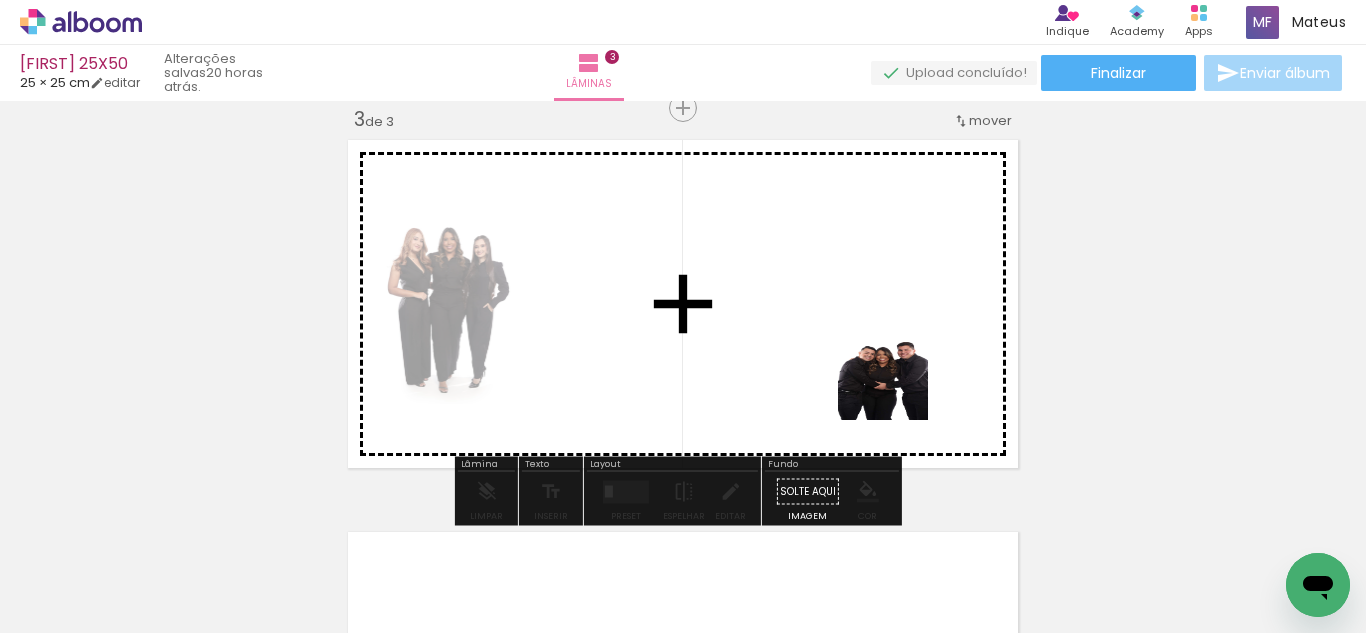 drag, startPoint x: 1070, startPoint y: 578, endPoint x: 814, endPoint y: 351, distance: 342.14764 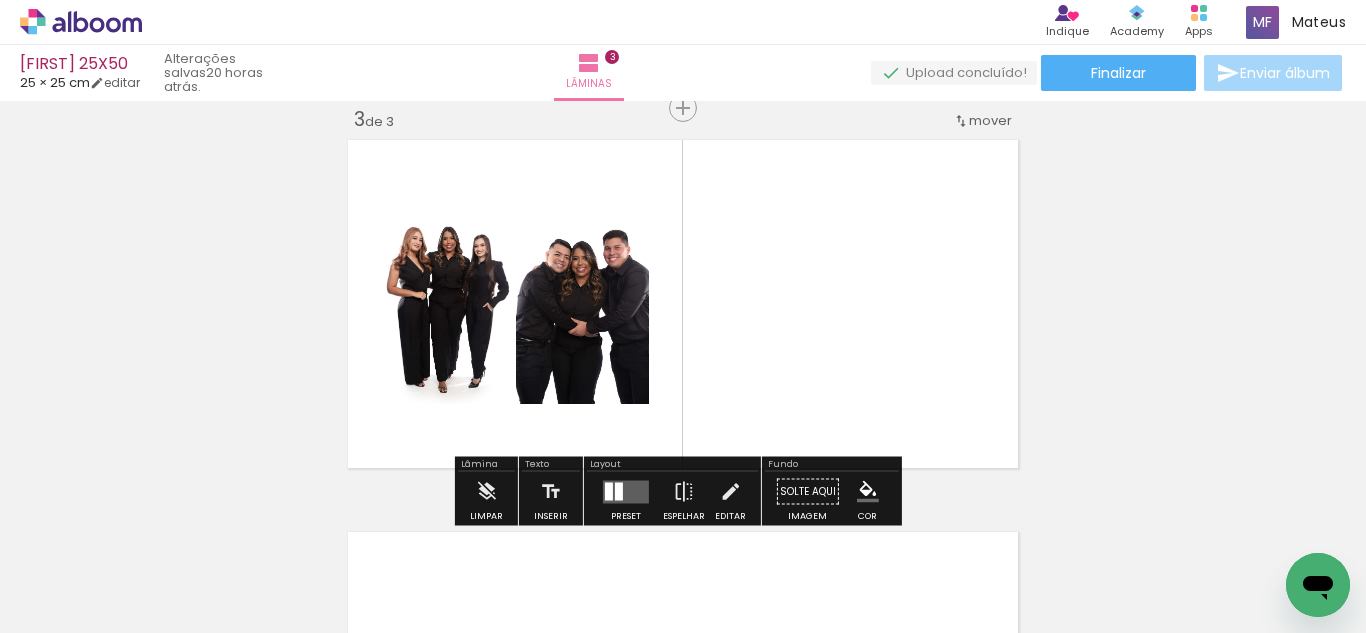 click at bounding box center (626, 491) 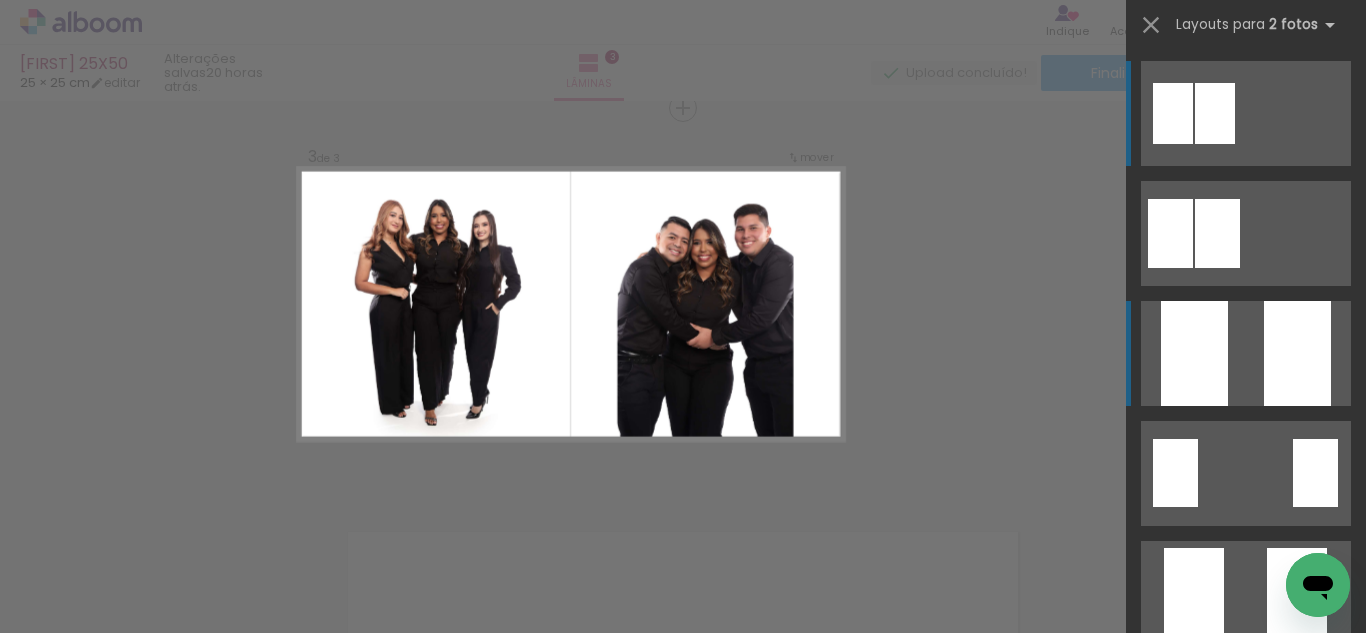 click at bounding box center (1194, 353) 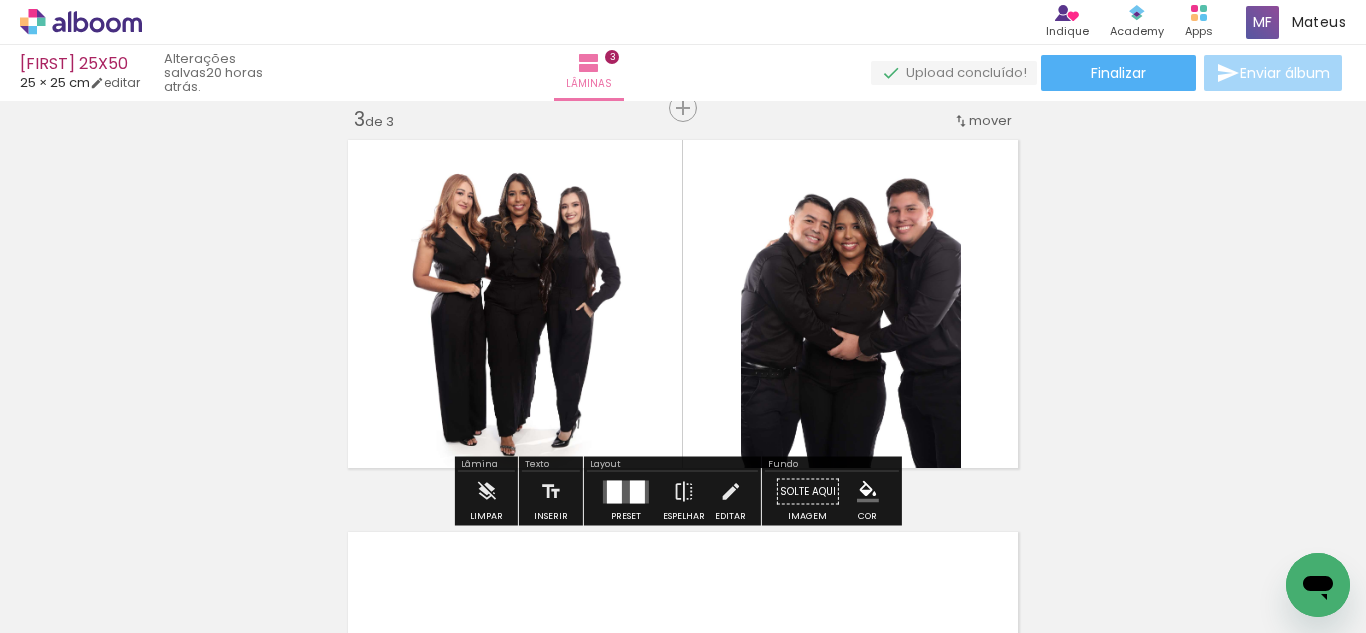 click 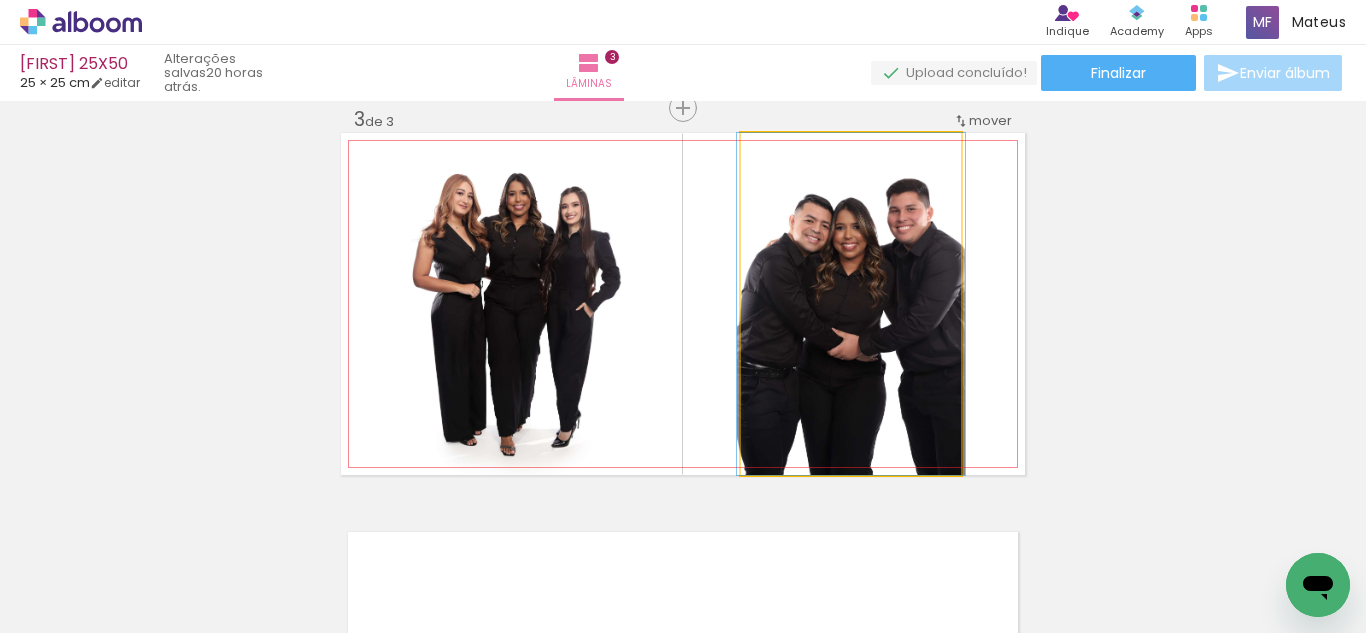 click 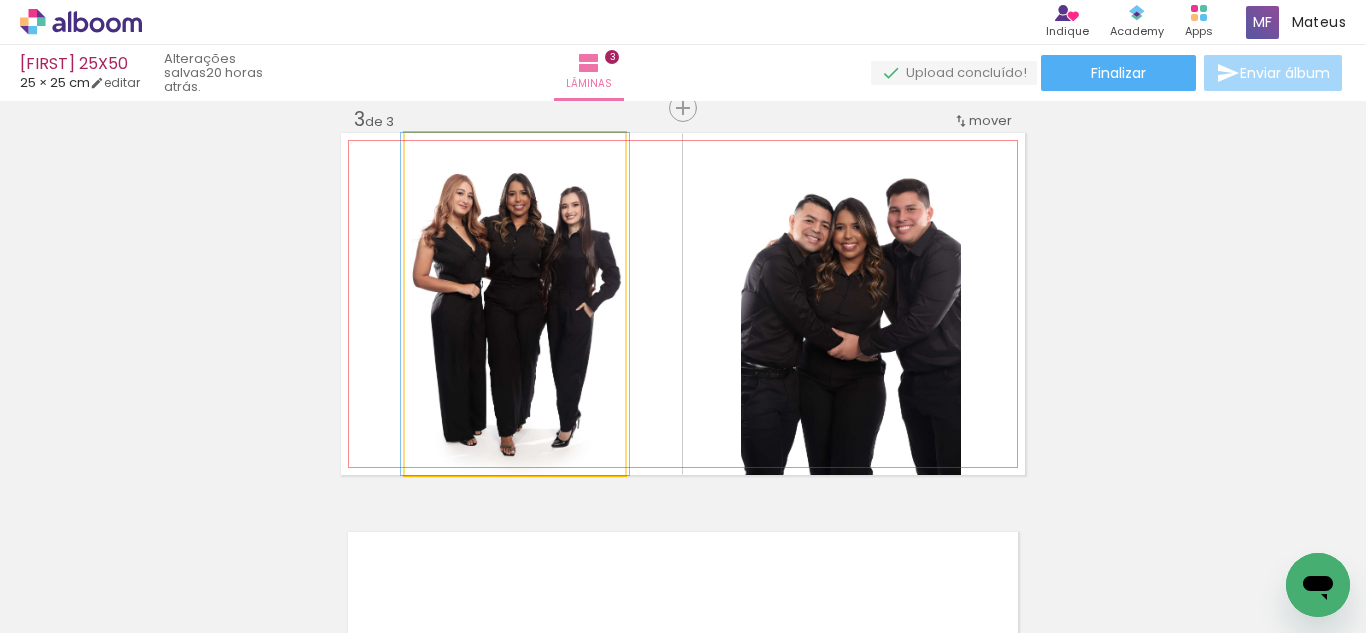 click 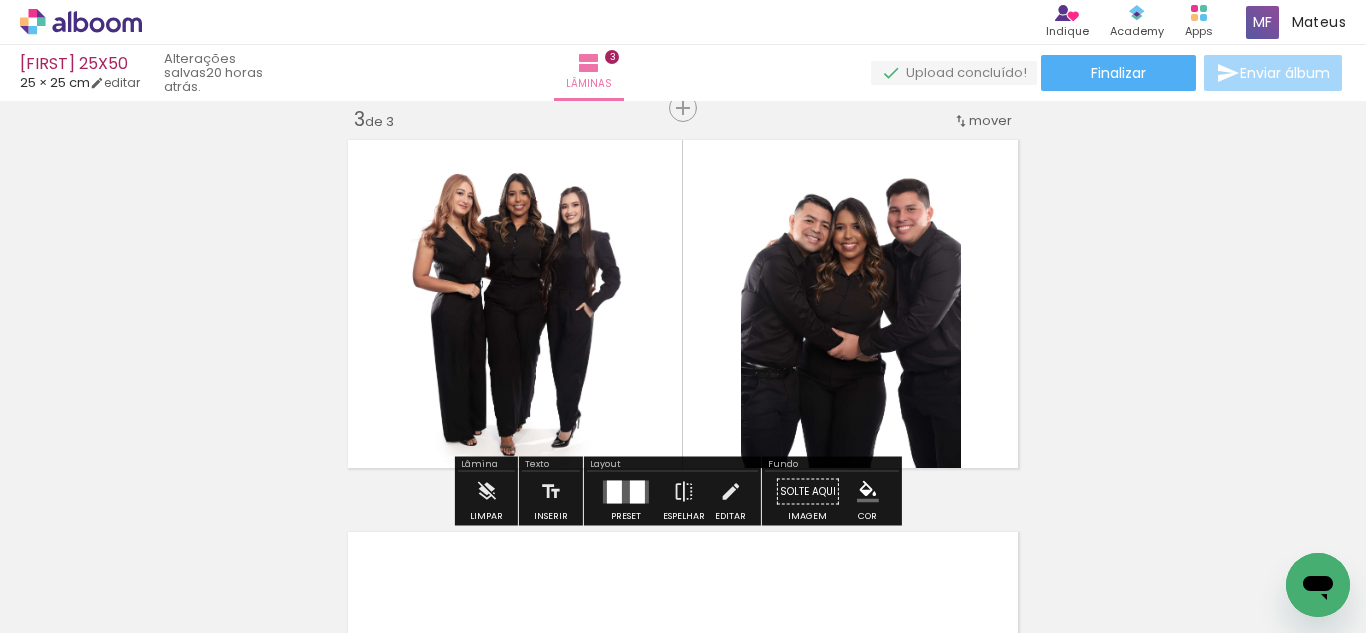 click 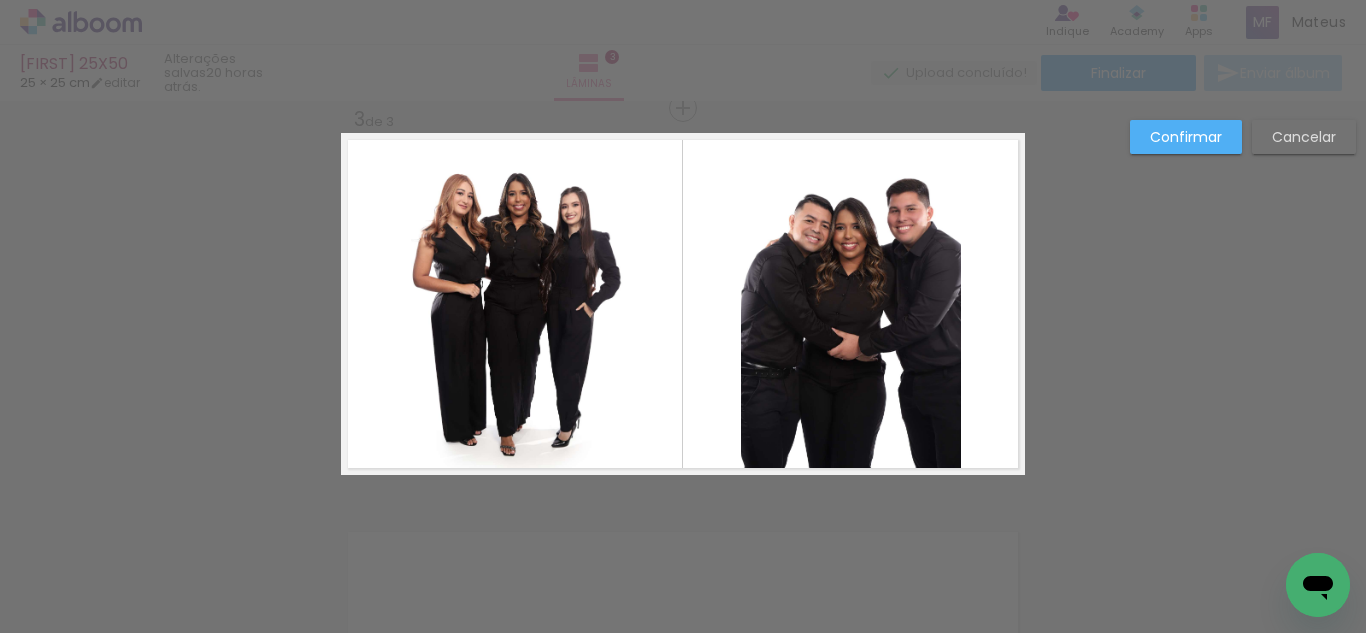 click 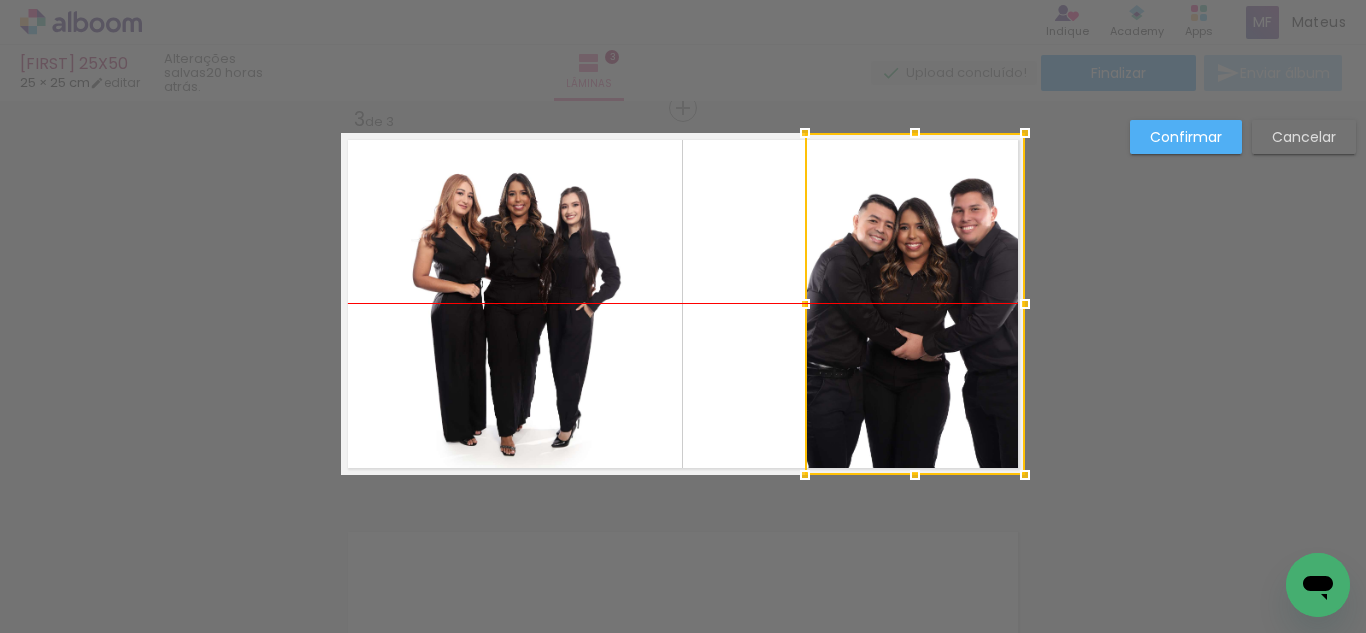 drag, startPoint x: 878, startPoint y: 326, endPoint x: 899, endPoint y: 332, distance: 21.84033 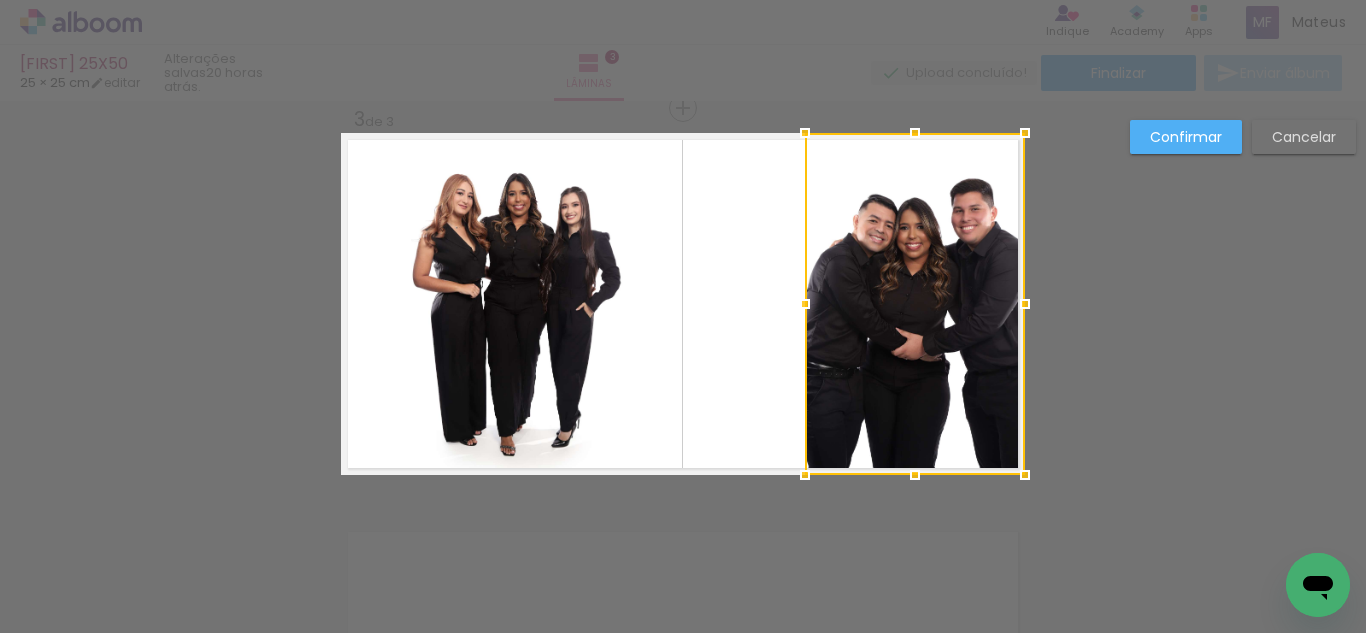 click at bounding box center (683, 304) 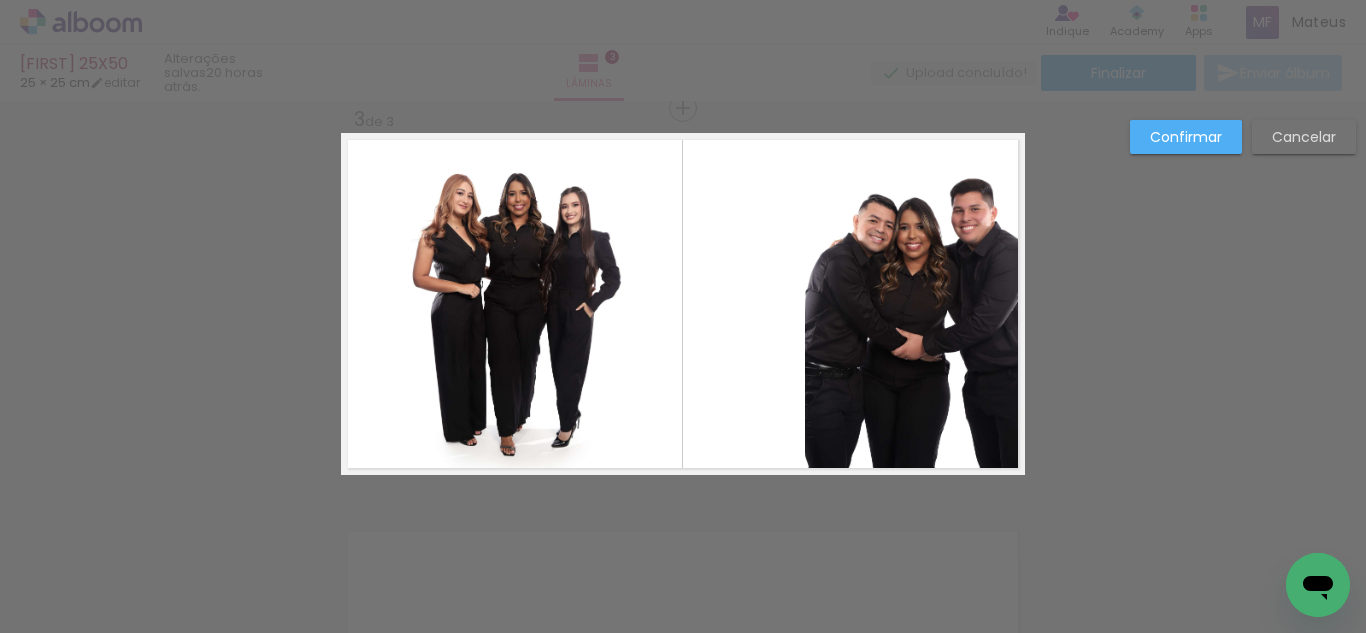 click 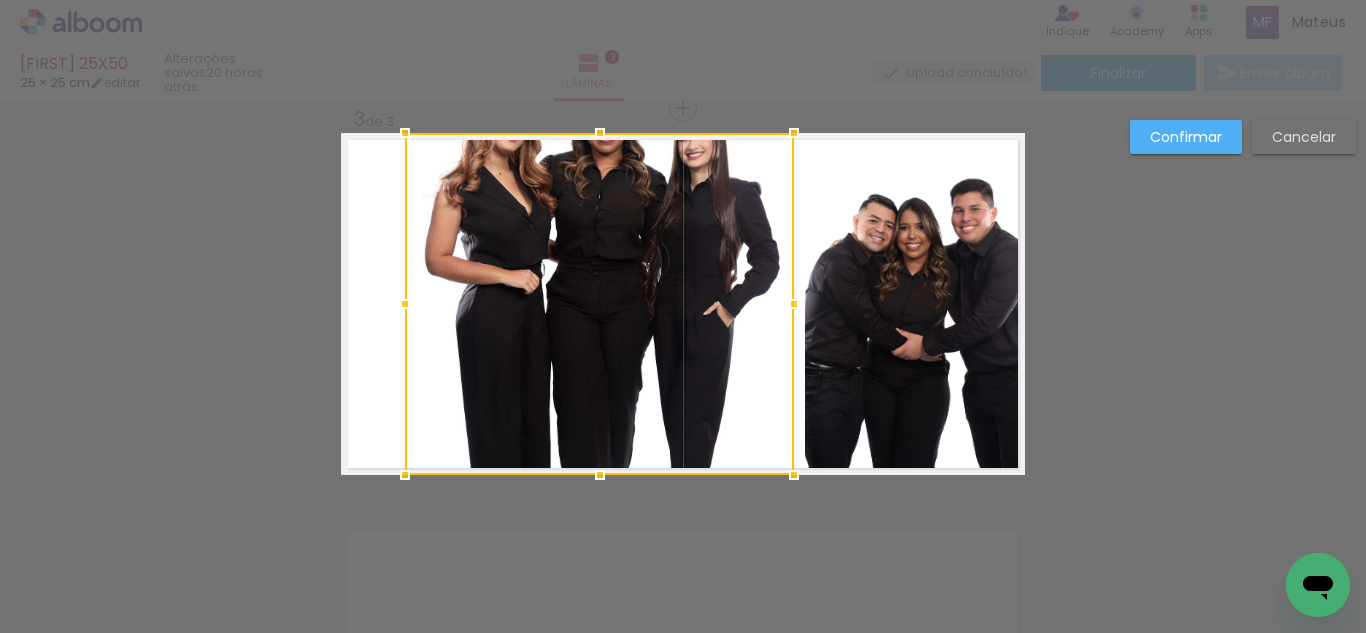 drag, startPoint x: 712, startPoint y: 308, endPoint x: 792, endPoint y: 308, distance: 80 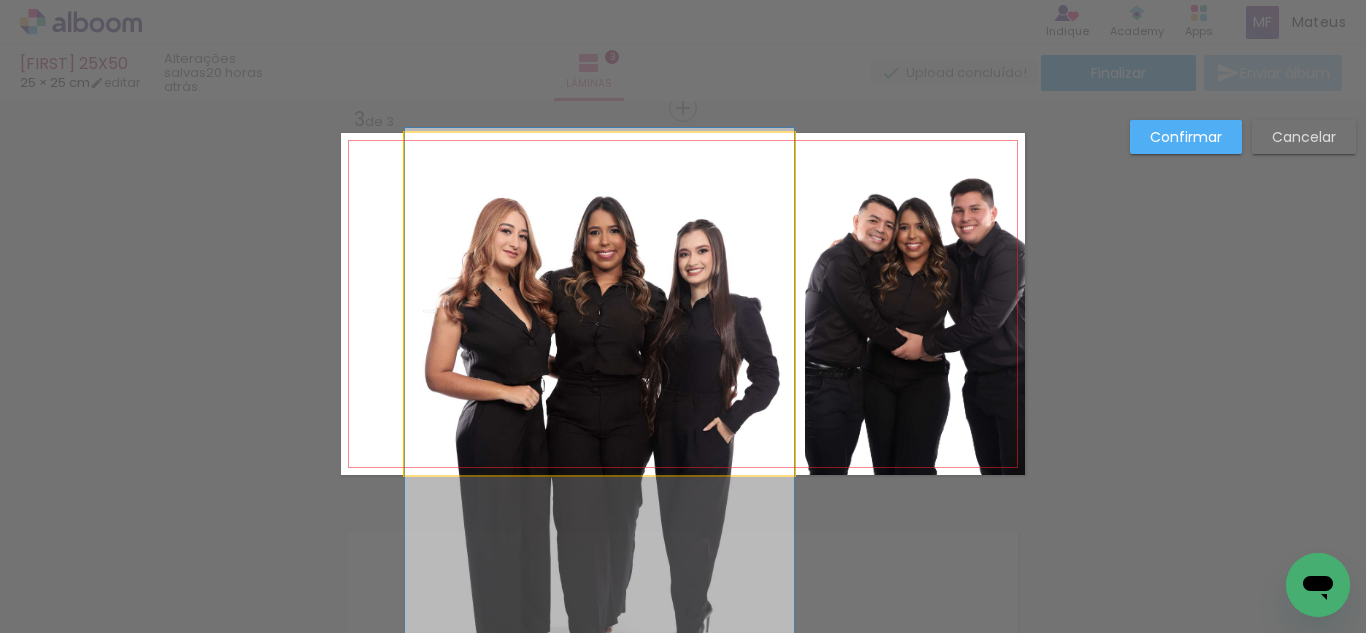 drag, startPoint x: 608, startPoint y: 230, endPoint x: 608, endPoint y: 327, distance: 97 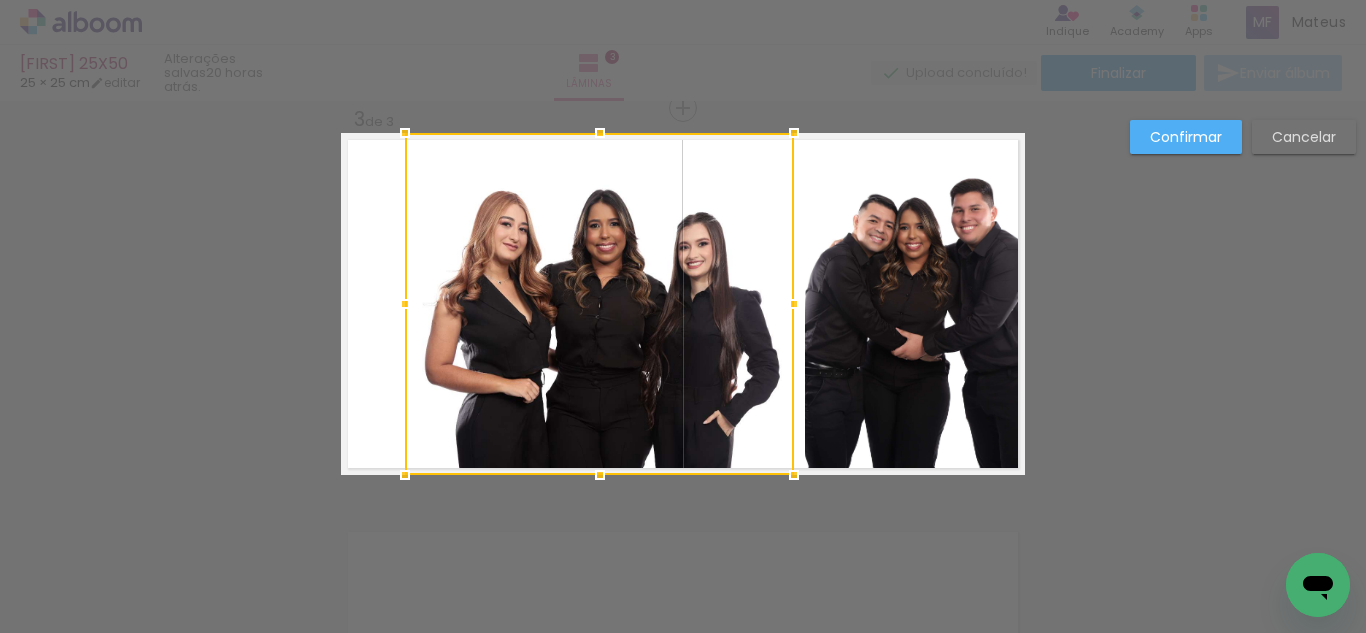 click on "Confirmar" at bounding box center [1186, 137] 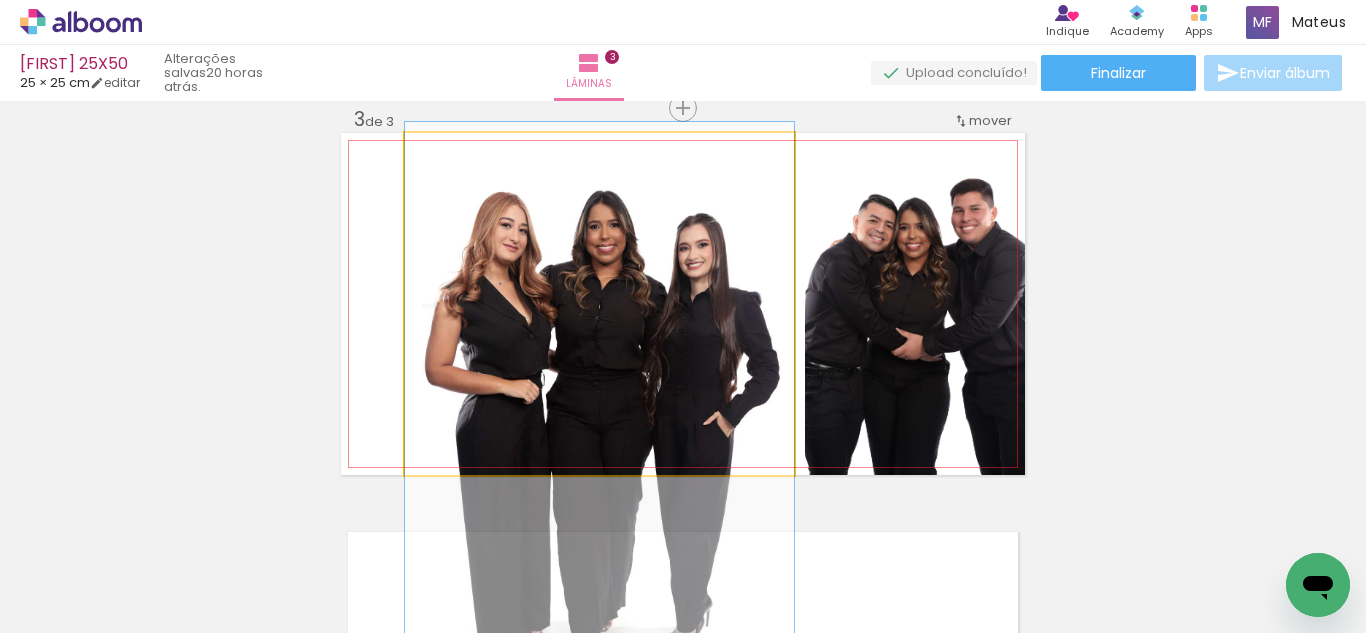 drag, startPoint x: 605, startPoint y: 321, endPoint x: 591, endPoint y: 321, distance: 14 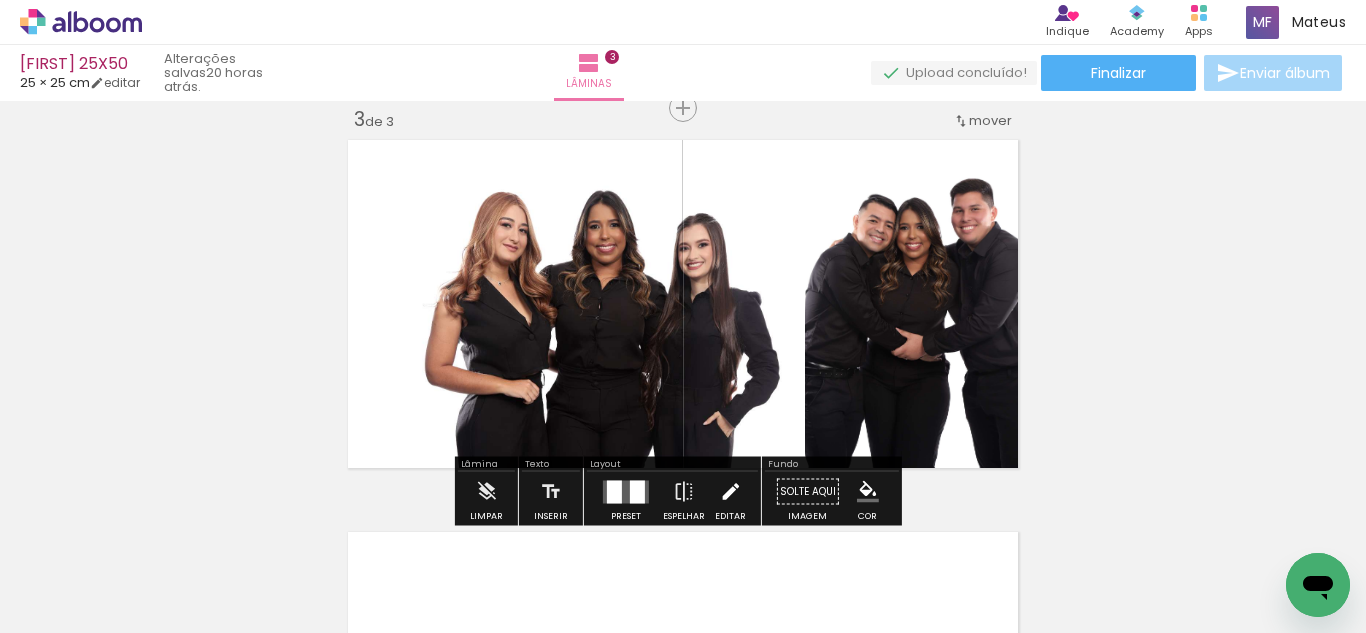 click at bounding box center (730, 492) 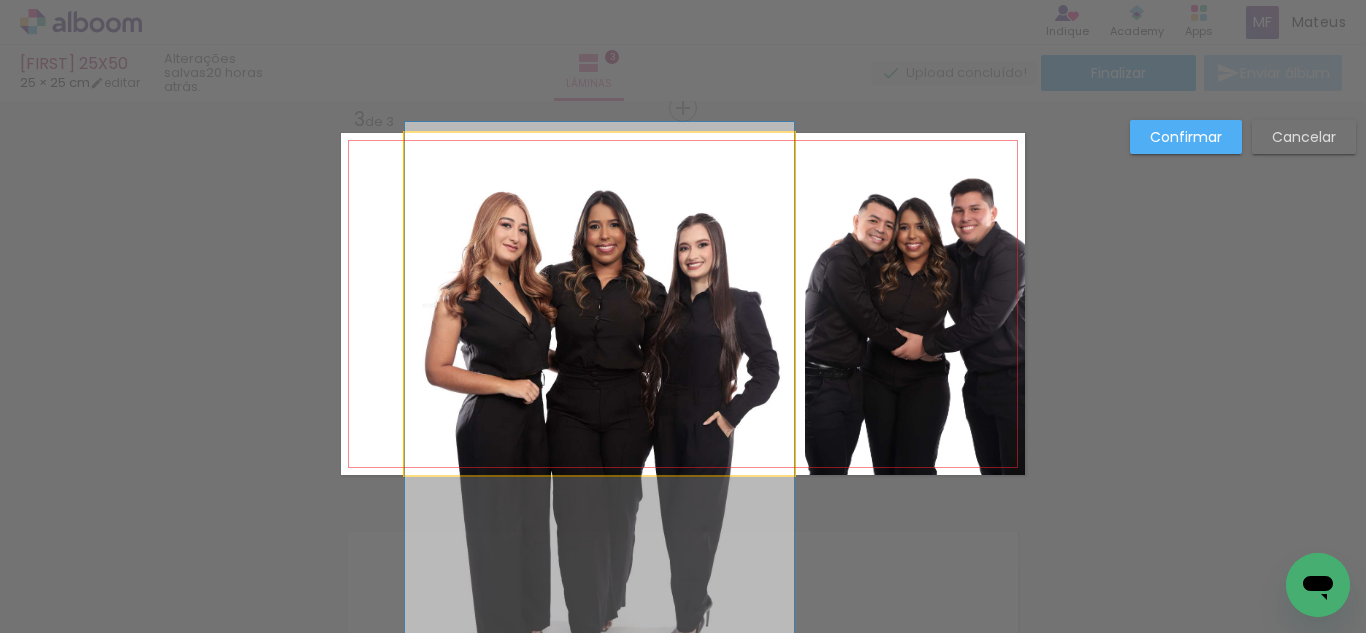 drag, startPoint x: 692, startPoint y: 363, endPoint x: 724, endPoint y: 342, distance: 38.27532 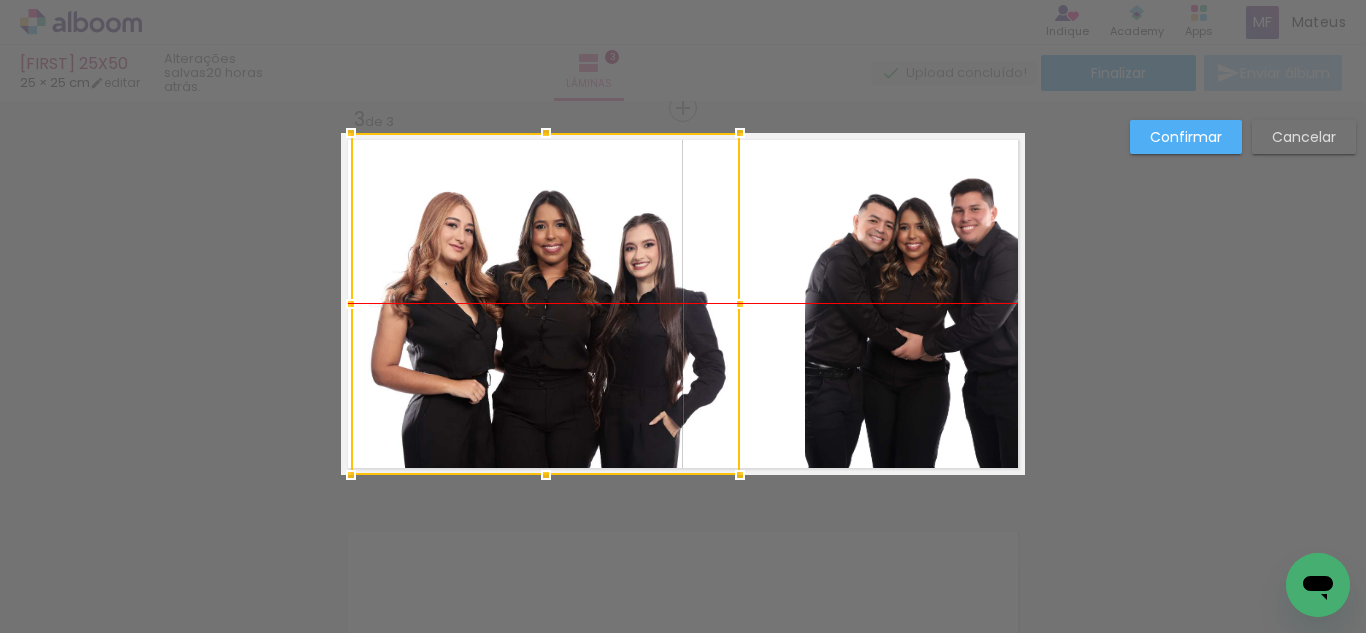 drag, startPoint x: 724, startPoint y: 342, endPoint x: 670, endPoint y: 343, distance: 54.00926 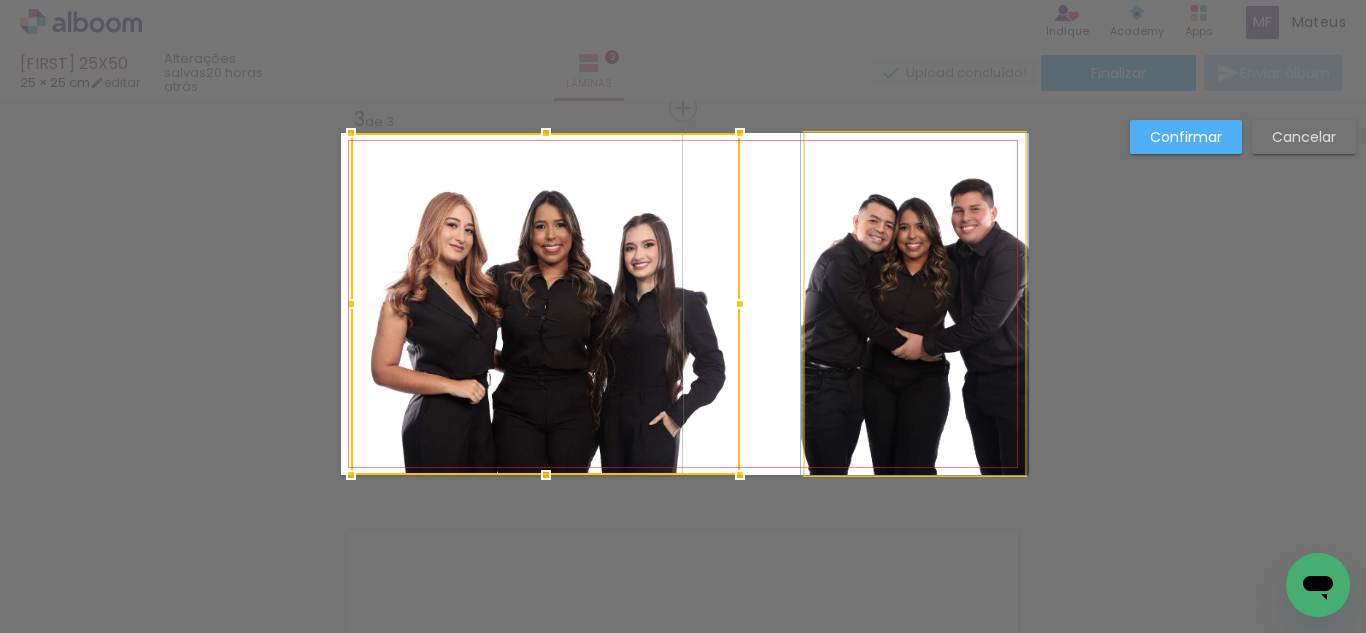 click 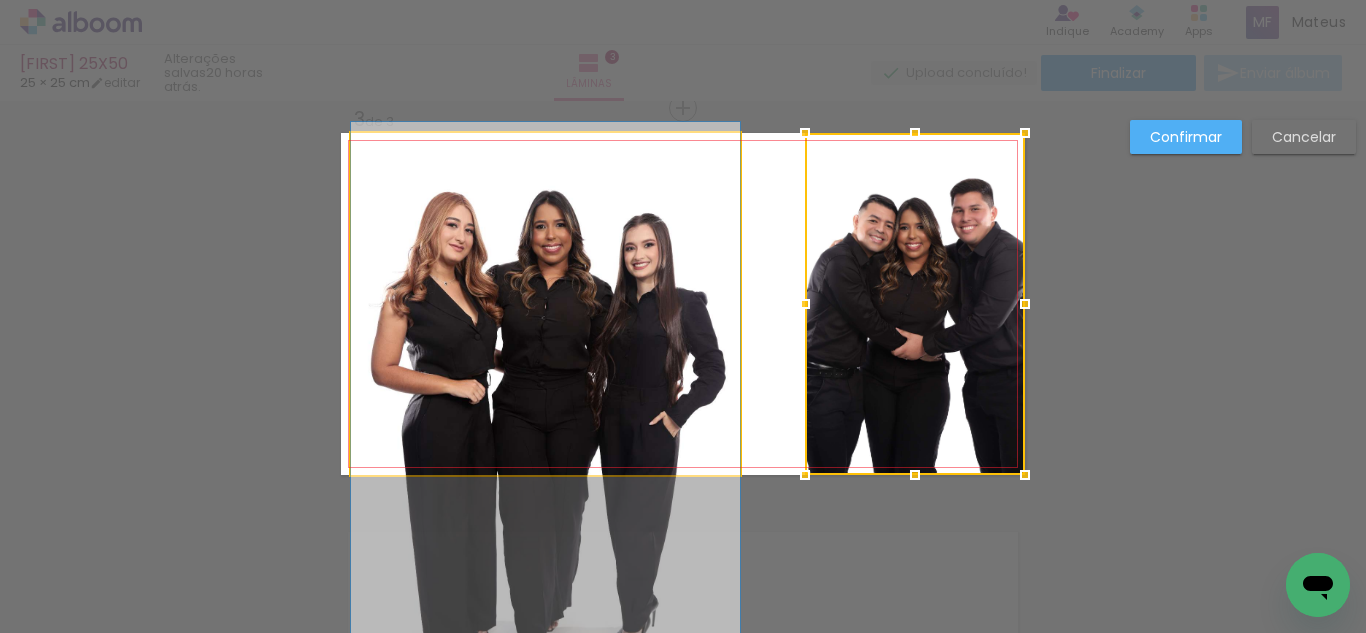 click 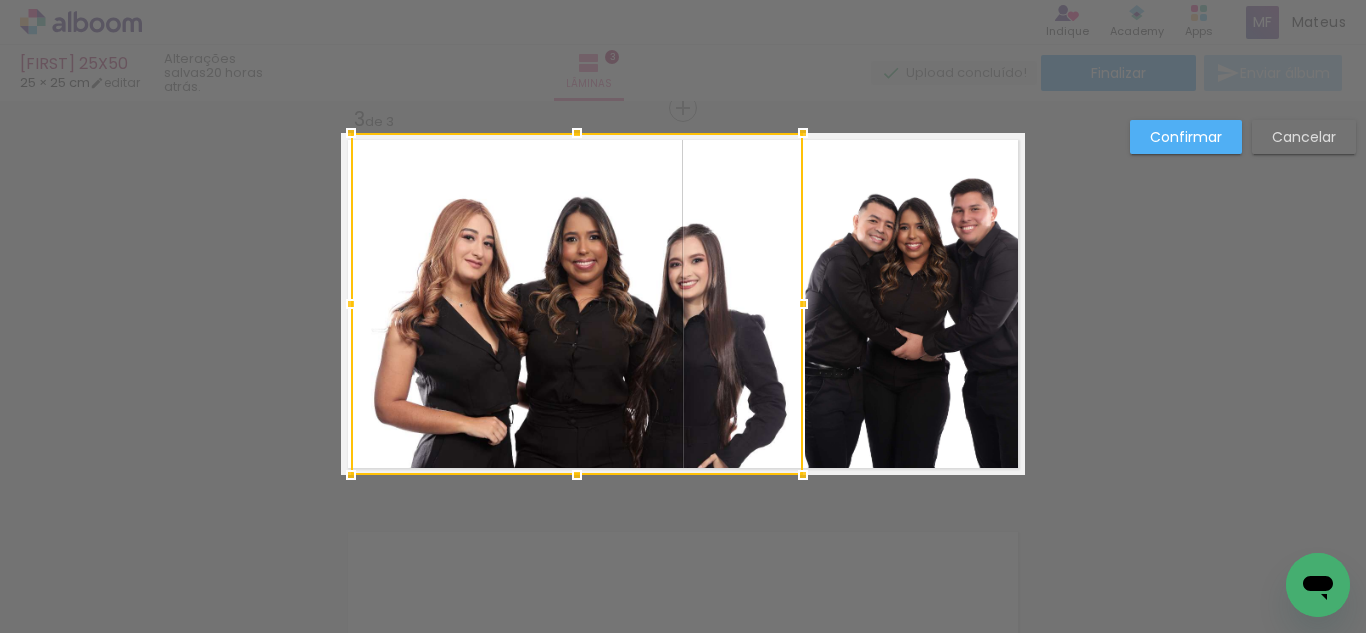 drag, startPoint x: 735, startPoint y: 304, endPoint x: 798, endPoint y: 305, distance: 63.007935 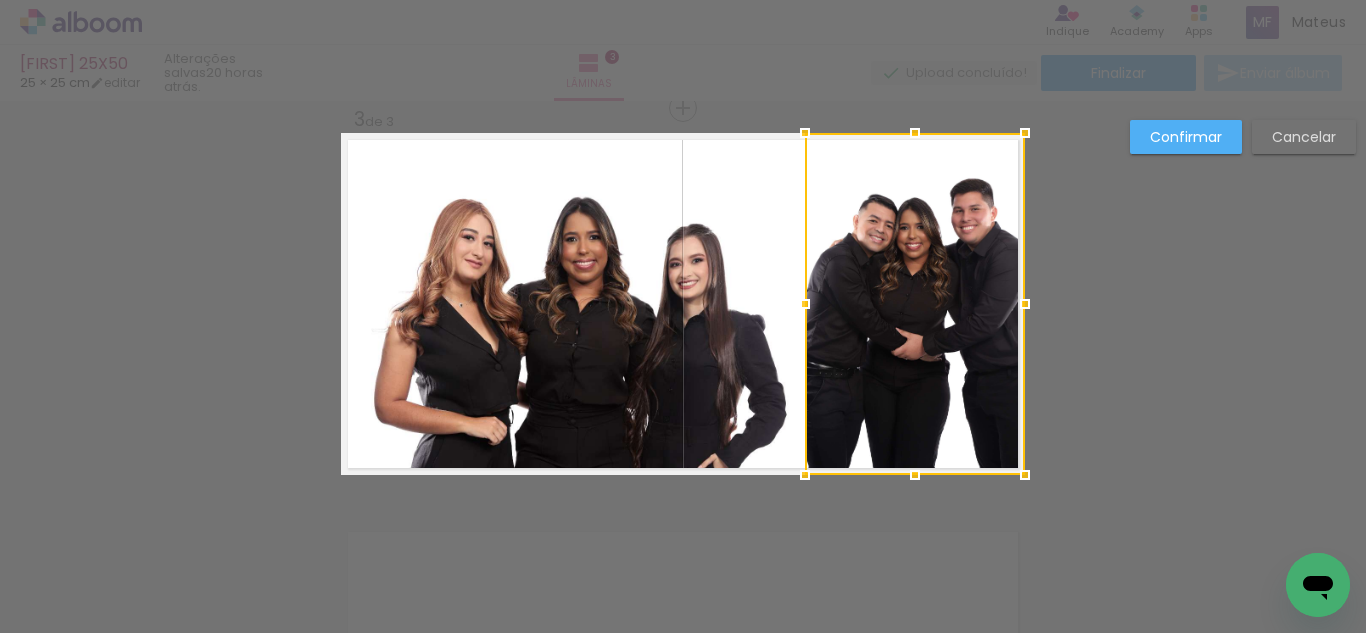 click 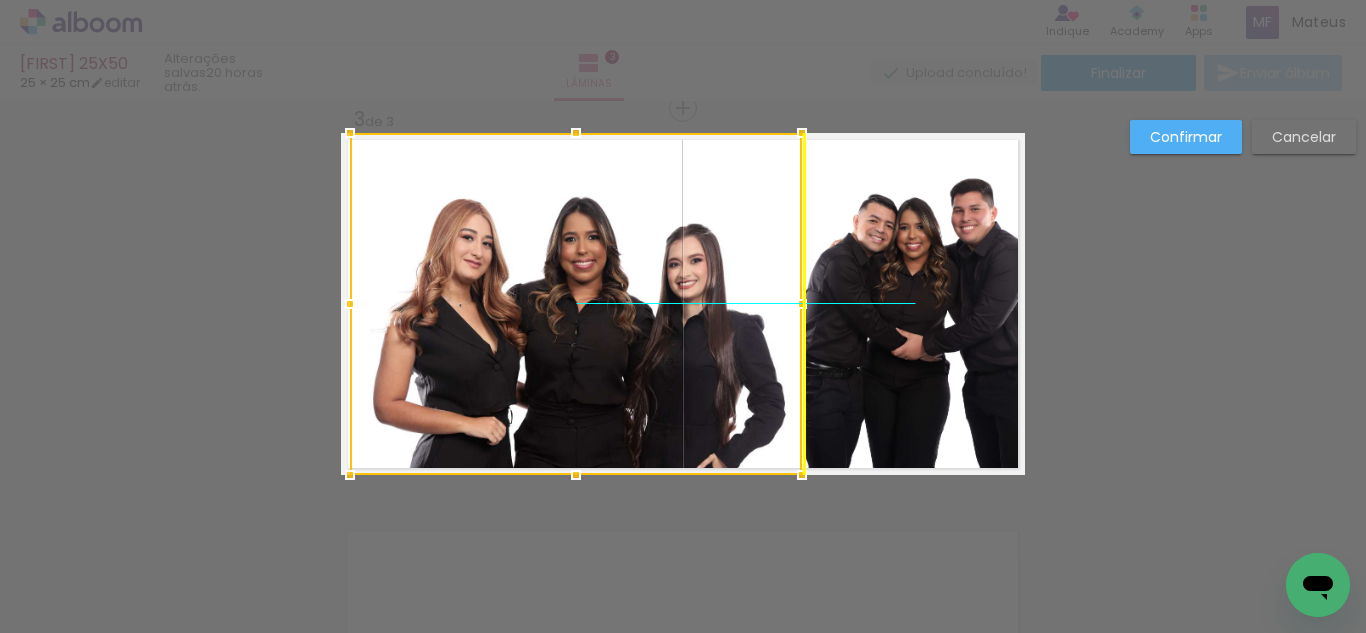 drag, startPoint x: 634, startPoint y: 335, endPoint x: 638, endPoint y: 300, distance: 35.22783 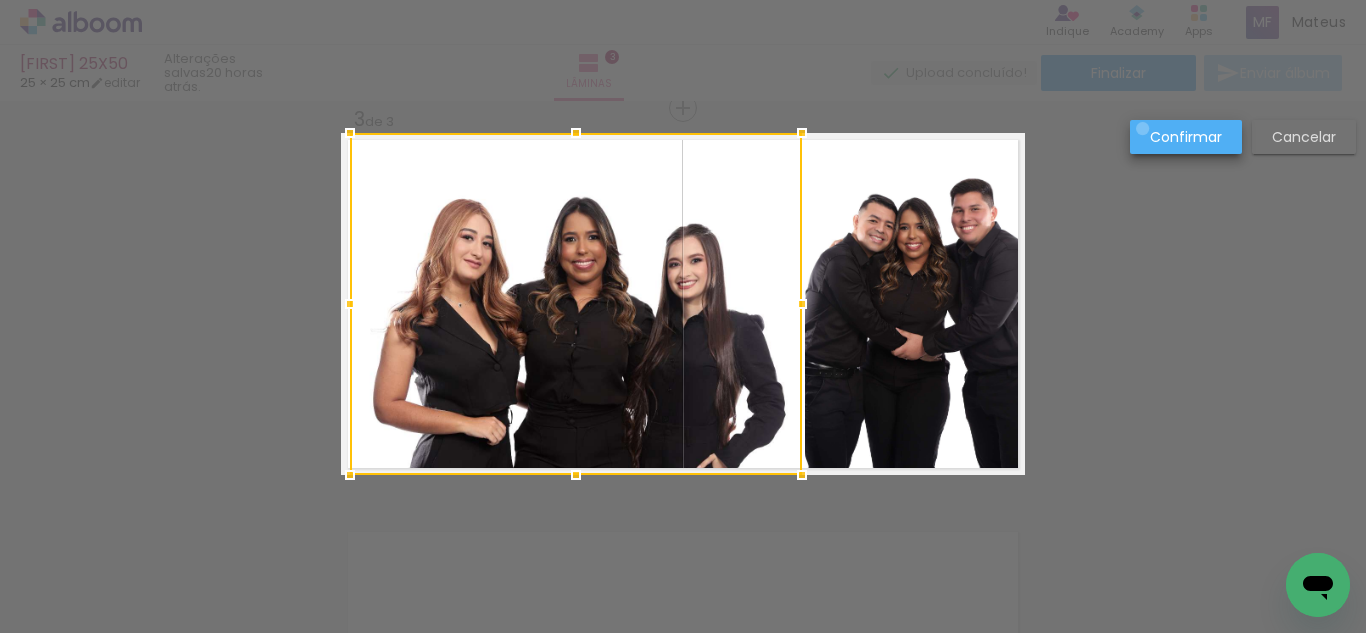click on "Confirmar" at bounding box center [1186, 137] 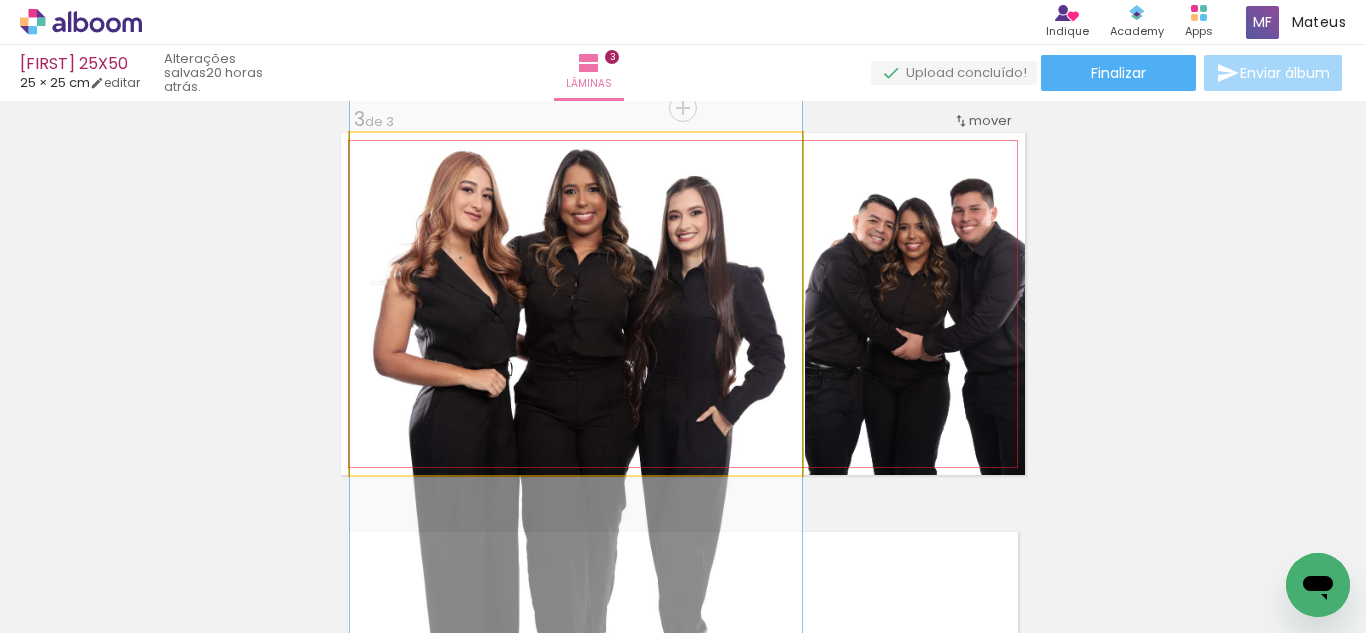 drag, startPoint x: 749, startPoint y: 271, endPoint x: 732, endPoint y: 223, distance: 50.92151 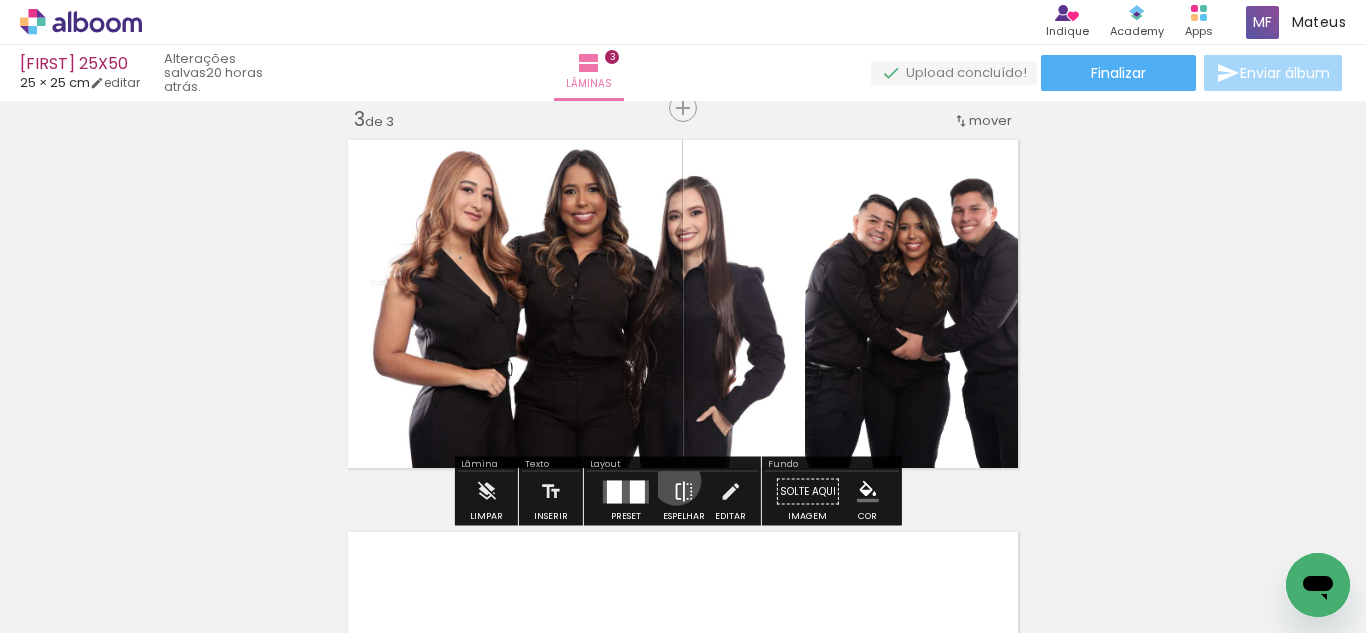 click at bounding box center (684, 492) 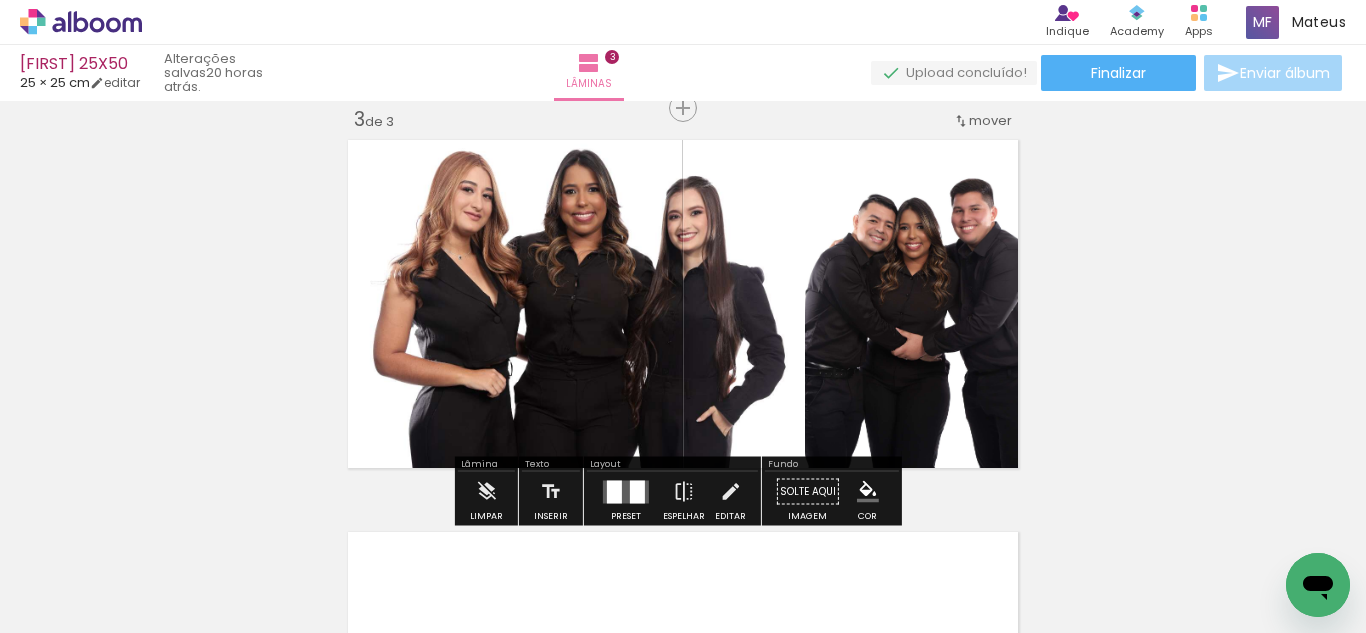 click at bounding box center (868, 492) 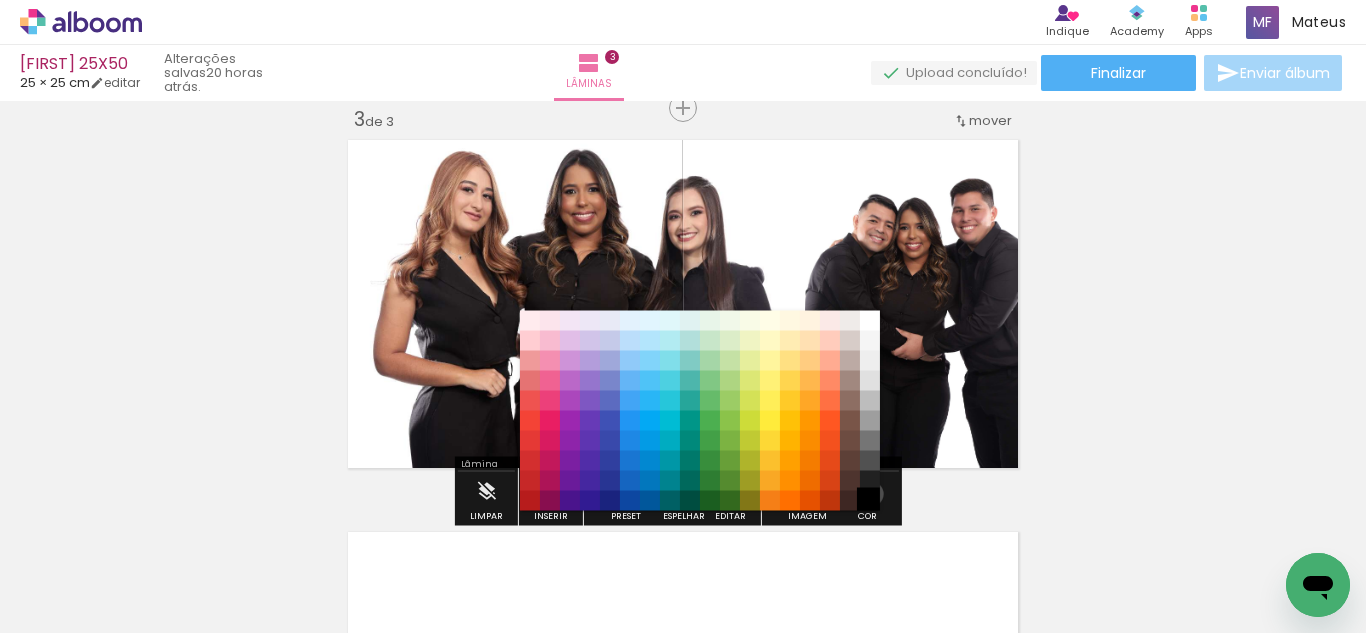 click on "#000000" at bounding box center [870, 501] 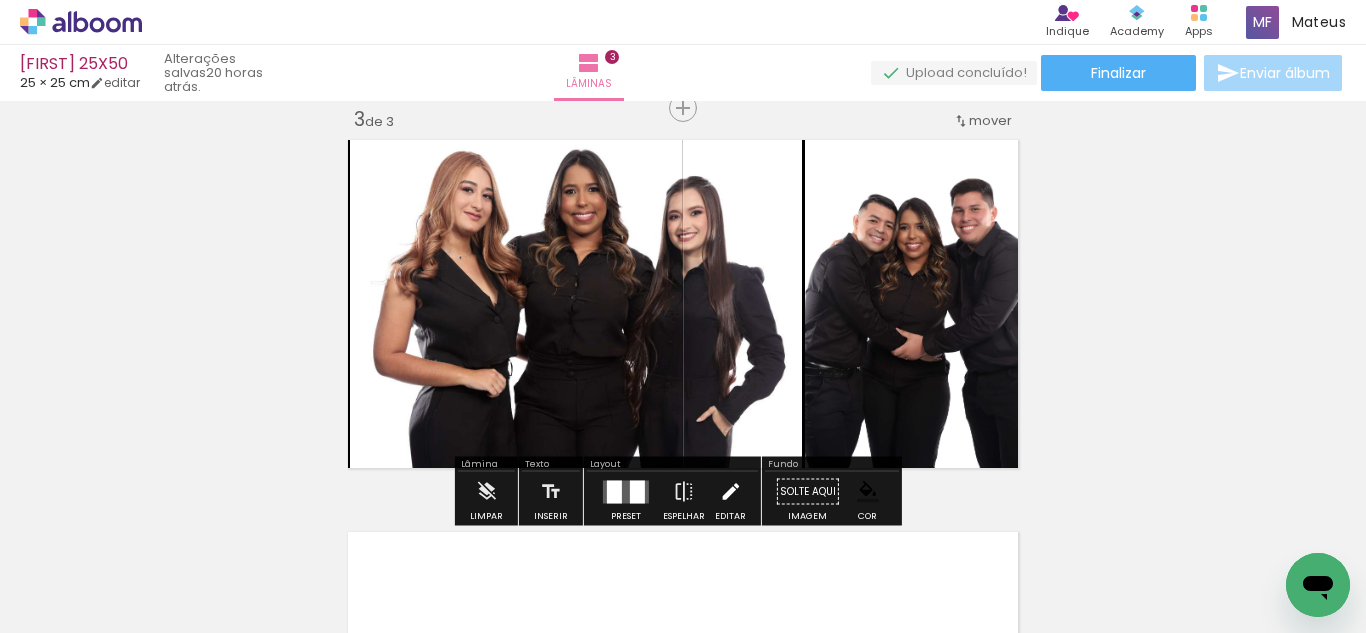 click at bounding box center (730, 492) 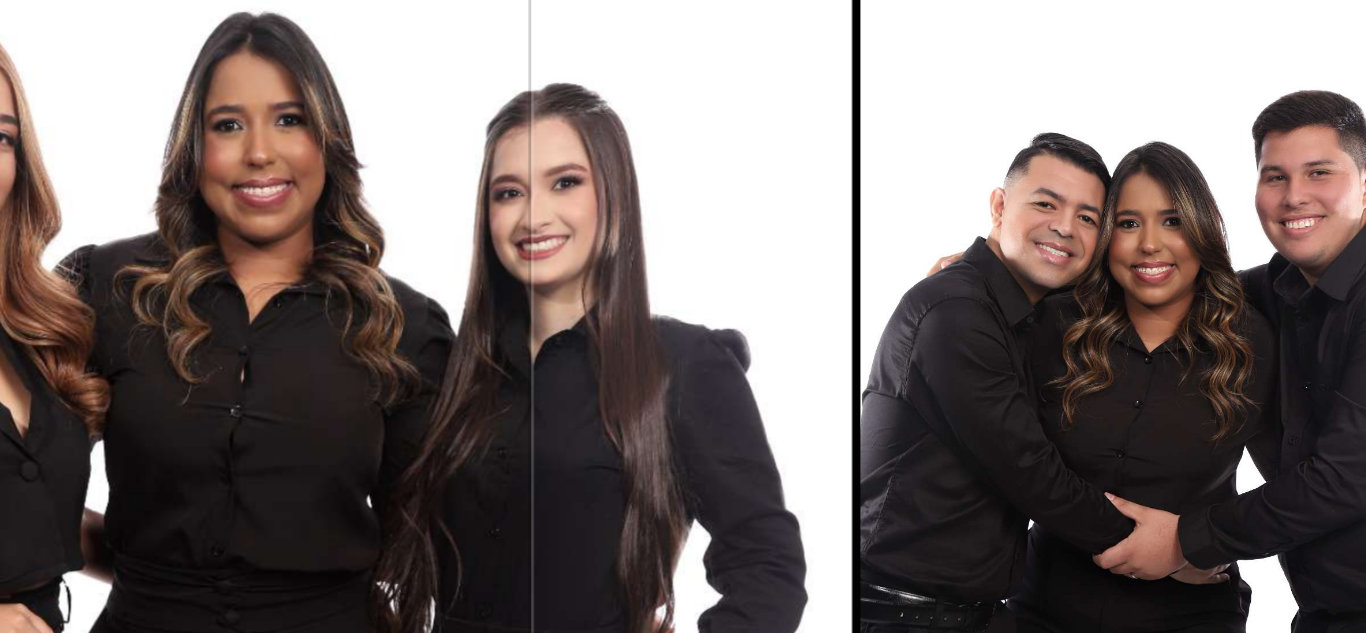 click 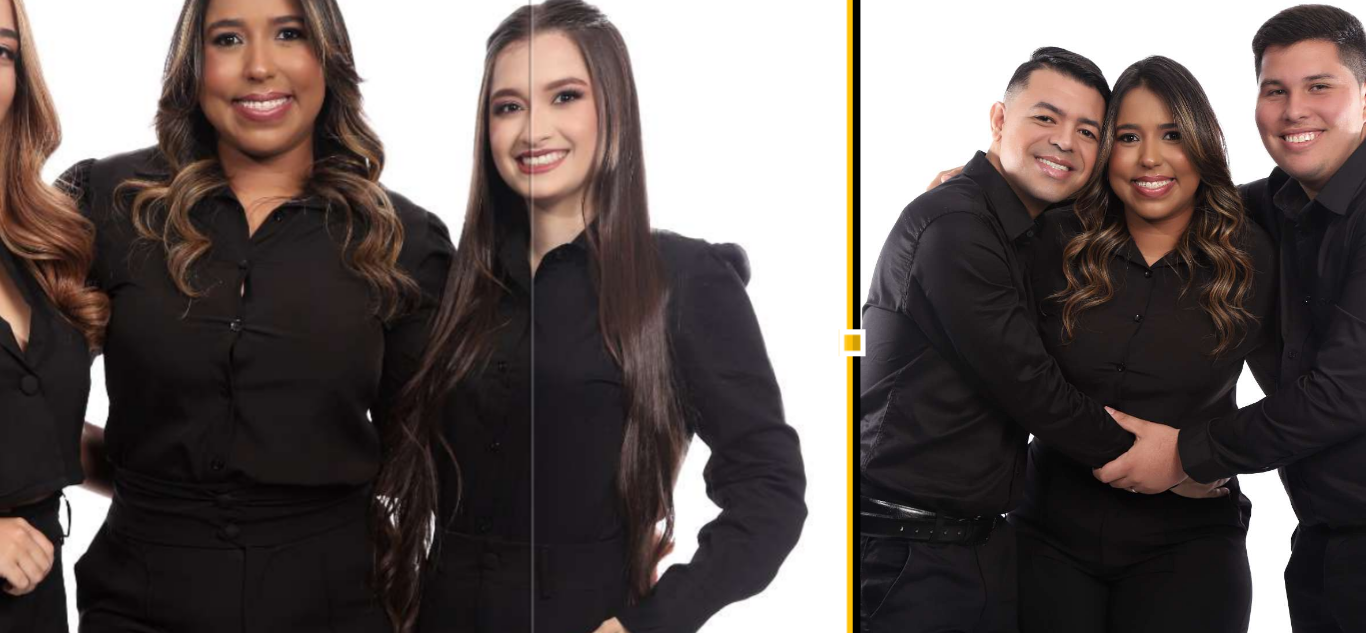 scroll, scrollTop: 843, scrollLeft: 0, axis: vertical 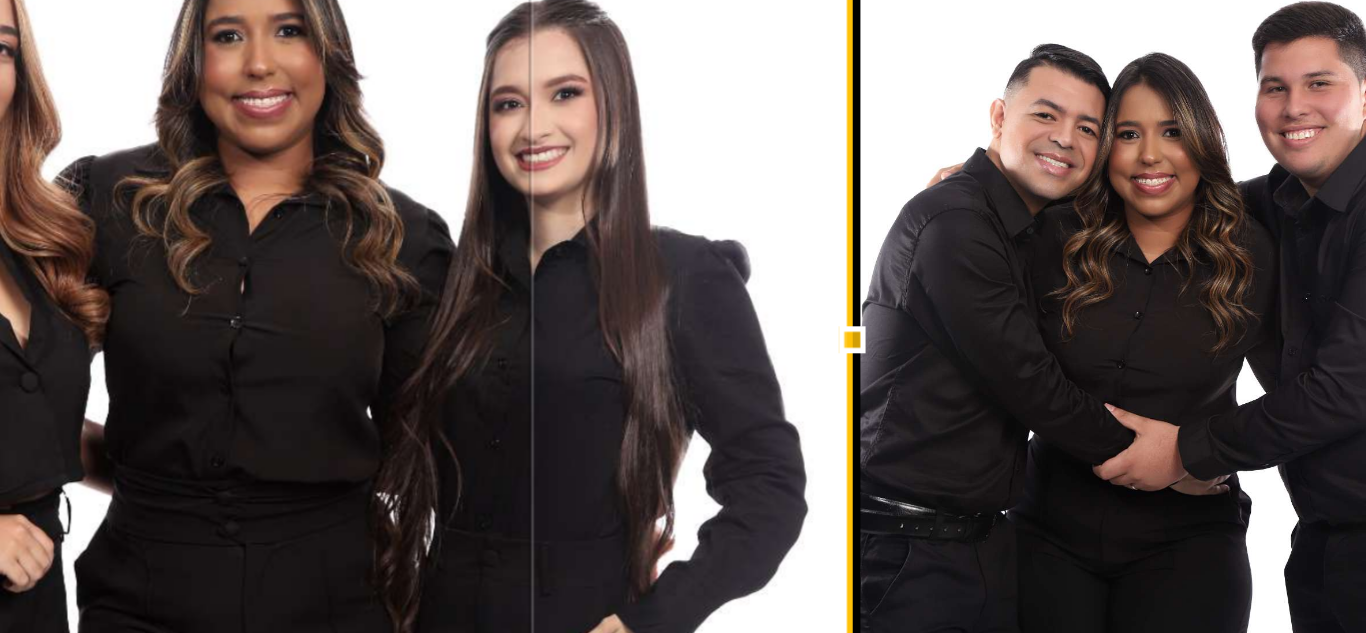 click at bounding box center [576, 271] 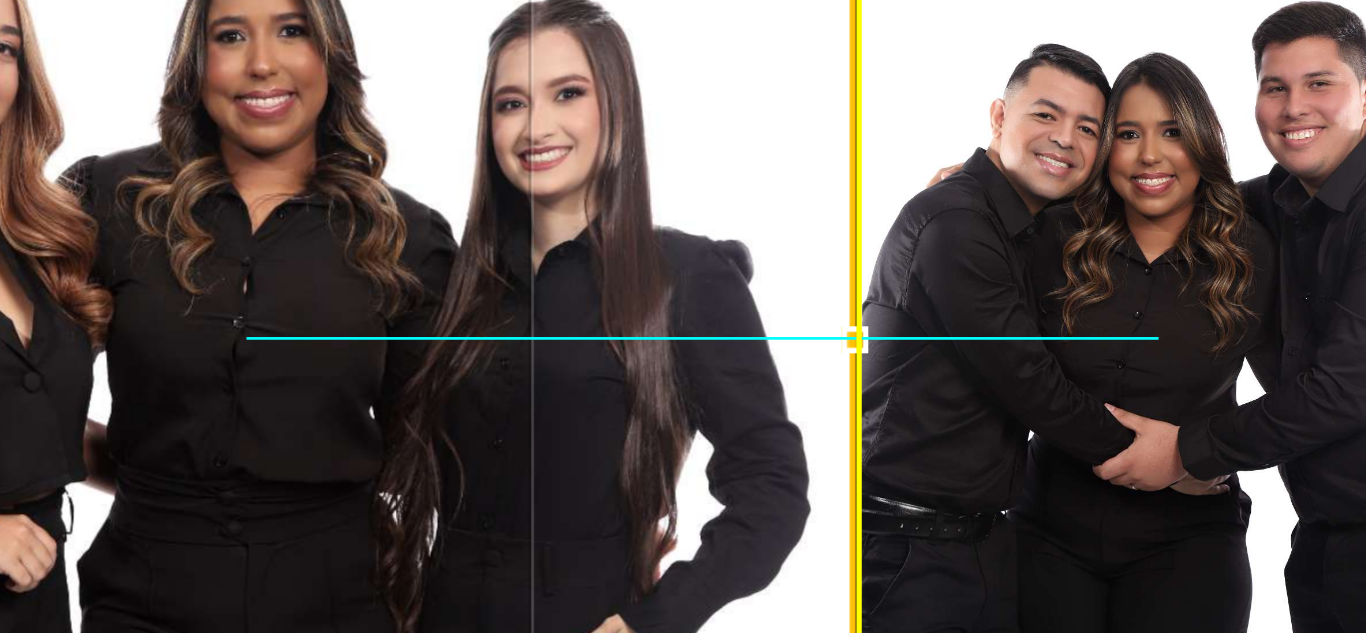 click at bounding box center [577, 271] 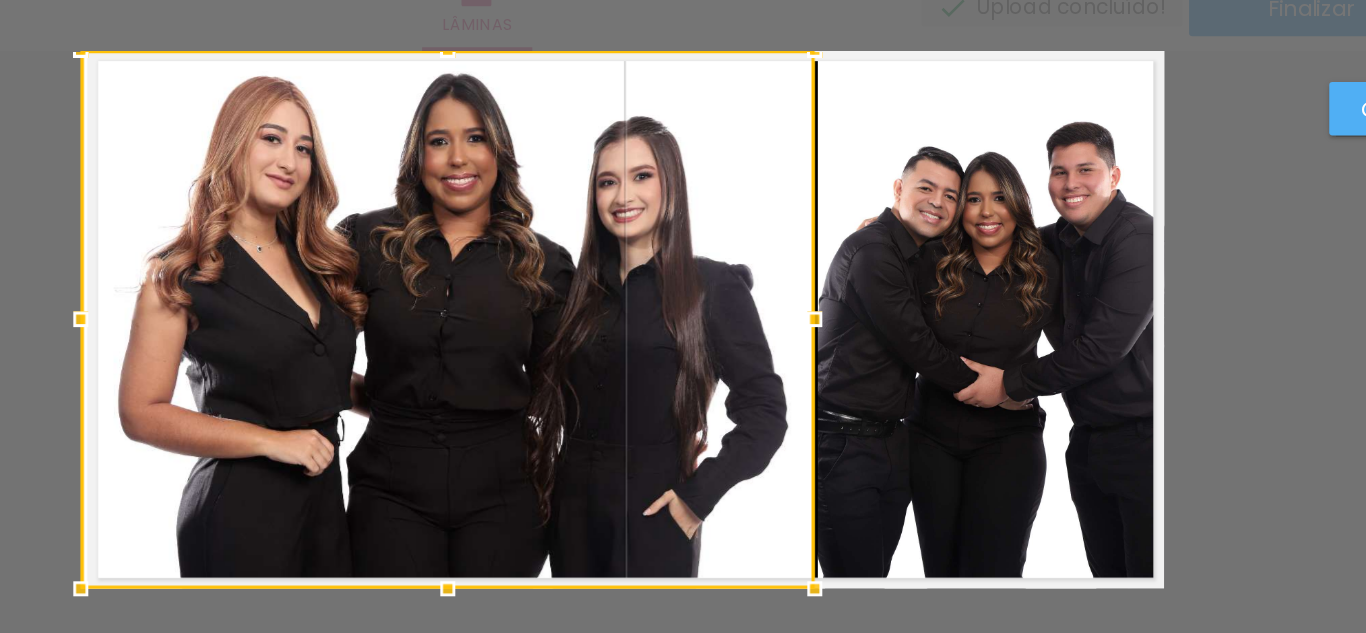 drag, startPoint x: 344, startPoint y: 270, endPoint x: 334, endPoint y: 273, distance: 10.440307 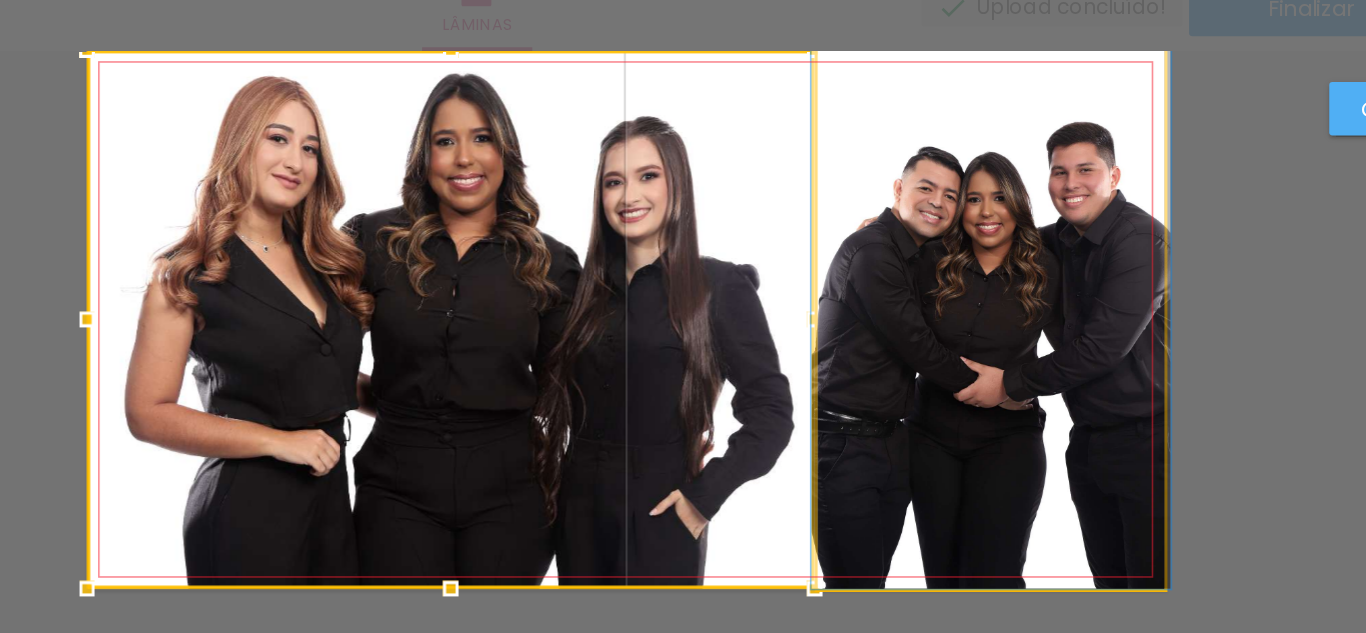 click 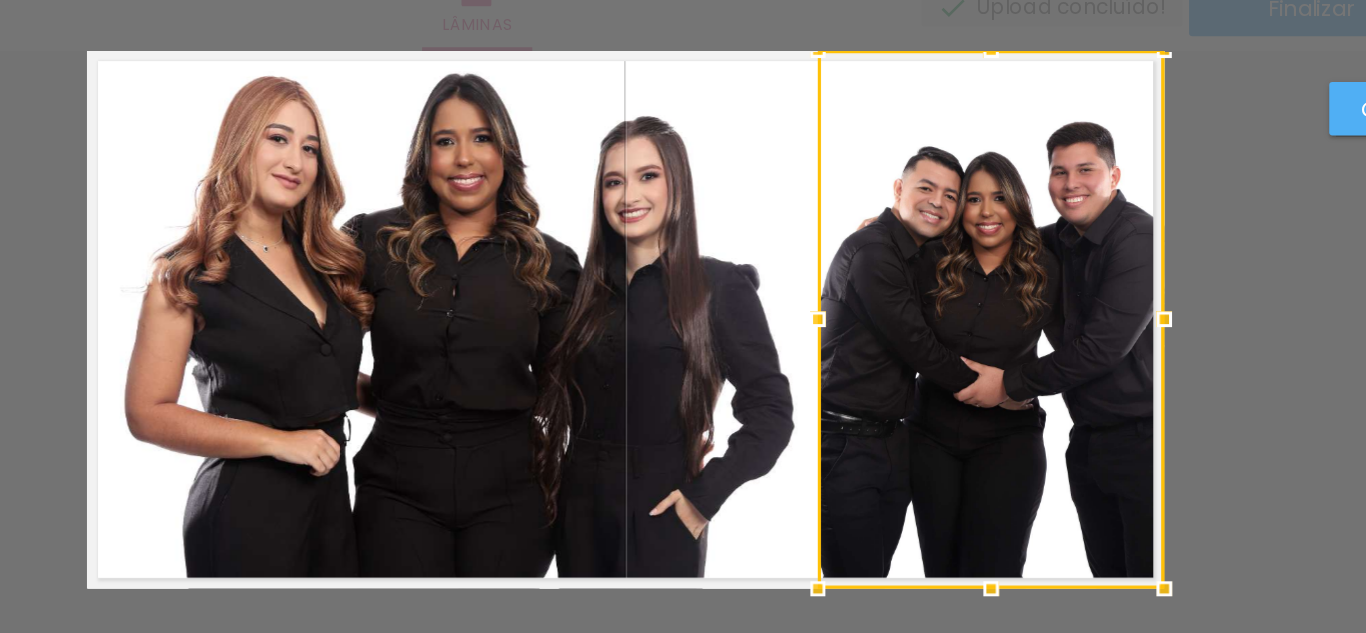 click at bounding box center (915, 271) 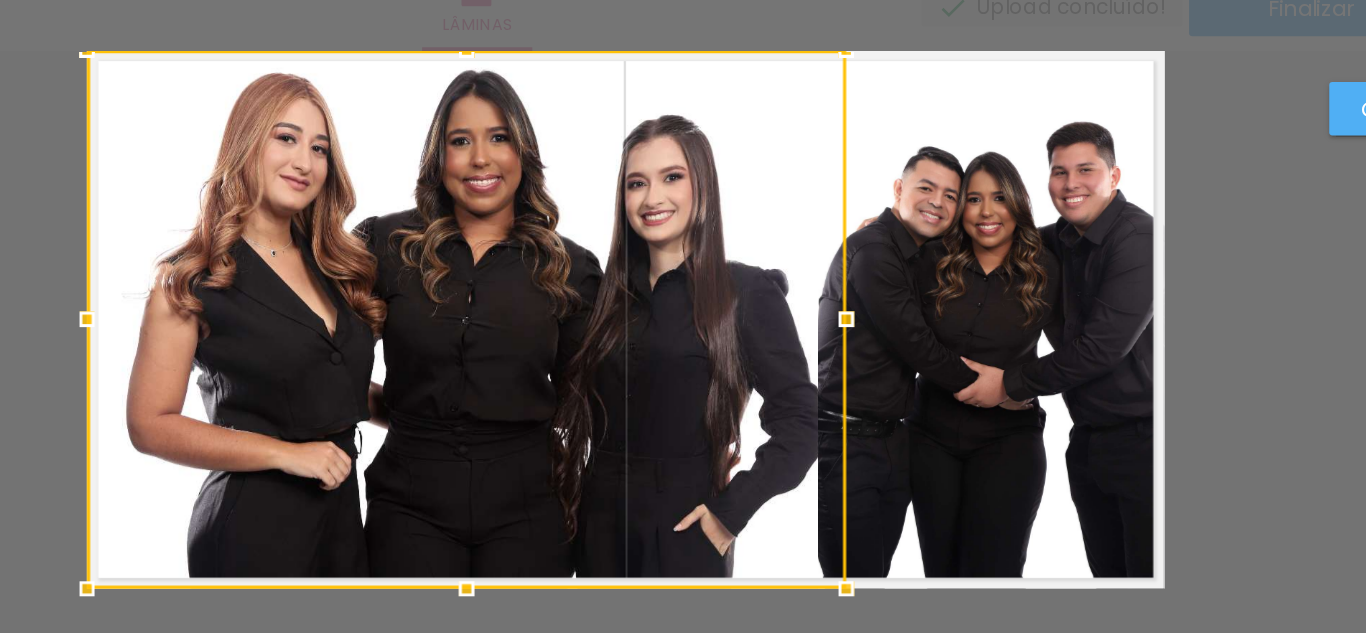 click at bounding box center [582, 271] 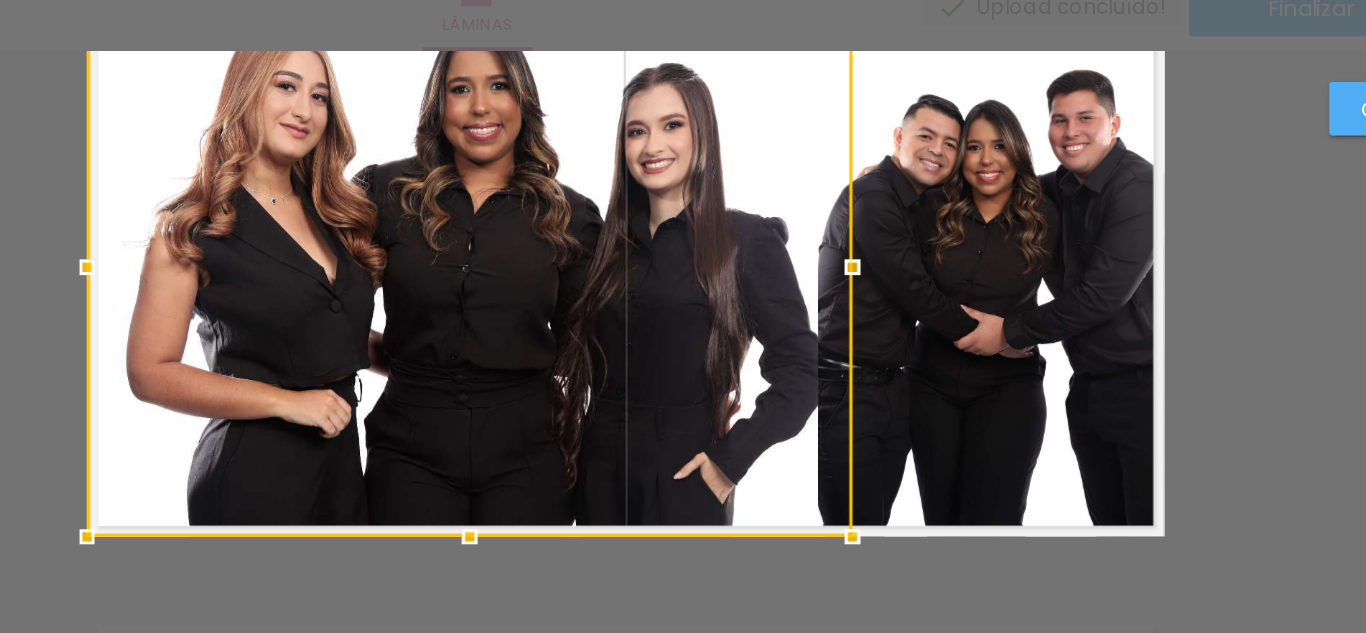 scroll, scrollTop: 875, scrollLeft: 0, axis: vertical 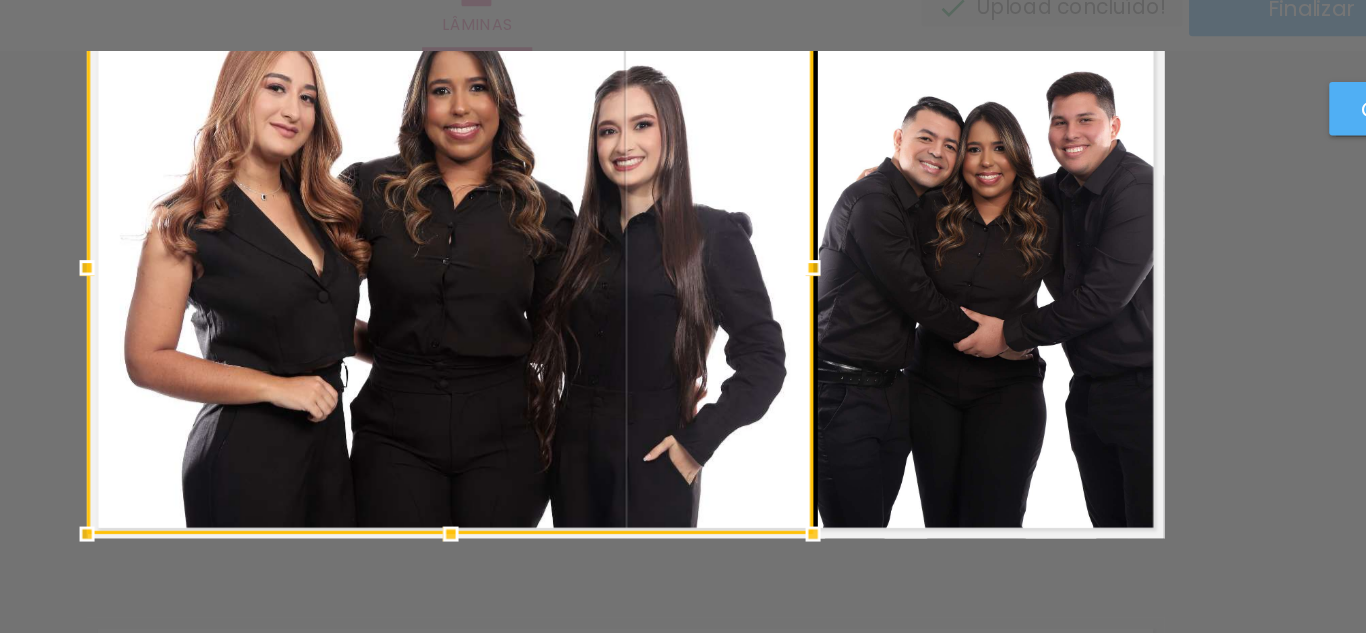 drag, startPoint x: 824, startPoint y: 412, endPoint x: 799, endPoint y: 424, distance: 27.730848 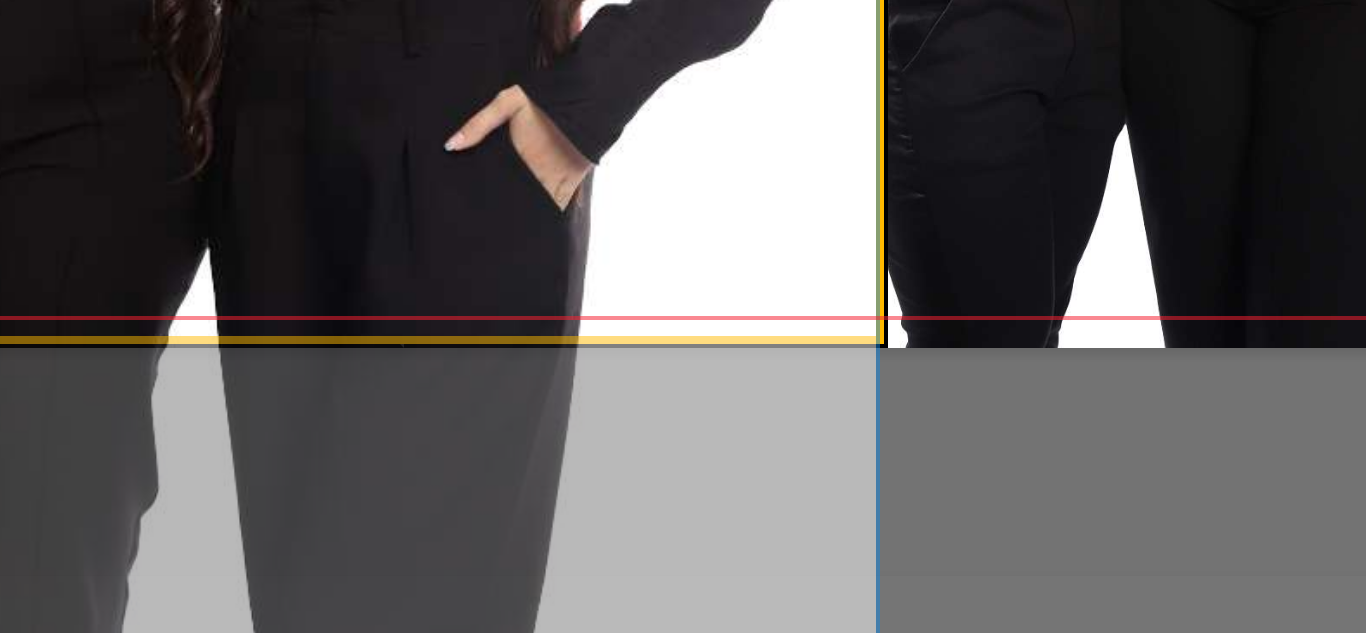 click 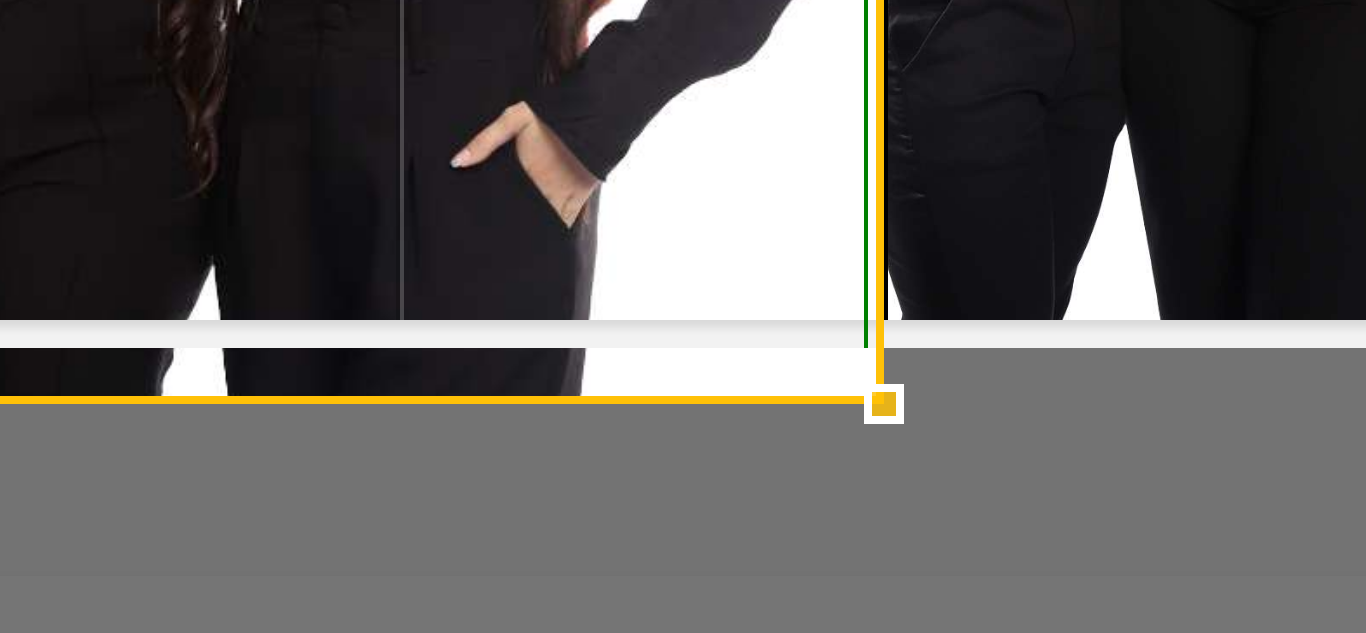 click at bounding box center (804, 424) 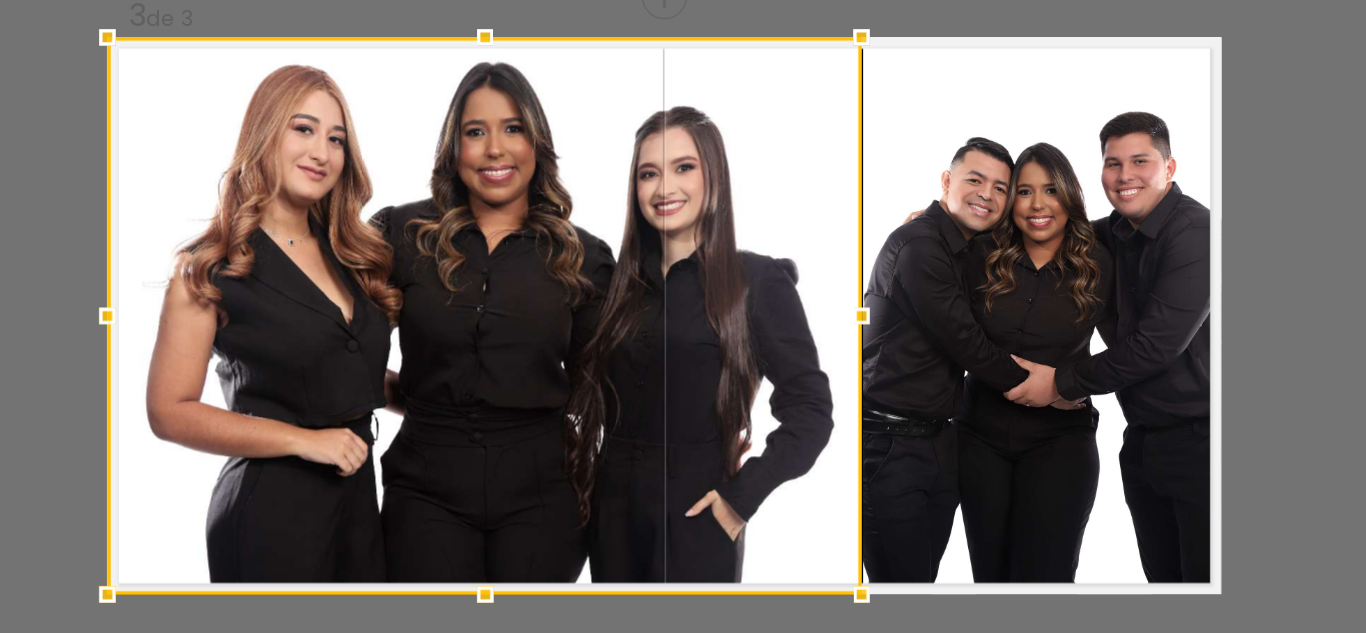 scroll, scrollTop: 691, scrollLeft: 0, axis: vertical 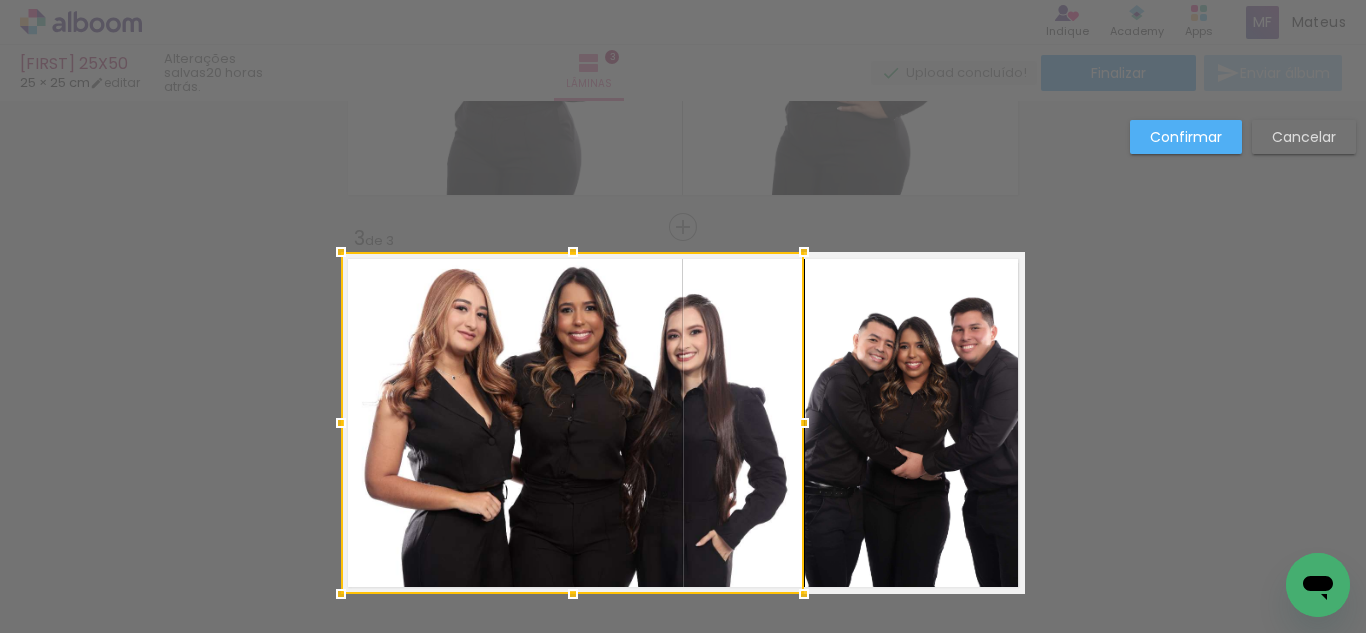 click on "Confirmar" at bounding box center [0, 0] 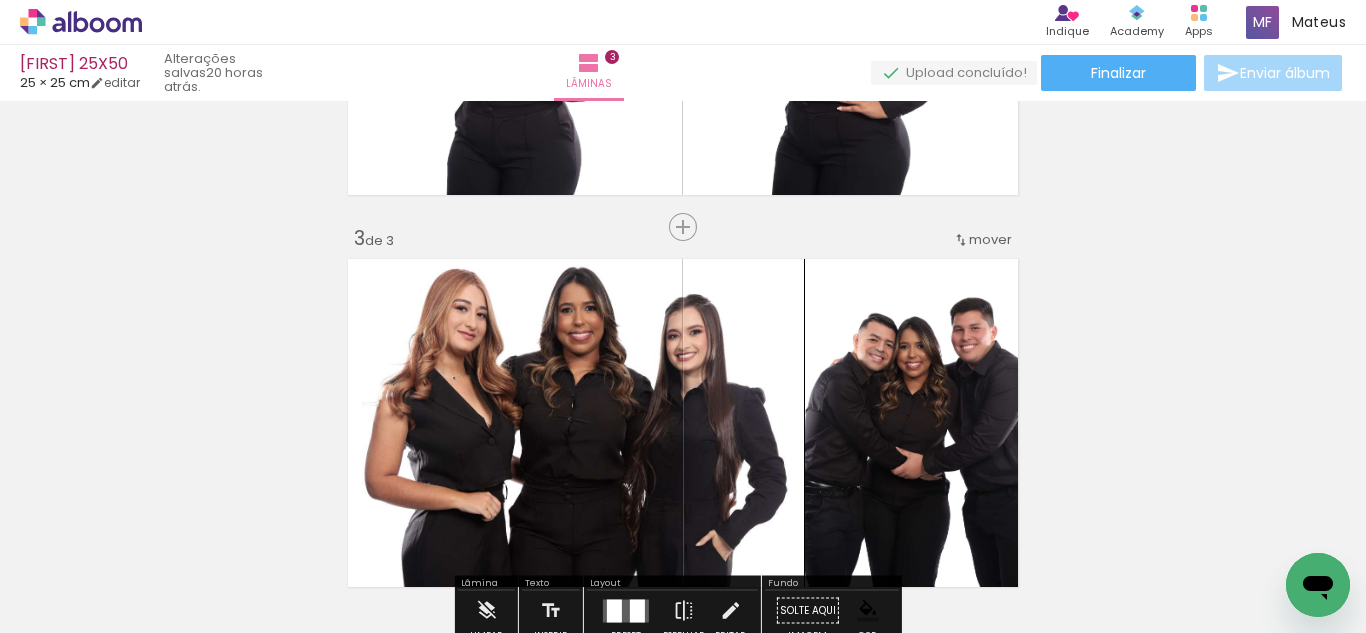 scroll, scrollTop: 737, scrollLeft: 0, axis: vertical 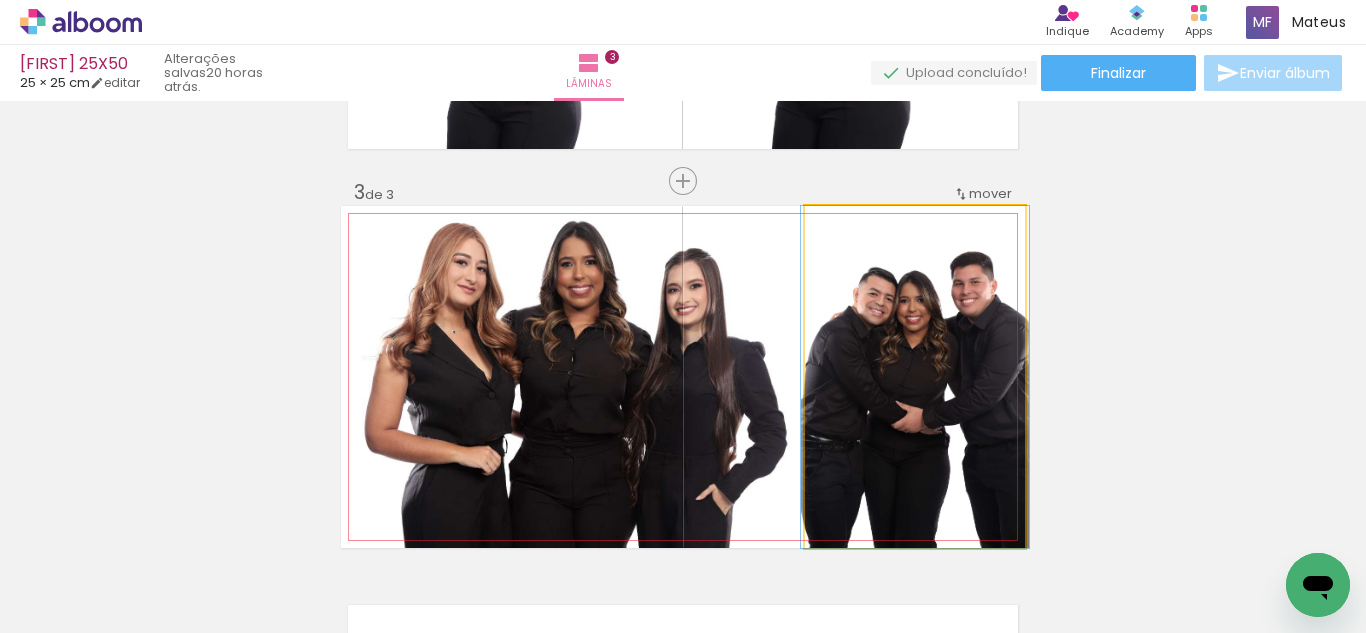 click 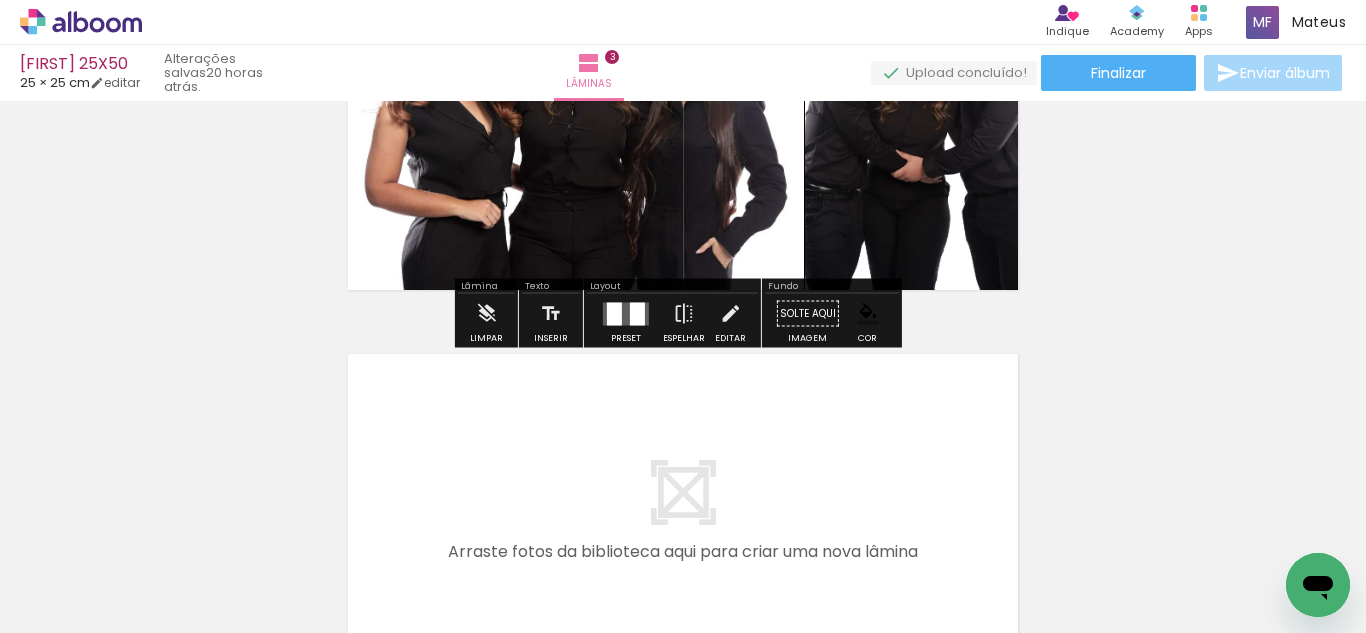 scroll, scrollTop: 1239, scrollLeft: 0, axis: vertical 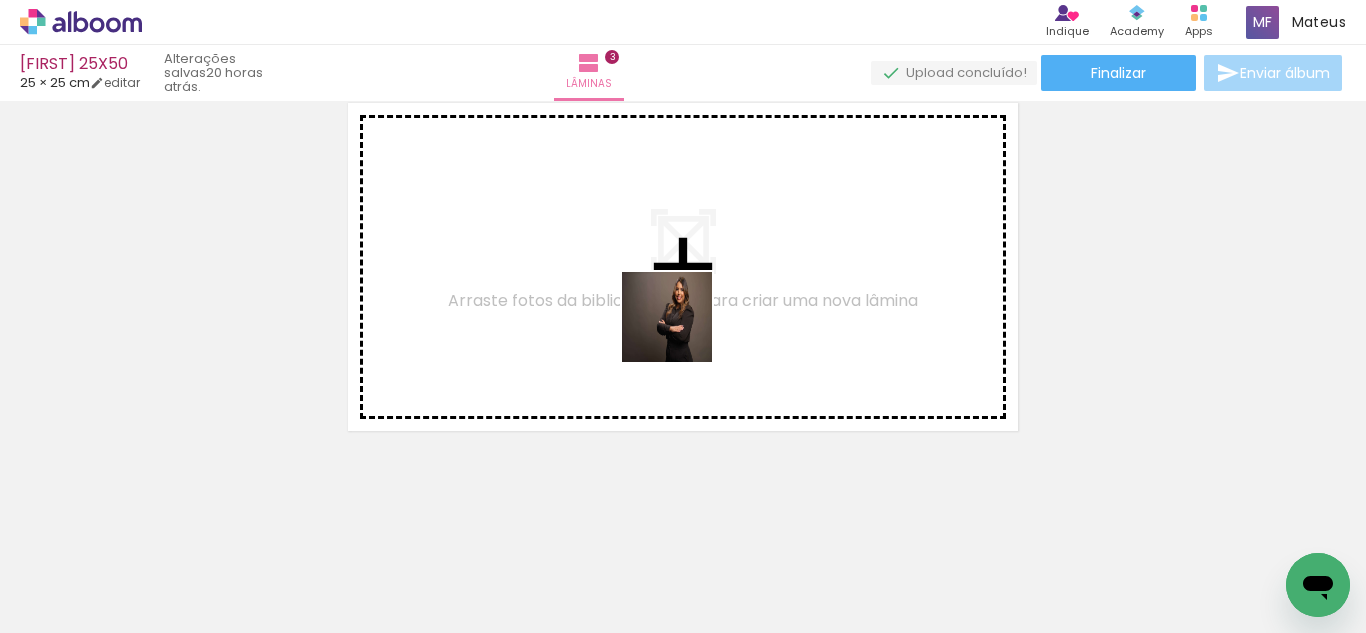 drag, startPoint x: 682, startPoint y: 338, endPoint x: 682, endPoint y: 315, distance: 23 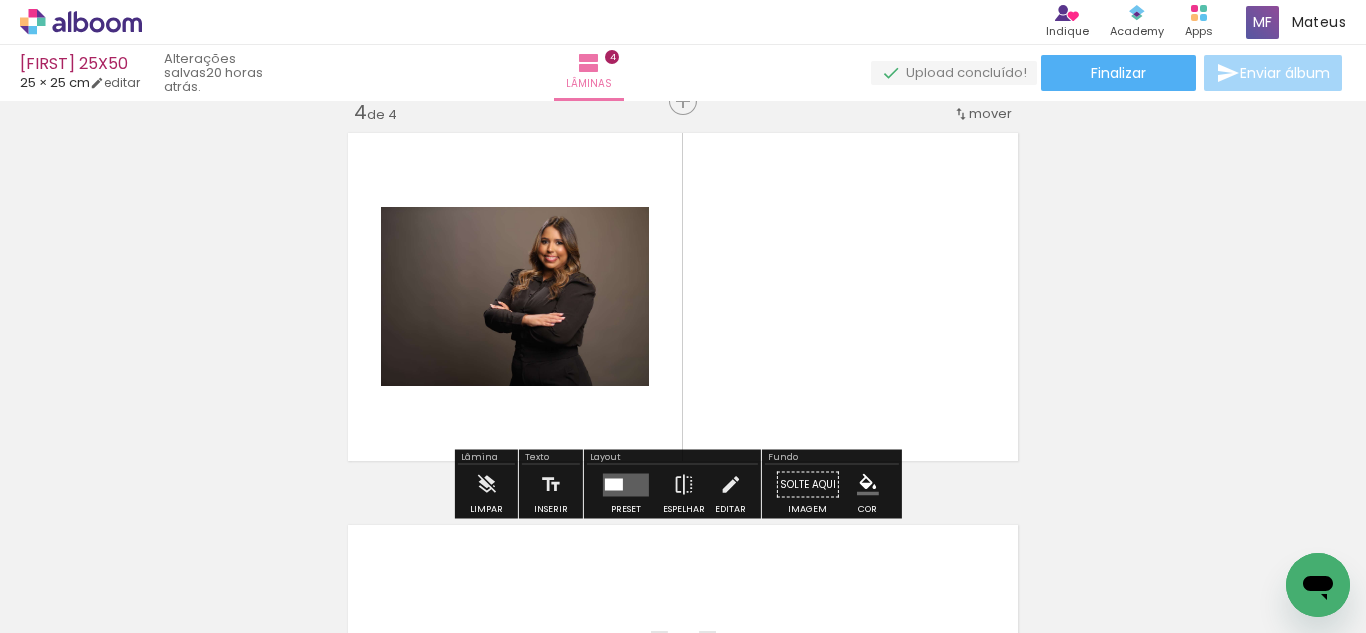 scroll, scrollTop: 1202, scrollLeft: 0, axis: vertical 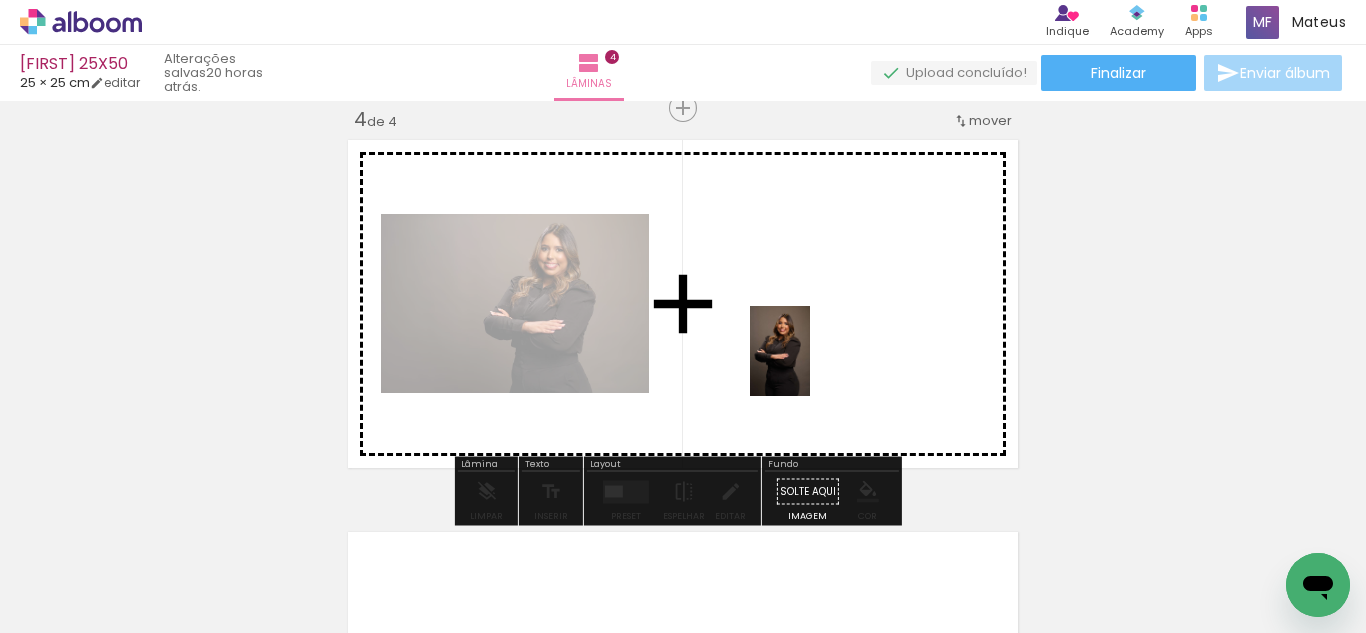 drag, startPoint x: 547, startPoint y: 567, endPoint x: 720, endPoint y: 408, distance: 234.96808 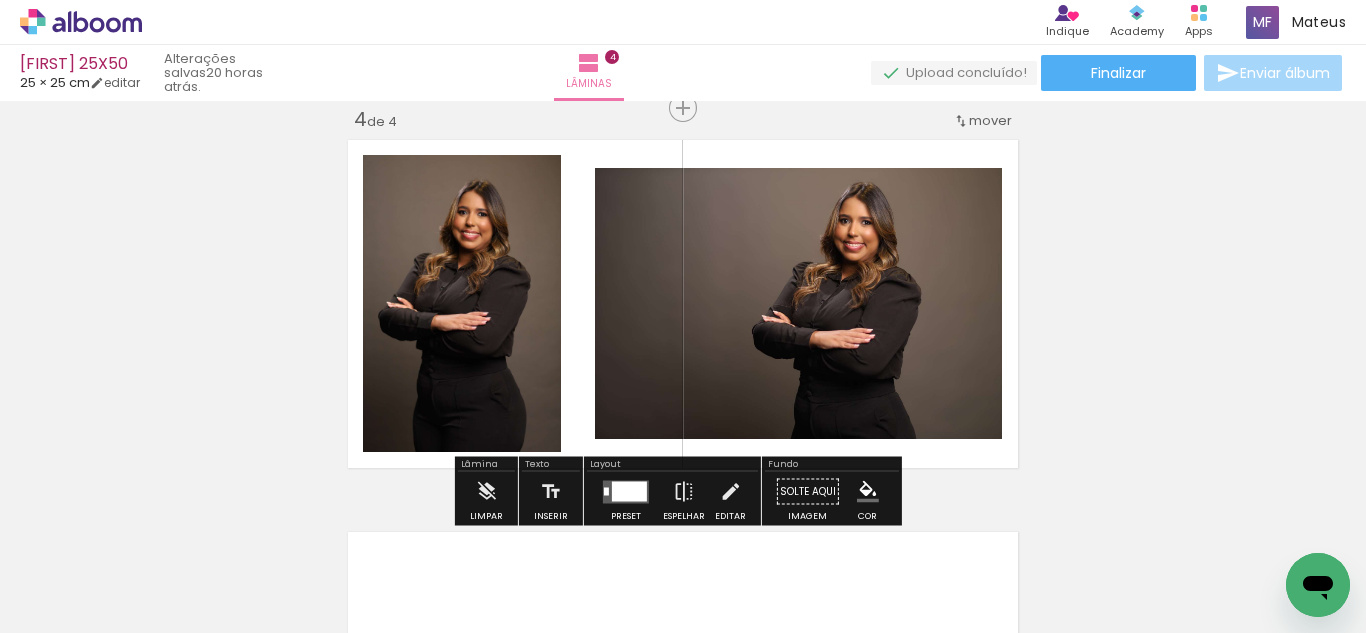 click at bounding box center [626, 492] 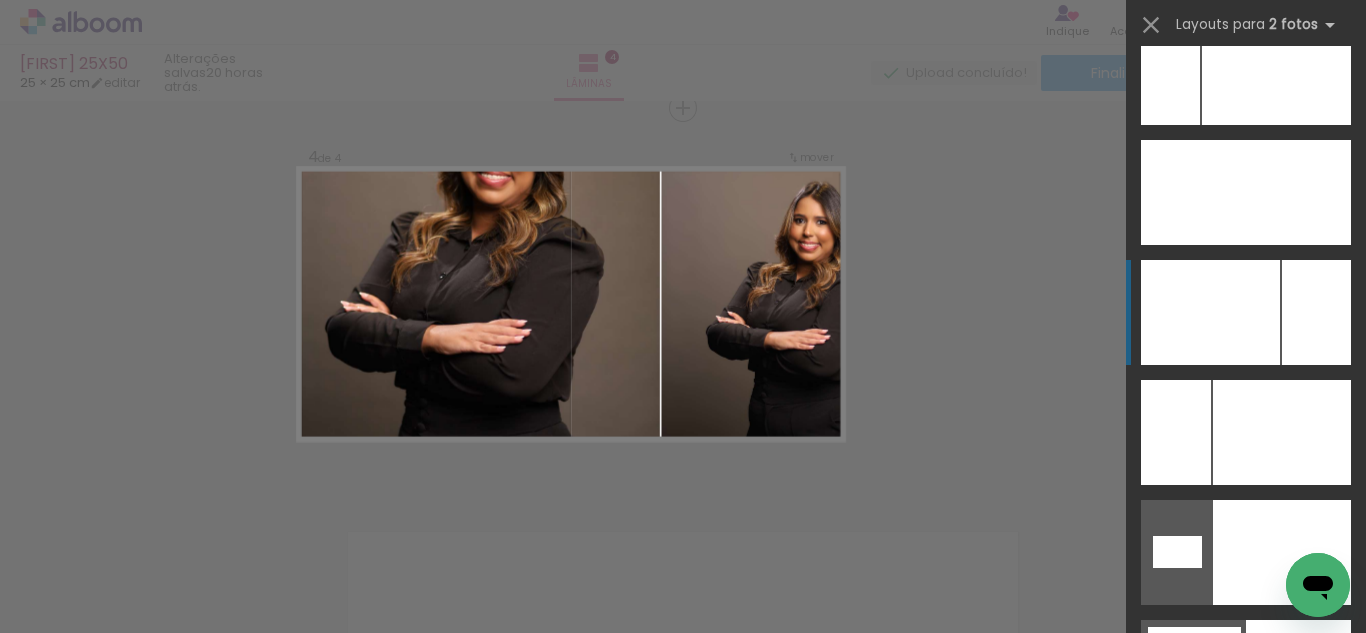 scroll, scrollTop: 9283, scrollLeft: 0, axis: vertical 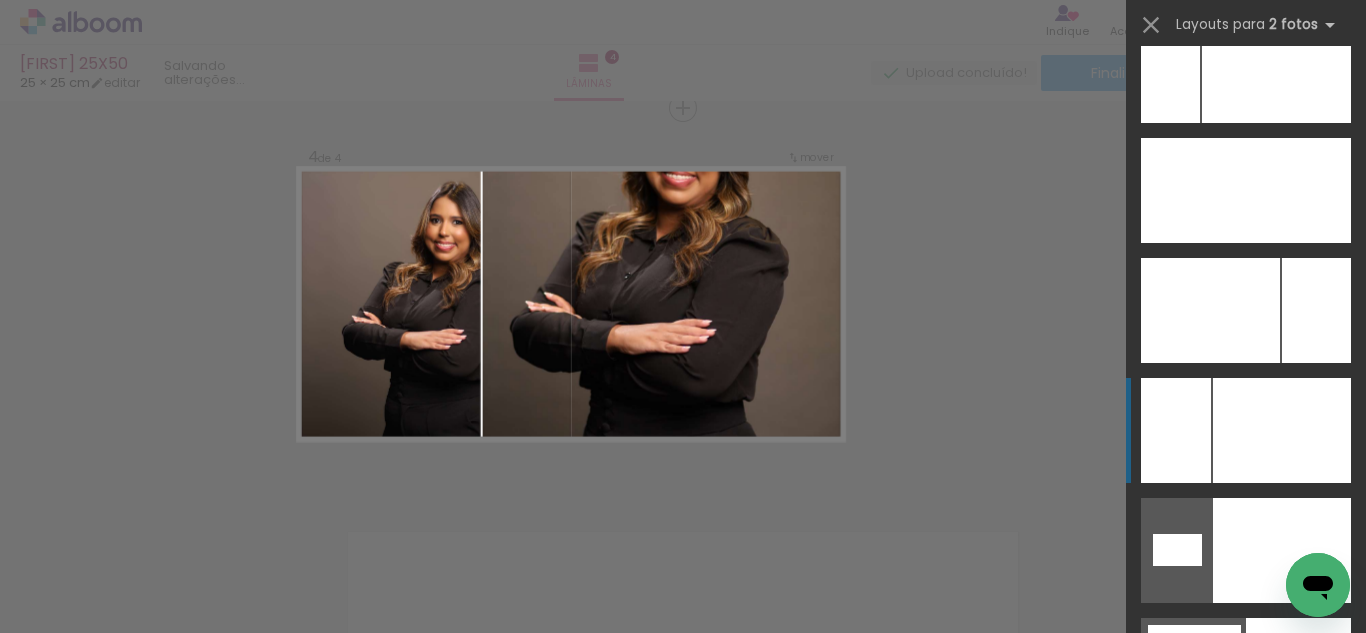 click at bounding box center [1281, -290] 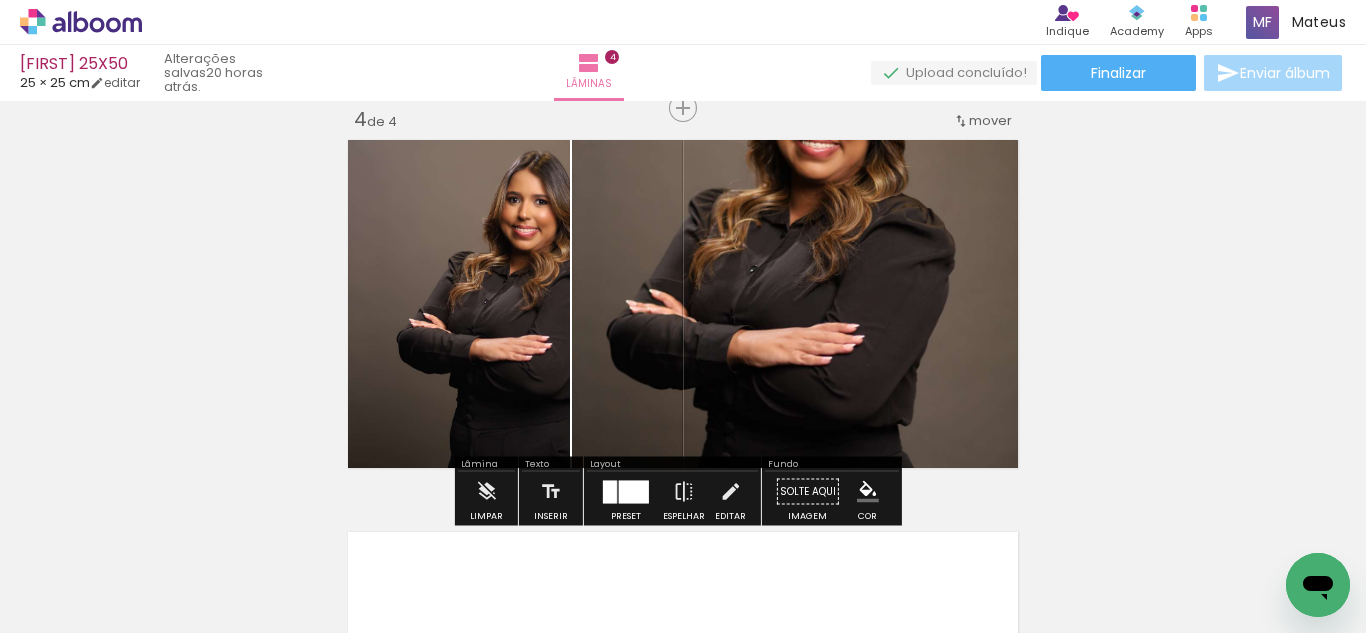 drag, startPoint x: 467, startPoint y: 271, endPoint x: 814, endPoint y: 284, distance: 347.24344 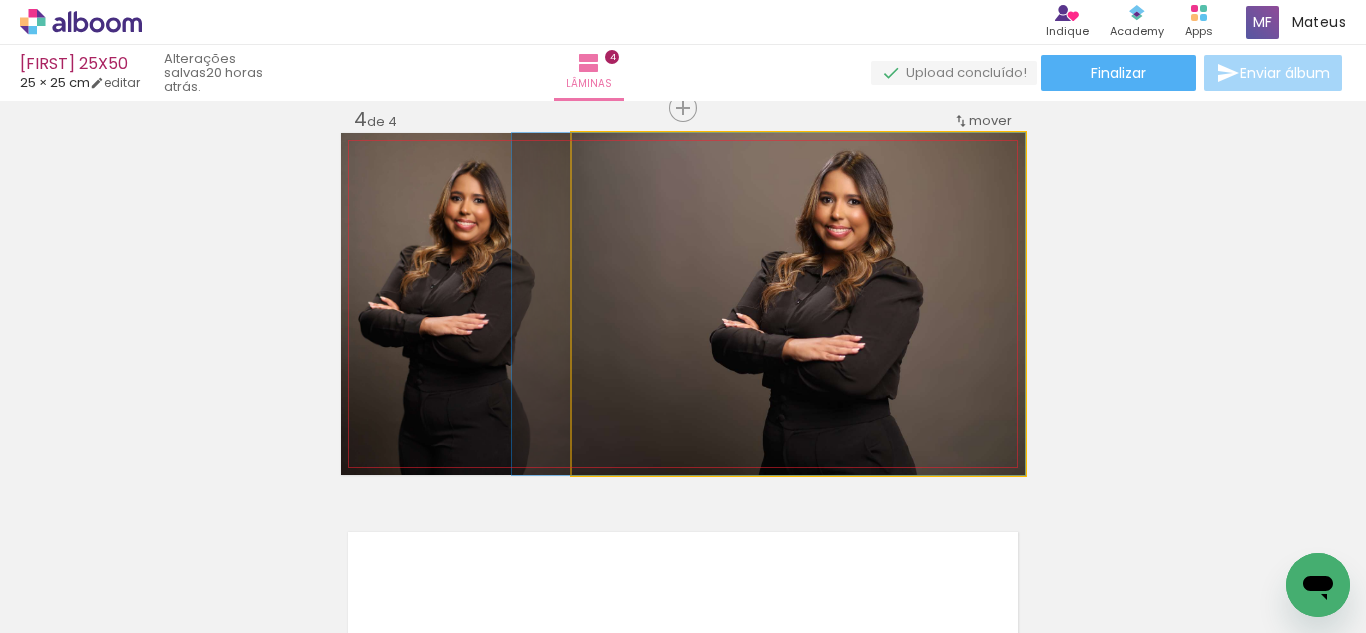 drag, startPoint x: 952, startPoint y: 279, endPoint x: 909, endPoint y: 294, distance: 45.54119 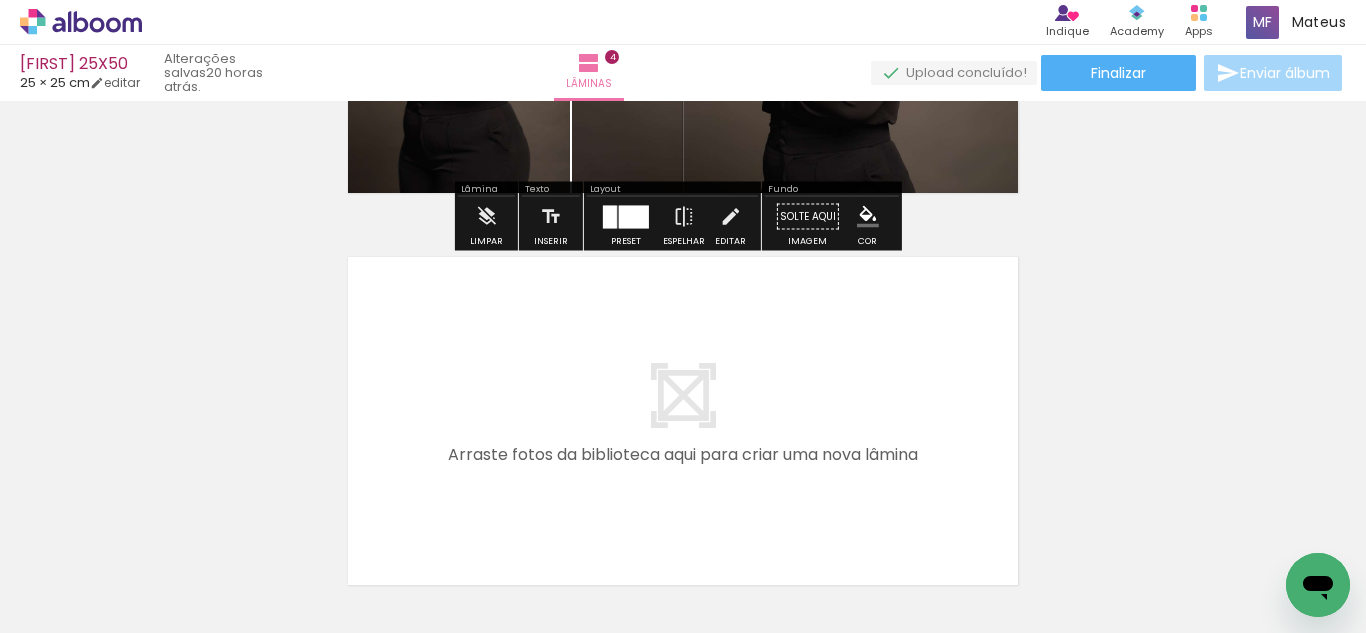 scroll, scrollTop: 1481, scrollLeft: 0, axis: vertical 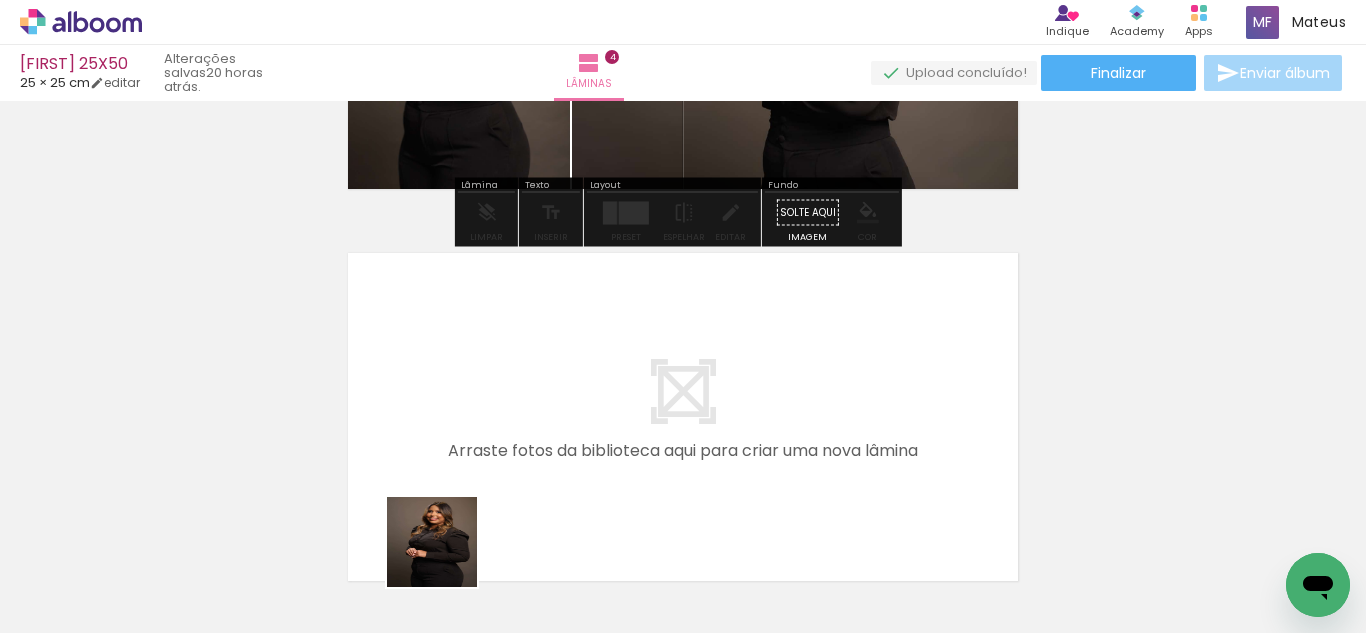 drag, startPoint x: 447, startPoint y: 557, endPoint x: 400, endPoint y: 535, distance: 51.894123 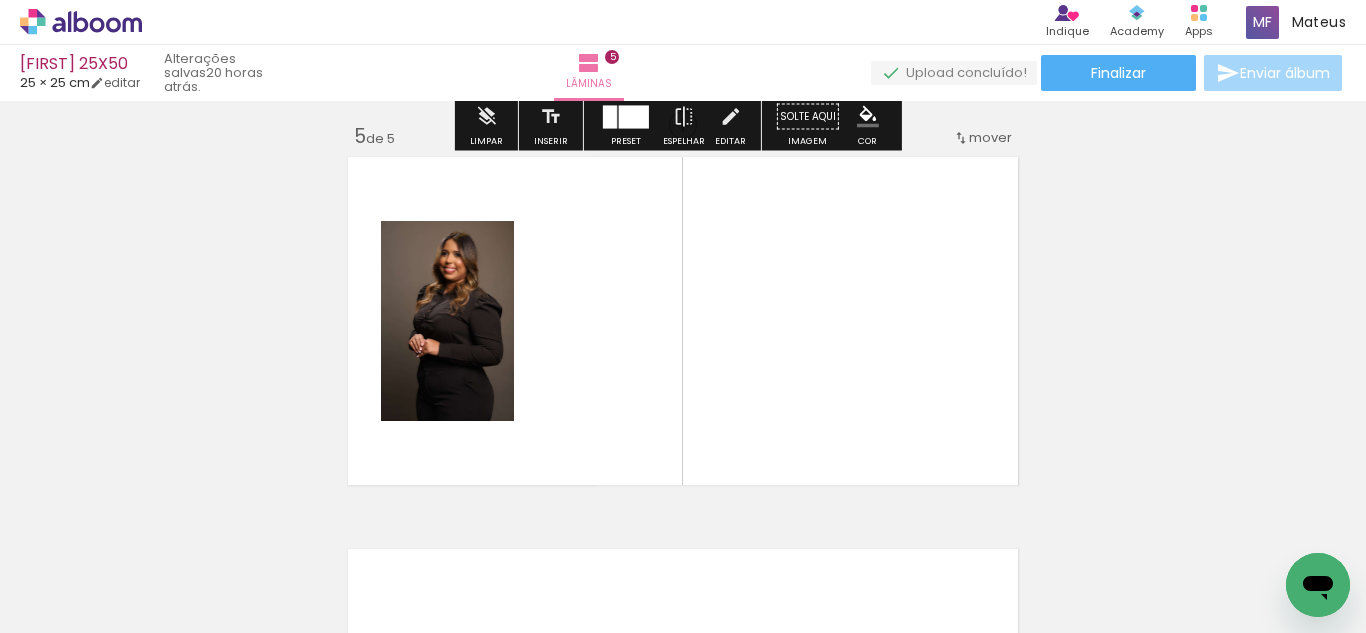 scroll, scrollTop: 1594, scrollLeft: 0, axis: vertical 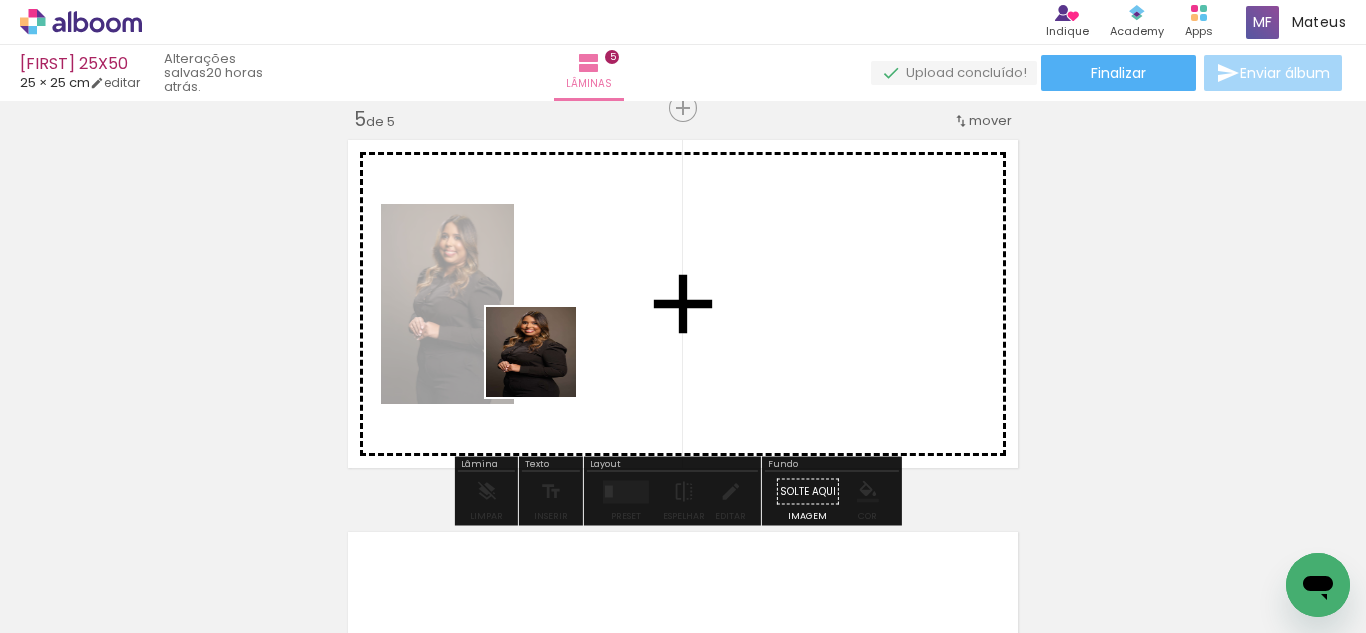 drag, startPoint x: 359, startPoint y: 551, endPoint x: 669, endPoint y: 432, distance: 332.05573 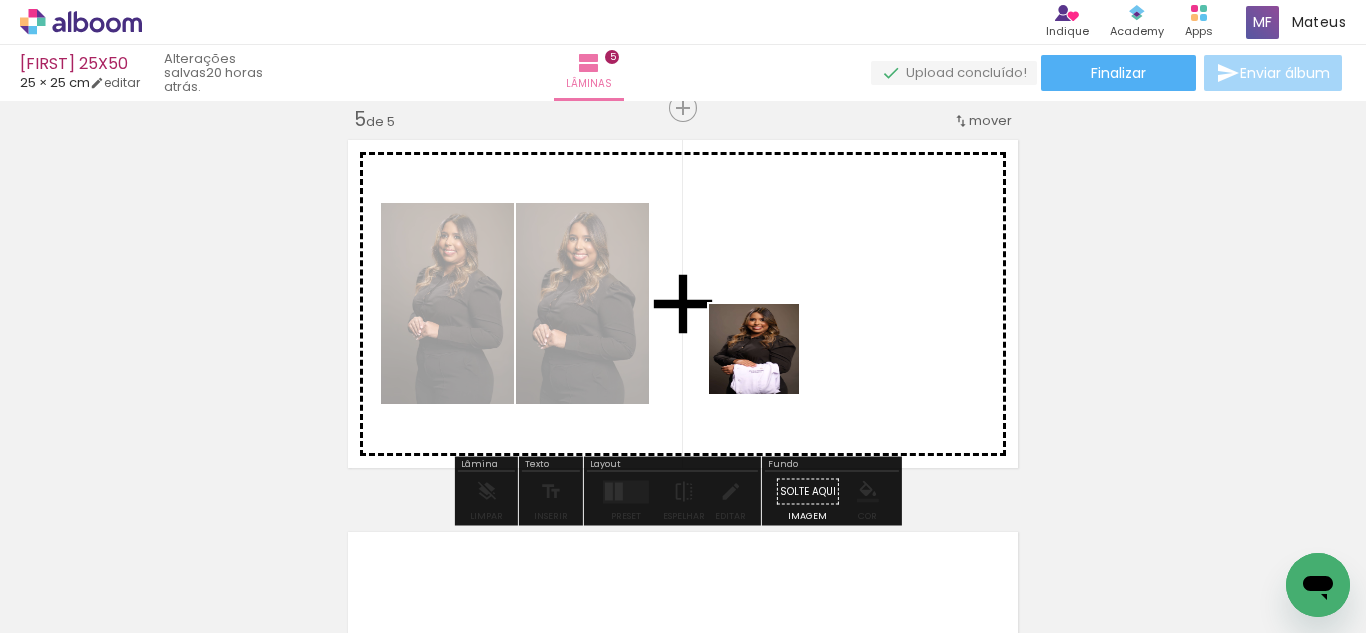 drag, startPoint x: 801, startPoint y: 589, endPoint x: 780, endPoint y: 337, distance: 252.87349 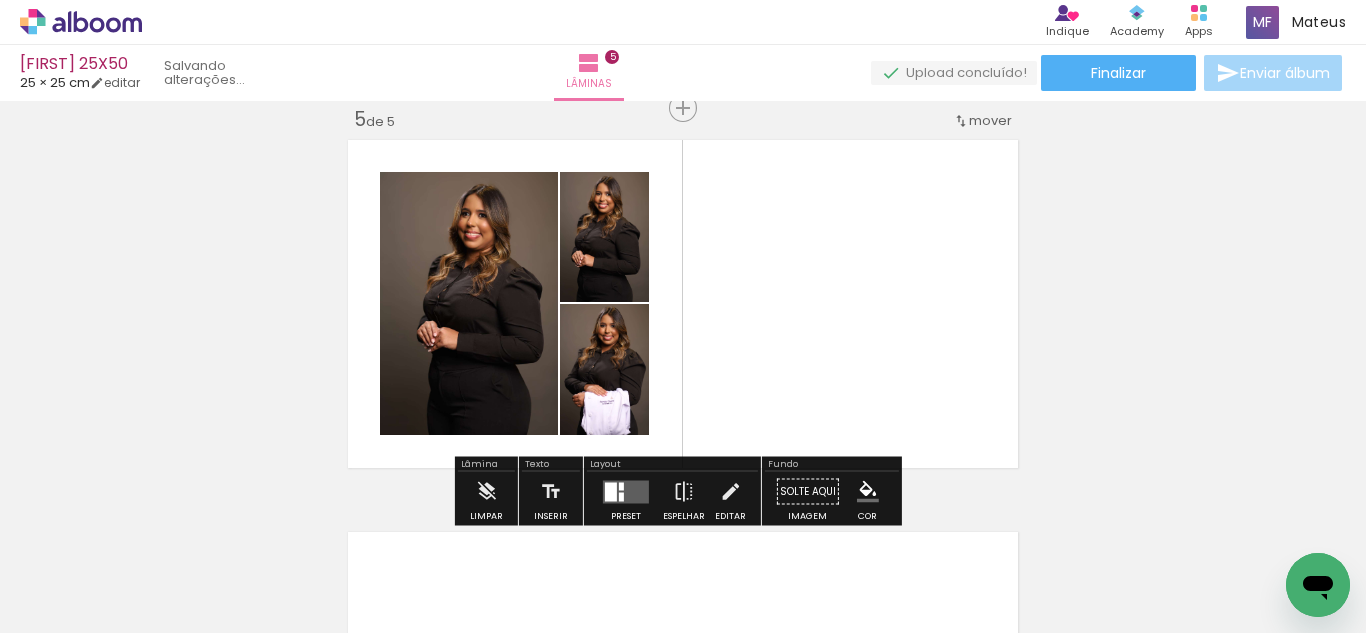scroll, scrollTop: 0, scrollLeft: 3151, axis: horizontal 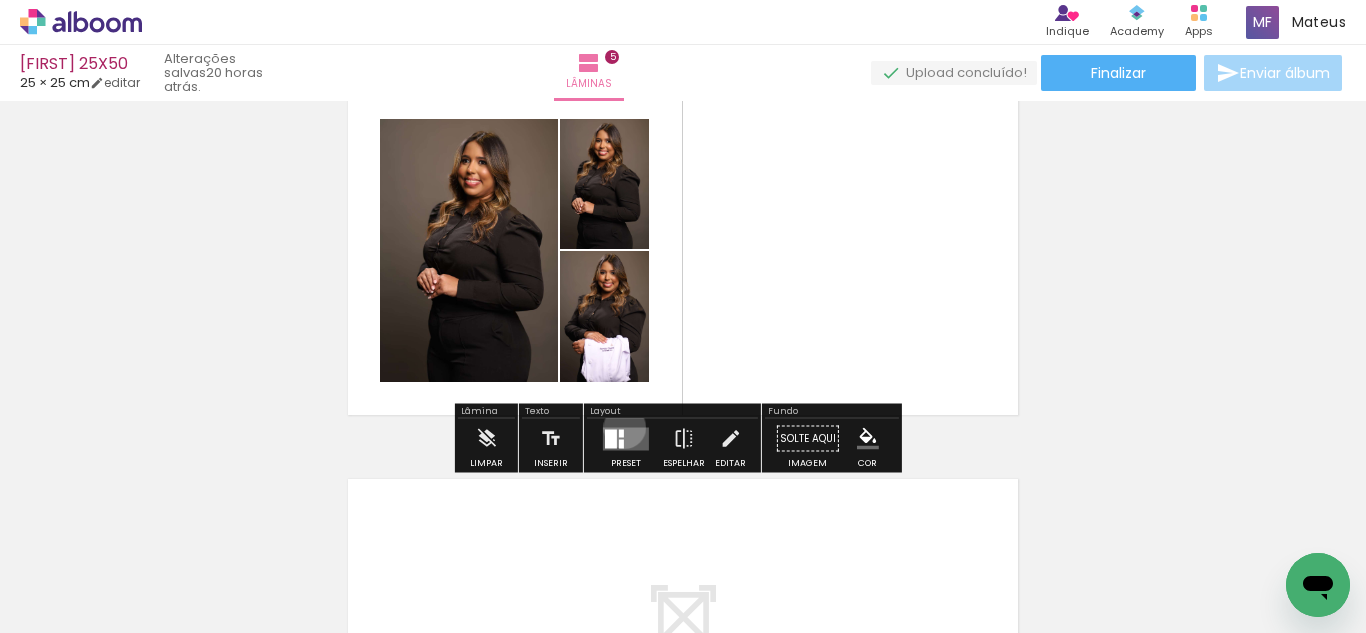 click at bounding box center (626, 438) 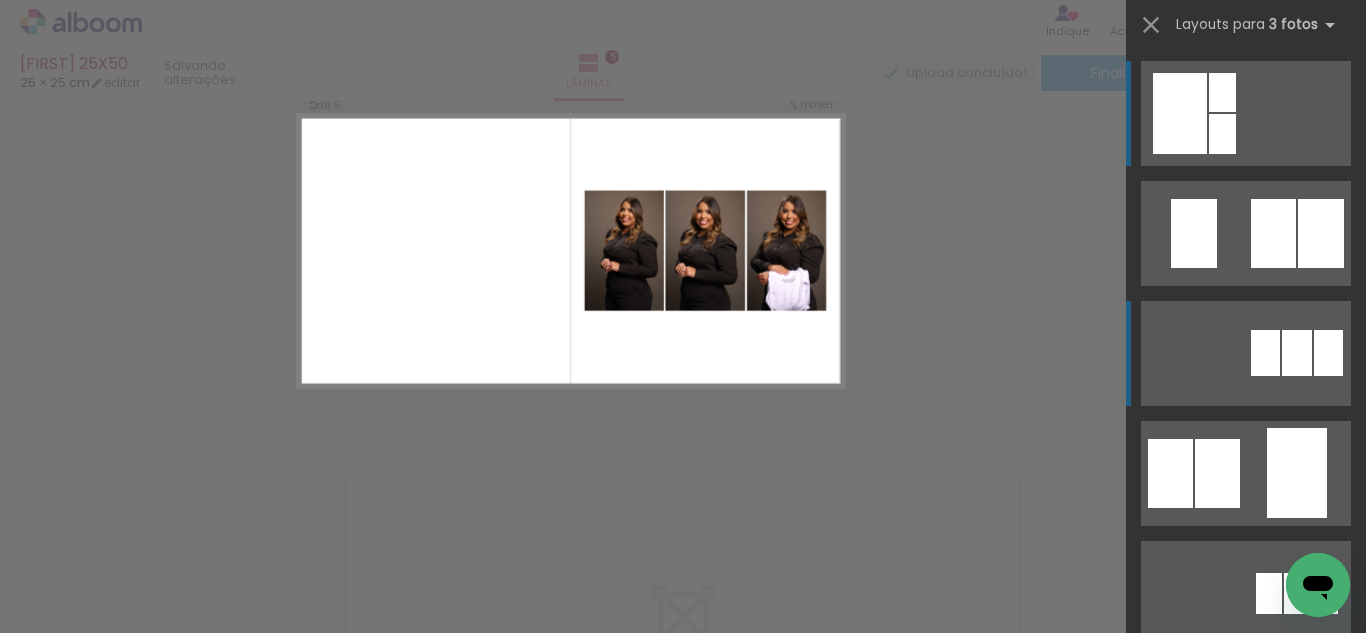 scroll, scrollTop: 1618, scrollLeft: 0, axis: vertical 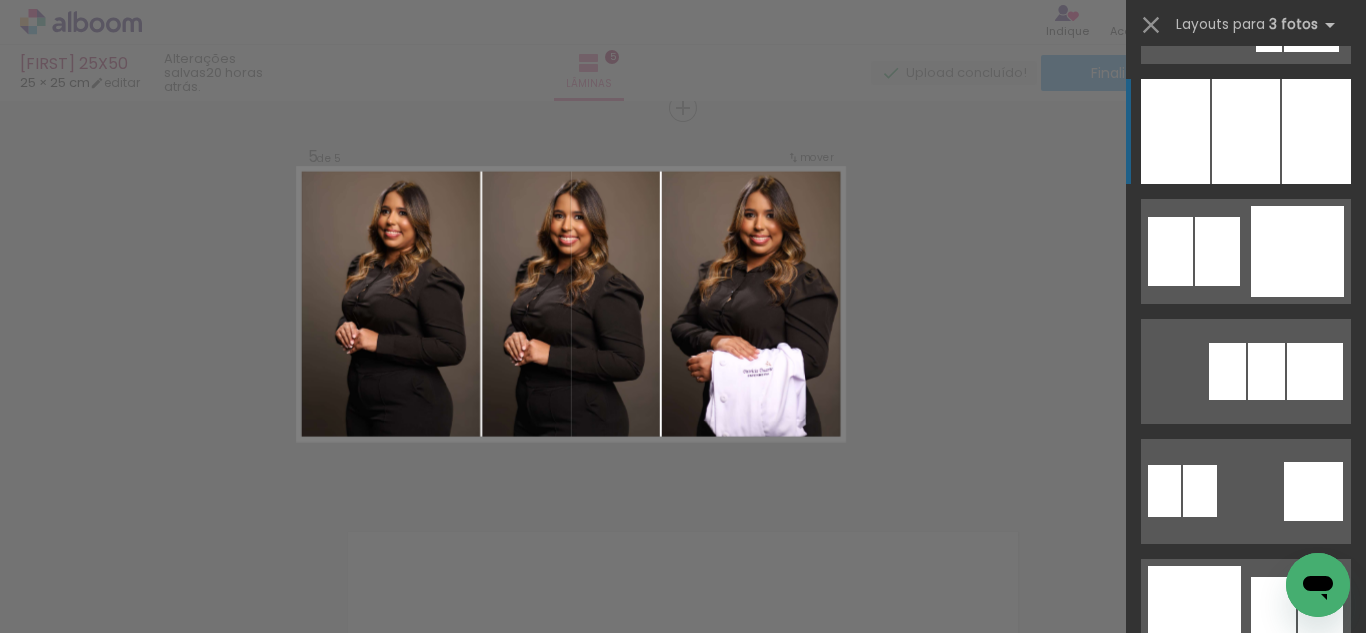 click at bounding box center [1246, 131] 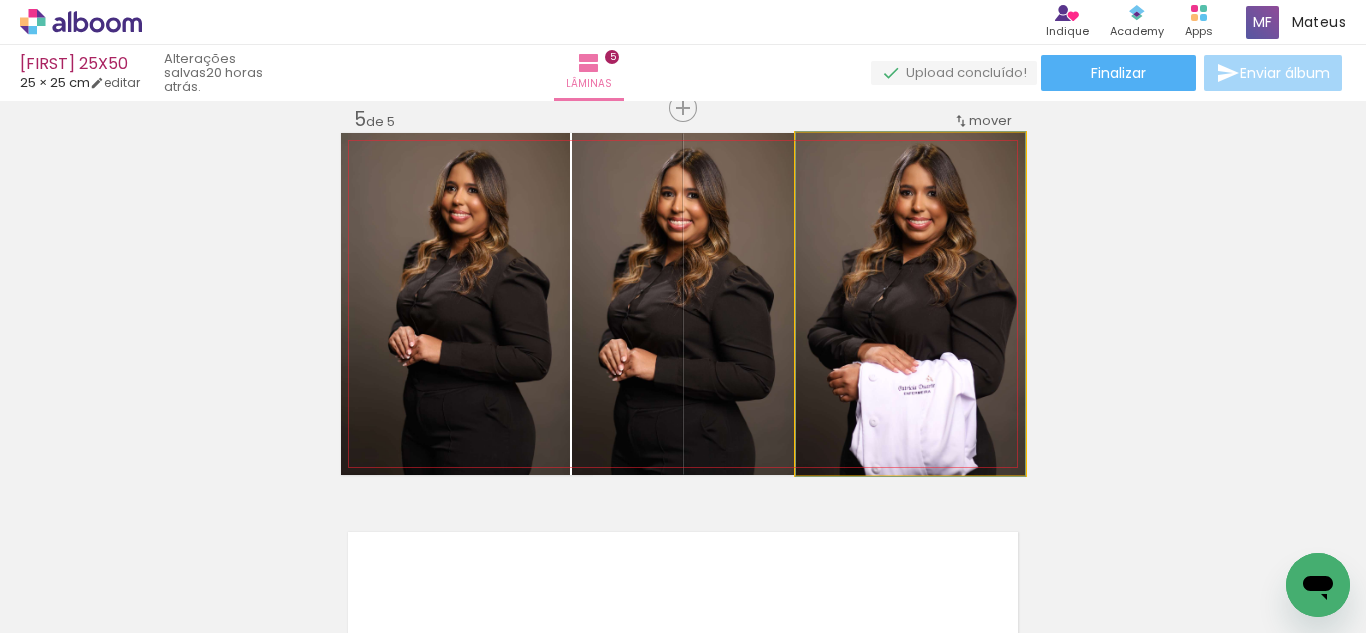 drag, startPoint x: 945, startPoint y: 310, endPoint x: 673, endPoint y: 317, distance: 272.09006 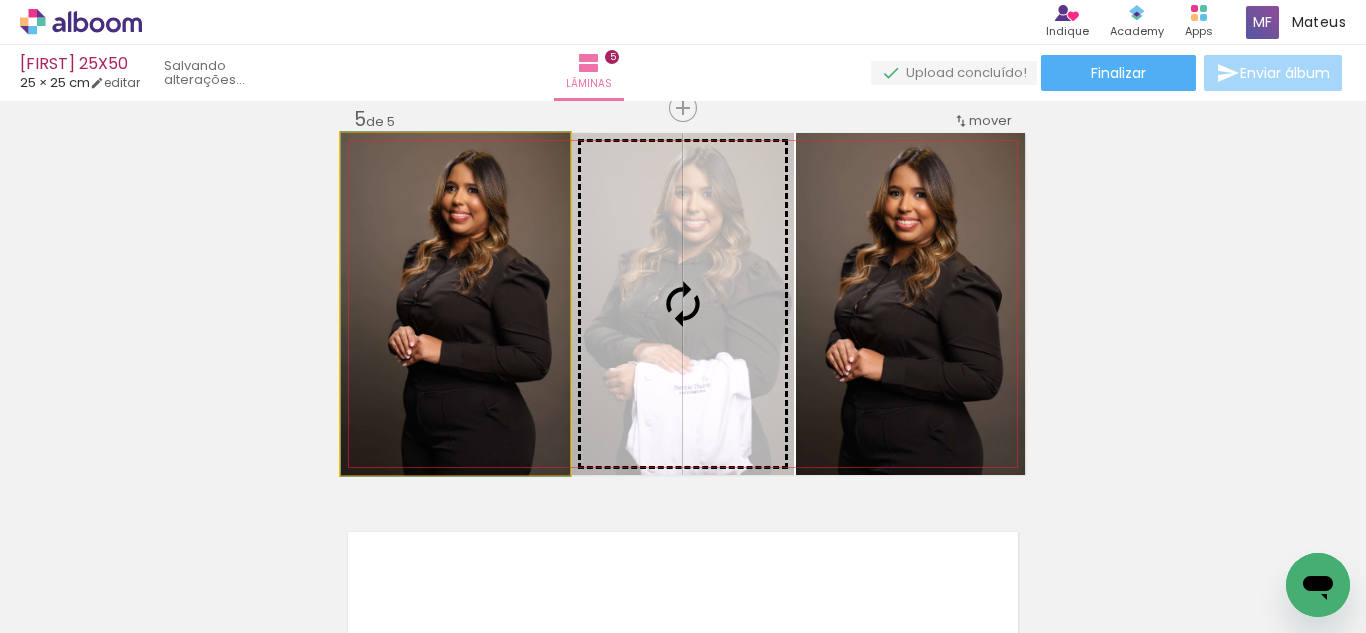 drag, startPoint x: 566, startPoint y: 297, endPoint x: 732, endPoint y: 300, distance: 166.0271 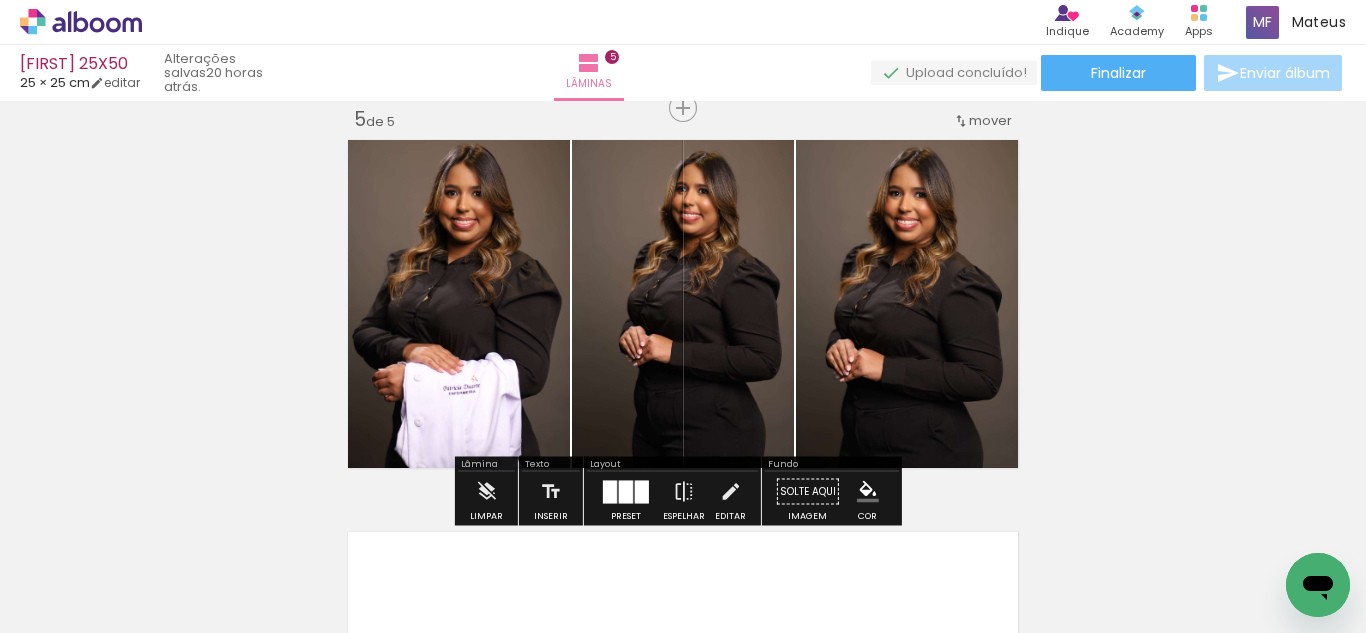 drag, startPoint x: 649, startPoint y: 573, endPoint x: 736, endPoint y: 287, distance: 298.9398 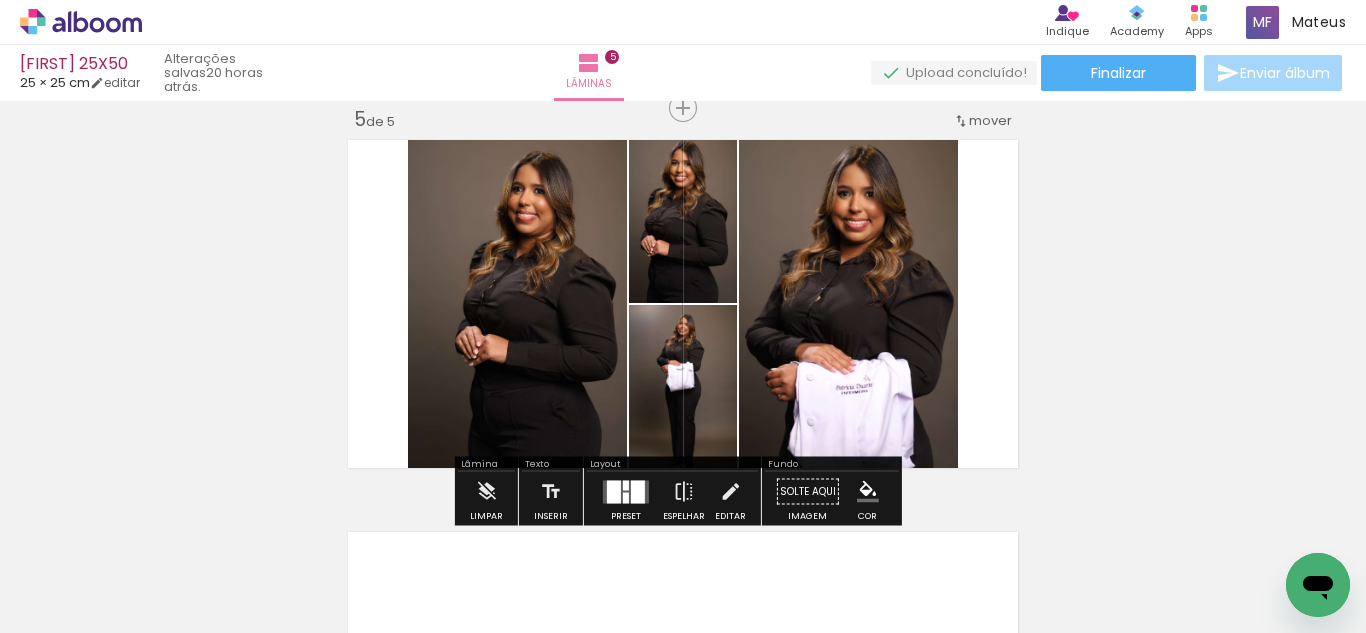 click at bounding box center [626, 485] 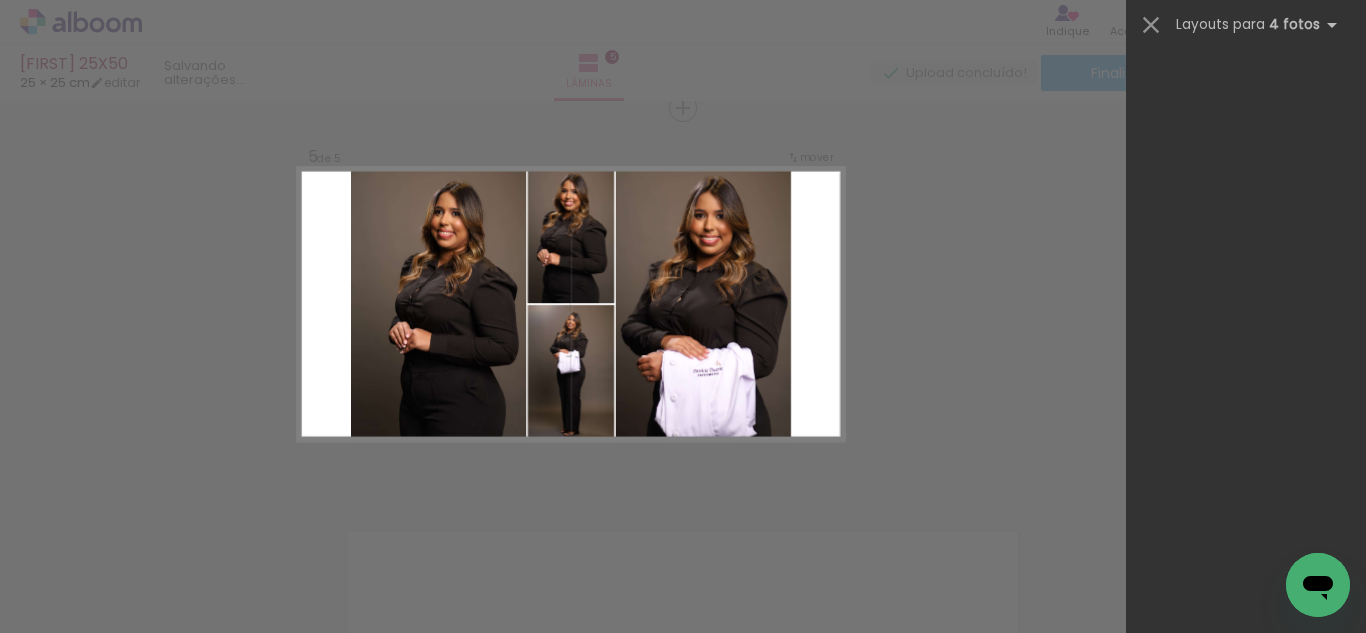 scroll, scrollTop: 0, scrollLeft: 0, axis: both 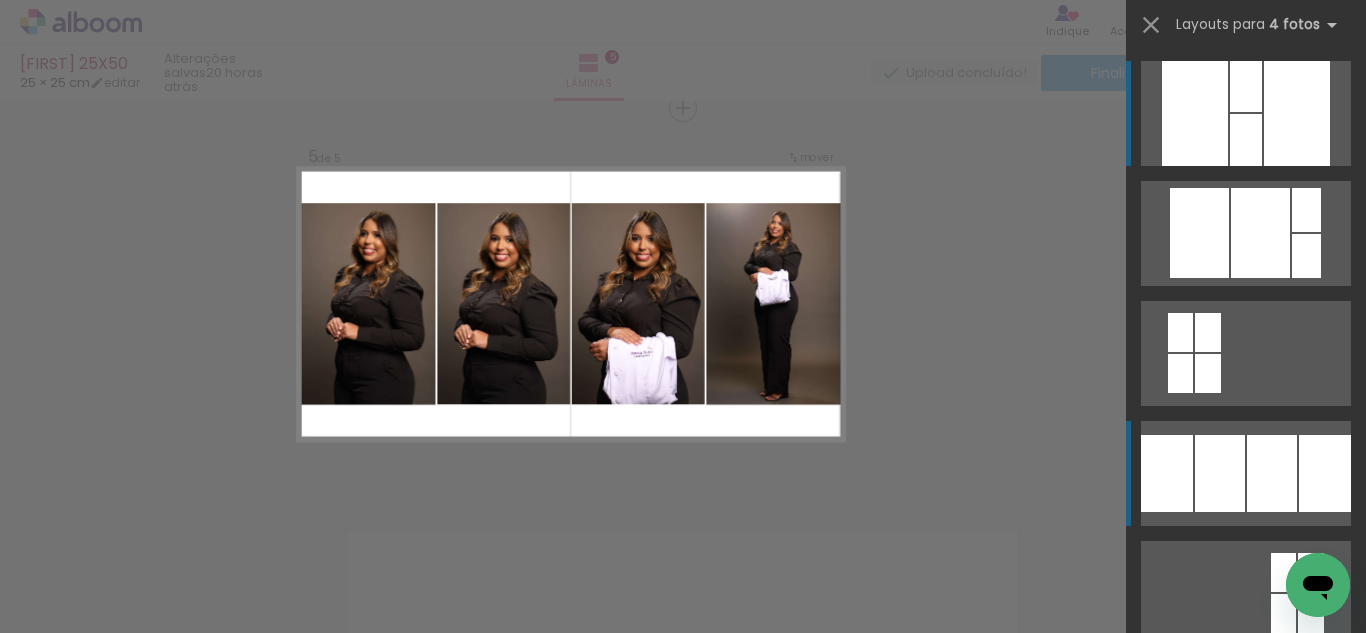 click at bounding box center (1306, 210) 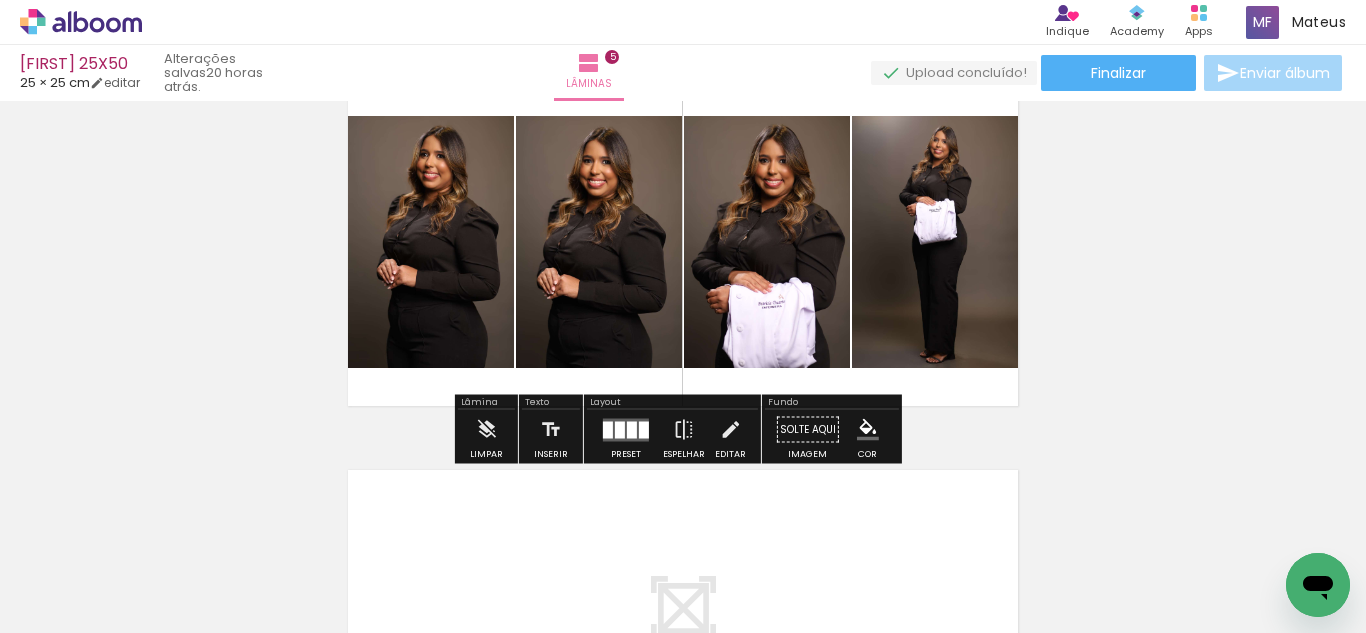 scroll, scrollTop: 1662, scrollLeft: 0, axis: vertical 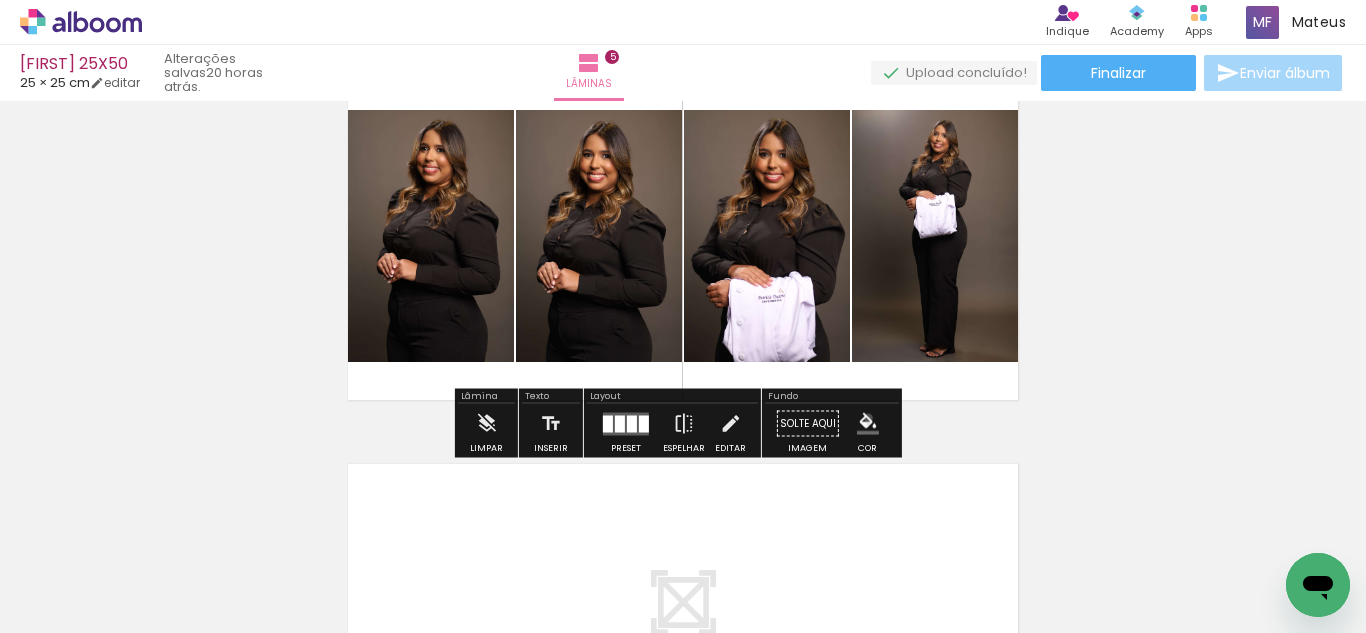 click at bounding box center [868, 424] 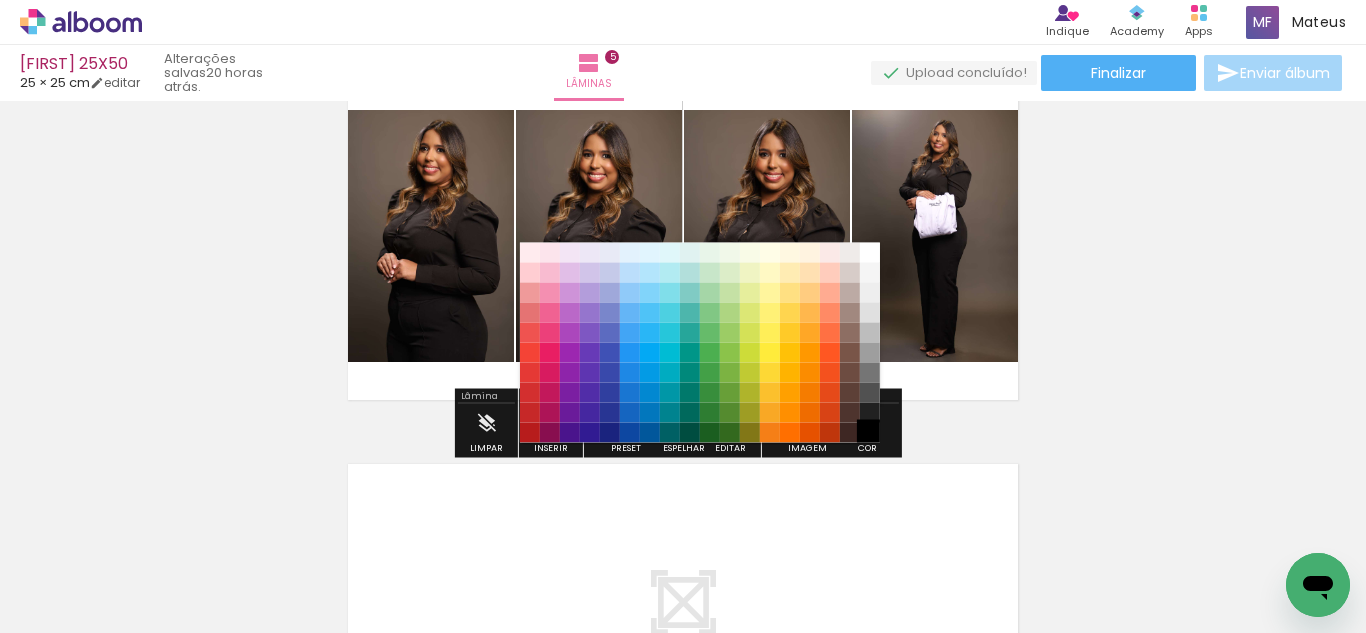 click on "#000000" at bounding box center [870, 433] 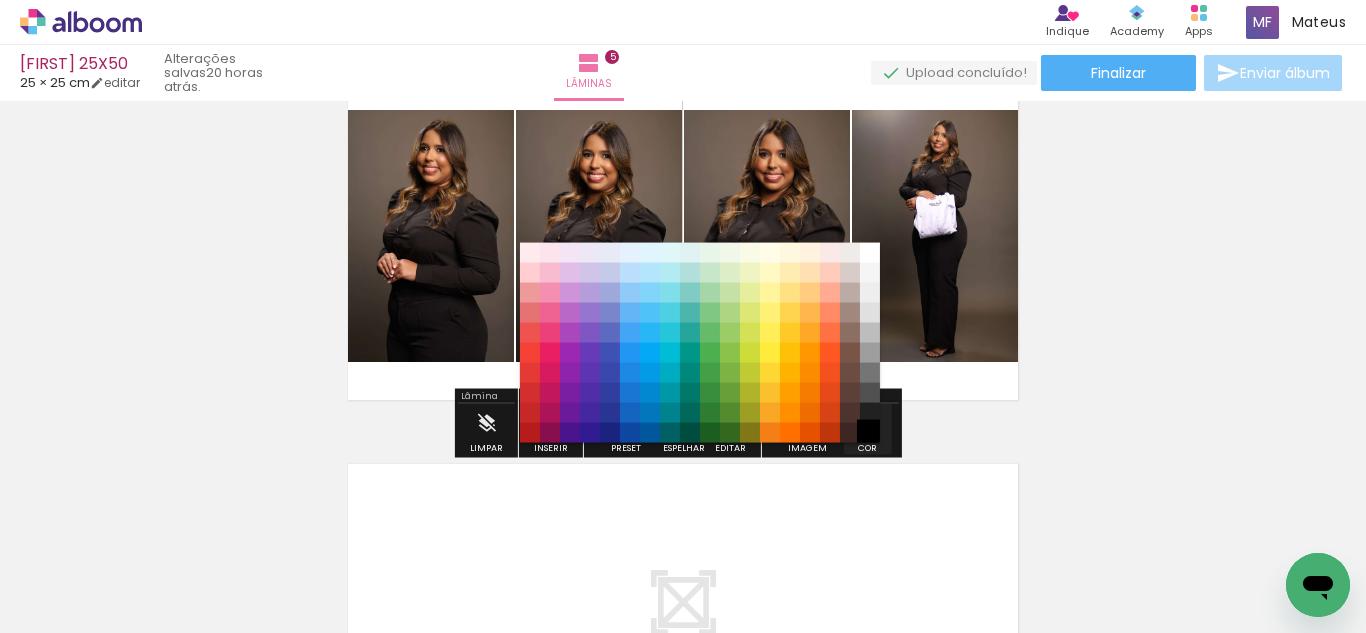 click on "#000000" at bounding box center (870, 433) 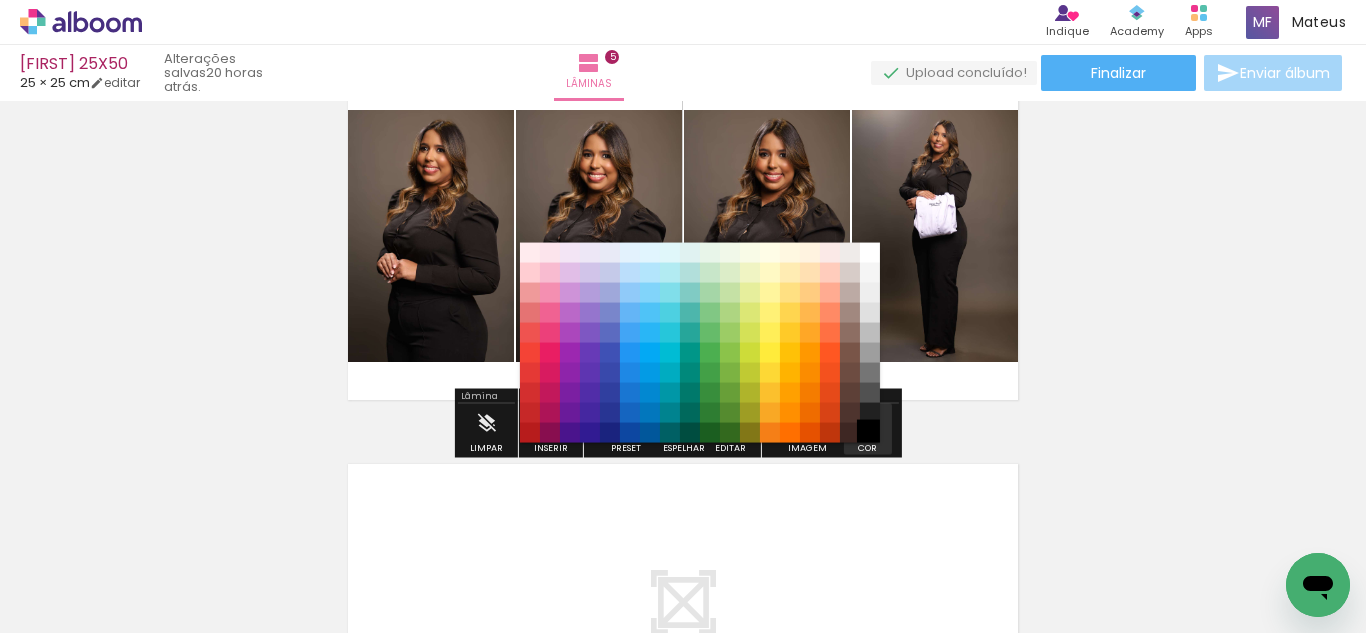 click on "#000000" at bounding box center [870, 433] 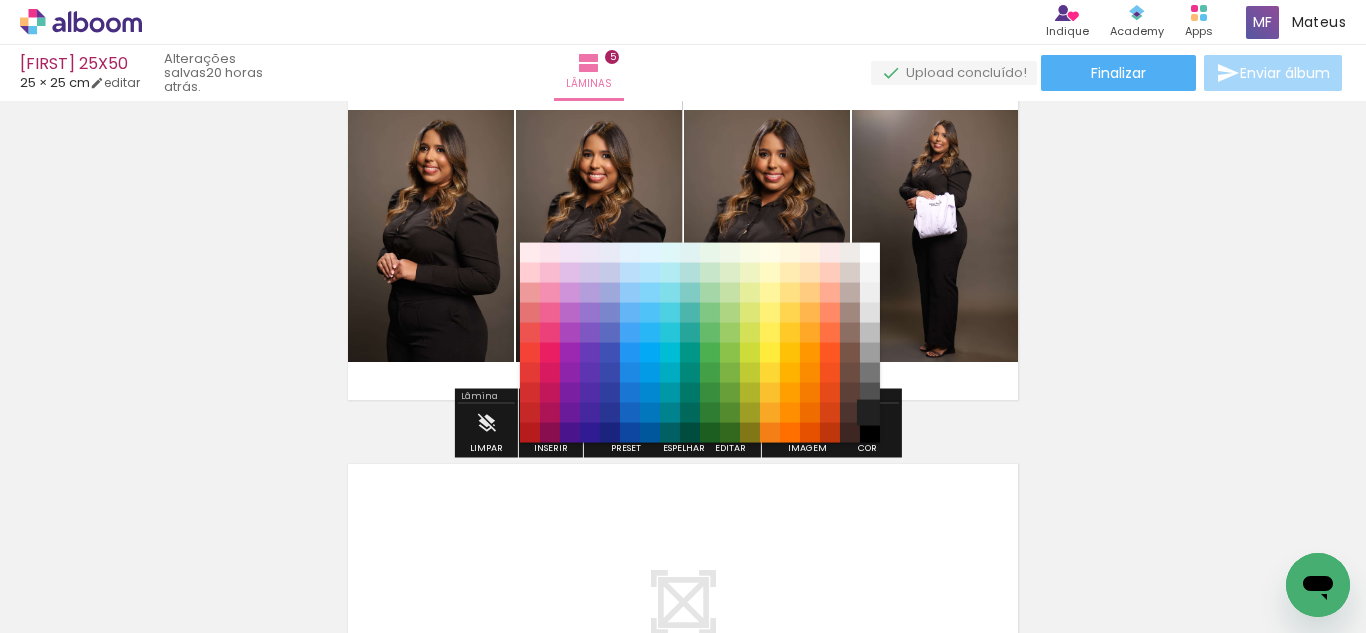 click on "#212121" at bounding box center [870, 413] 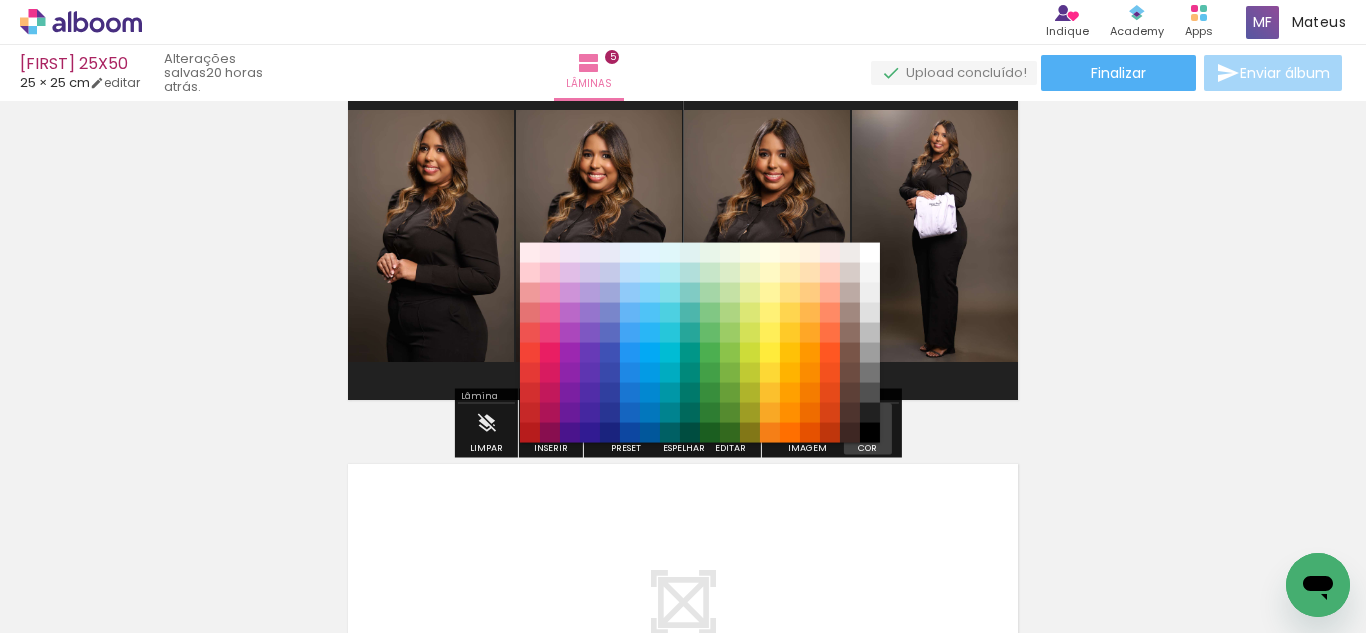 click at bounding box center [868, 424] 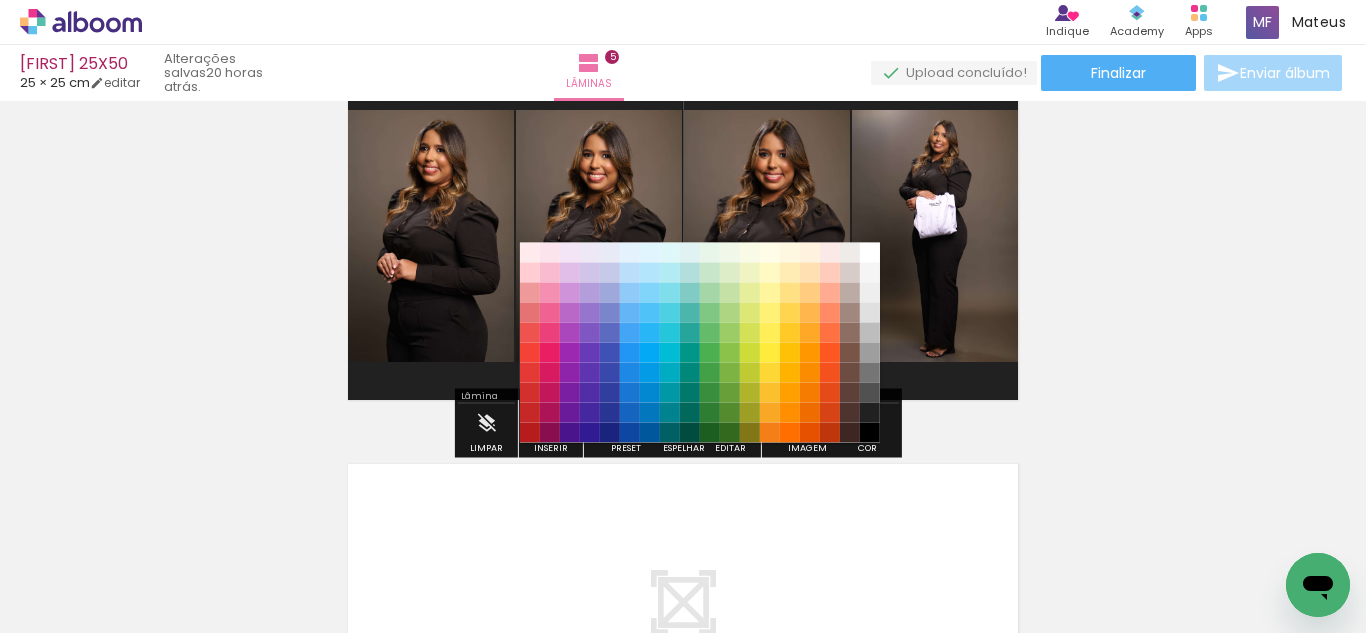 click on "#000000" at bounding box center (870, 433) 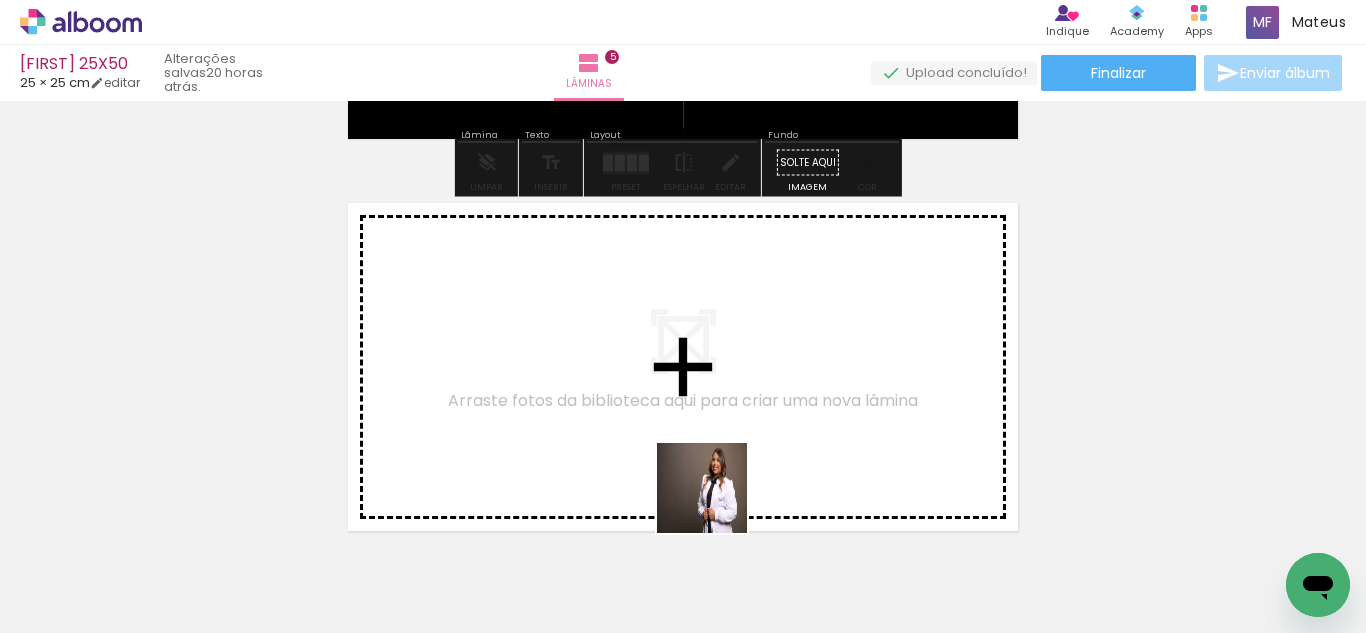 drag, startPoint x: 728, startPoint y: 575, endPoint x: 820, endPoint y: 546, distance: 96.462425 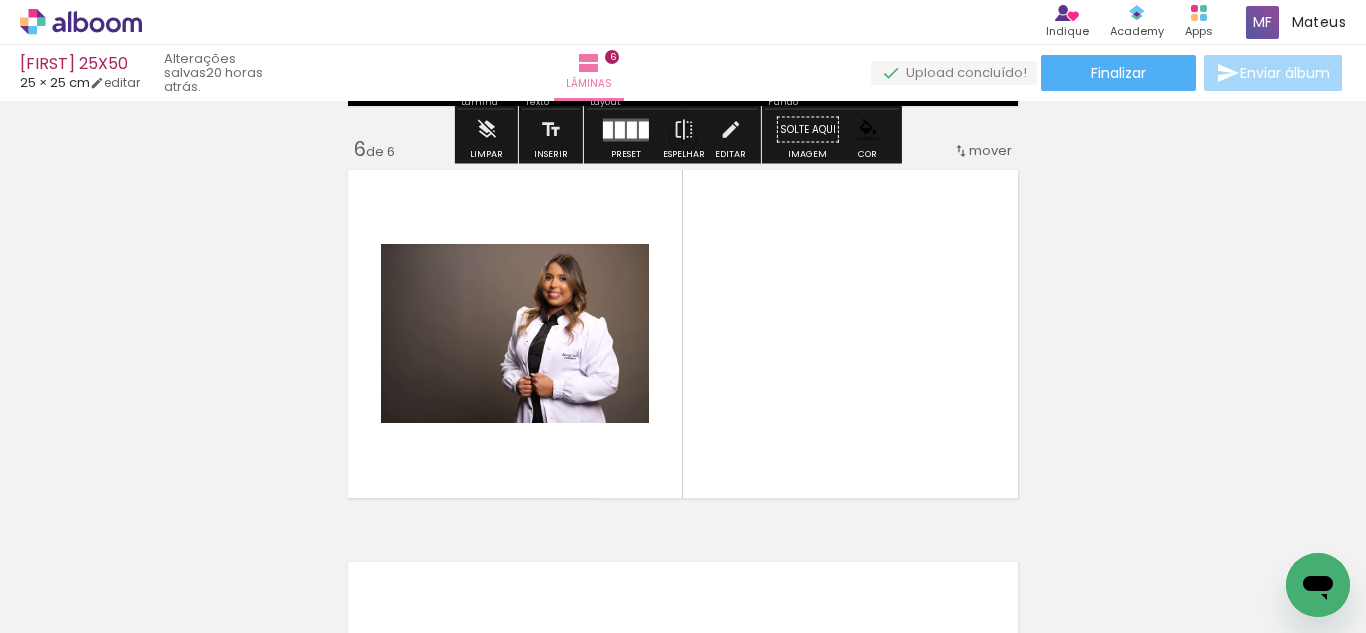 scroll, scrollTop: 1986, scrollLeft: 0, axis: vertical 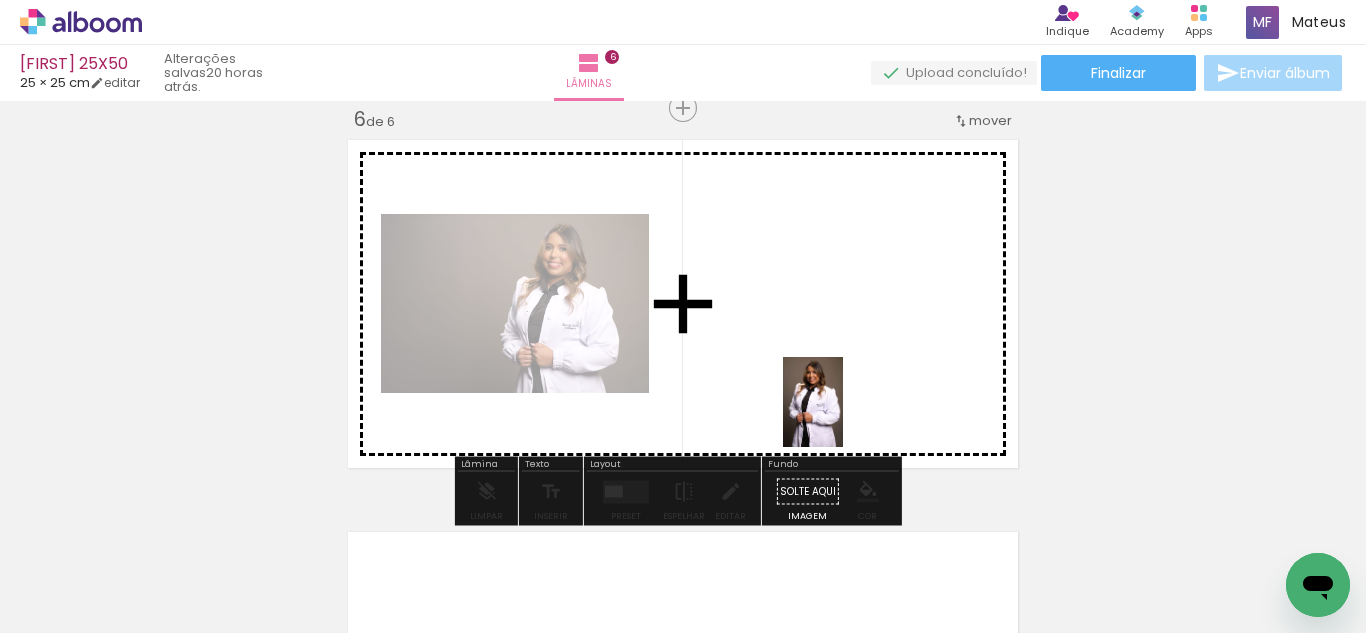drag, startPoint x: 847, startPoint y: 561, endPoint x: 940, endPoint y: 556, distance: 93.13431 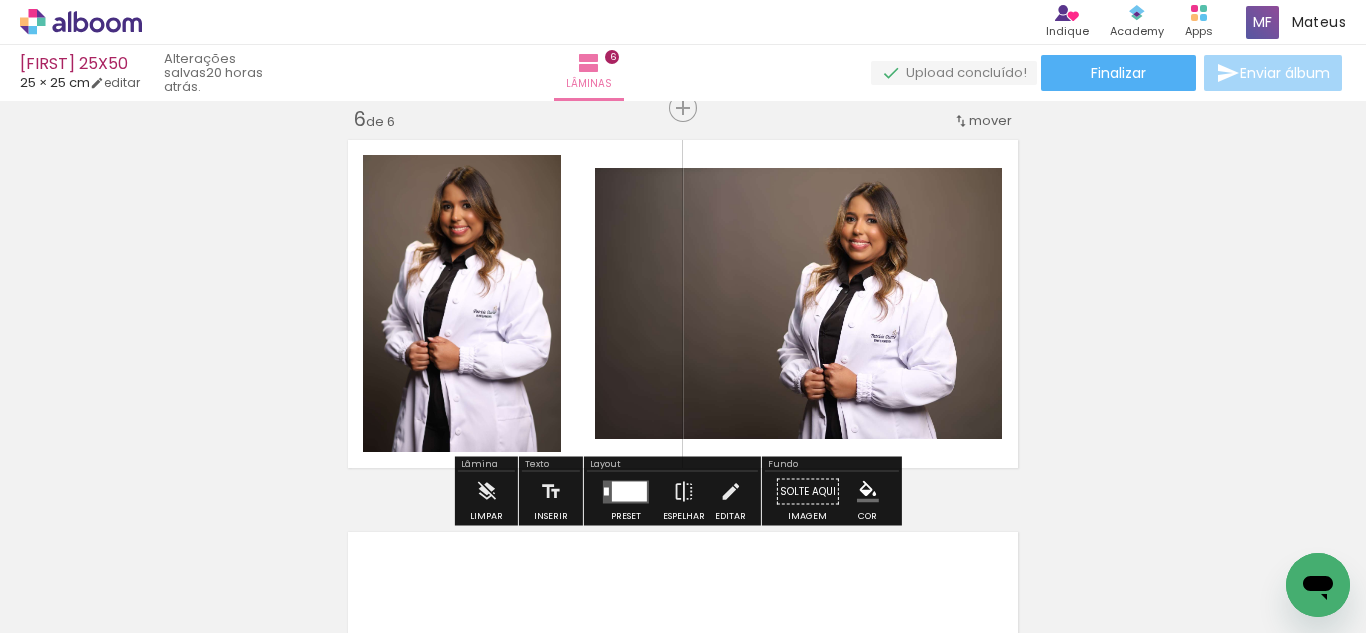 scroll, scrollTop: 0, scrollLeft: 3395, axis: horizontal 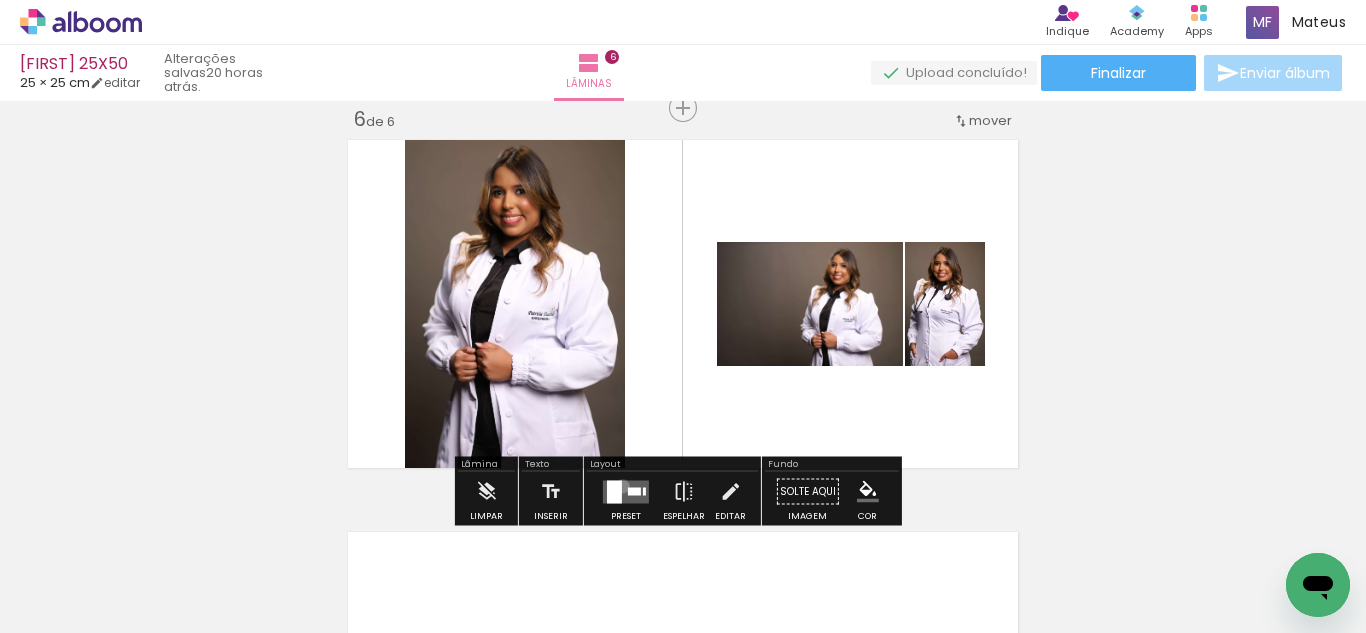 click at bounding box center (626, 491) 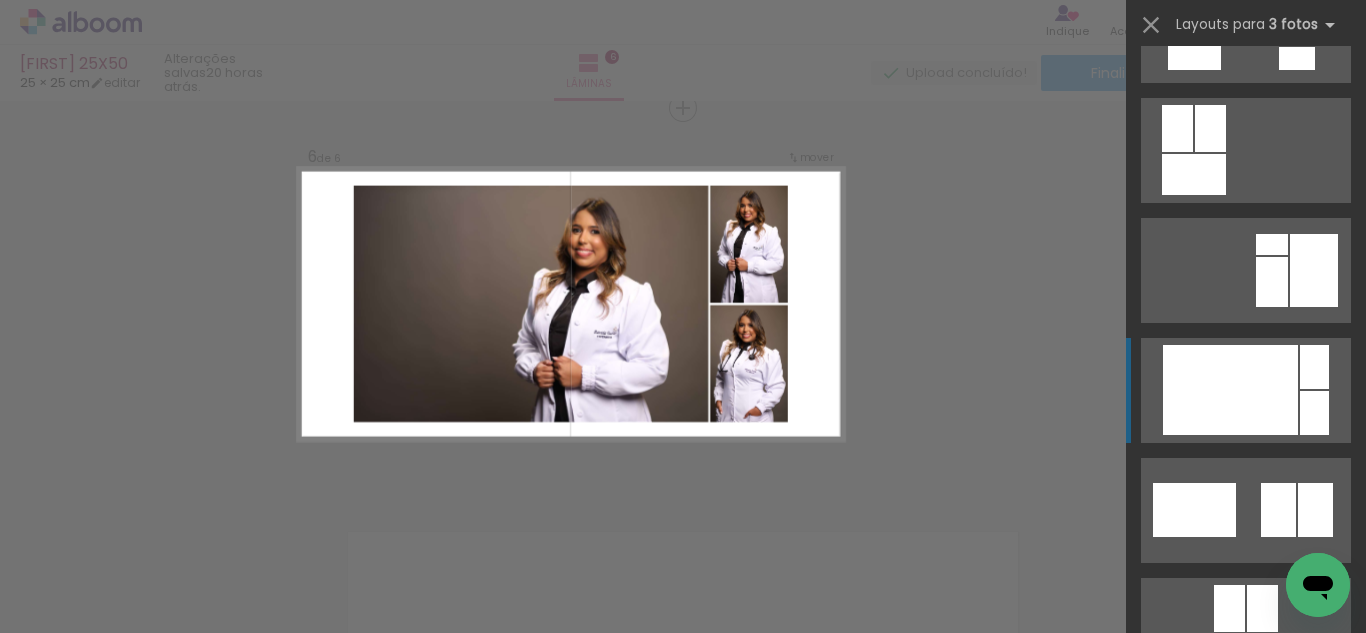 scroll, scrollTop: 2604, scrollLeft: 0, axis: vertical 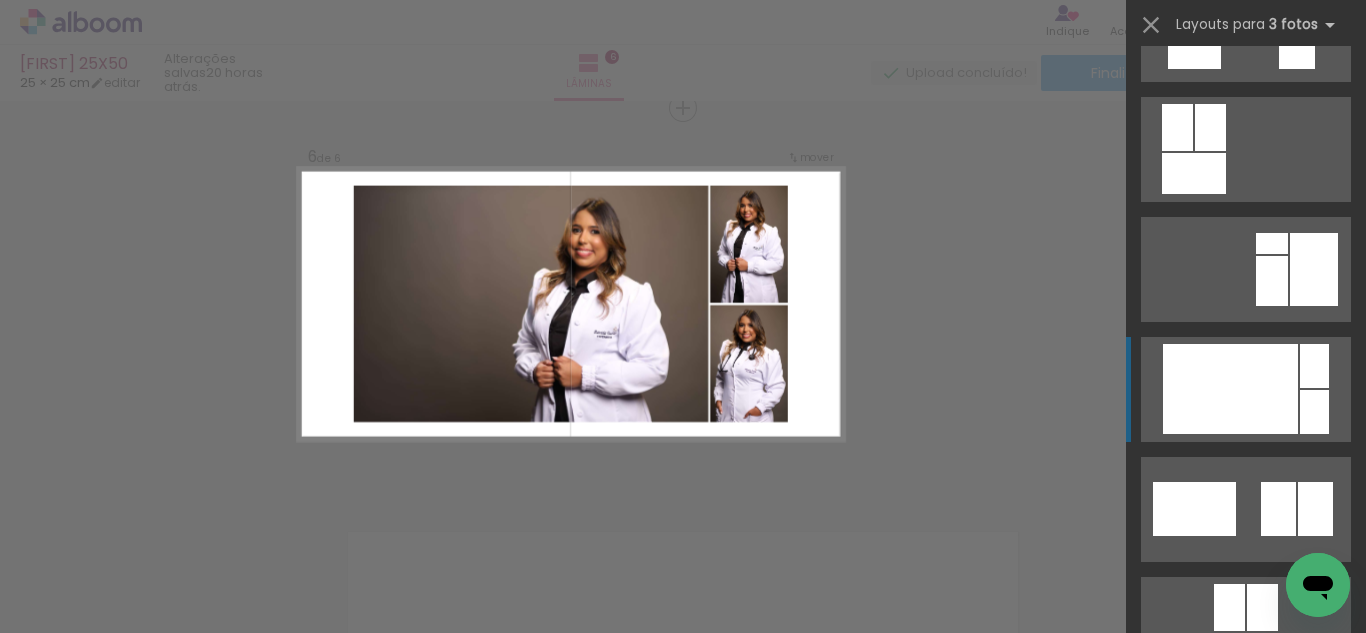 click at bounding box center (1199, -211) 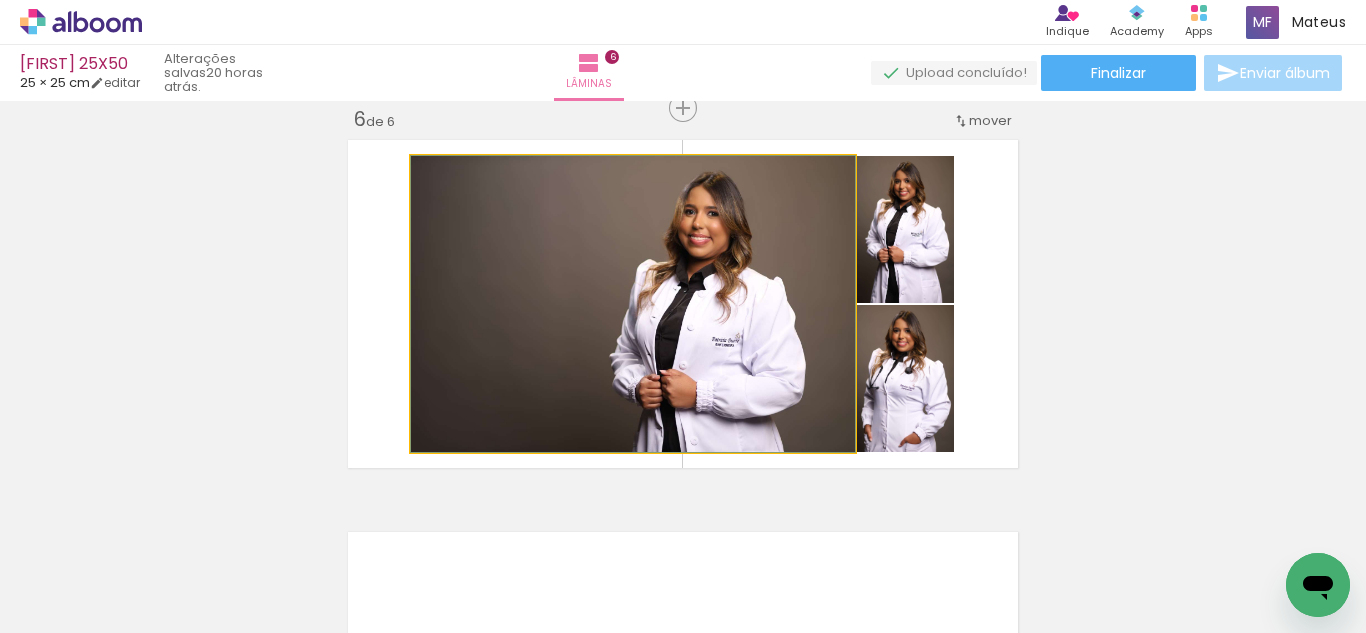 click 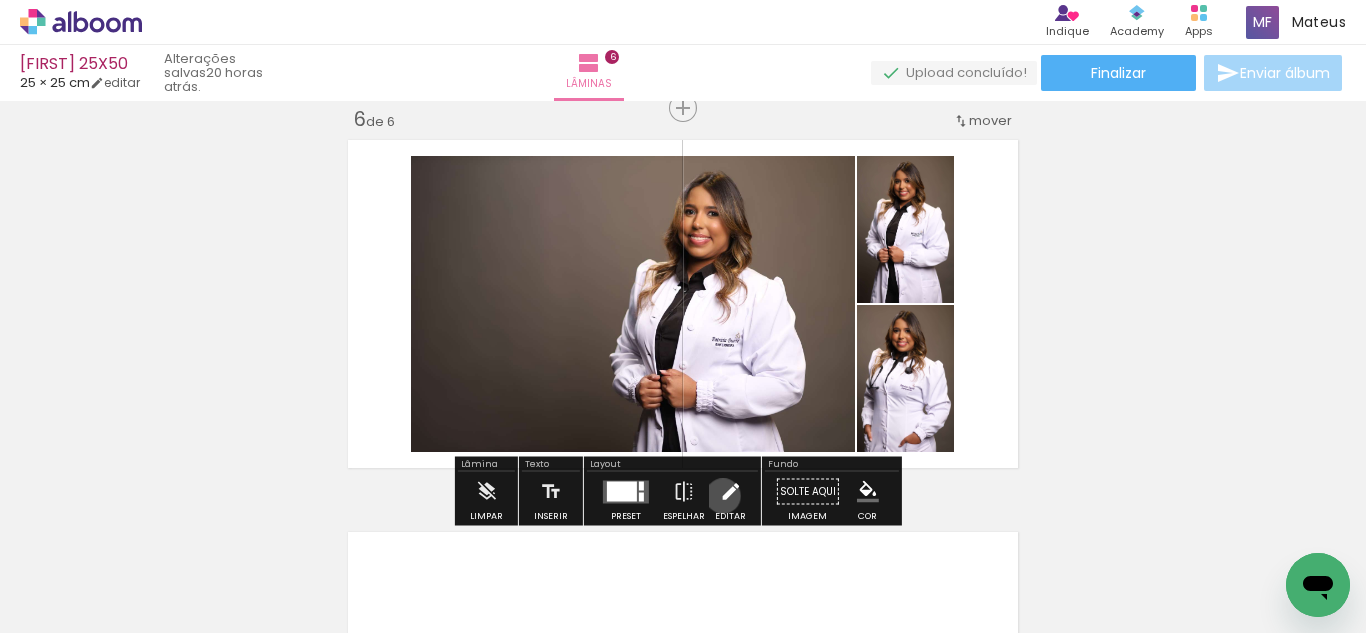 click at bounding box center [730, 492] 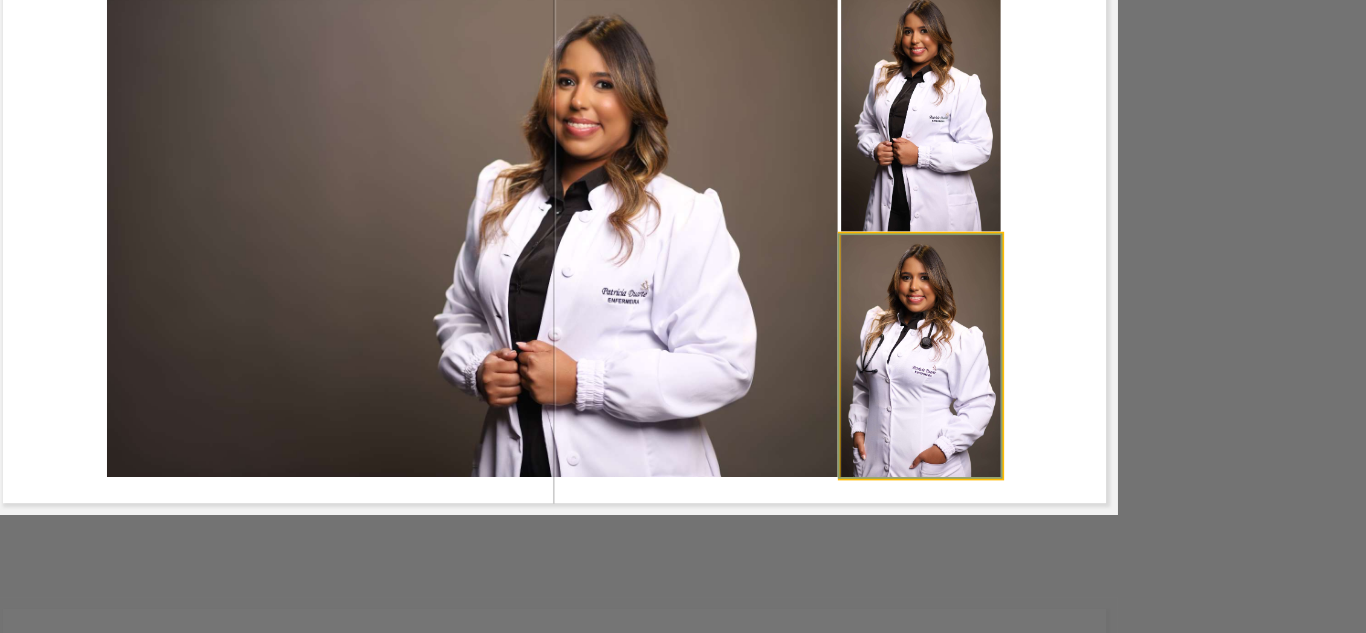 click 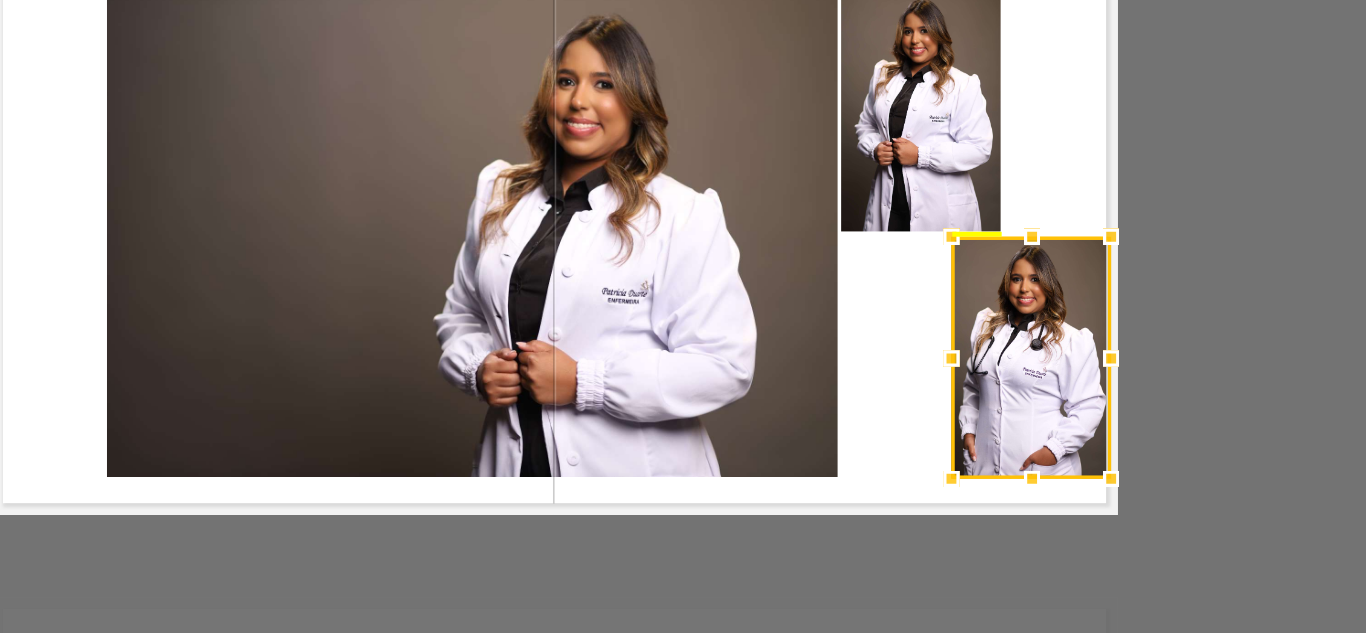 drag, startPoint x: 880, startPoint y: 395, endPoint x: 947, endPoint y: 397, distance: 67.02985 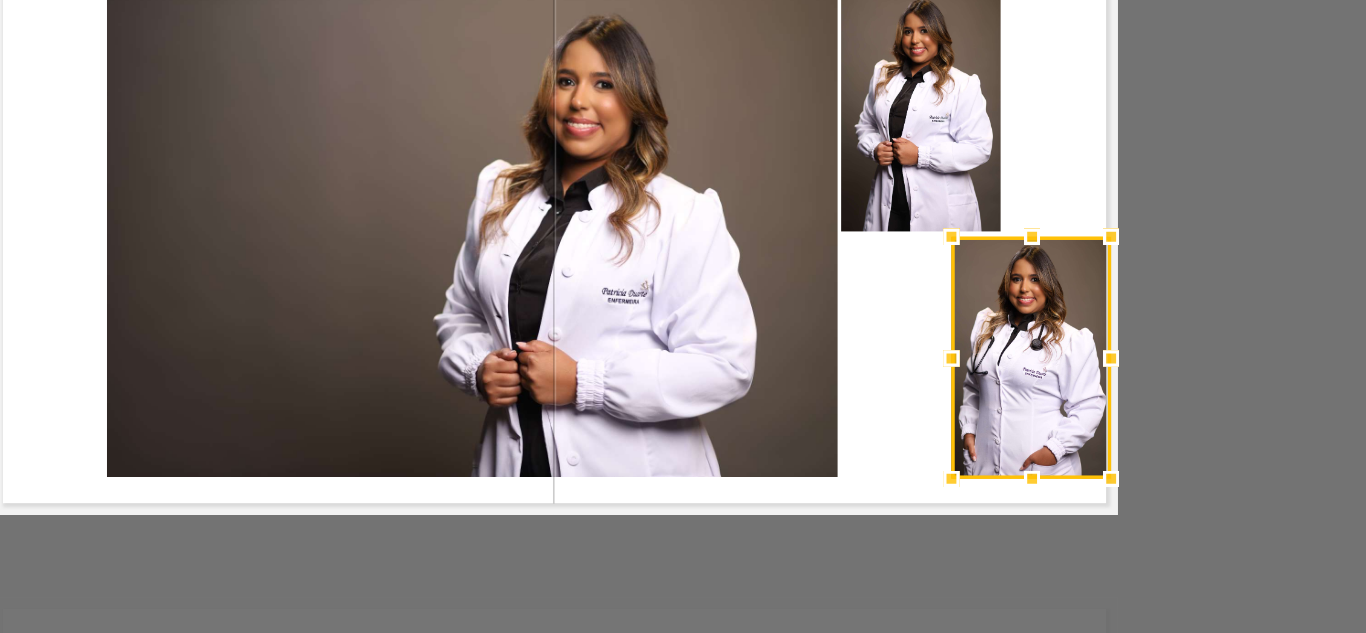 click 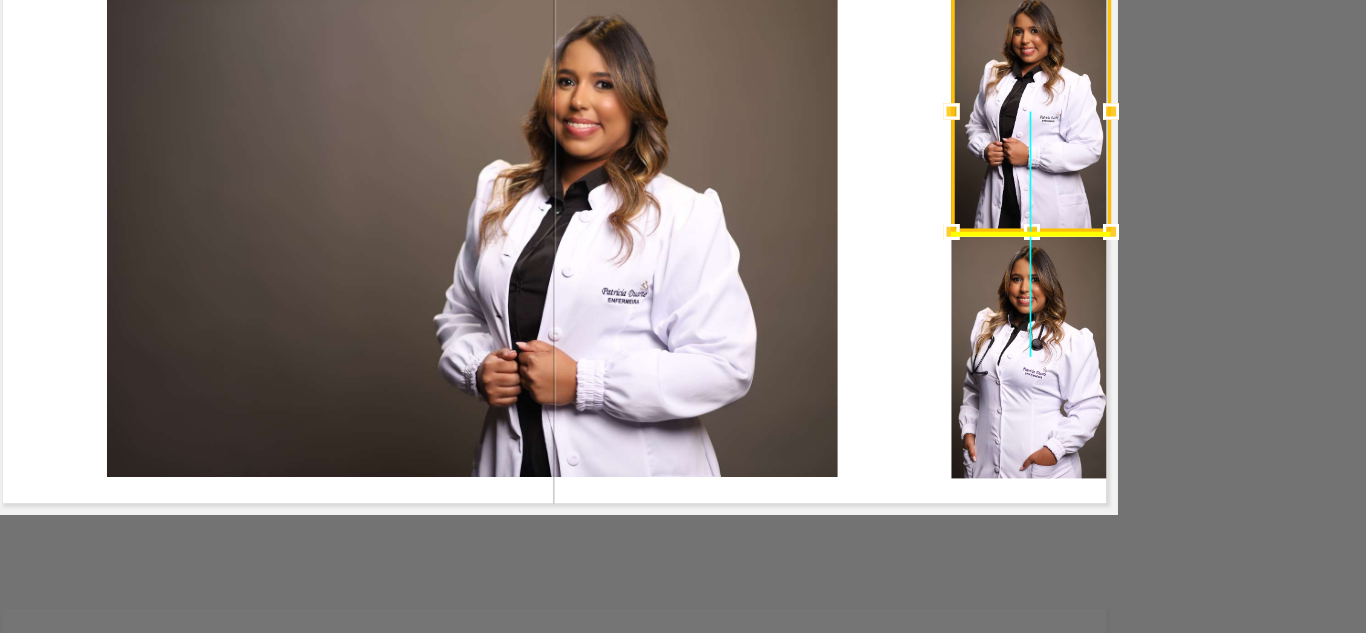 drag, startPoint x: 898, startPoint y: 250, endPoint x: 970, endPoint y: 244, distance: 72.249565 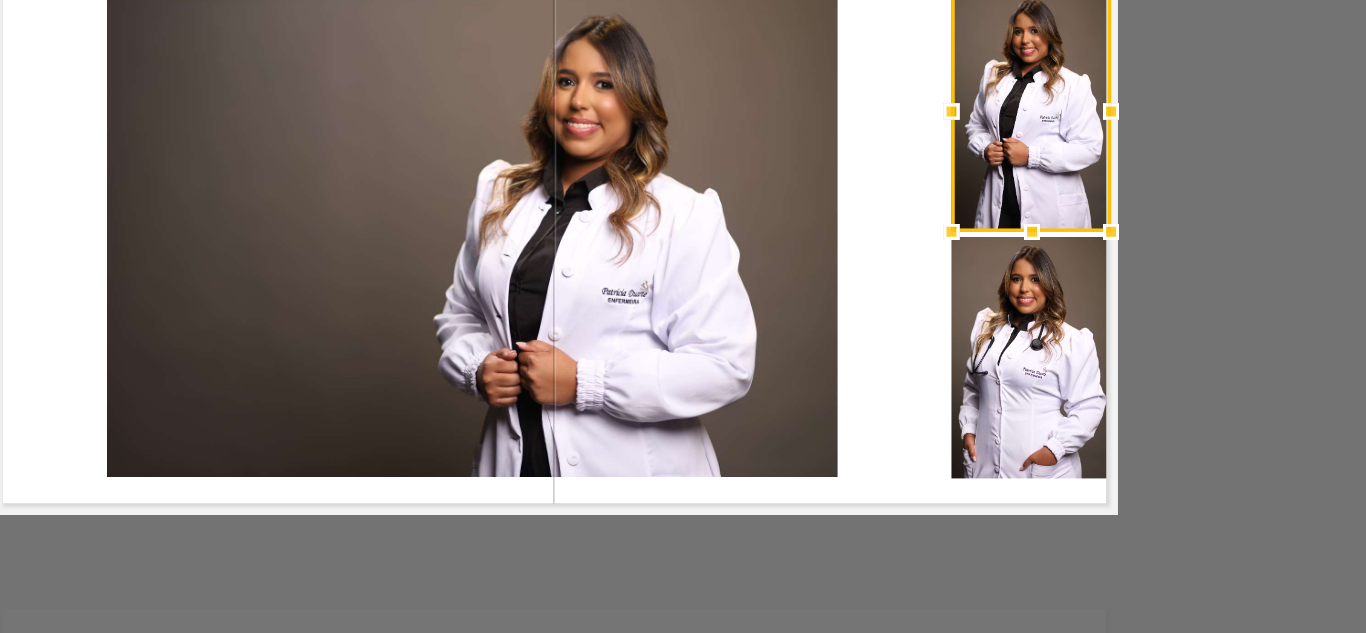 scroll, scrollTop: 1971, scrollLeft: 0, axis: vertical 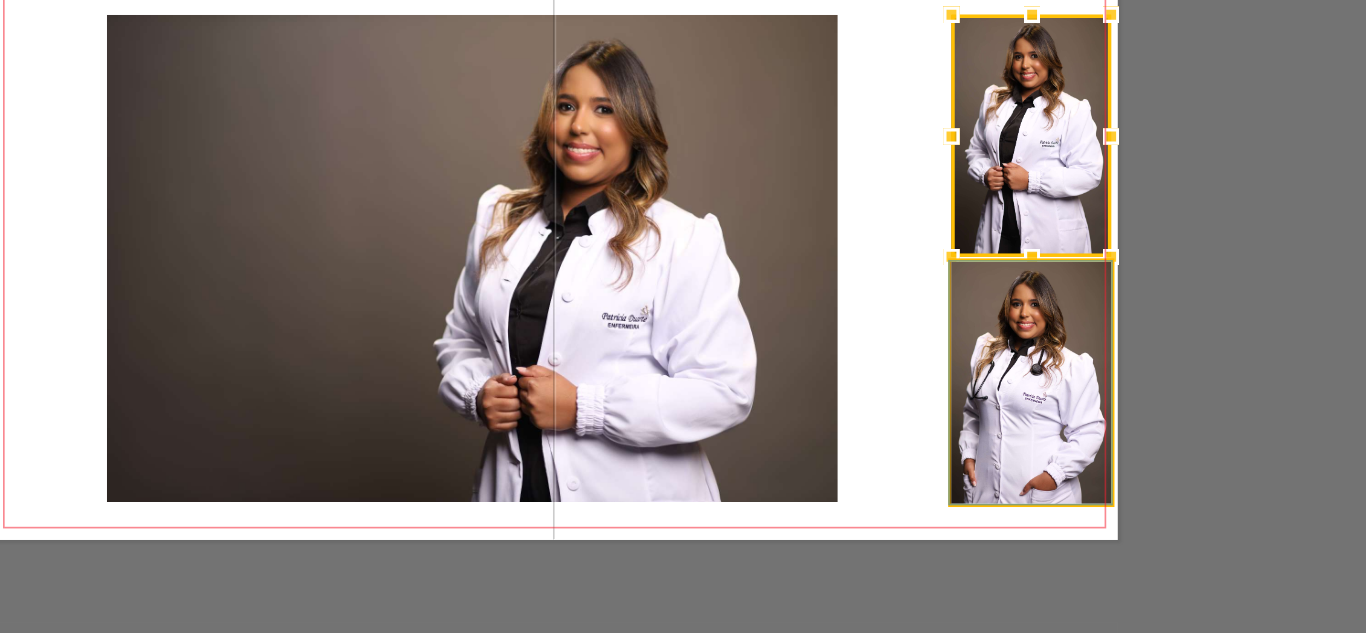 click 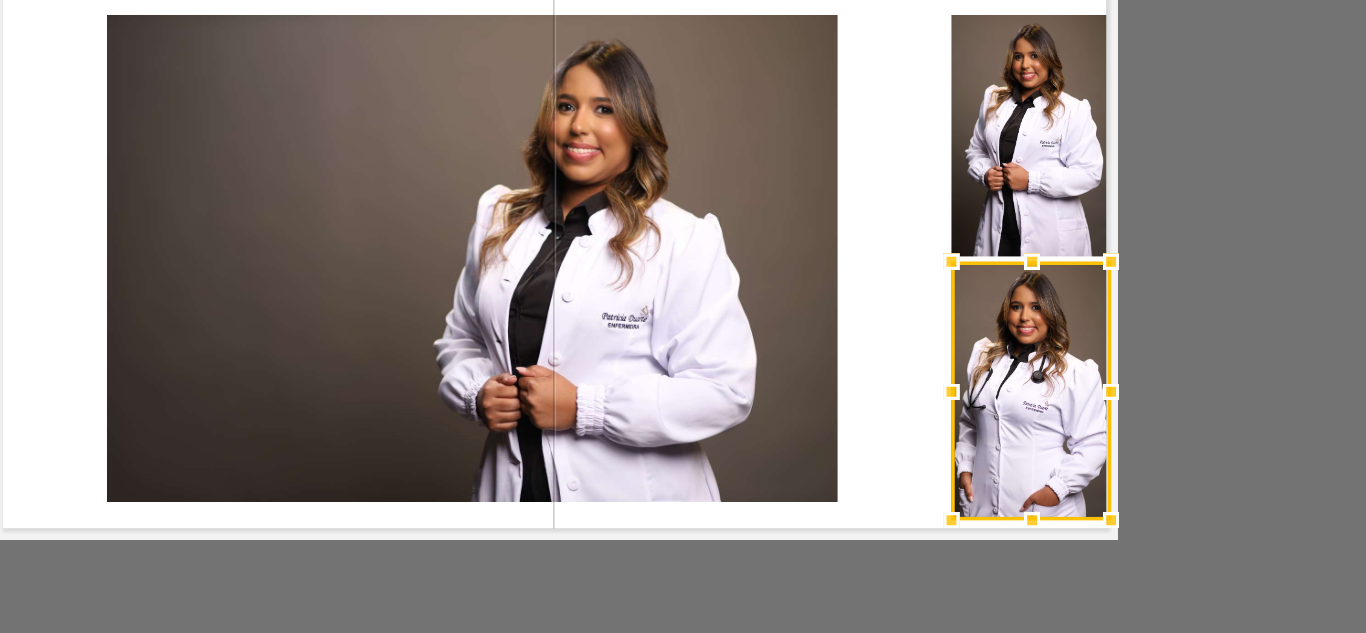 click on "Inserir lâmina 1  de 6  Inserir lâmina 2  de 6  Inserir lâmina 3  de 6  Inserir lâmina 4  de 6  Inserir lâmina 5  de 6  Inserir lâmina 6  de 6 Confirmar Cancelar" at bounding box center [683, -474] 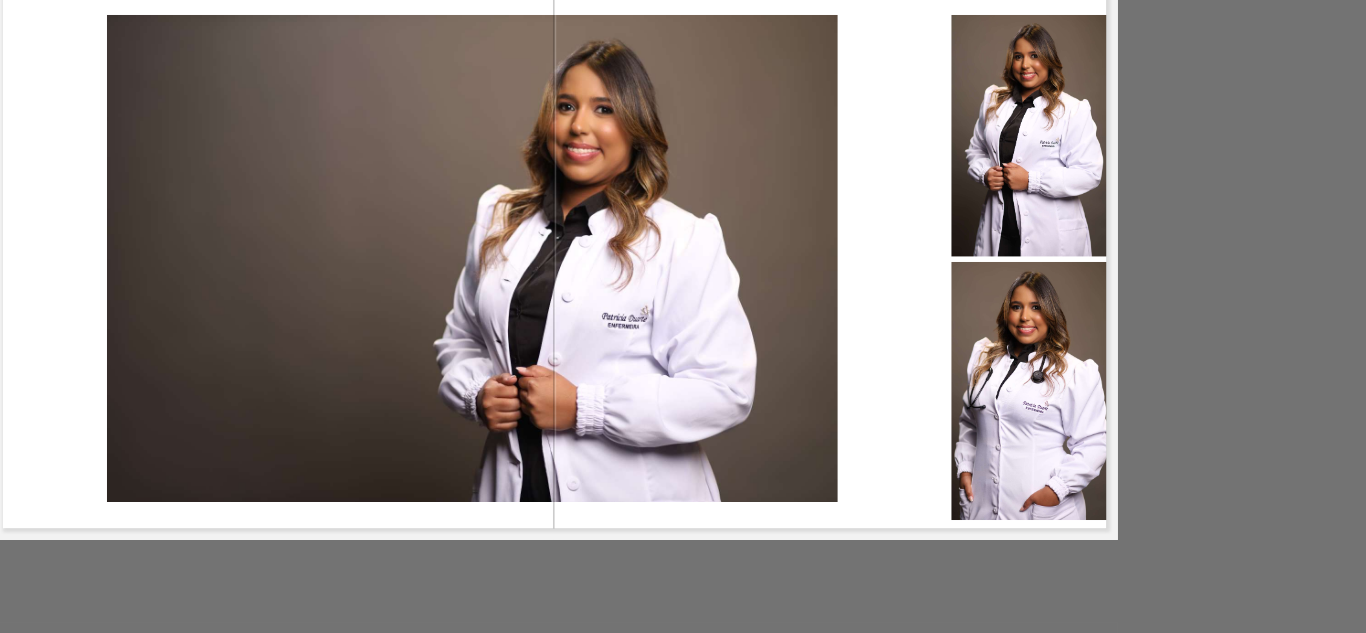 click 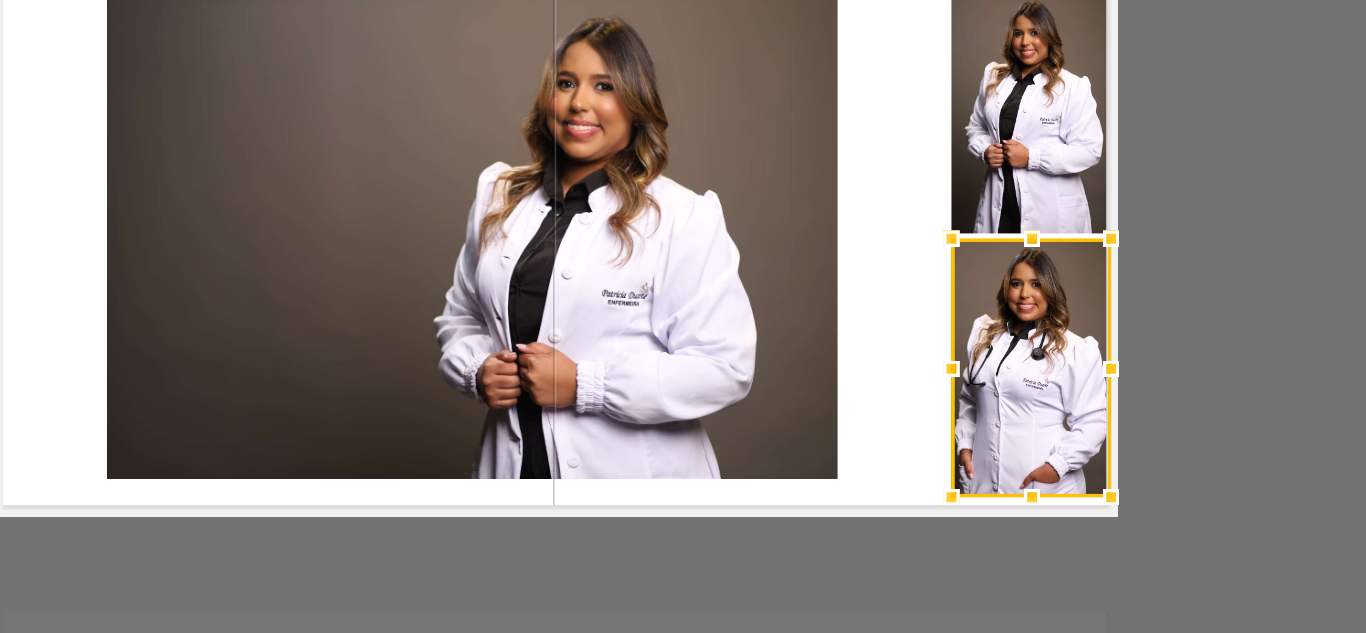 scroll, scrollTop: 1986, scrollLeft: 0, axis: vertical 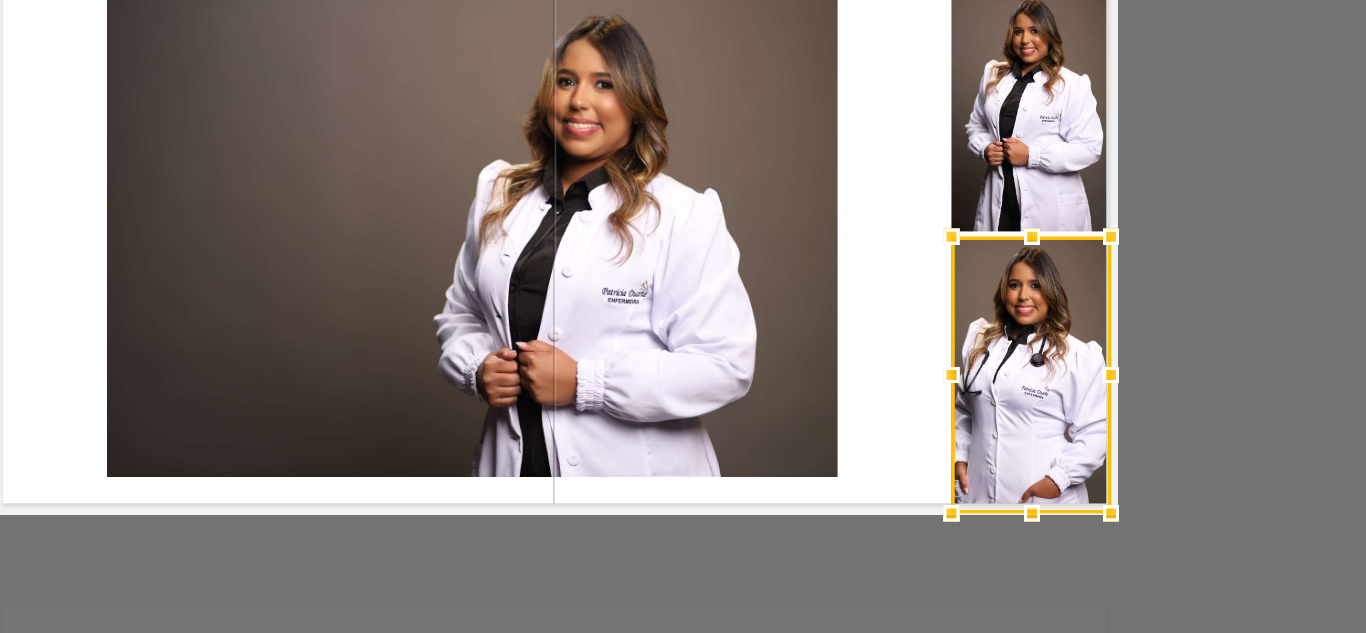 drag, startPoint x: 965, startPoint y: 465, endPoint x: 968, endPoint y: 454, distance: 11.401754 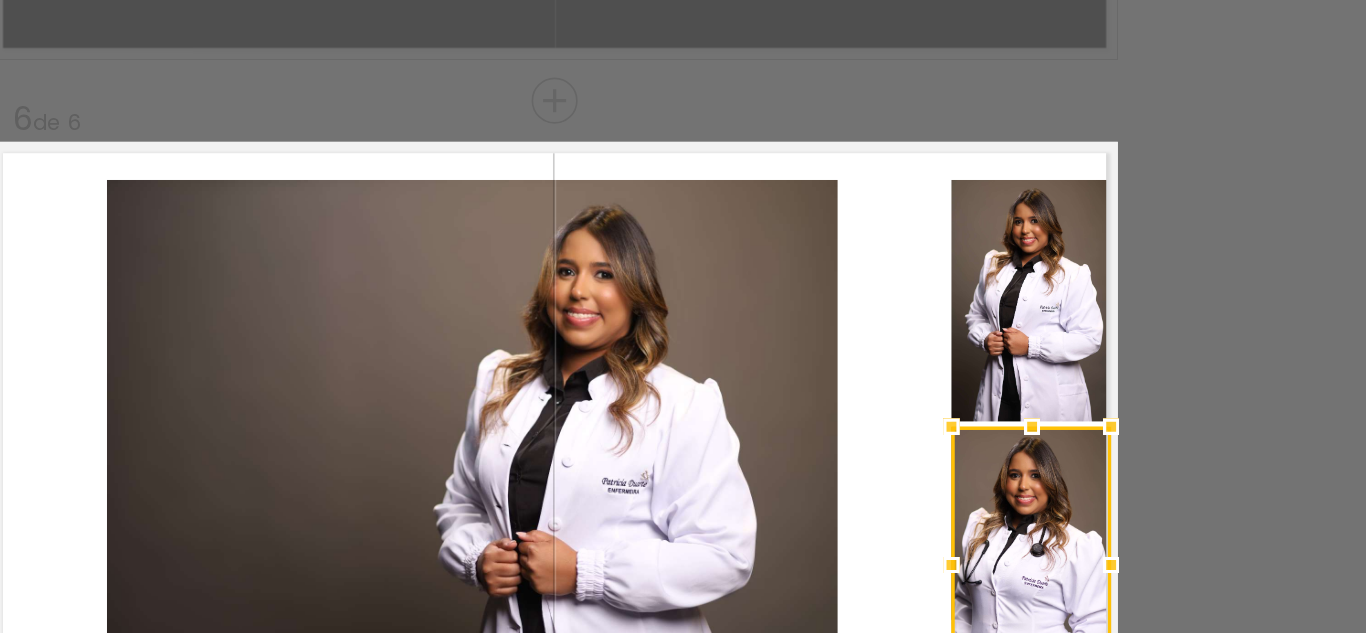 scroll, scrollTop: 1870, scrollLeft: 0, axis: vertical 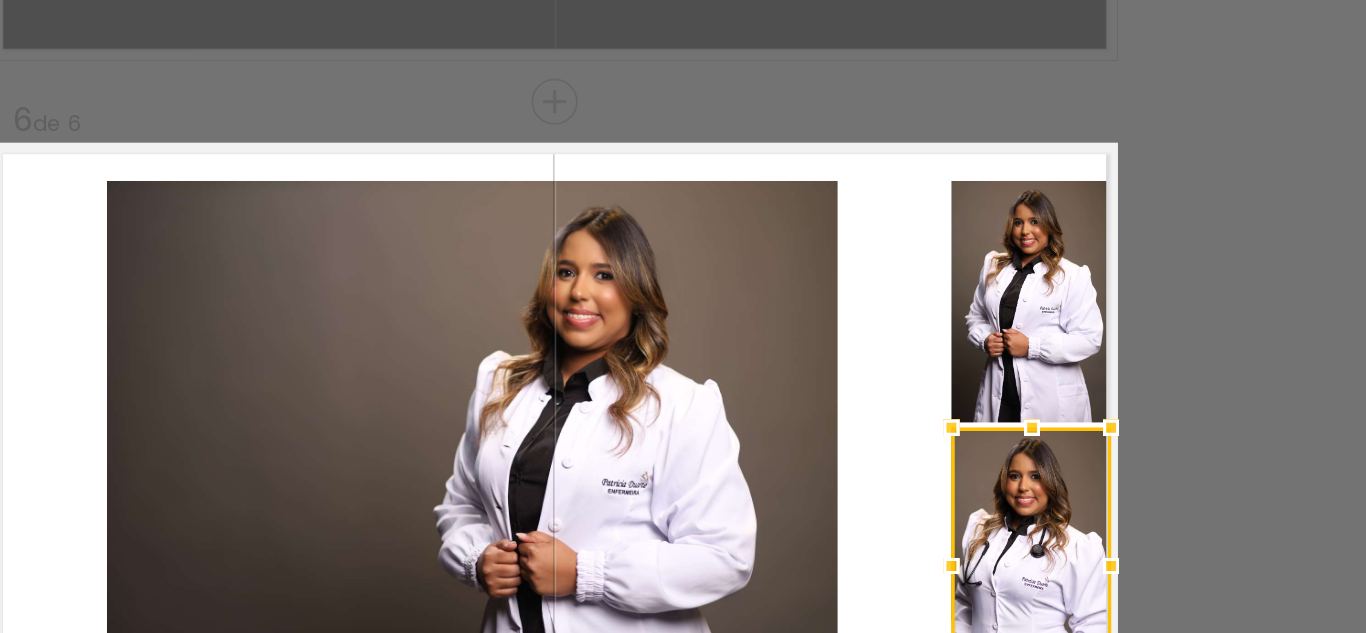 drag, startPoint x: 975, startPoint y: 371, endPoint x: 970, endPoint y: 301, distance: 70.178345 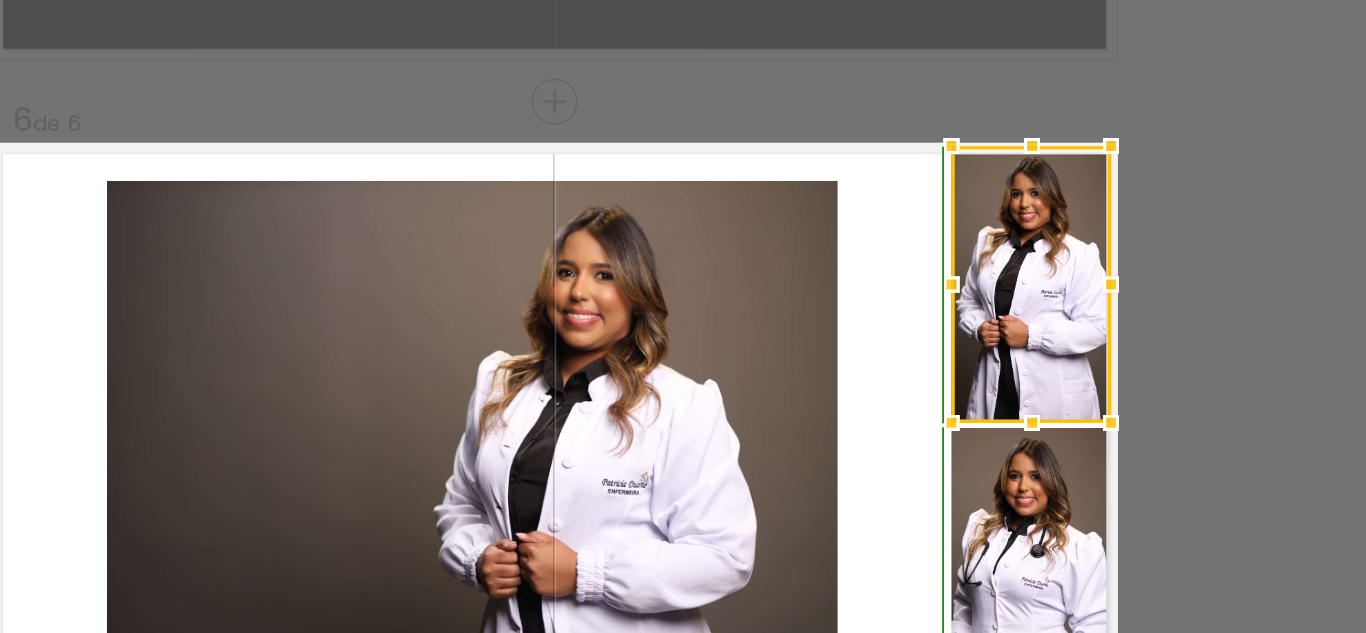 drag, startPoint x: 966, startPoint y: 273, endPoint x: 964, endPoint y: 254, distance: 19.104973 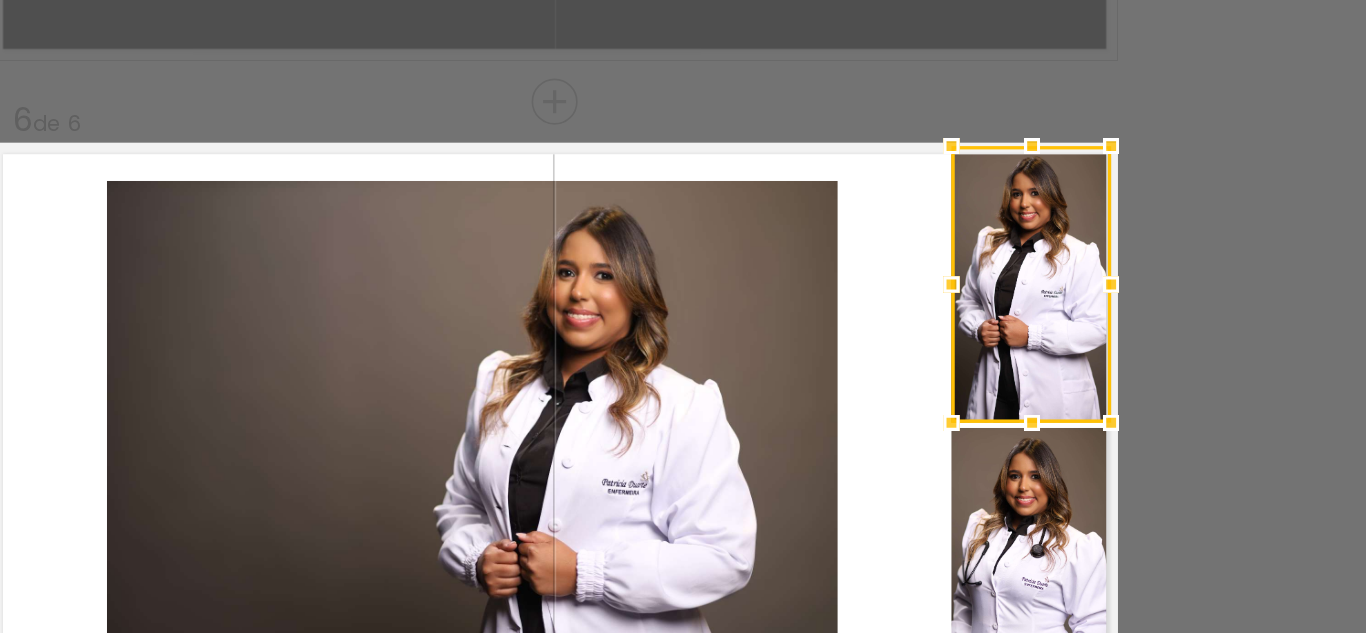 click at bounding box center (924, 335) 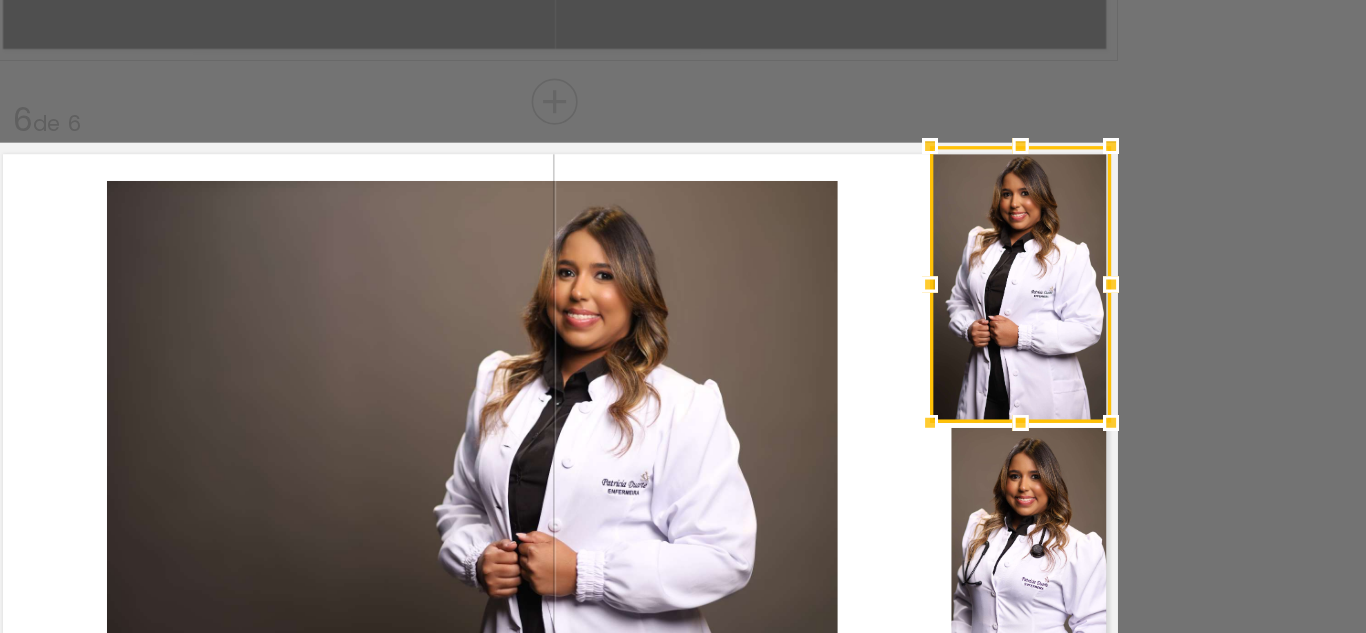 drag, startPoint x: 920, startPoint y: 333, endPoint x: 907, endPoint y: 338, distance: 13.928389 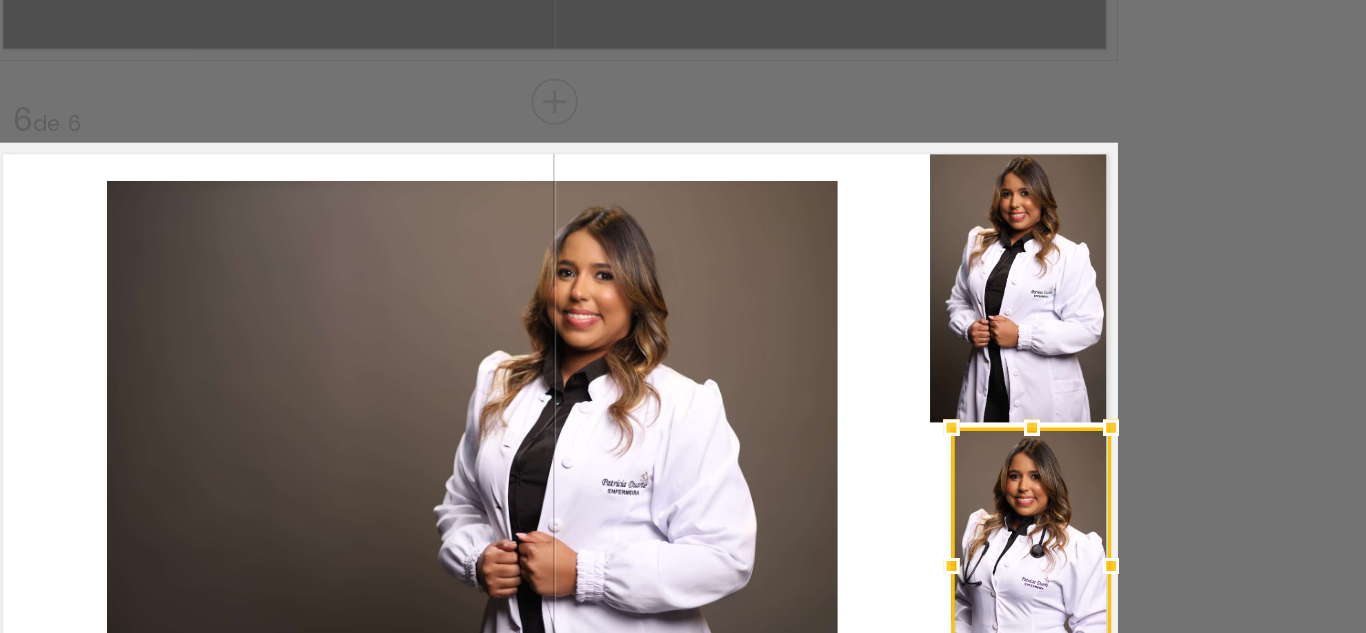 scroll, scrollTop: 1941, scrollLeft: 0, axis: vertical 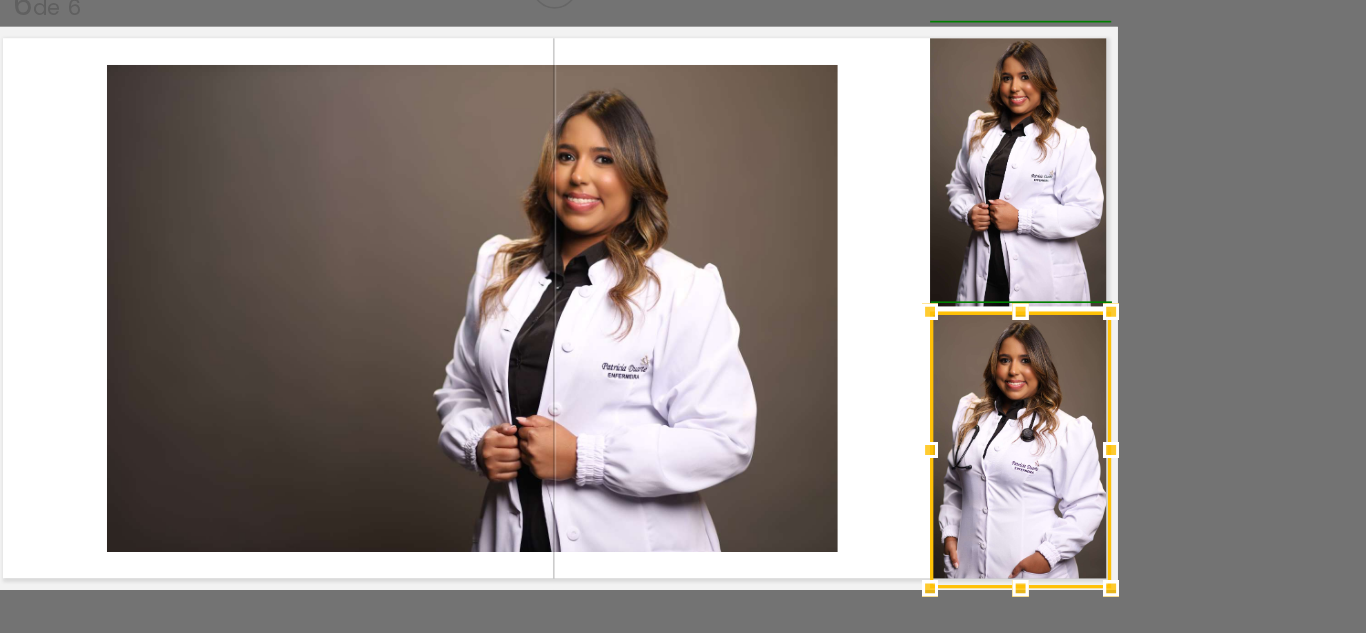 click at bounding box center (911, 435) 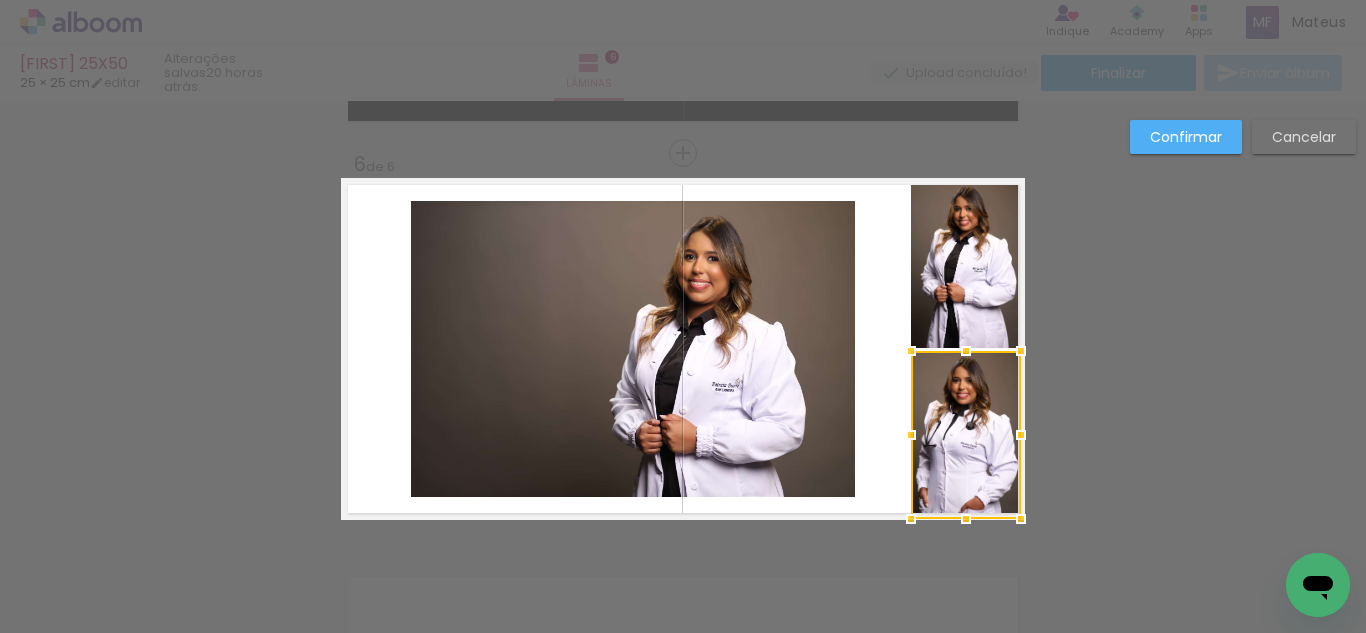 click 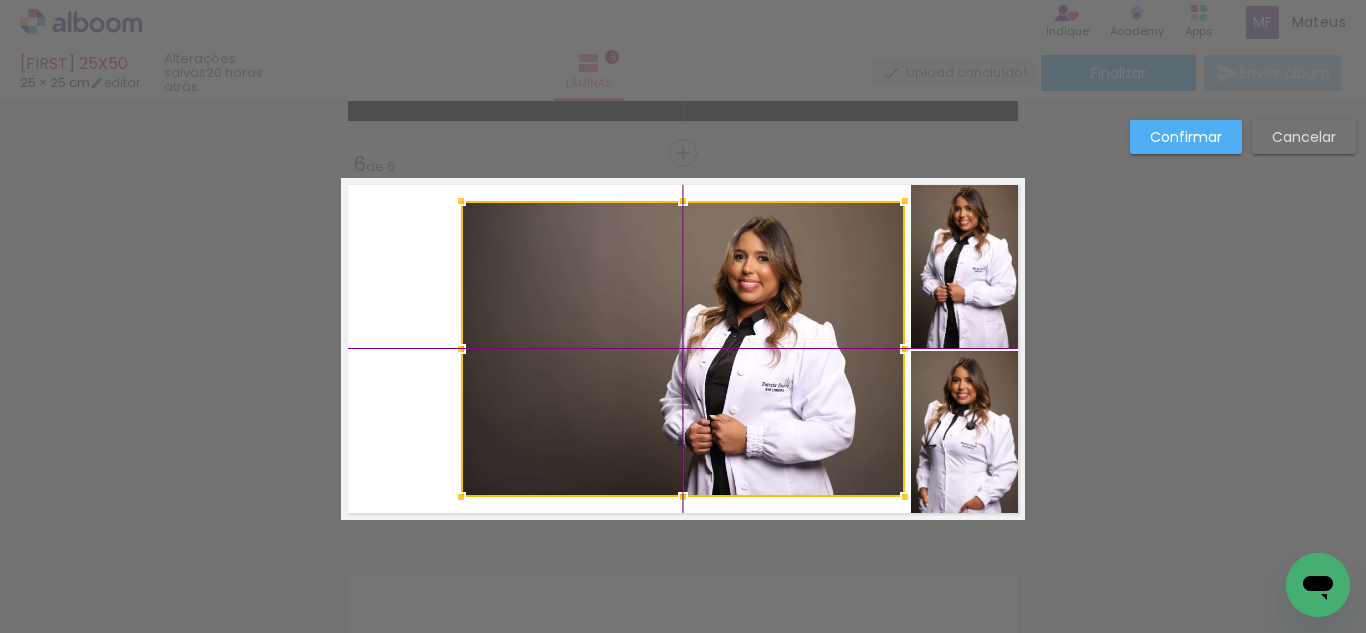 drag, startPoint x: 668, startPoint y: 321, endPoint x: 712, endPoint y: 315, distance: 44.407207 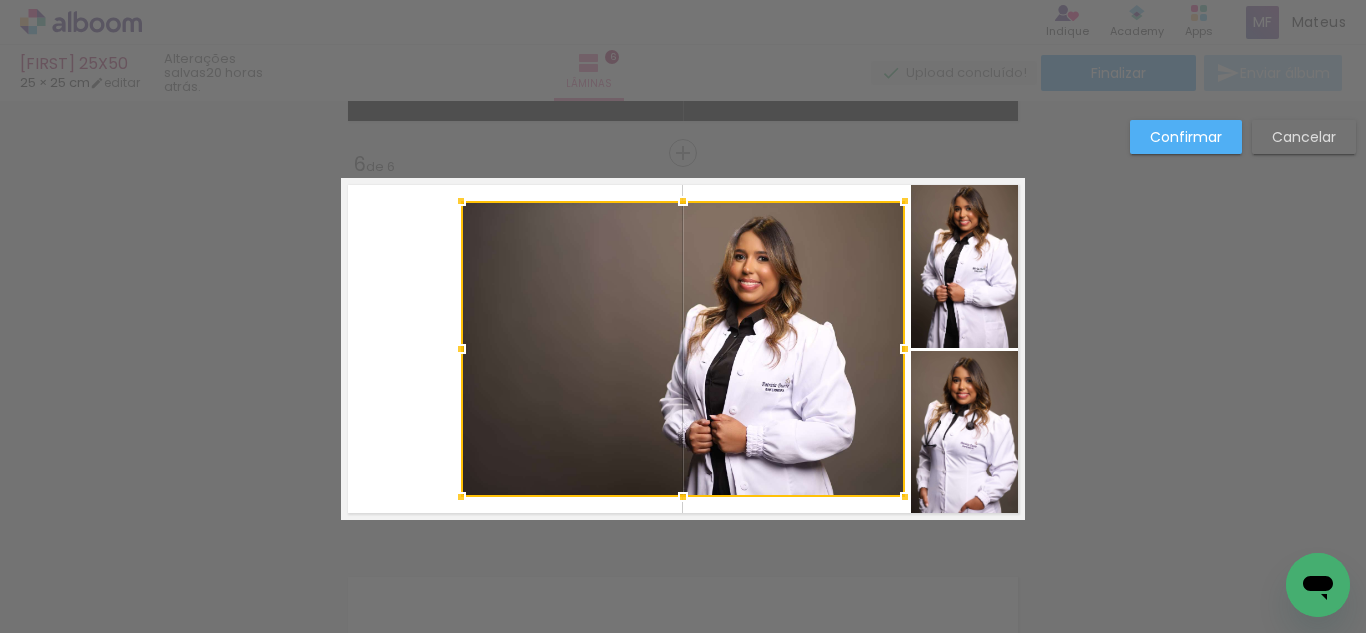 click at bounding box center [683, 349] 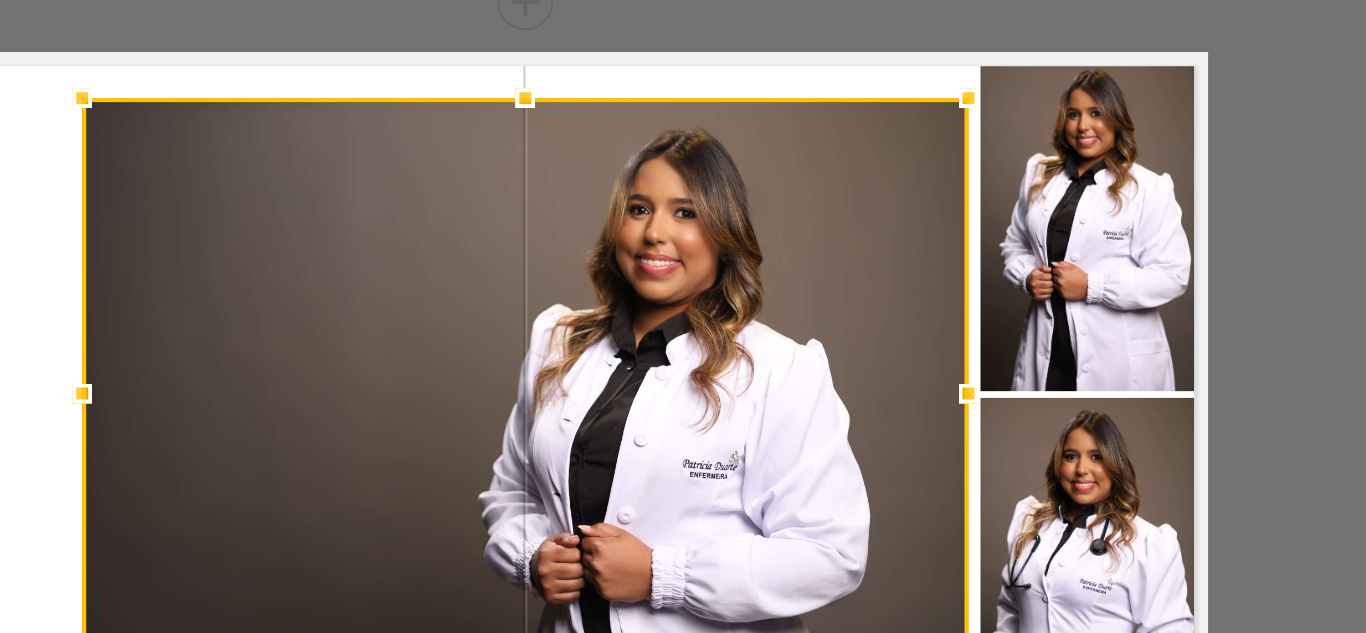 click at bounding box center [683, 349] 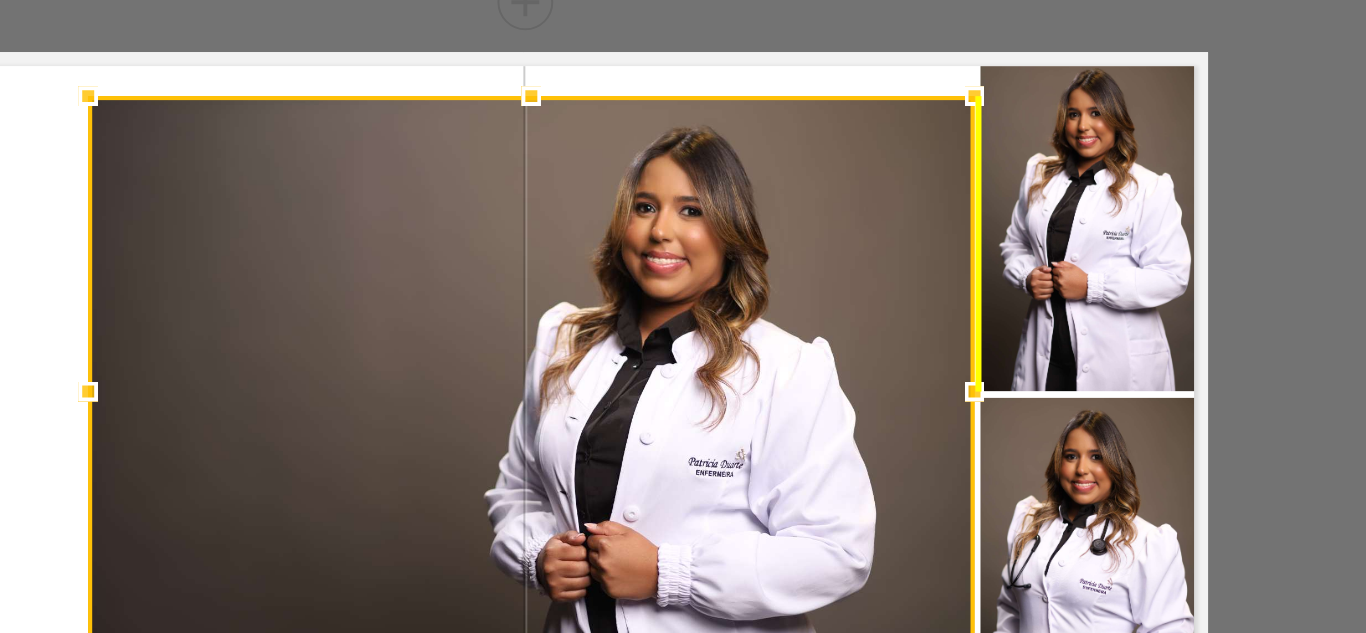 click at bounding box center (686, 348) 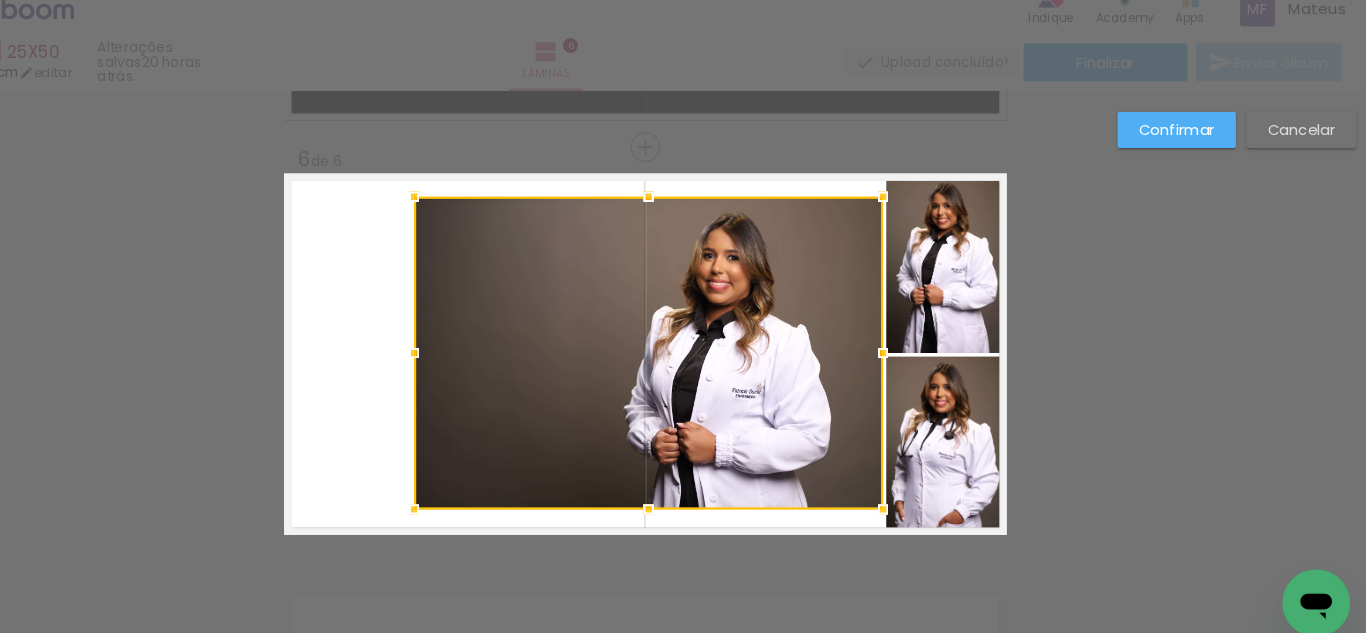 scroll, scrollTop: 0, scrollLeft: 0, axis: both 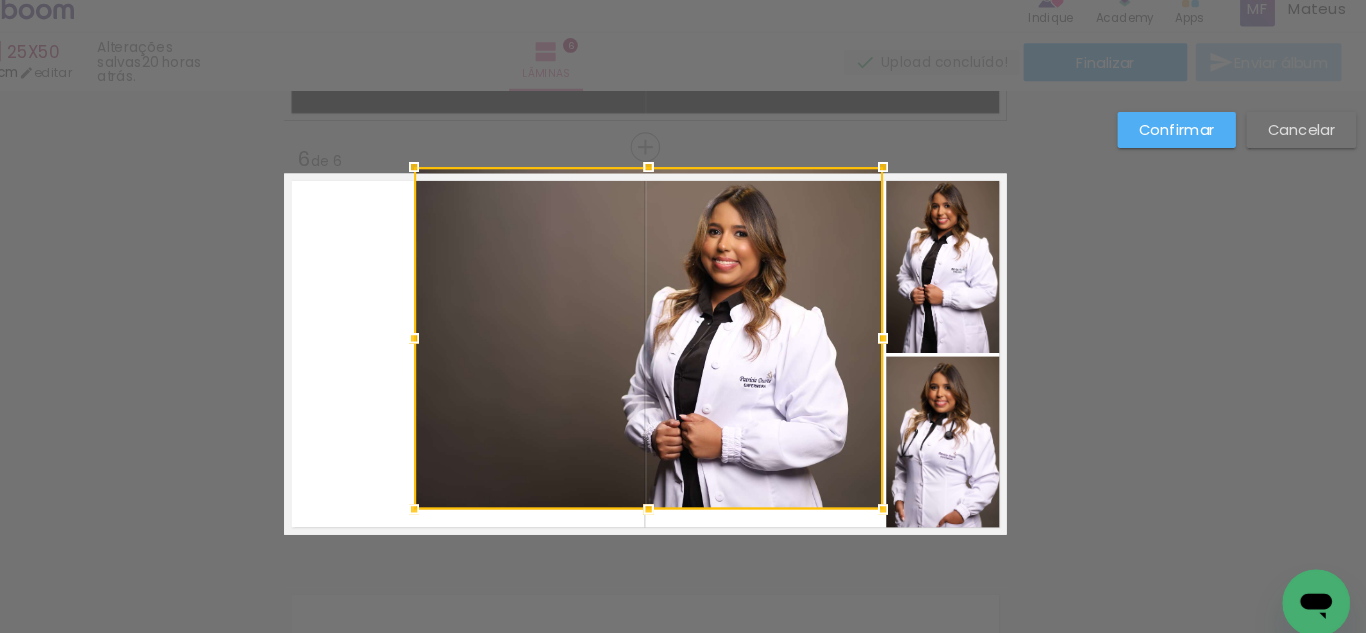 drag, startPoint x: 677, startPoint y: 206, endPoint x: 676, endPoint y: 182, distance: 24.020824 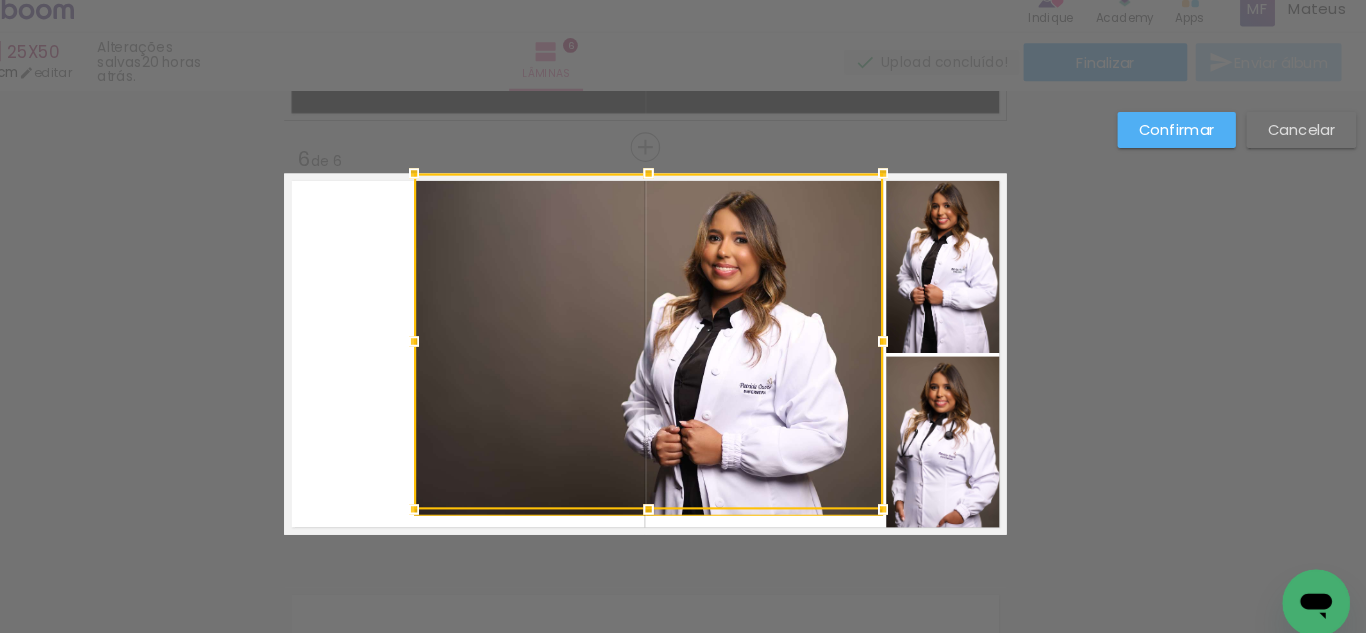 click at bounding box center [686, 337] 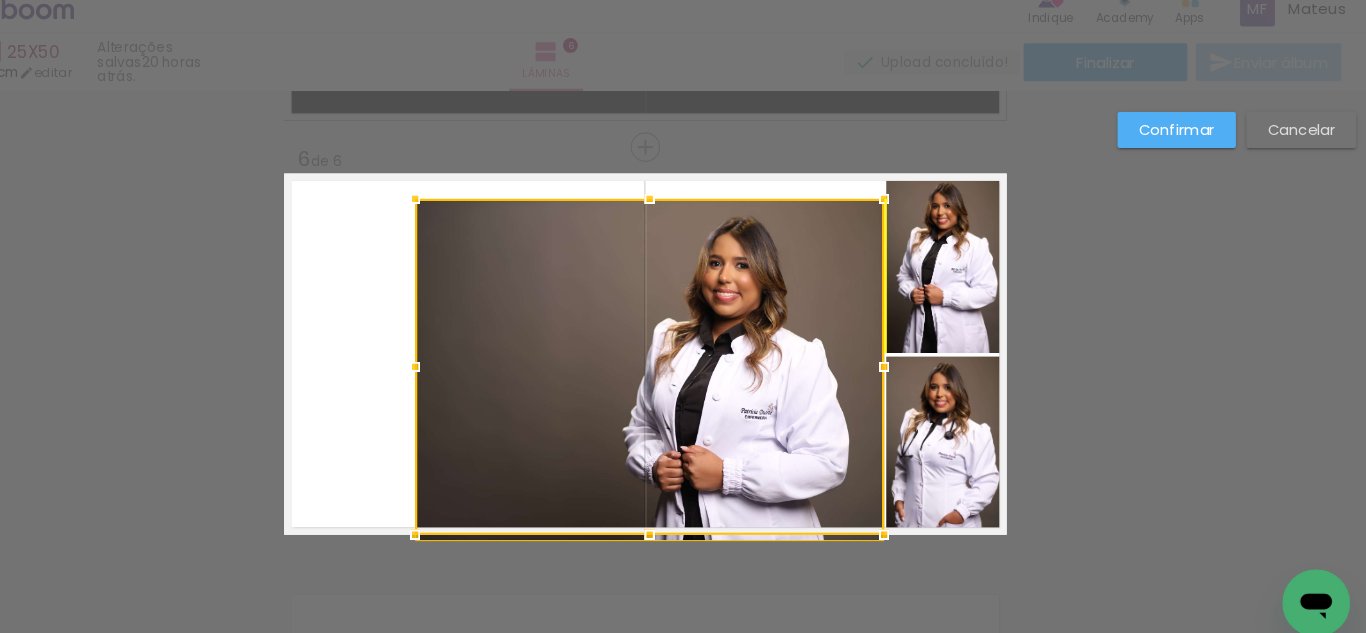 drag, startPoint x: 691, startPoint y: 474, endPoint x: 691, endPoint y: 494, distance: 20 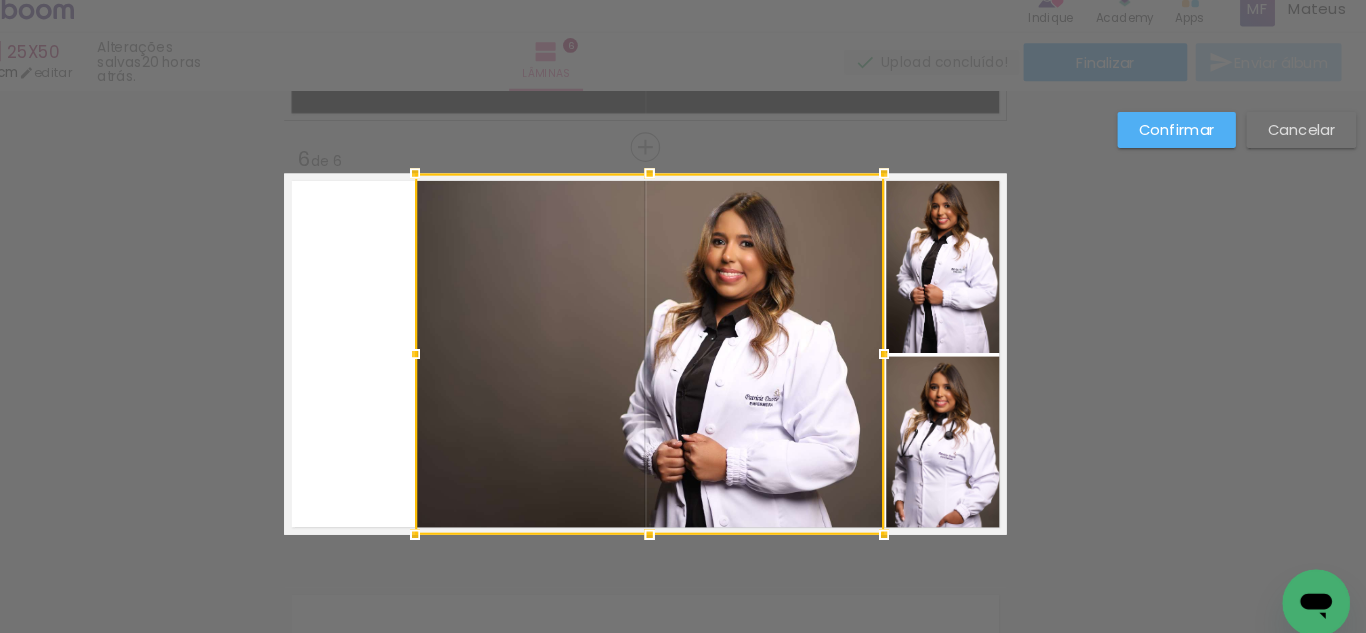 drag, startPoint x: 677, startPoint y: 204, endPoint x: 676, endPoint y: 175, distance: 29.017237 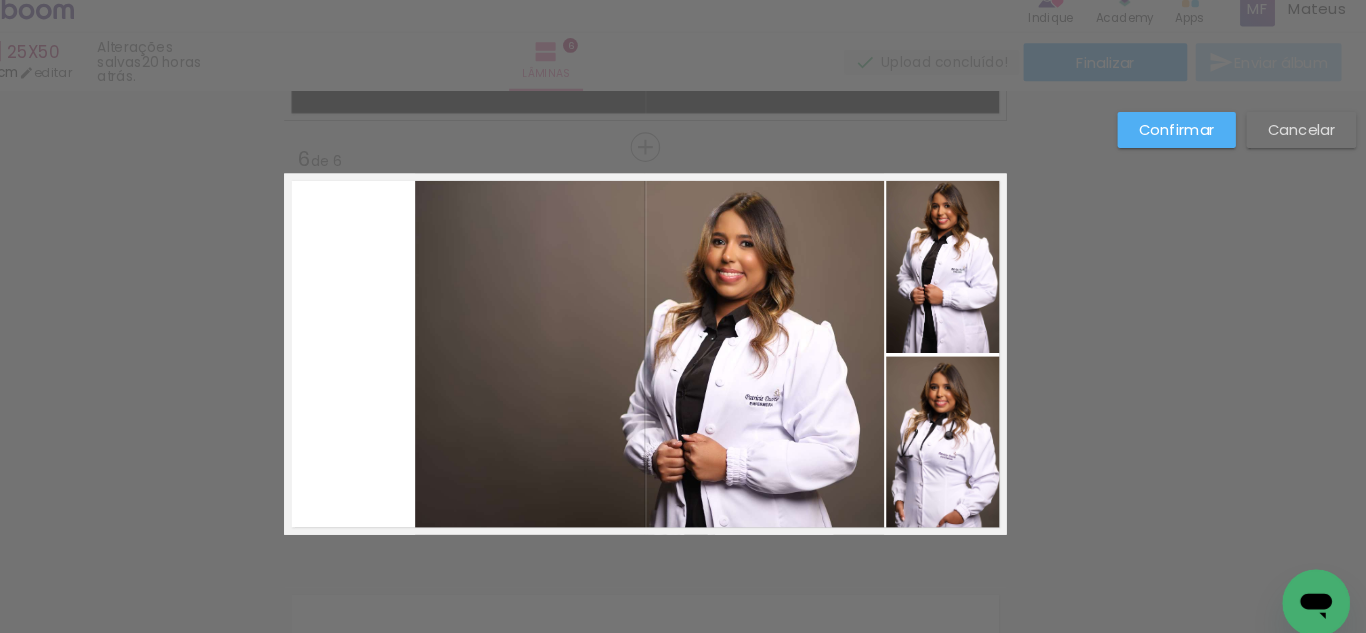 click on "Confirmar" at bounding box center (0, 0) 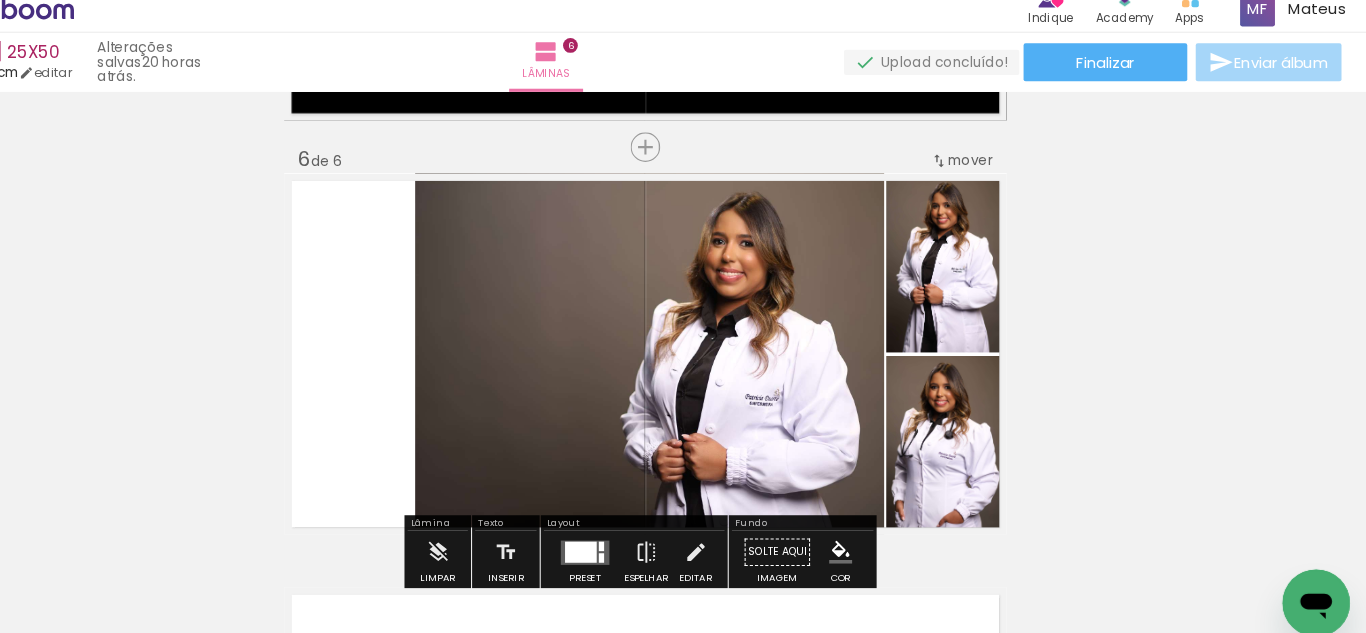 scroll, scrollTop: 2036, scrollLeft: 0, axis: vertical 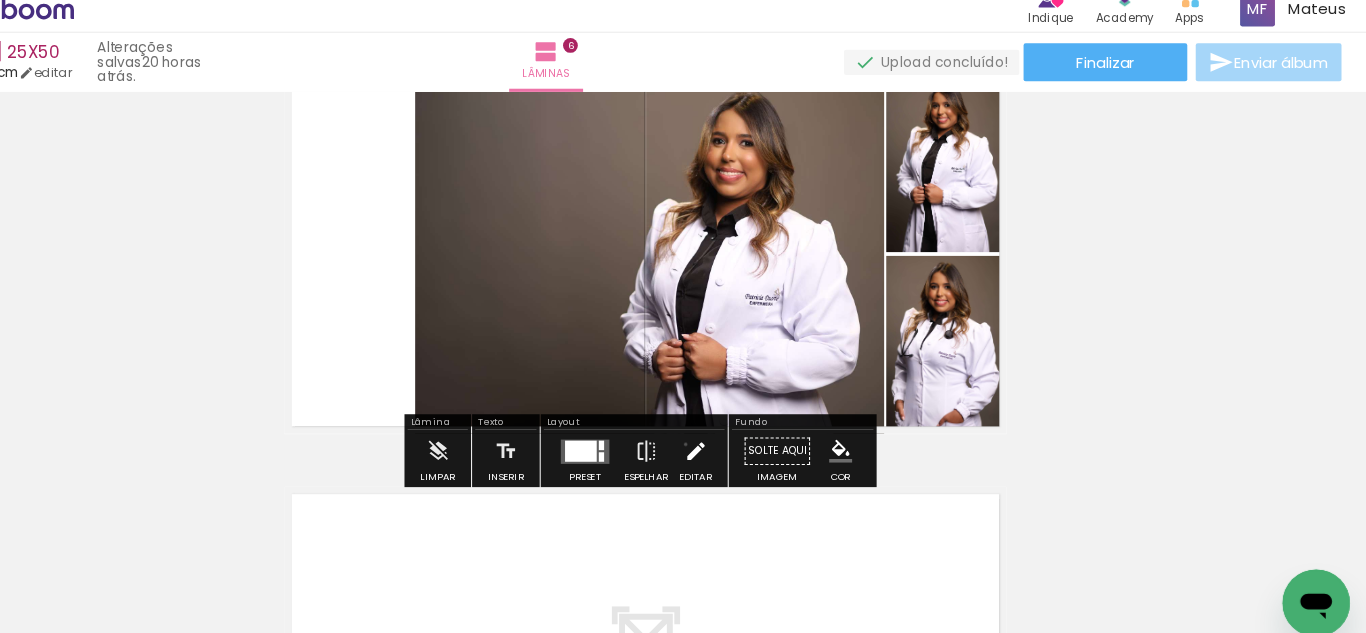 click at bounding box center (730, 442) 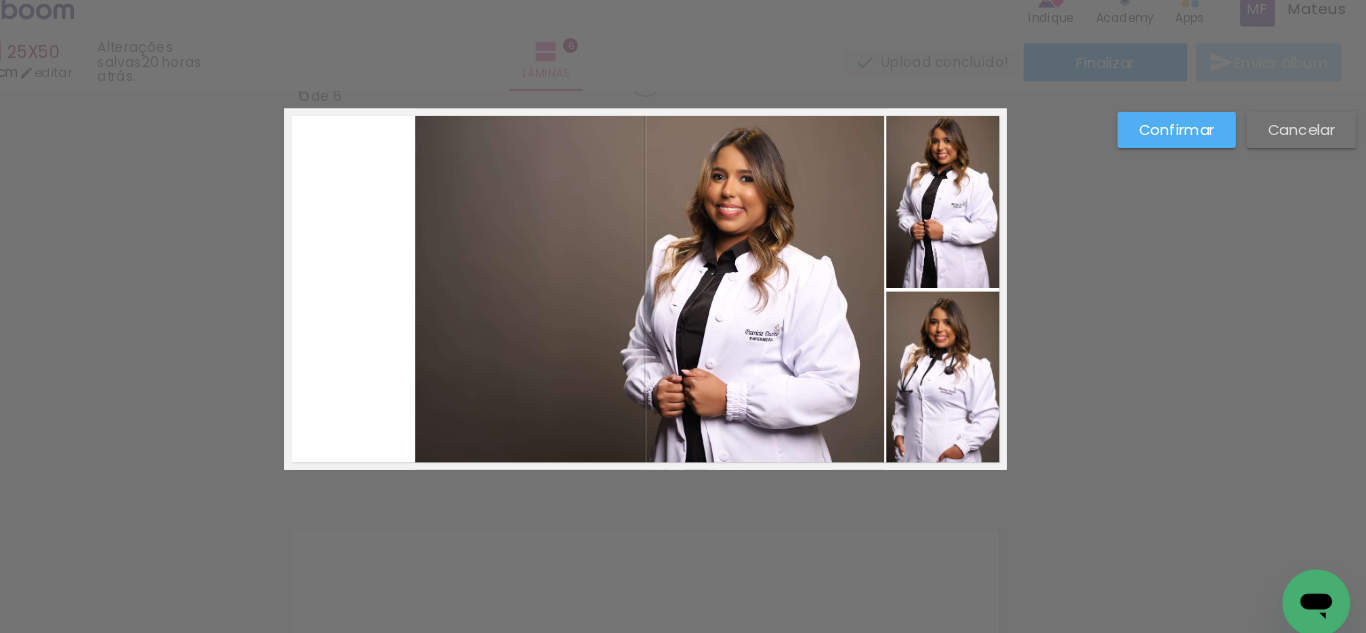 click 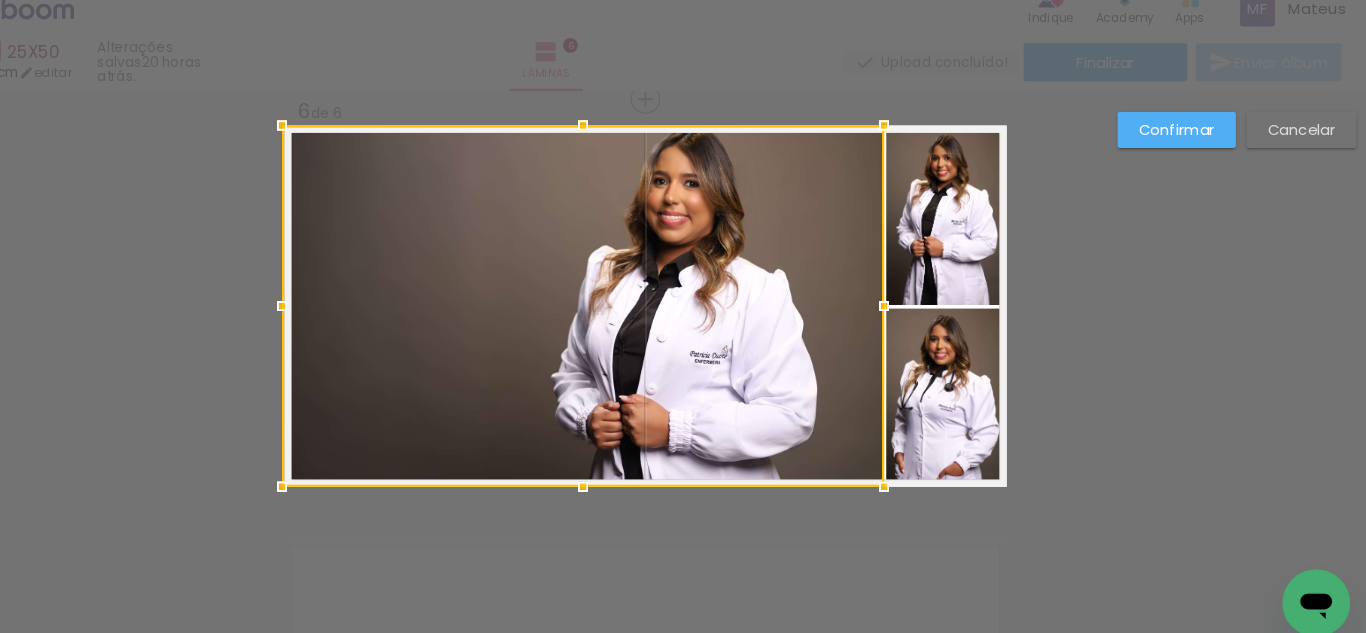 drag, startPoint x: 473, startPoint y: 299, endPoint x: 347, endPoint y: 306, distance: 126.1943 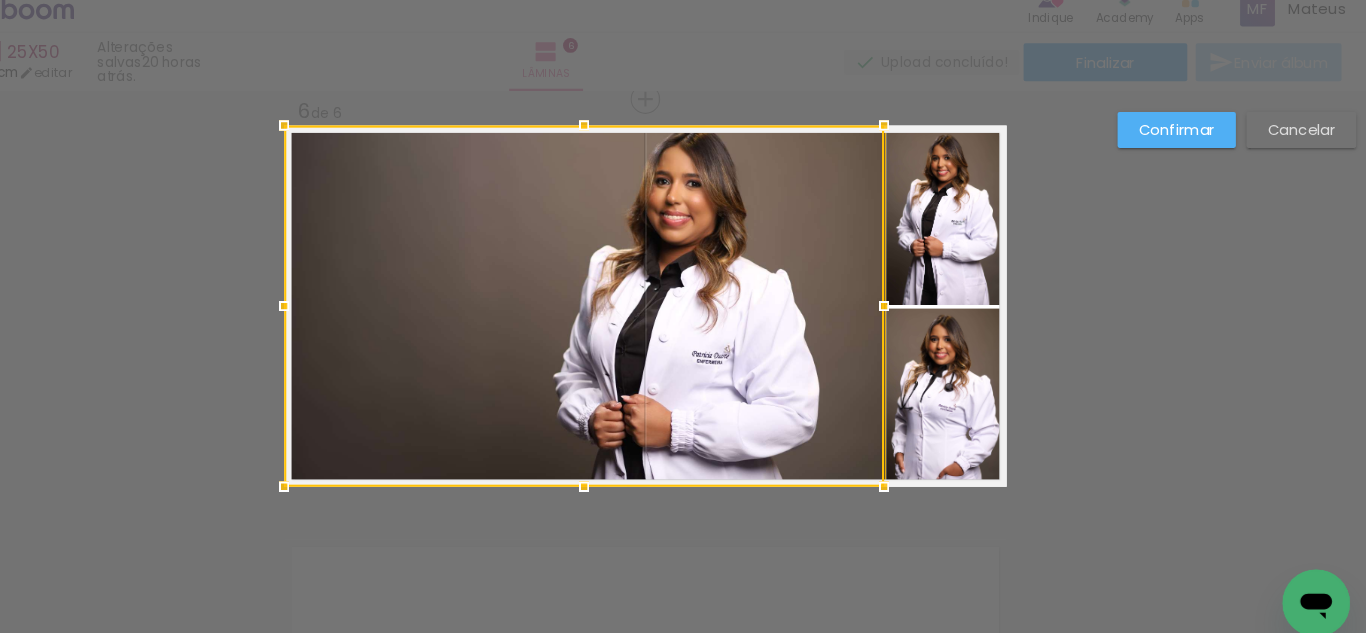 click on "Confirmar" at bounding box center (0, 0) 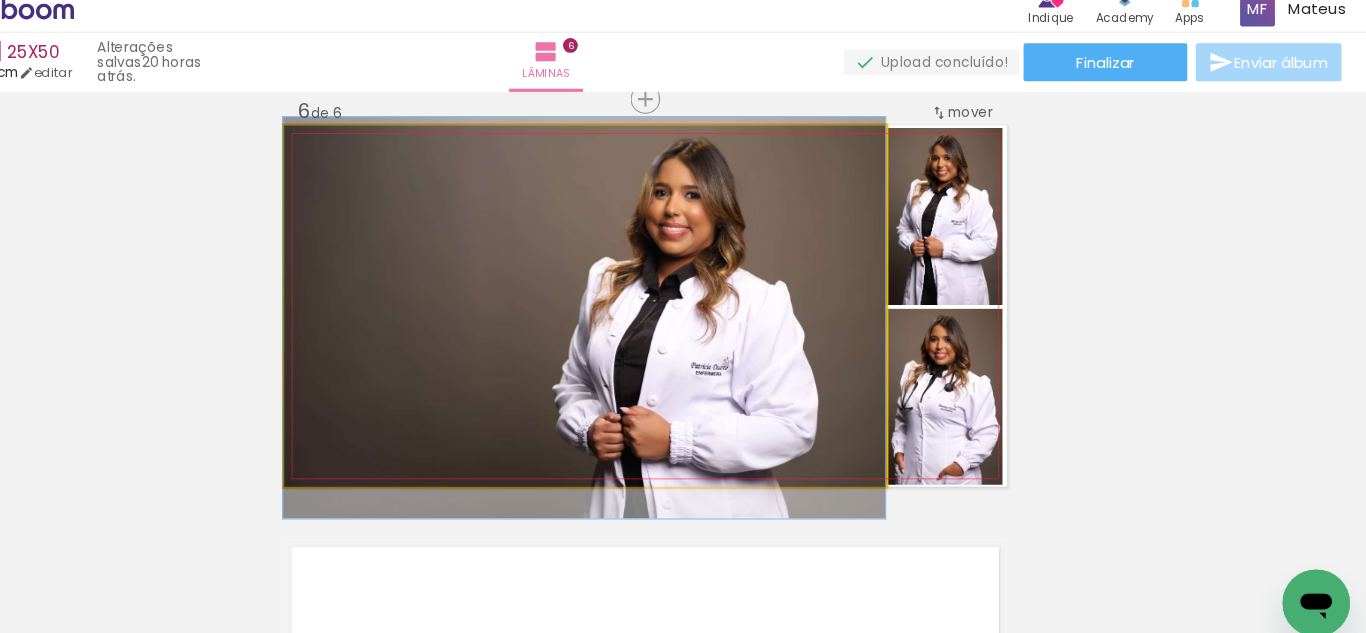 drag, startPoint x: 710, startPoint y: 278, endPoint x: 683, endPoint y: 289, distance: 29.15476 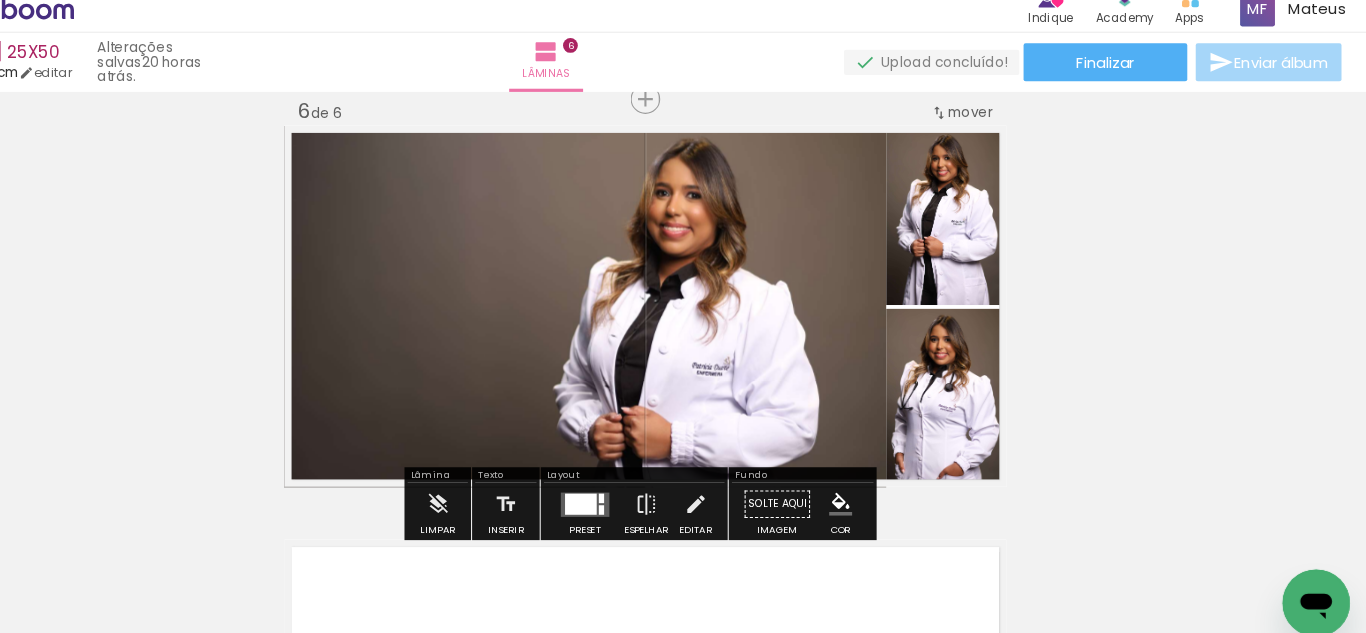scroll, scrollTop: 0, scrollLeft: 0, axis: both 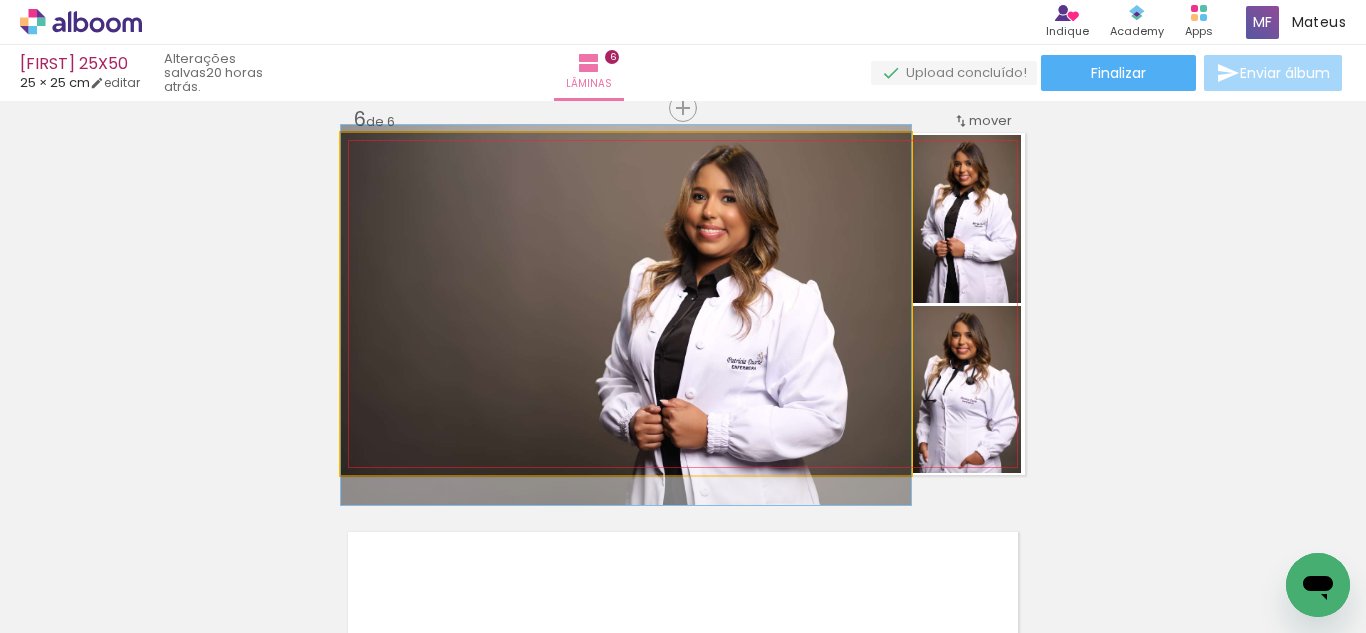 click 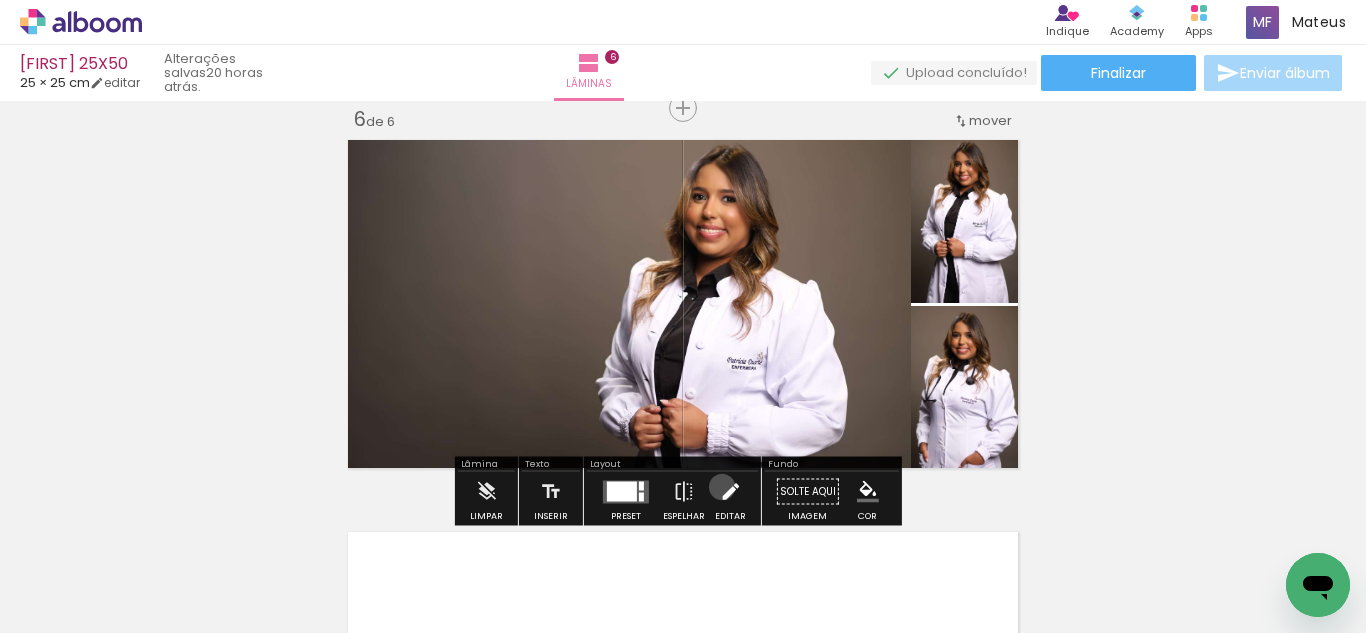 click at bounding box center [730, 492] 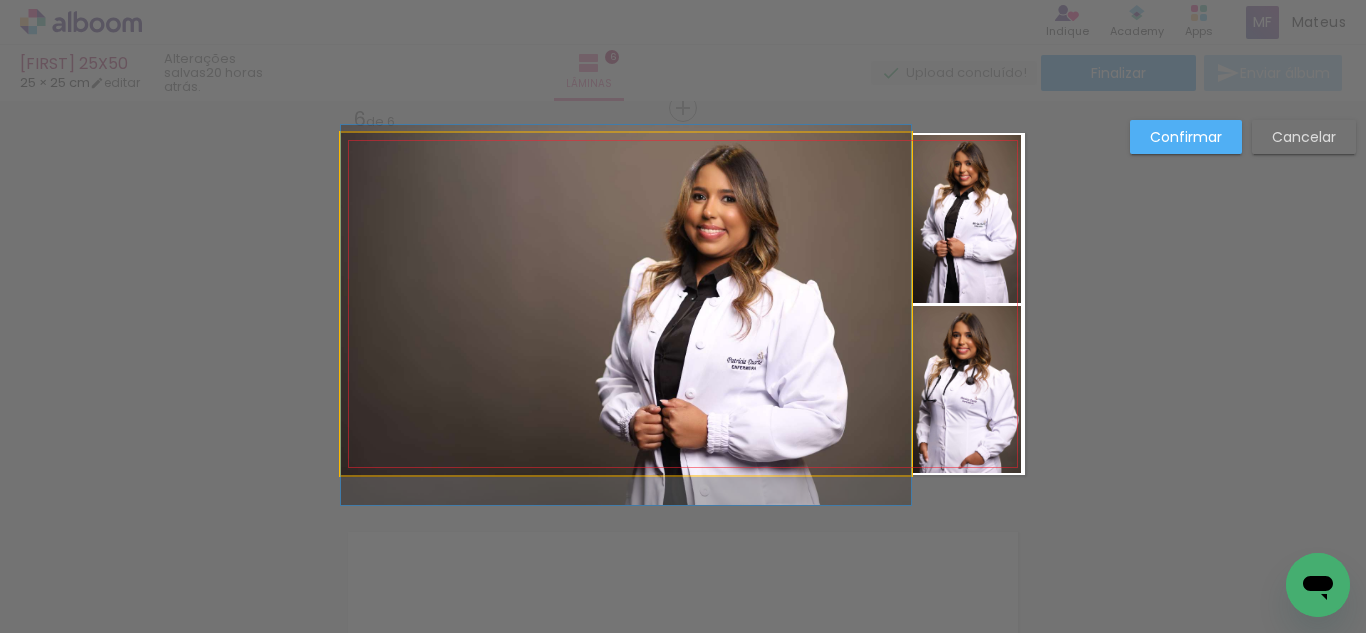 click 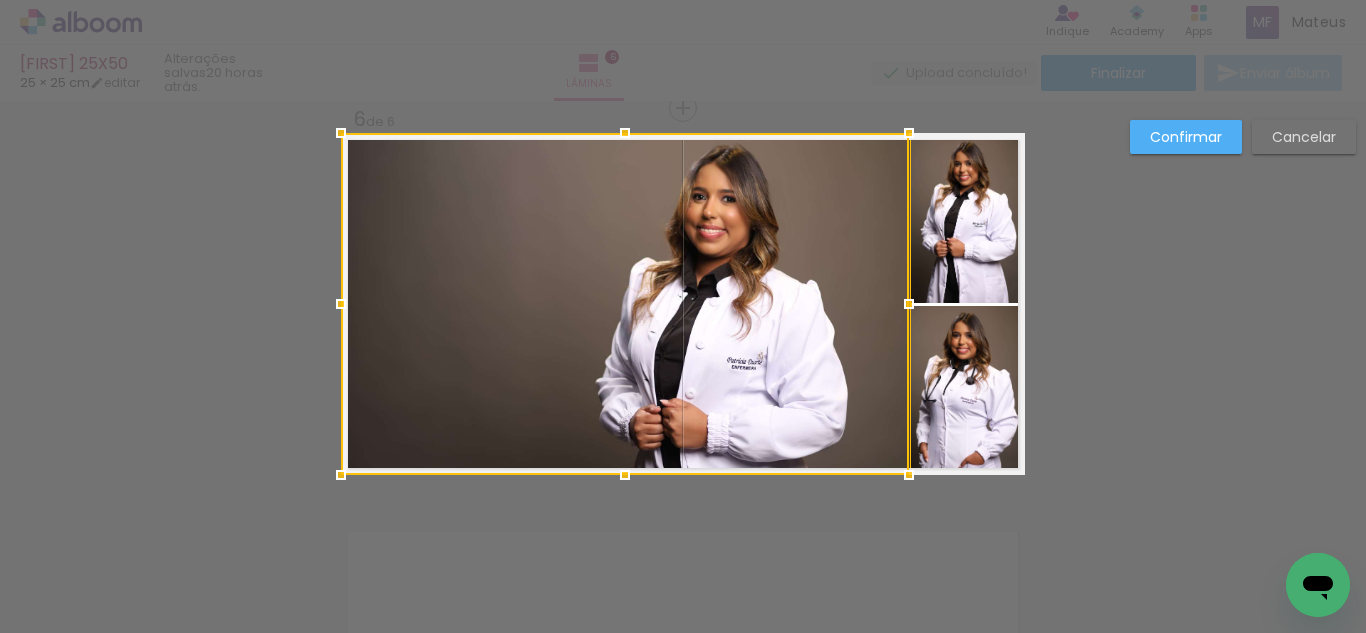 click at bounding box center [625, 304] 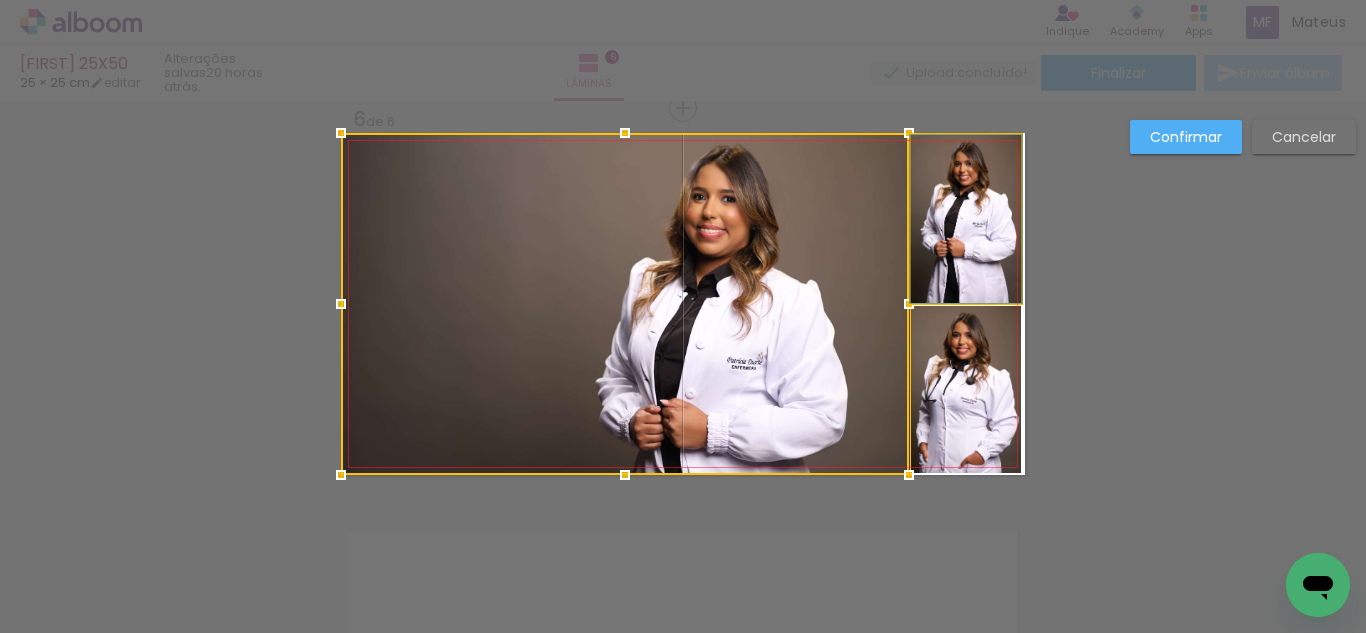 click 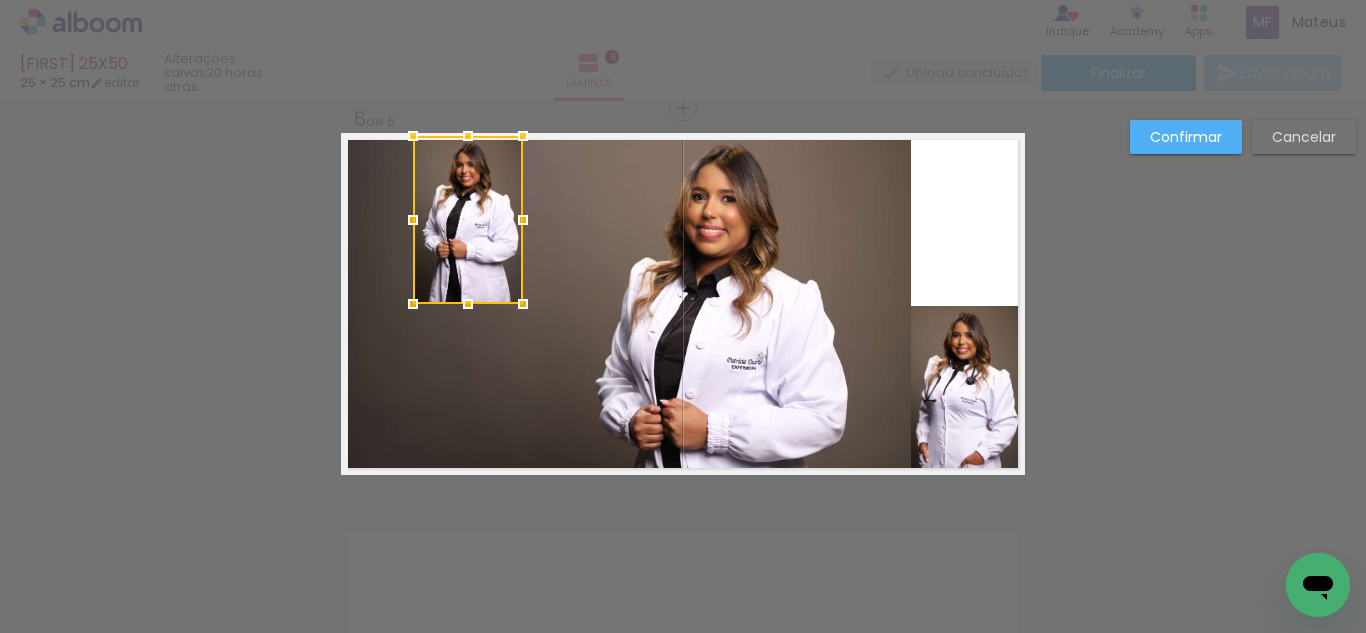 drag, startPoint x: 975, startPoint y: 241, endPoint x: 473, endPoint y: 248, distance: 502.0488 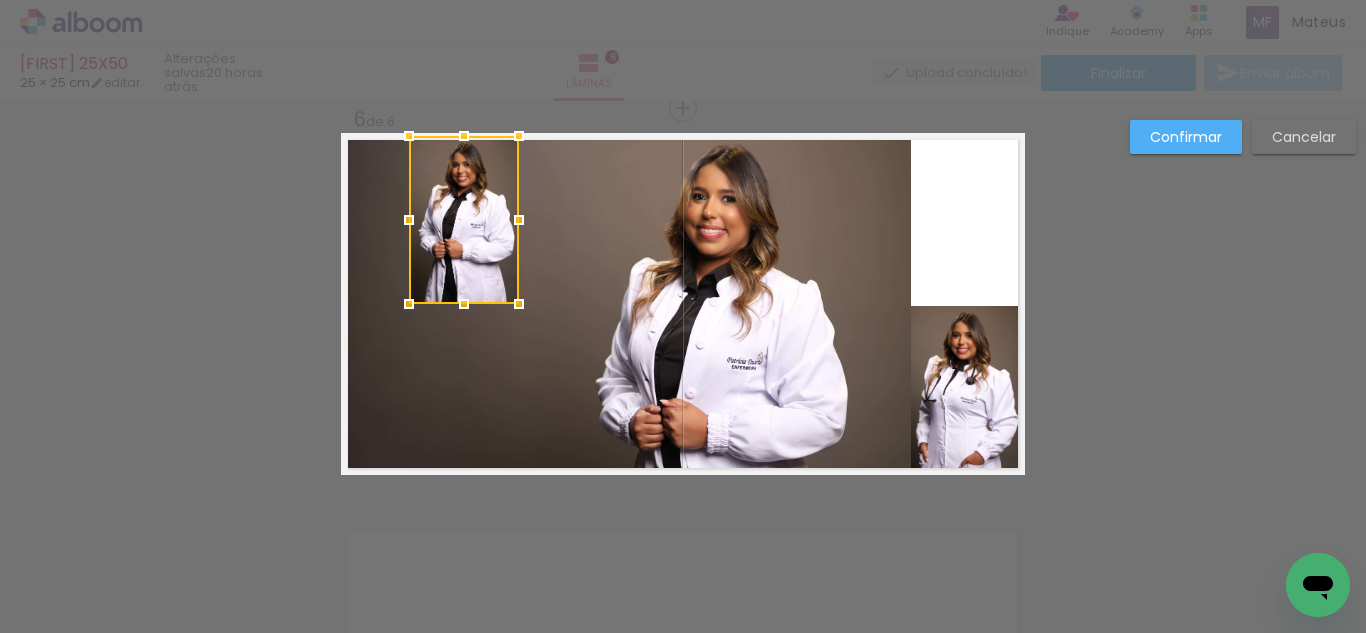 click 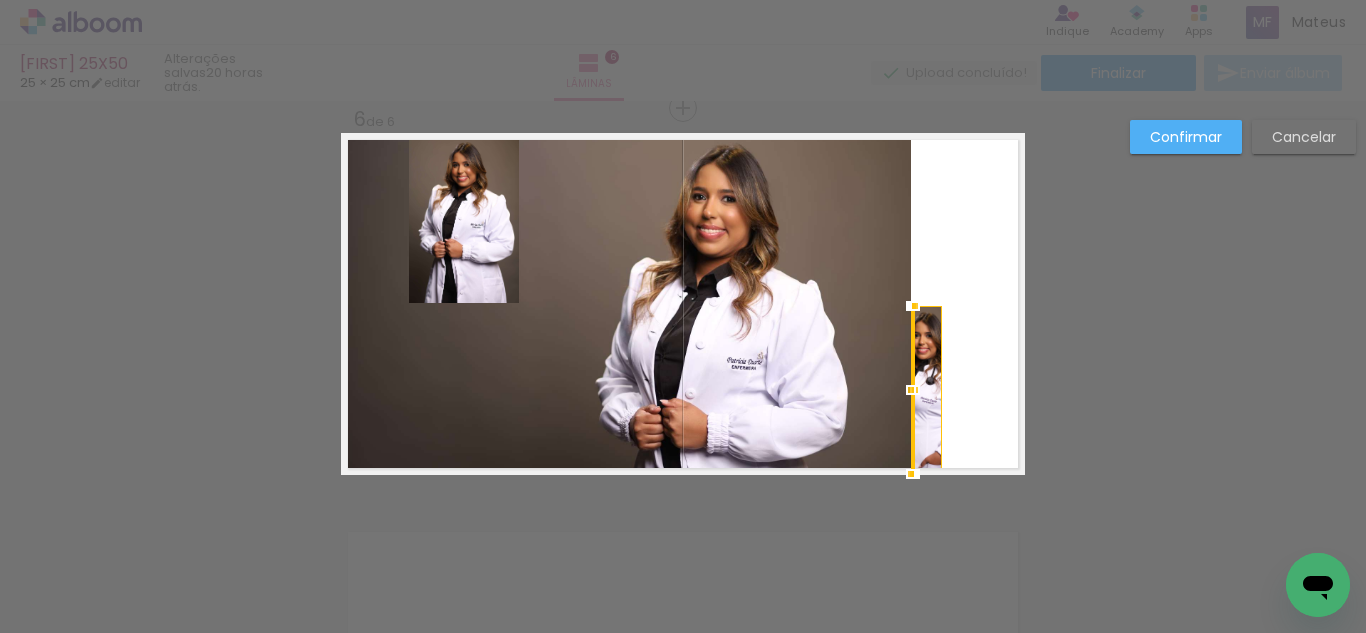 drag, startPoint x: 994, startPoint y: 404, endPoint x: 834, endPoint y: 393, distance: 160.37769 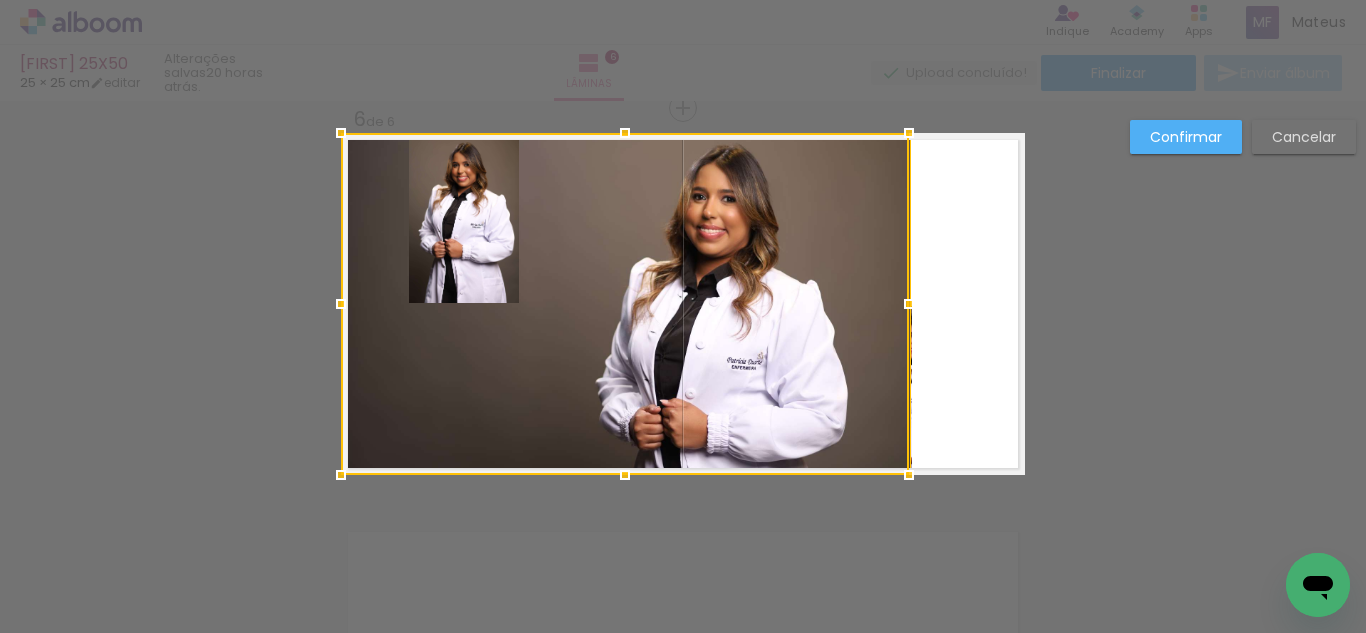 click at bounding box center [625, 304] 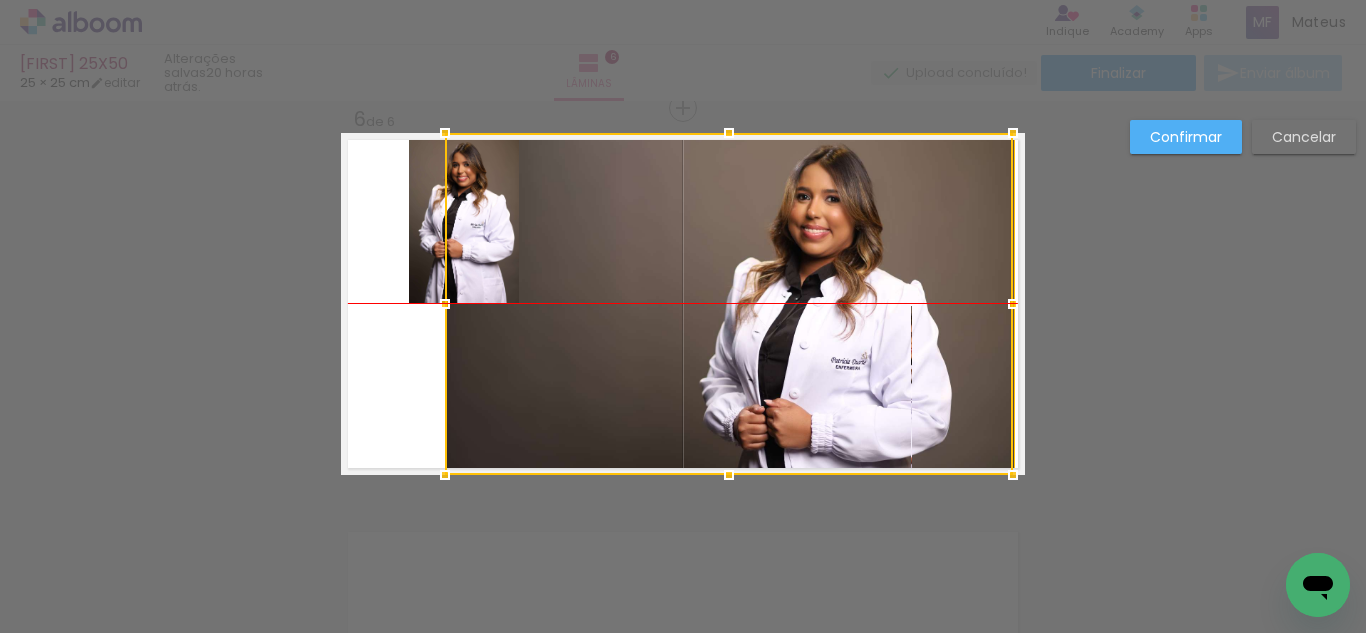 drag, startPoint x: 617, startPoint y: 282, endPoint x: 818, endPoint y: 327, distance: 205.97572 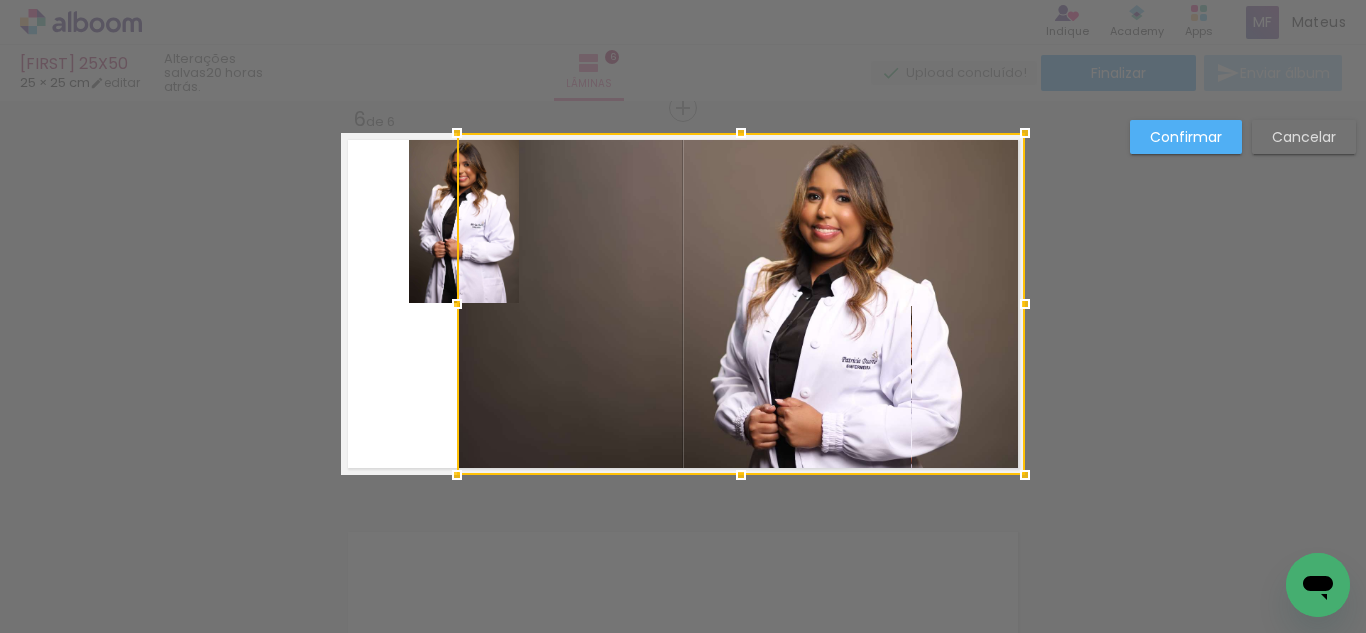 click at bounding box center [741, 304] 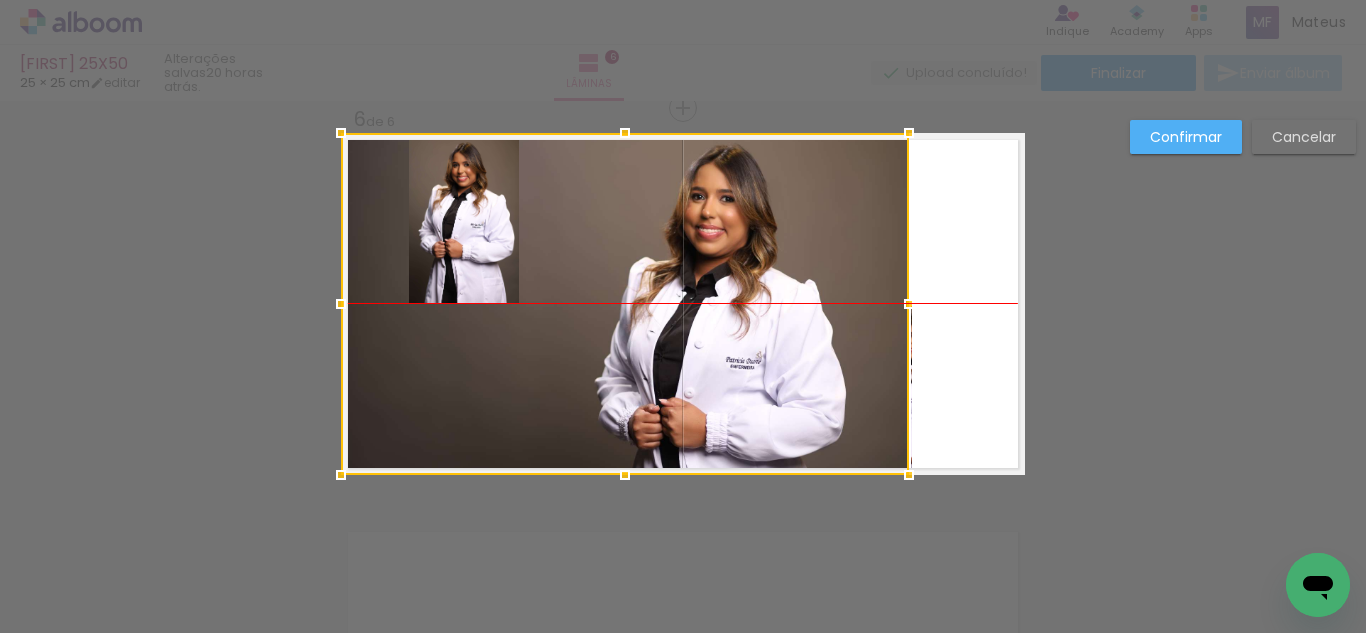 drag, startPoint x: 929, startPoint y: 326, endPoint x: 775, endPoint y: 325, distance: 154.00325 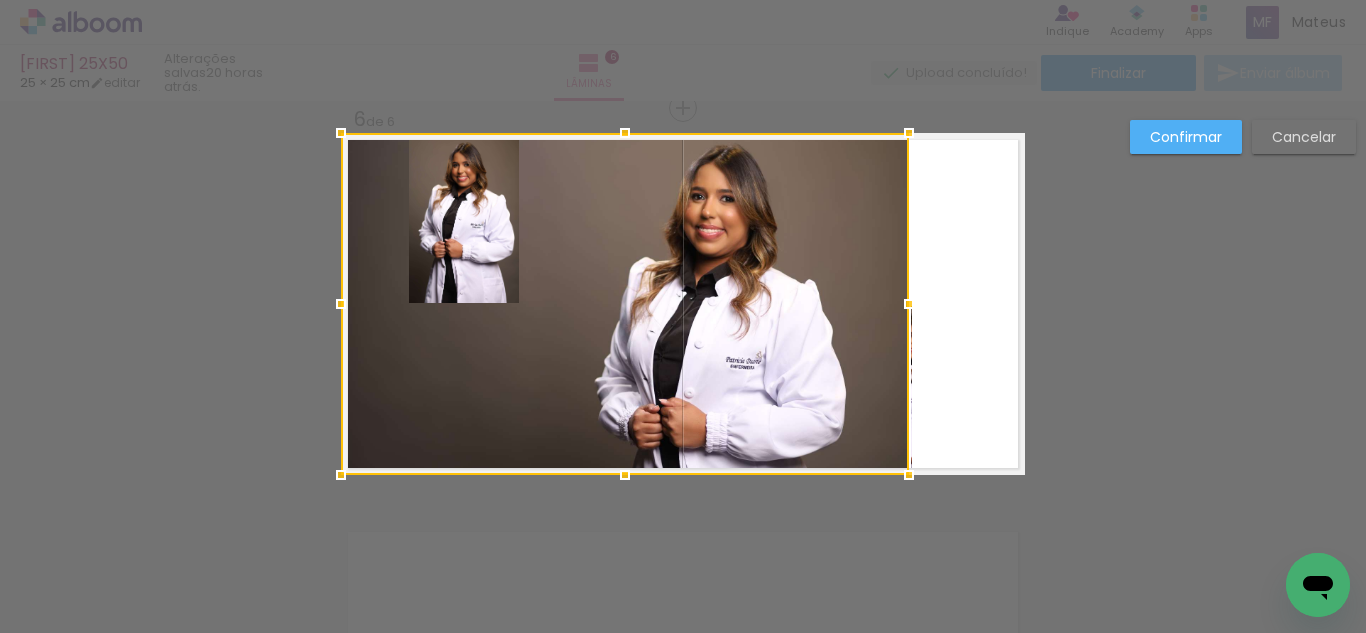 click at bounding box center [625, 304] 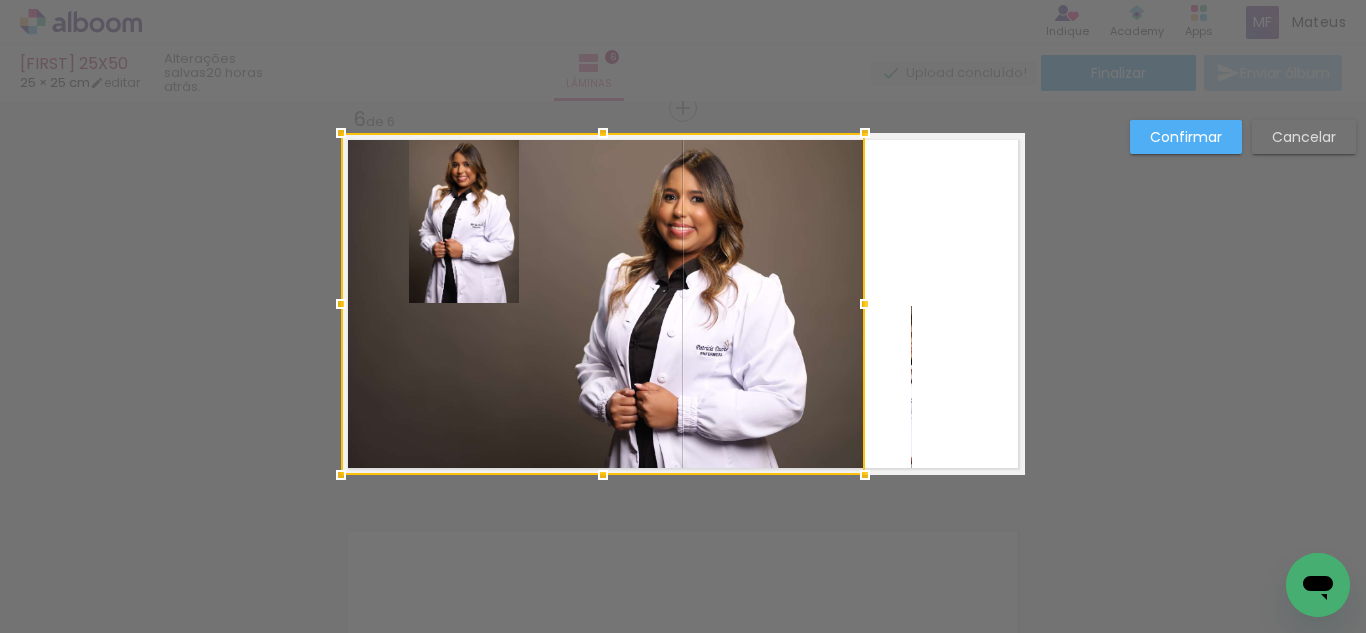 drag, startPoint x: 904, startPoint y: 307, endPoint x: 893, endPoint y: 308, distance: 11.045361 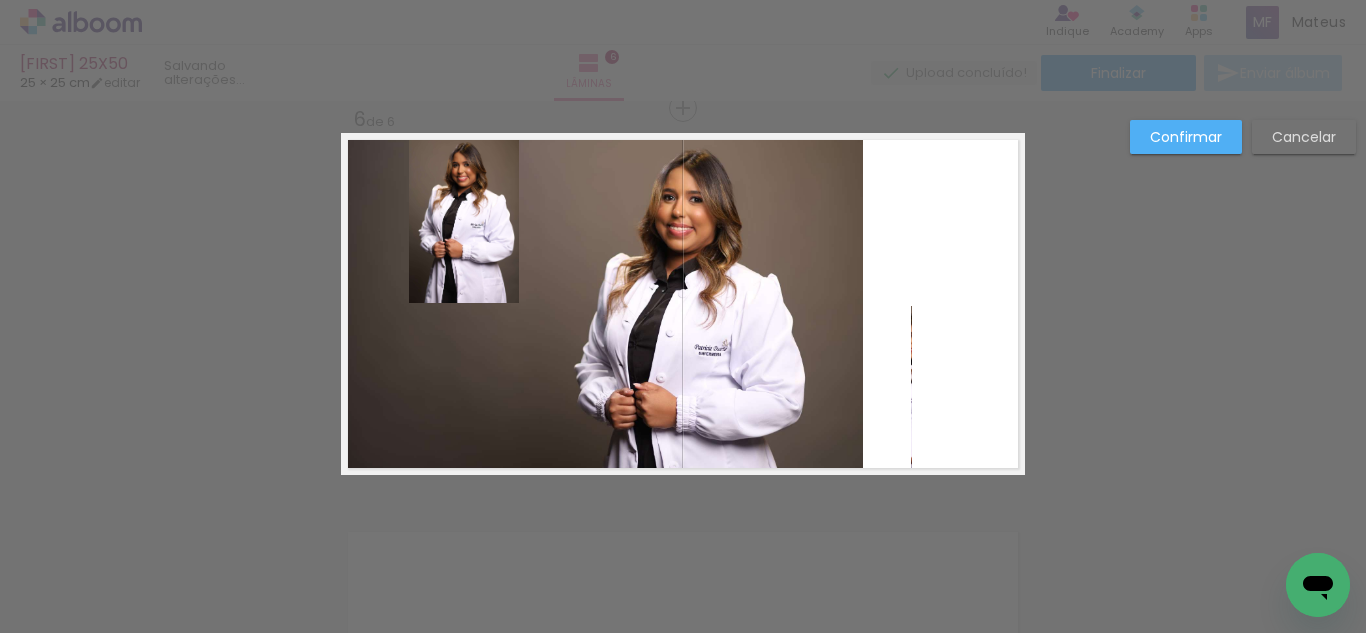 click at bounding box center (683, 304) 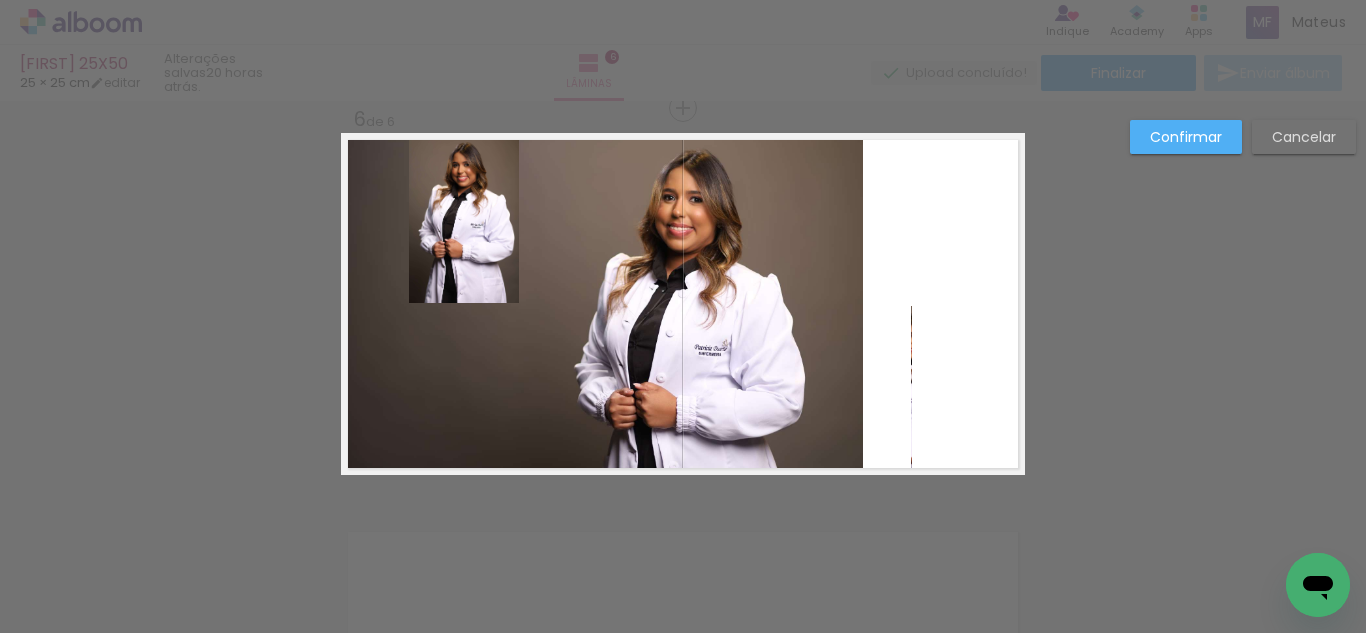 click 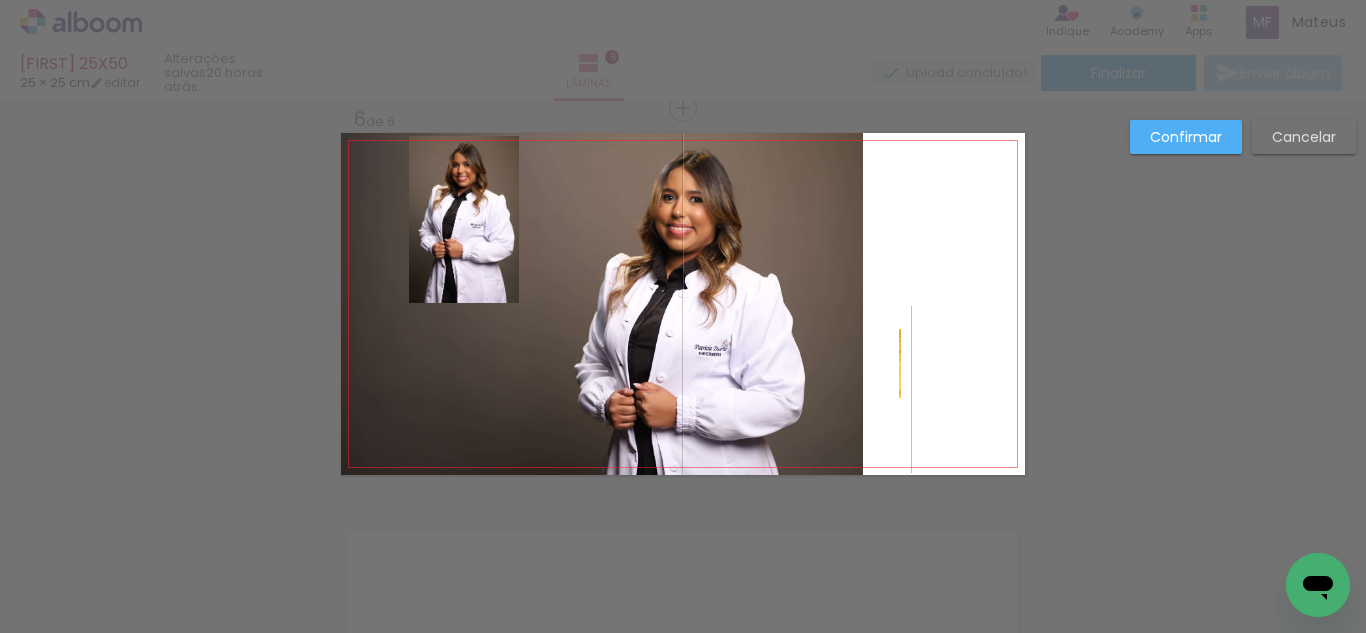 click at bounding box center (683, 304) 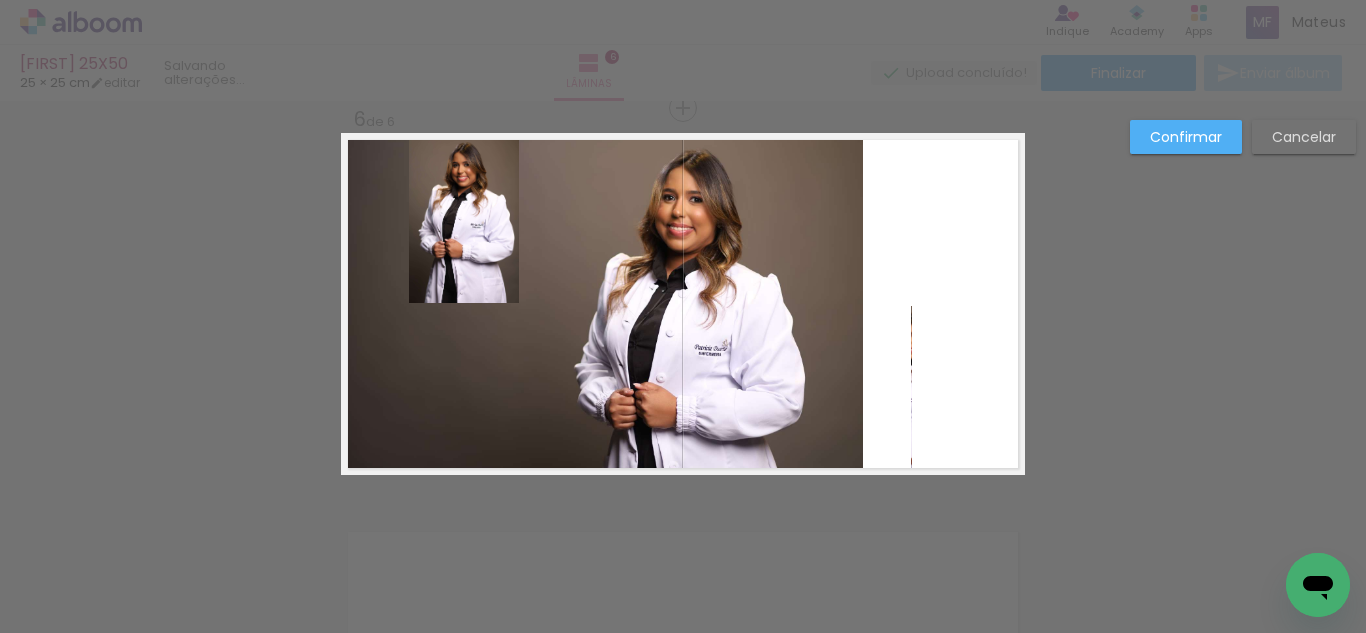 click at bounding box center [683, 304] 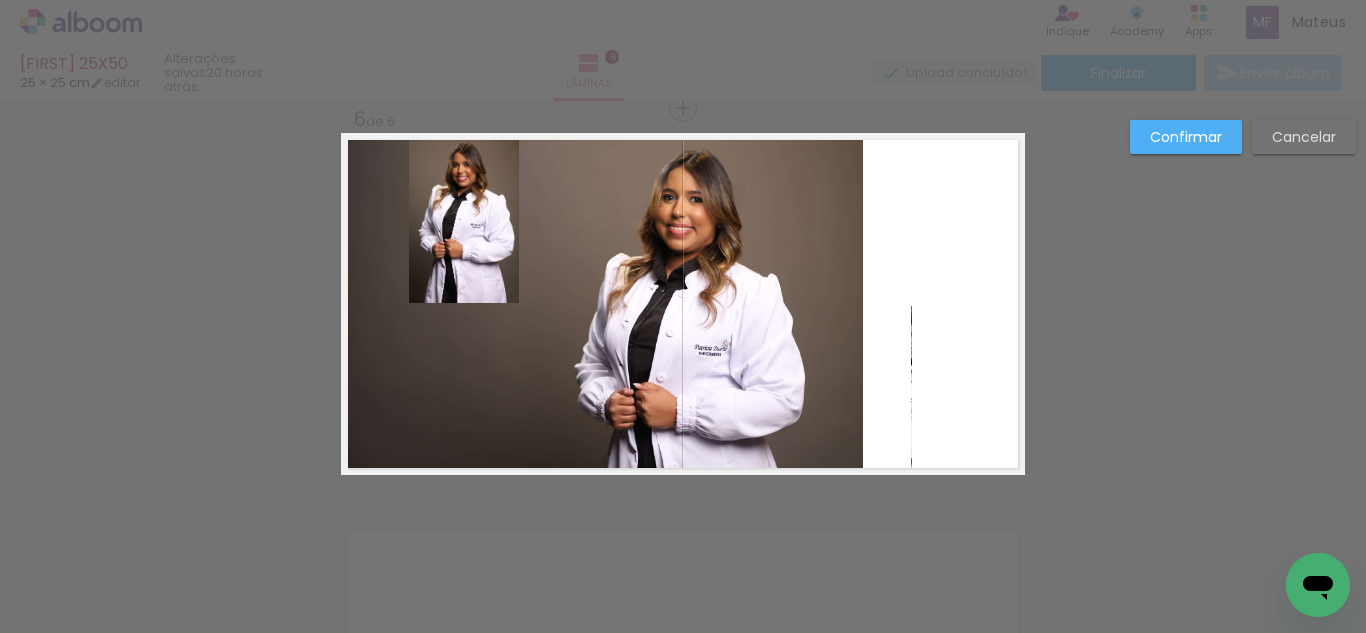 click at bounding box center (683, 304) 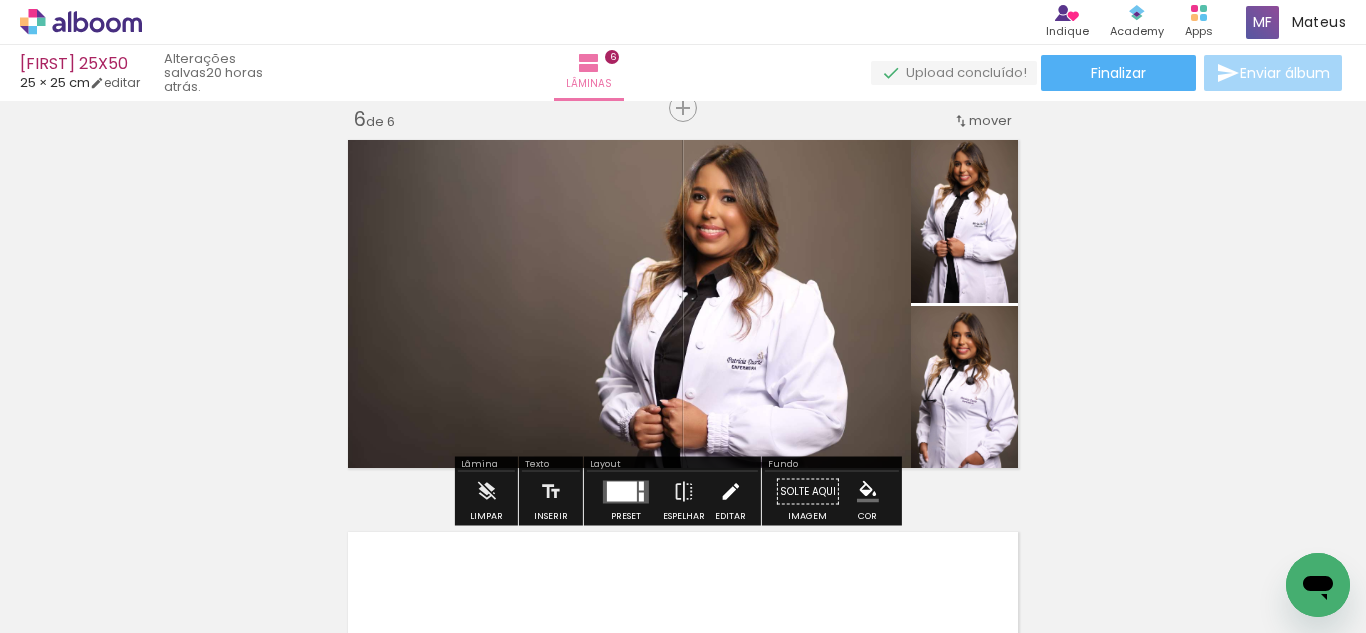 click at bounding box center [730, 492] 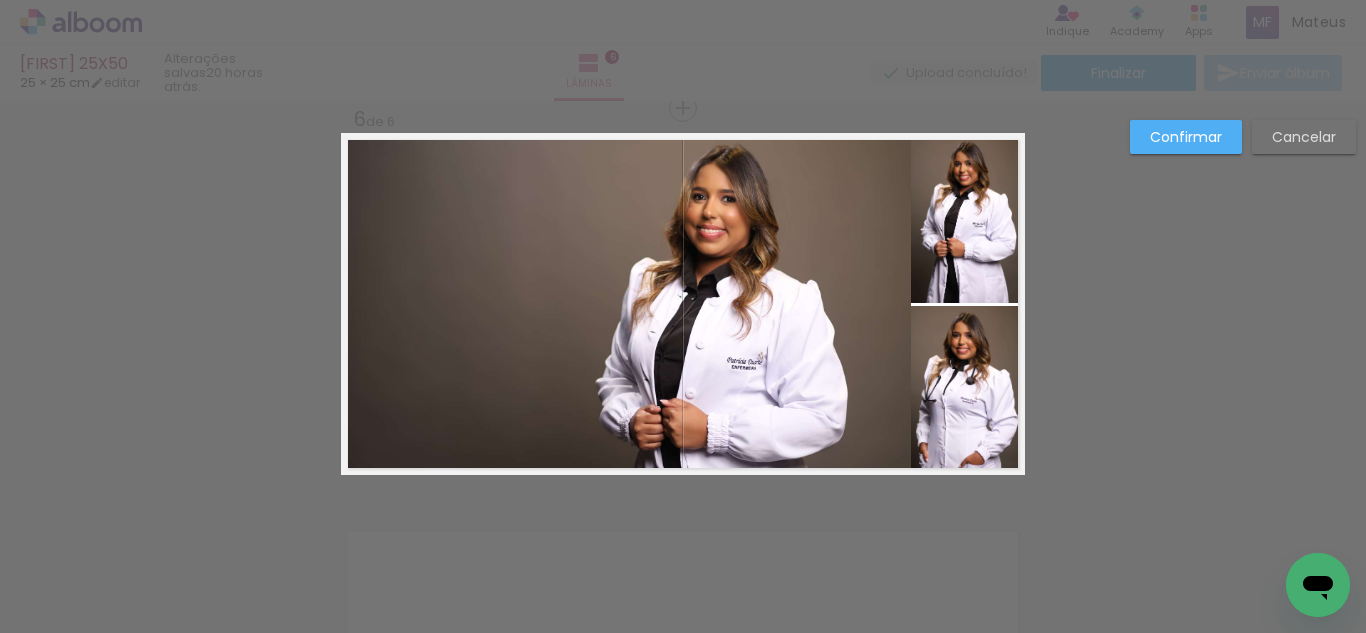 click 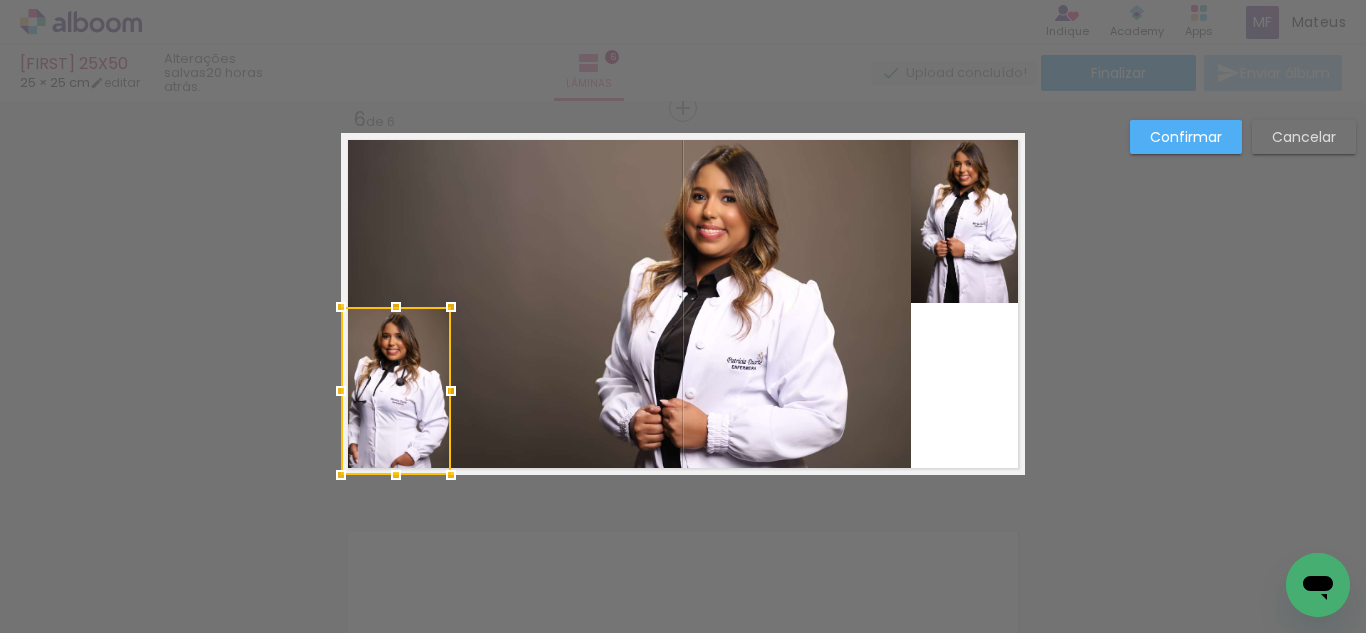 drag, startPoint x: 974, startPoint y: 400, endPoint x: 389, endPoint y: 436, distance: 586.1066 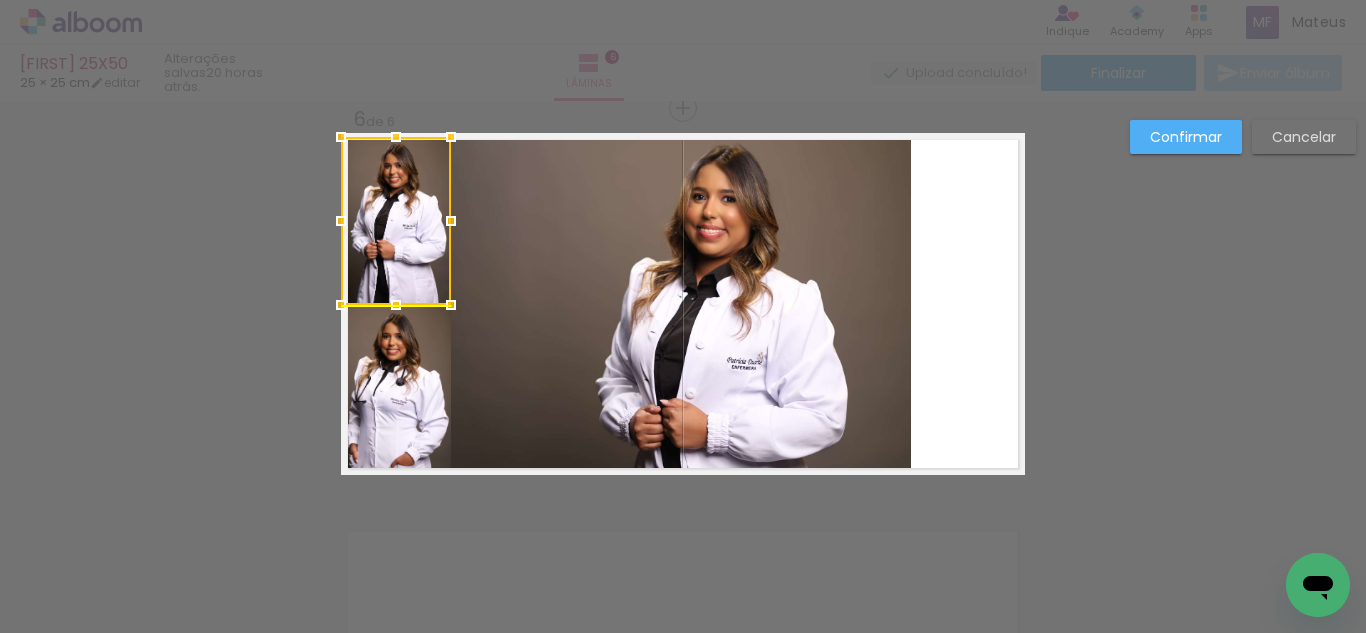 drag, startPoint x: 976, startPoint y: 197, endPoint x: 374, endPoint y: 195, distance: 602.0033 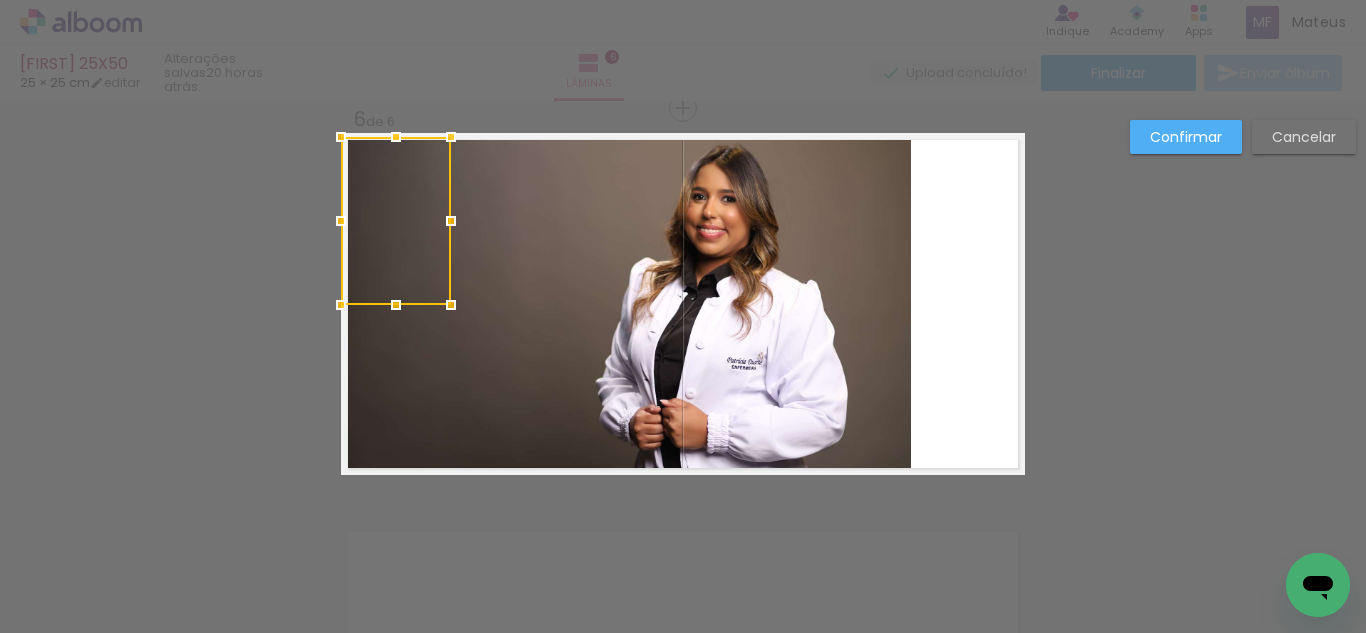 click 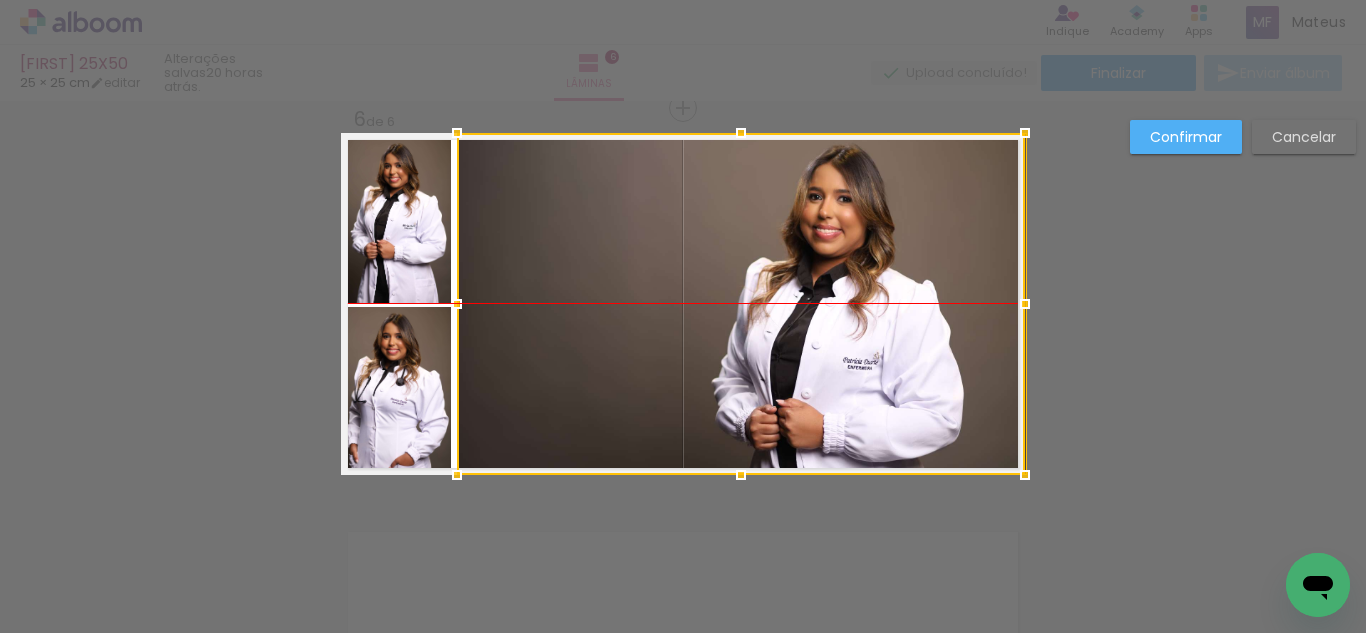 drag, startPoint x: 693, startPoint y: 288, endPoint x: 726, endPoint y: 283, distance: 33.37664 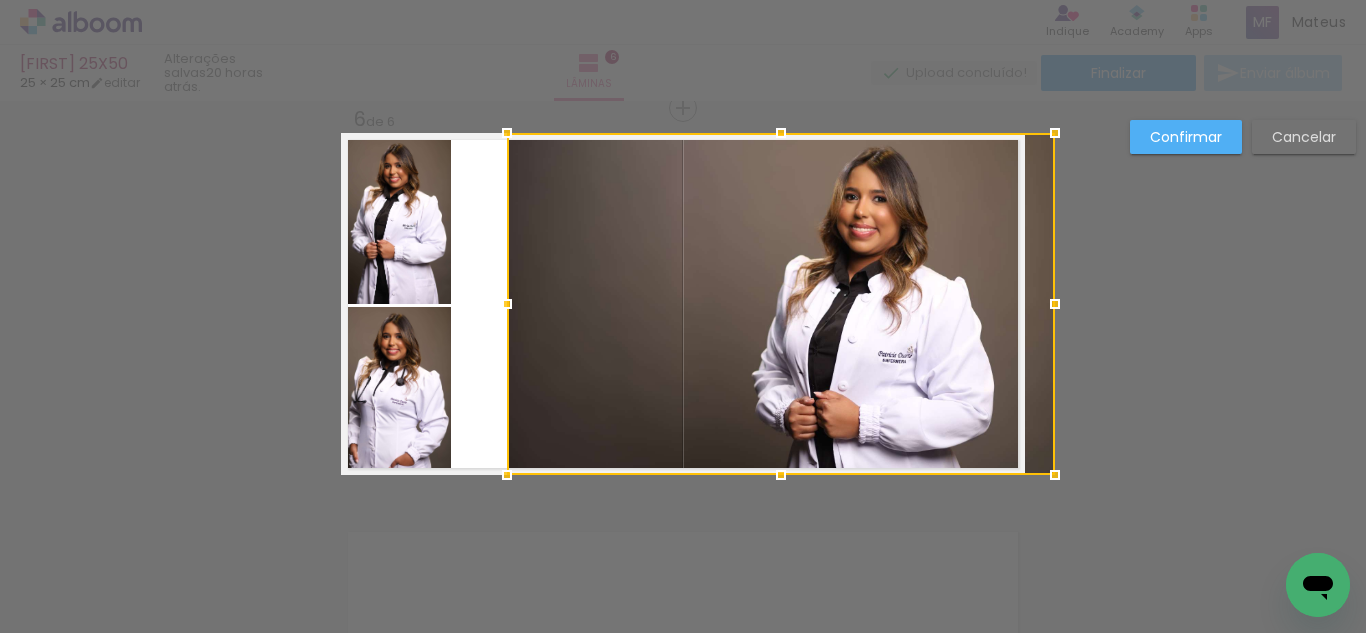 drag, startPoint x: 460, startPoint y: 308, endPoint x: 499, endPoint y: 290, distance: 42.953465 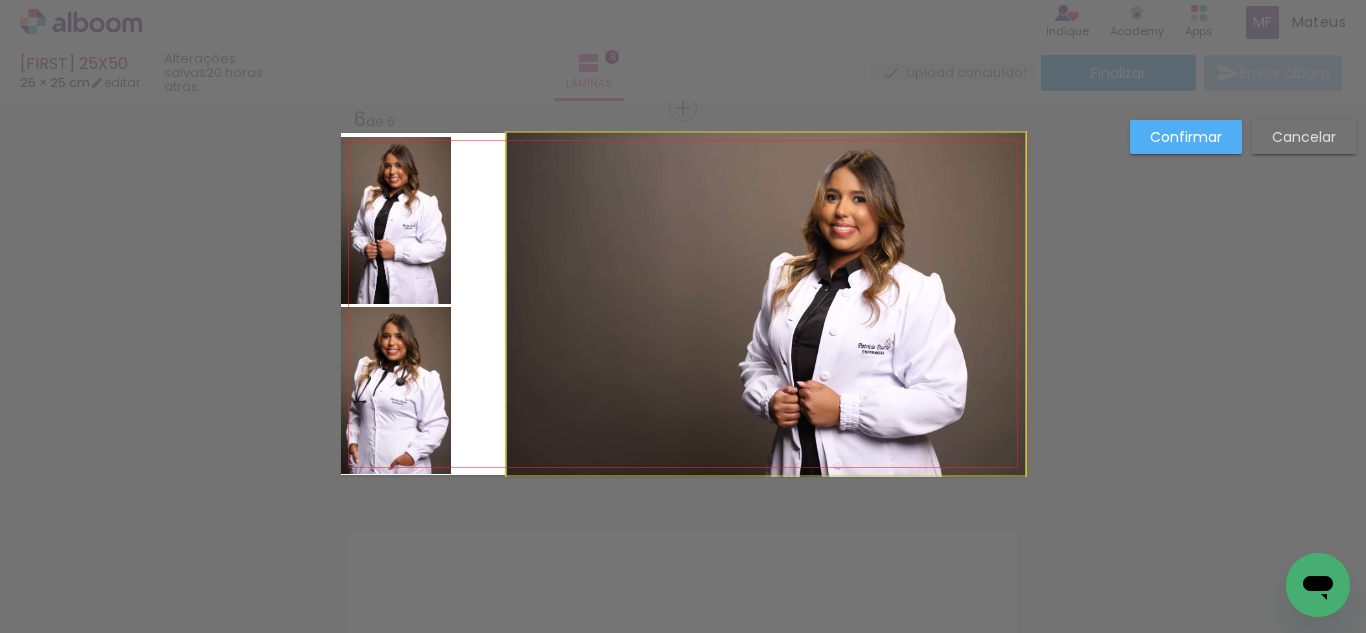 click 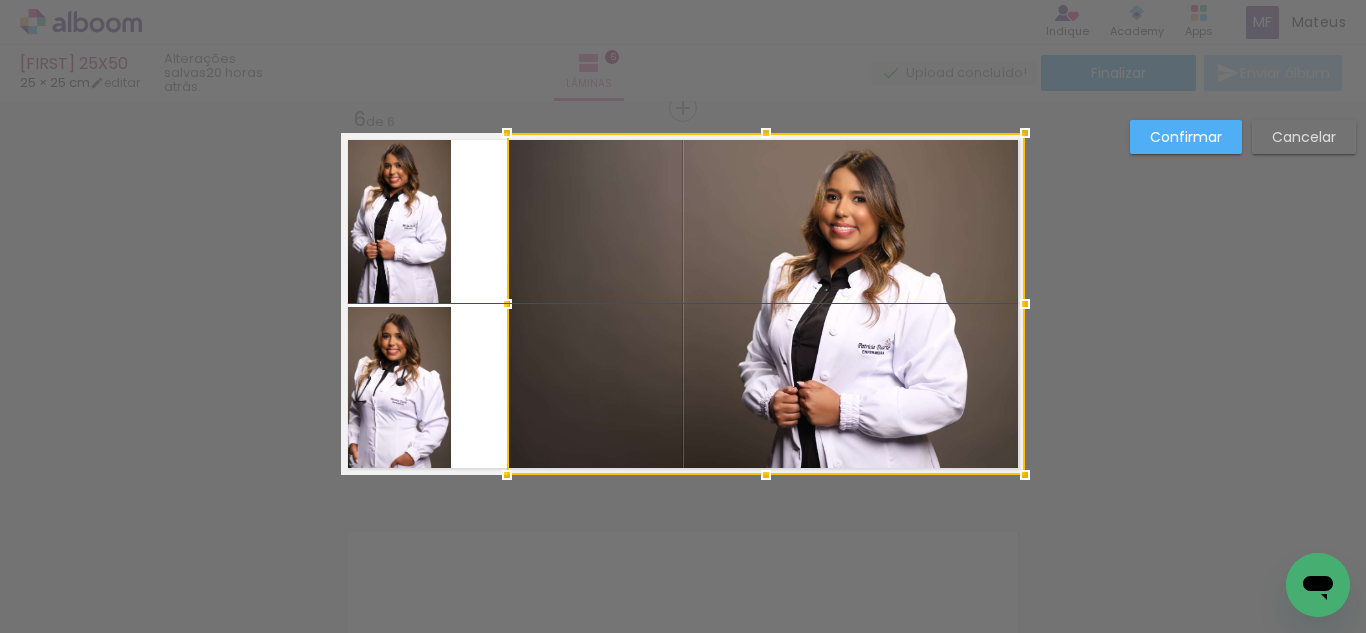 drag, startPoint x: 824, startPoint y: 270, endPoint x: 1166, endPoint y: 190, distance: 351.23212 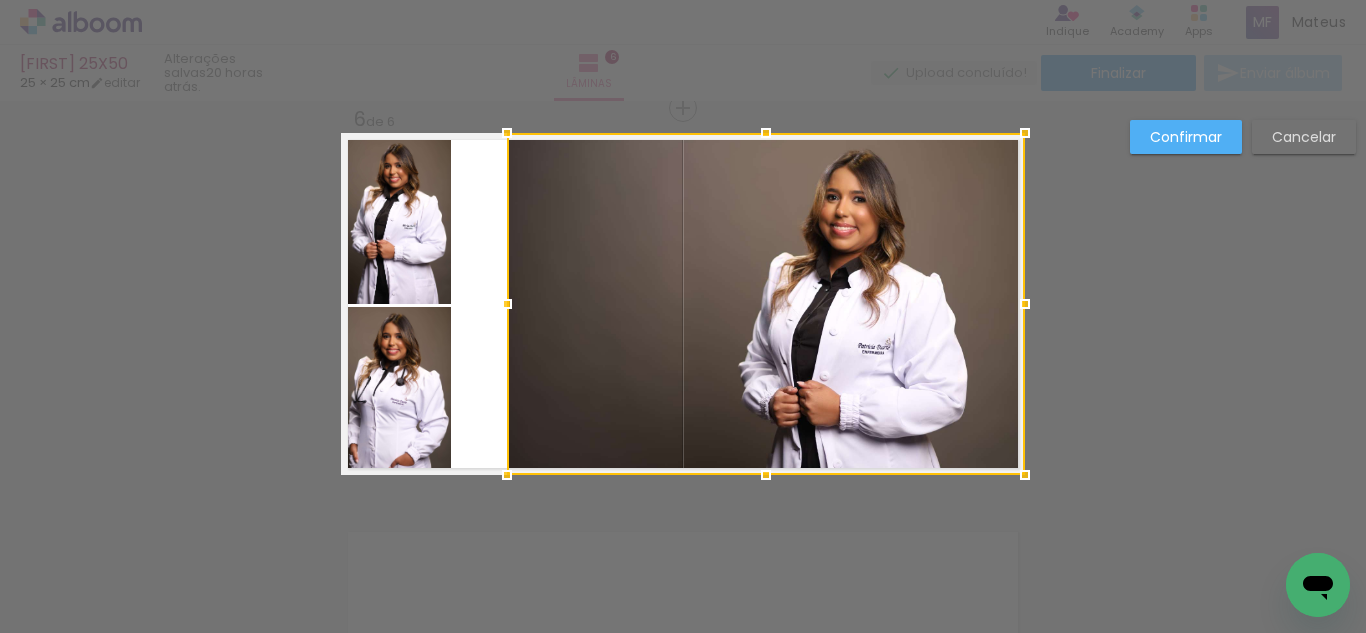 click on "Cancelar" at bounding box center (0, 0) 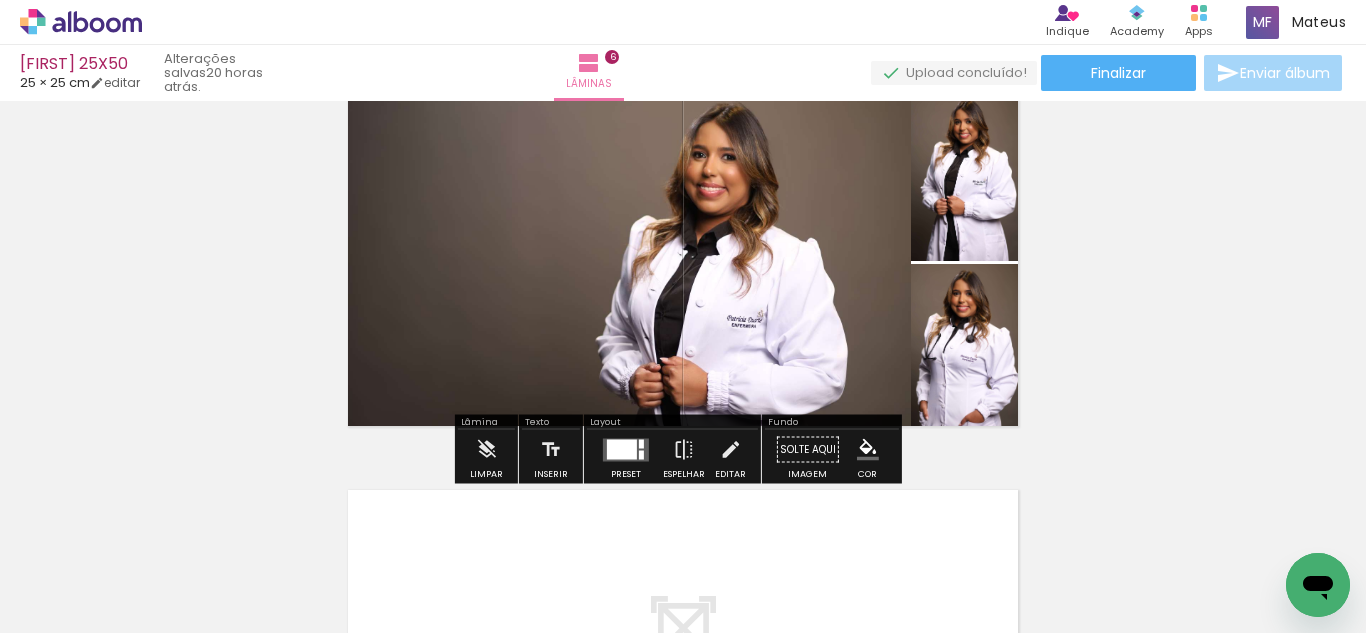 scroll, scrollTop: 2021, scrollLeft: 0, axis: vertical 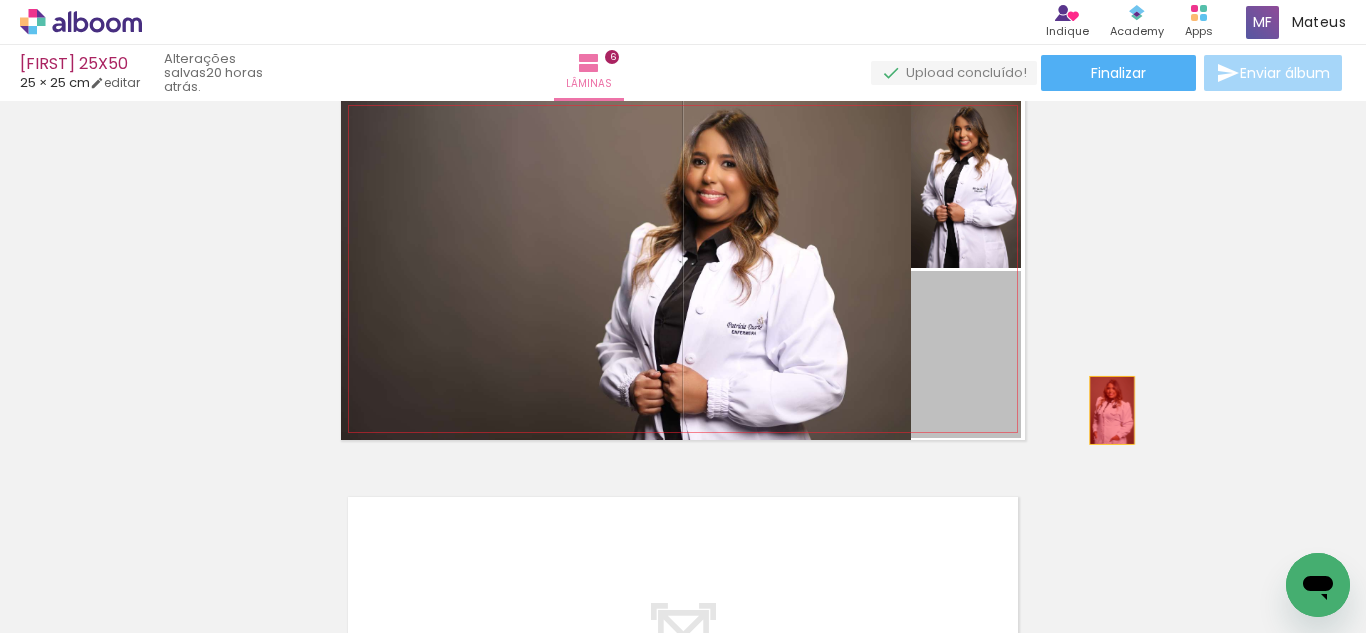 drag, startPoint x: 981, startPoint y: 384, endPoint x: 1107, endPoint y: 409, distance: 128.45622 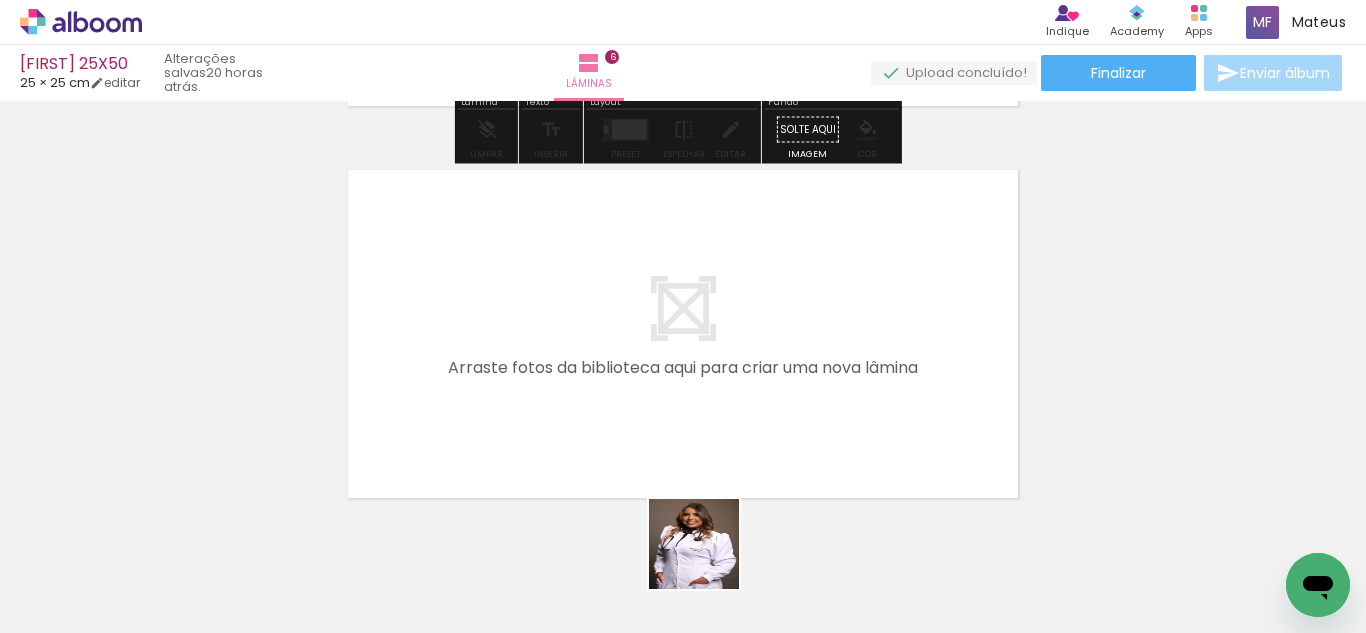 drag, startPoint x: 709, startPoint y: 559, endPoint x: 823, endPoint y: 560, distance: 114.00439 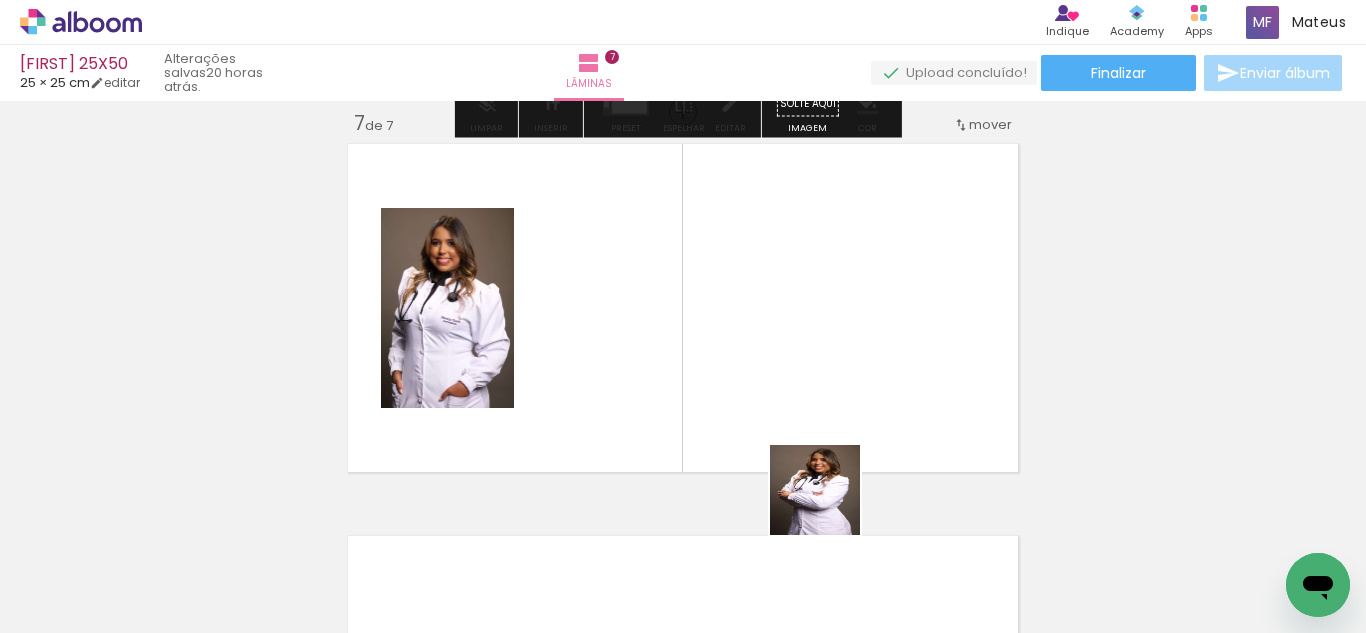 drag, startPoint x: 830, startPoint y: 505, endPoint x: 940, endPoint y: 612, distance: 153.45683 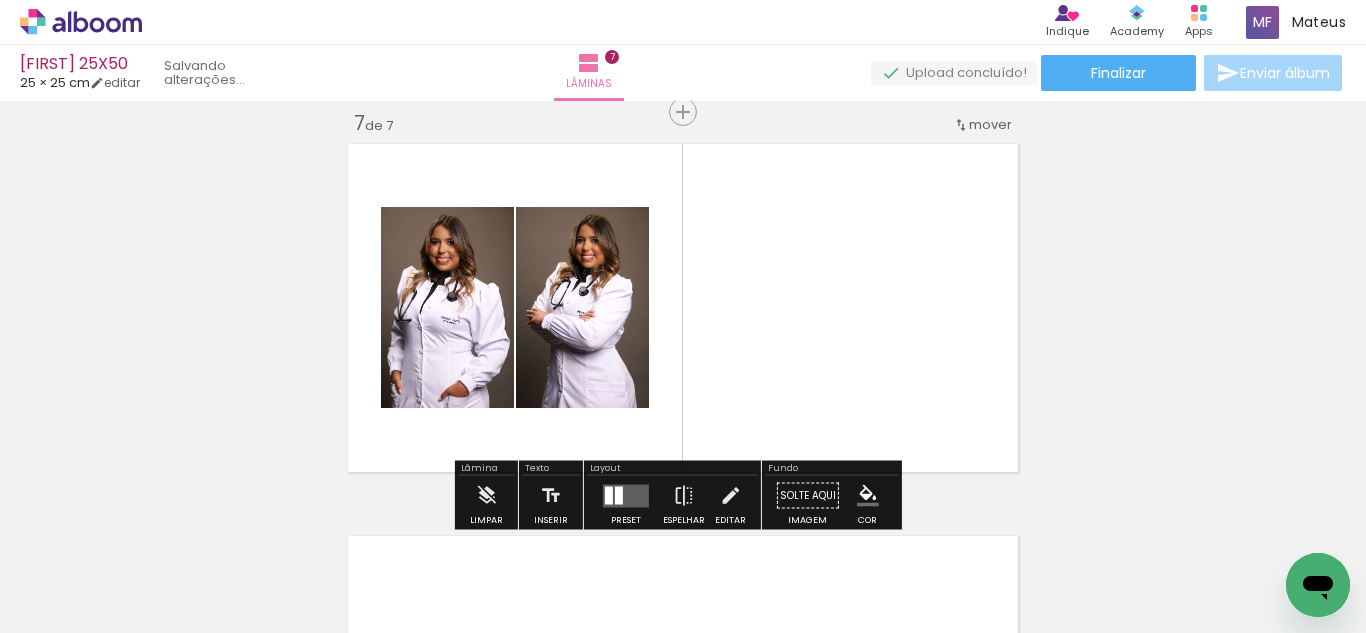 scroll, scrollTop: 2378, scrollLeft: 0, axis: vertical 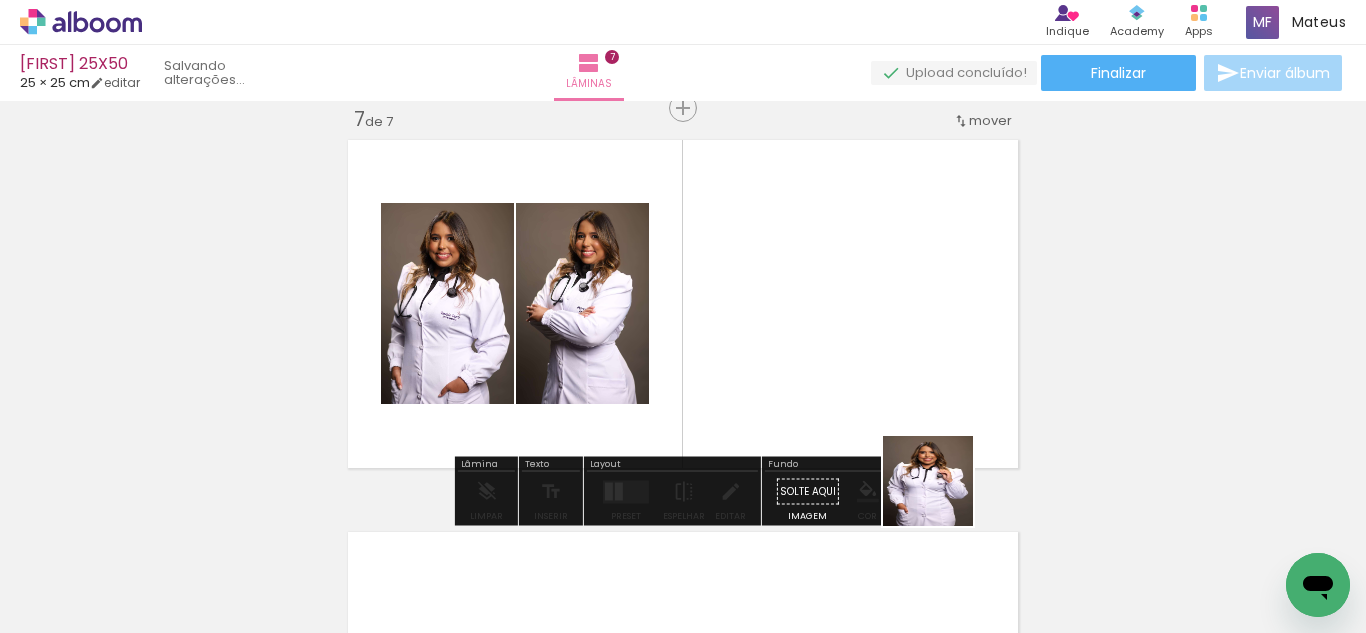 drag, startPoint x: 943, startPoint y: 496, endPoint x: 998, endPoint y: 520, distance: 60.00833 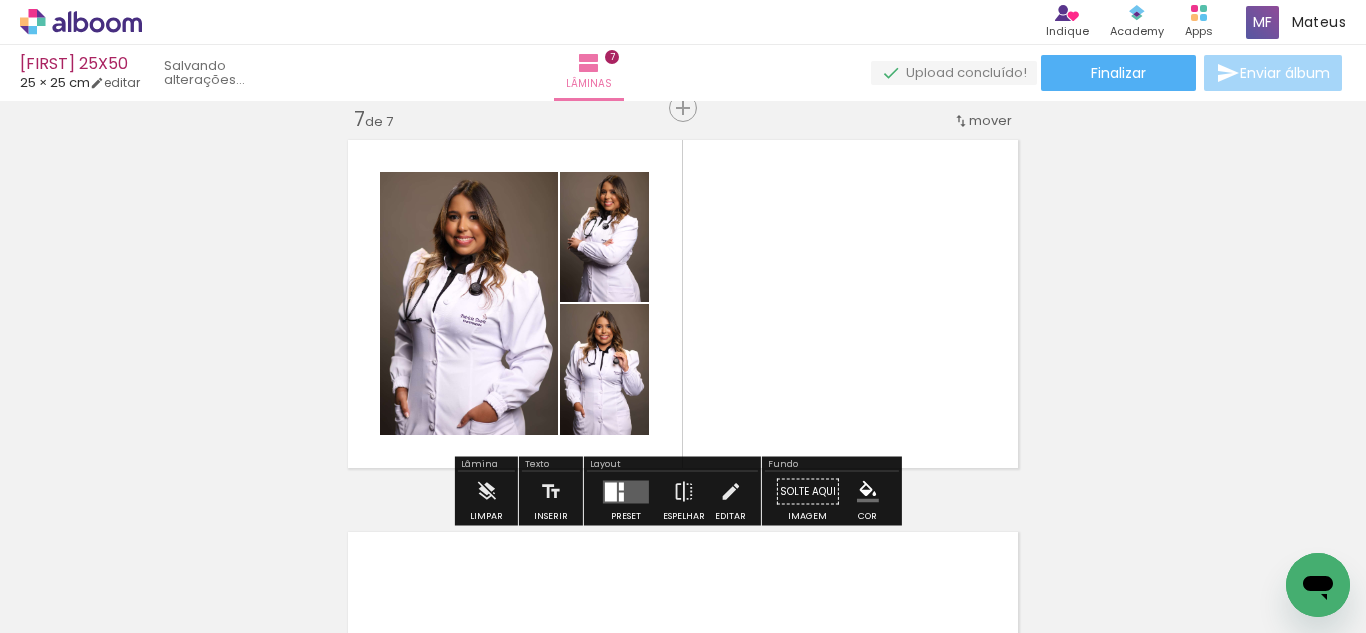 drag, startPoint x: 1011, startPoint y: 479, endPoint x: 819, endPoint y: 362, distance: 224.83995 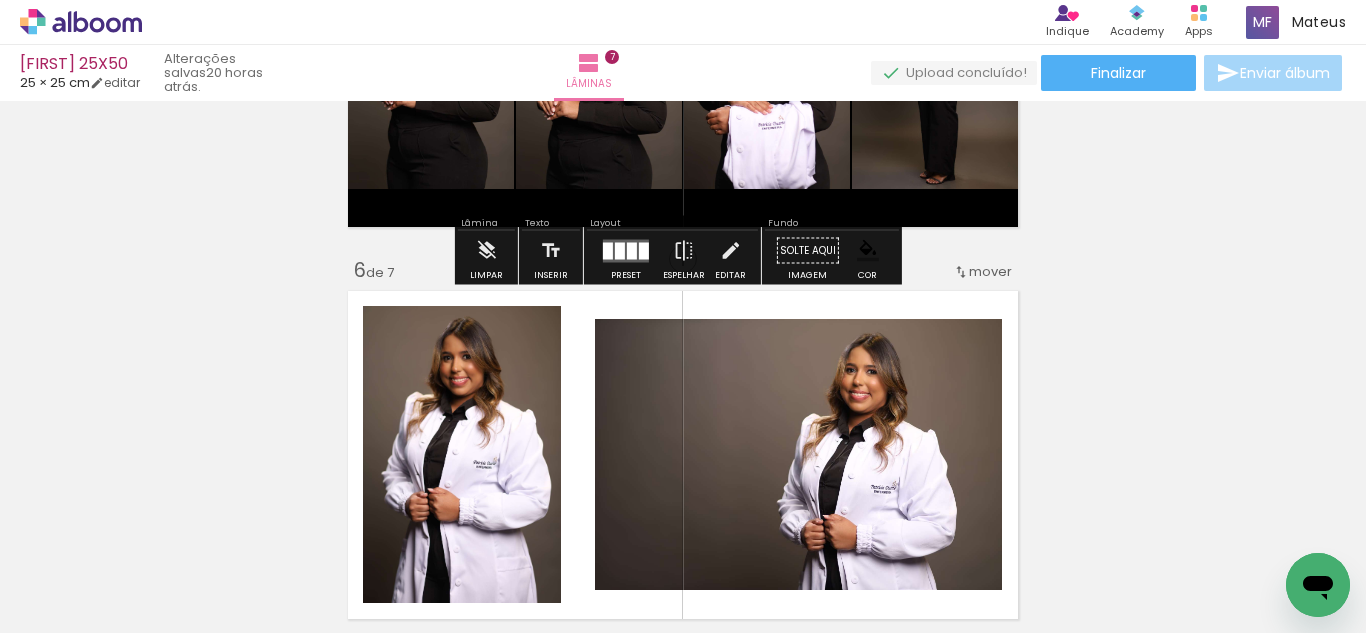 scroll, scrollTop: 1834, scrollLeft: 0, axis: vertical 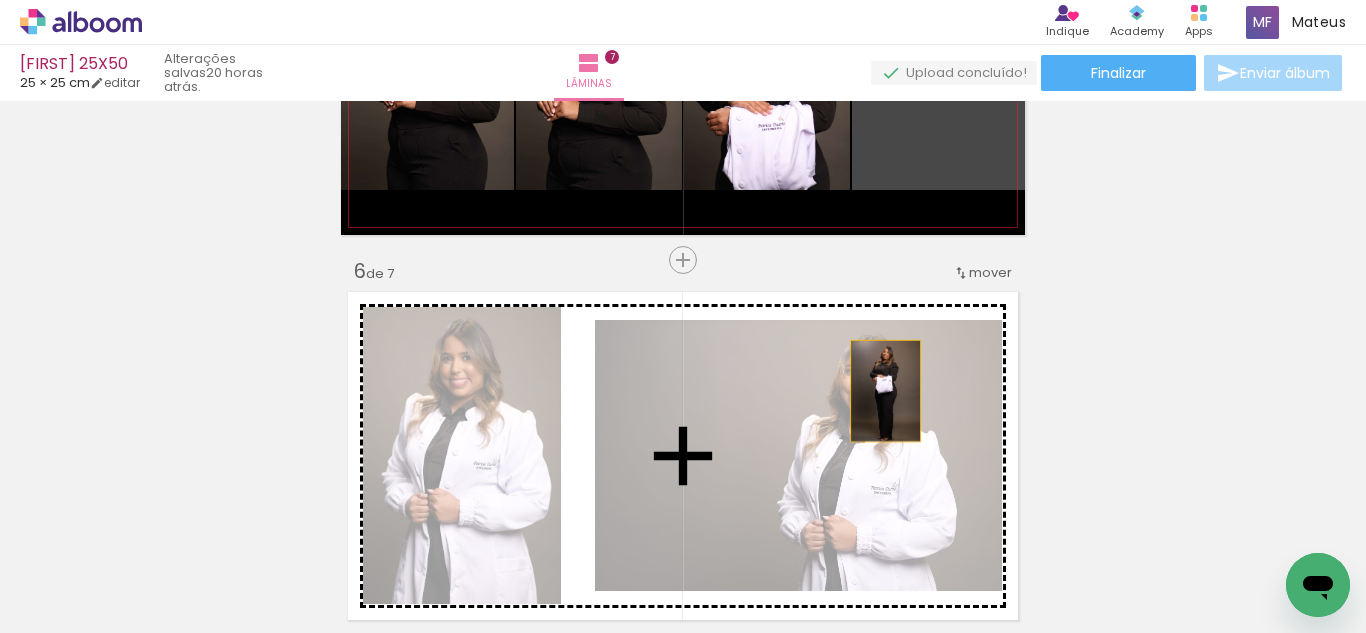drag, startPoint x: 936, startPoint y: 154, endPoint x: 850, endPoint y: 380, distance: 241.80984 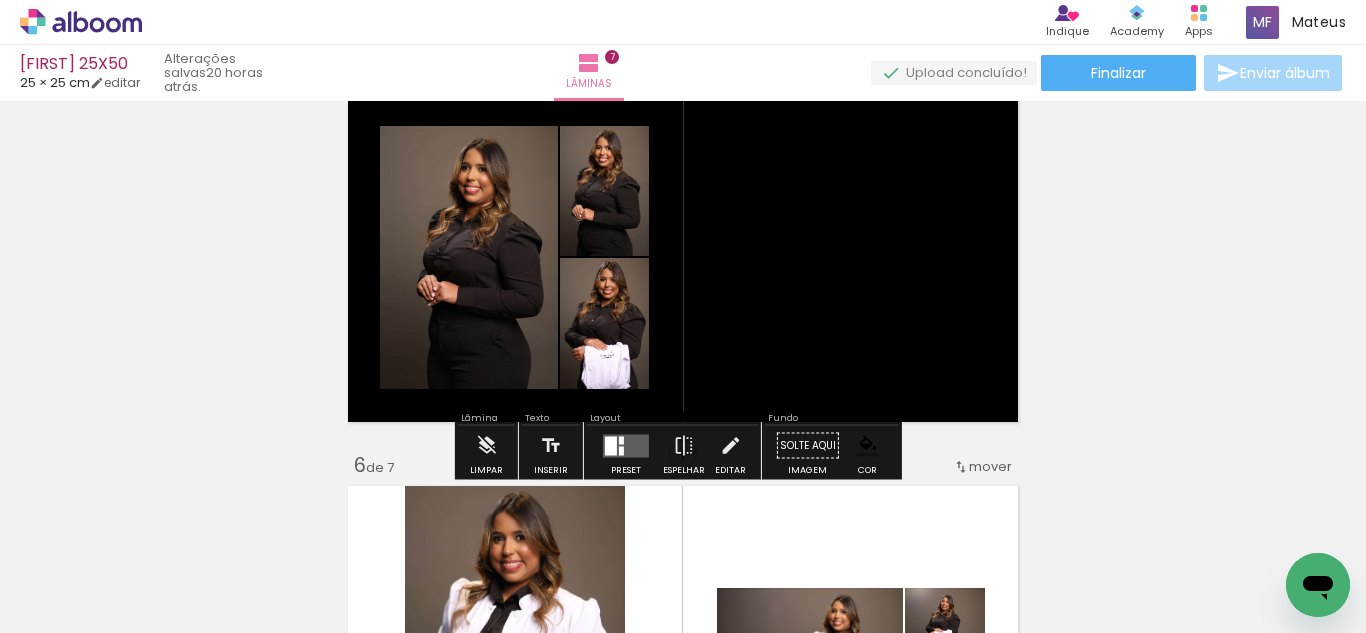 scroll, scrollTop: 1639, scrollLeft: 0, axis: vertical 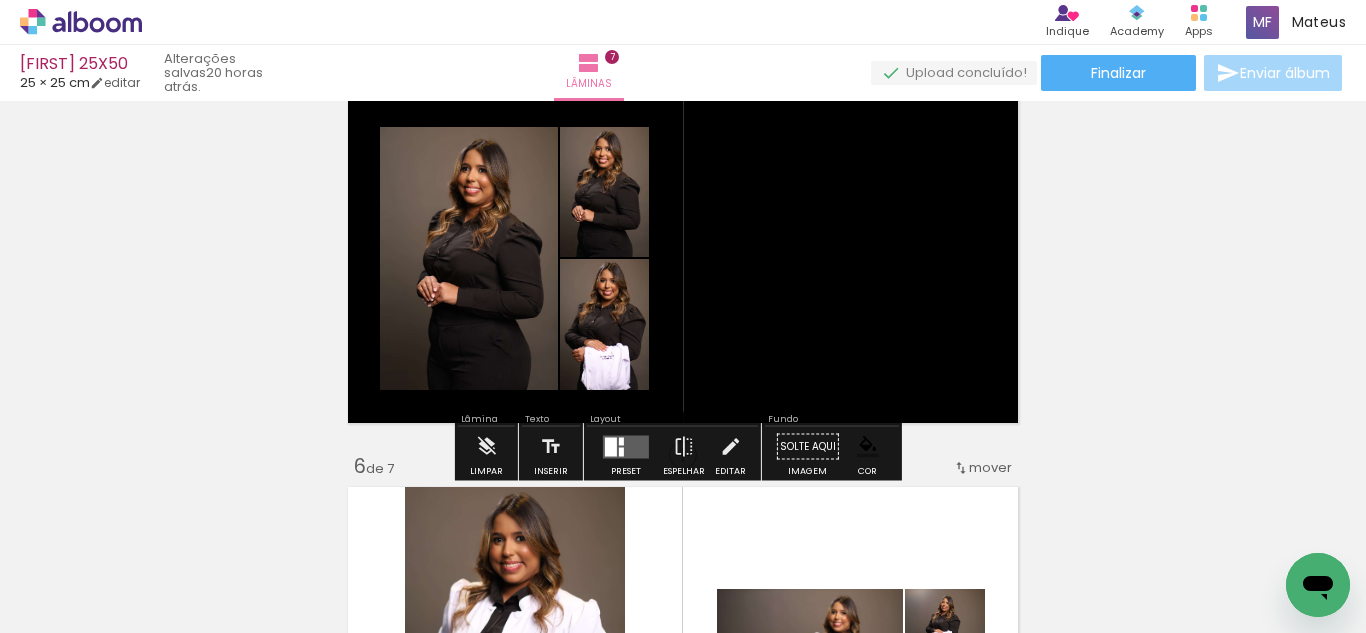 click at bounding box center [621, 441] 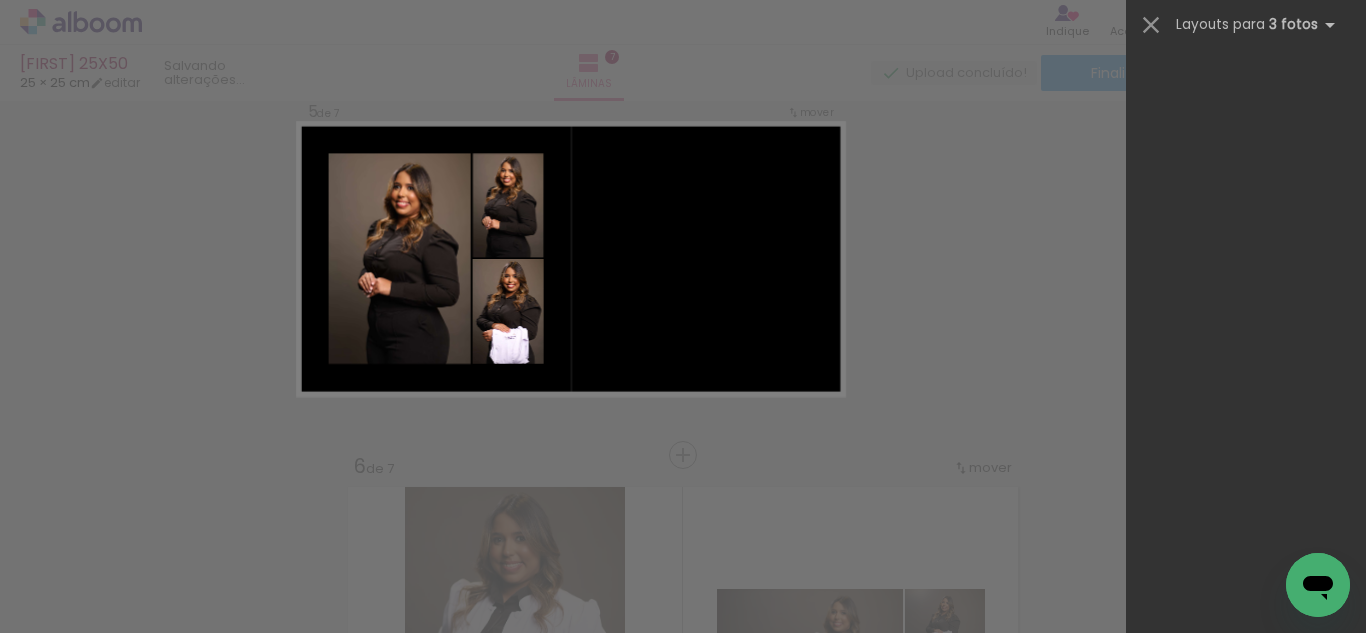 scroll, scrollTop: 0, scrollLeft: 0, axis: both 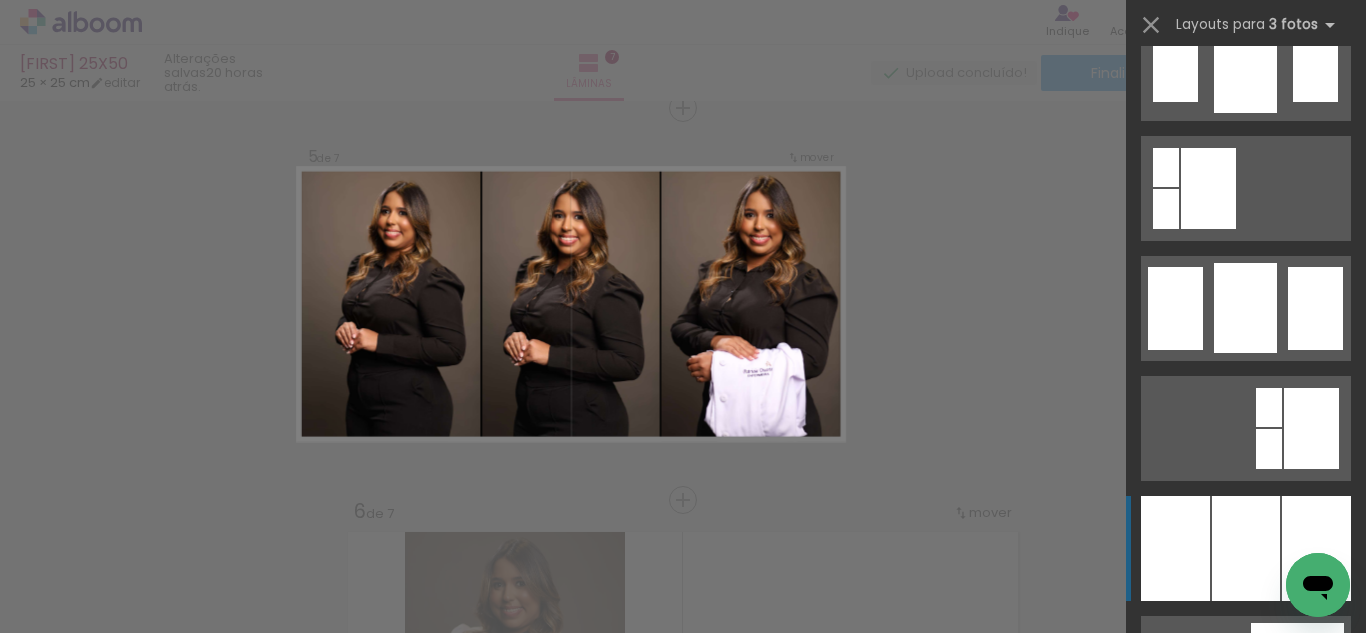 click at bounding box center (1246, 548) 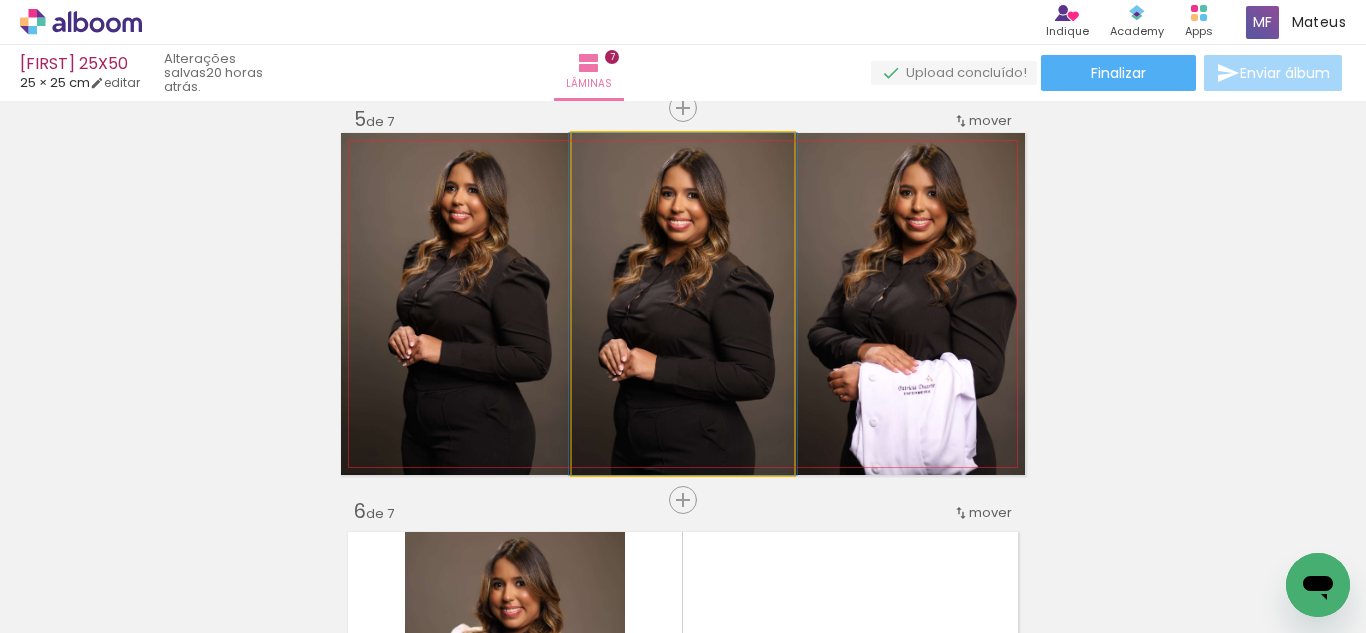 click 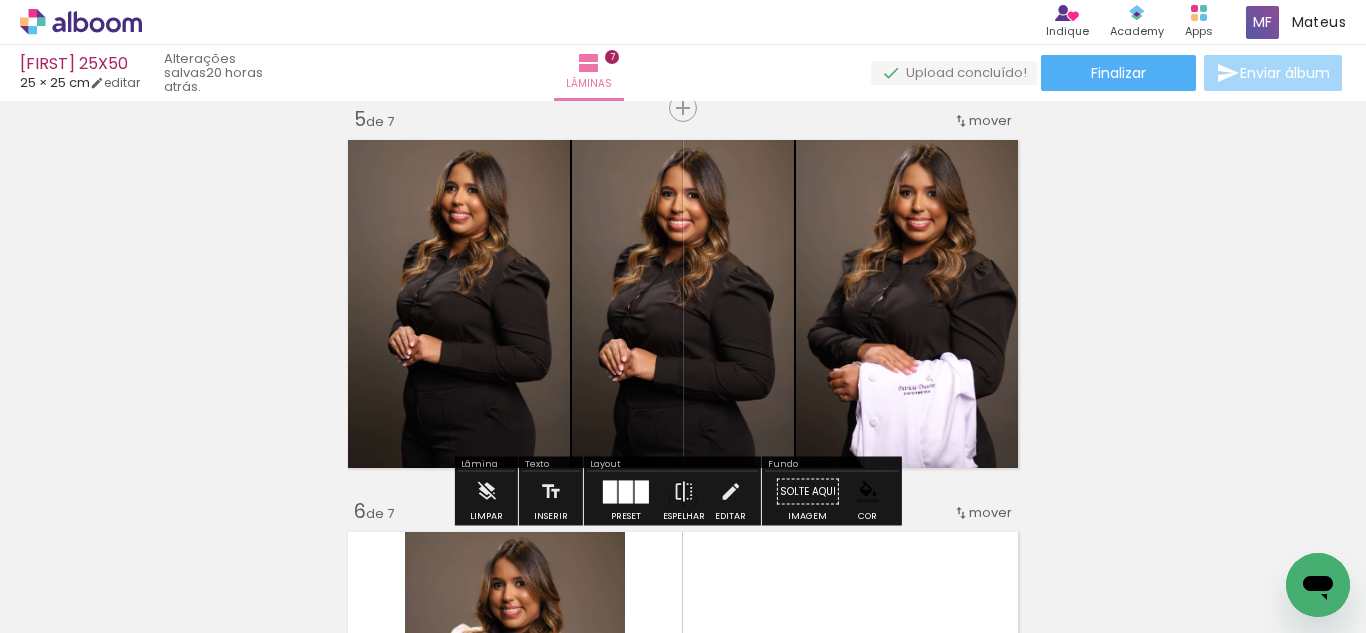 click 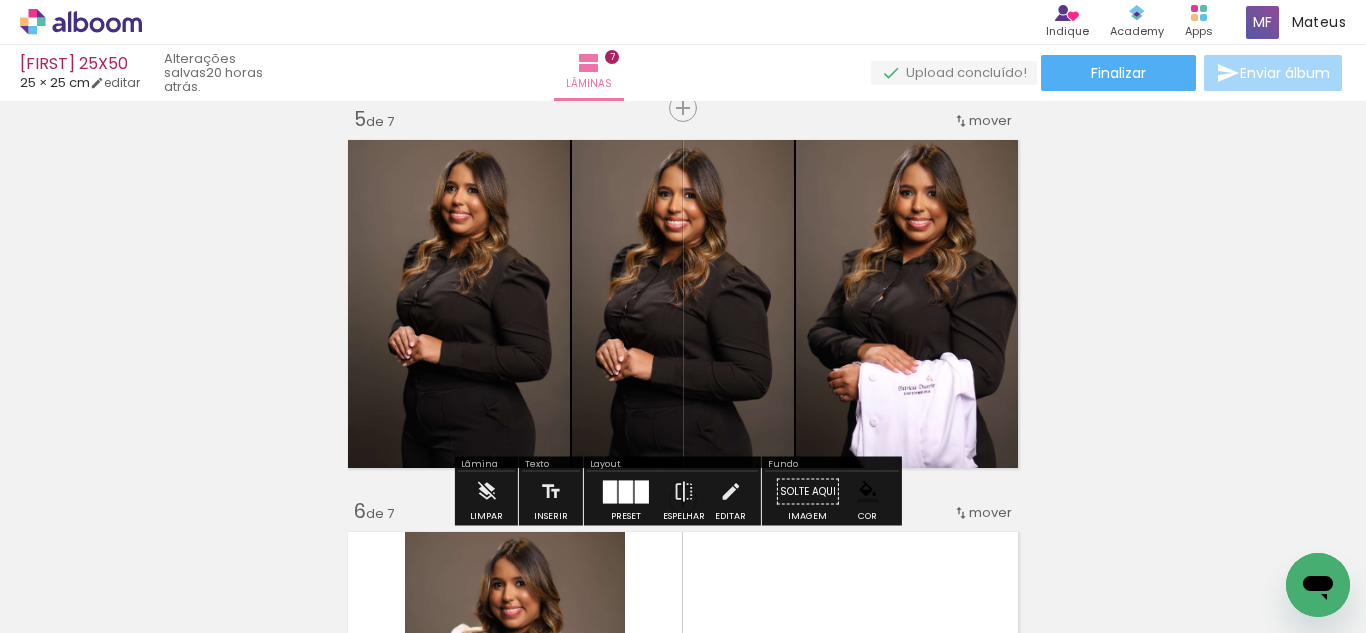drag, startPoint x: 710, startPoint y: 346, endPoint x: 912, endPoint y: 345, distance: 202.00247 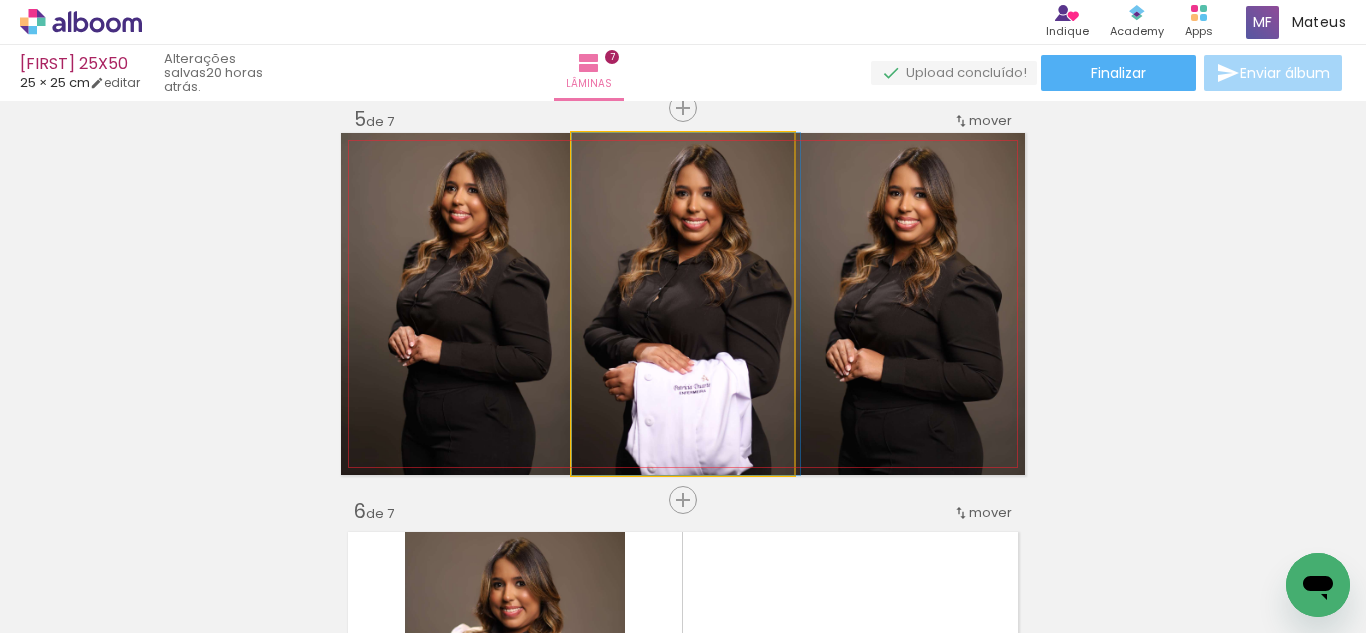 drag, startPoint x: 705, startPoint y: 344, endPoint x: 780, endPoint y: 344, distance: 75 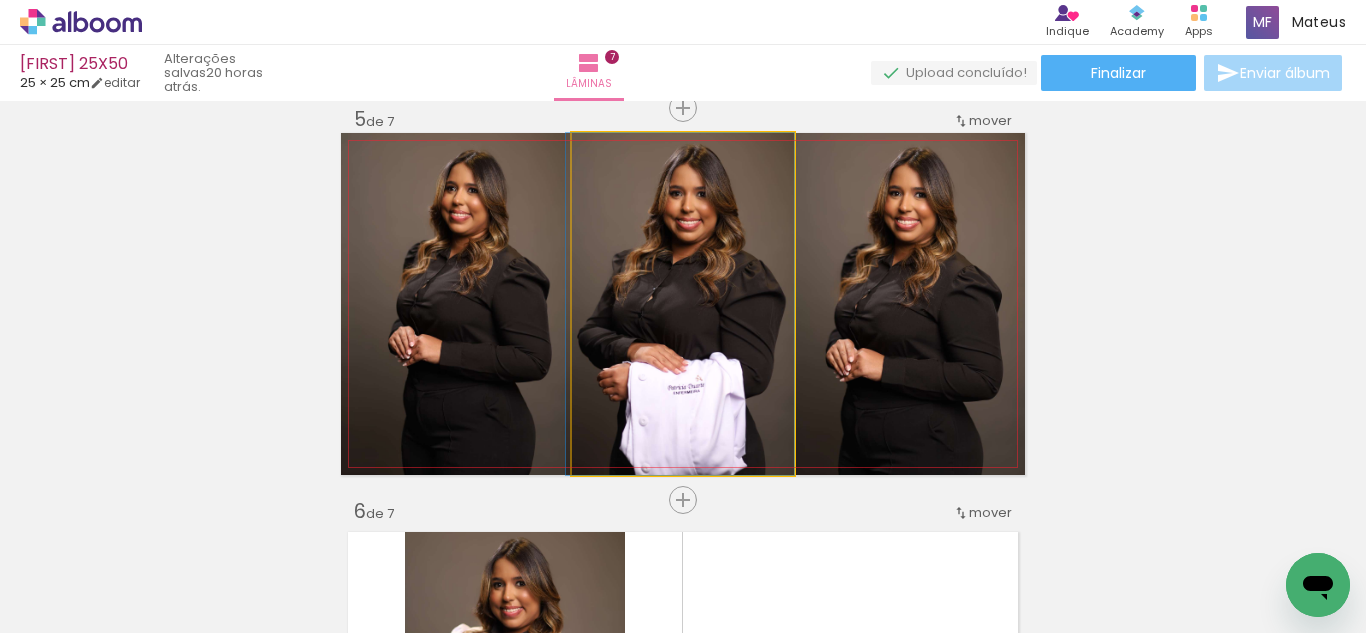 drag, startPoint x: 720, startPoint y: 347, endPoint x: 675, endPoint y: 348, distance: 45.01111 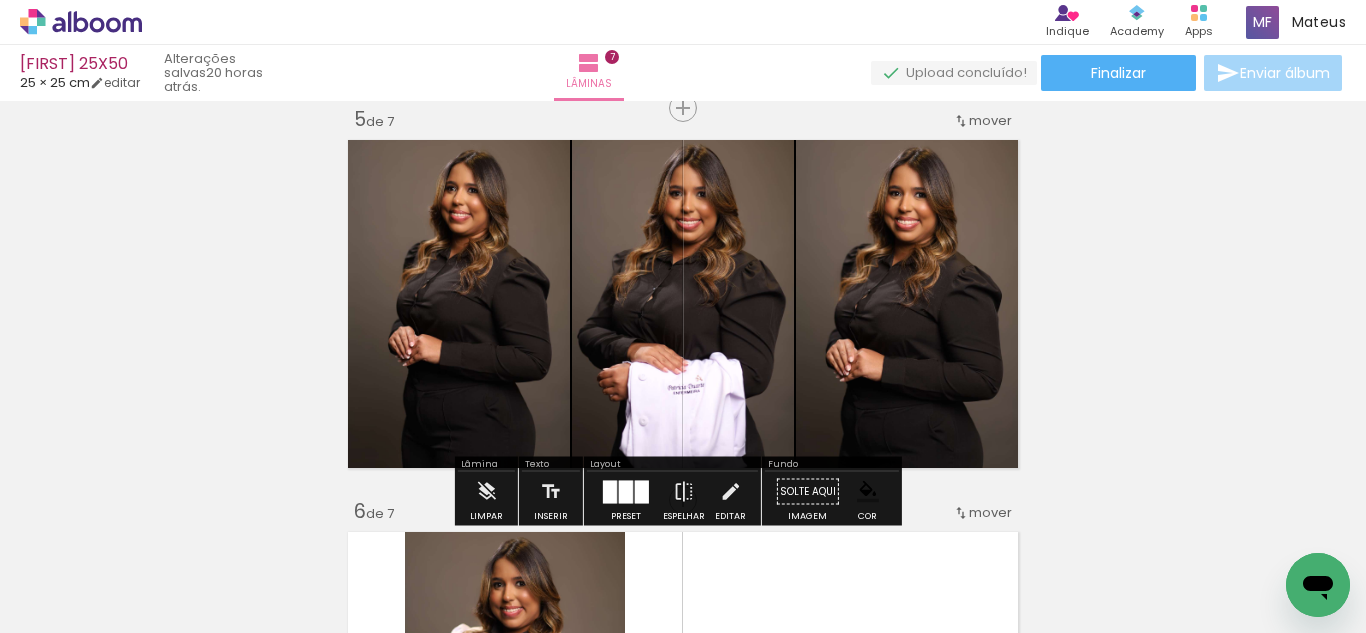 drag, startPoint x: 617, startPoint y: 338, endPoint x: 819, endPoint y: 338, distance: 202 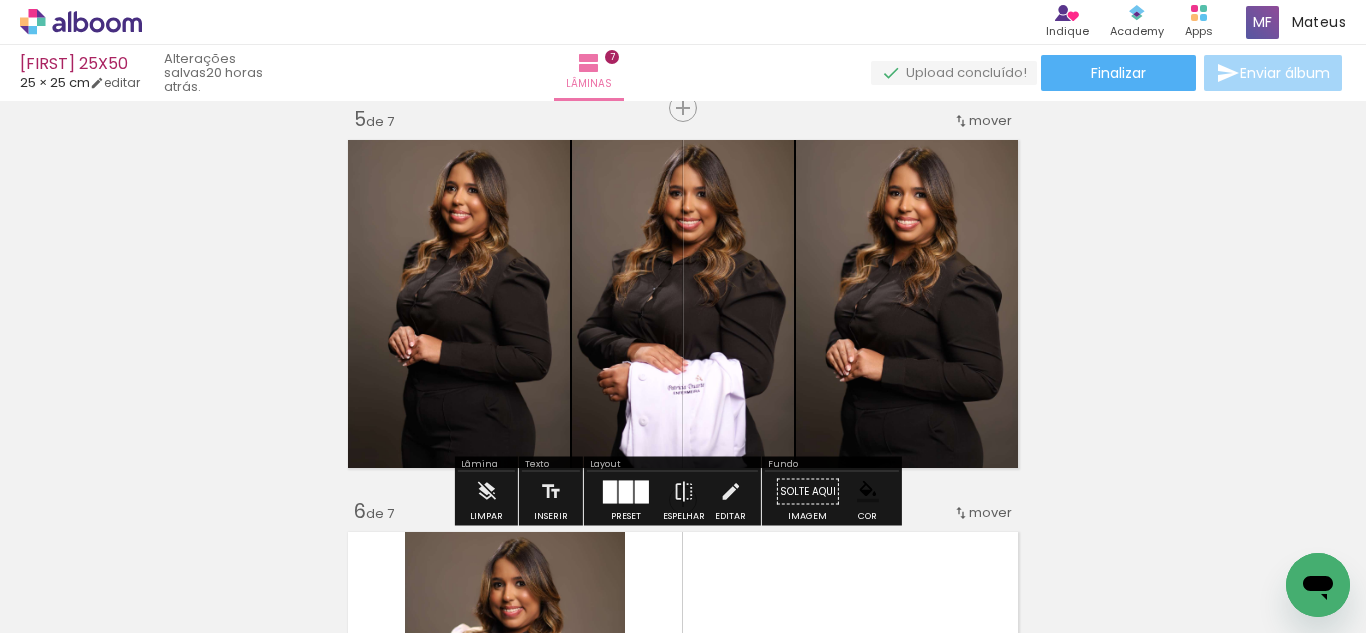 click at bounding box center [0, 0] 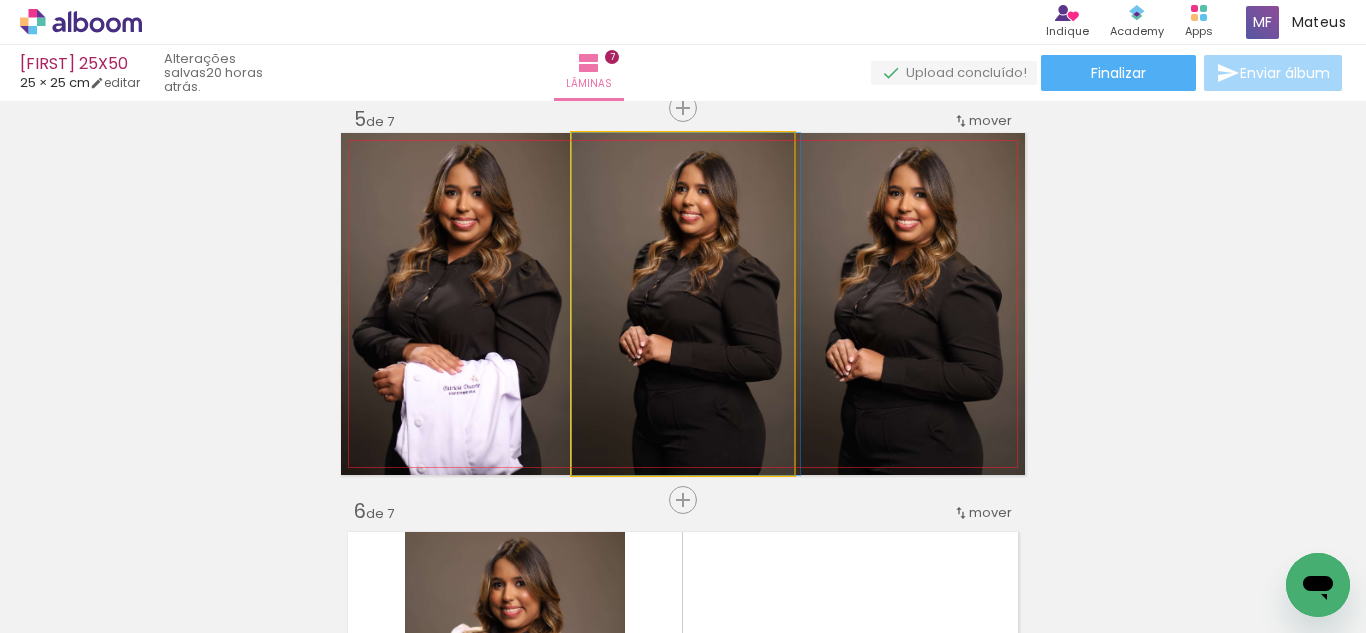 drag, startPoint x: 664, startPoint y: 316, endPoint x: 688, endPoint y: 314, distance: 24.083189 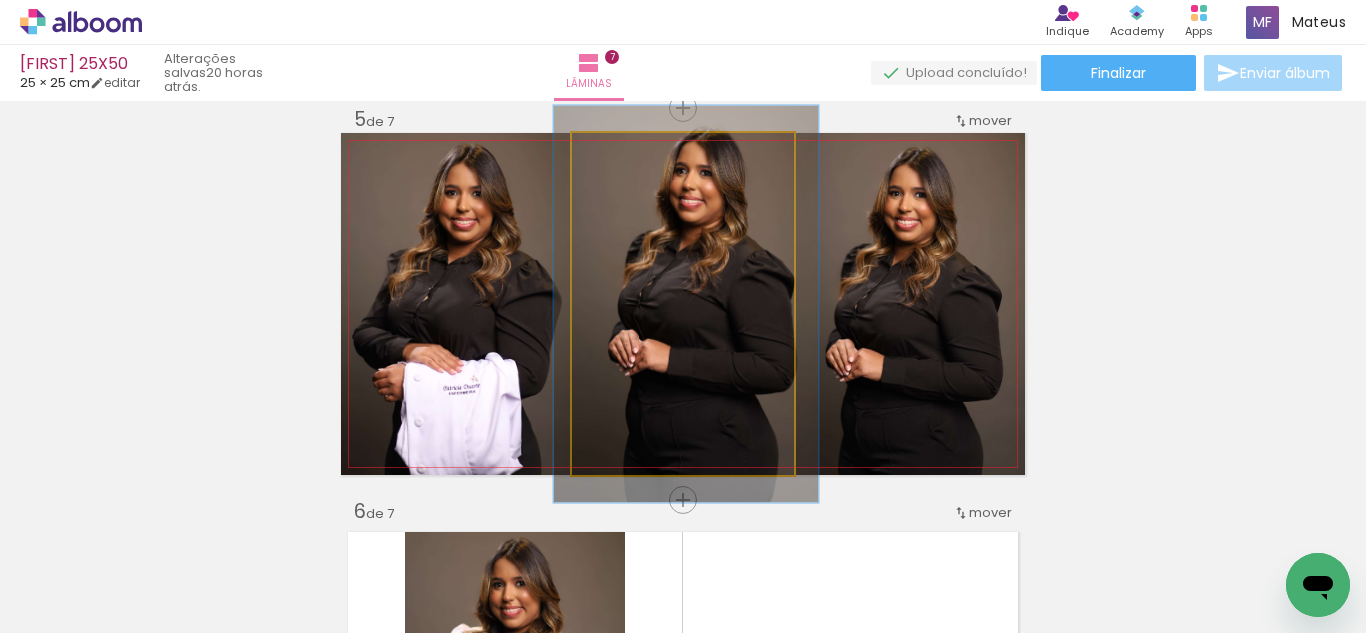 drag, startPoint x: 620, startPoint y: 153, endPoint x: 631, endPoint y: 159, distance: 12.529964 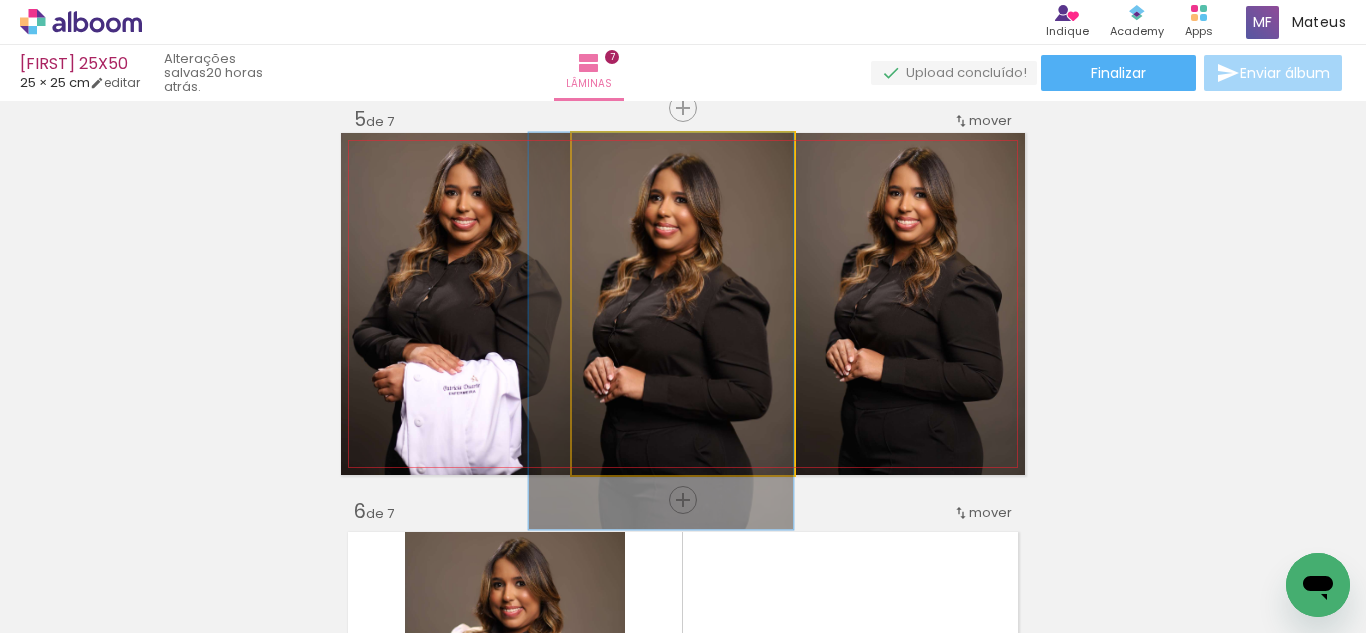 drag, startPoint x: 711, startPoint y: 262, endPoint x: 681, endPoint y: 281, distance: 35.510563 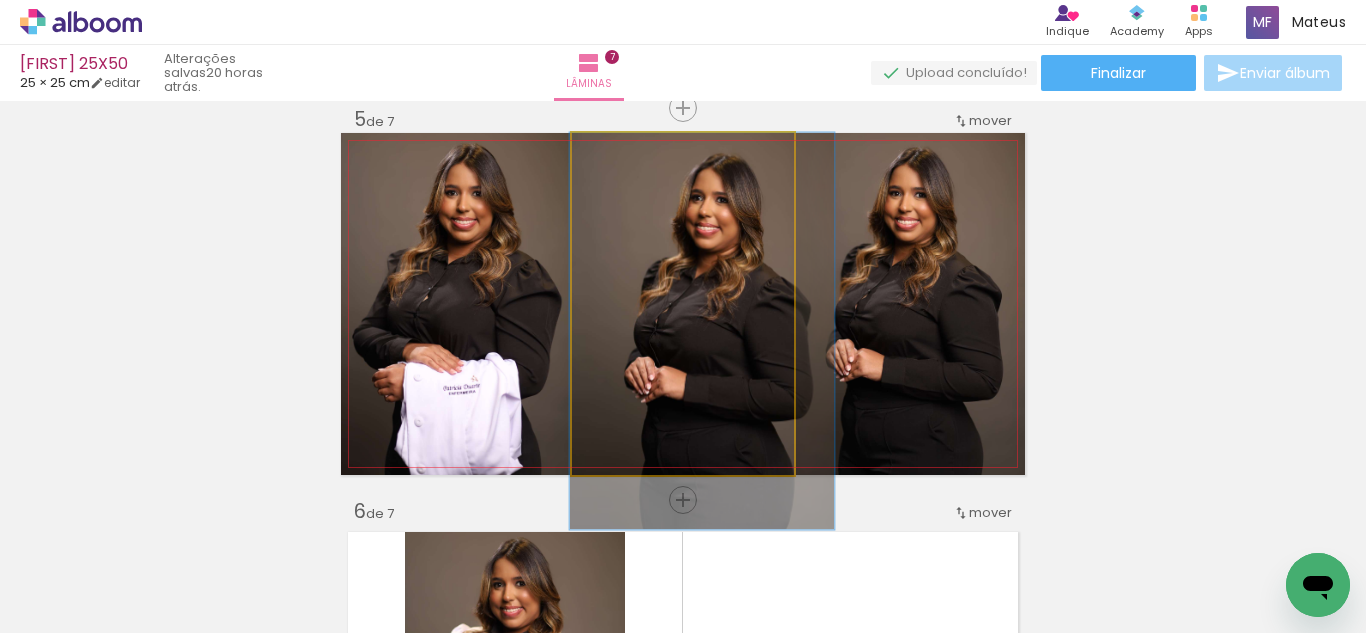 drag, startPoint x: 718, startPoint y: 271, endPoint x: 759, endPoint y: 273, distance: 41.04875 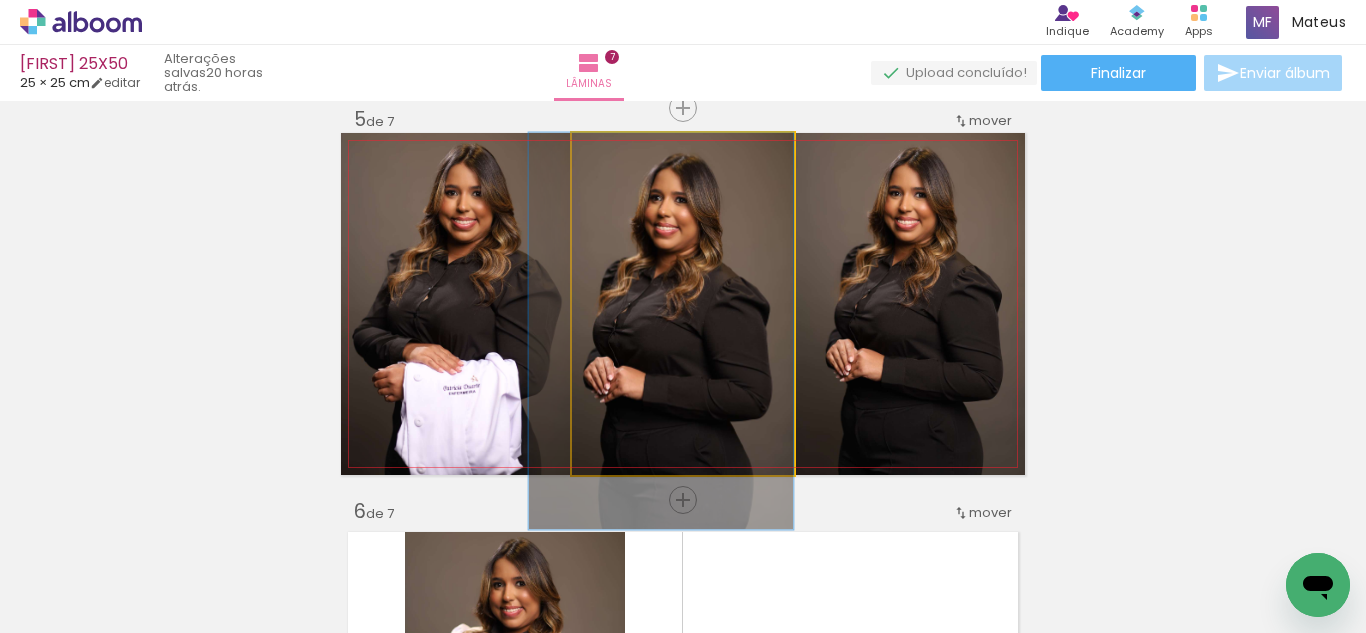 drag, startPoint x: 710, startPoint y: 273, endPoint x: 647, endPoint y: 258, distance: 64.7611 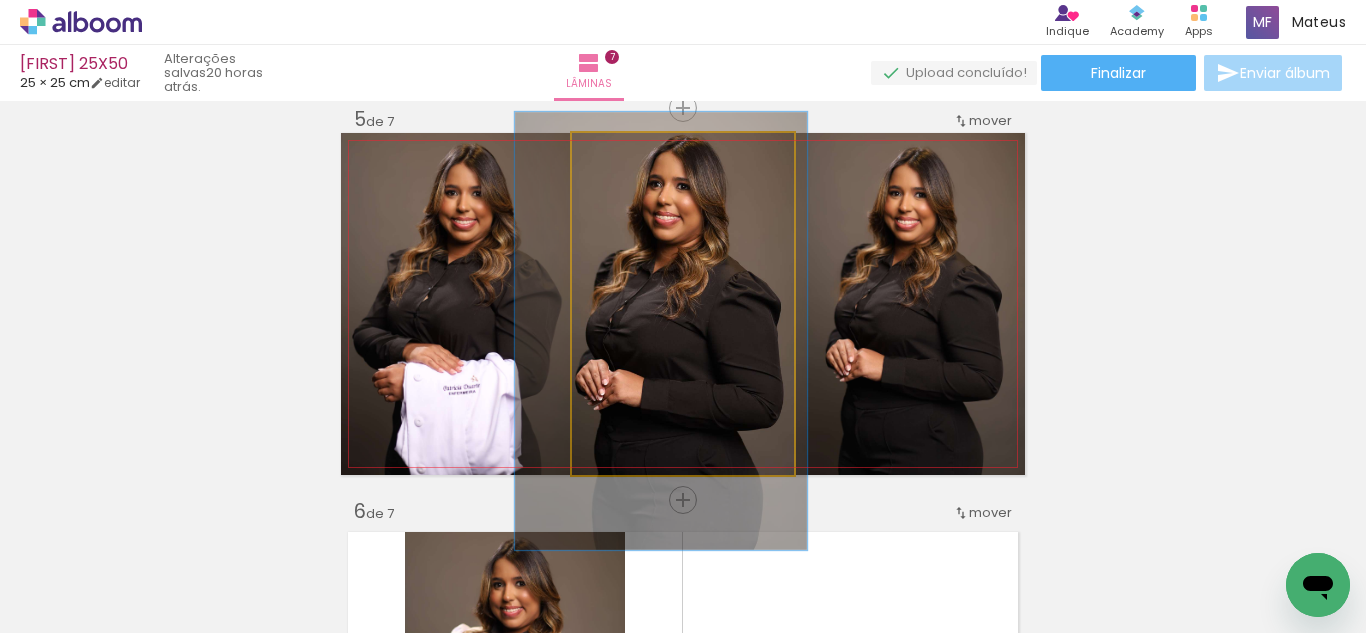click at bounding box center (641, 154) 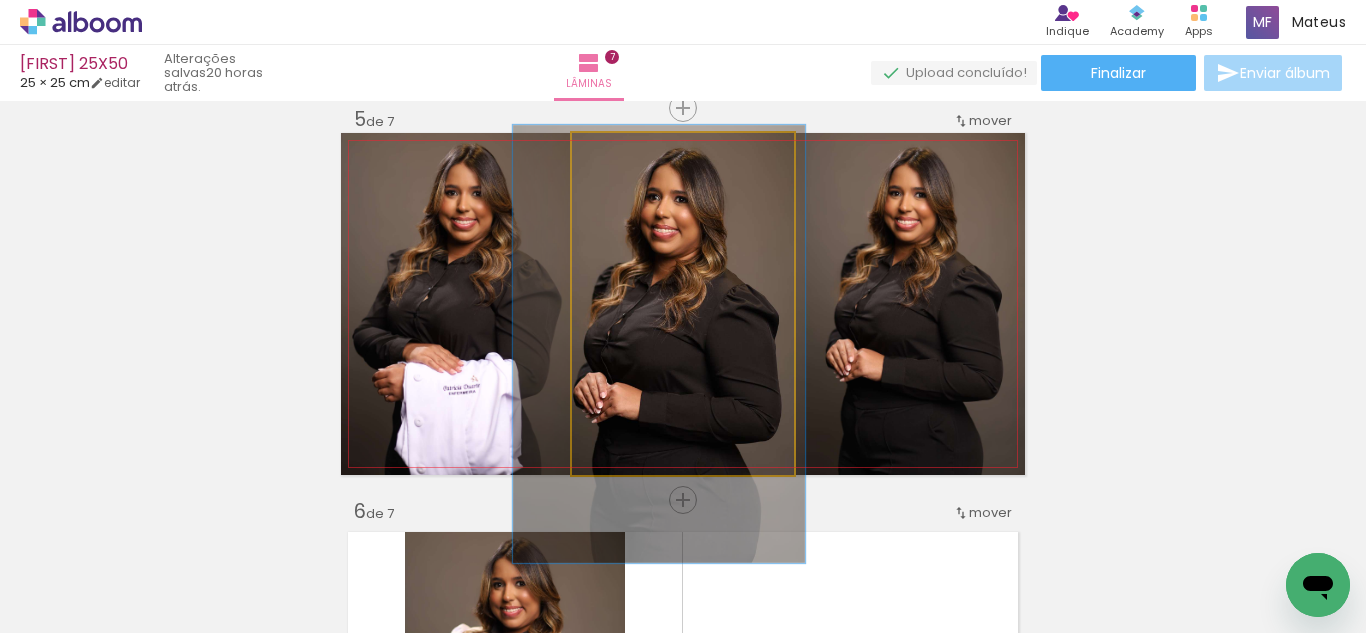 click 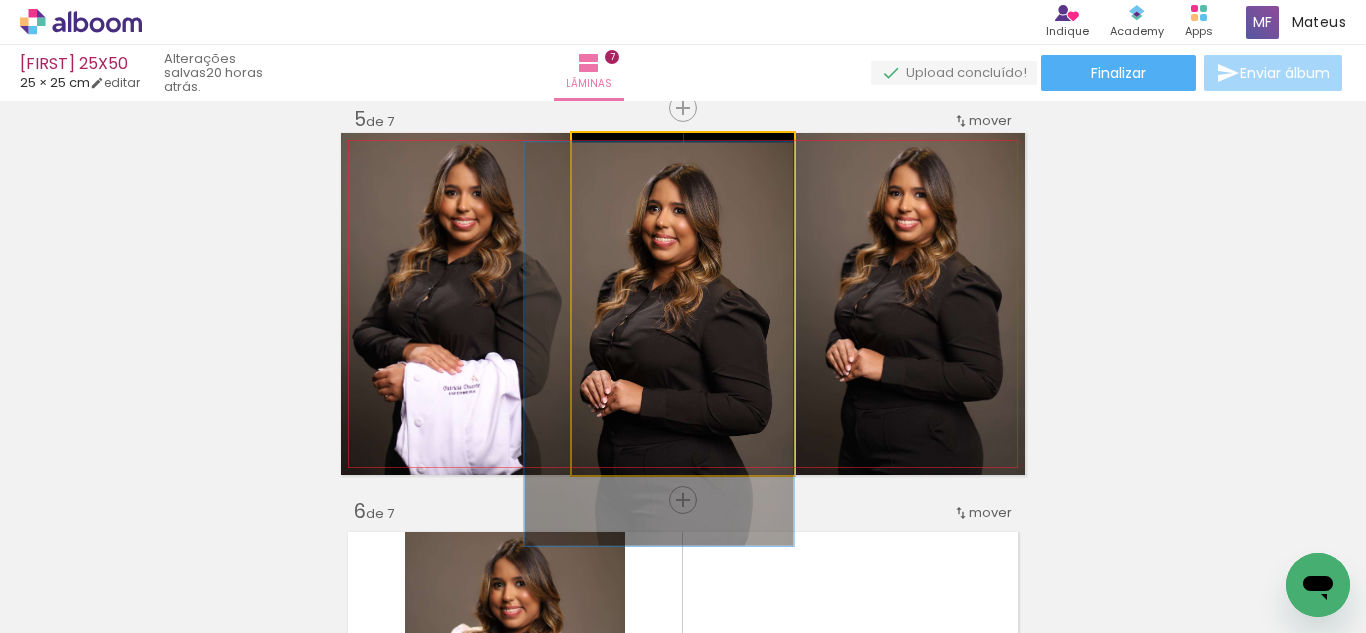 type on "118" 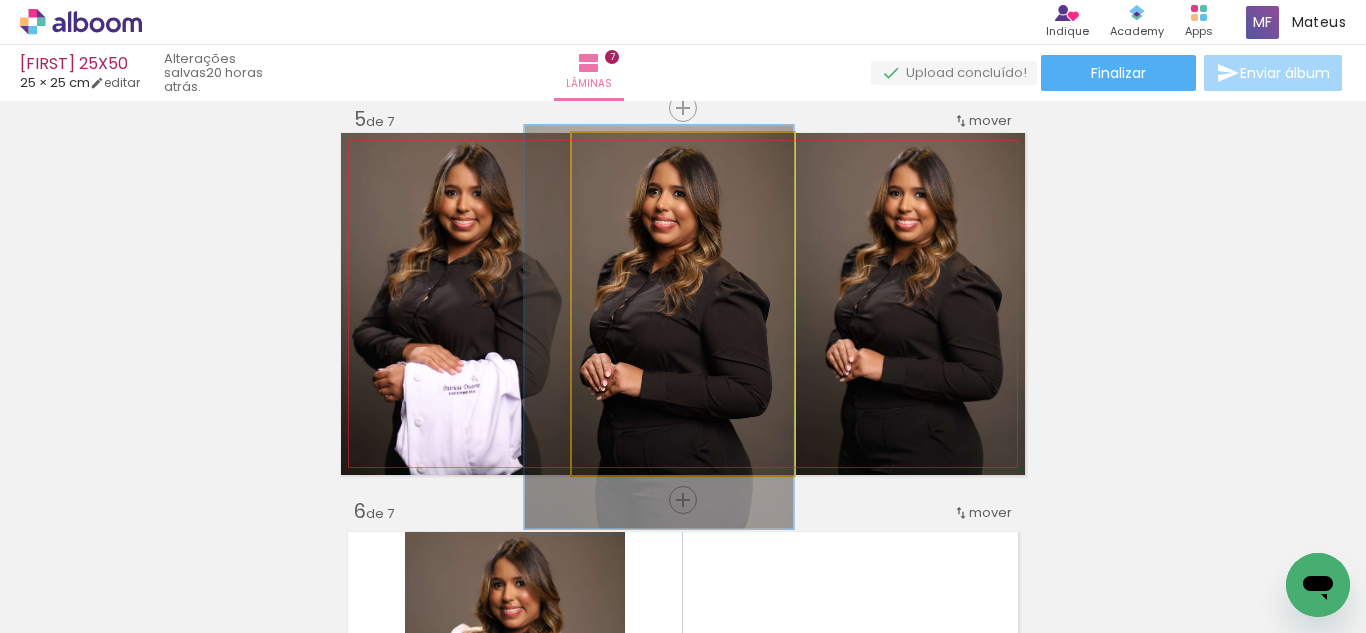 drag, startPoint x: 680, startPoint y: 282, endPoint x: 662, endPoint y: 265, distance: 24.758837 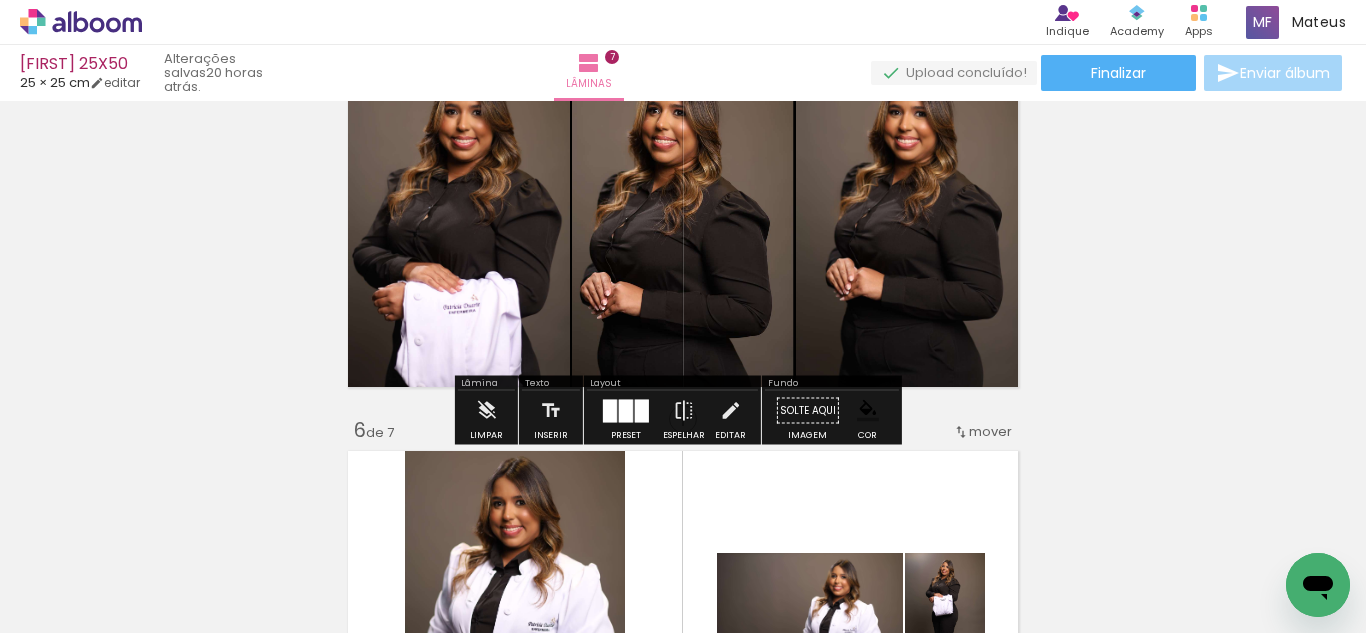 scroll, scrollTop: 1590, scrollLeft: 0, axis: vertical 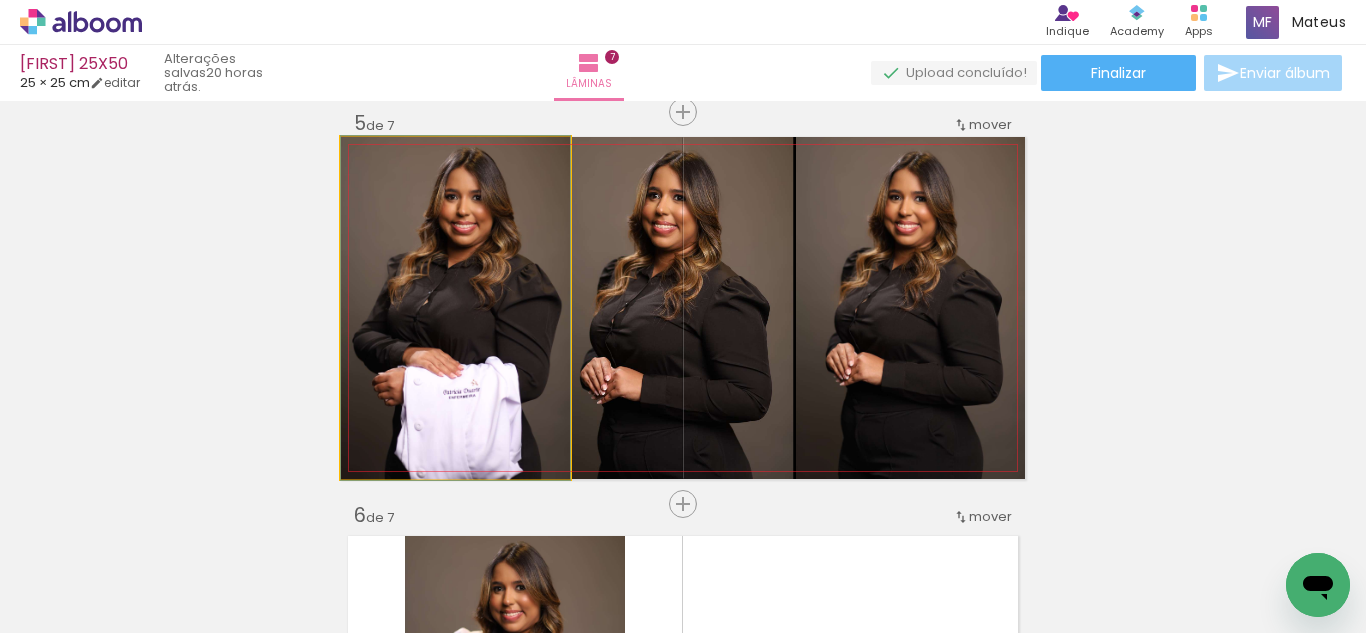 click 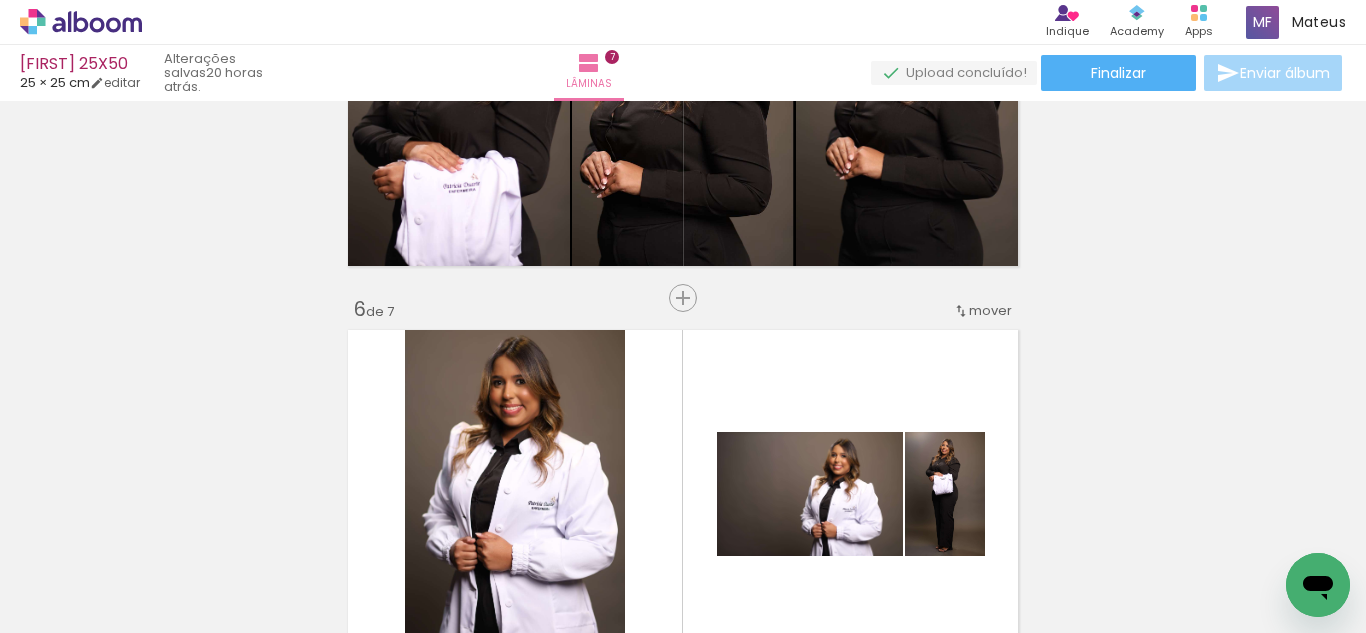 scroll, scrollTop: 2004, scrollLeft: 0, axis: vertical 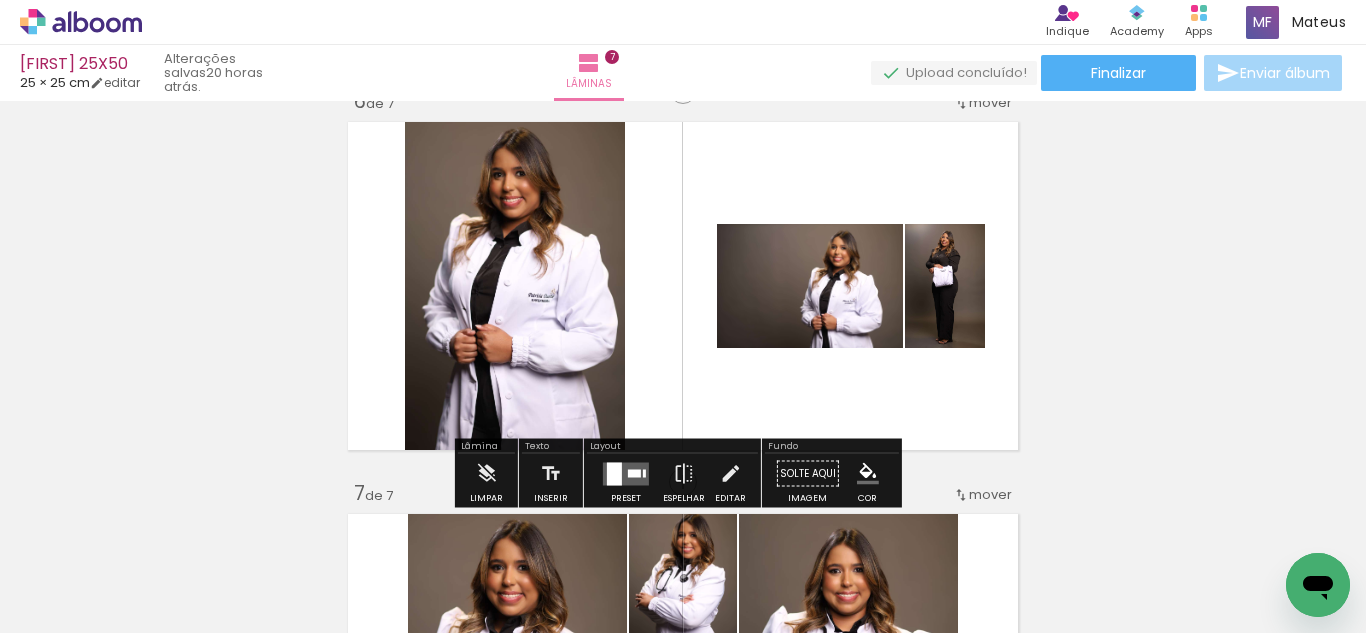 click at bounding box center (626, 474) 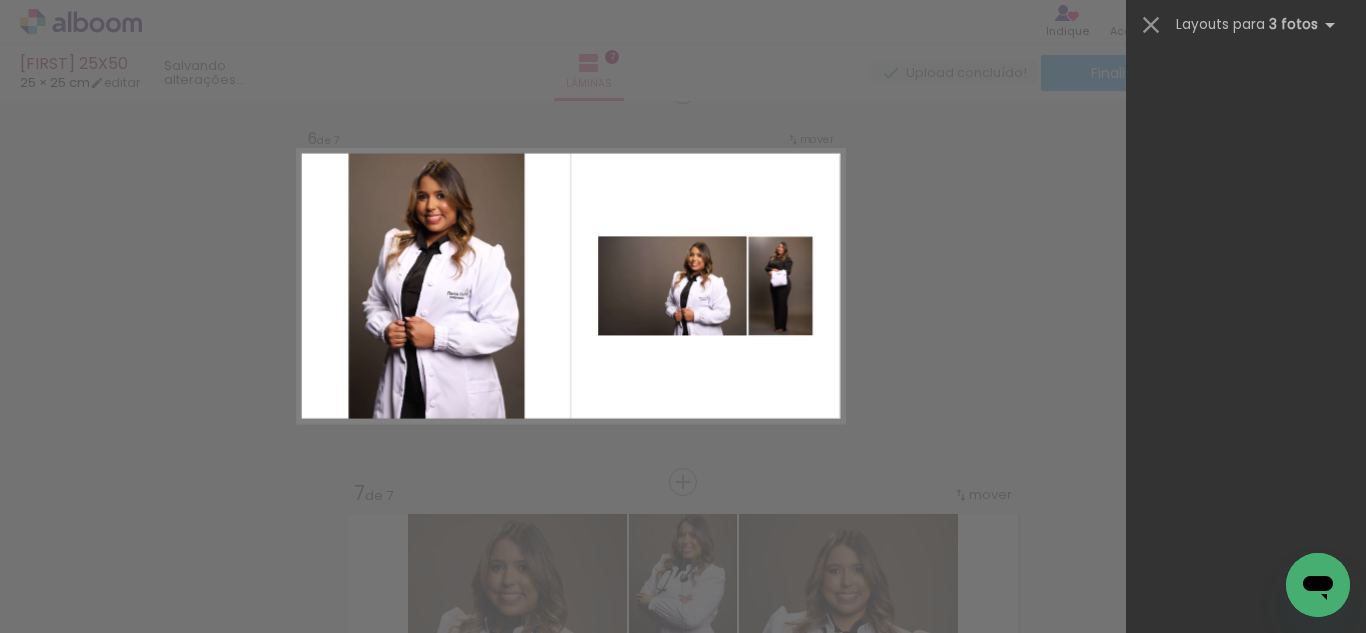 scroll, scrollTop: 0, scrollLeft: 0, axis: both 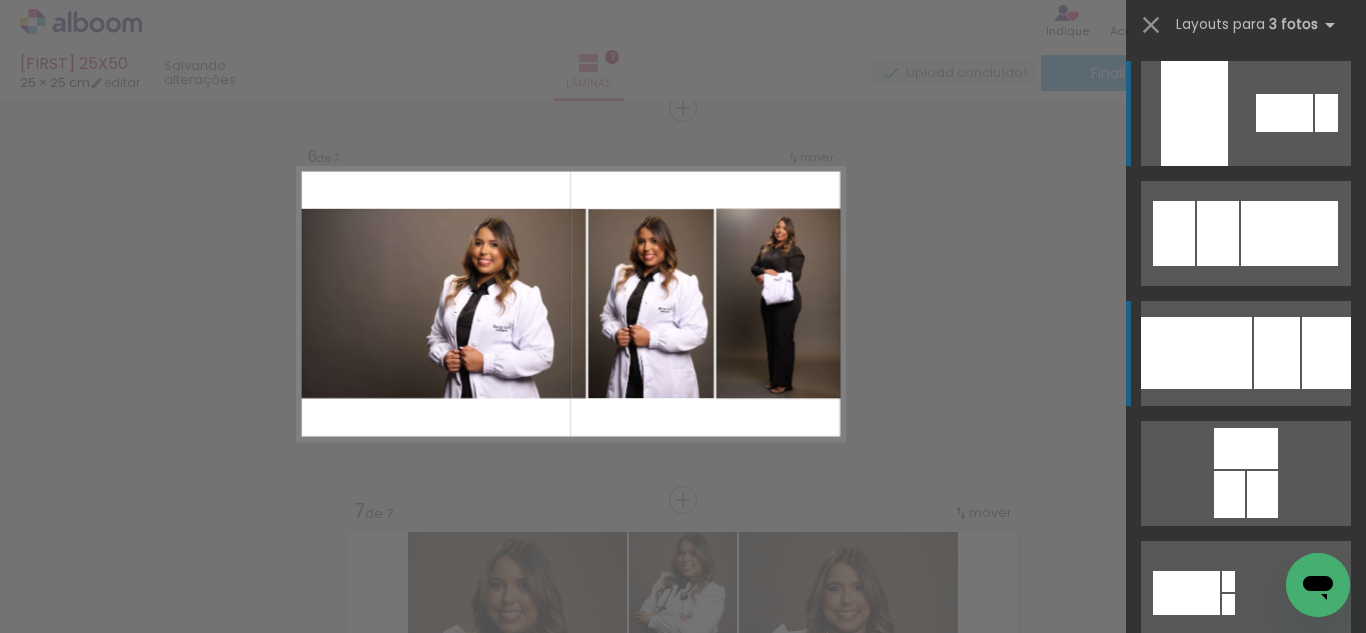 click at bounding box center [1196, 353] 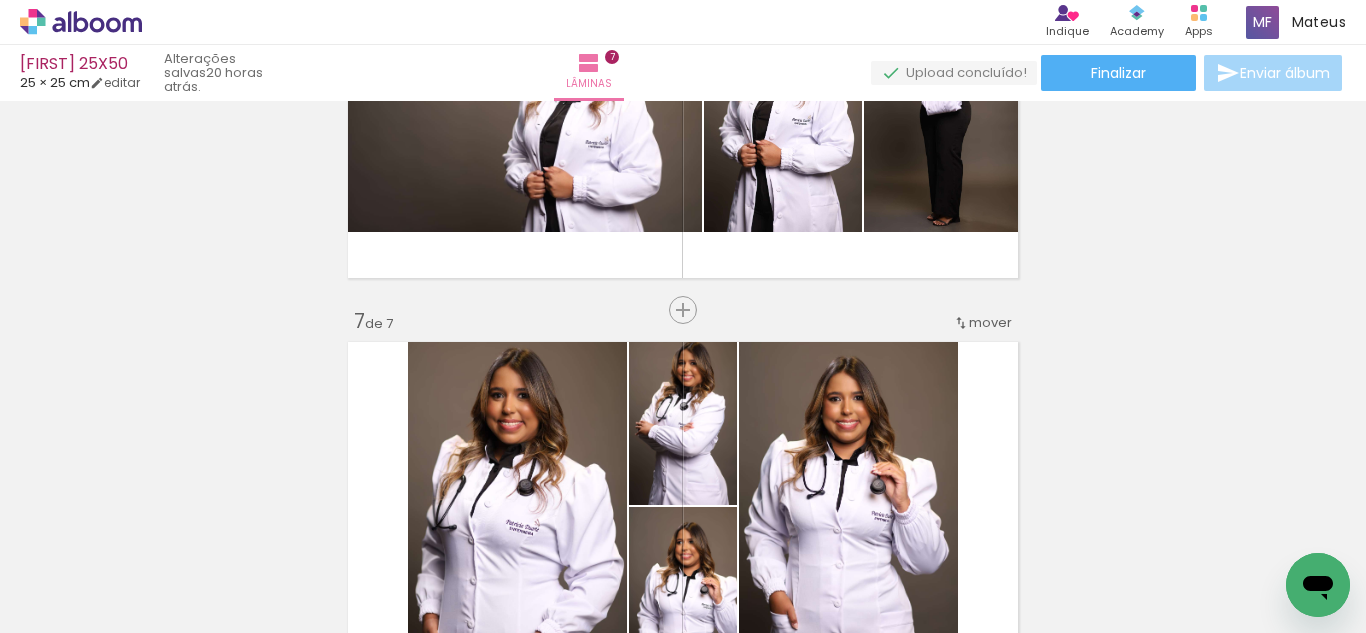 scroll, scrollTop: 2177, scrollLeft: 0, axis: vertical 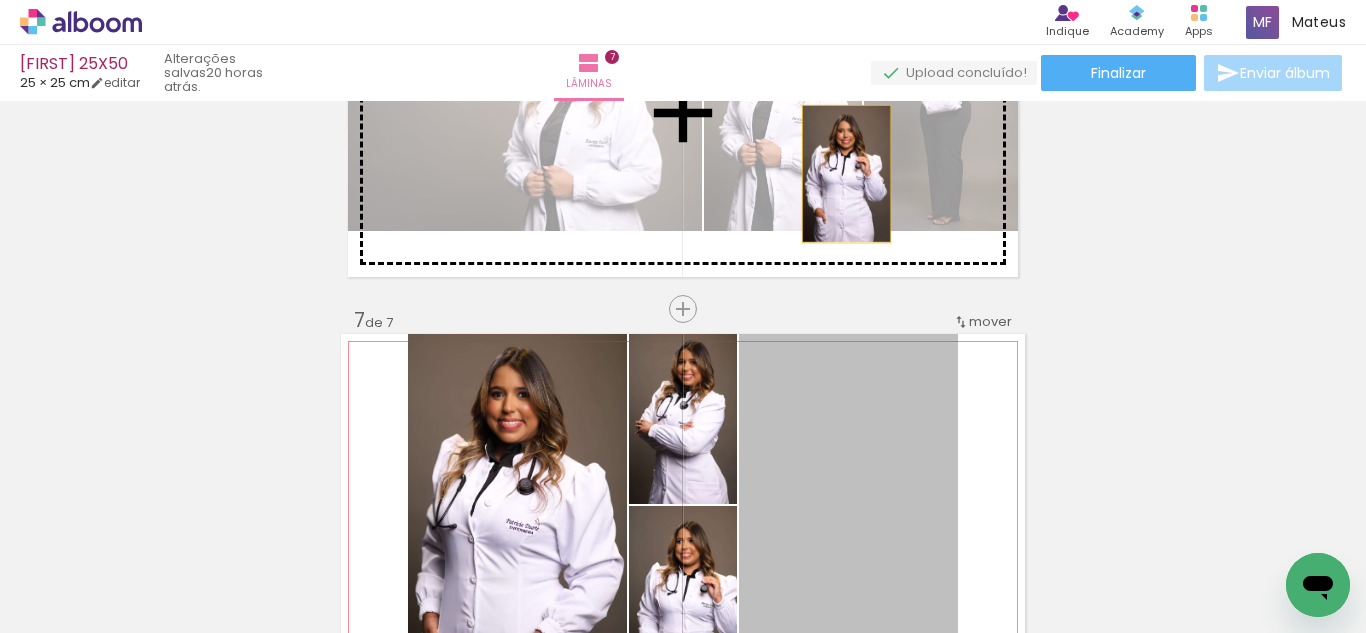 drag, startPoint x: 847, startPoint y: 479, endPoint x: 882, endPoint y: 183, distance: 298.06207 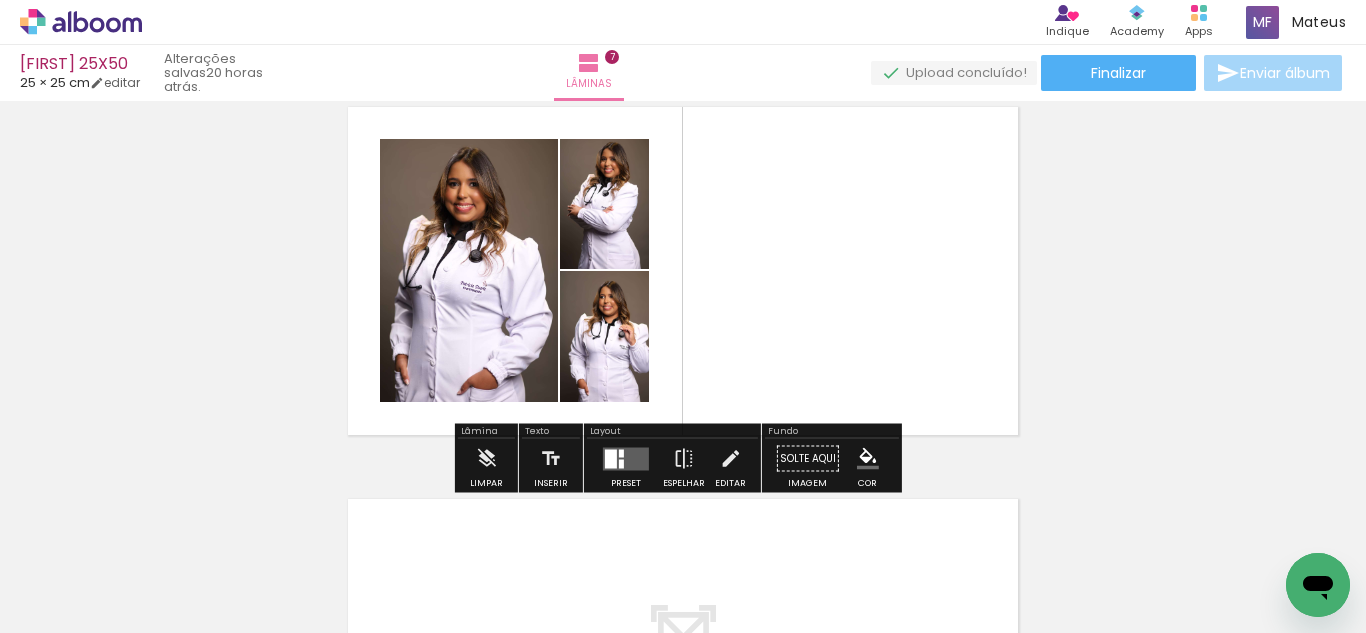 scroll, scrollTop: 2459, scrollLeft: 0, axis: vertical 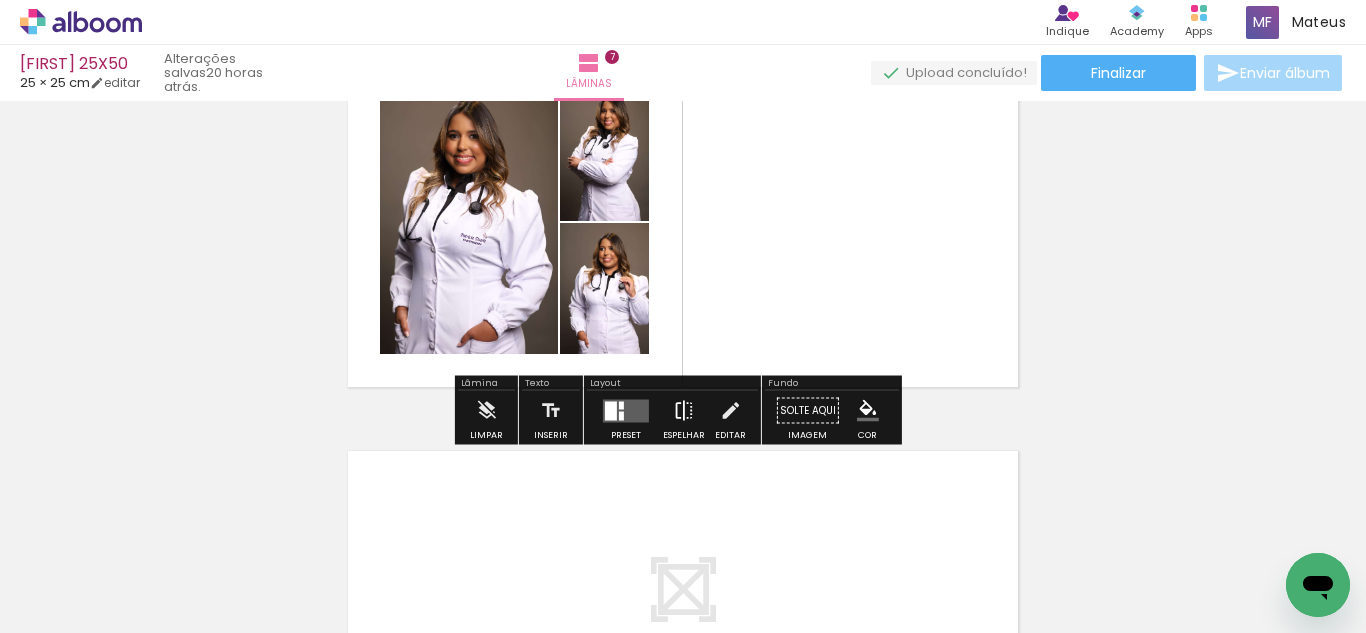 drag, startPoint x: 670, startPoint y: 400, endPoint x: 622, endPoint y: 402, distance: 48.04165 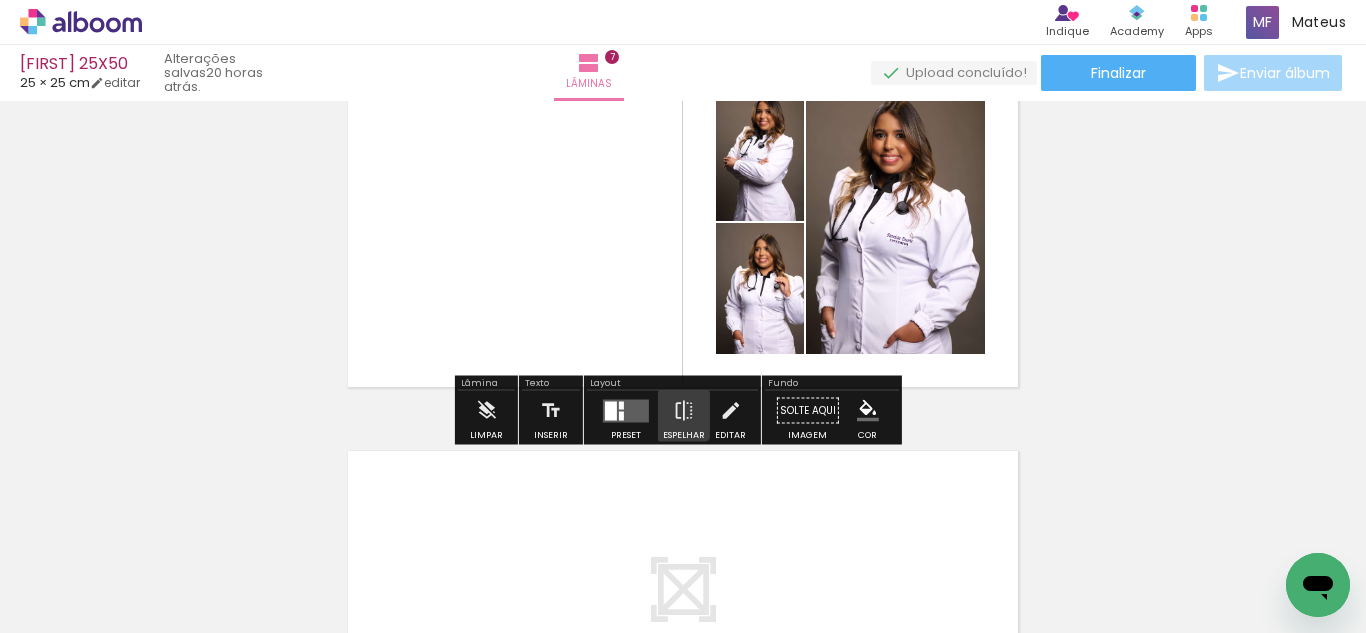 click at bounding box center (626, 410) 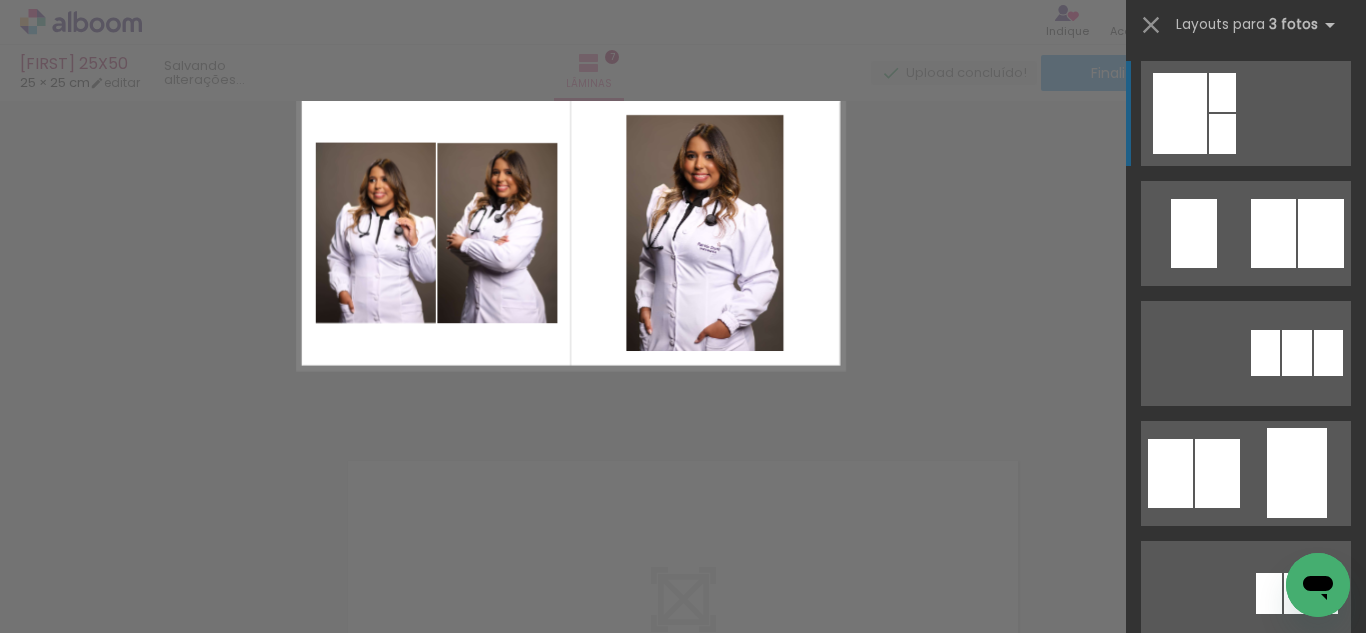 scroll, scrollTop: 2378, scrollLeft: 0, axis: vertical 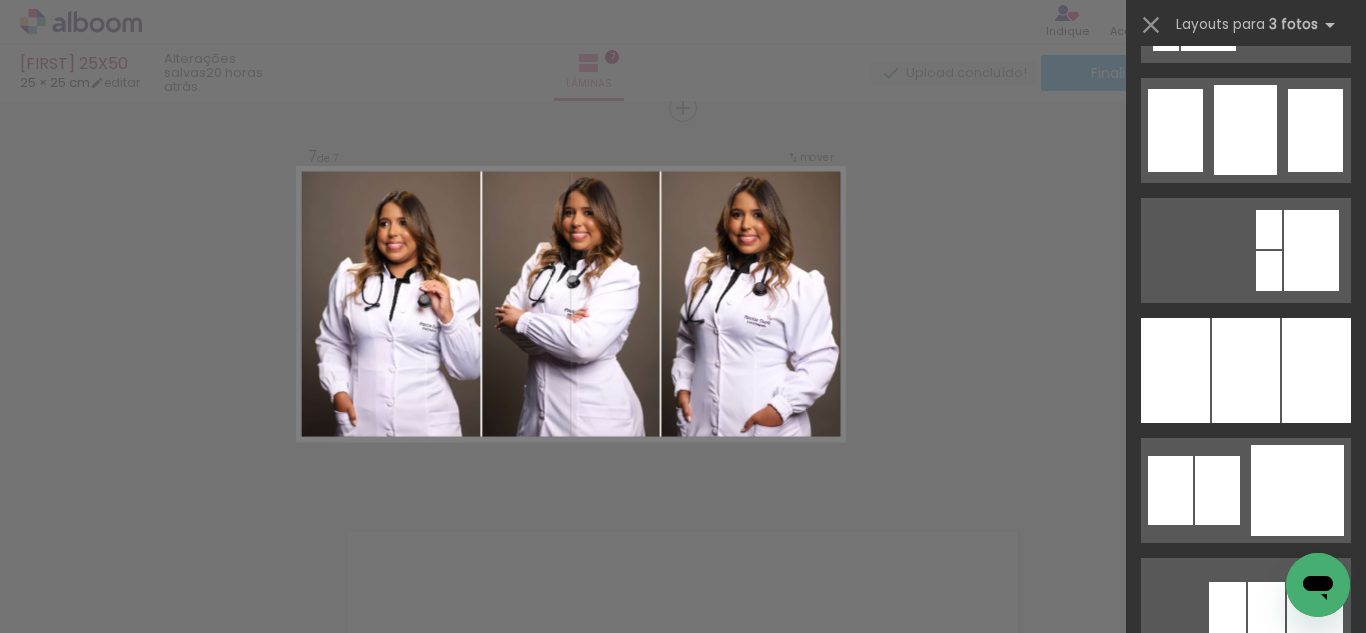 drag, startPoint x: 1250, startPoint y: 366, endPoint x: 1211, endPoint y: 364, distance: 39.051247 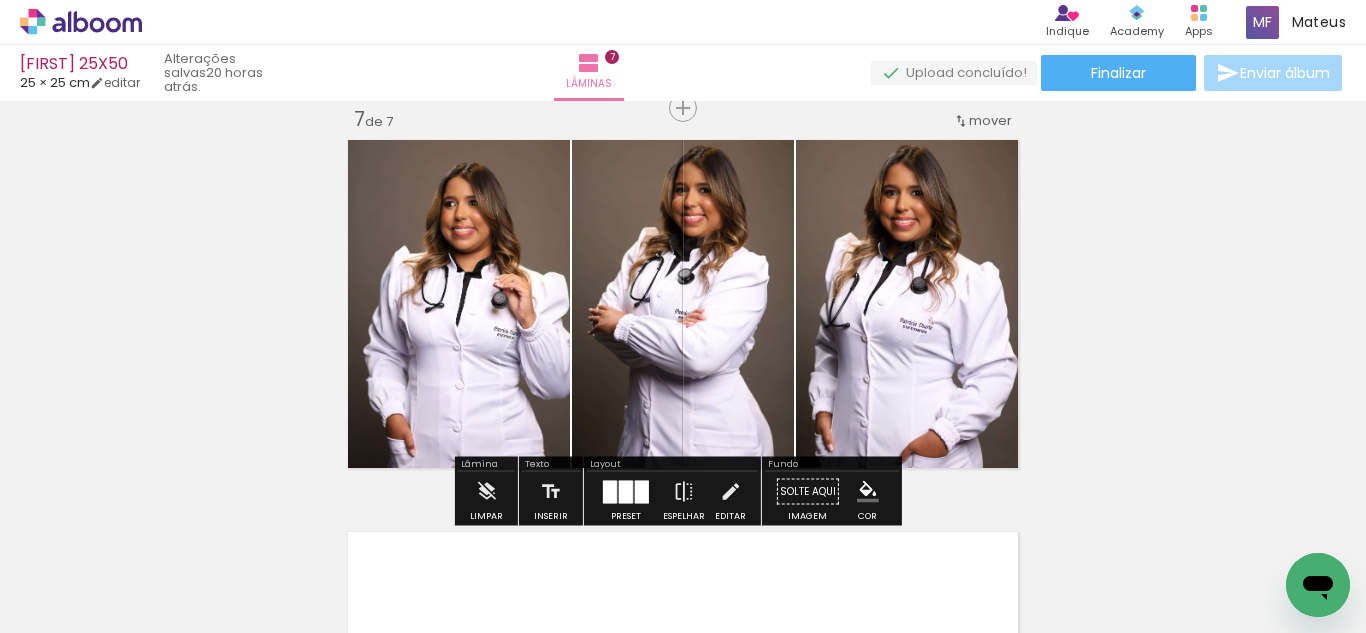 click 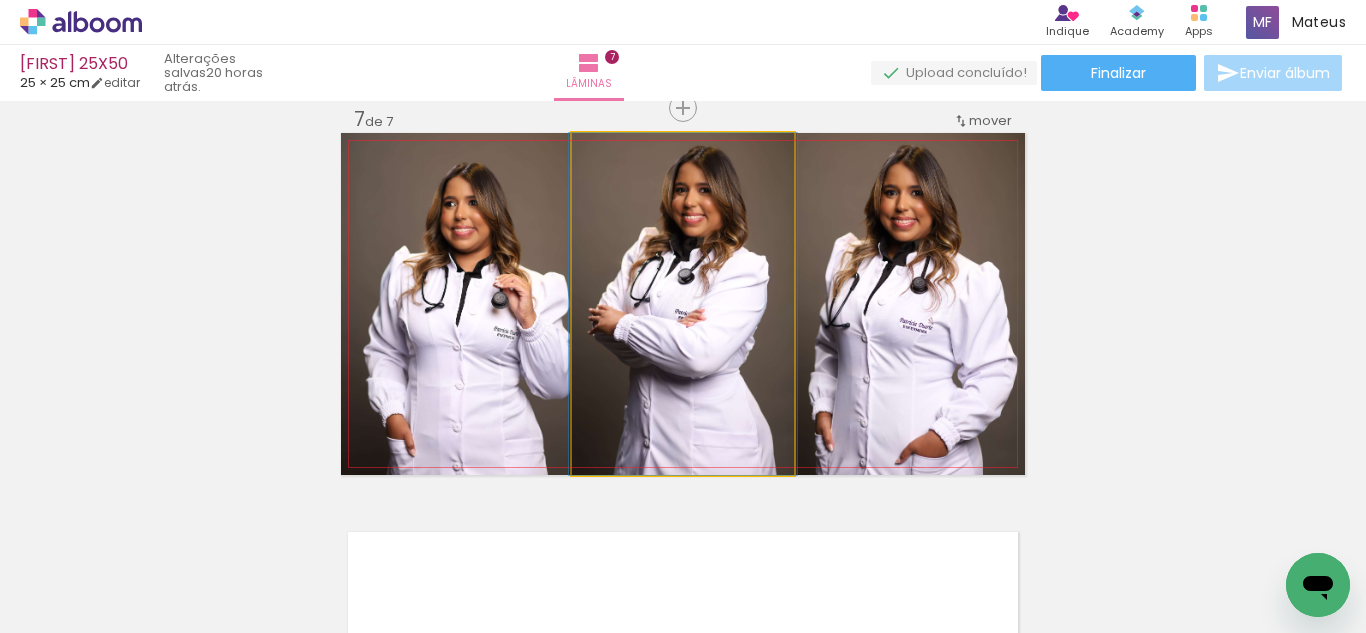 drag, startPoint x: 668, startPoint y: 325, endPoint x: 684, endPoint y: 323, distance: 16.124516 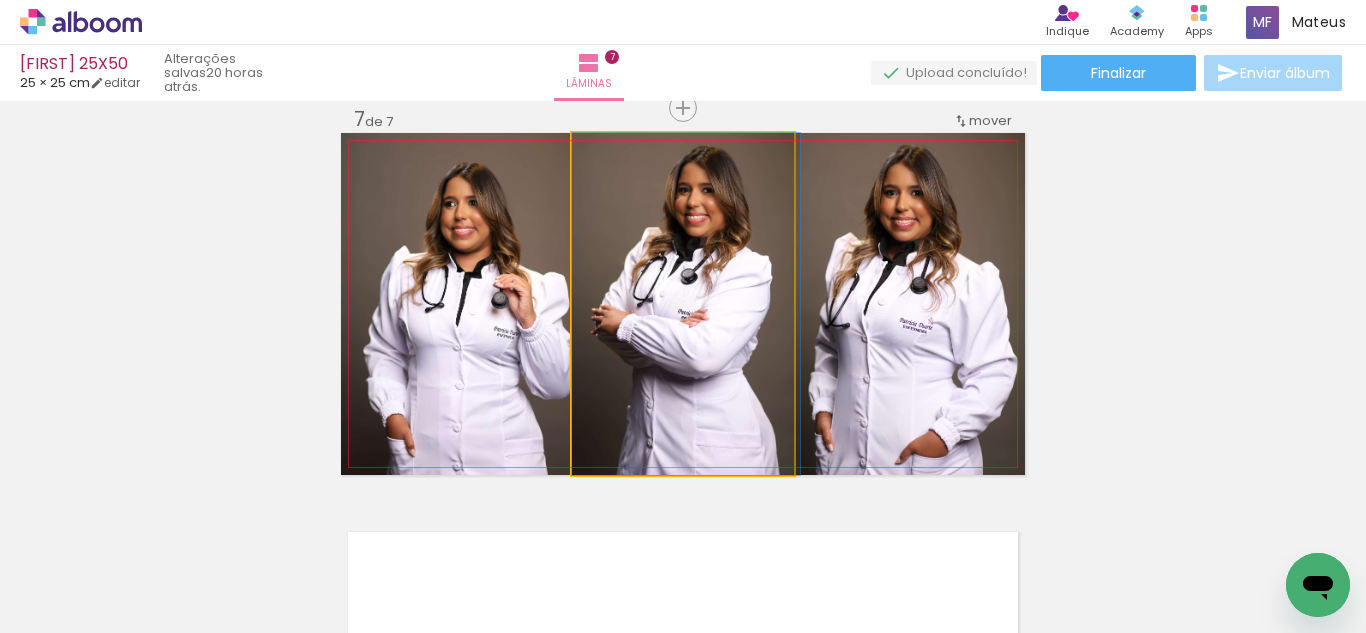 drag, startPoint x: 653, startPoint y: 322, endPoint x: 711, endPoint y: 300, distance: 62.03225 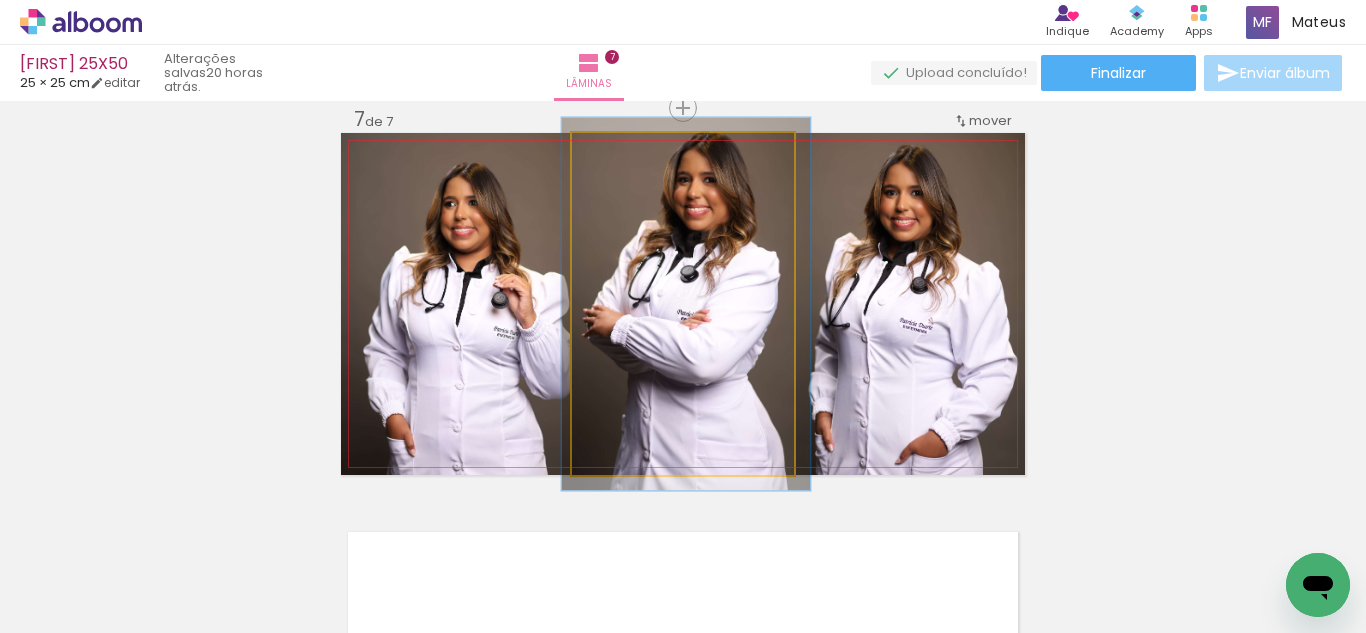 type on "109" 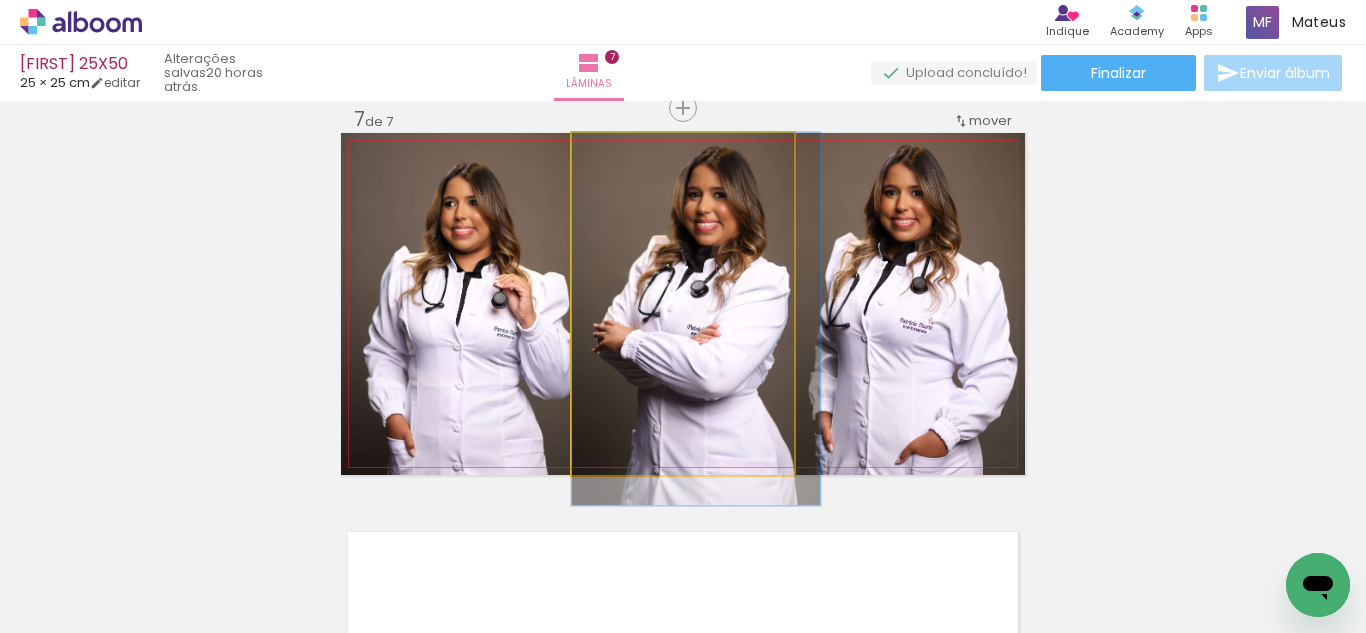 drag, startPoint x: 678, startPoint y: 264, endPoint x: 692, endPoint y: 282, distance: 22.803509 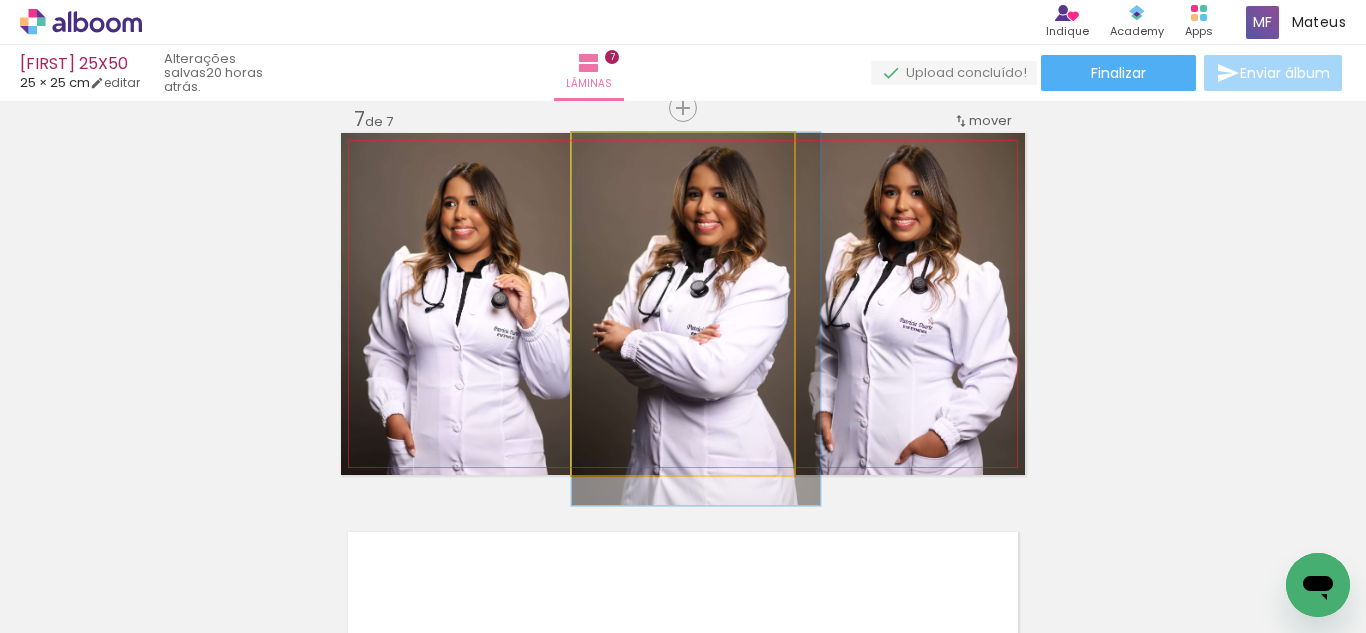 drag, startPoint x: 764, startPoint y: 279, endPoint x: 767, endPoint y: 291, distance: 12.369317 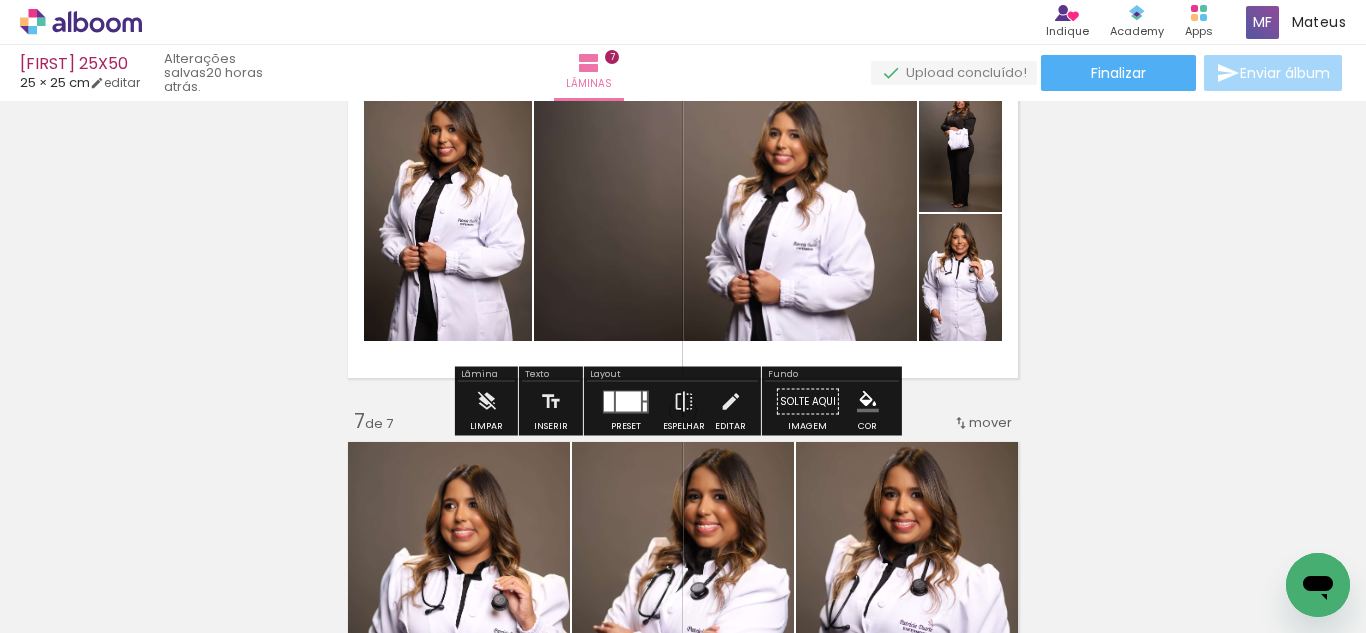 scroll, scrollTop: 2077, scrollLeft: 0, axis: vertical 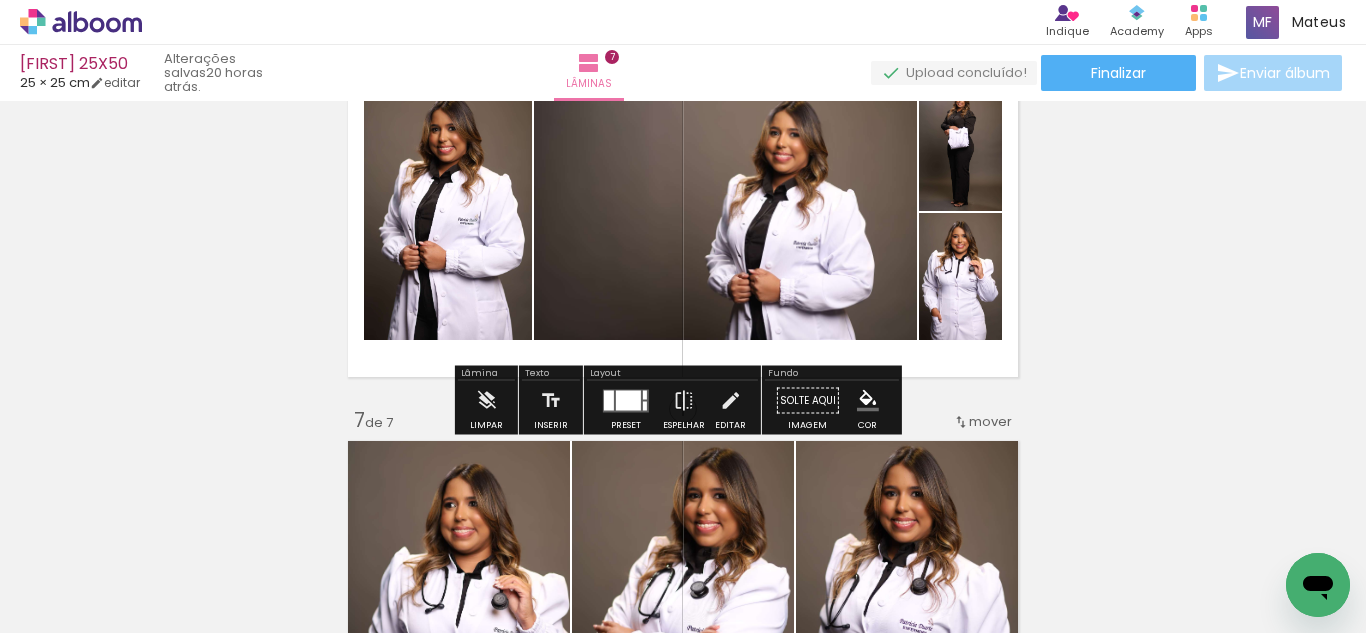 click at bounding box center [628, 400] 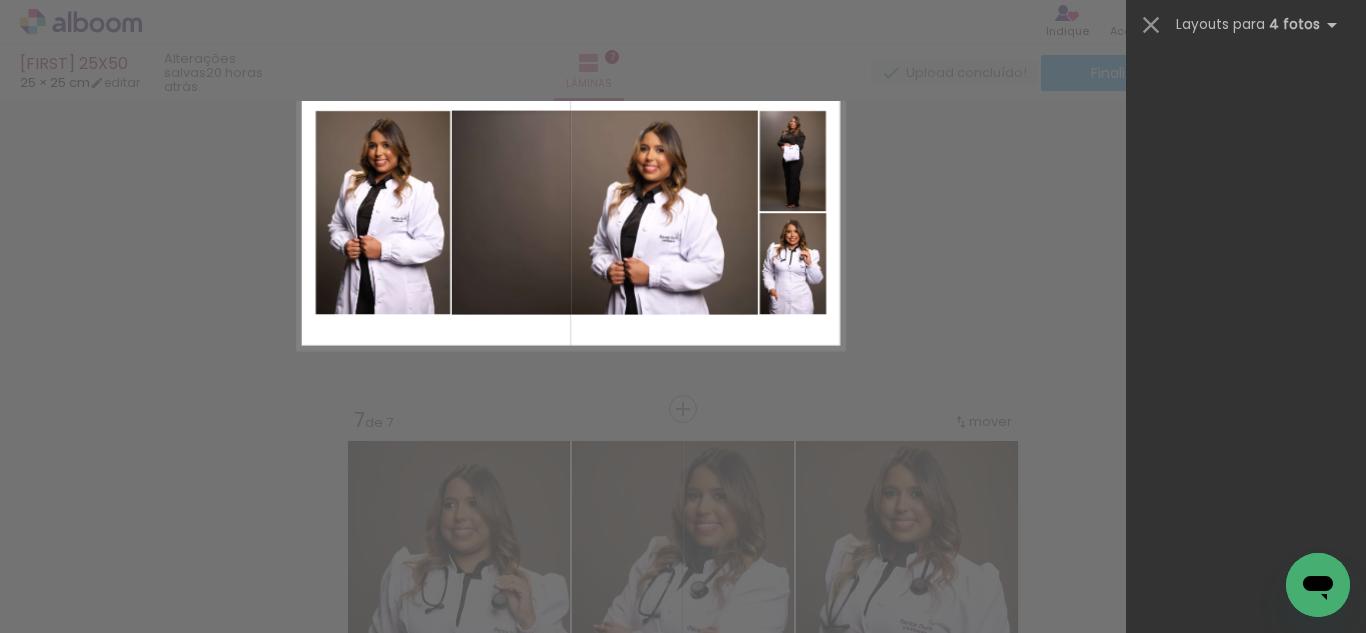 scroll, scrollTop: 0, scrollLeft: 0, axis: both 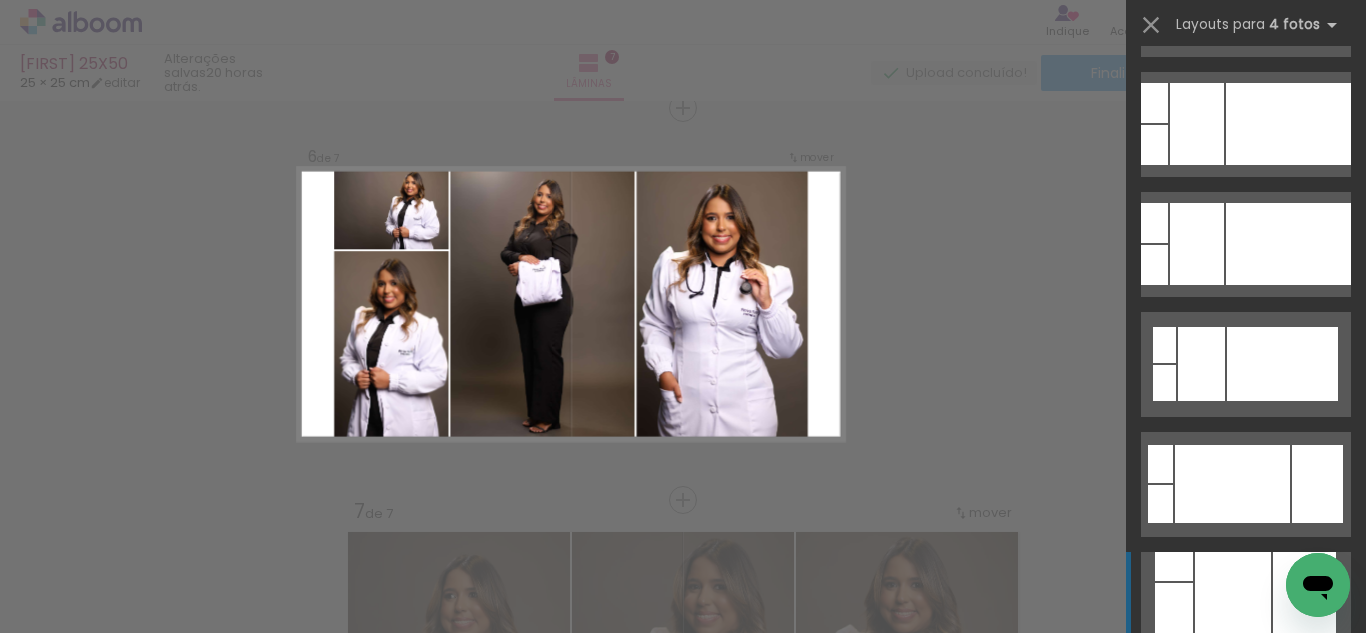 click at bounding box center (1288, 244) 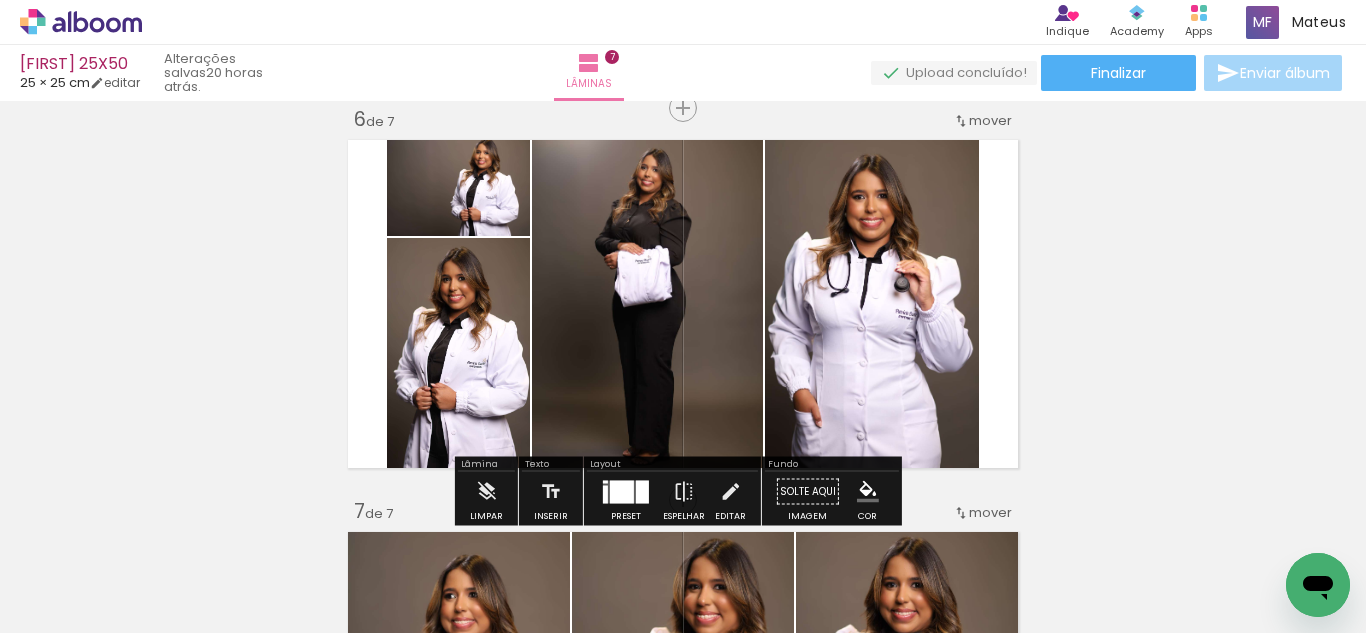 click on "Editar" at bounding box center [730, 497] 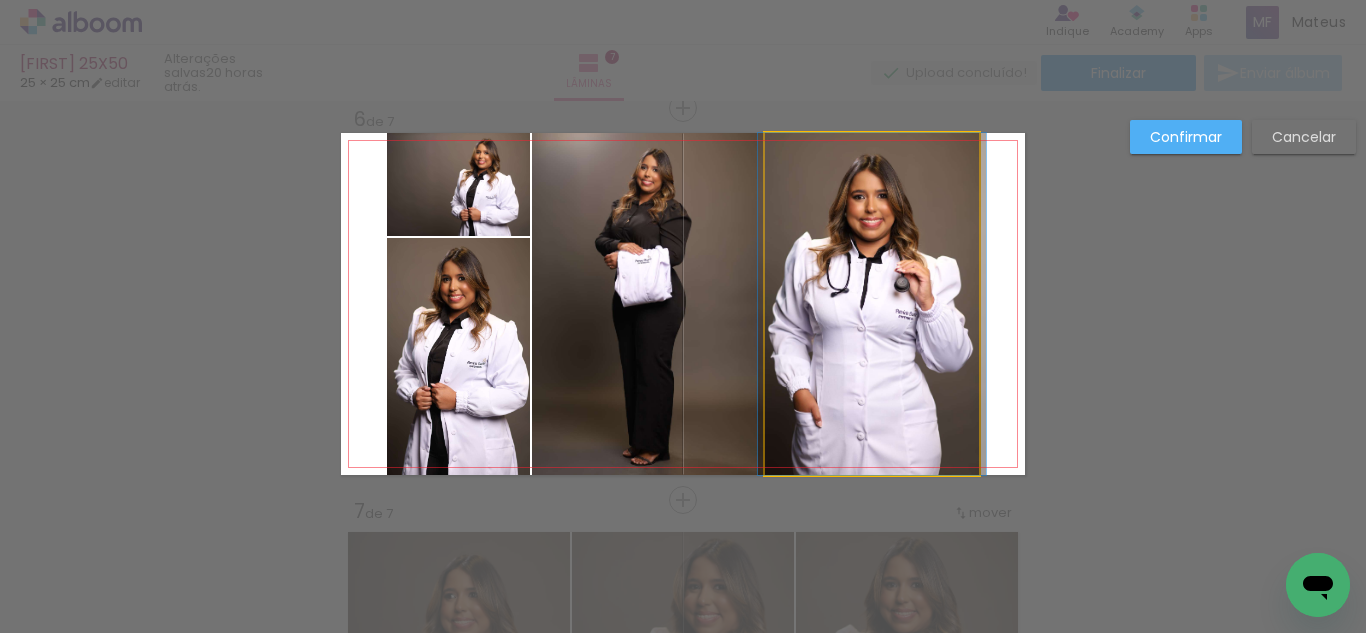 click 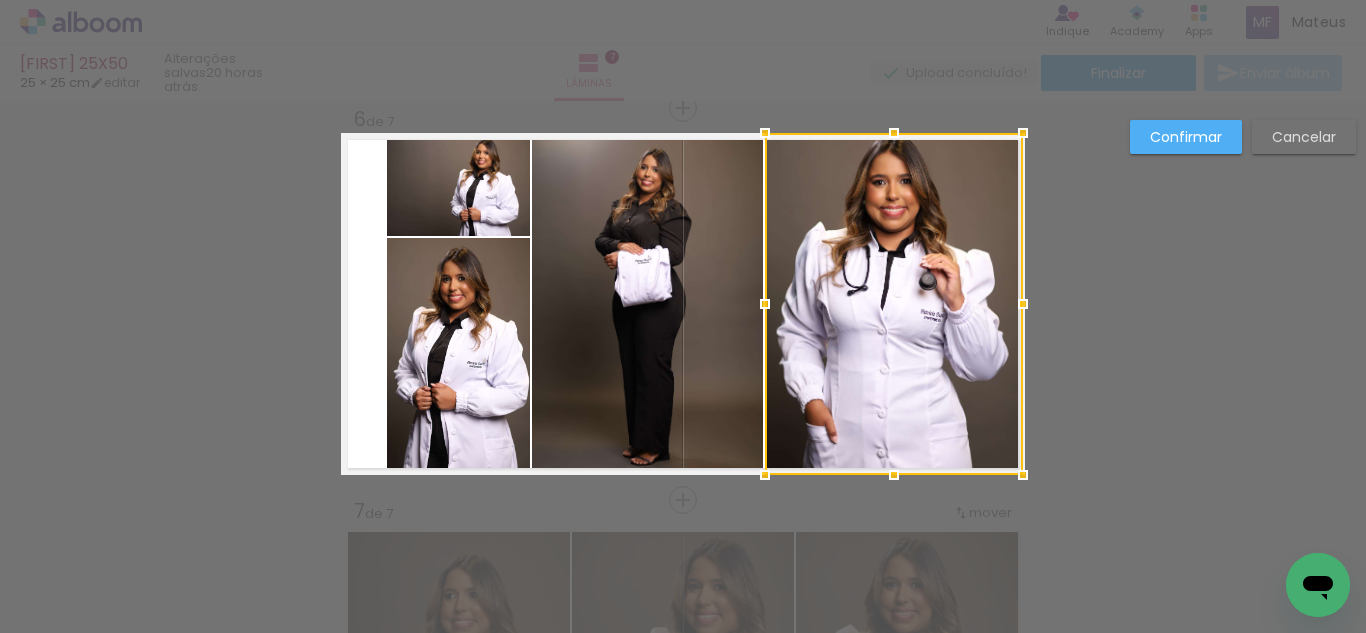 click at bounding box center [894, 304] 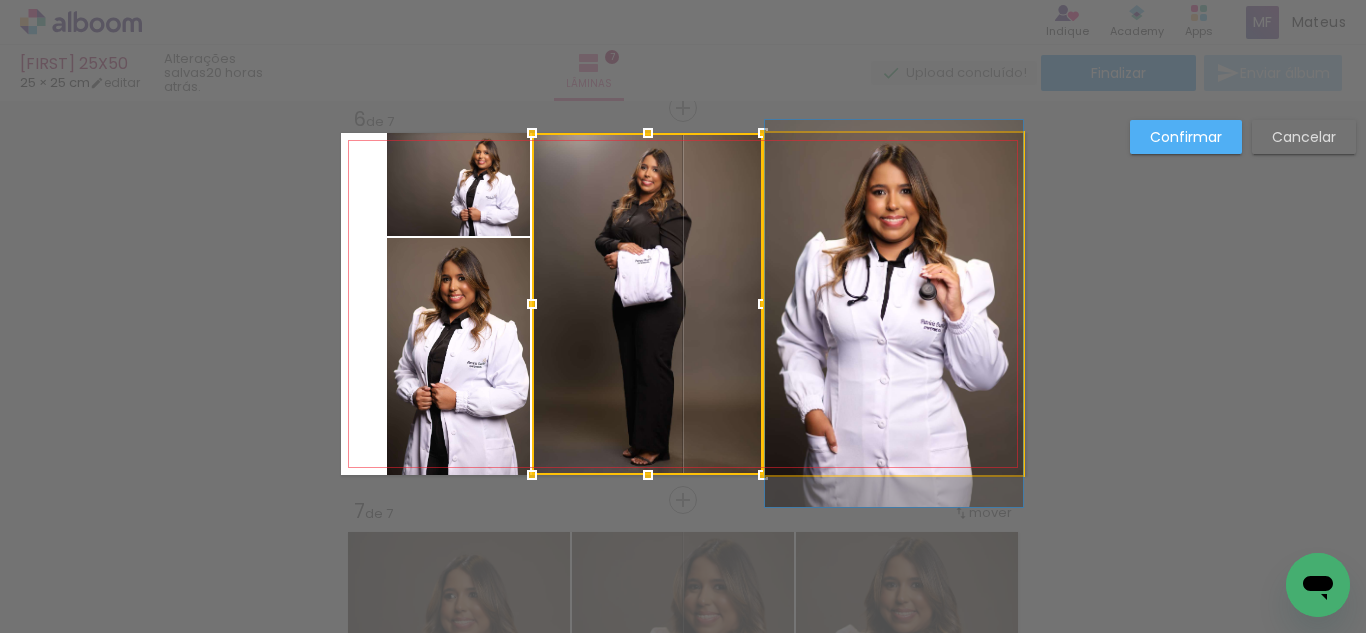 drag, startPoint x: 867, startPoint y: 292, endPoint x: 871, endPoint y: 302, distance: 10.770329 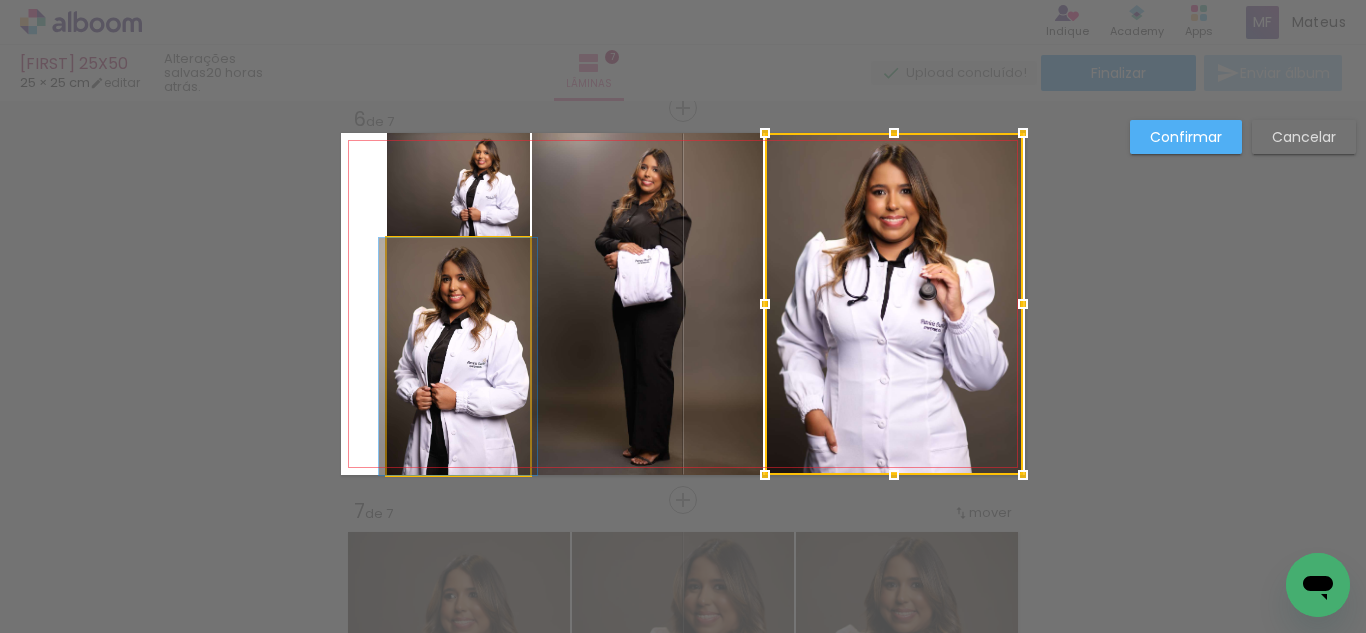 click 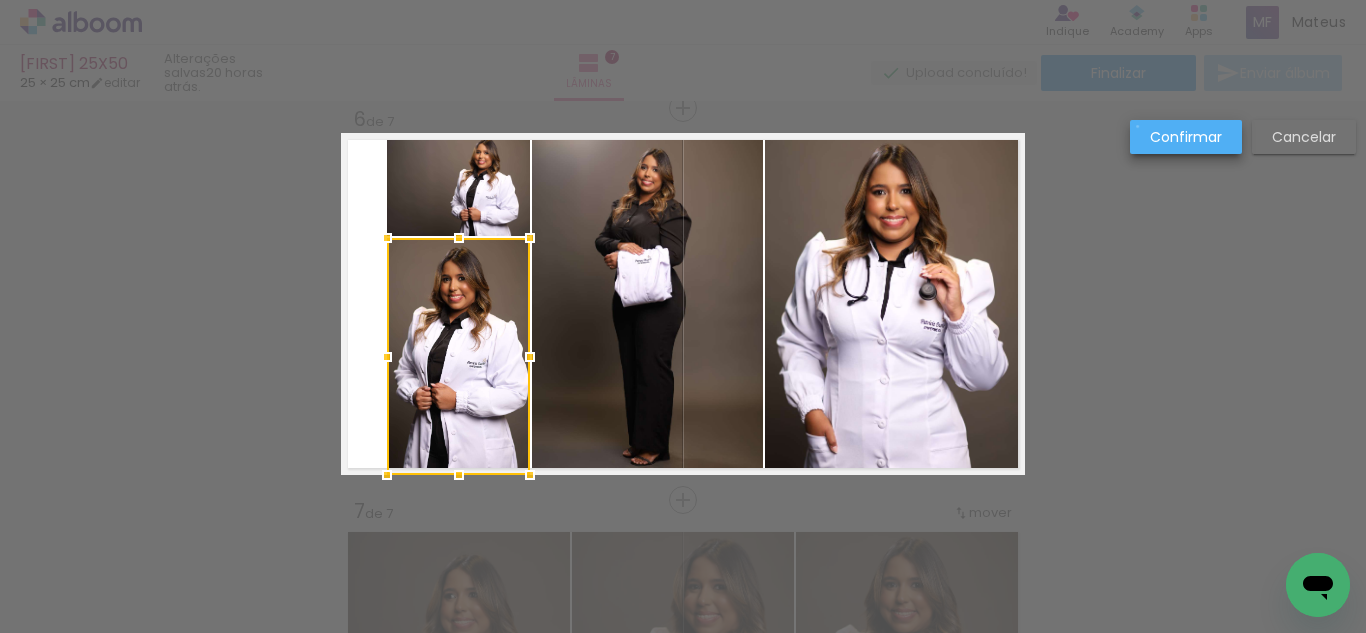 click on "Confirmar" at bounding box center [1186, 137] 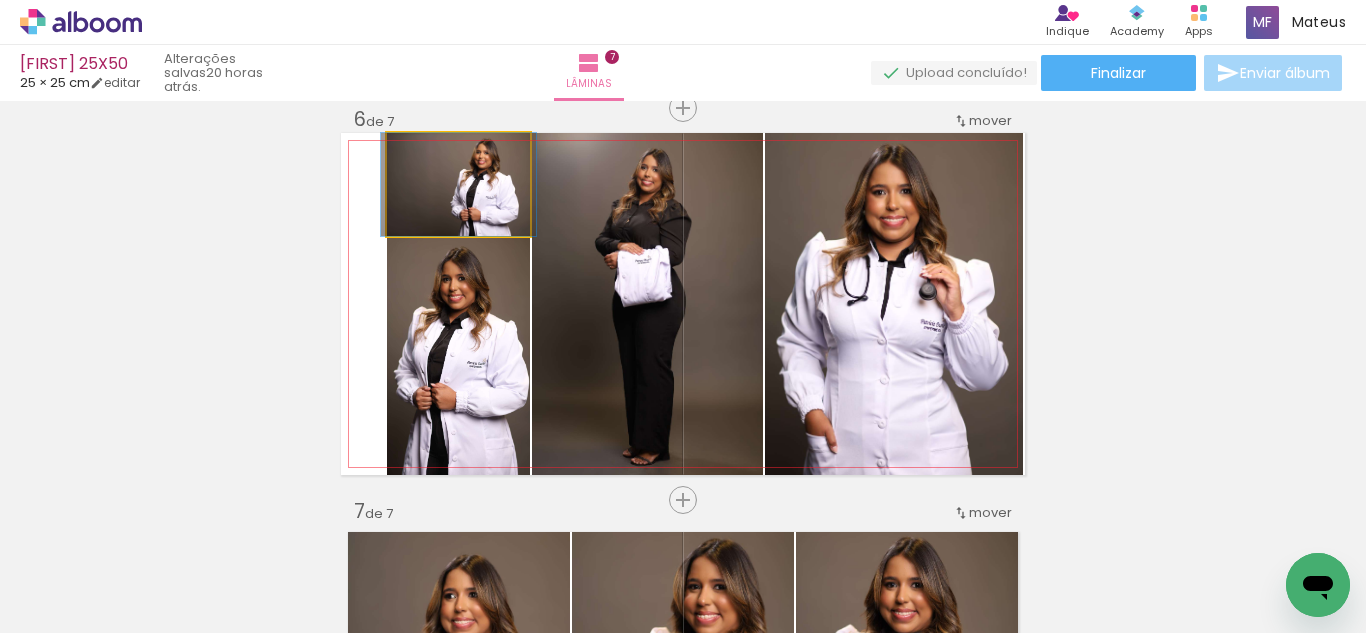 click 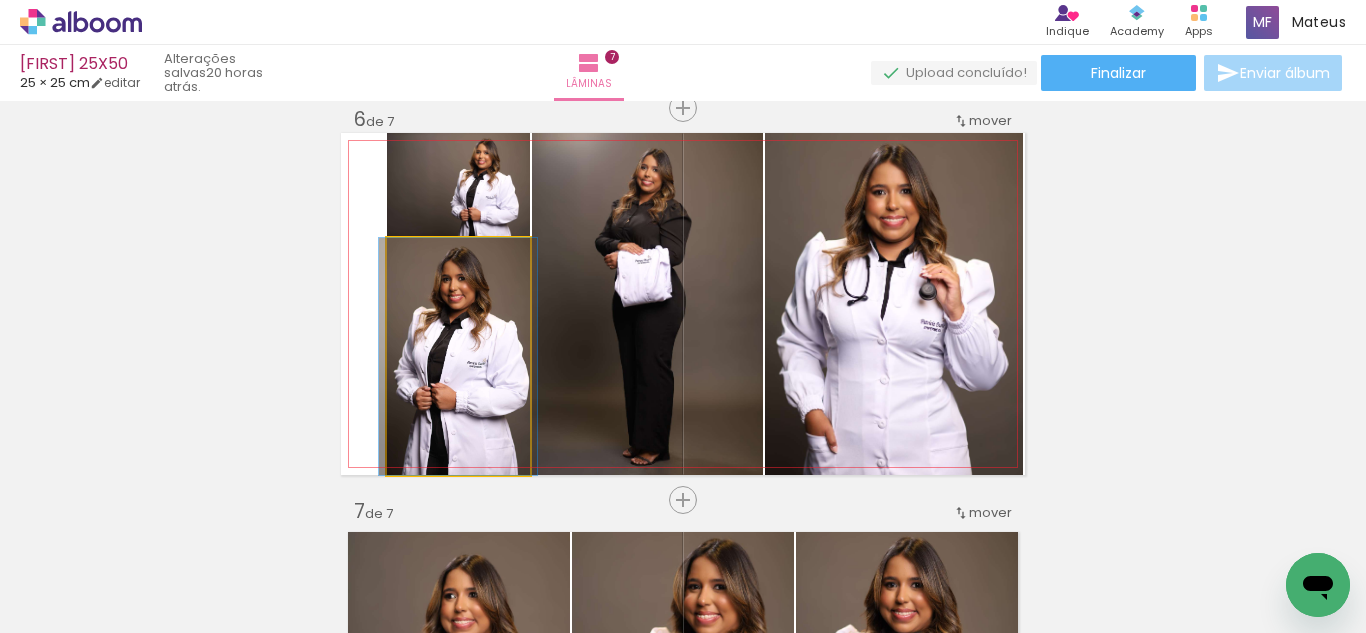 drag, startPoint x: 458, startPoint y: 365, endPoint x: 609, endPoint y: 339, distance: 153.22206 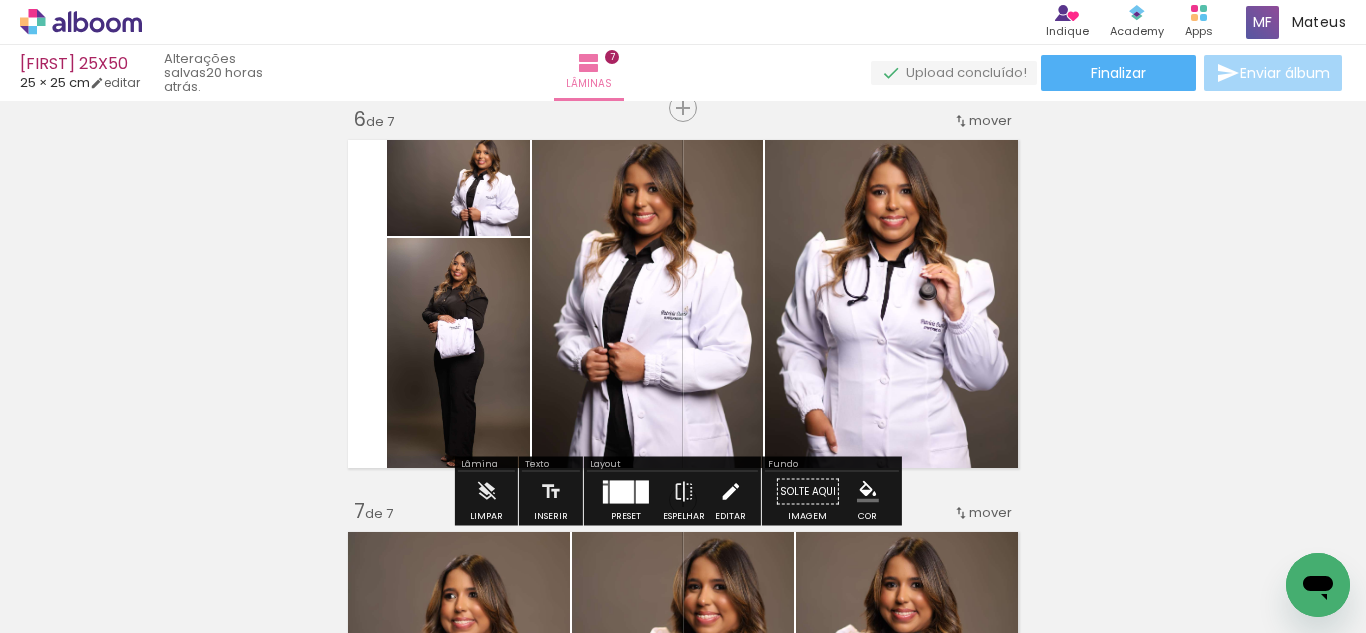 click at bounding box center [730, 492] 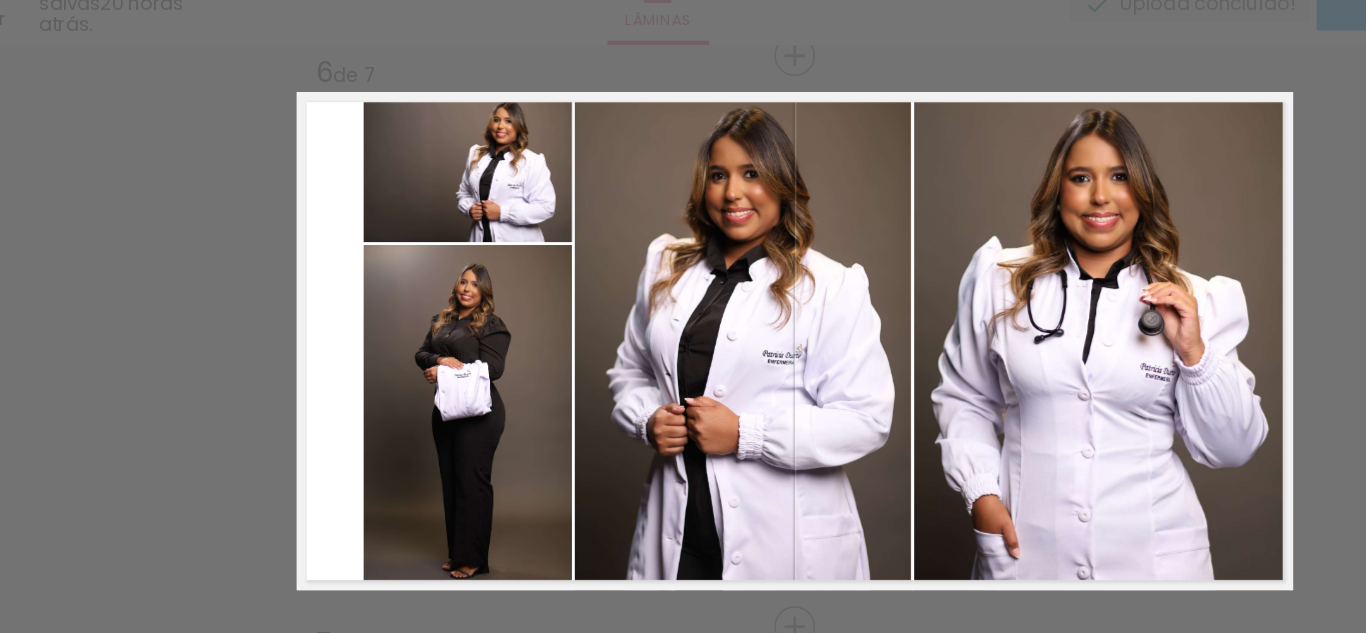 click 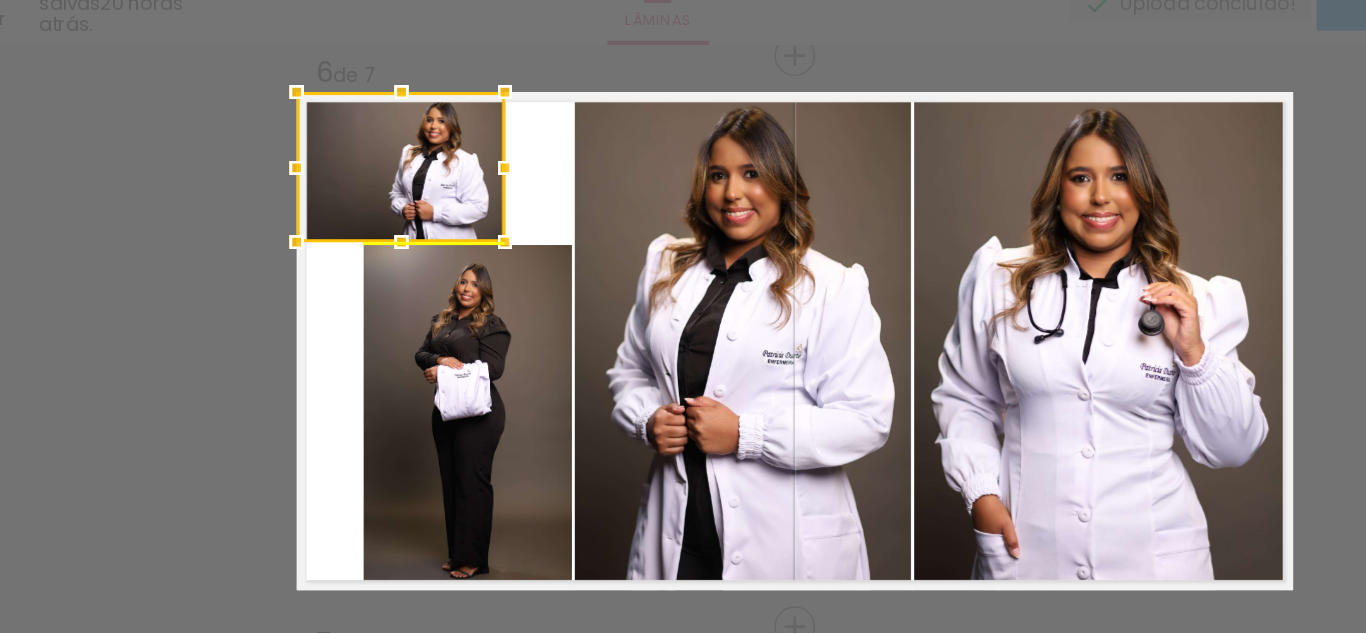 drag, startPoint x: 459, startPoint y: 185, endPoint x: 426, endPoint y: 188, distance: 33.13608 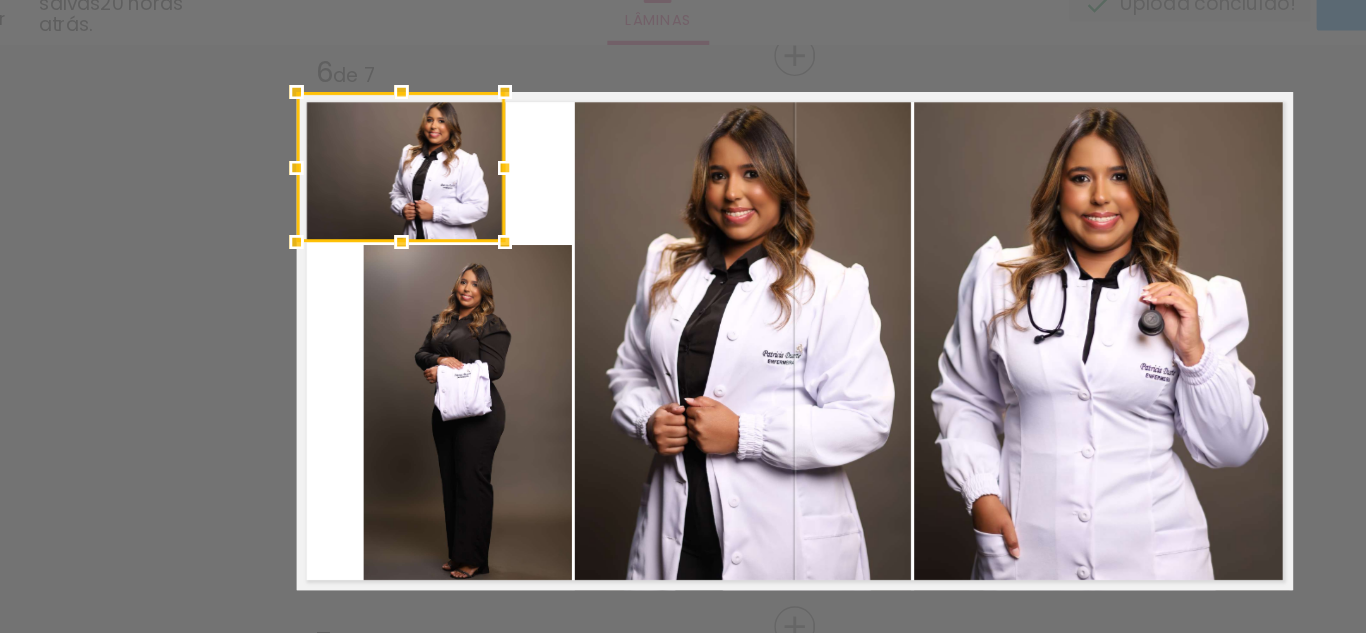 click 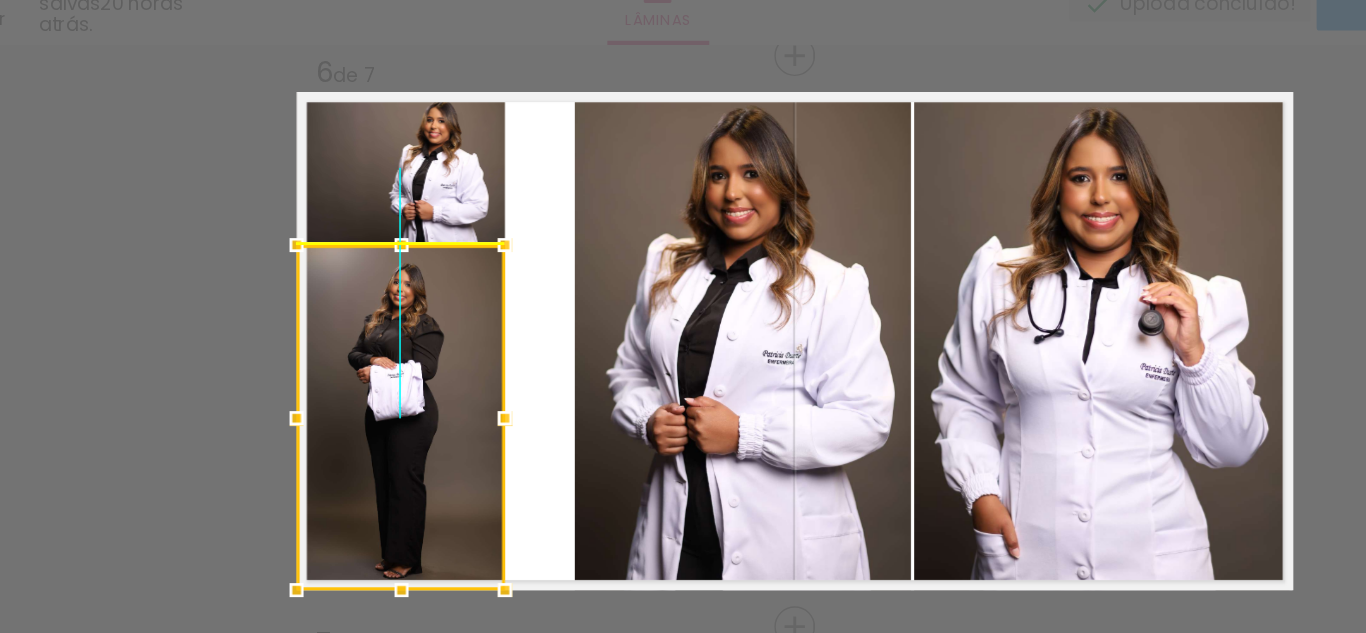 drag, startPoint x: 485, startPoint y: 315, endPoint x: 436, endPoint y: 311, distance: 49.162994 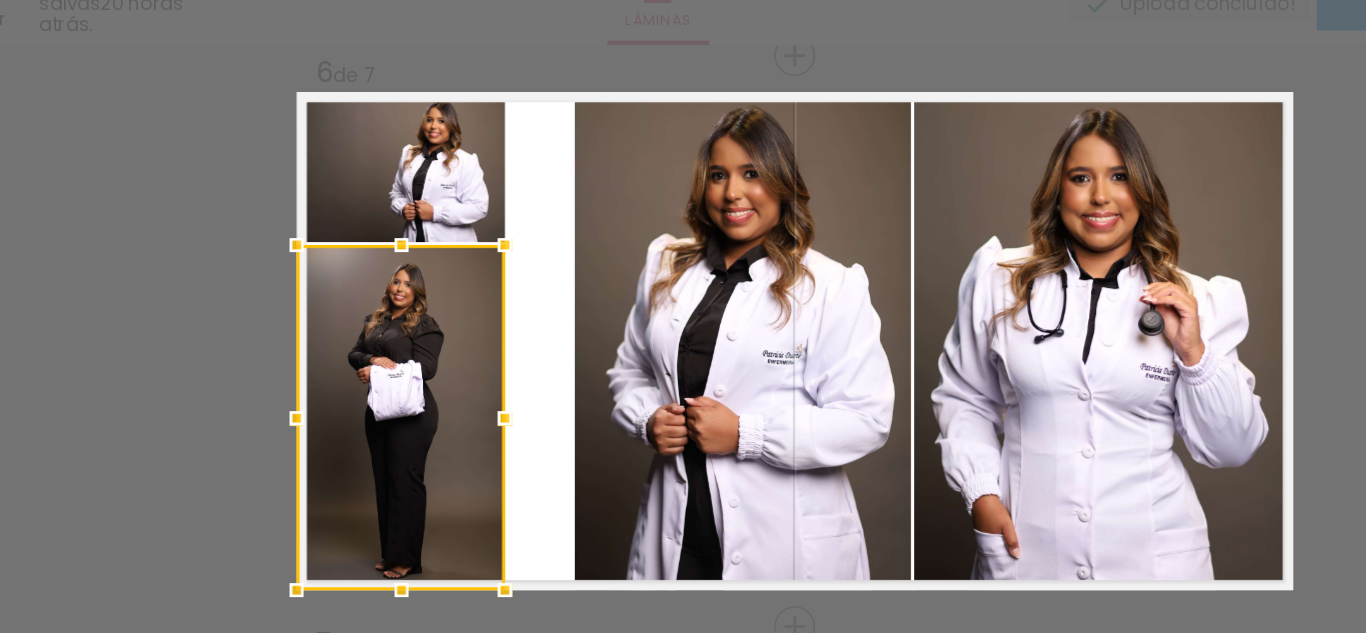 click 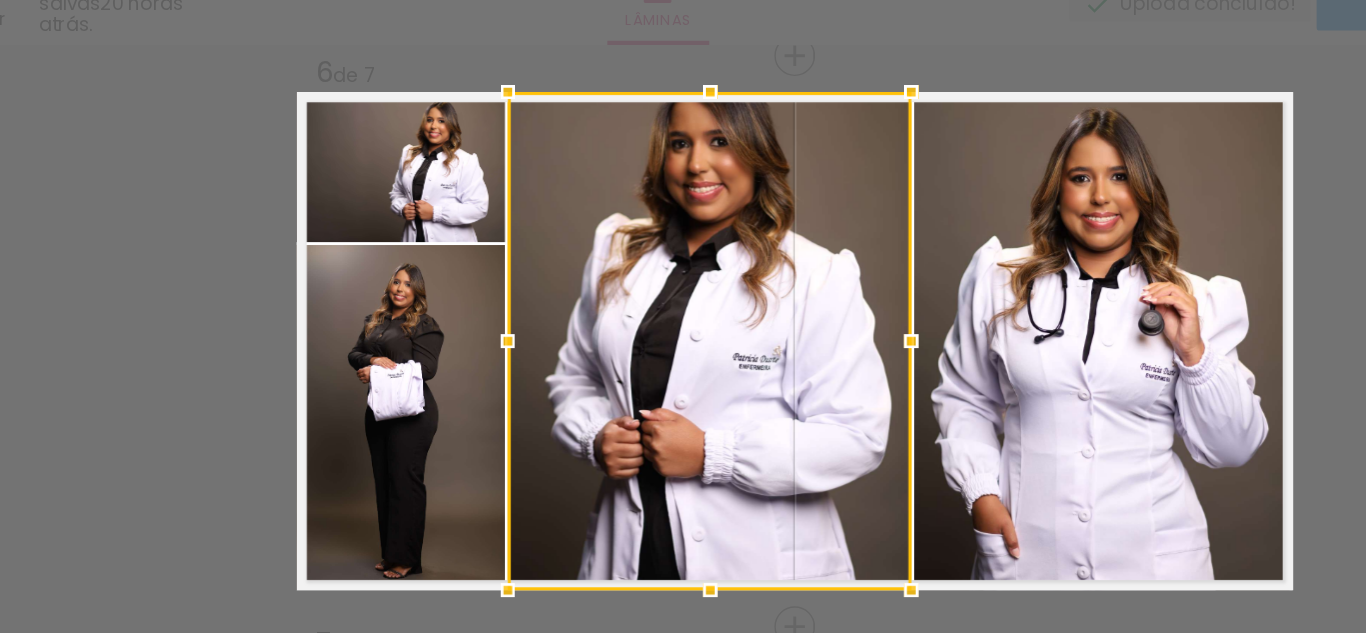drag, startPoint x: 529, startPoint y: 307, endPoint x: 487, endPoint y: 309, distance: 42.047592 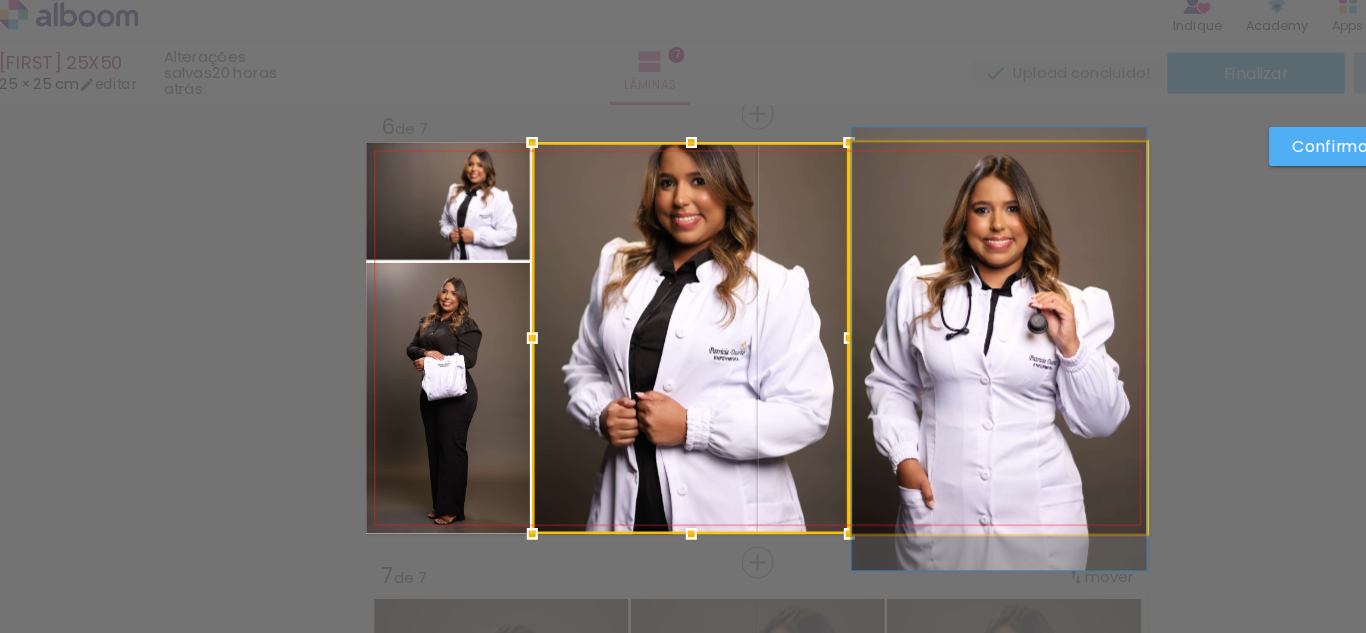 click 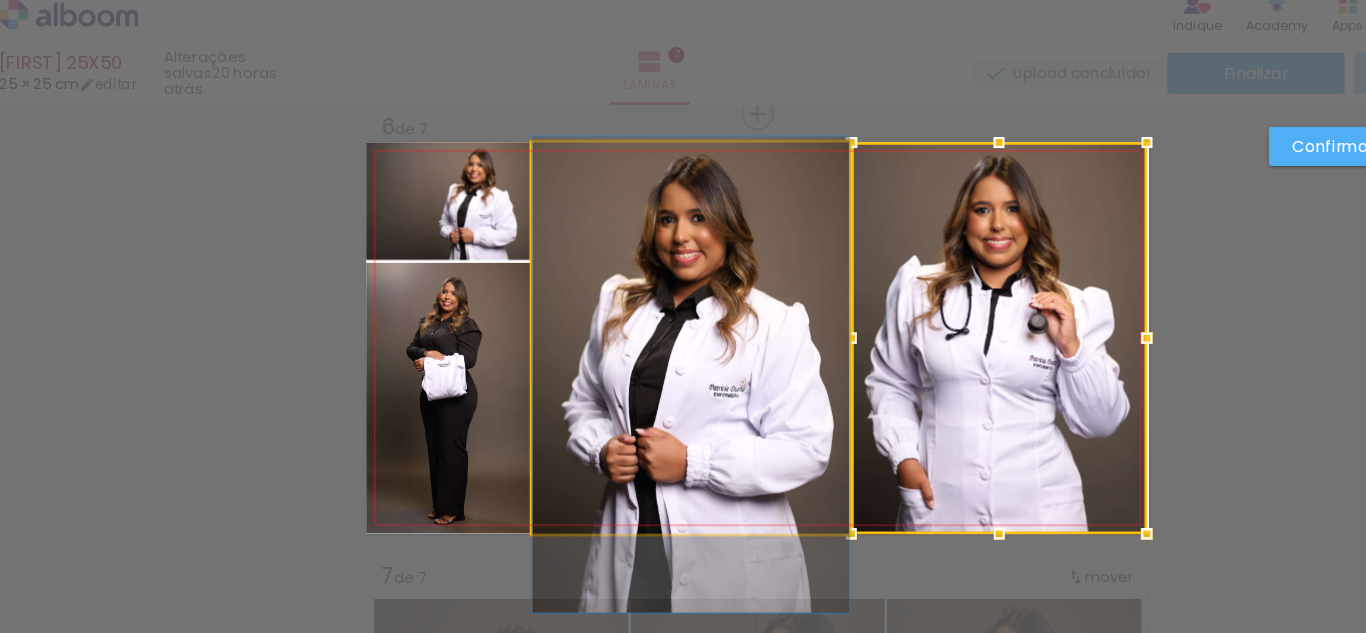 drag, startPoint x: 739, startPoint y: 281, endPoint x: 745, endPoint y: 313, distance: 32.55764 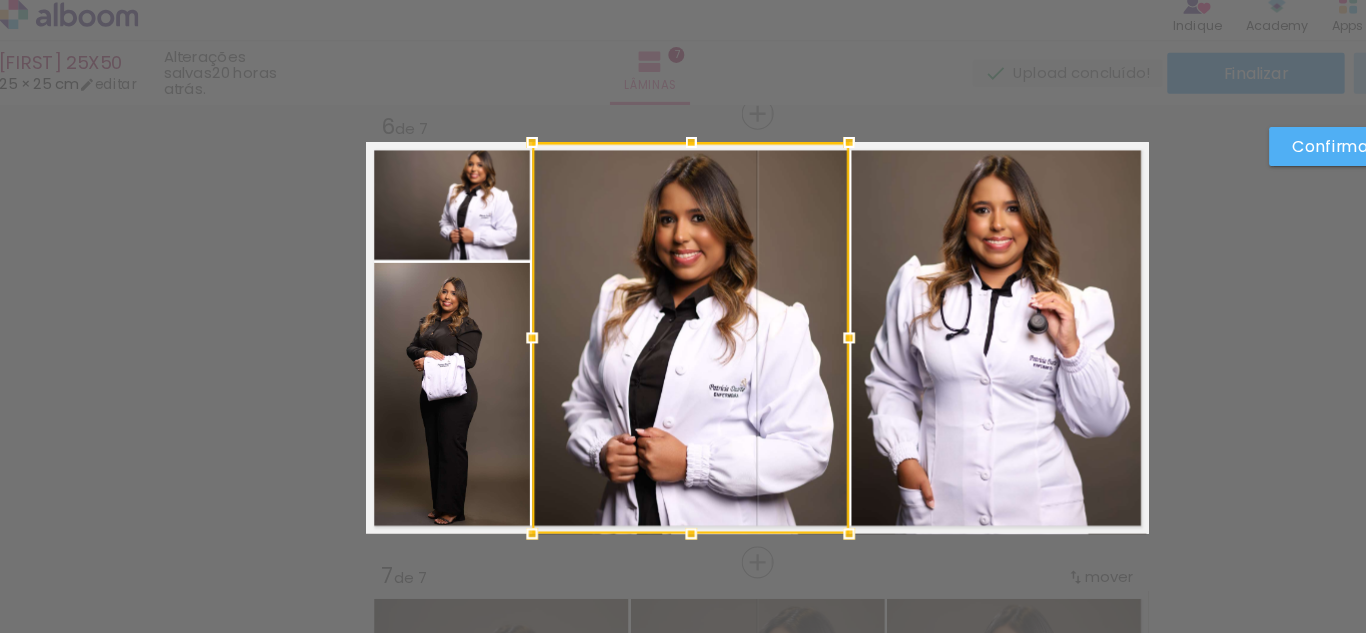click on "Confirmar" at bounding box center [0, 0] 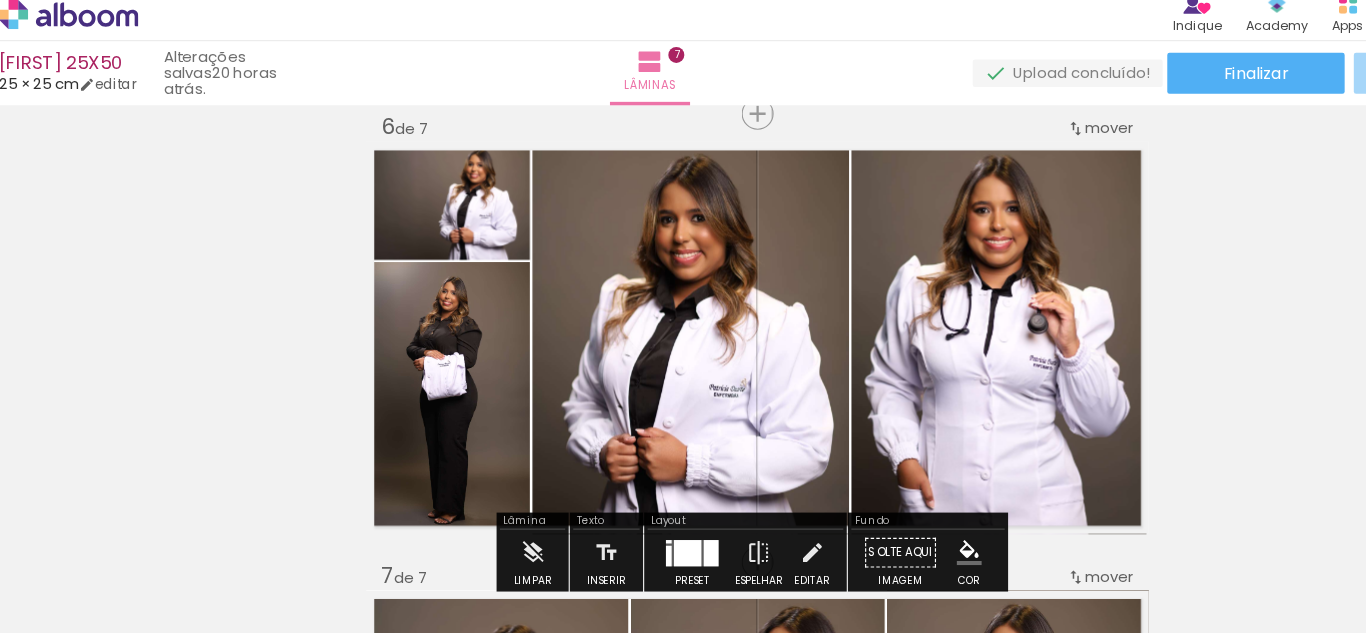 drag, startPoint x: 732, startPoint y: 493, endPoint x: 658, endPoint y: 442, distance: 89.87213 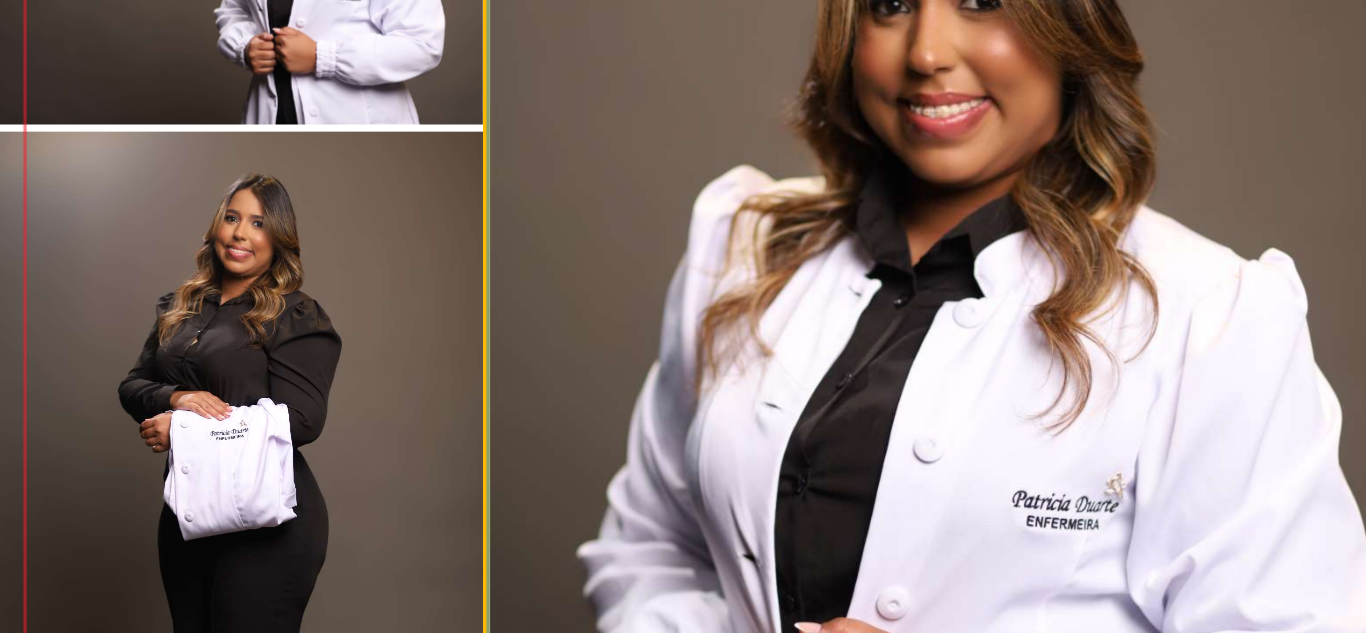 click 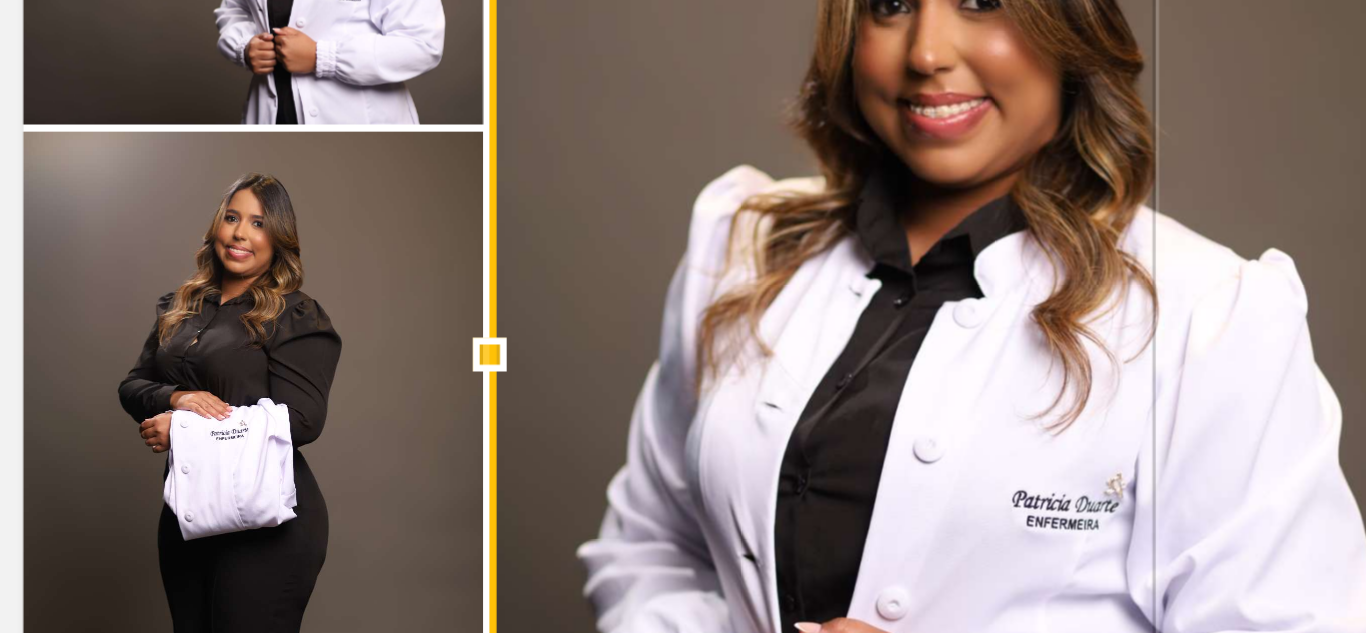 click at bounding box center [486, 304] 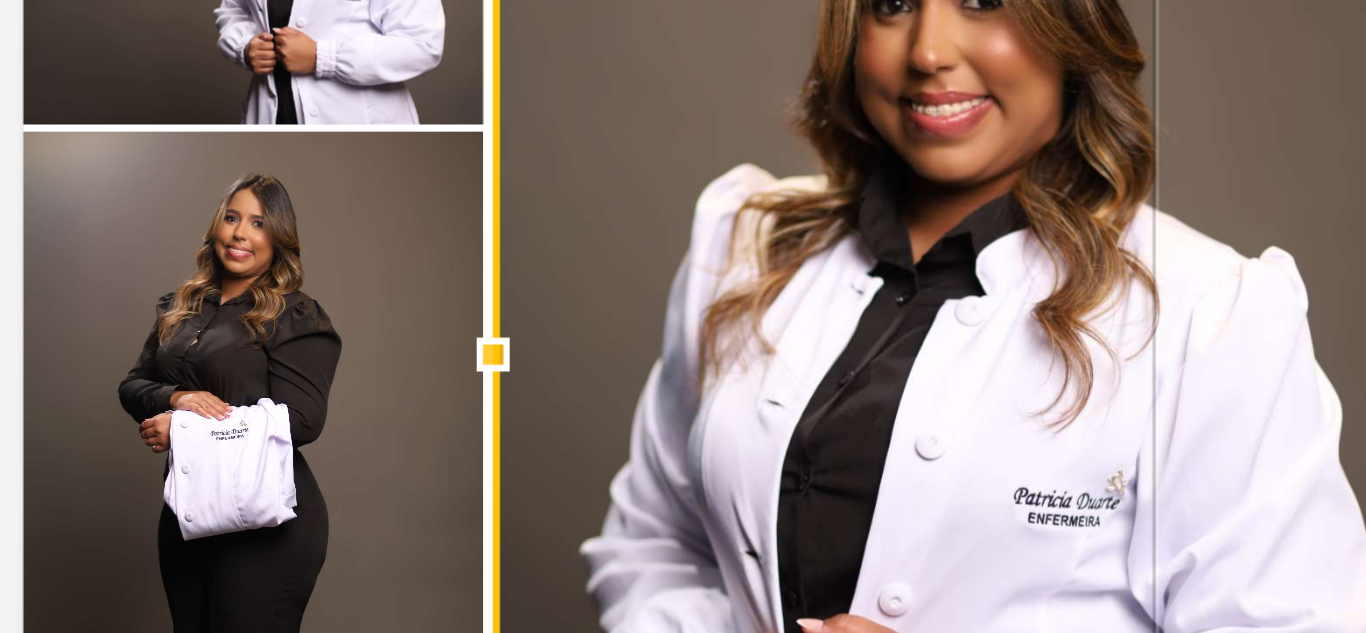 click at bounding box center (487, 304) 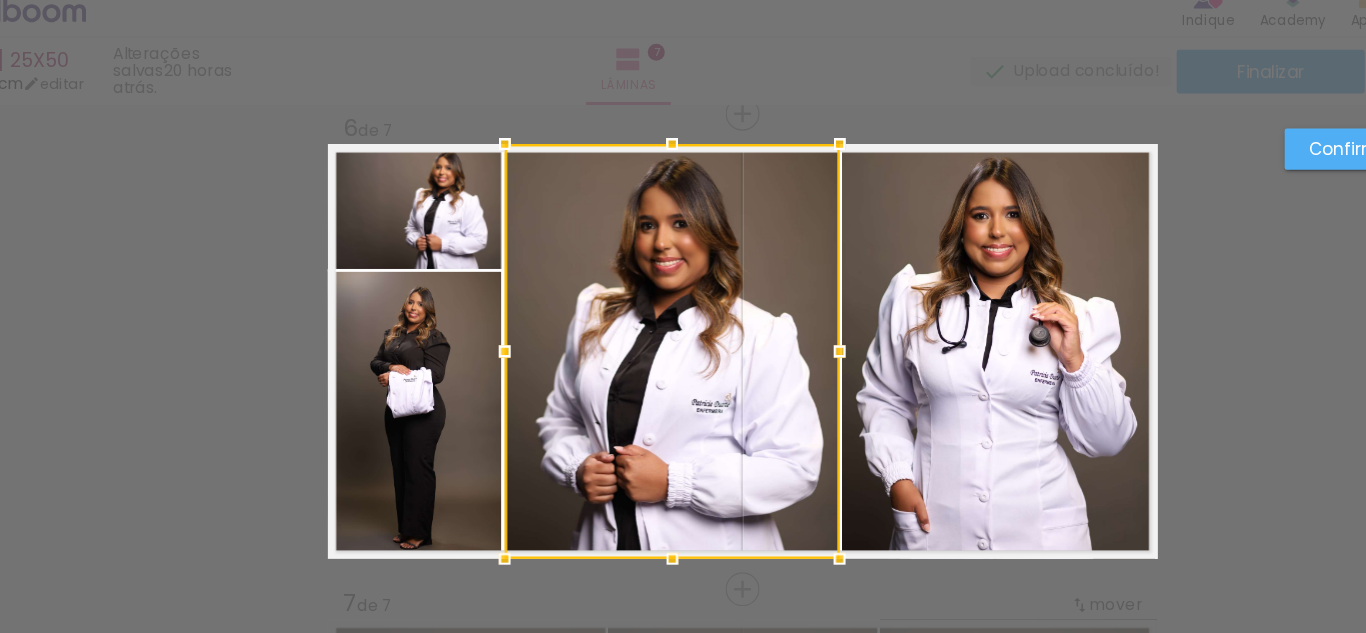 click on "Confirmar" at bounding box center [1186, 137] 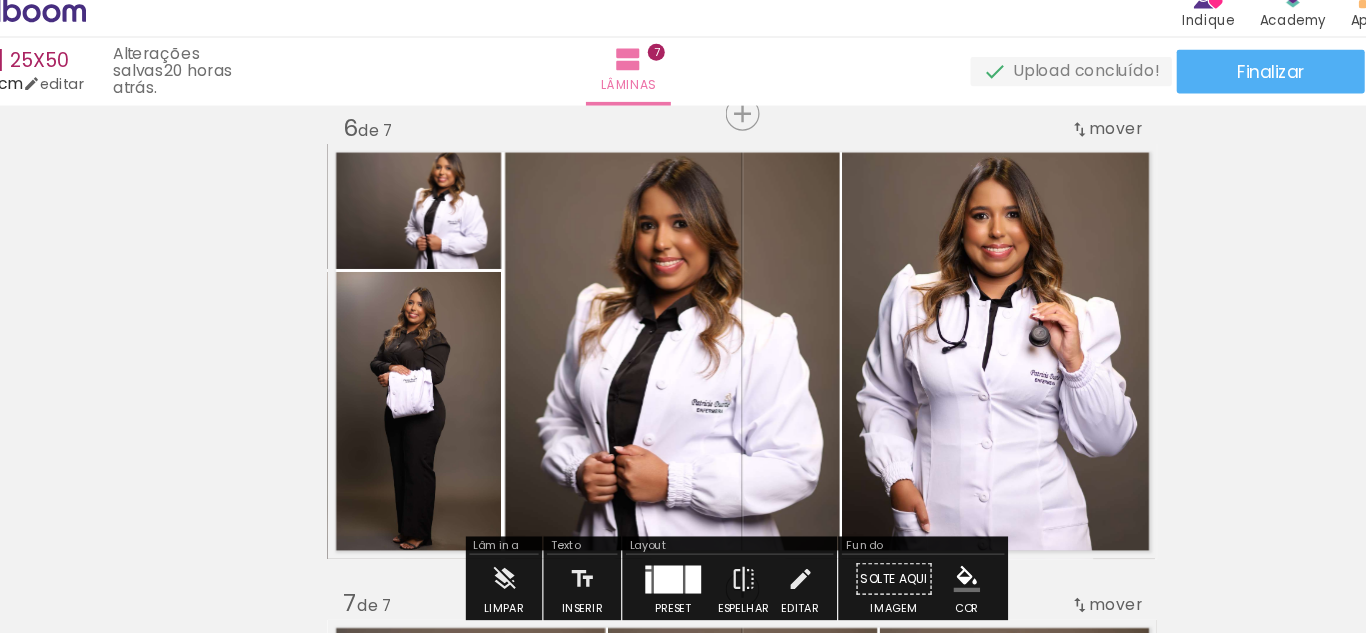drag, startPoint x: 713, startPoint y: 492, endPoint x: 734, endPoint y: 459, distance: 39.115215 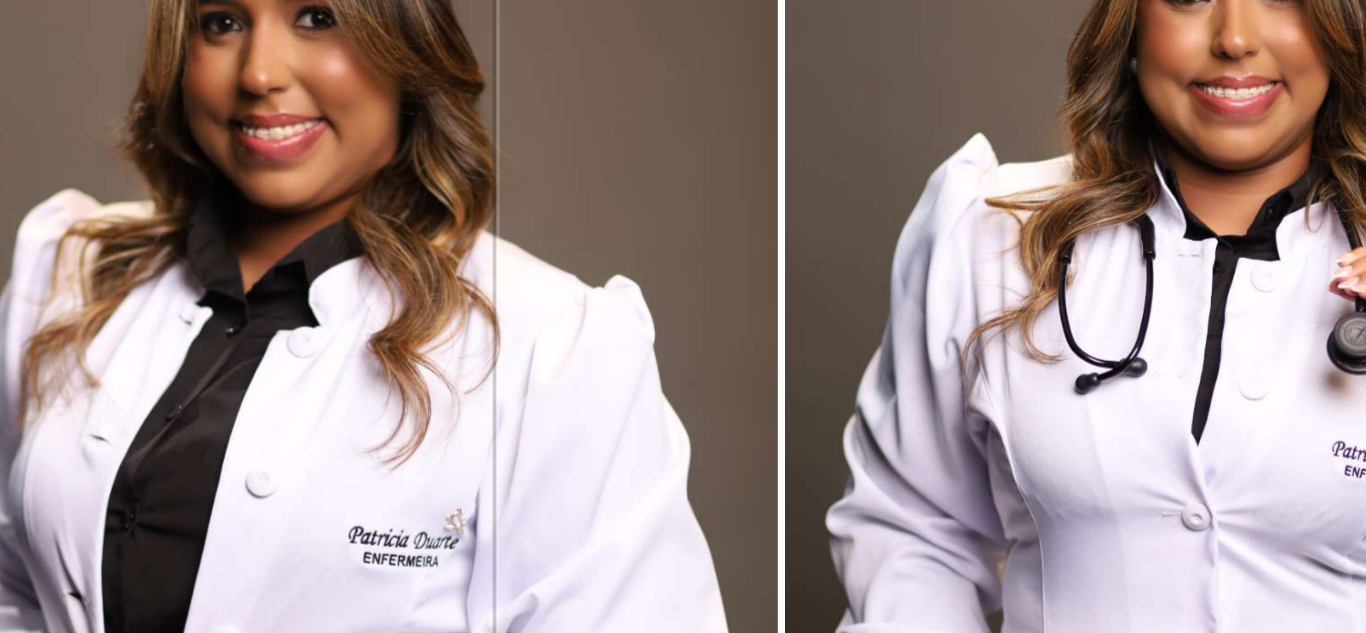 click 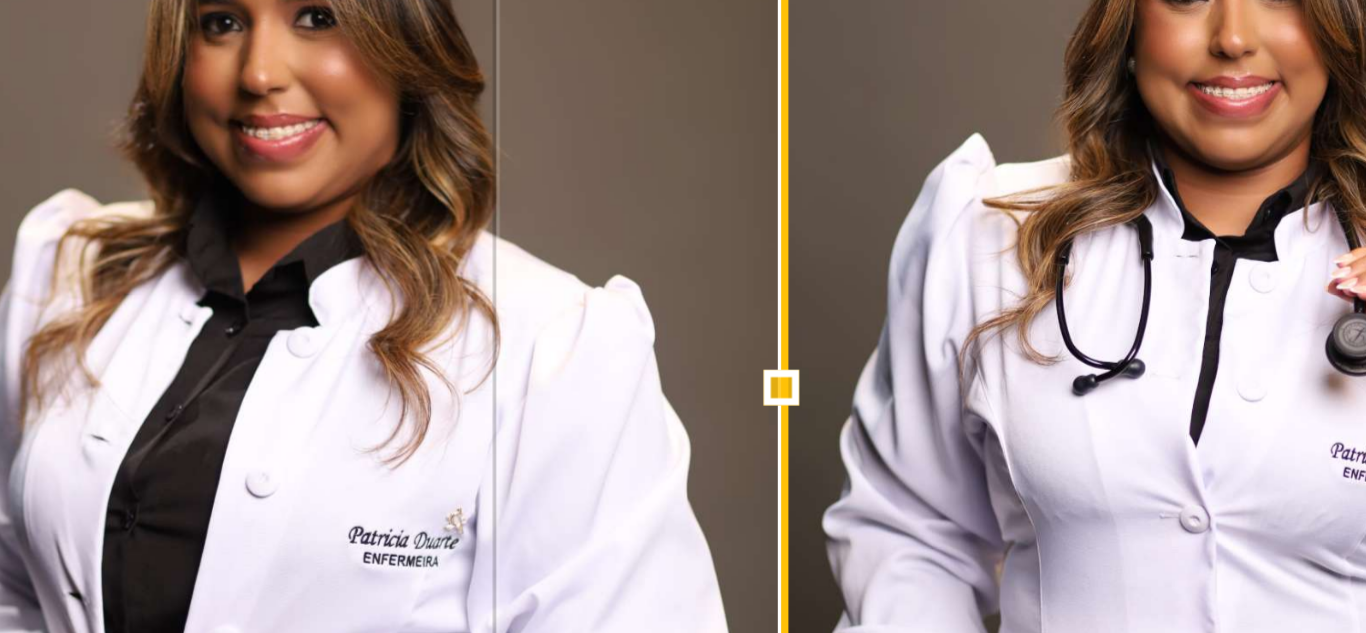 click at bounding box center (764, 304) 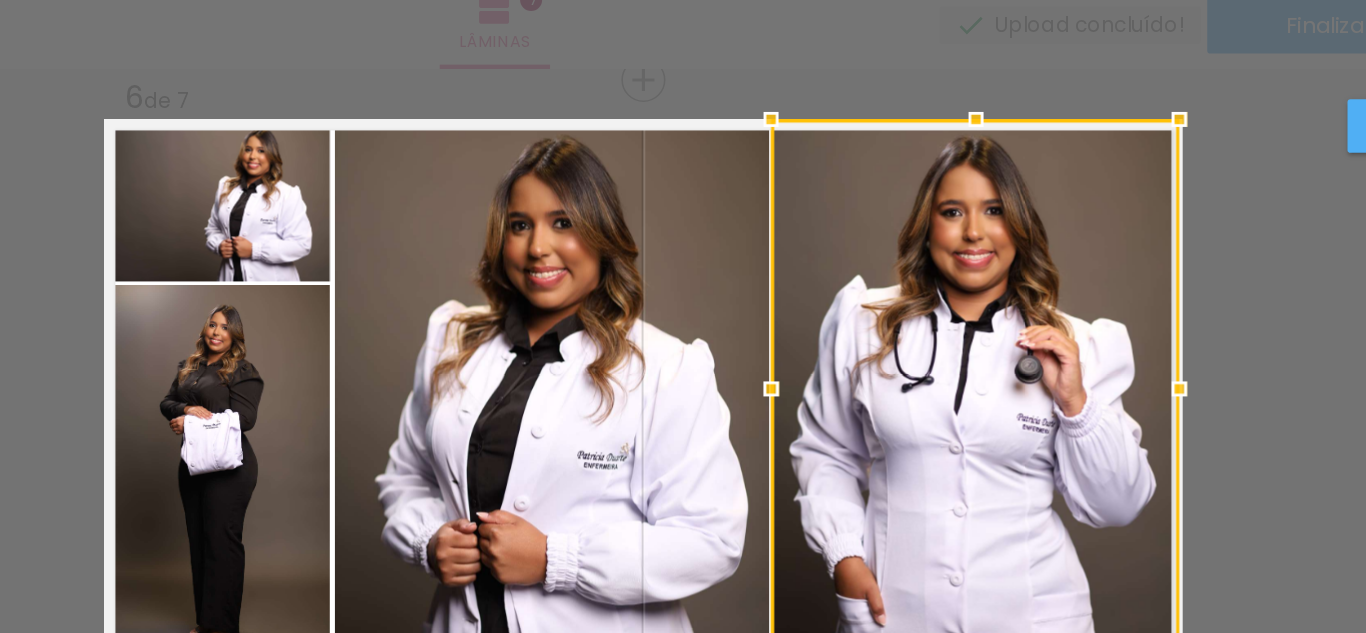 click 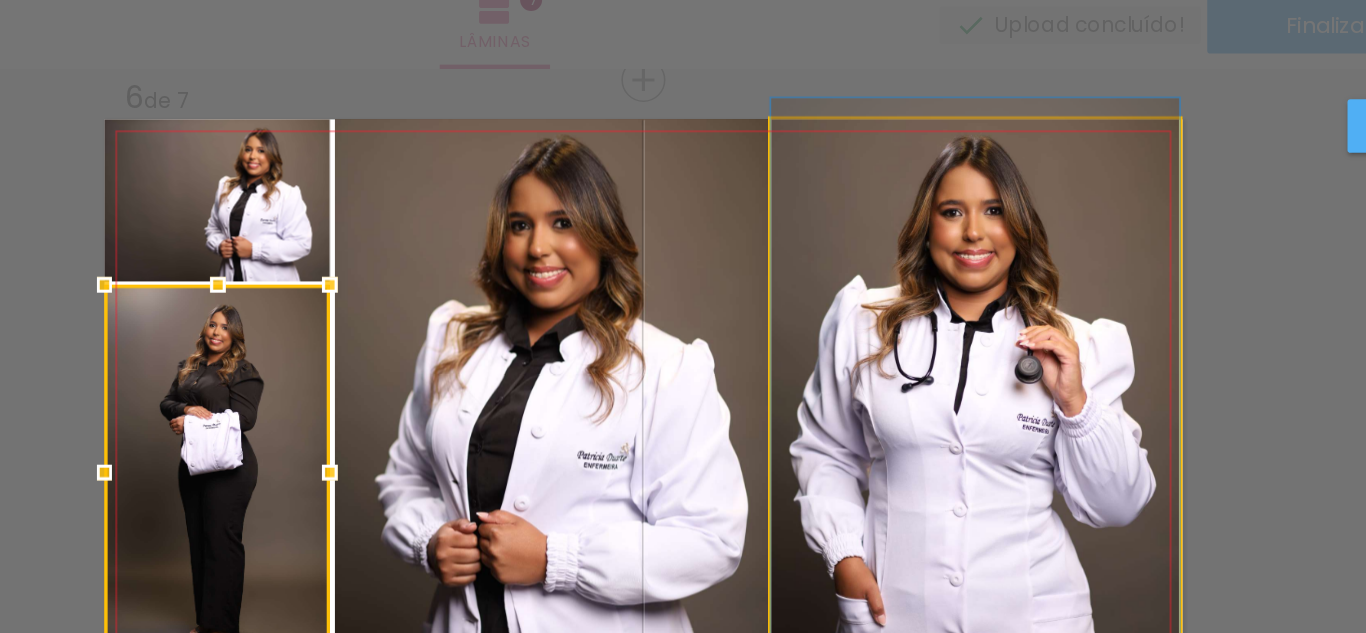 click 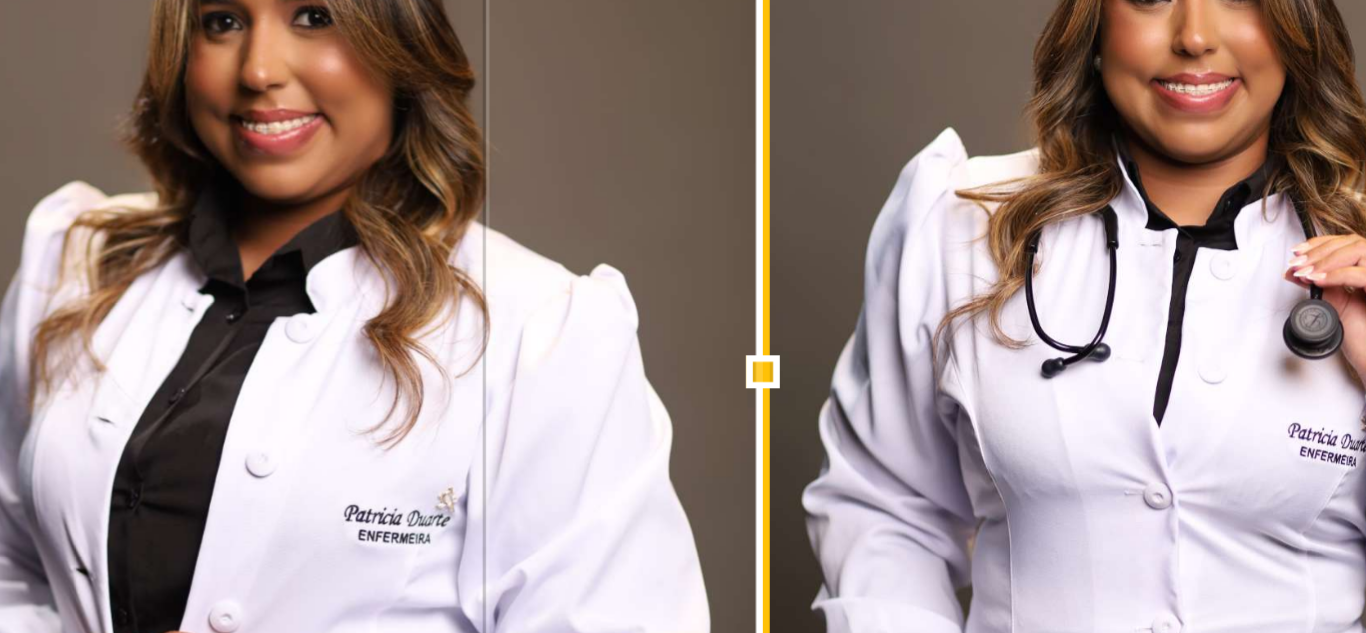 click at bounding box center (765, 304) 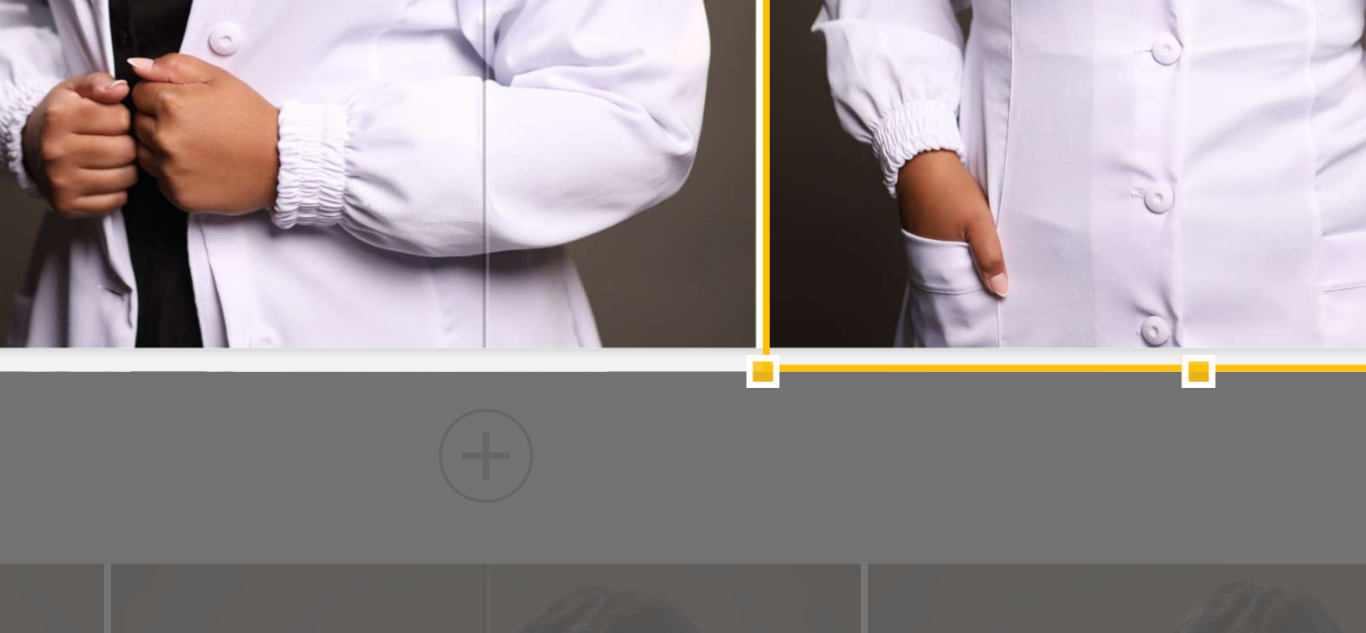 scroll, scrollTop: 2158, scrollLeft: 0, axis: vertical 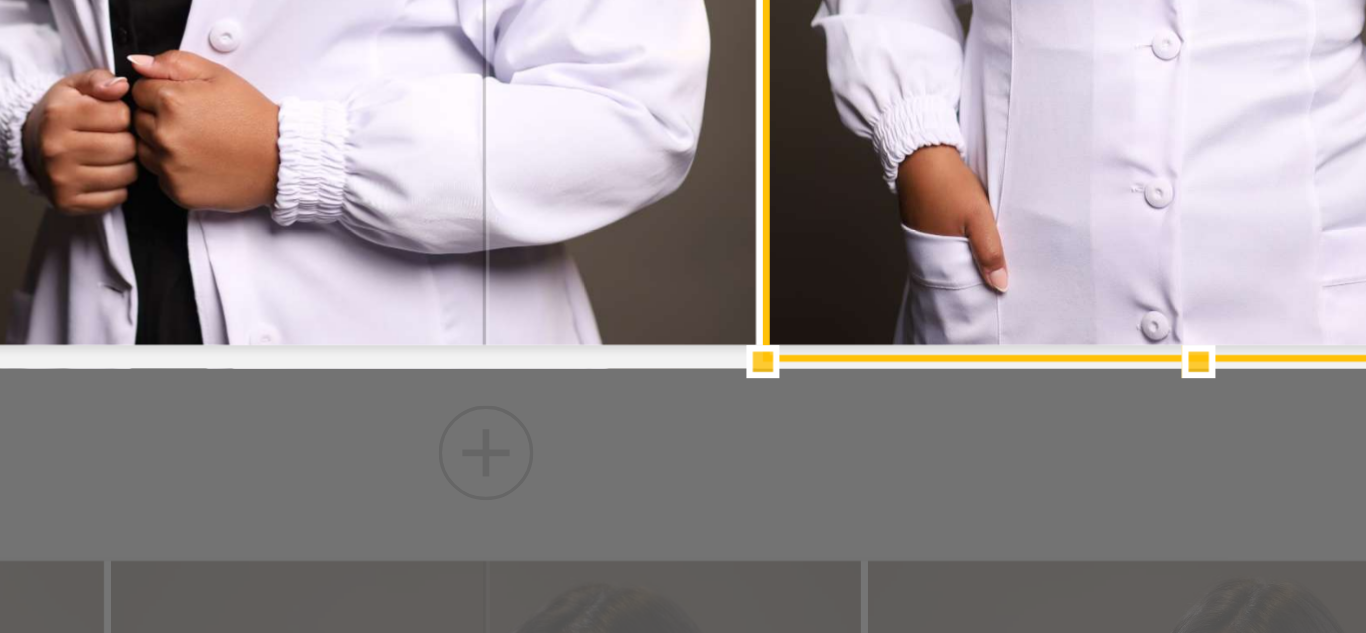 click at bounding box center [765, 301] 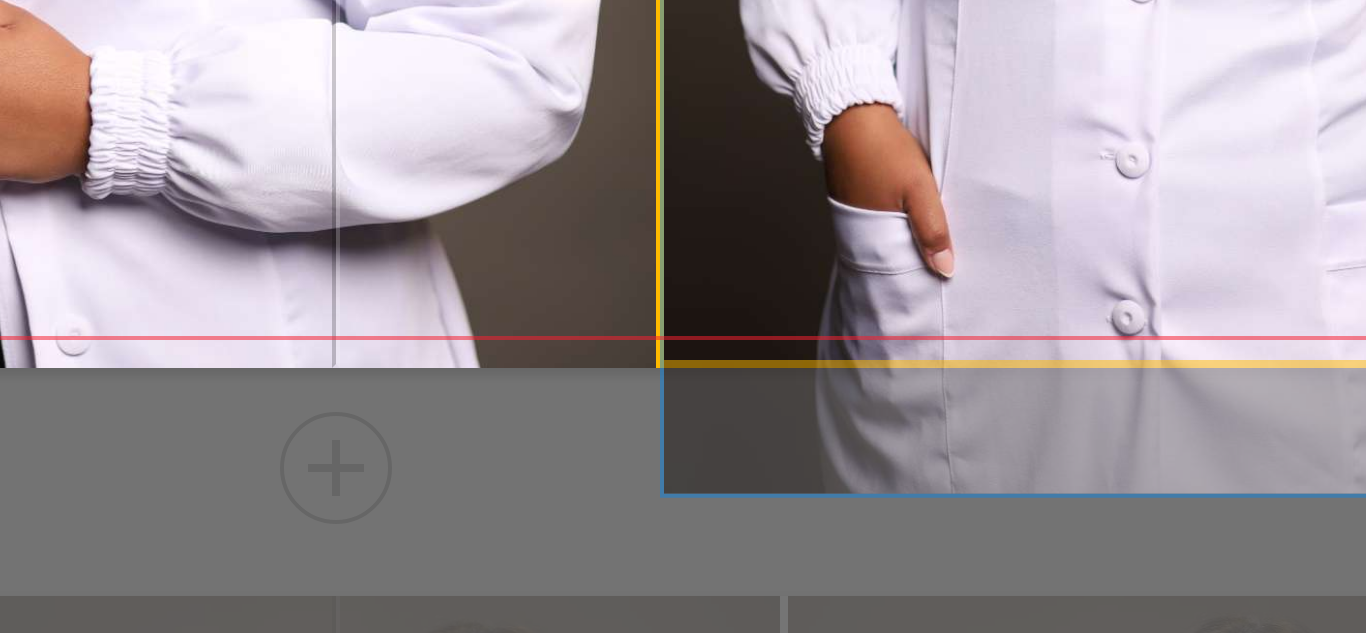 click 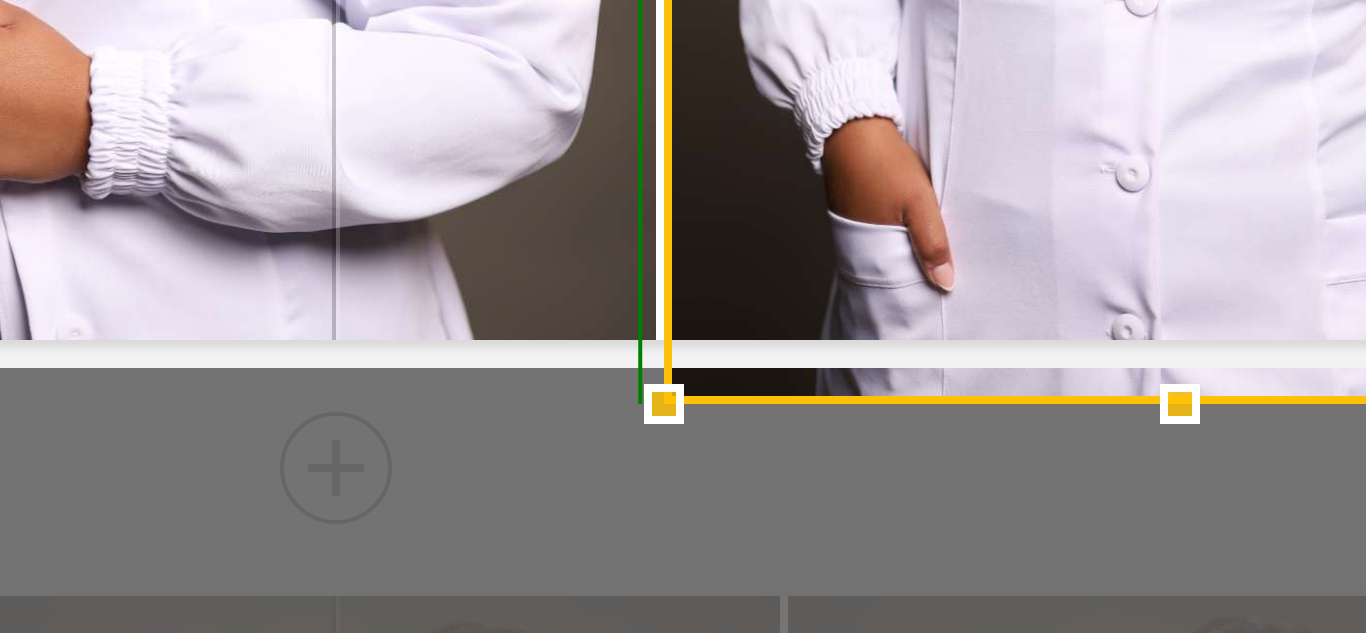 click at bounding box center [765, 312] 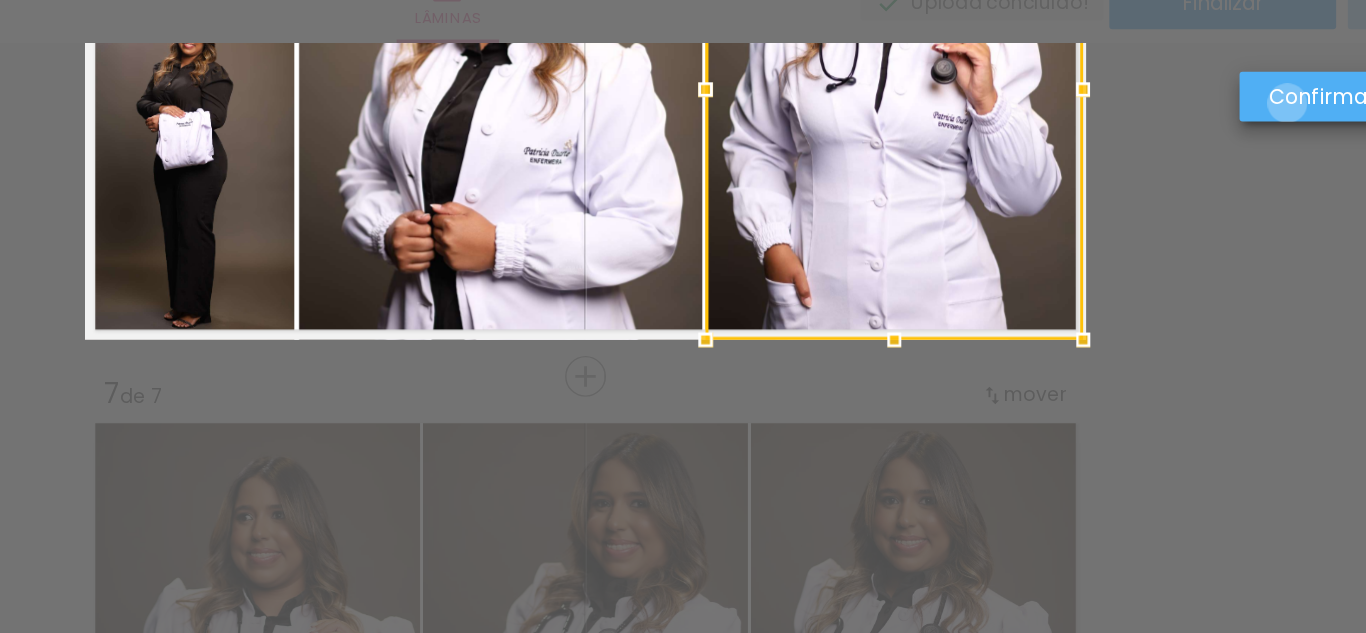 click on "Confirmar" at bounding box center (0, 0) 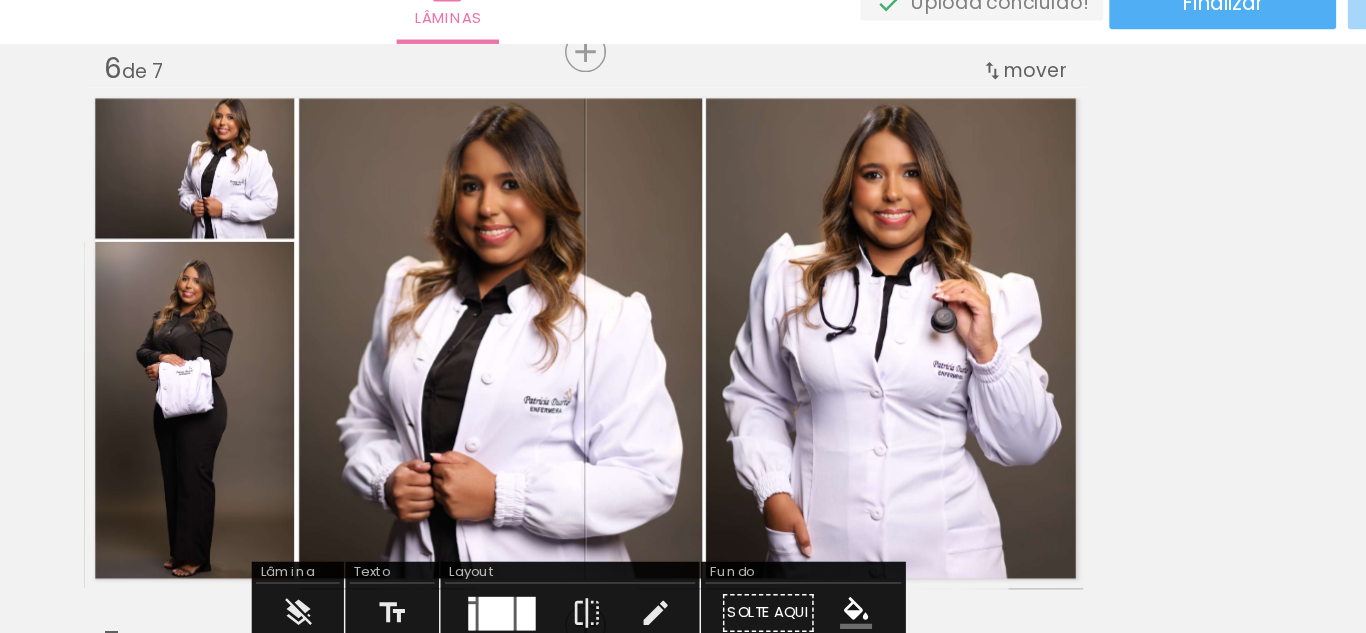 scroll, scrollTop: 1977, scrollLeft: 0, axis: vertical 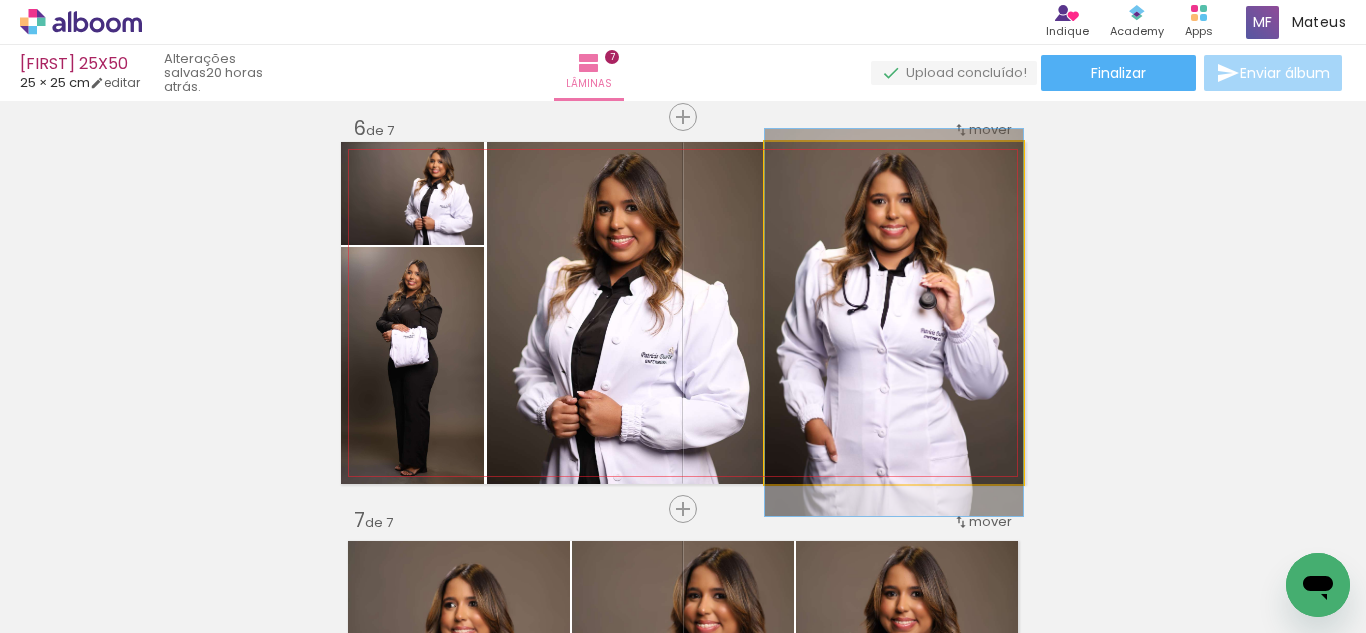 click 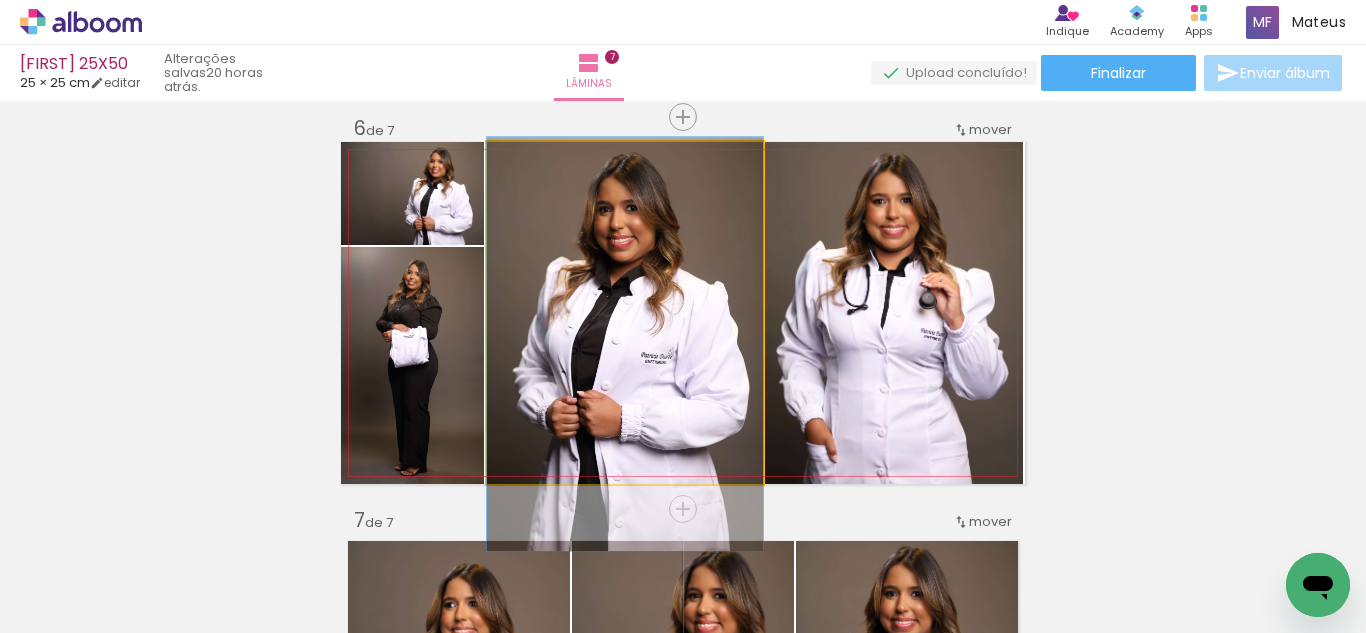 click 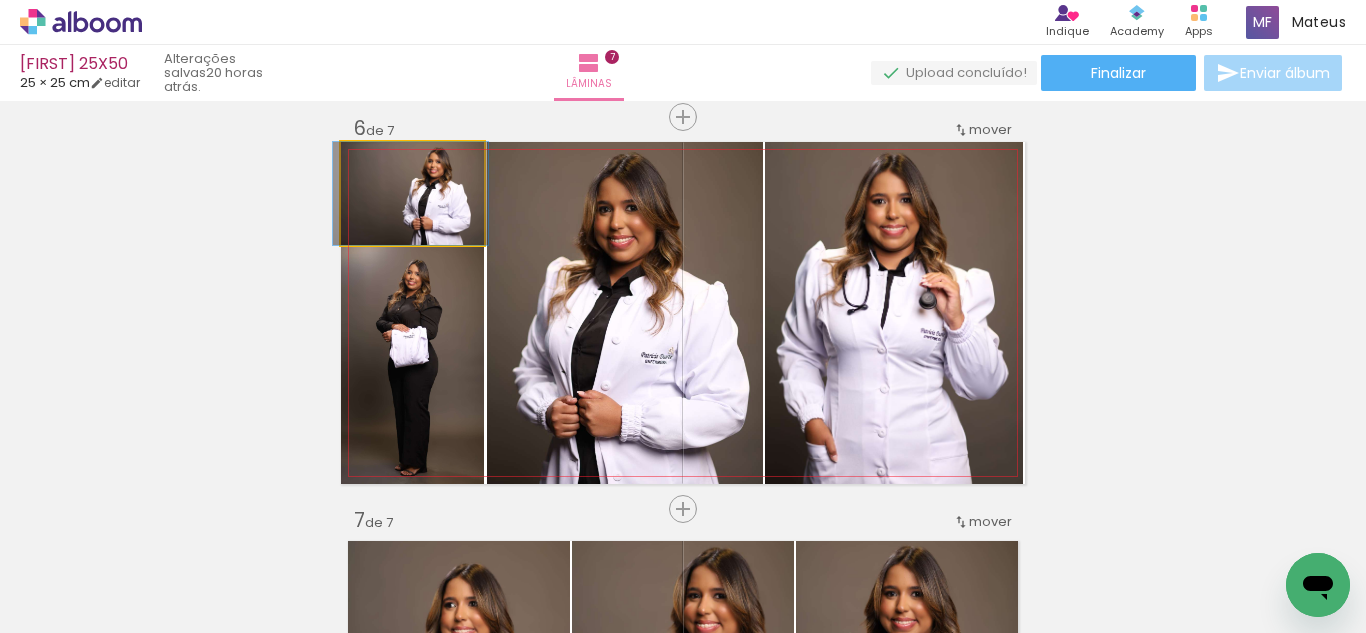 drag, startPoint x: 442, startPoint y: 215, endPoint x: 440, endPoint y: 230, distance: 15.132746 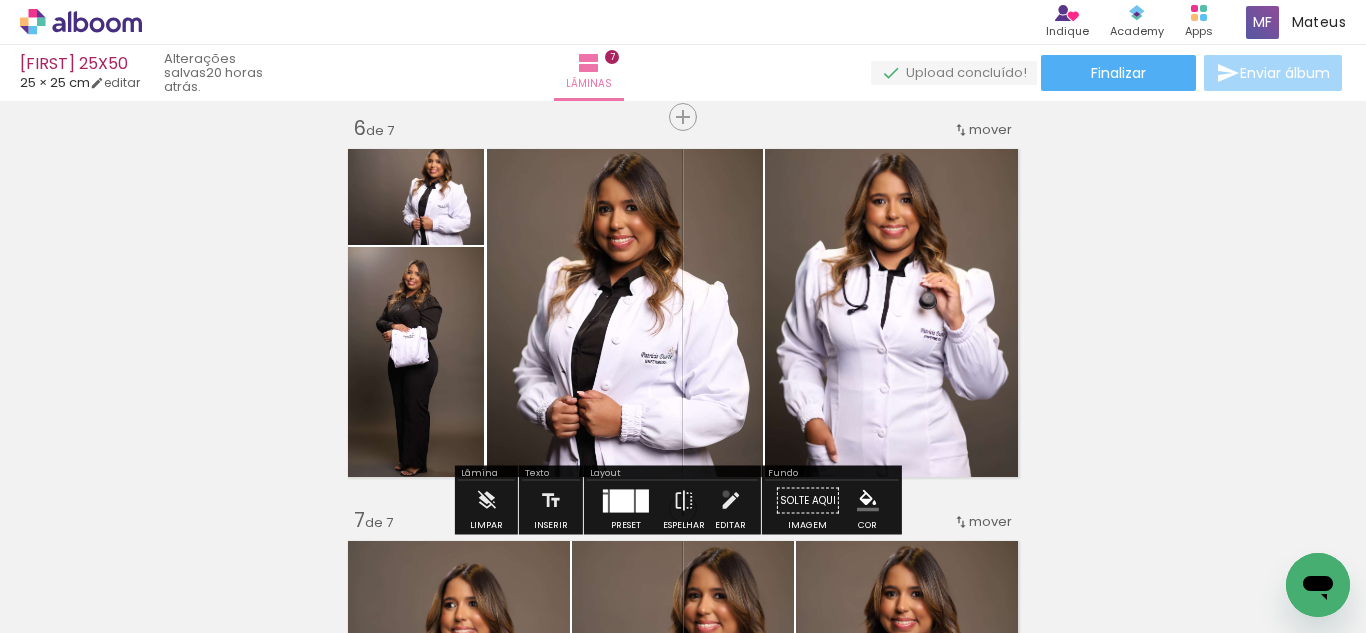 drag, startPoint x: 721, startPoint y: 494, endPoint x: 565, endPoint y: 410, distance: 177.17787 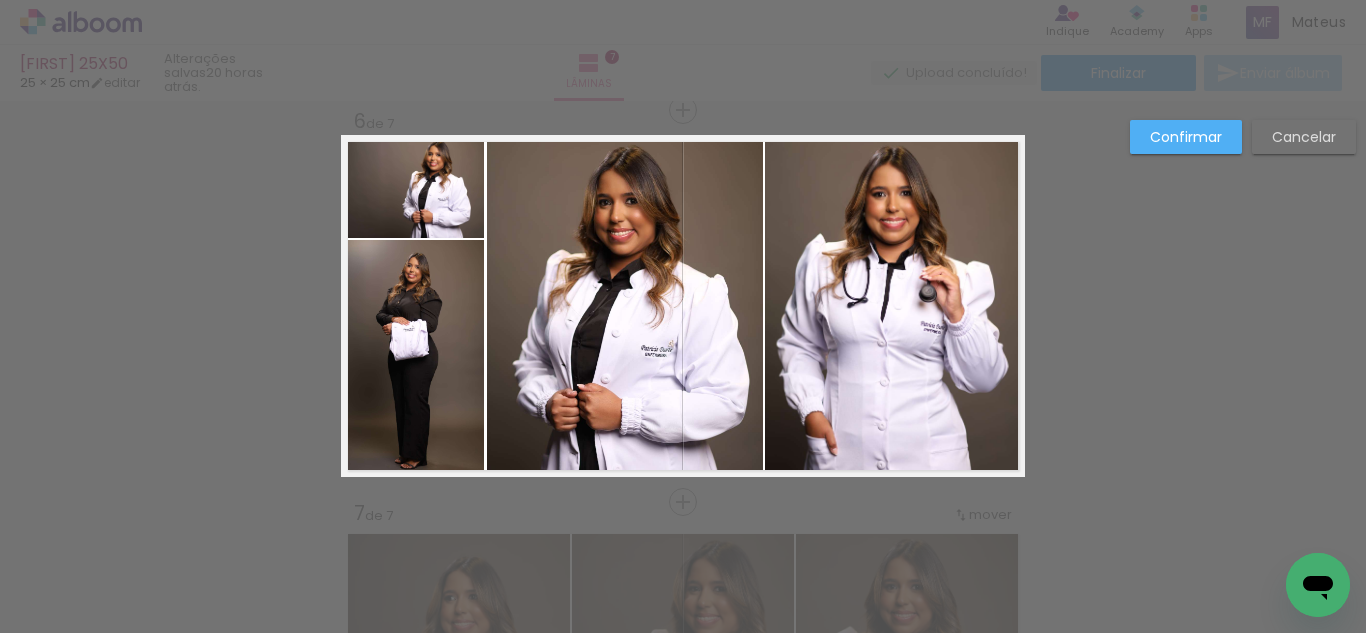 scroll, scrollTop: 1986, scrollLeft: 0, axis: vertical 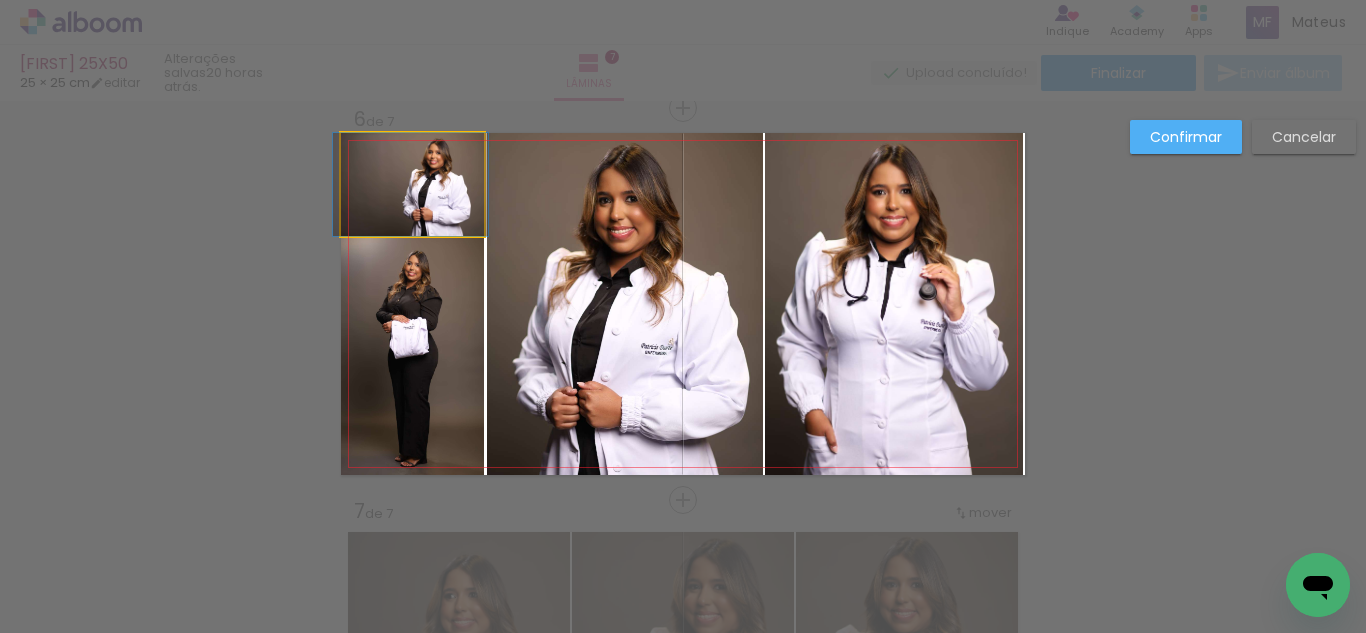 click 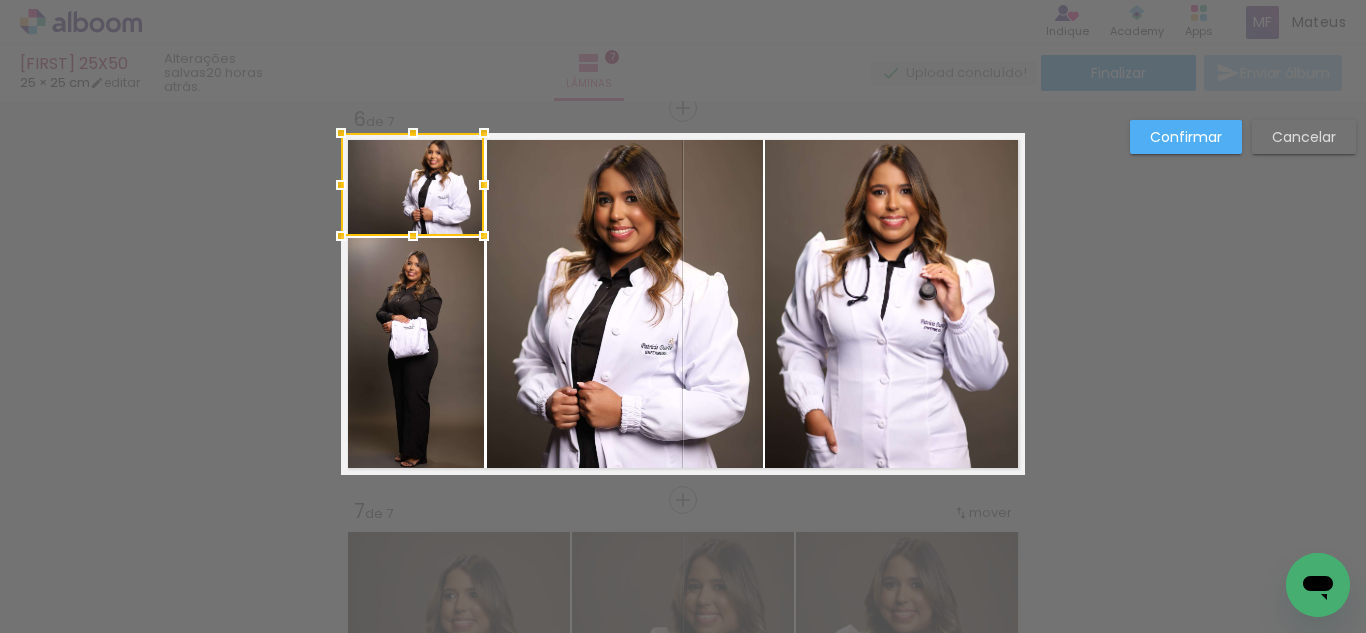 click 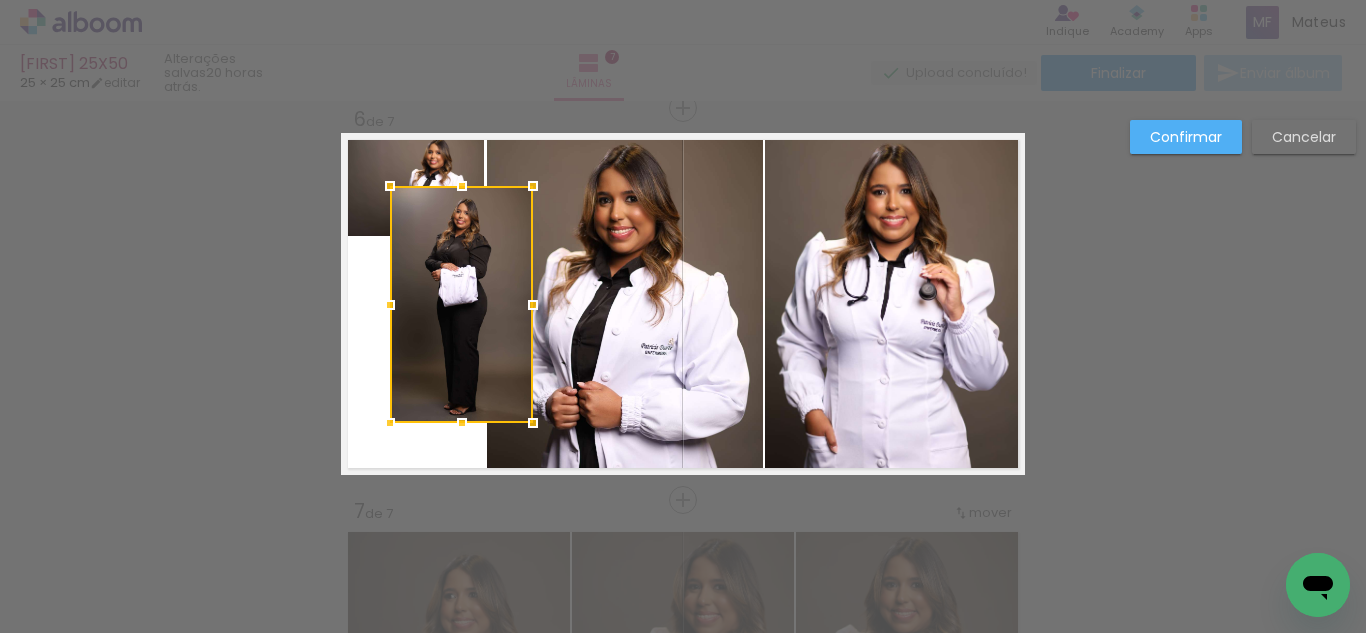 drag, startPoint x: 440, startPoint y: 328, endPoint x: 486, endPoint y: 272, distance: 72.47068 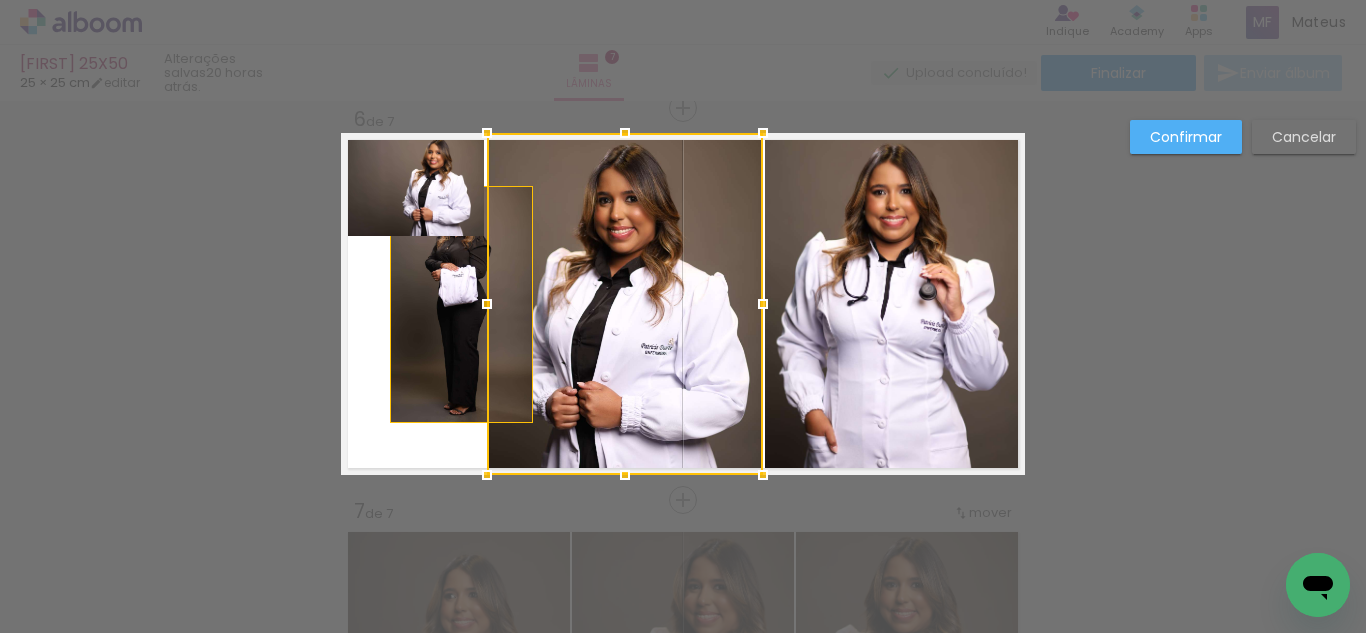 click 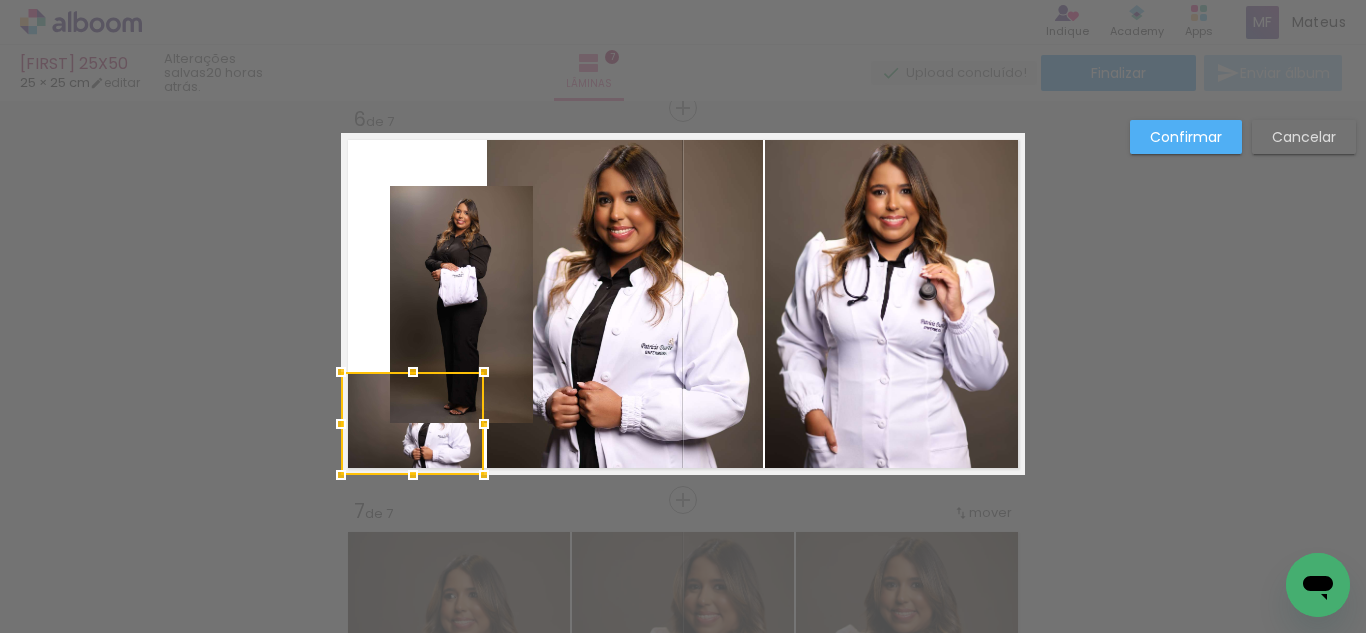 drag, startPoint x: 376, startPoint y: 220, endPoint x: 356, endPoint y: 420, distance: 200.99751 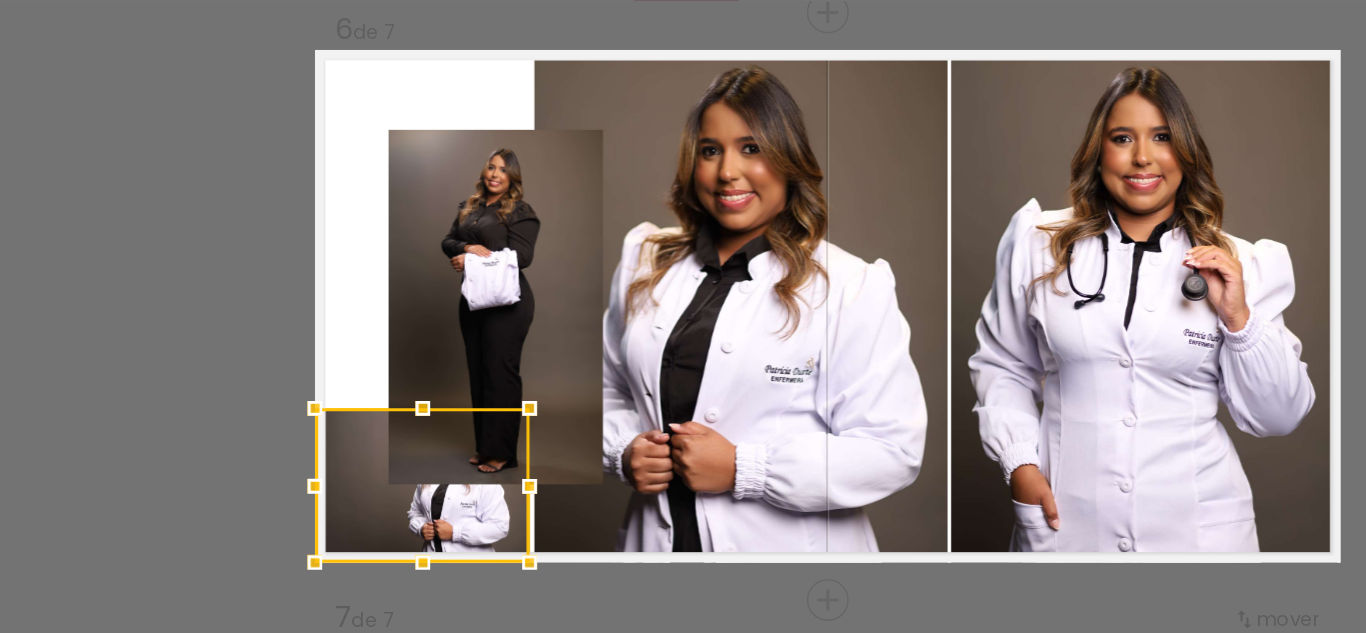 drag, startPoint x: 409, startPoint y: 278, endPoint x: 444, endPoint y: 270, distance: 35.902645 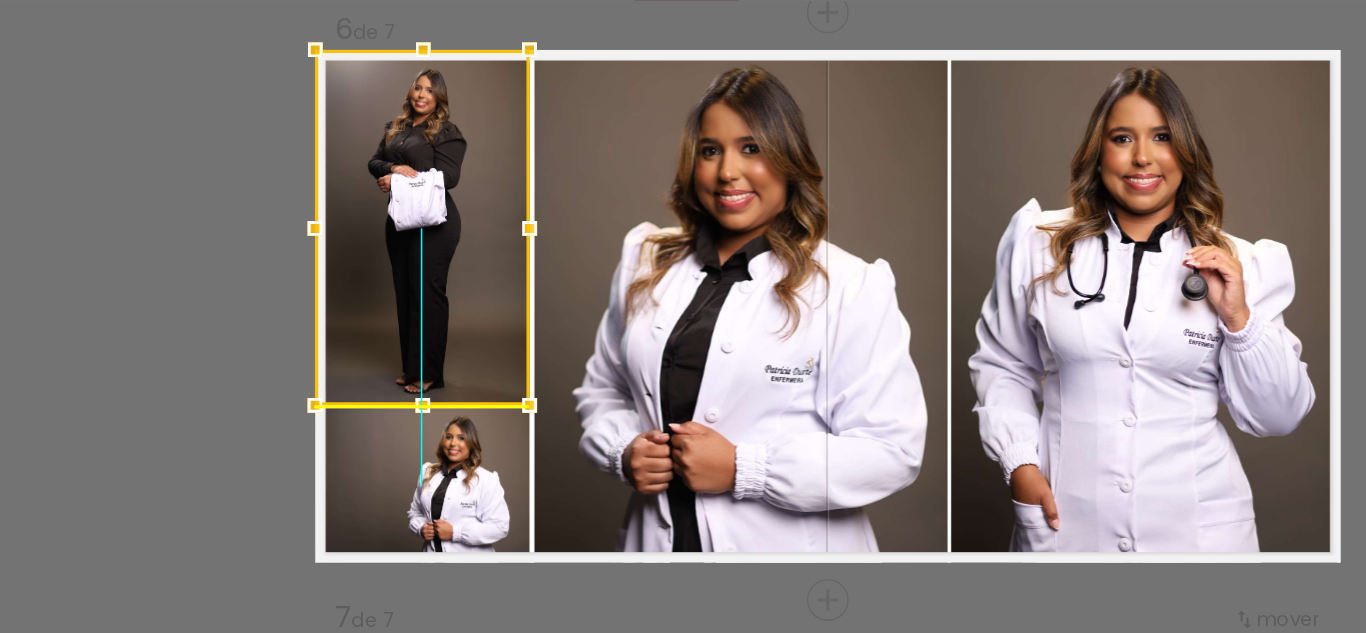 drag, startPoint x: 444, startPoint y: 270, endPoint x: 399, endPoint y: 221, distance: 66.52819 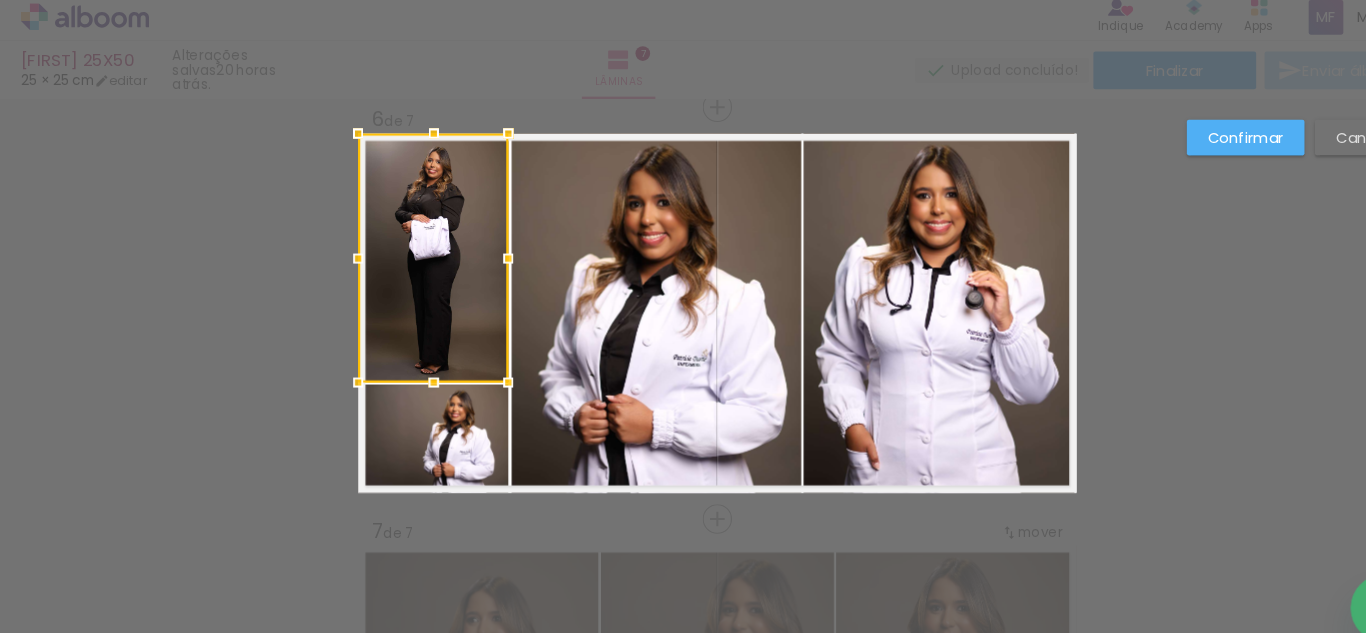 click on "Confirmar" at bounding box center [0, 0] 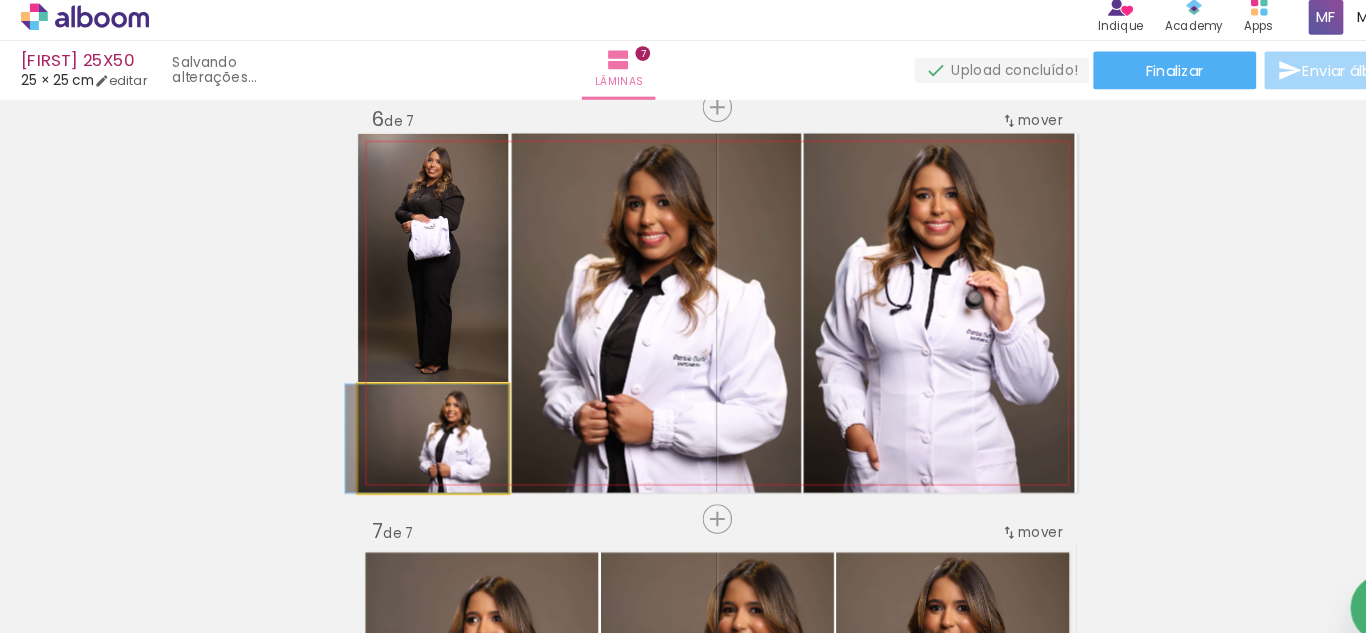 drag, startPoint x: 444, startPoint y: 422, endPoint x: 434, endPoint y: 289, distance: 133.37541 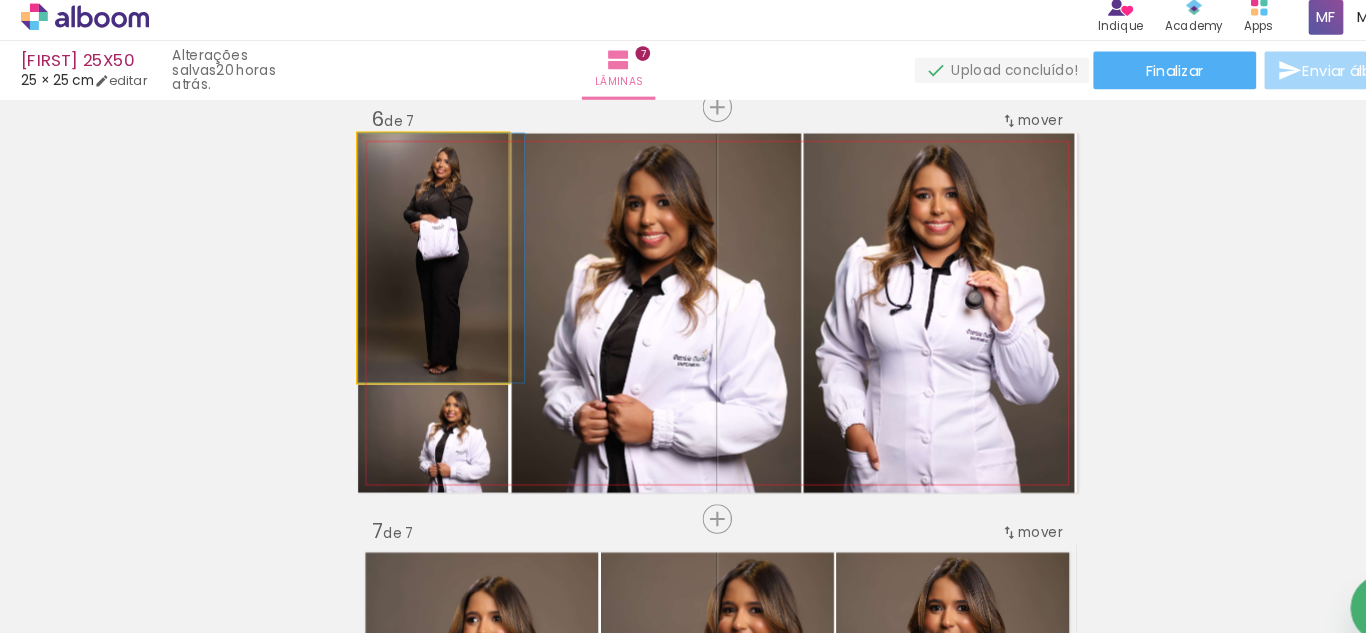 drag, startPoint x: 433, startPoint y: 282, endPoint x: 444, endPoint y: 284, distance: 11.18034 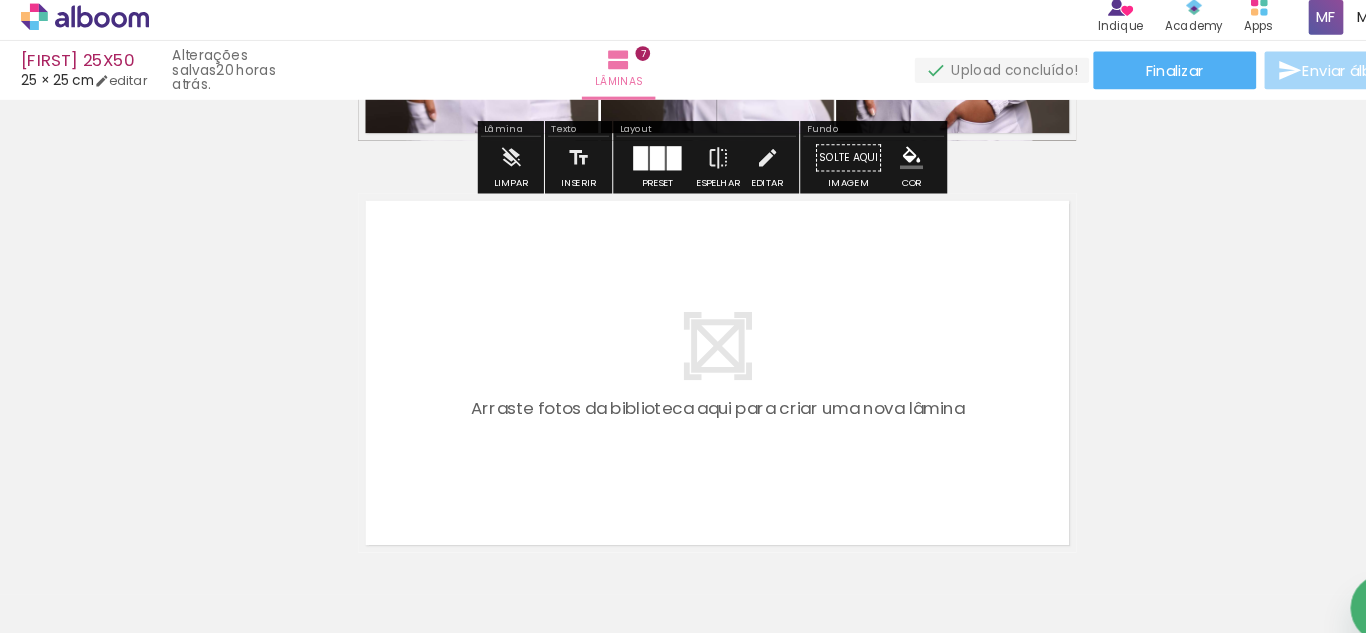 scroll, scrollTop: 2719, scrollLeft: 0, axis: vertical 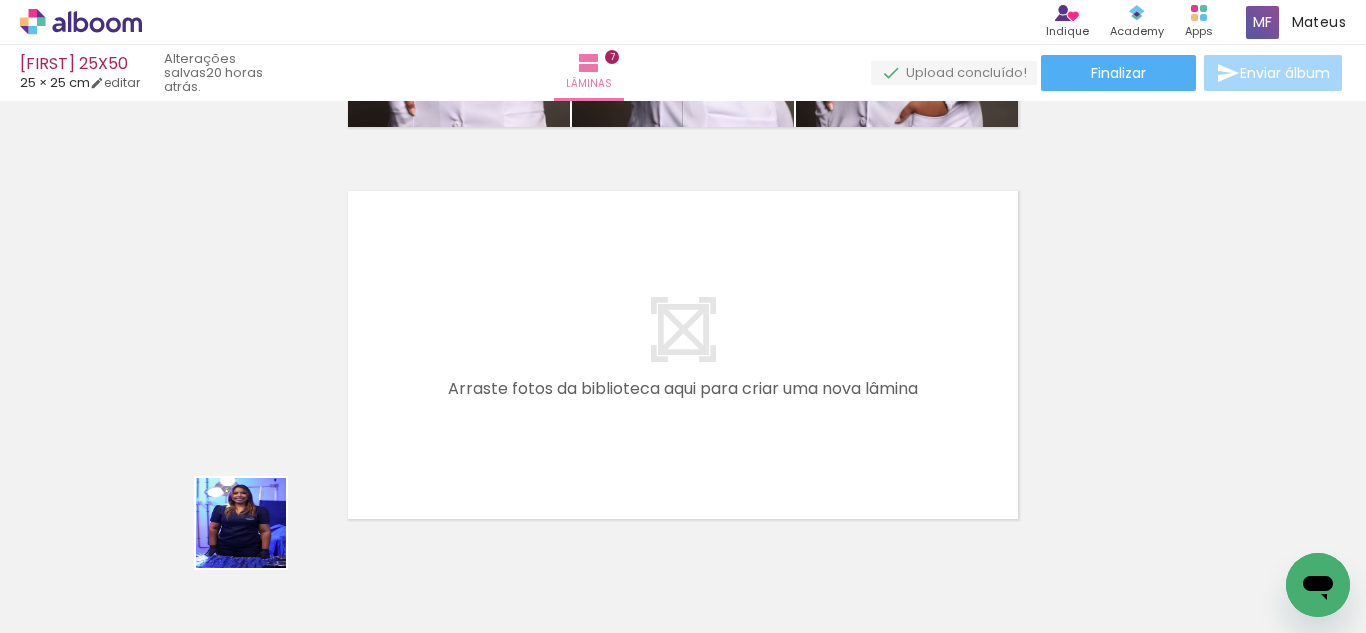 drag, startPoint x: 194, startPoint y: 555, endPoint x: 601, endPoint y: 368, distance: 447.90402 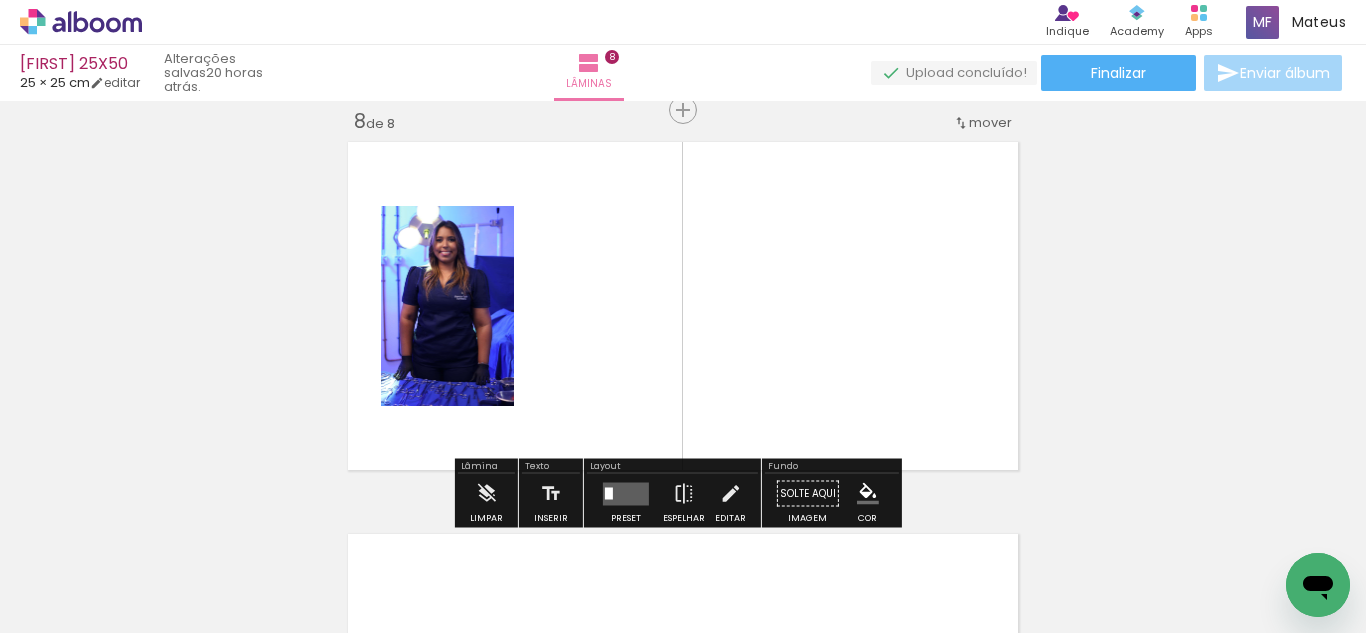 scroll, scrollTop: 2770, scrollLeft: 0, axis: vertical 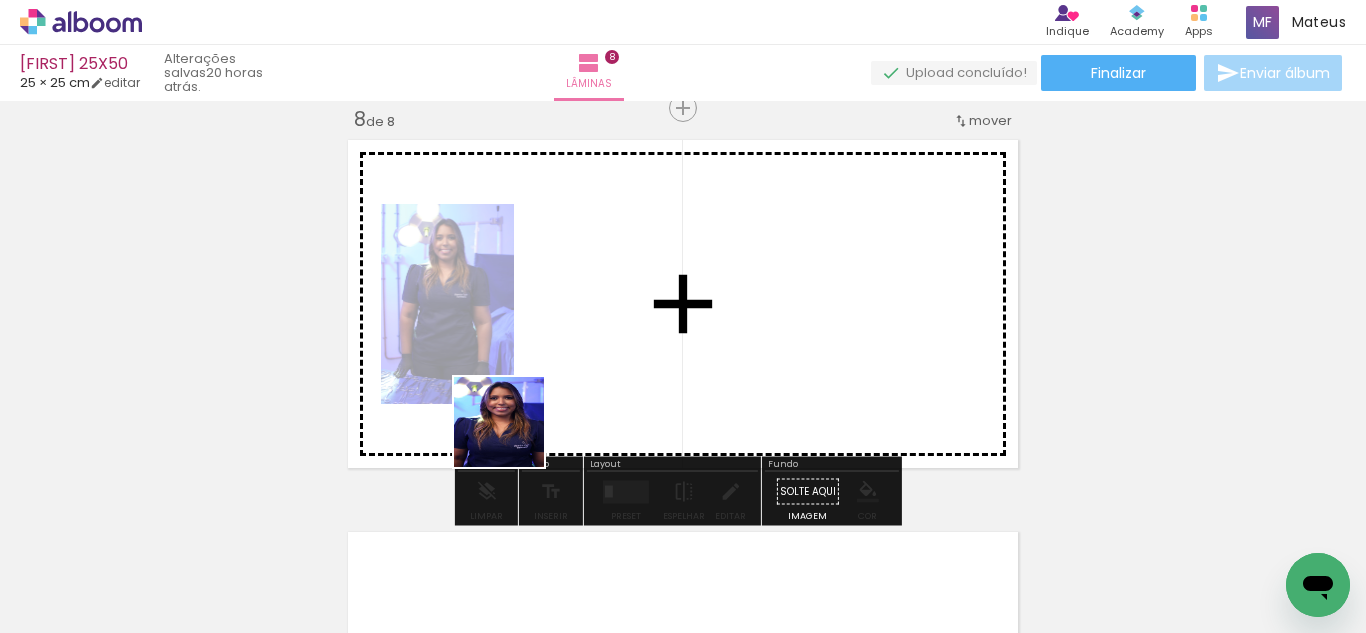 drag, startPoint x: 514, startPoint y: 437, endPoint x: 516, endPoint y: 517, distance: 80.024994 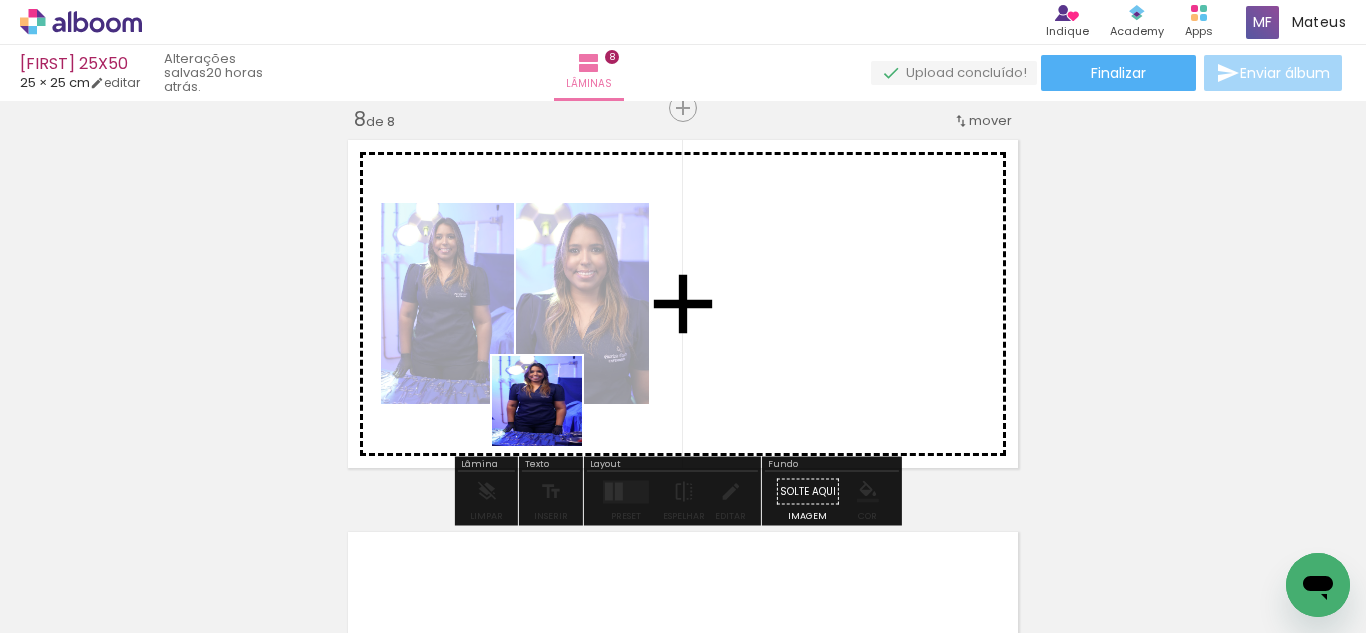 drag, startPoint x: 495, startPoint y: 497, endPoint x: 652, endPoint y: 291, distance: 259.00772 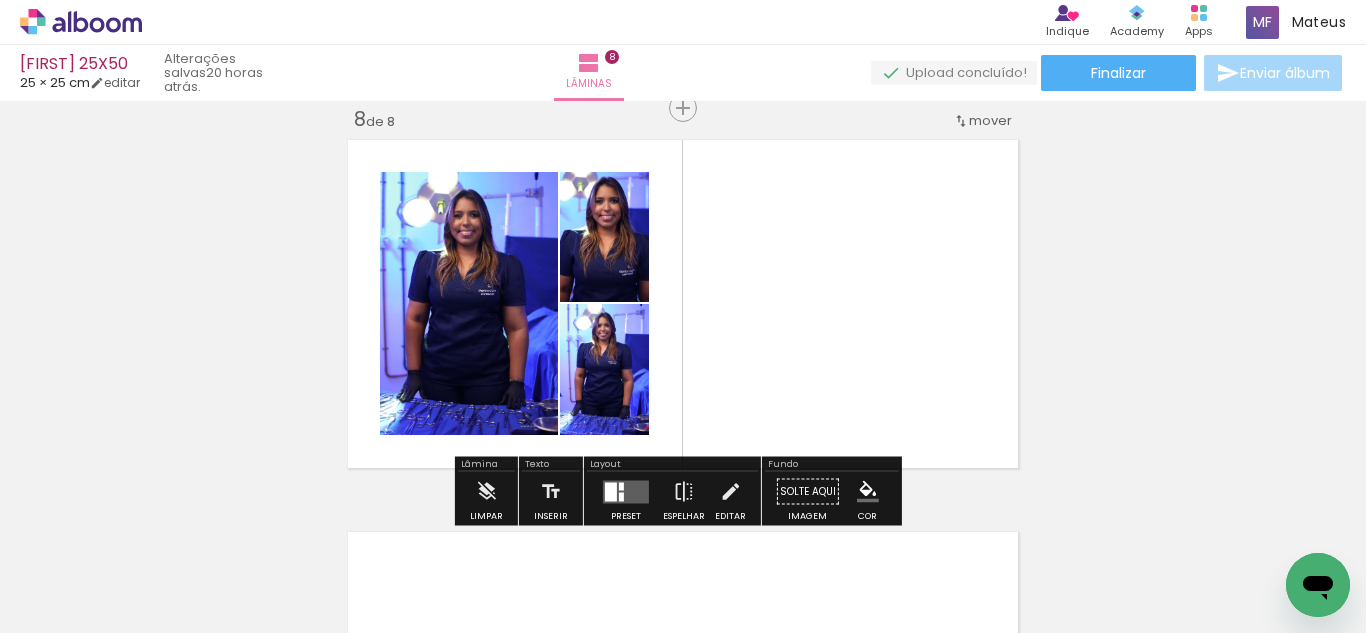 click at bounding box center [683, 316] 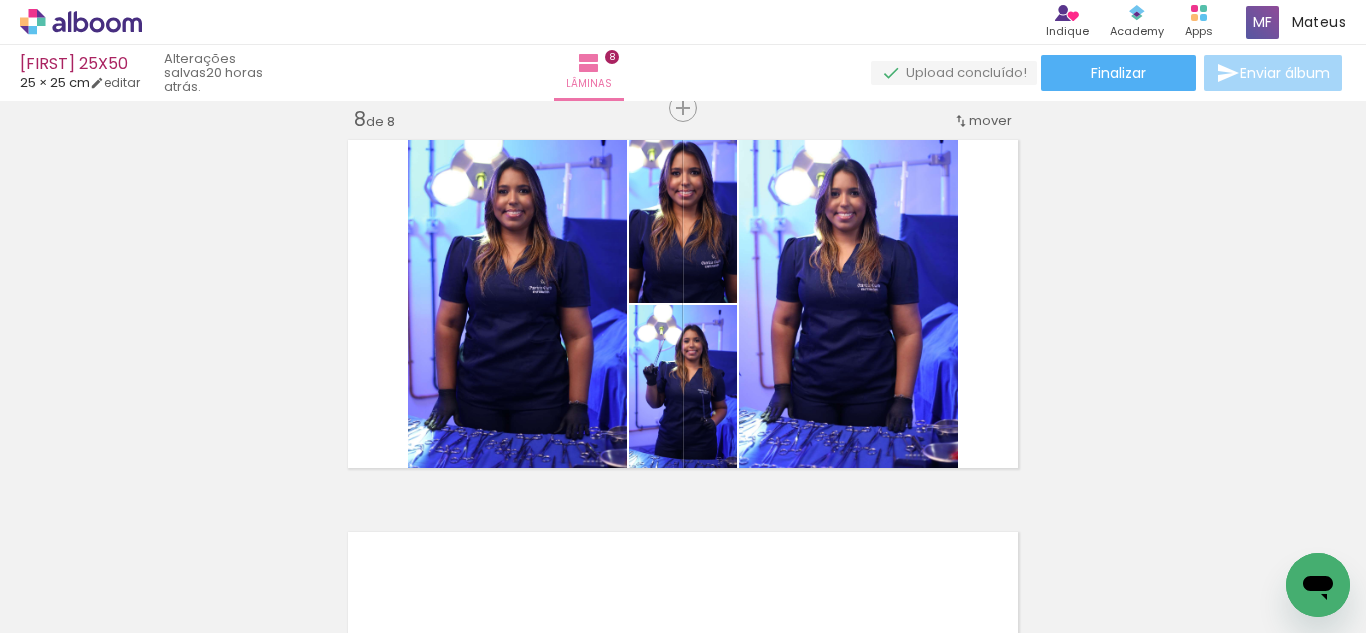 drag, startPoint x: 571, startPoint y: 520, endPoint x: 691, endPoint y: 359, distance: 200.8009 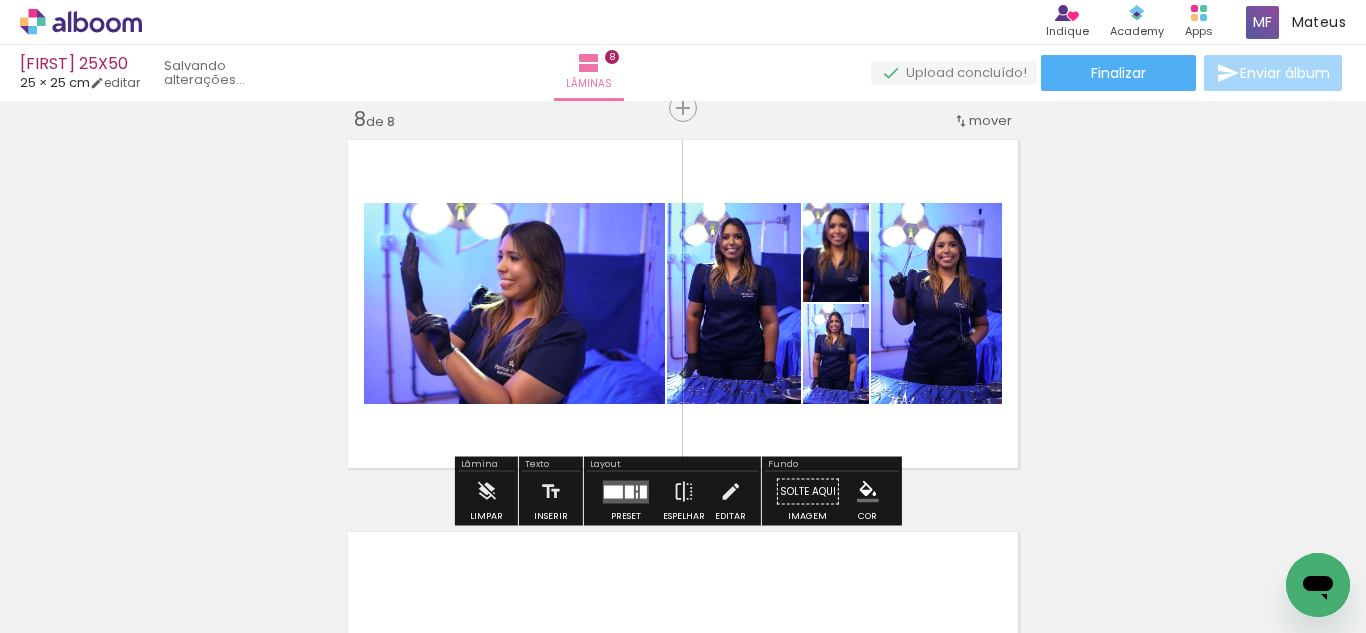click at bounding box center (629, 491) 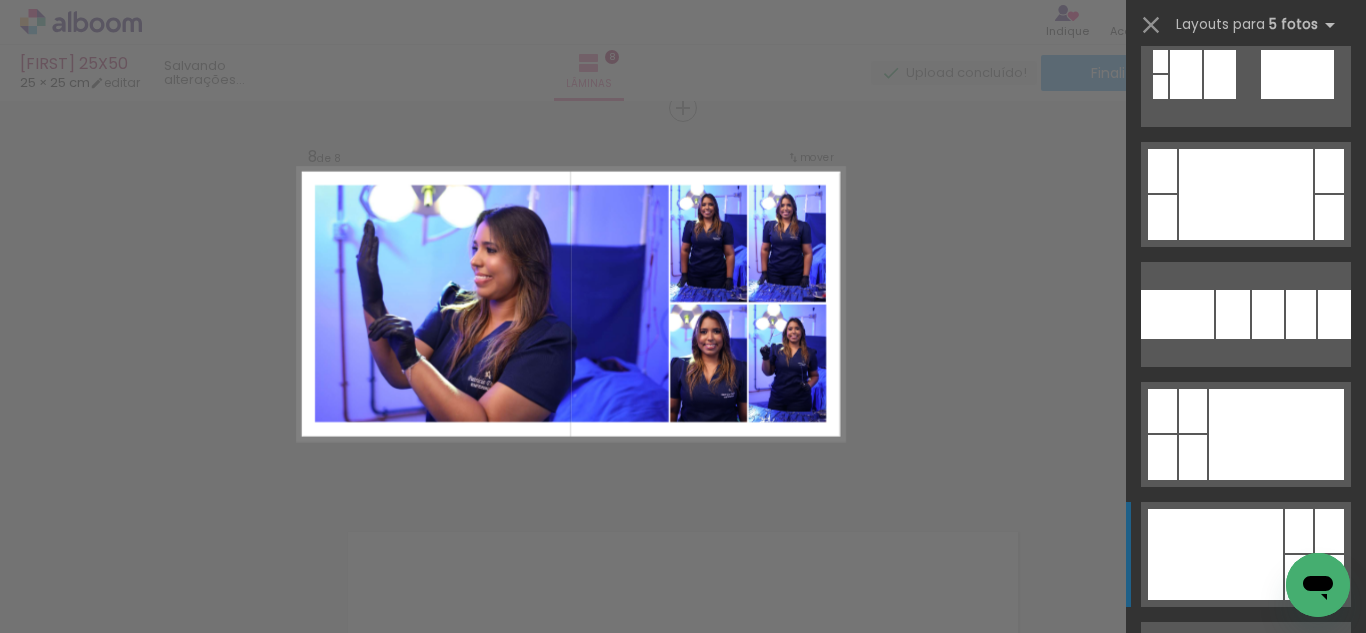 scroll, scrollTop: 2360, scrollLeft: 0, axis: vertical 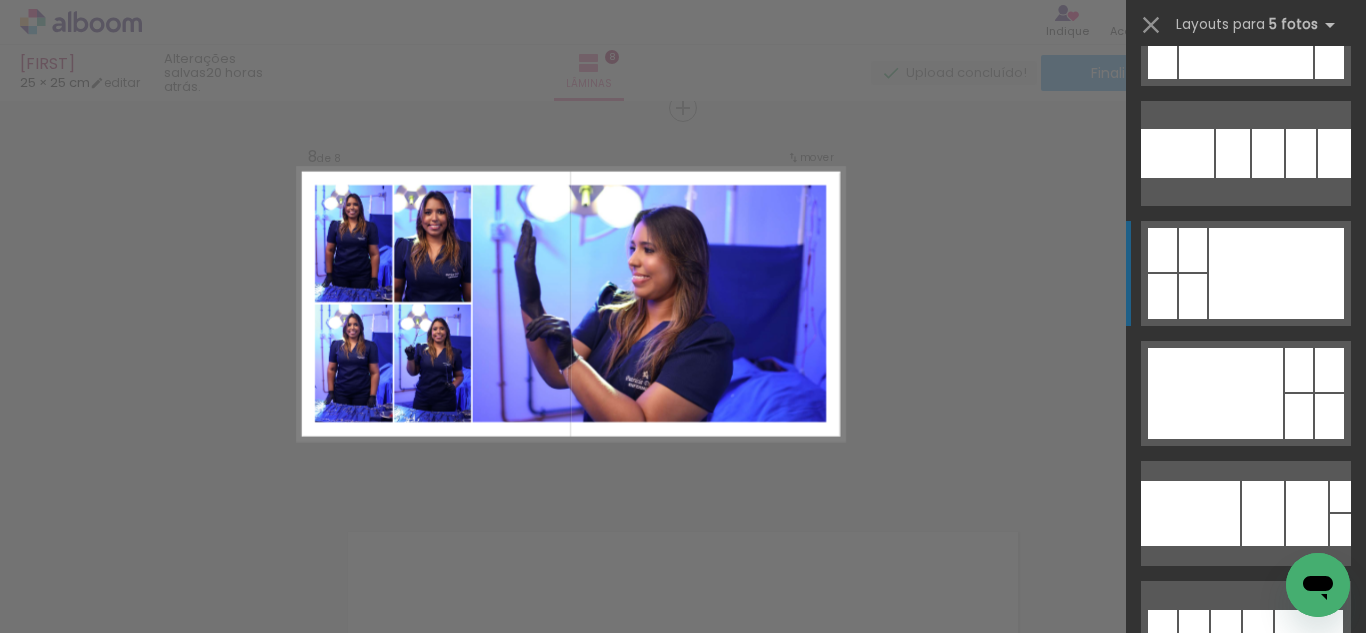 click at bounding box center [1253, -207] 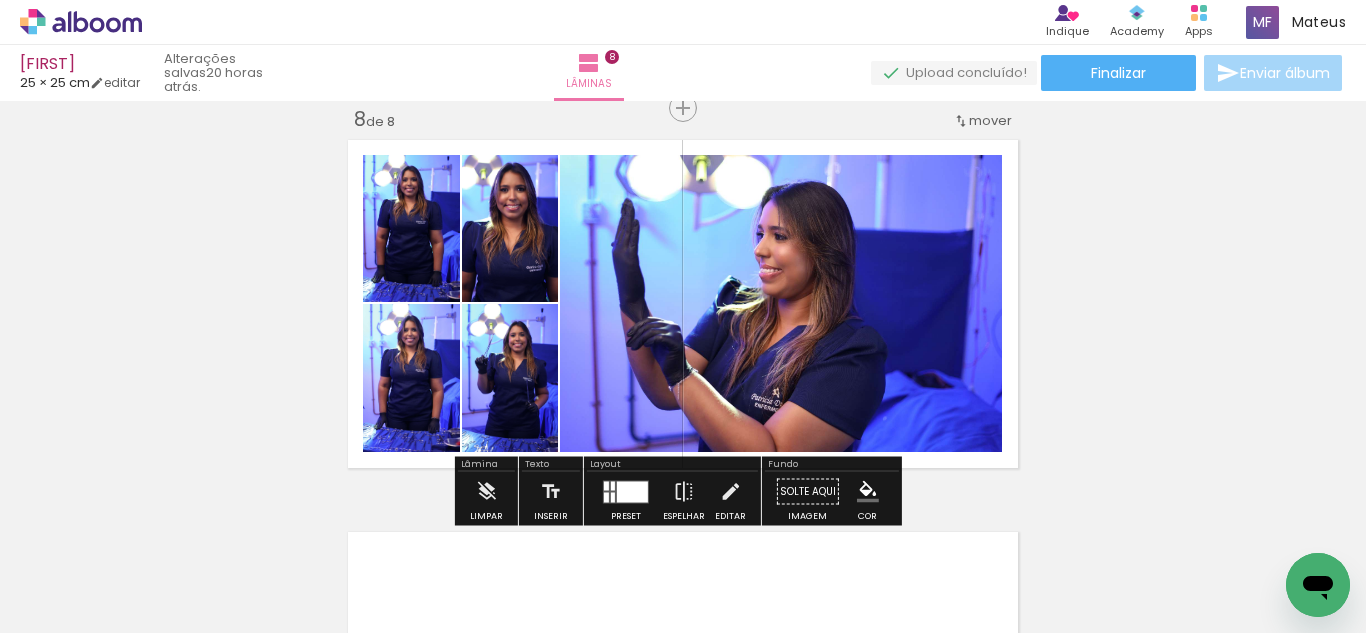 click at bounding box center (632, 491) 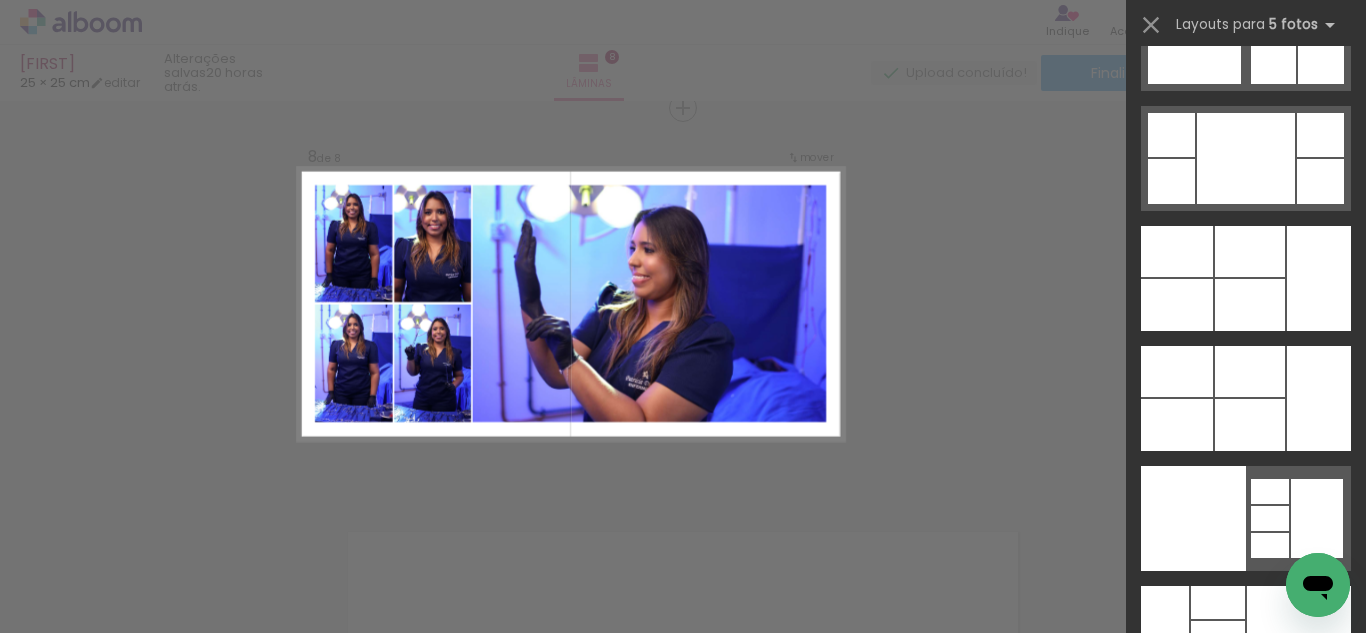 scroll, scrollTop: 54130, scrollLeft: 0, axis: vertical 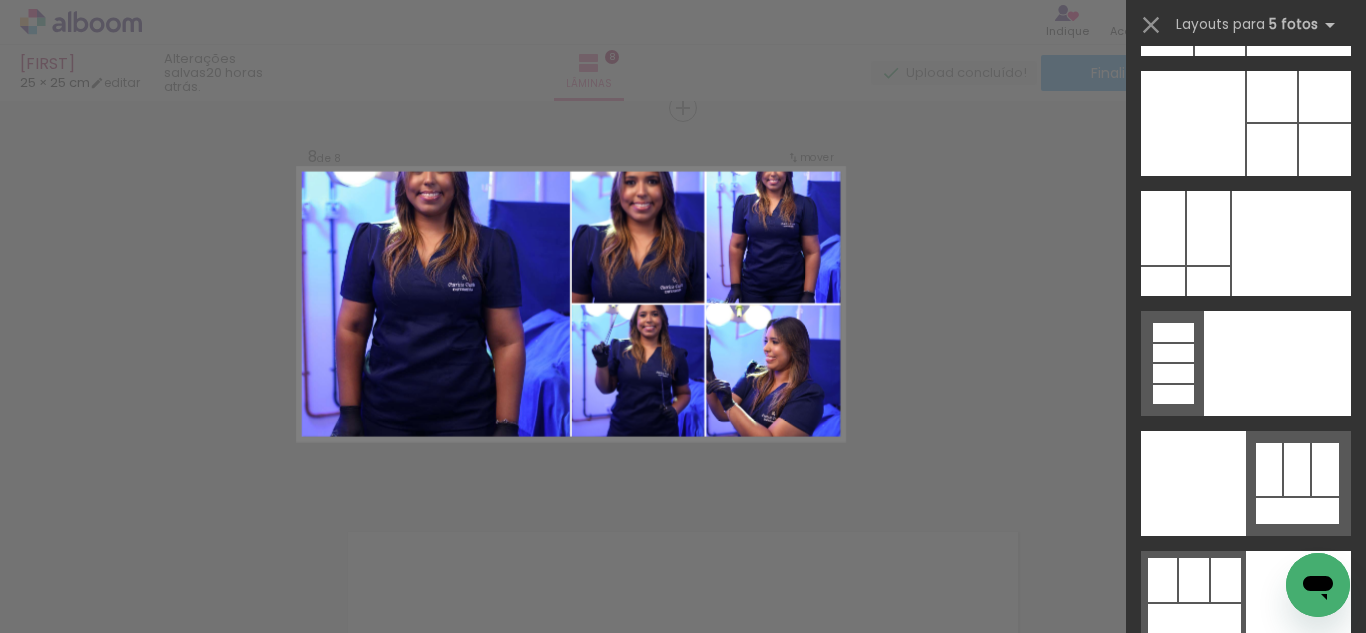 click on "Confirmar Cancelar" at bounding box center [683, -881] 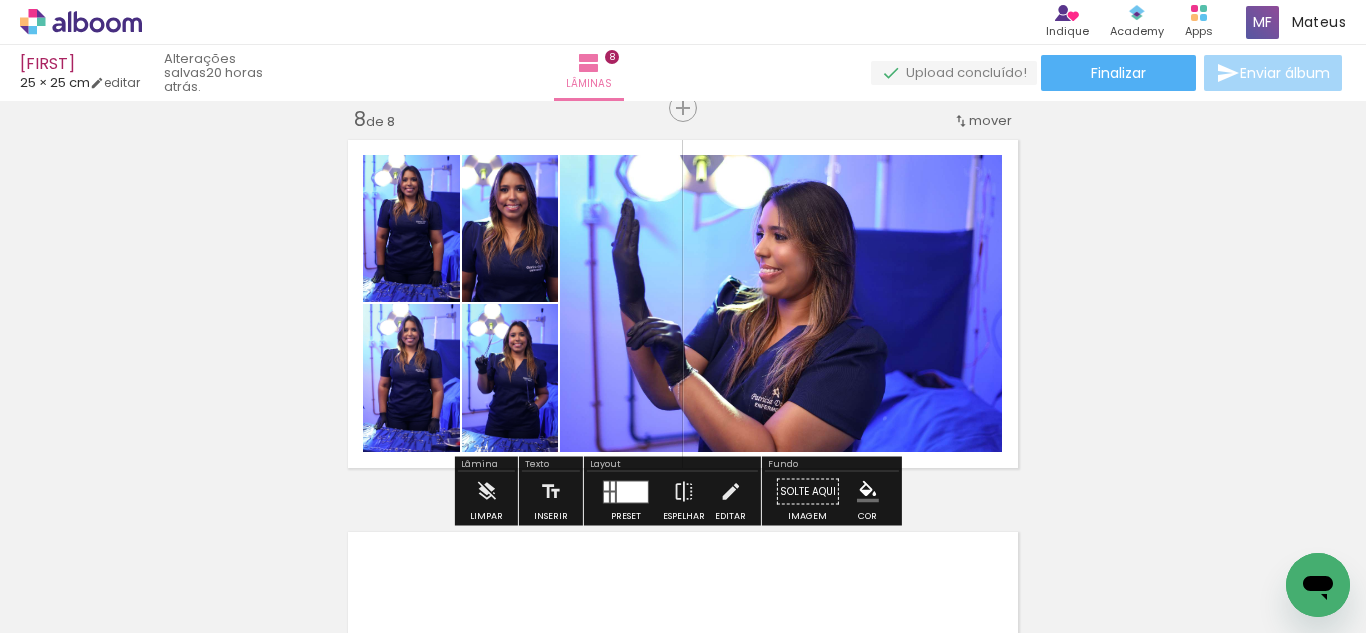 click at bounding box center (868, 492) 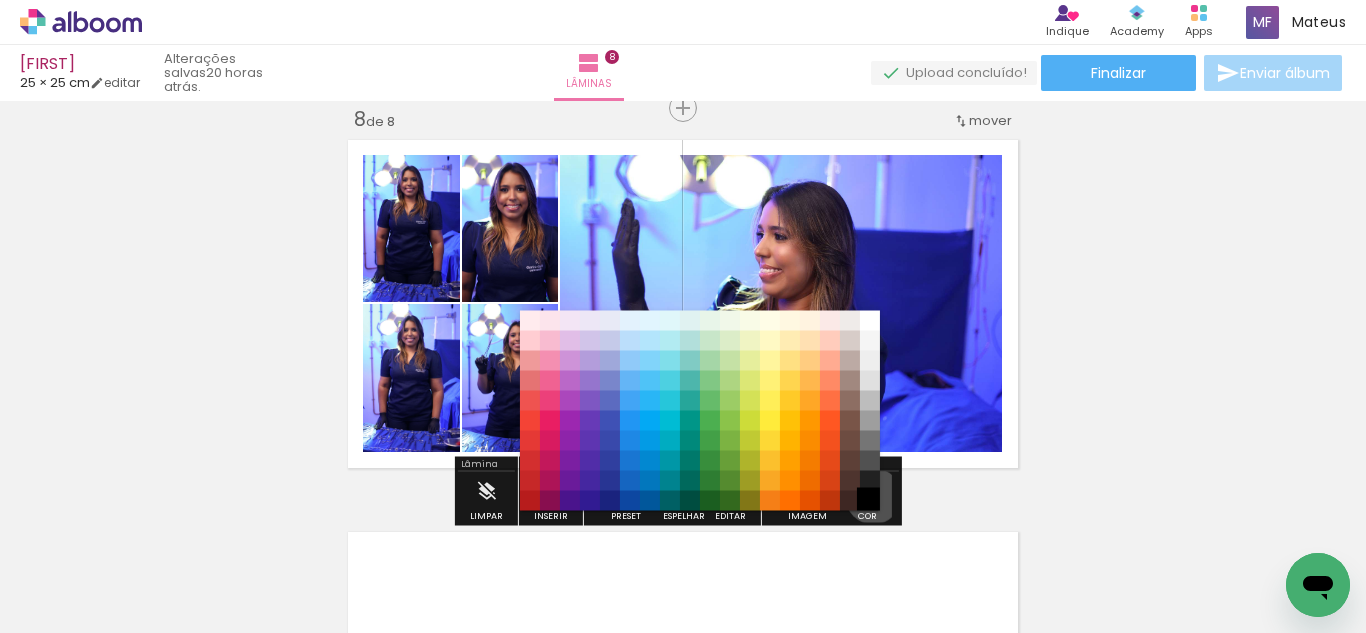 click on "#000000" at bounding box center [870, 501] 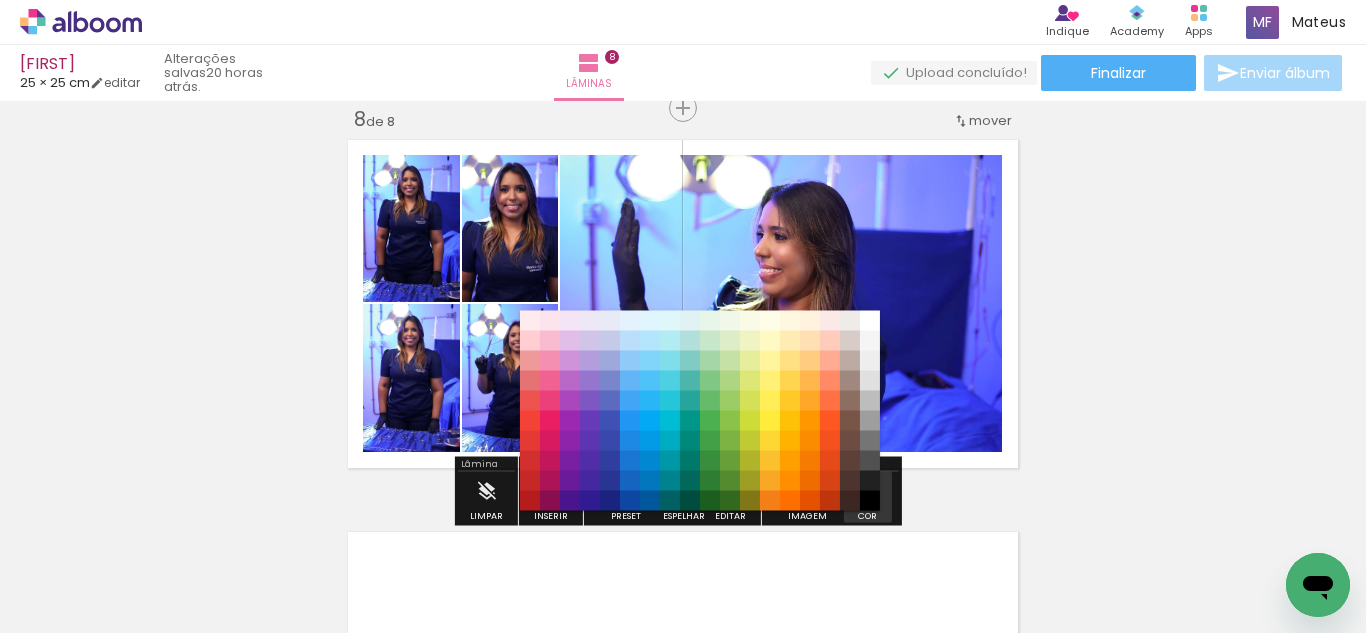 drag, startPoint x: 865, startPoint y: 469, endPoint x: 864, endPoint y: 480, distance: 11.045361 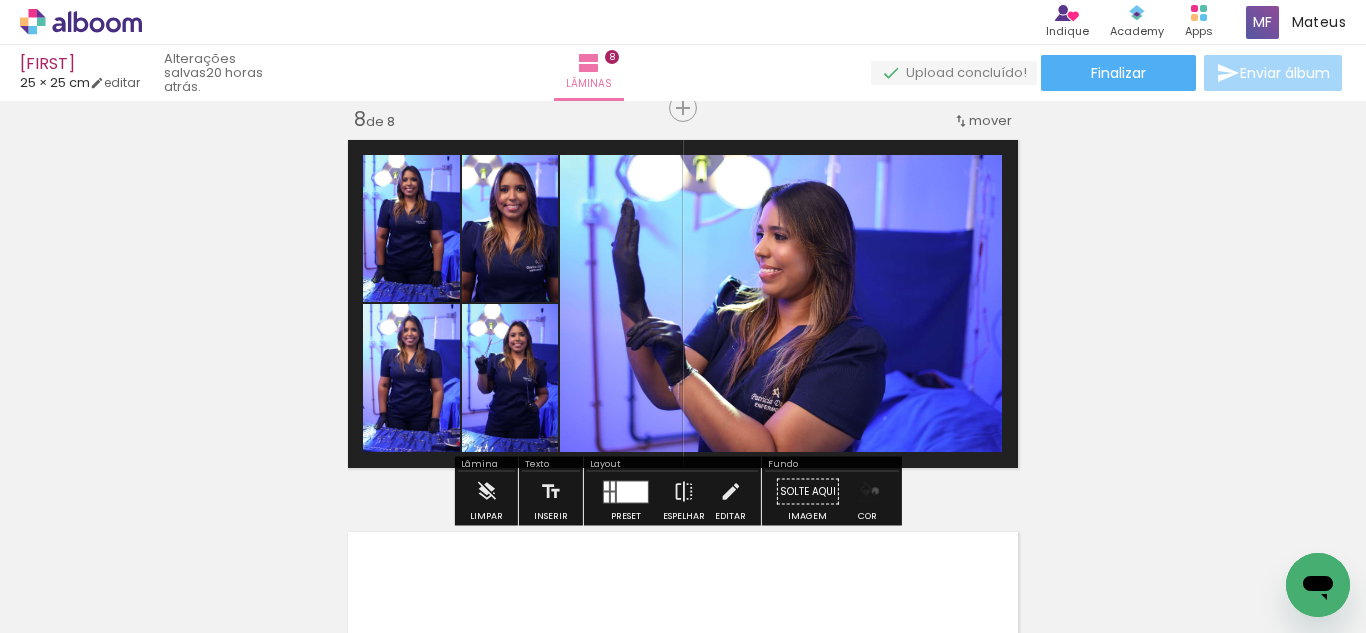 click at bounding box center [868, 492] 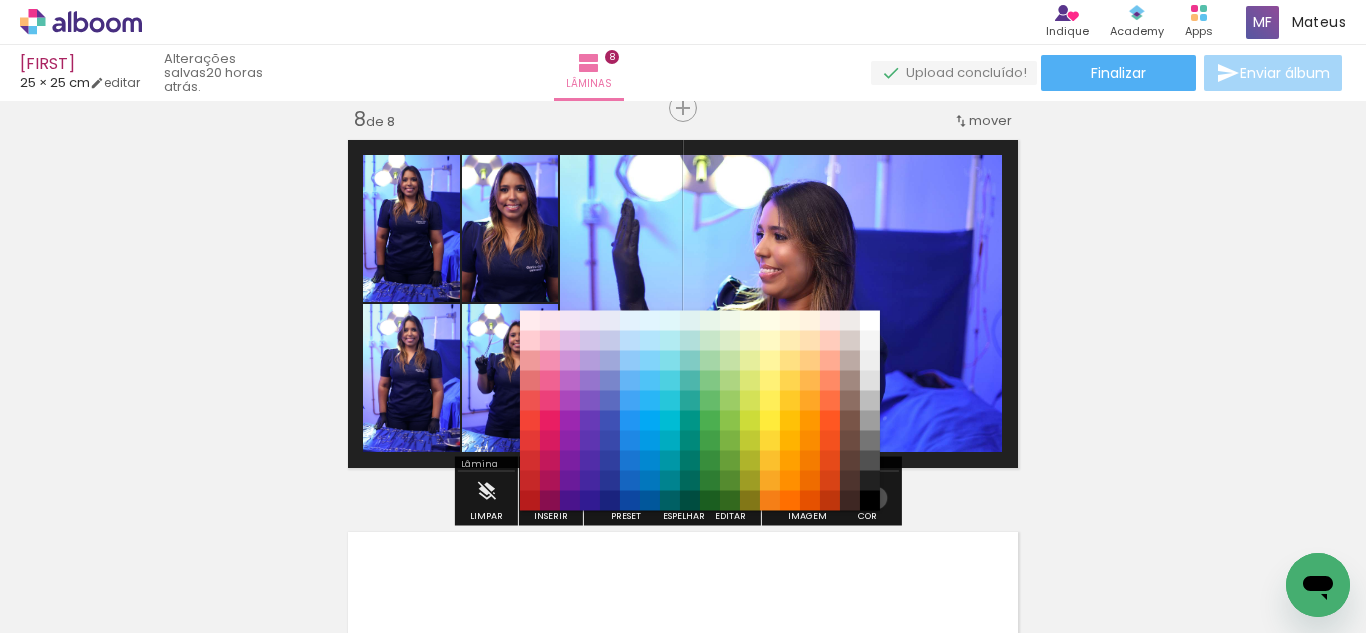 click on "#000000" at bounding box center [870, 501] 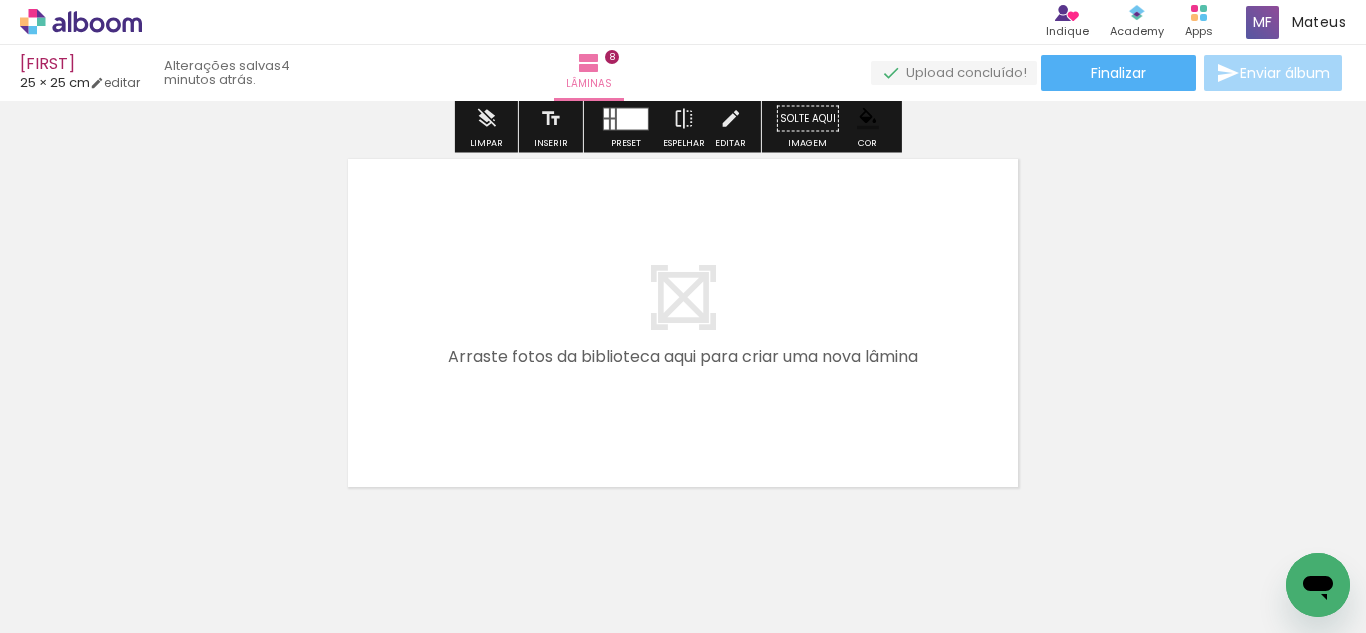 scroll, scrollTop: 3154, scrollLeft: 0, axis: vertical 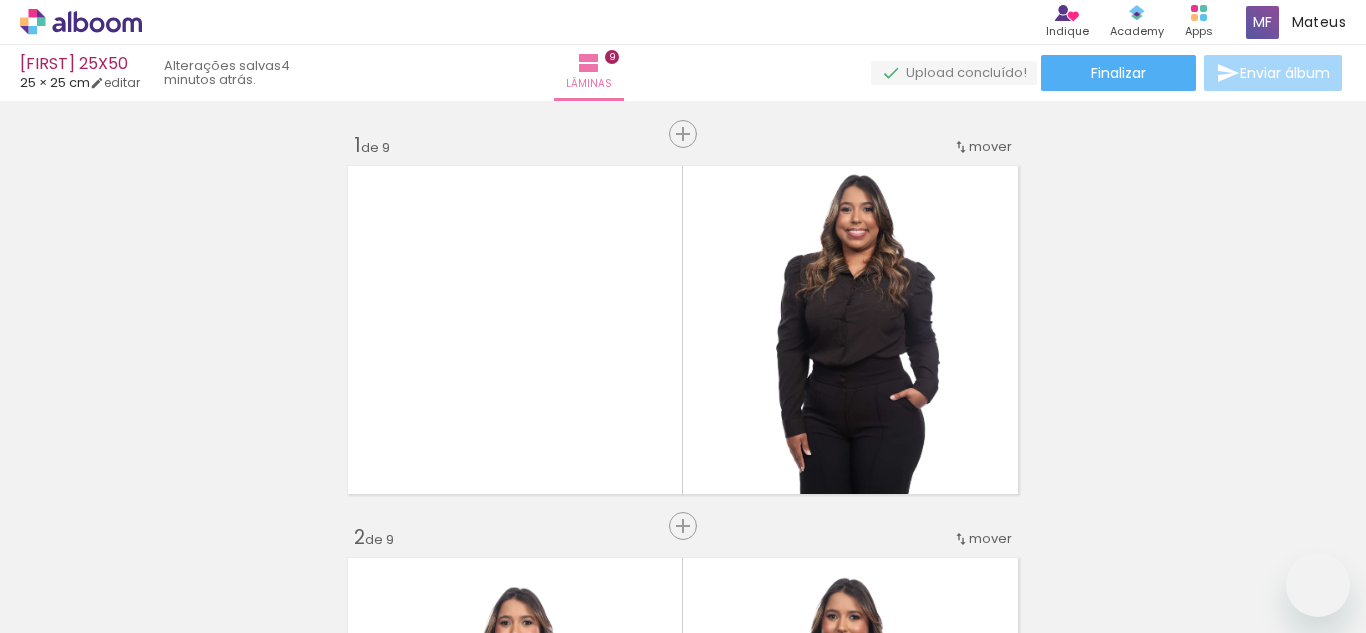 click at bounding box center [683, 316] 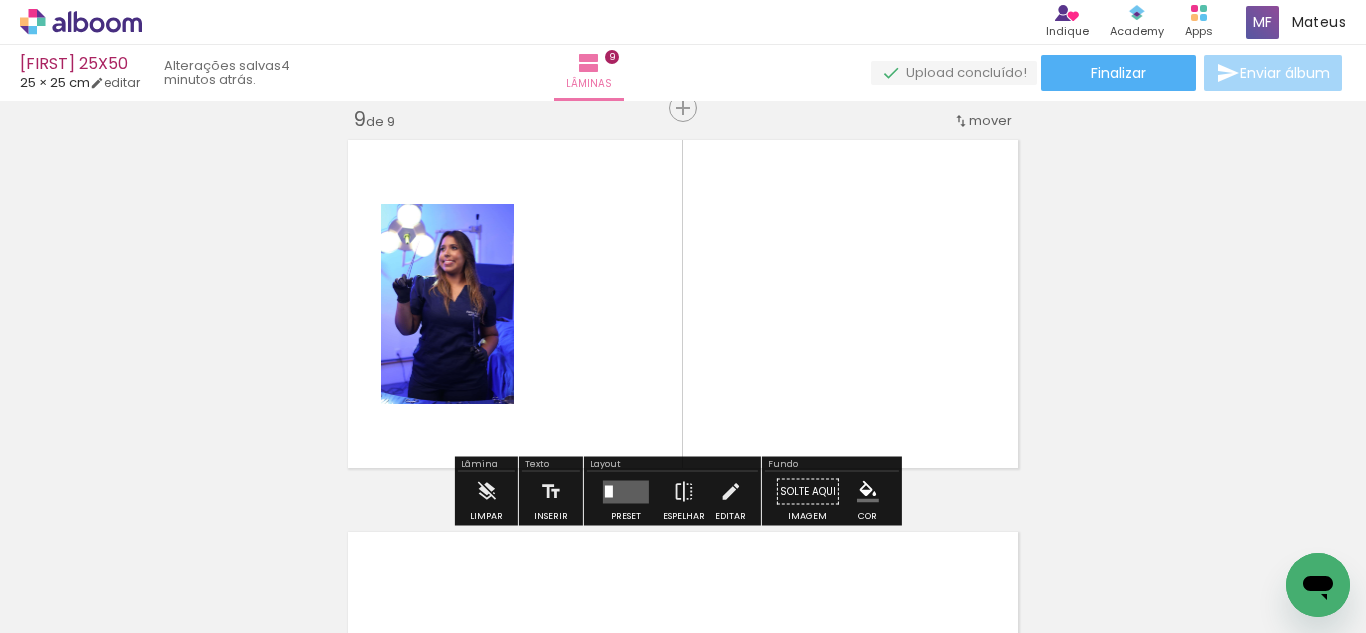 scroll, scrollTop: 0, scrollLeft: 0, axis: both 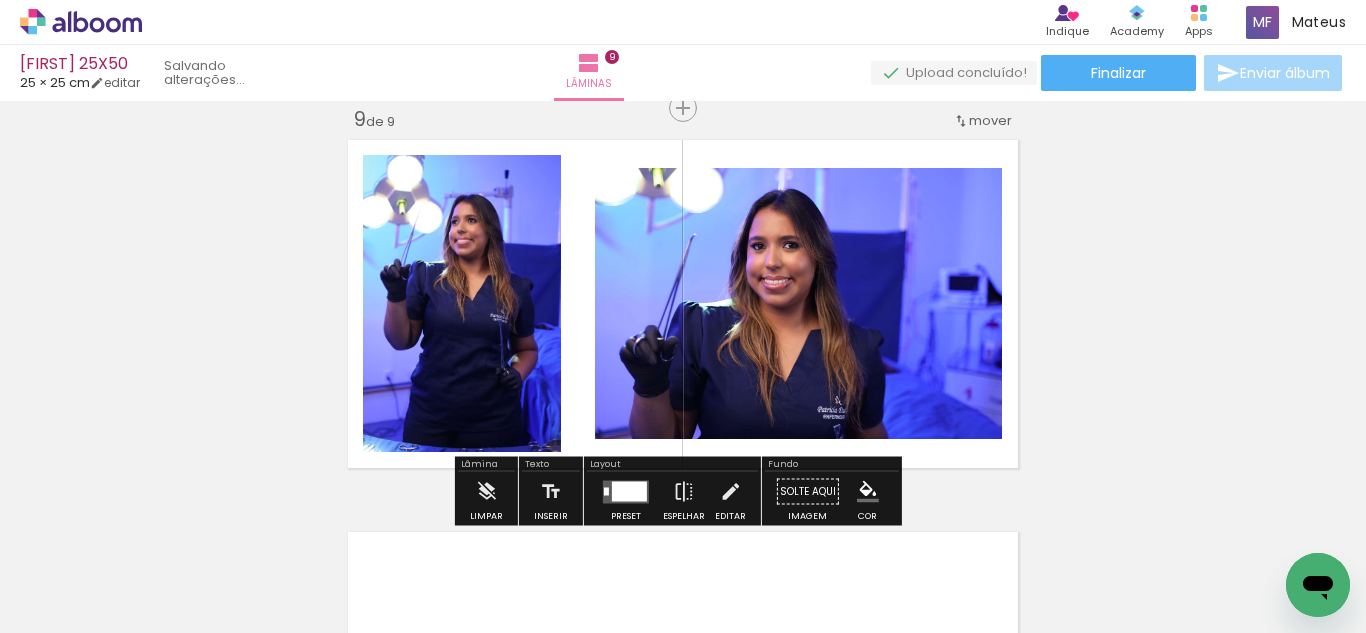 drag, startPoint x: 625, startPoint y: 494, endPoint x: 841, endPoint y: 412, distance: 231.04112 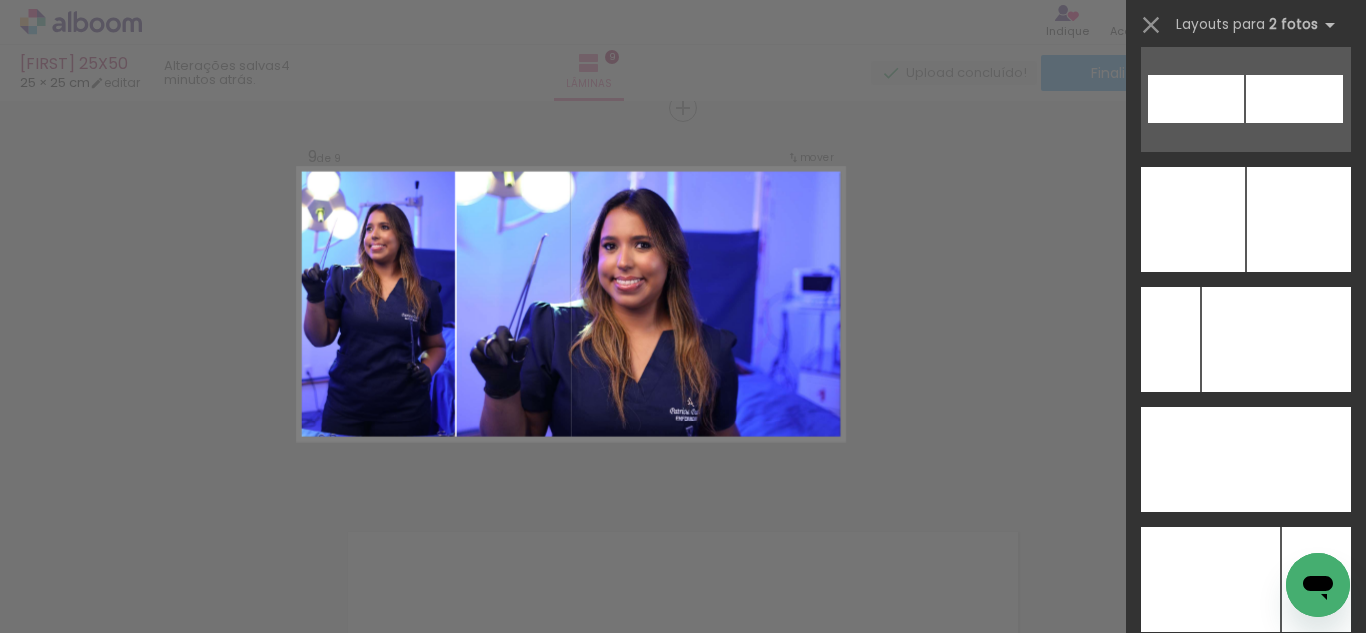 scroll, scrollTop: 9015, scrollLeft: 0, axis: vertical 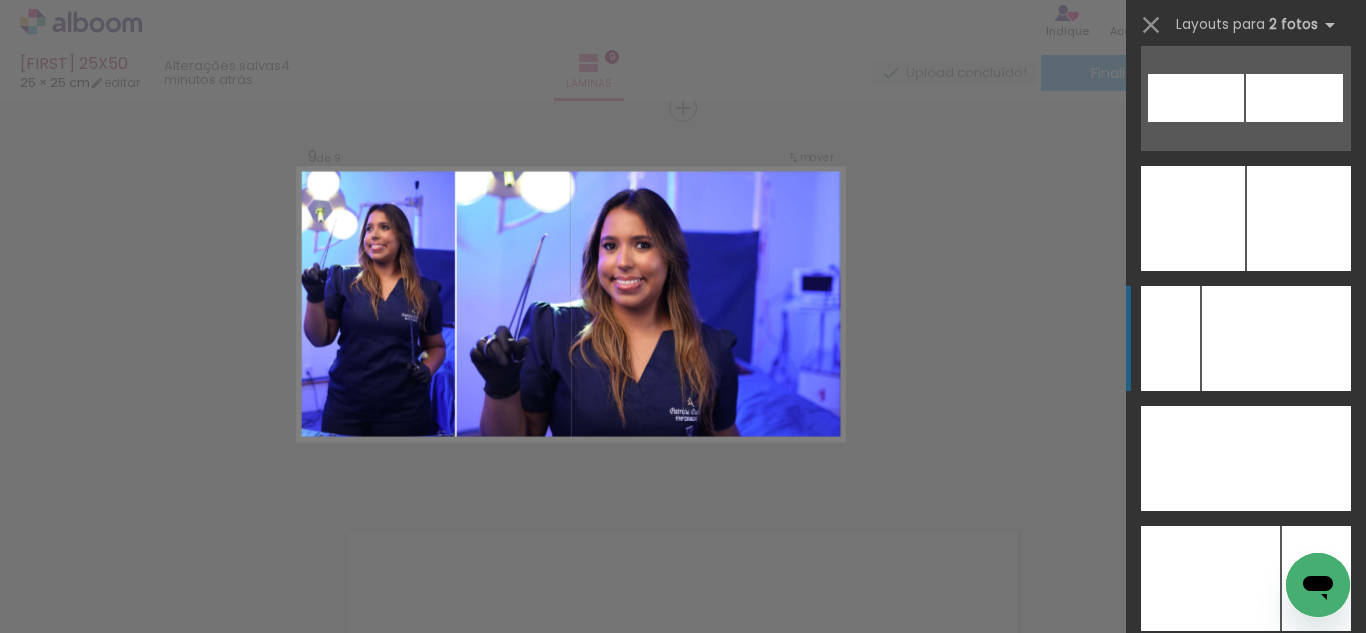 click at bounding box center [1281, -22] 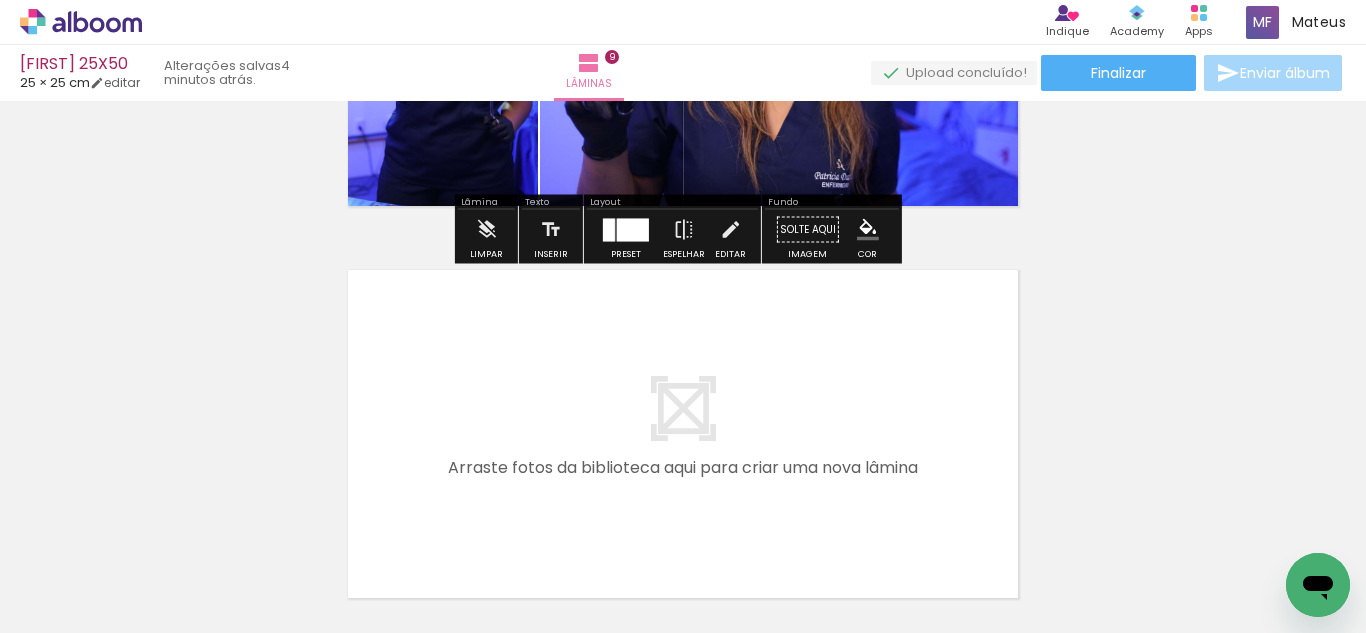 scroll, scrollTop: 3591, scrollLeft: 0, axis: vertical 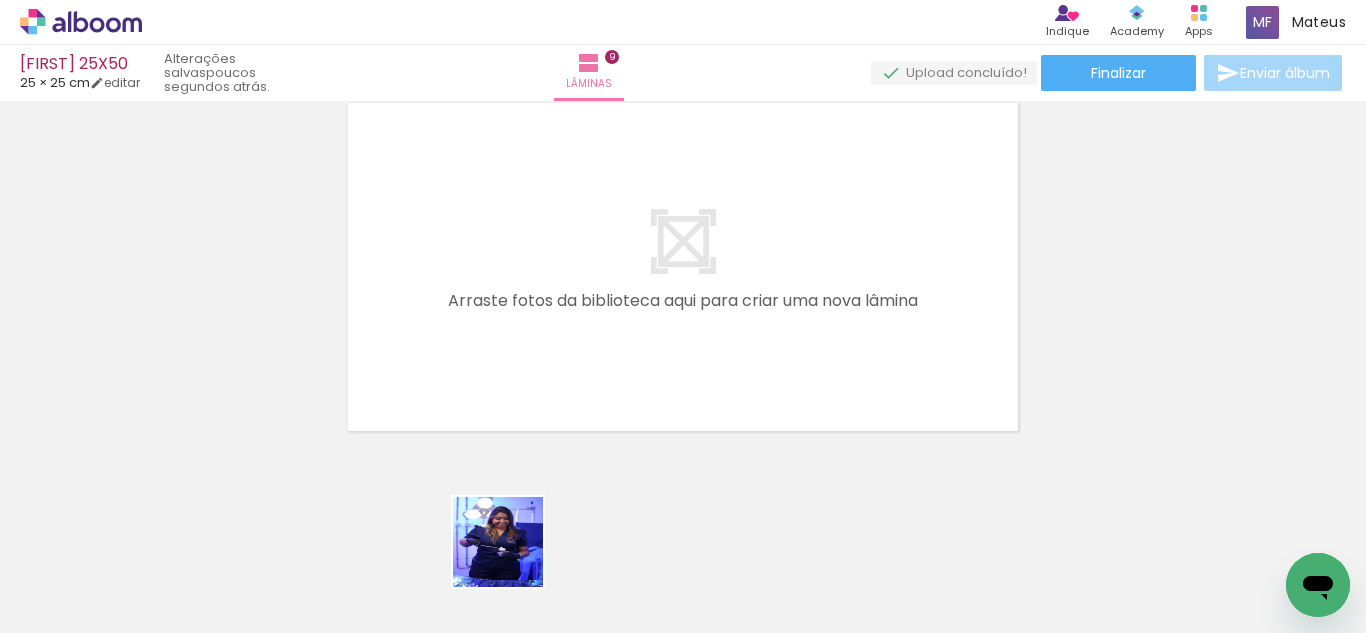 drag, startPoint x: 513, startPoint y: 557, endPoint x: 582, endPoint y: 564, distance: 69.354164 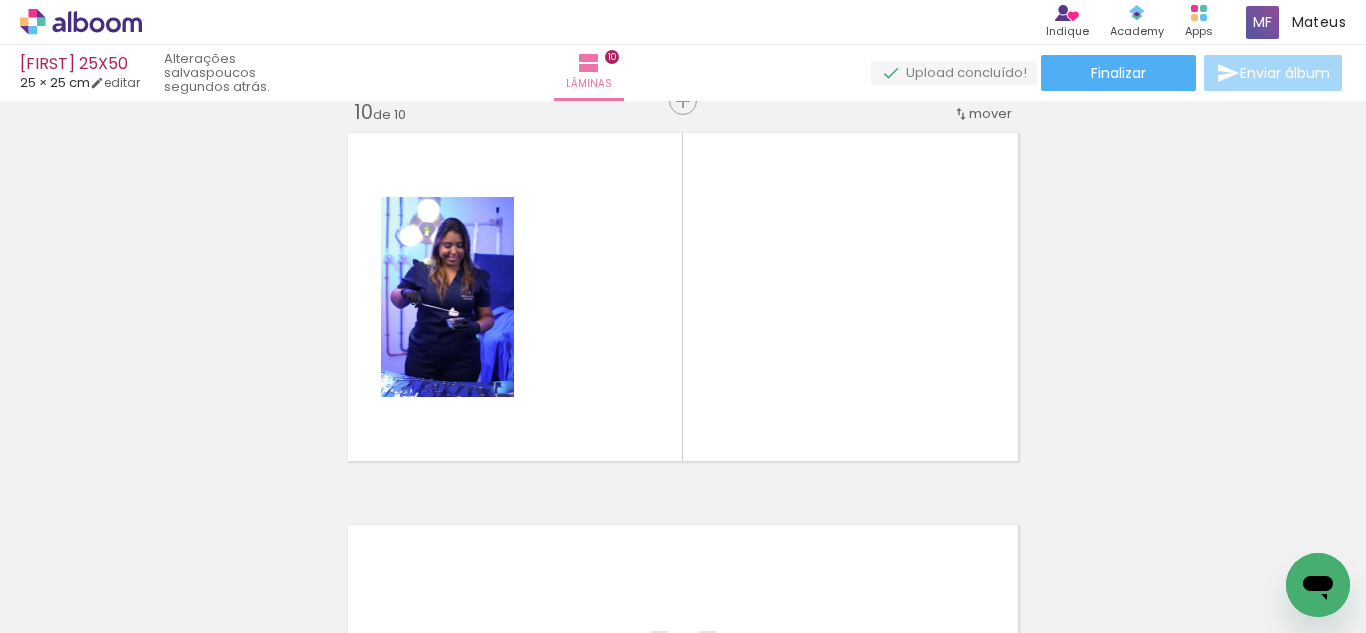 scroll, scrollTop: 3554, scrollLeft: 0, axis: vertical 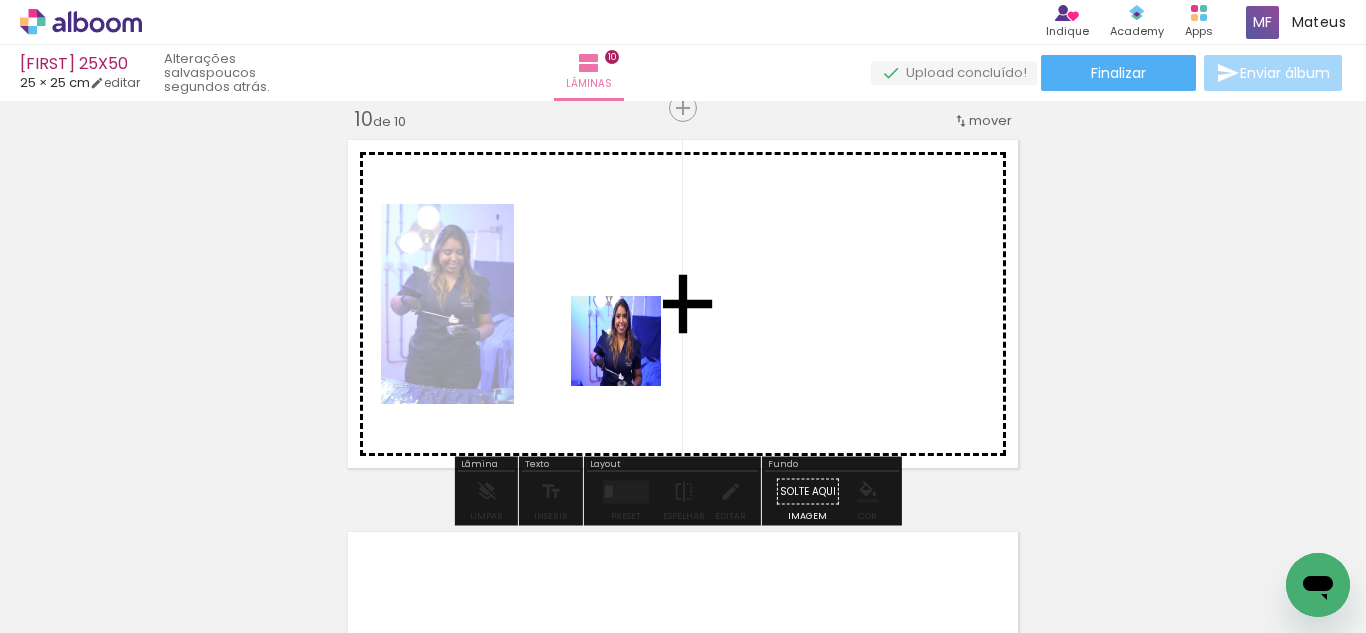drag, startPoint x: 631, startPoint y: 412, endPoint x: 636, endPoint y: 446, distance: 34.36568 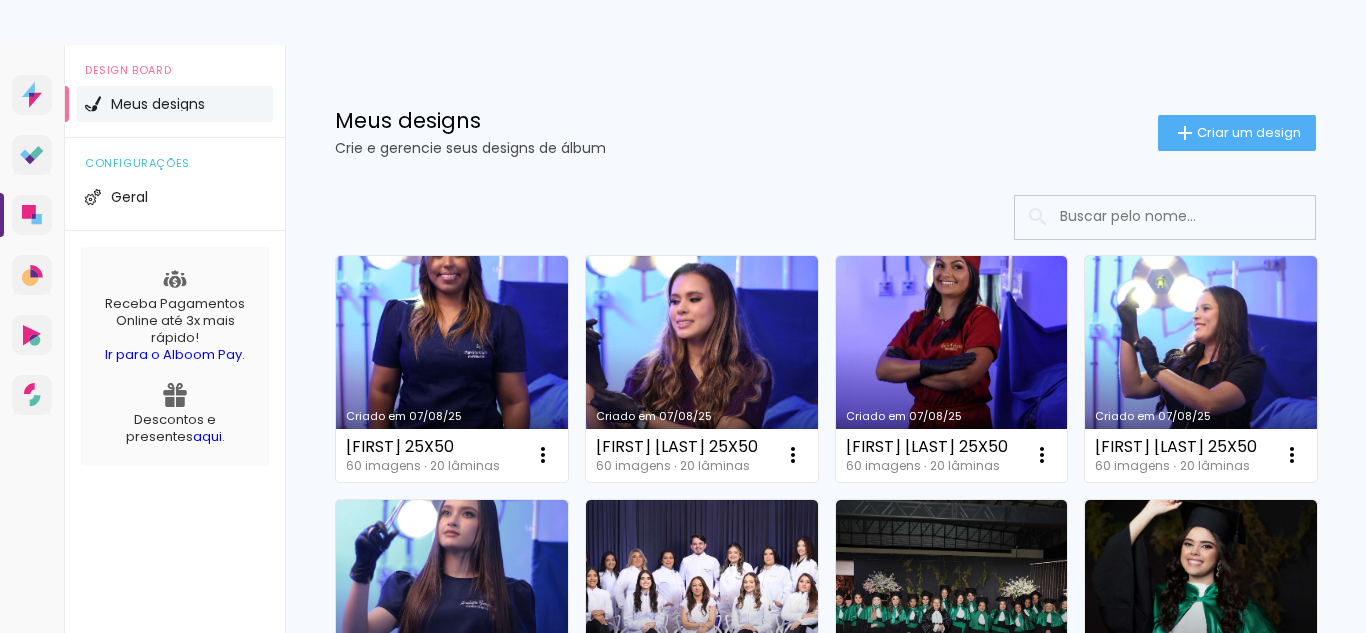 click on "Prosite Website + Landing pages
Proof Sistema de seleção e venda de fotos
Designbox Diagramação de álbuns
Alboom CRM Vendas e fluxo de trabalho
Alboom AR Realidade Aumentada
Alboom Pay Receba pagamentos online Design Board Meus designs configurações Geral
Receba Pagamentos Online até 3x mais rápido!
Ir para o  Alboom Pay .
Descontos e presentes
aqui .
Meus designs Crie e gerencie seus designs de álbum  Criar um design Criado em 07/[MONTH]/[YEAR] [FIRST] 25X50 60 imagens  ∙ 20 lâminas  Abrir Fazer uma cópia Excluir Criado em 07/[MONTH]/[YEAR] [FIRST] [LAST] 25X50 60 imagens  ∙ 20 lâminas  Abrir Excluir" at bounding box center (683, 339) 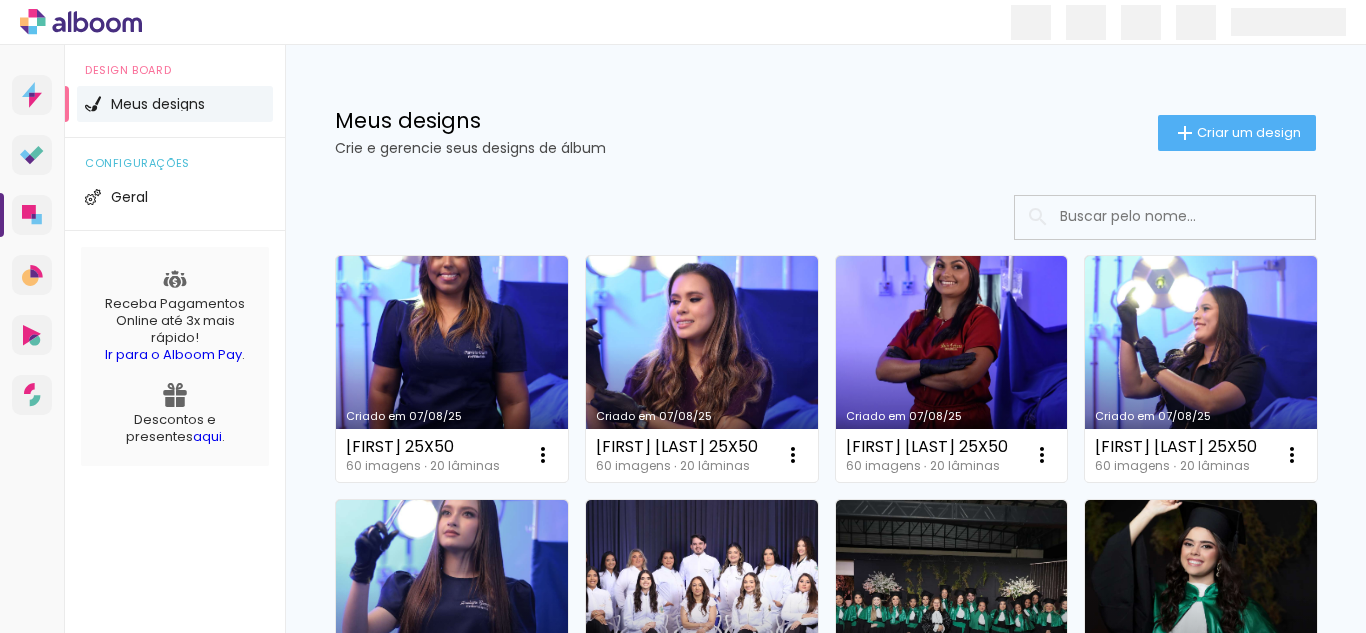 scroll, scrollTop: 0, scrollLeft: 0, axis: both 